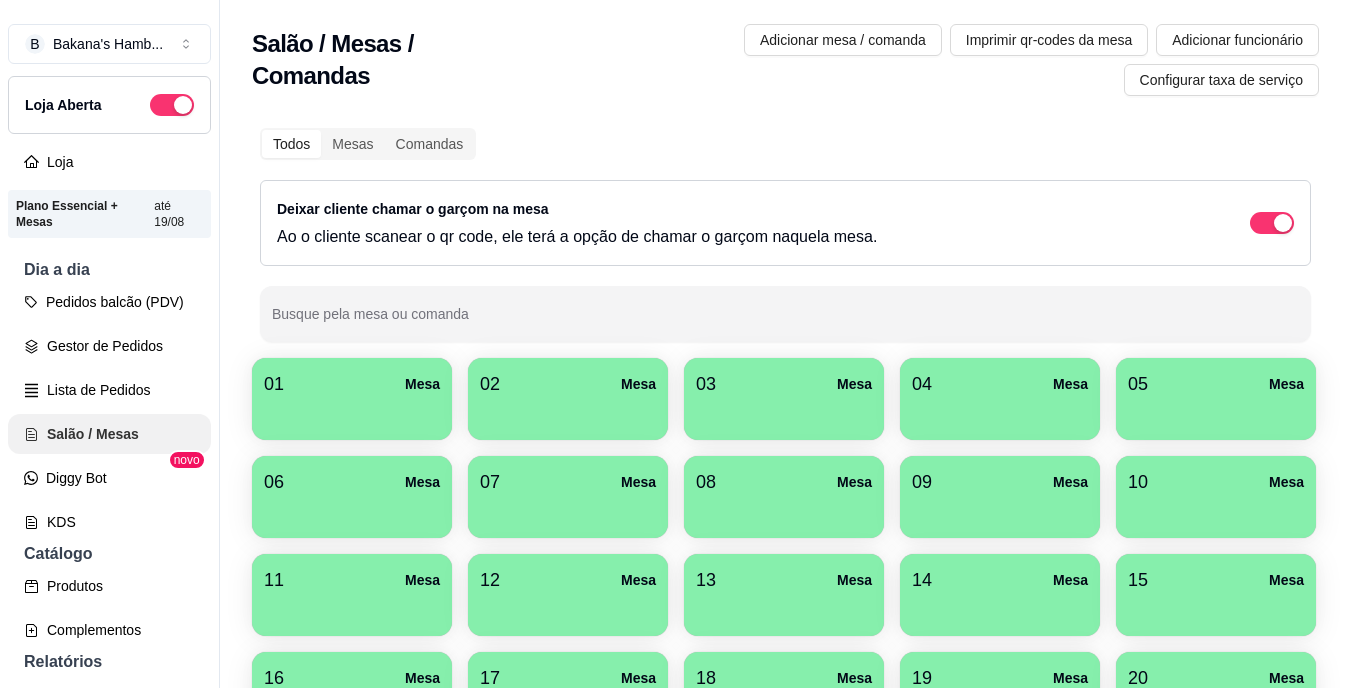 scroll, scrollTop: 0, scrollLeft: 0, axis: both 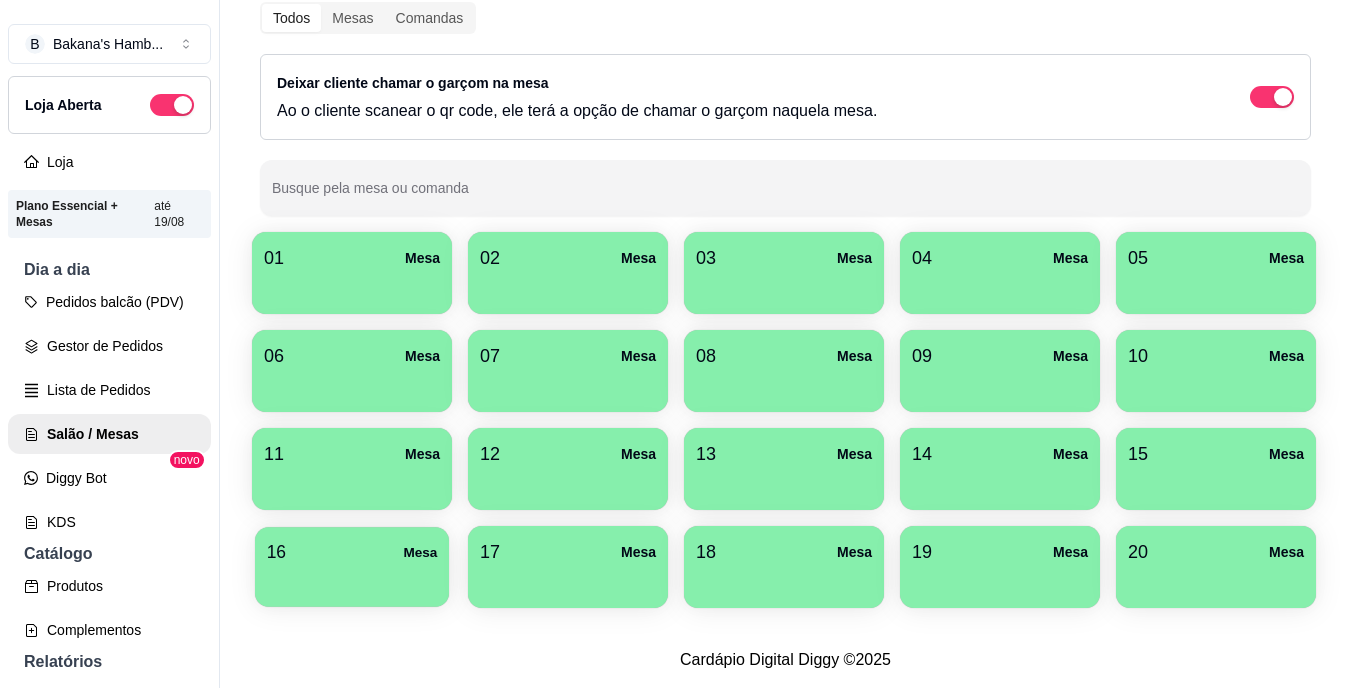 click on "16 Mesa" at bounding box center (352, 552) 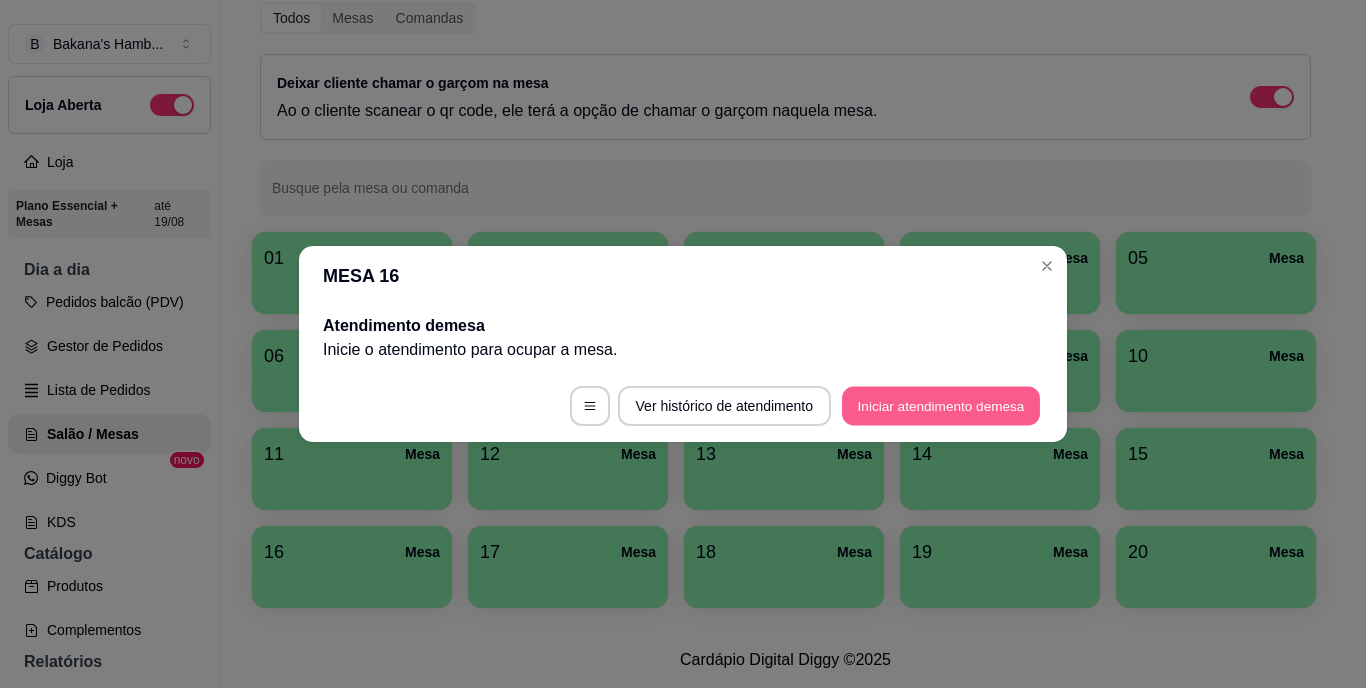 click on "Iniciar atendimento de  mesa" at bounding box center (941, 406) 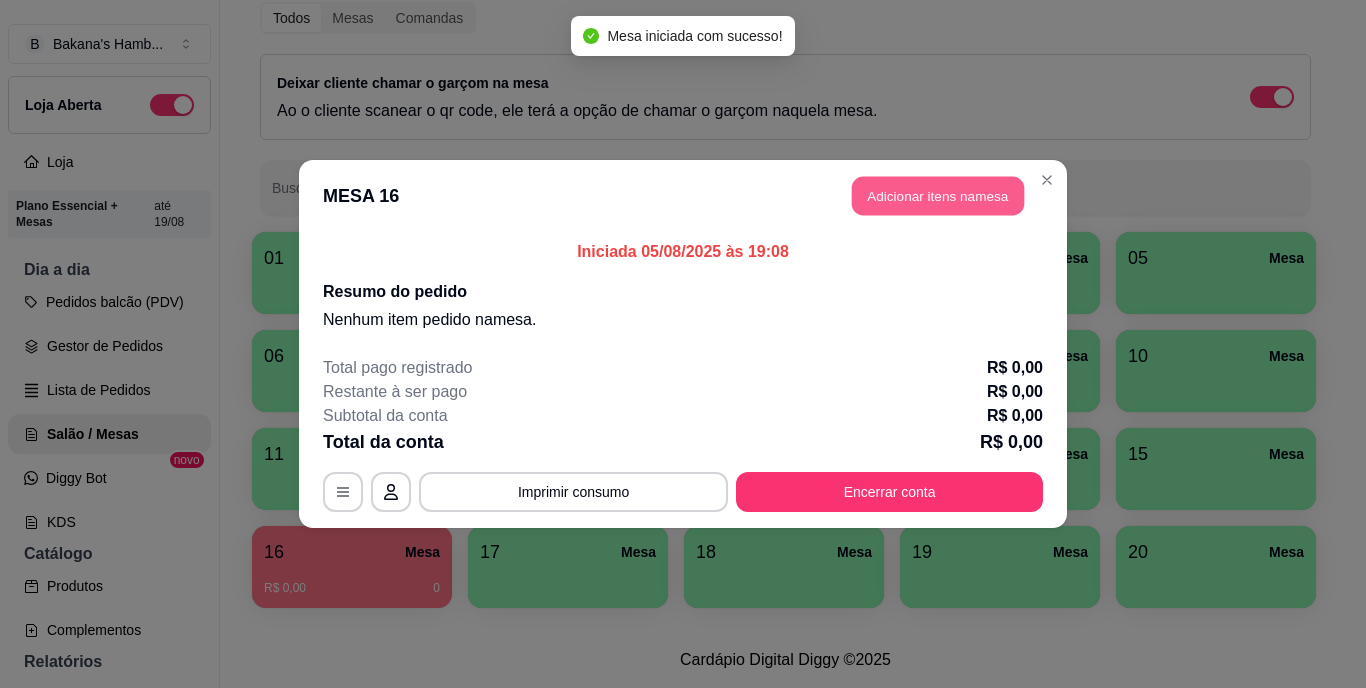 click on "Adicionar itens na  mesa" at bounding box center [938, 196] 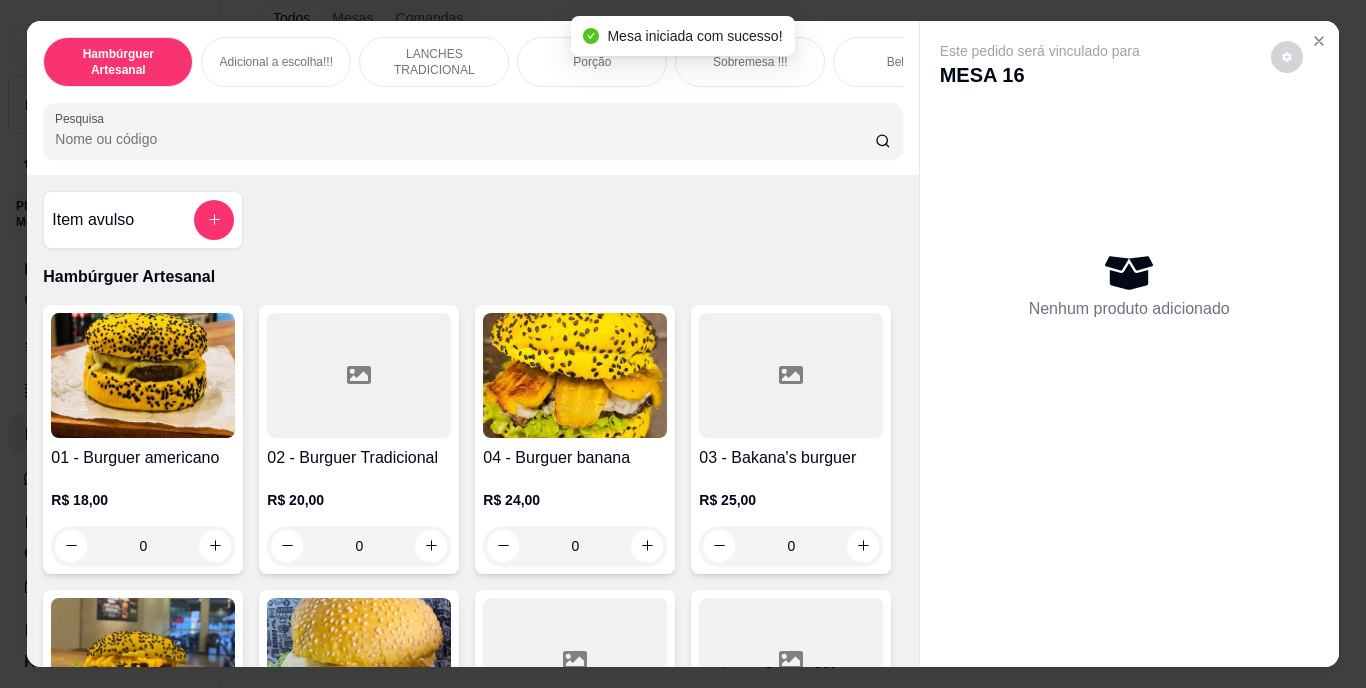 click on "Pesquisa" at bounding box center (465, 139) 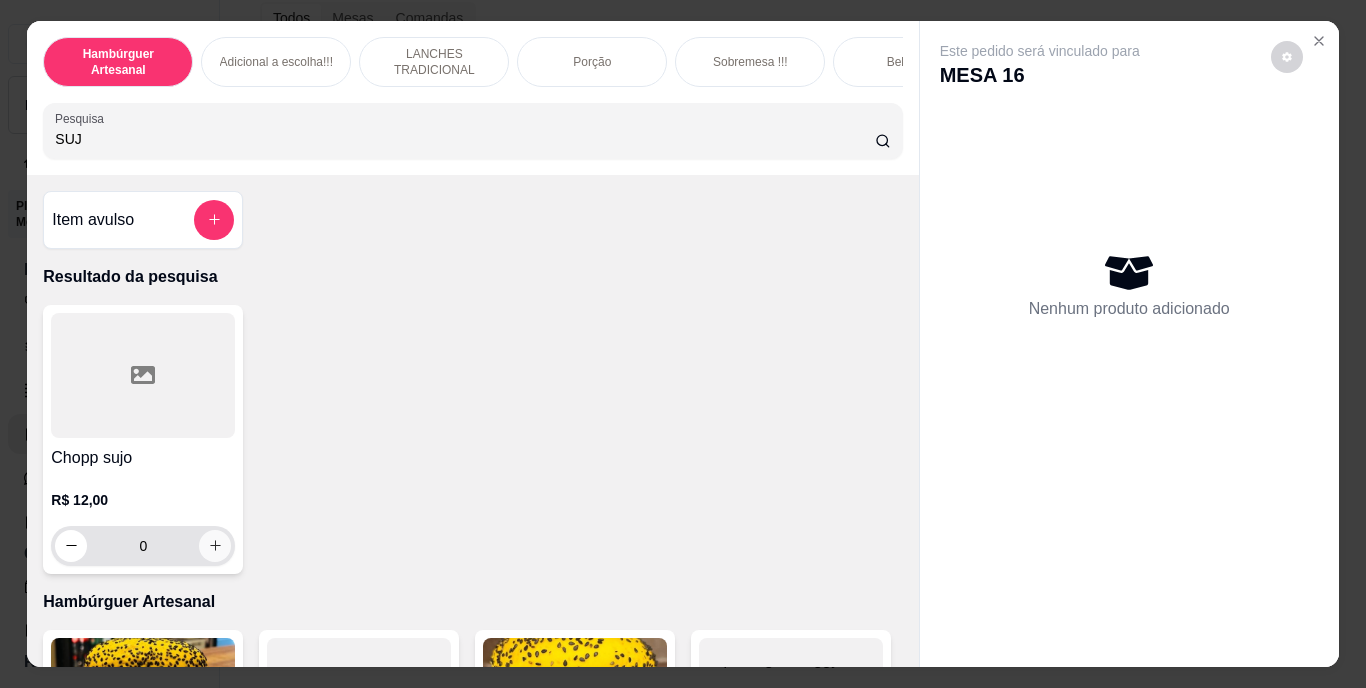 type on "SUJ" 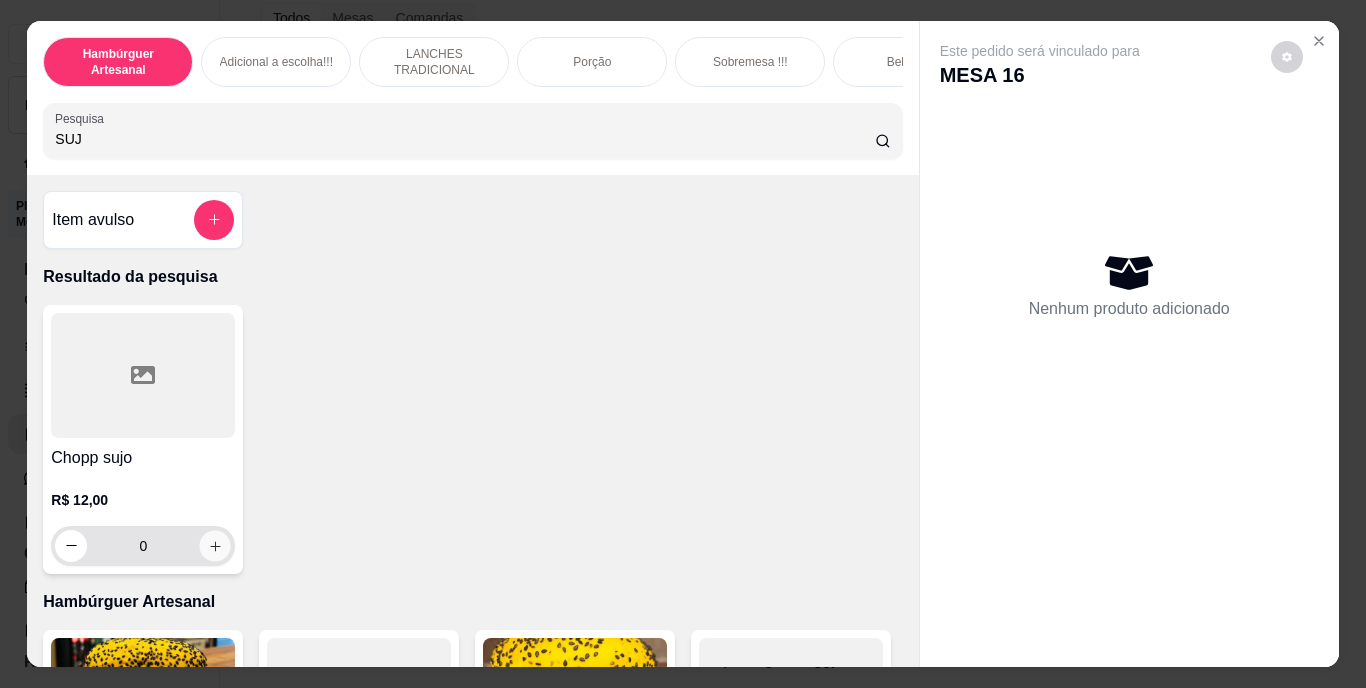 click 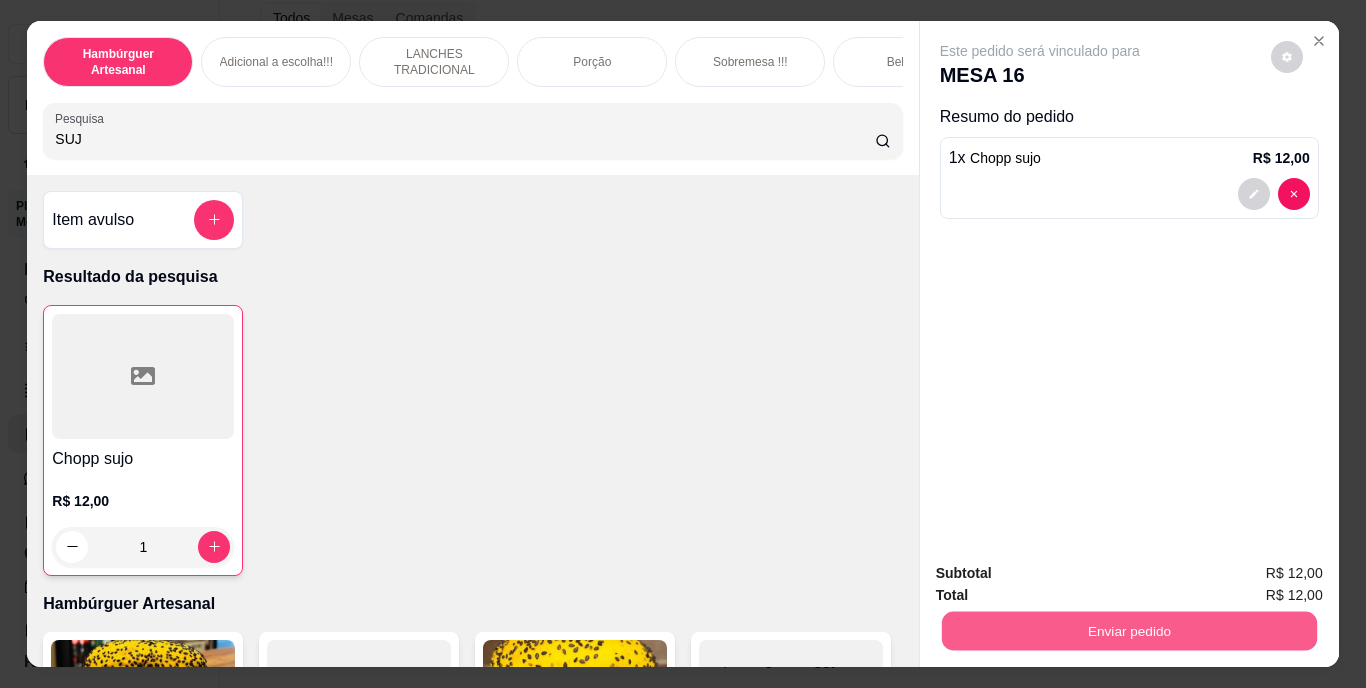 click on "Enviar pedido" at bounding box center [1128, 631] 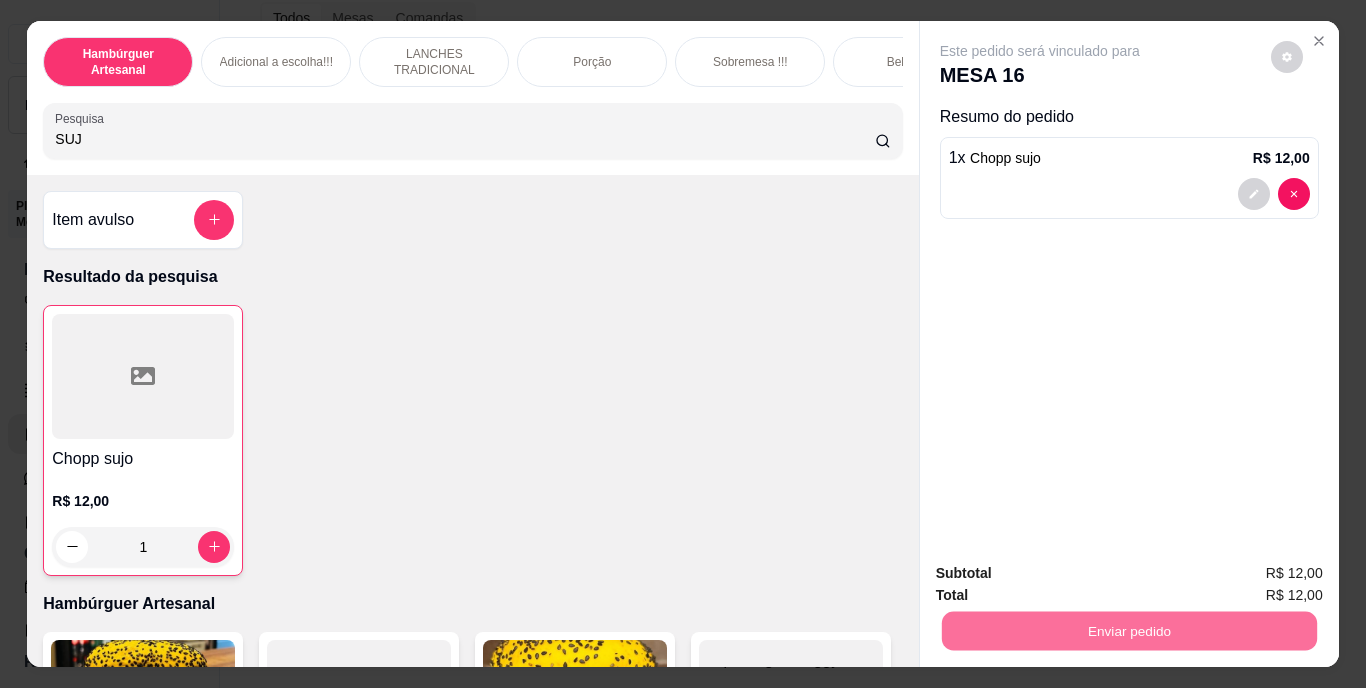 click on "Não registrar e enviar pedido" at bounding box center [1063, 574] 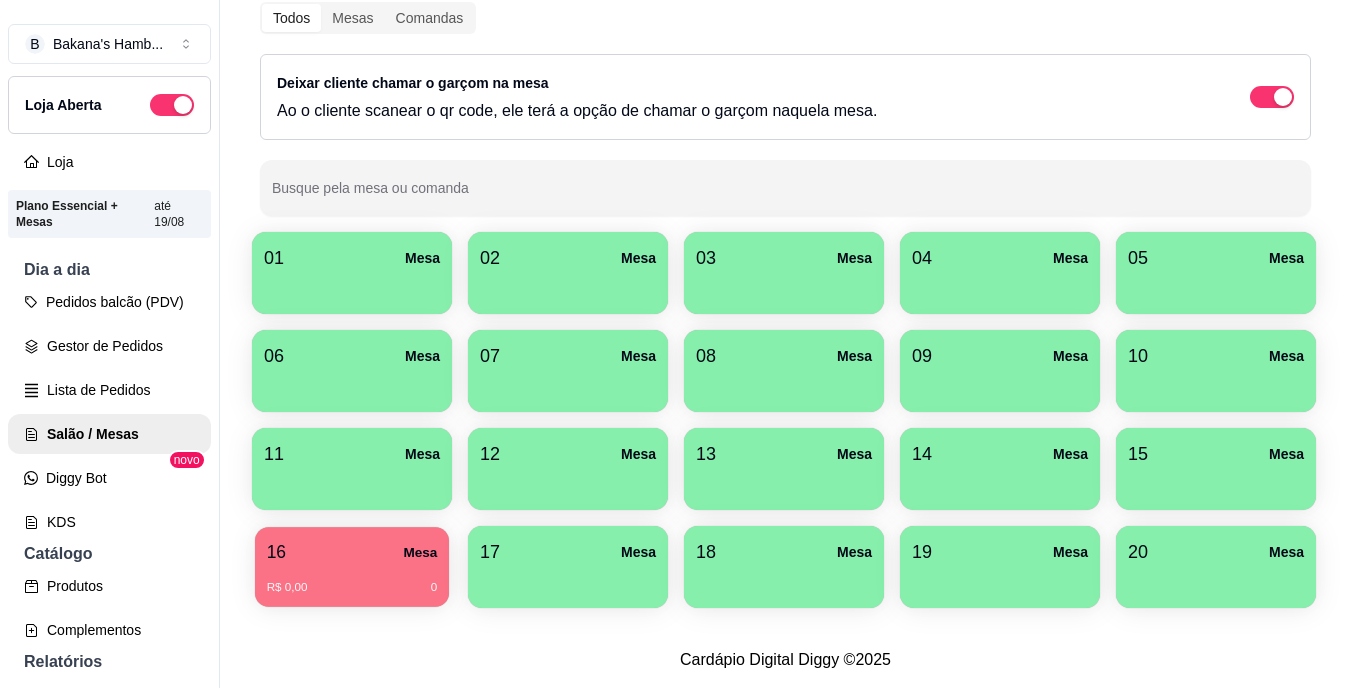 click on "16 Mesa" at bounding box center [352, 552] 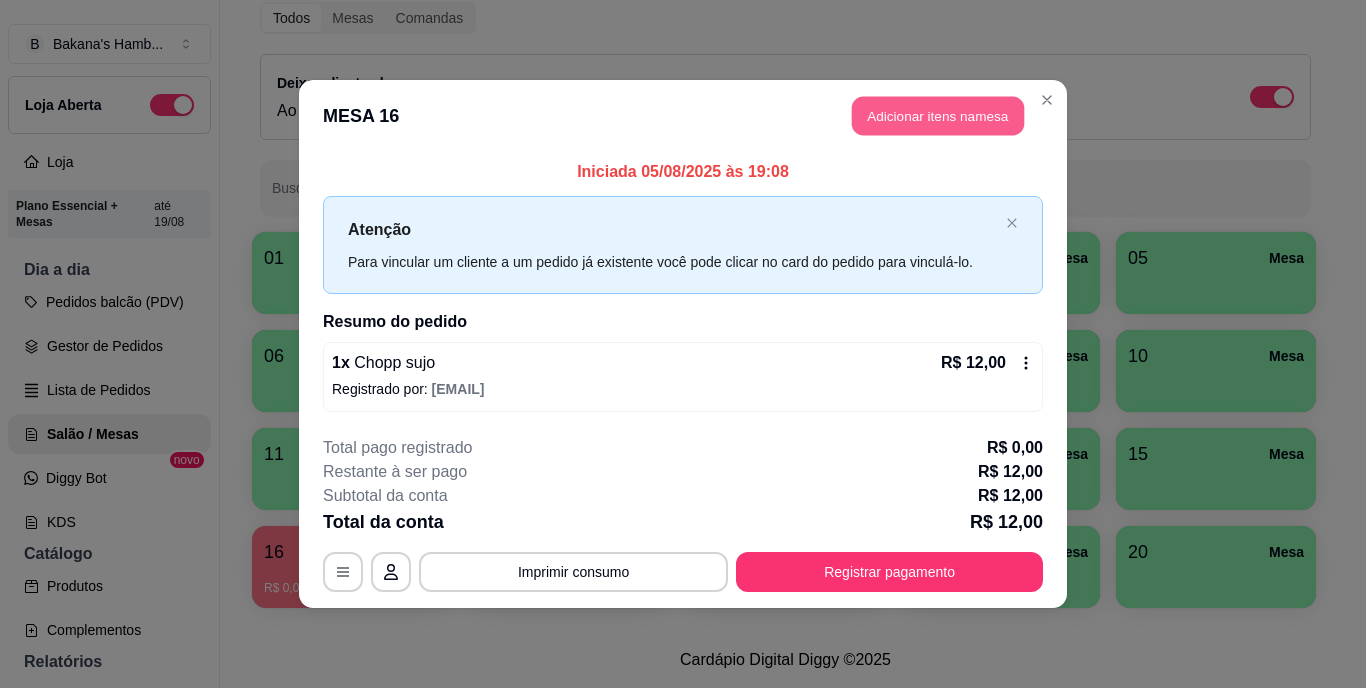 click on "Adicionar itens na  mesa" at bounding box center (938, 116) 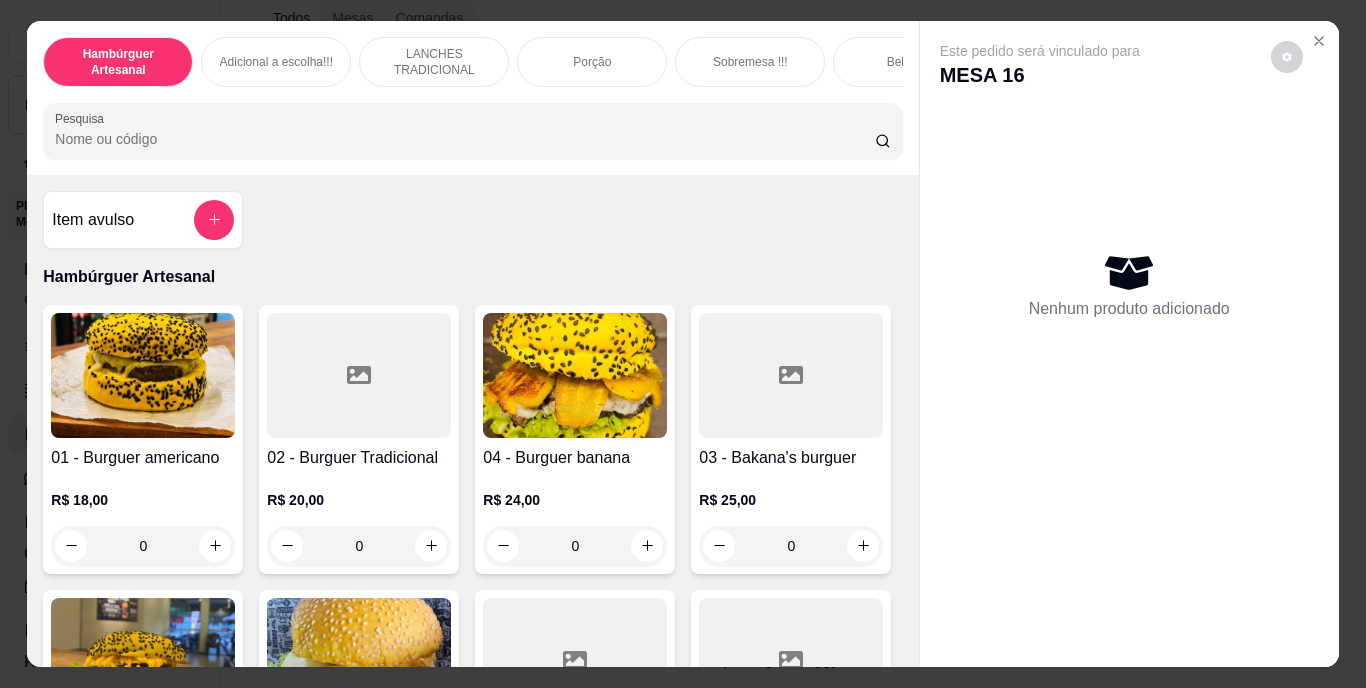 click on "Pesquisa" at bounding box center (465, 139) 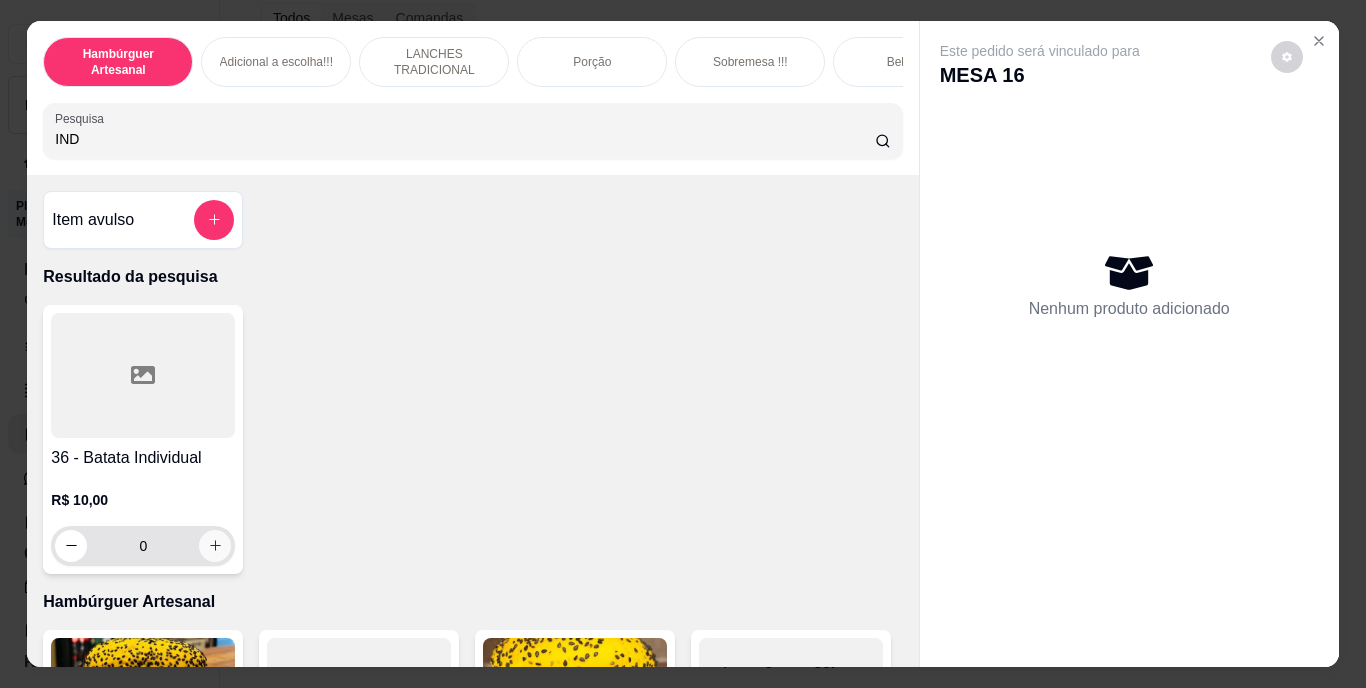 type on "IND" 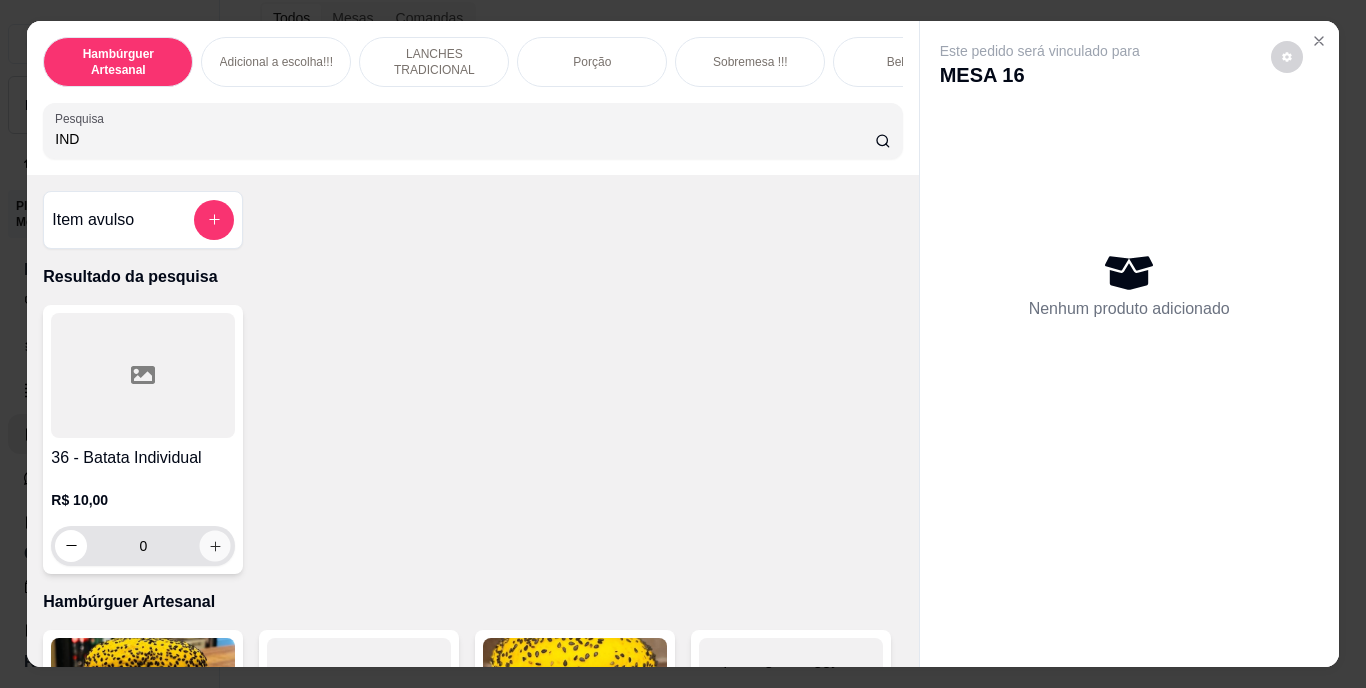 click 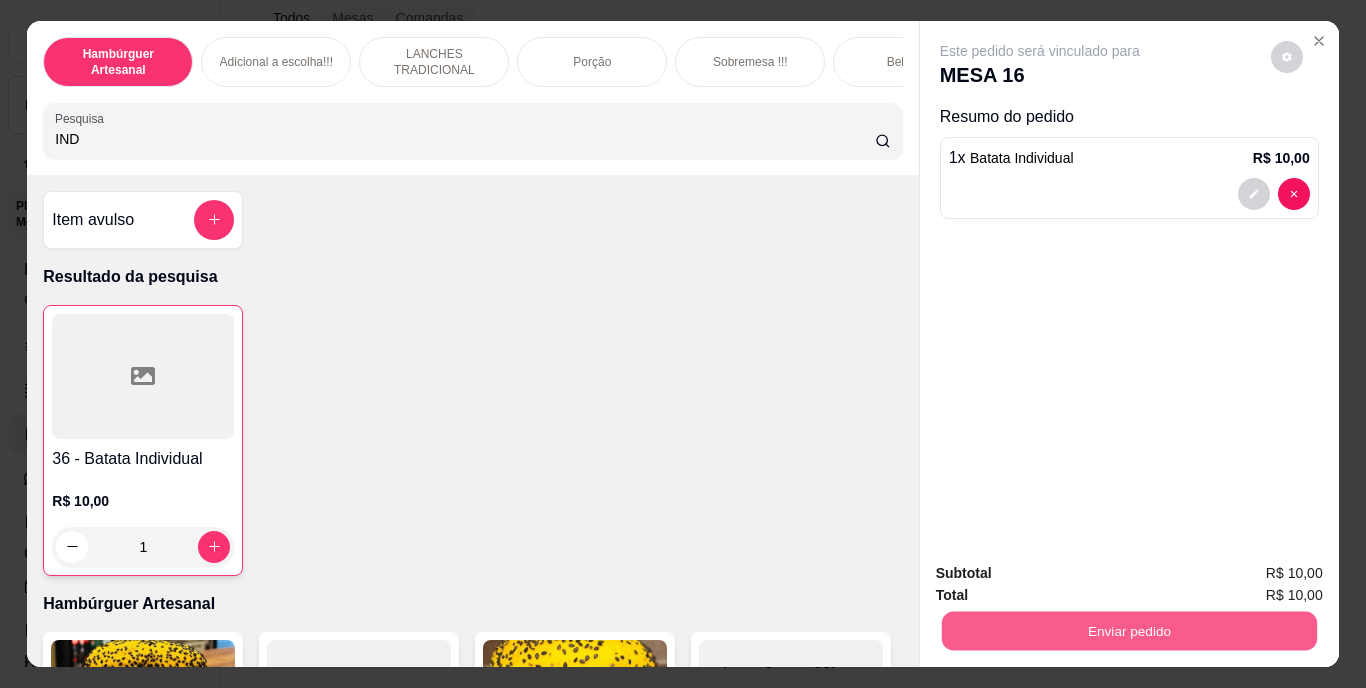 click on "Enviar pedido" at bounding box center [1128, 631] 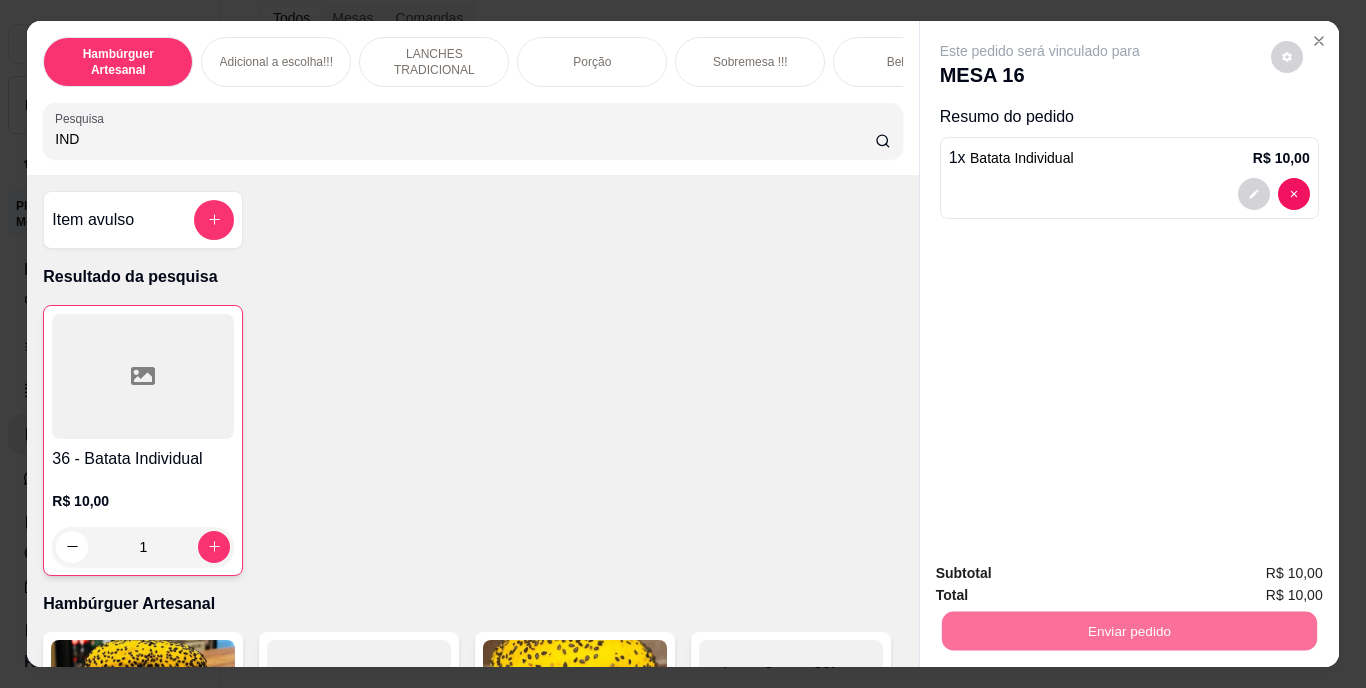 click on "Não registrar e enviar pedido" at bounding box center (1063, 574) 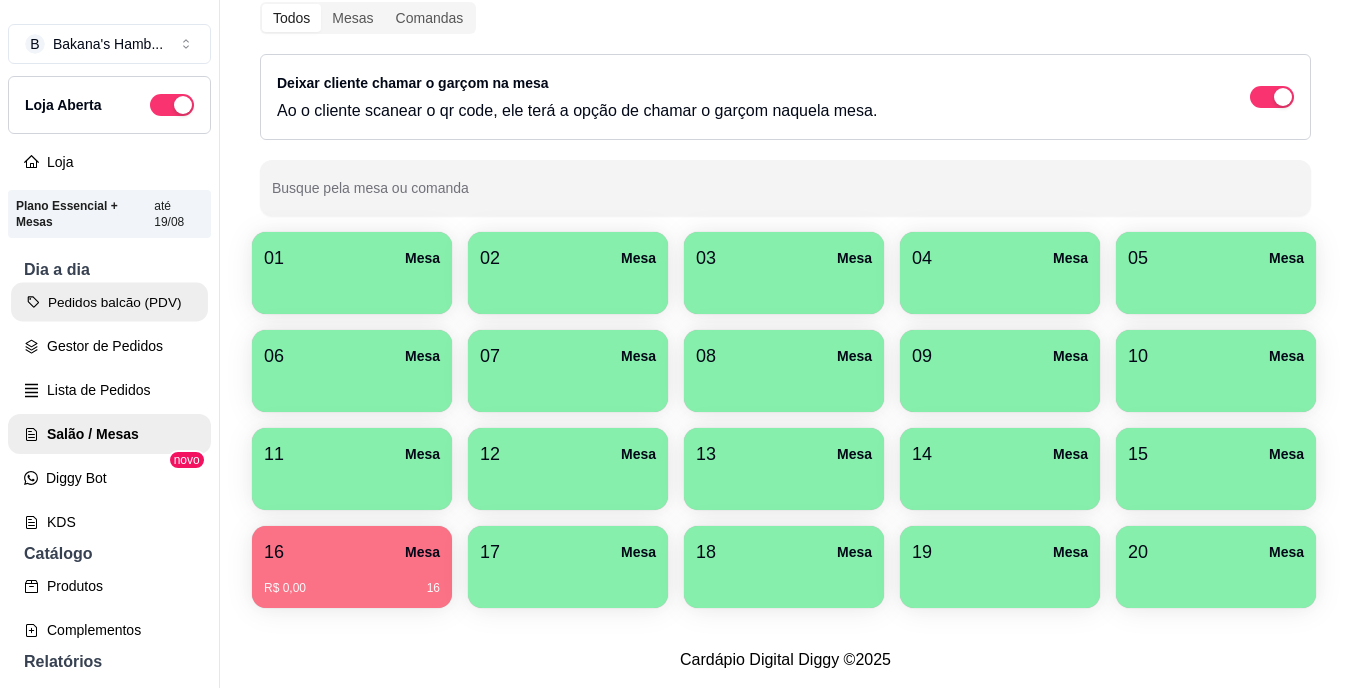 click on "Pedidos balcão (PDV)" at bounding box center [109, 302] 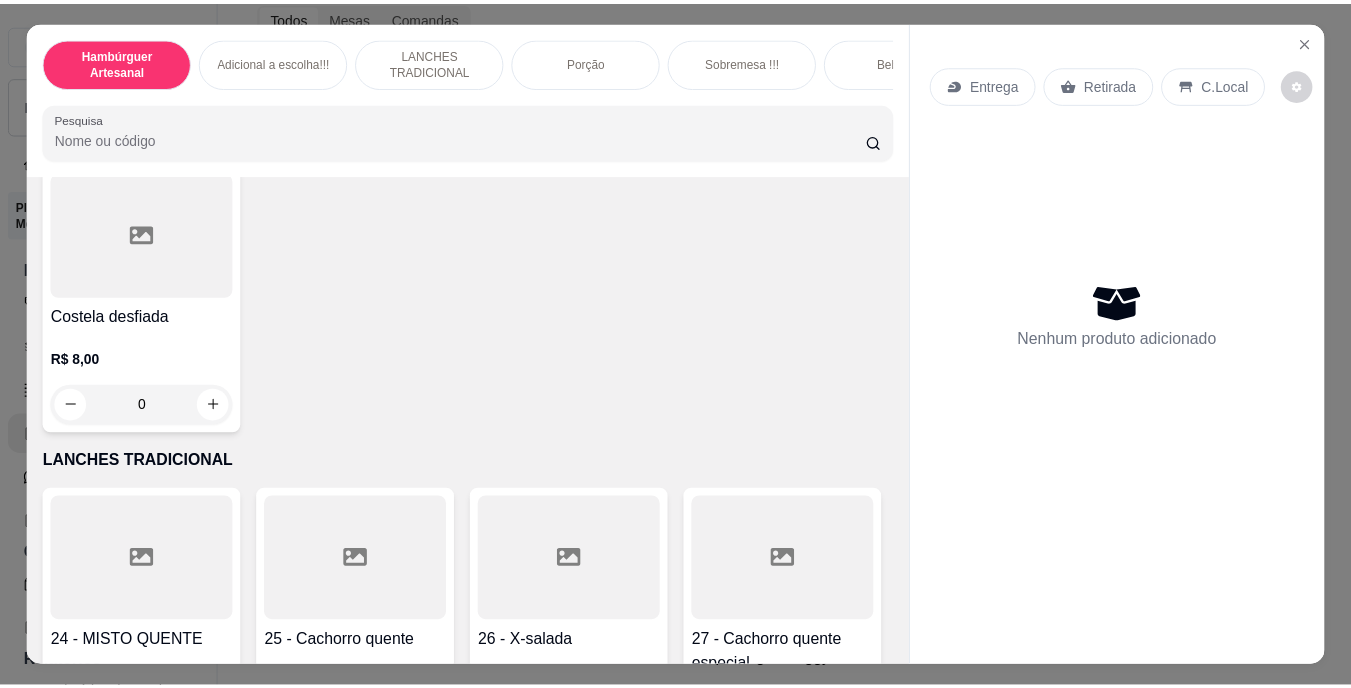 scroll, scrollTop: 2836, scrollLeft: 0, axis: vertical 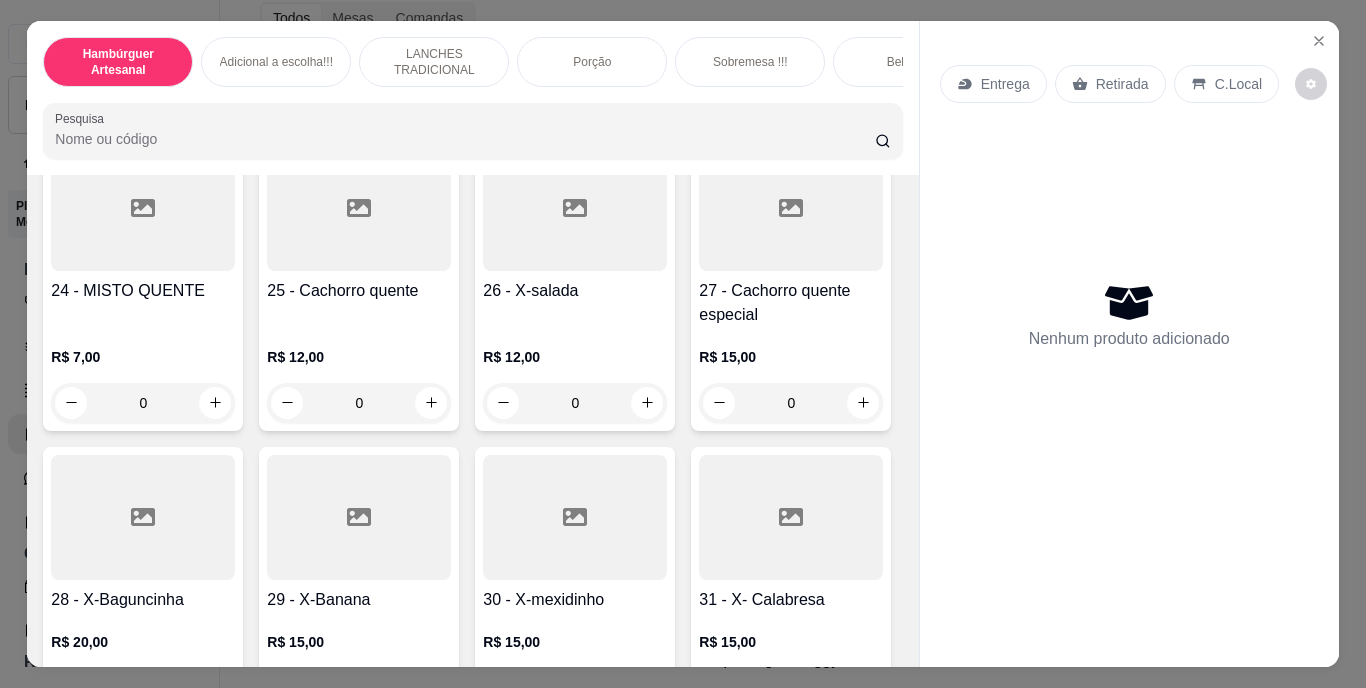click 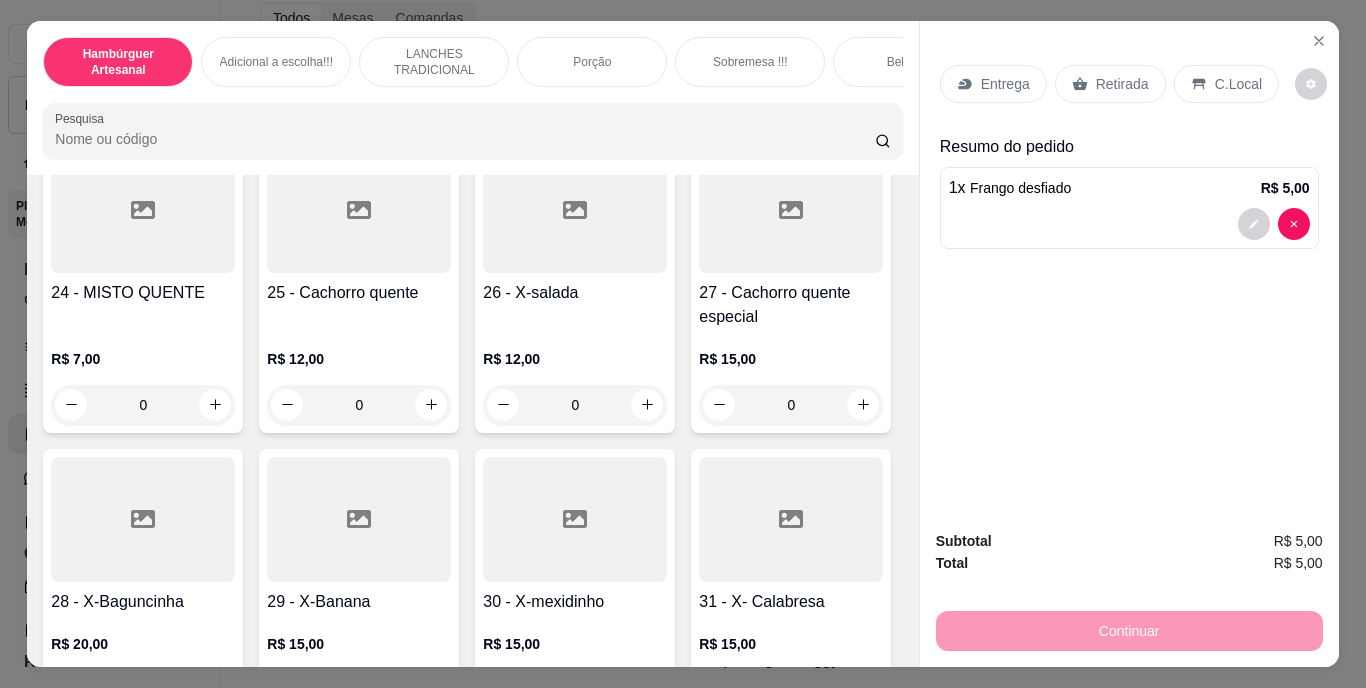 click on "0" at bounding box center (143, -229) 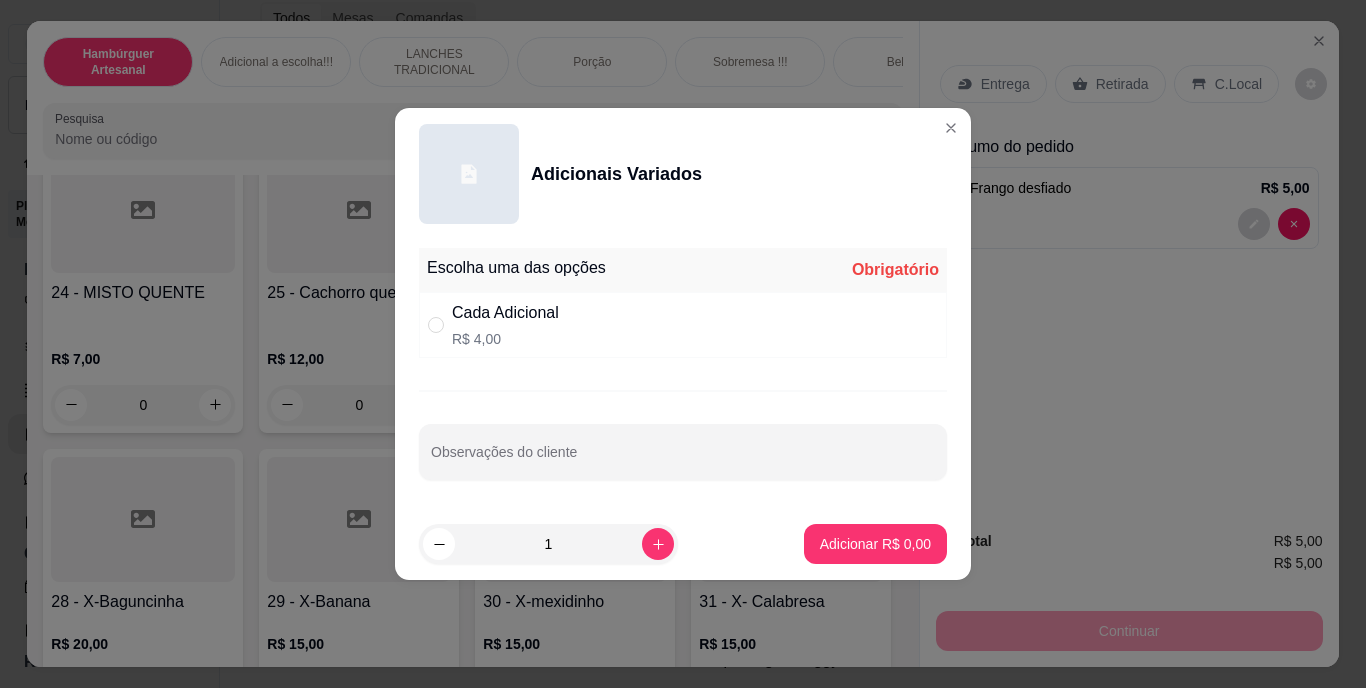 click at bounding box center (440, 325) 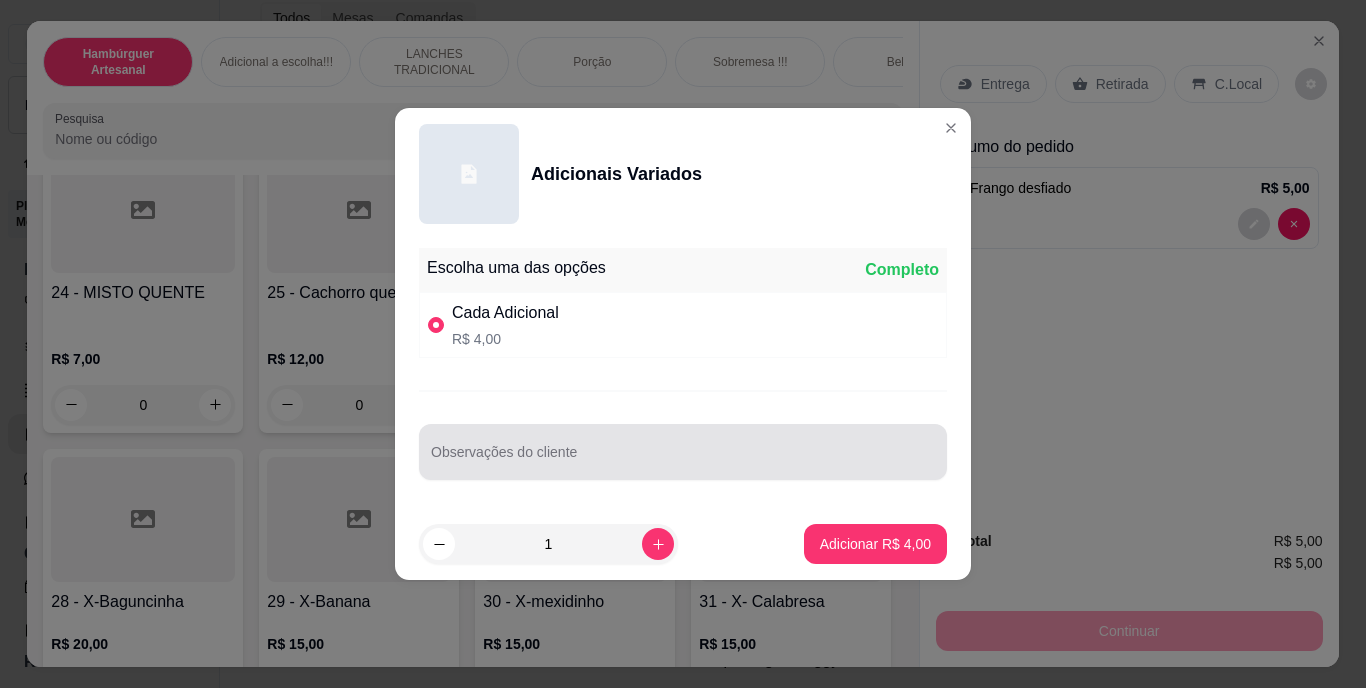 click at bounding box center (683, 452) 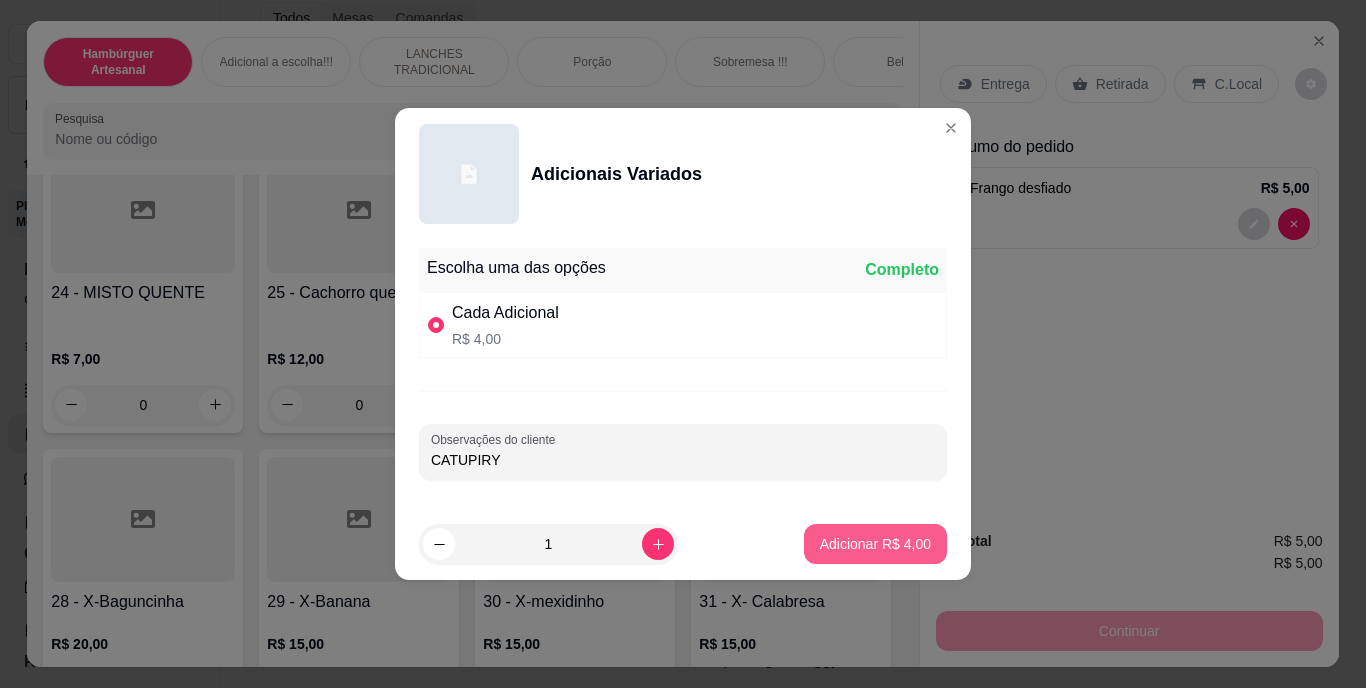 type on "CATUPIRY" 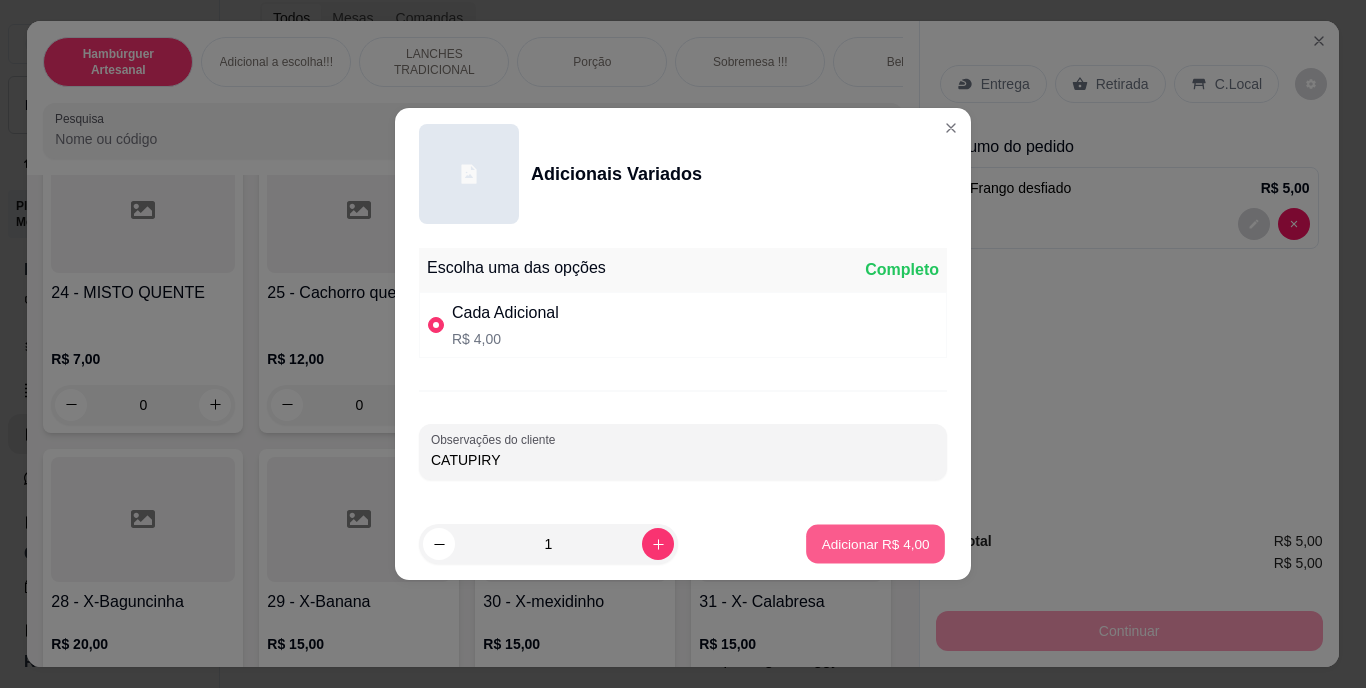 click on "Adicionar   R$ 4,00" at bounding box center [875, 543] 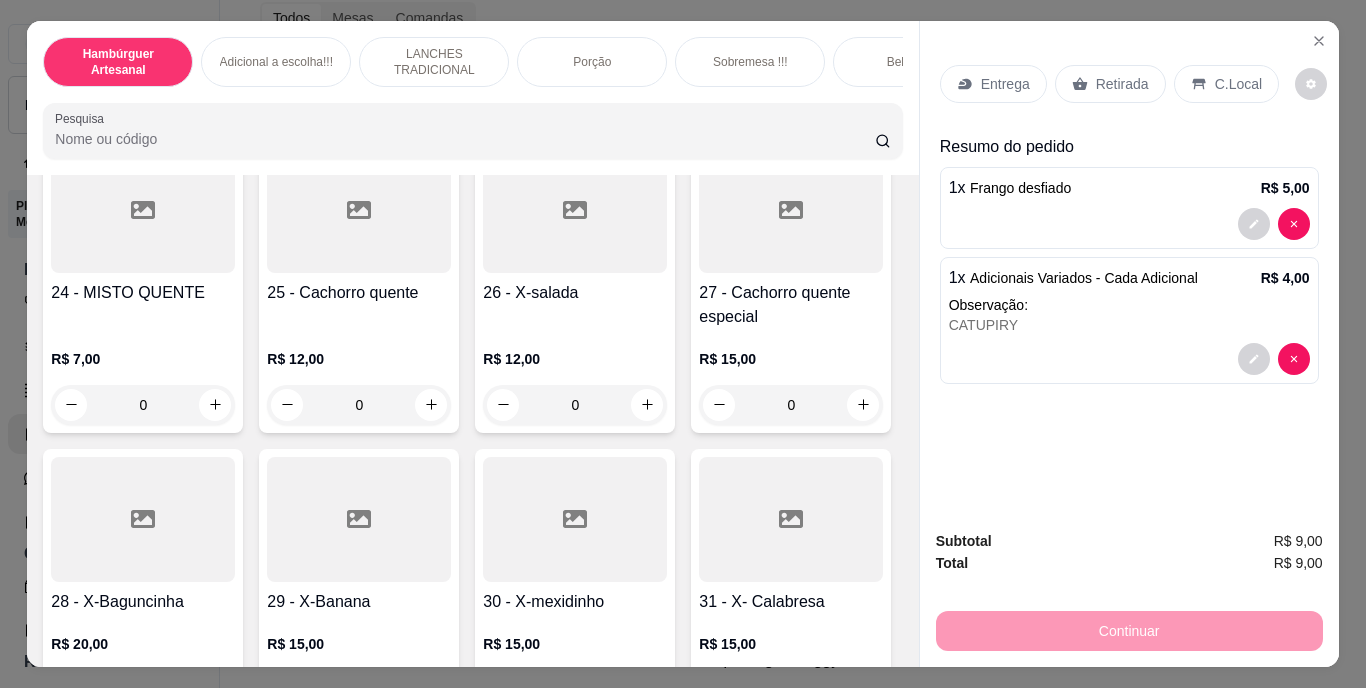 click on "Retirada" at bounding box center (1122, 84) 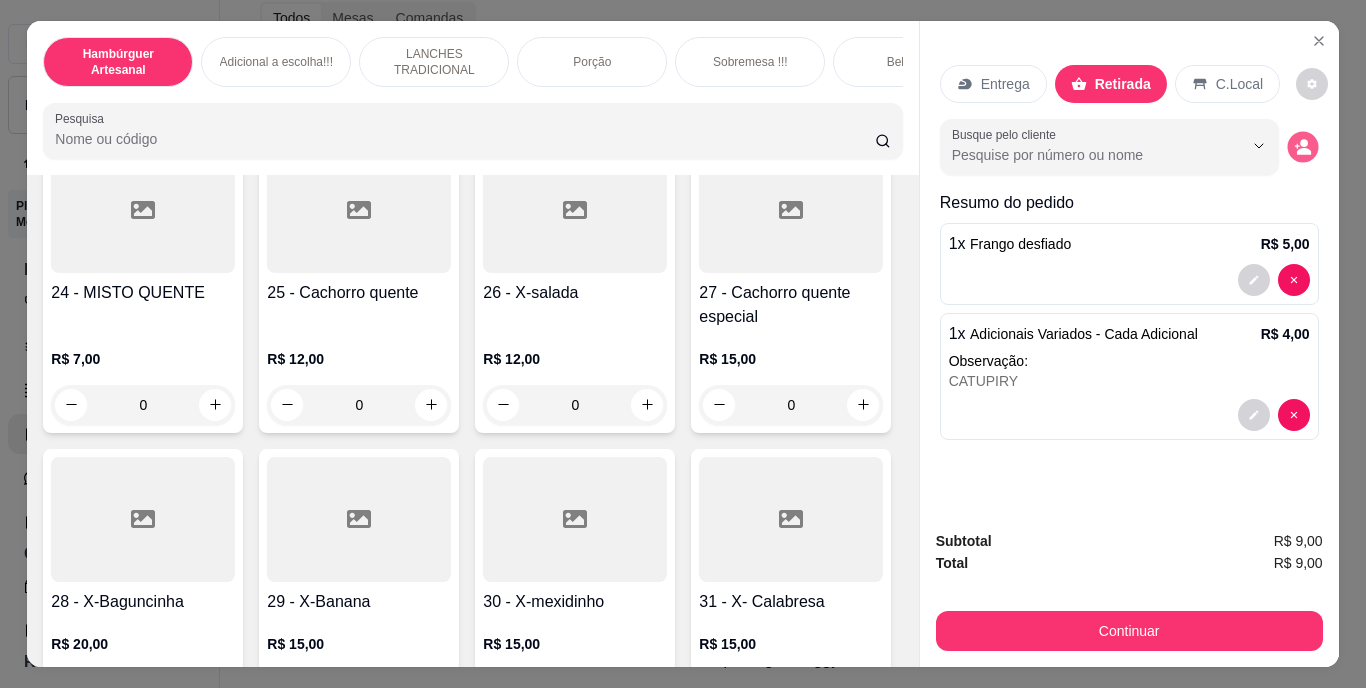 click 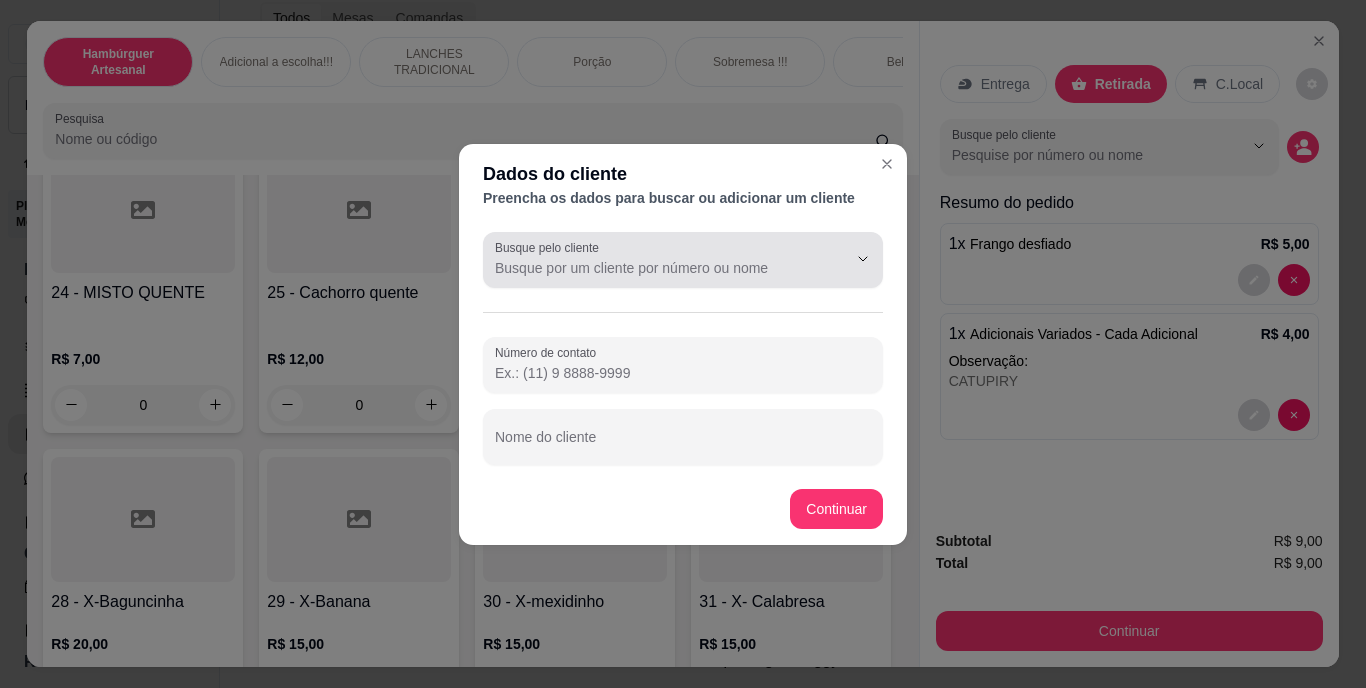 click at bounding box center [683, 260] 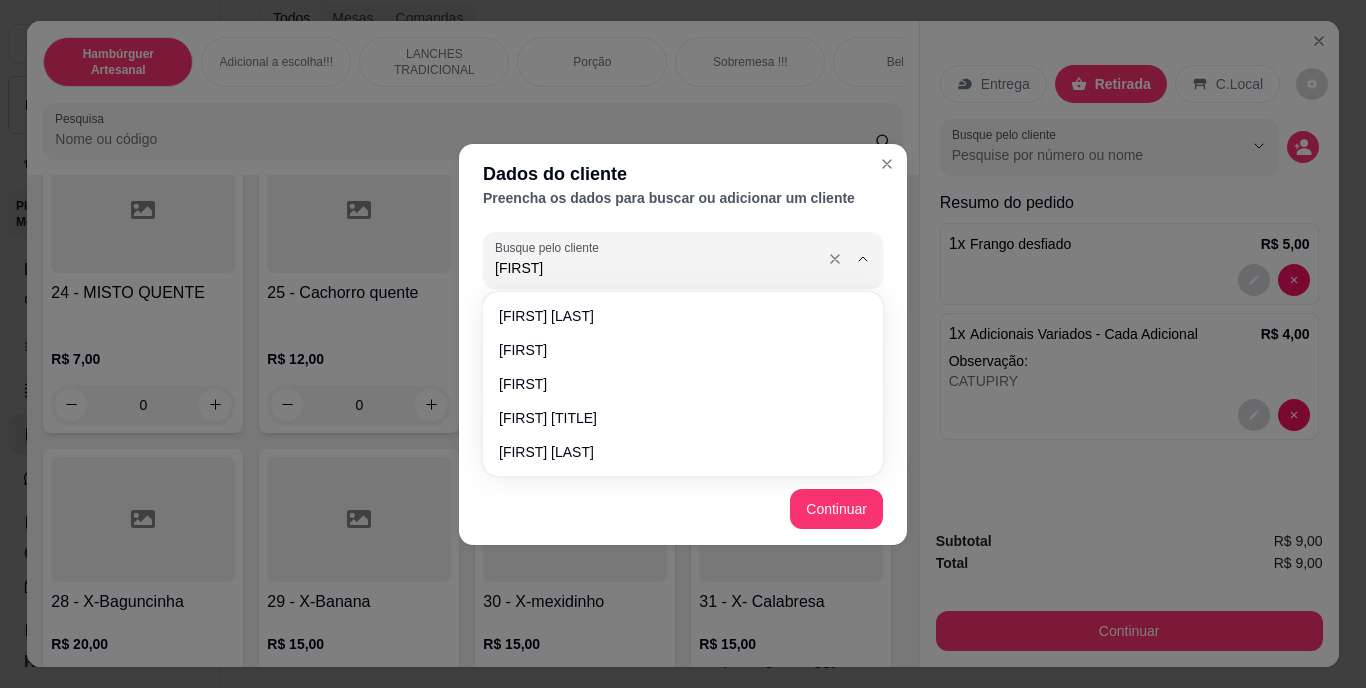 type on "MARCIANE" 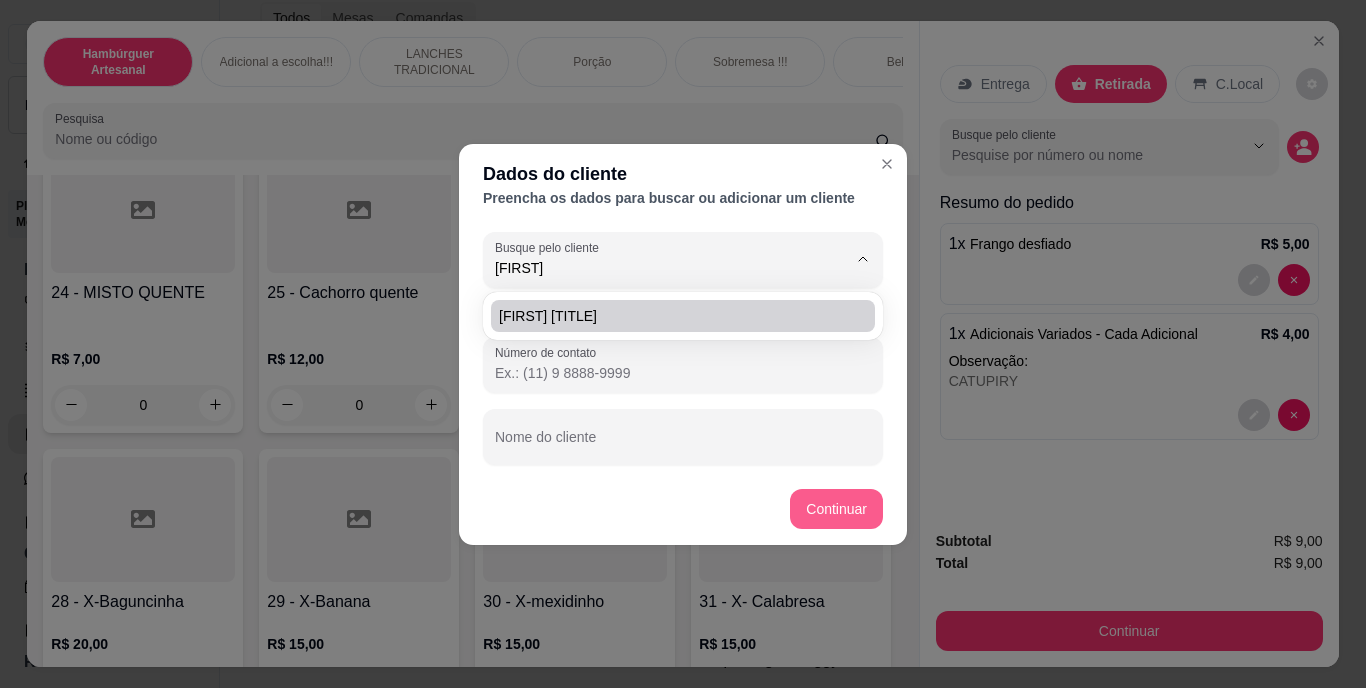 click on "Continuar" at bounding box center [836, 509] 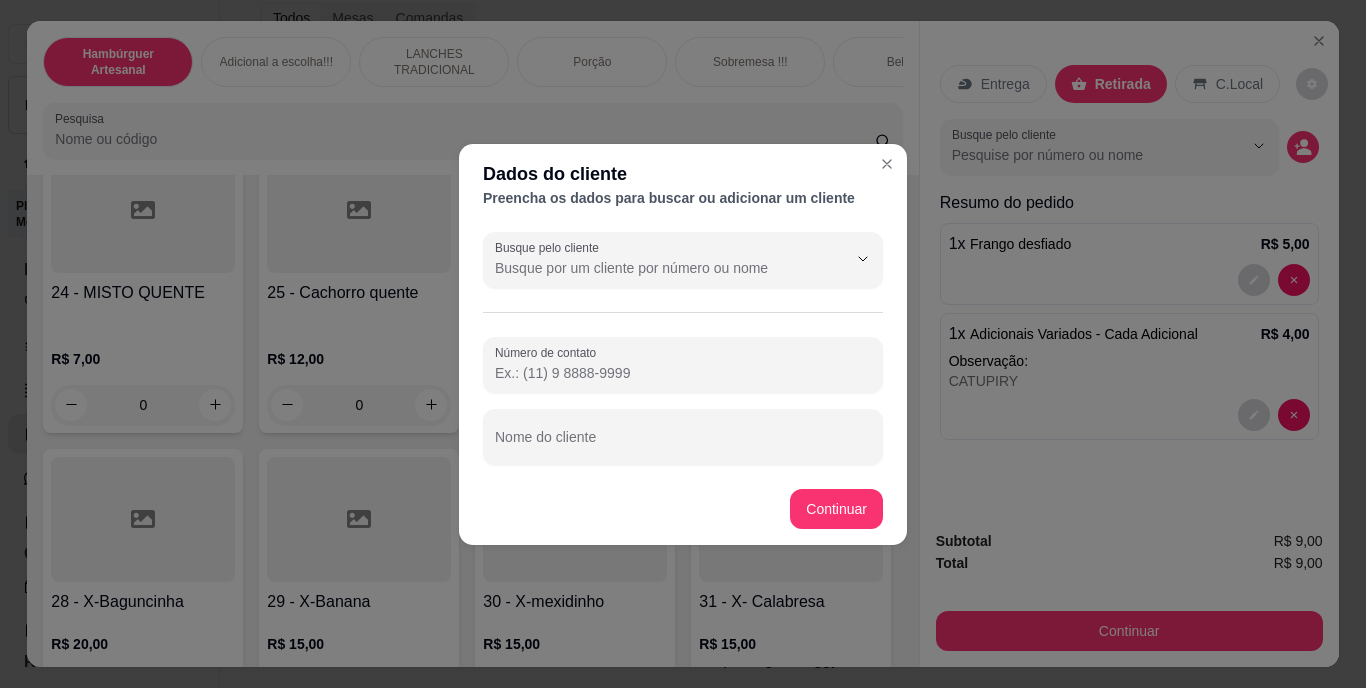 click on "Busque pelo cliente" at bounding box center (655, 268) 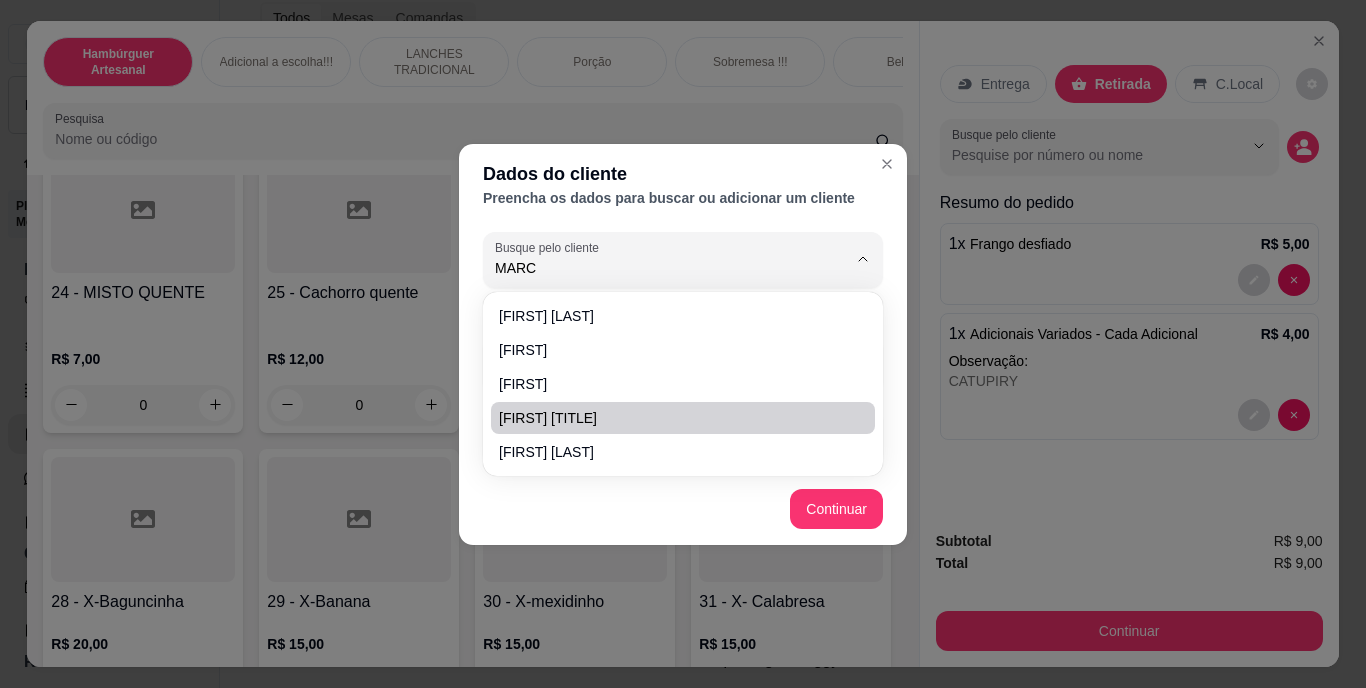 click on "marciane funcionaria" at bounding box center (673, 418) 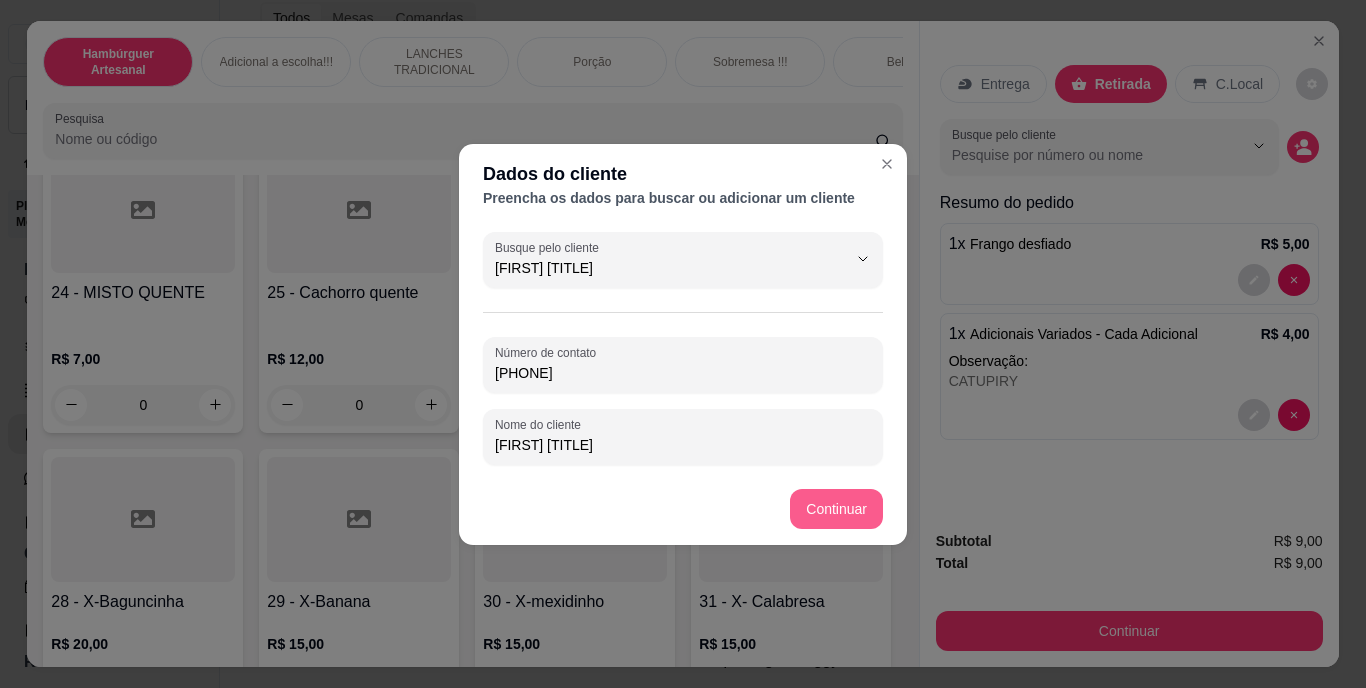 type on "marciane funcionaria" 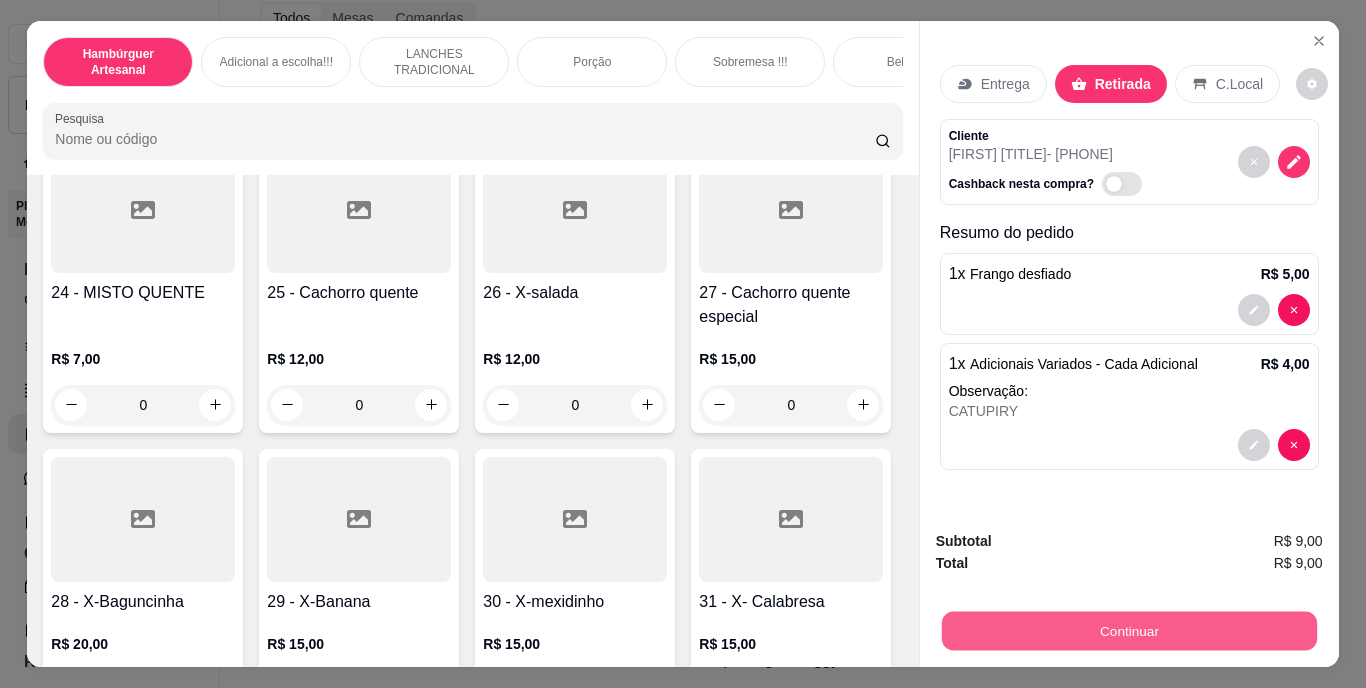 click on "Continuar" at bounding box center [1128, 631] 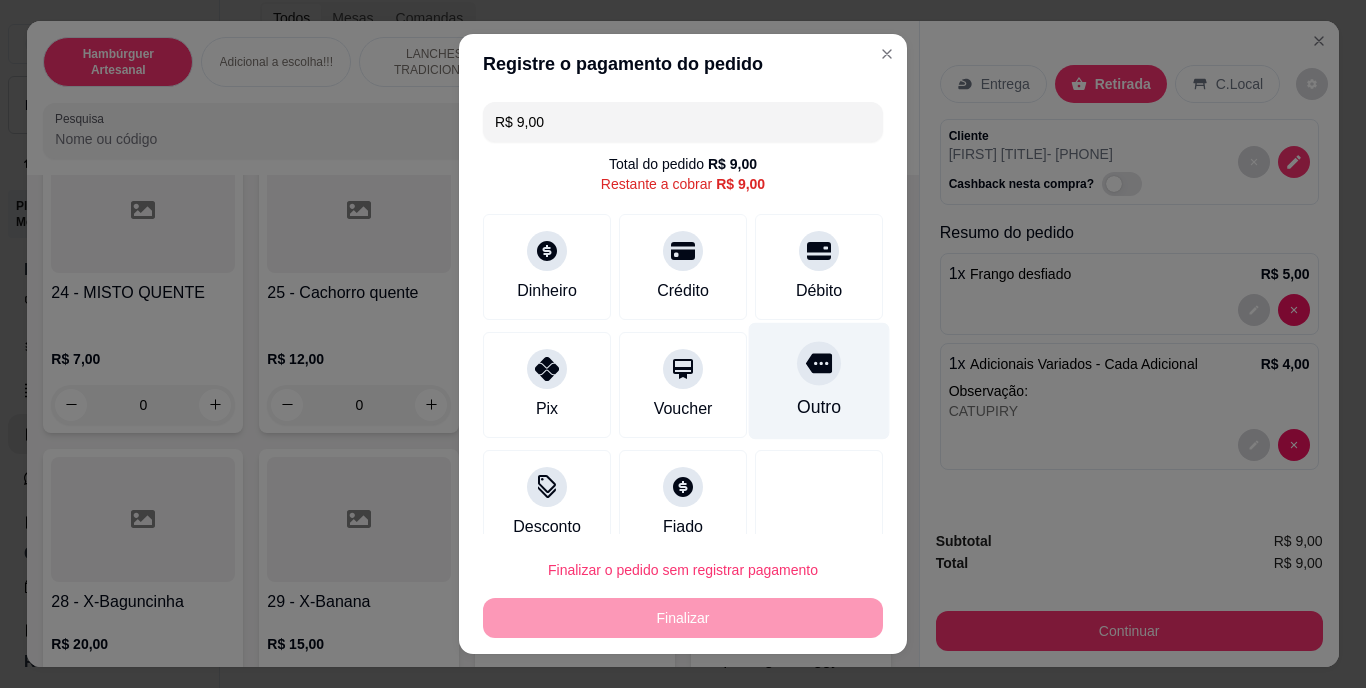 click on "Outro" at bounding box center (819, 381) 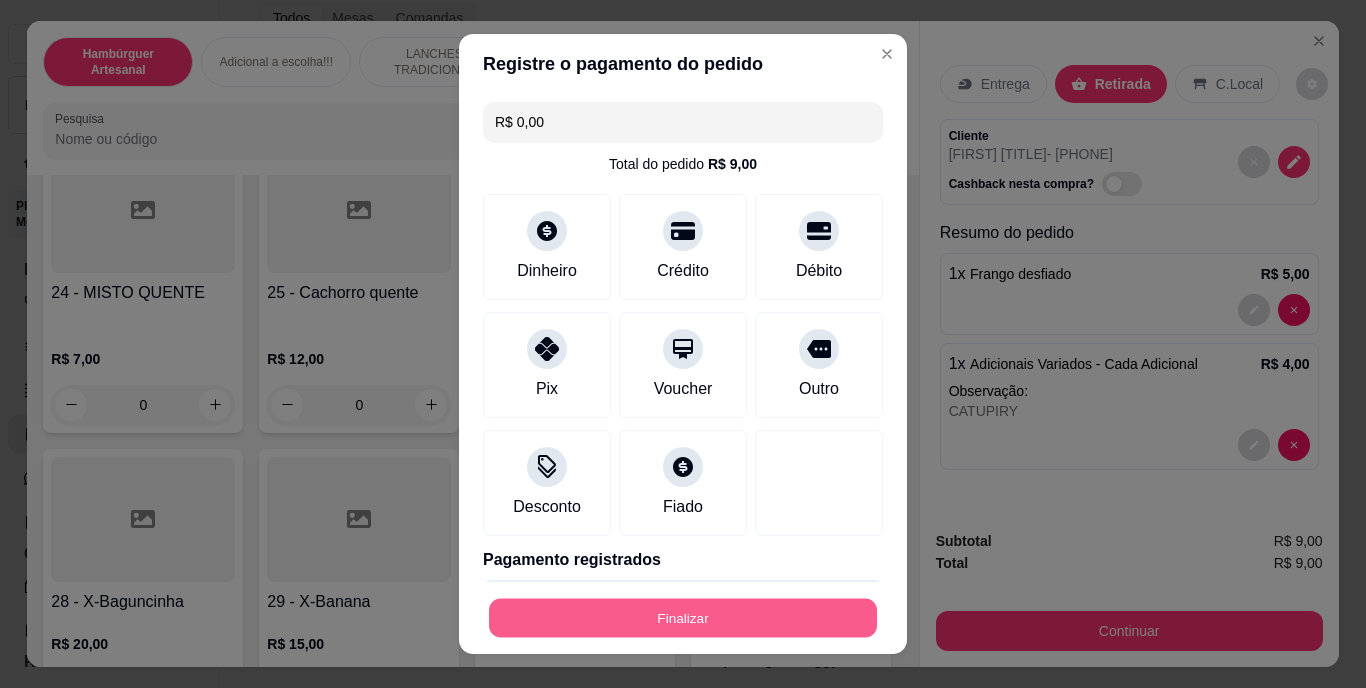 click on "Finalizar" at bounding box center (683, 617) 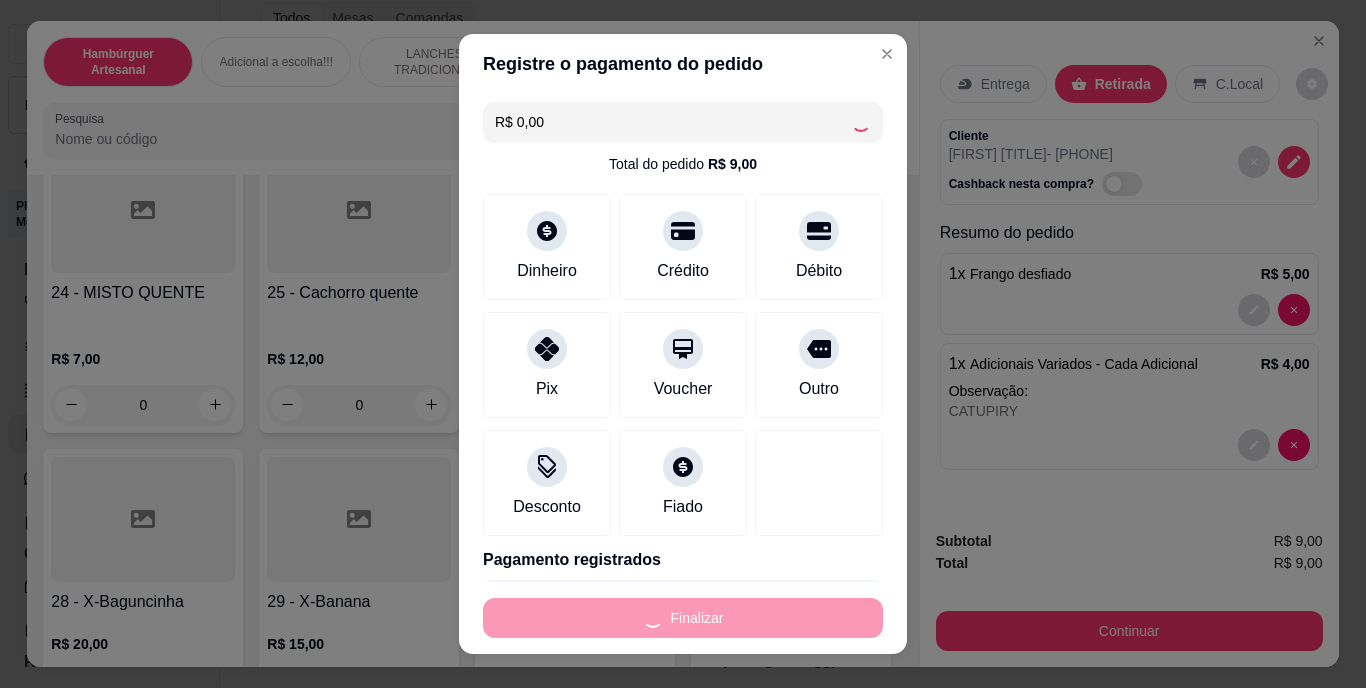 type on "0" 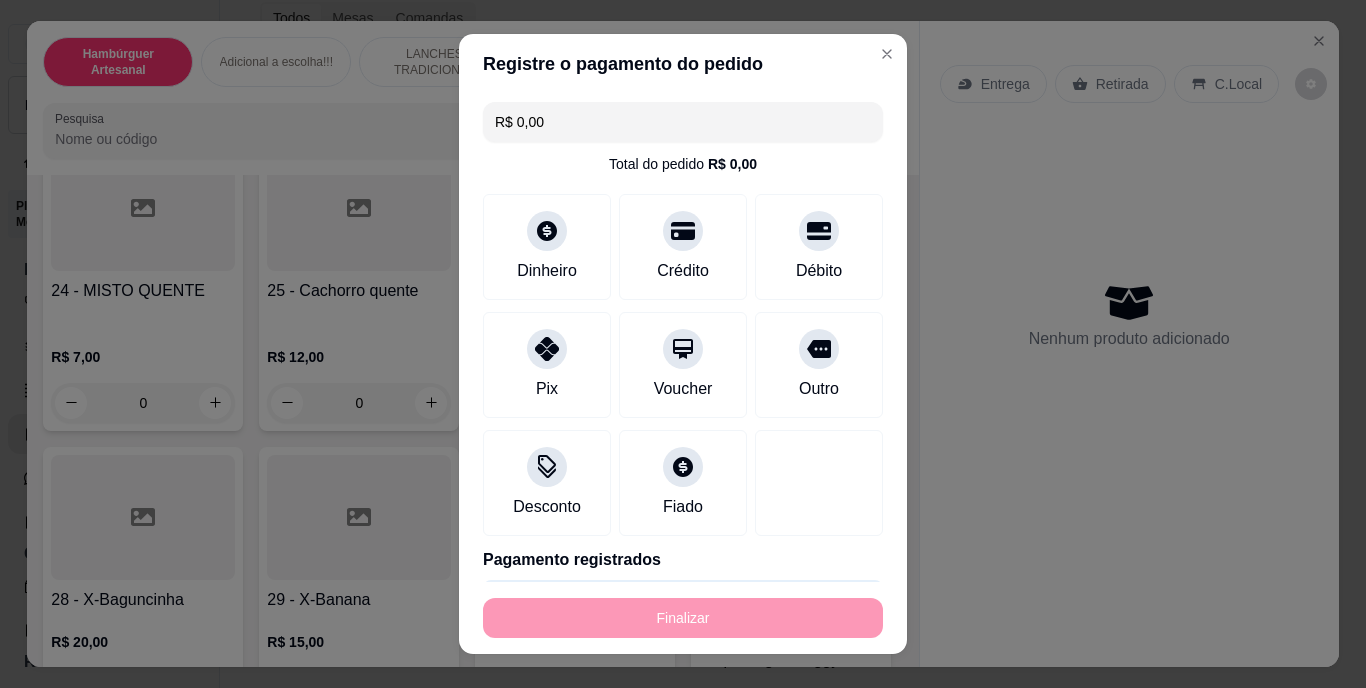 type on "-R$ 9,00" 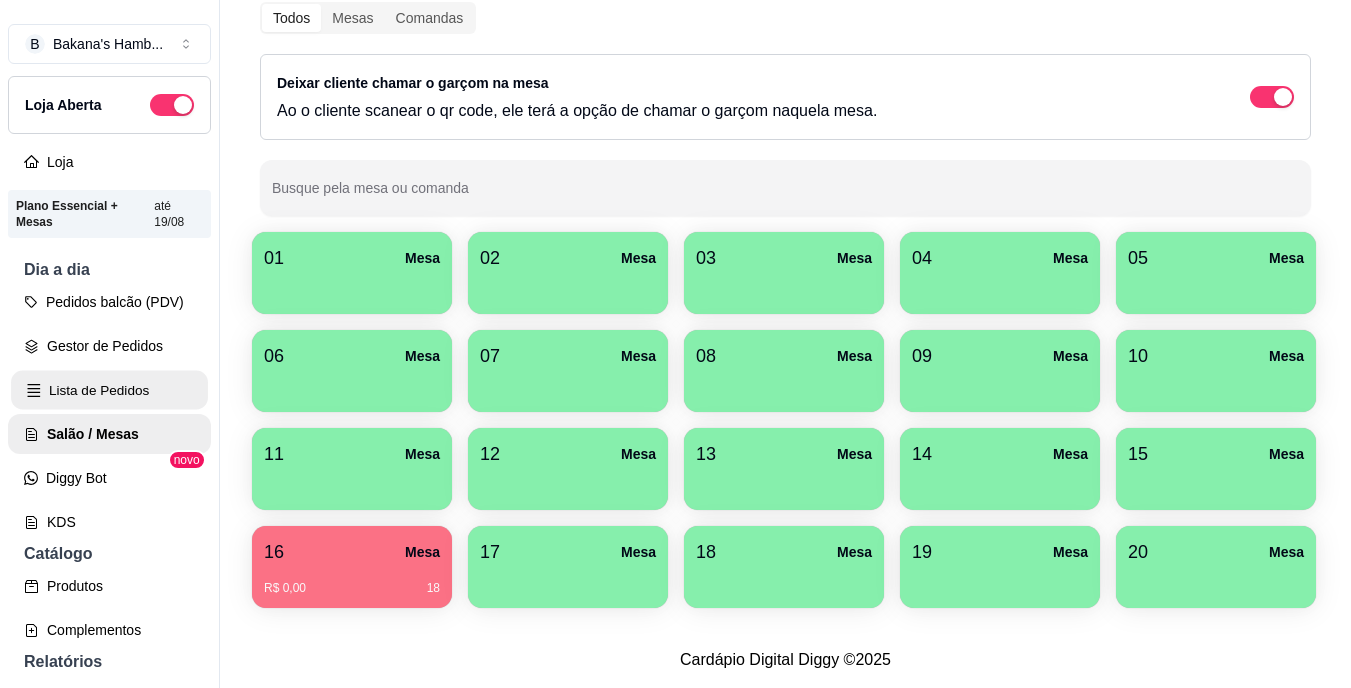 click on "Lista de Pedidos" at bounding box center [109, 390] 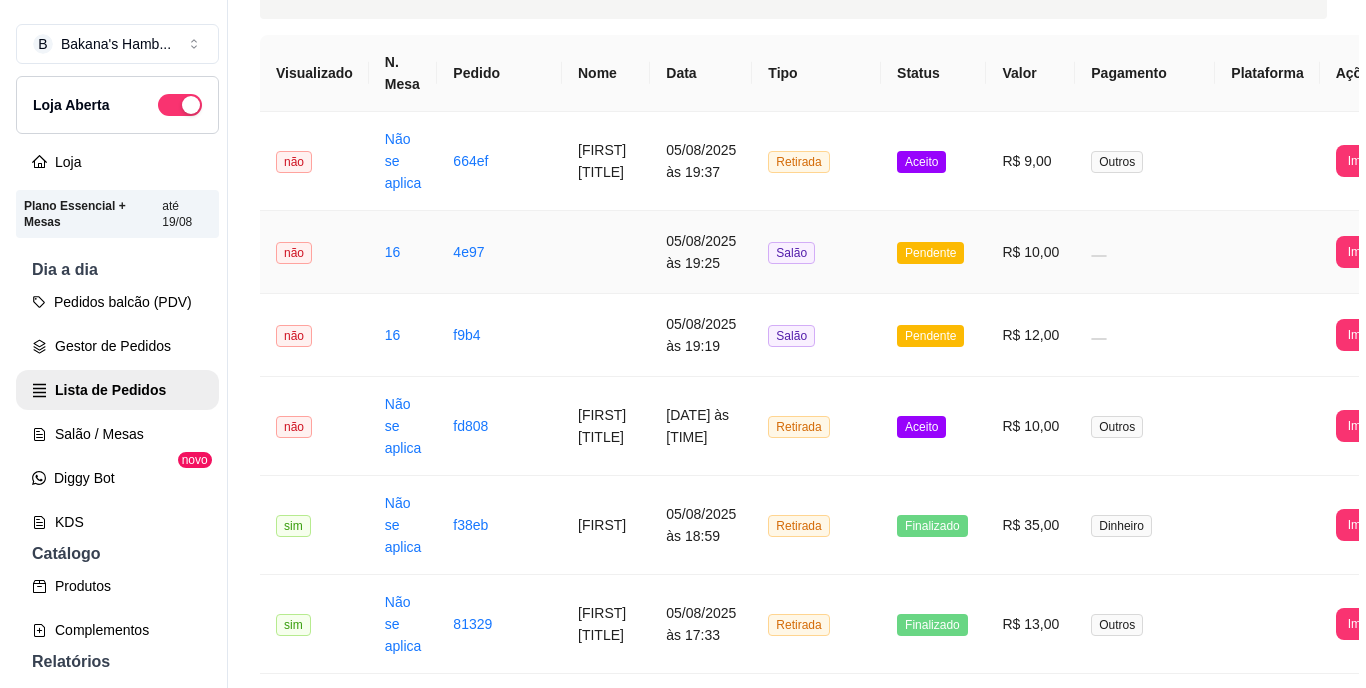 scroll, scrollTop: 143, scrollLeft: 0, axis: vertical 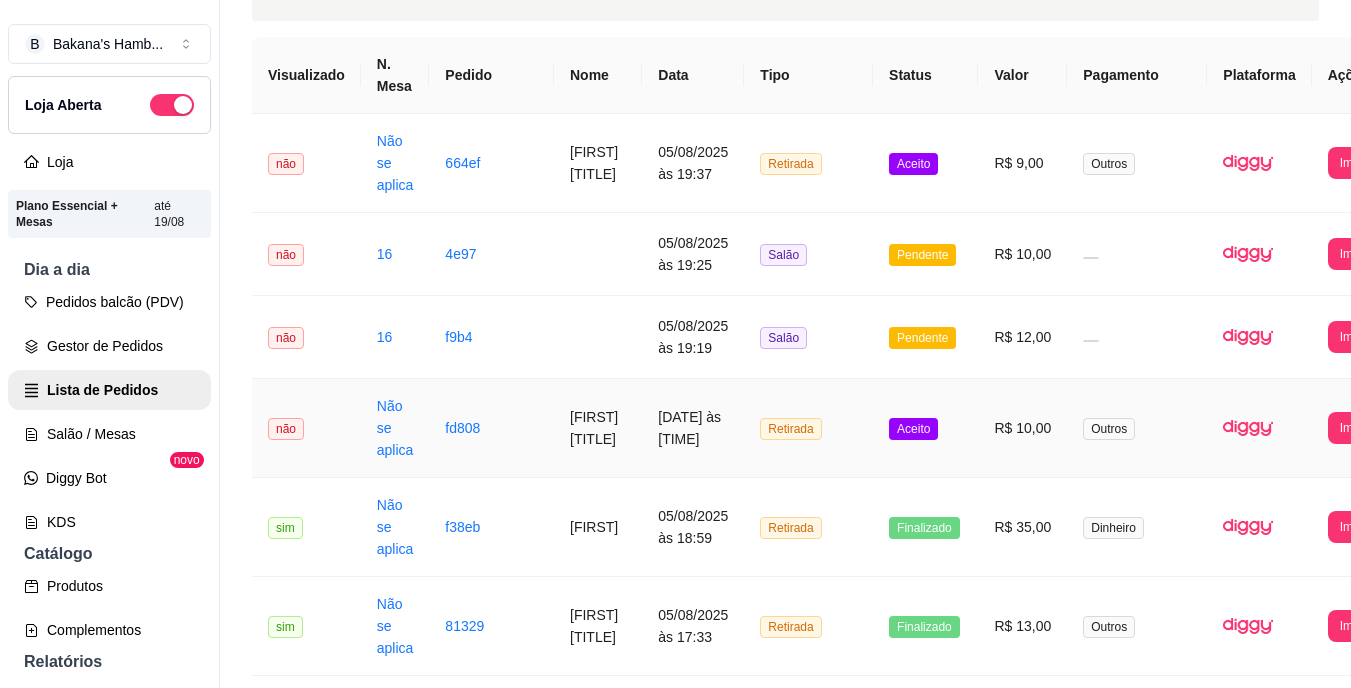 click on "Retirada" at bounding box center [808, 428] 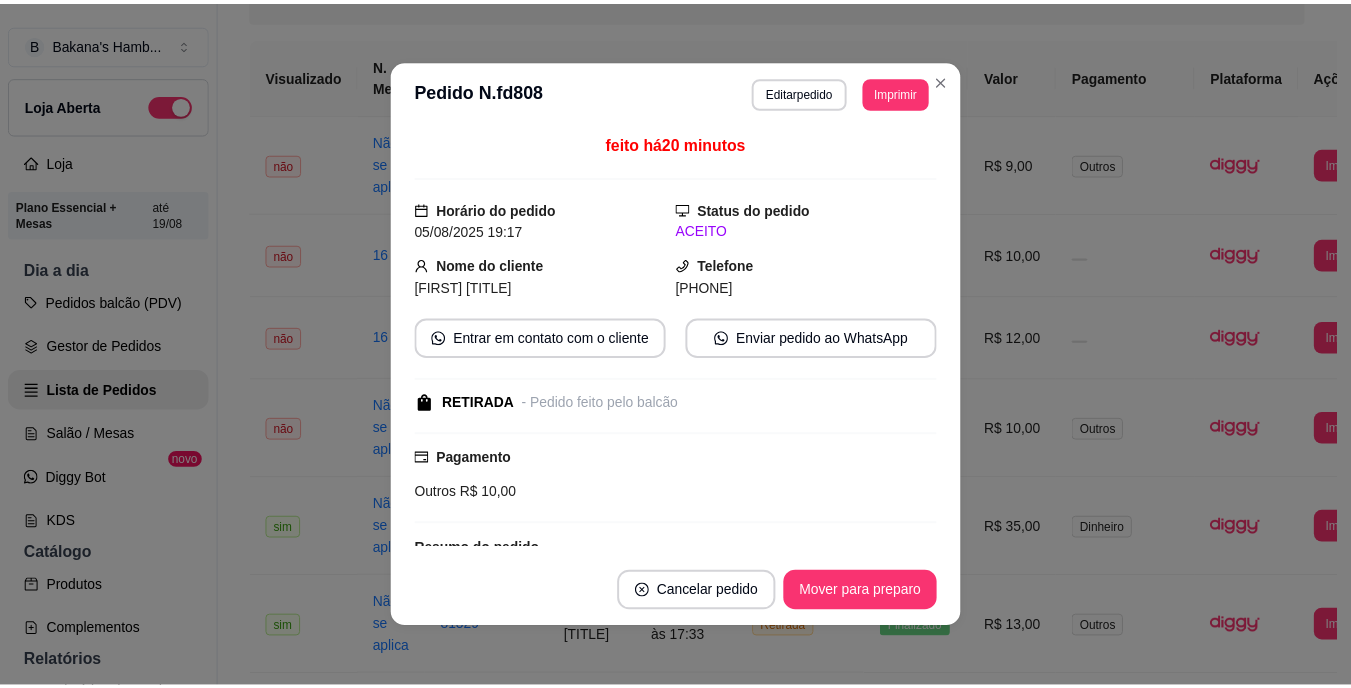 scroll, scrollTop: 145, scrollLeft: 0, axis: vertical 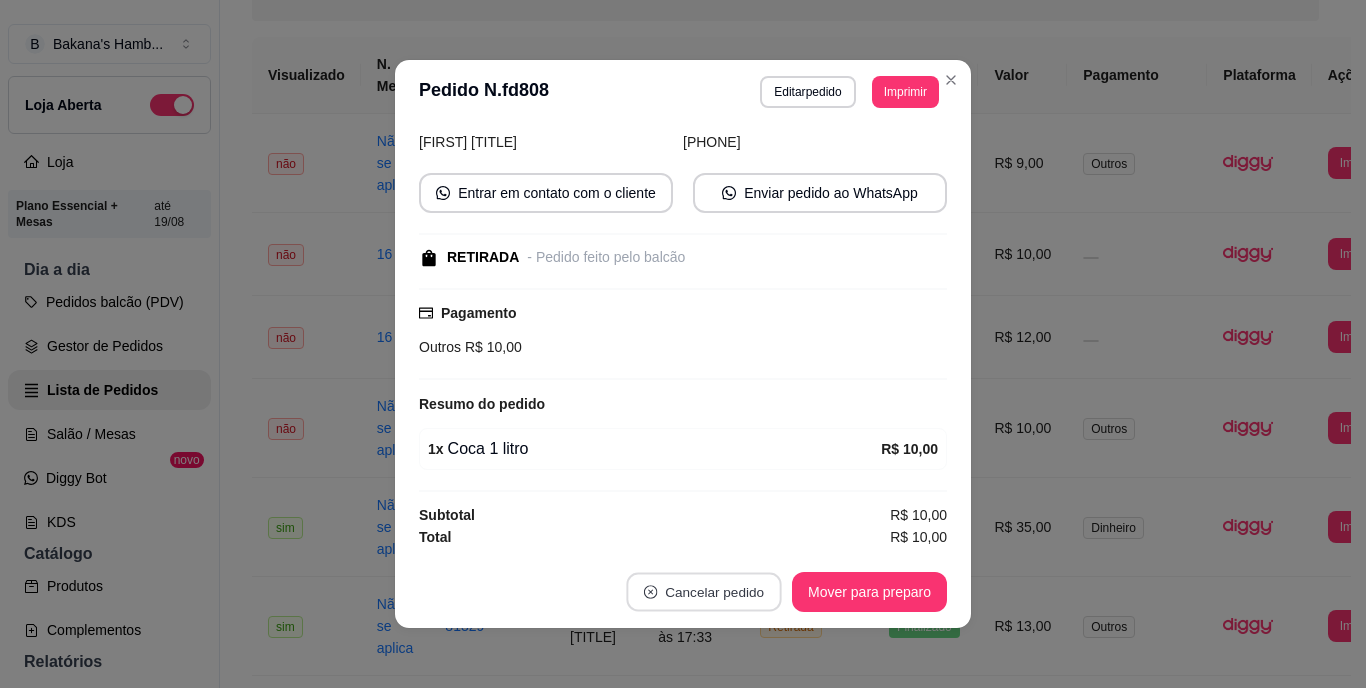 click on "Cancelar pedido" at bounding box center (703, 592) 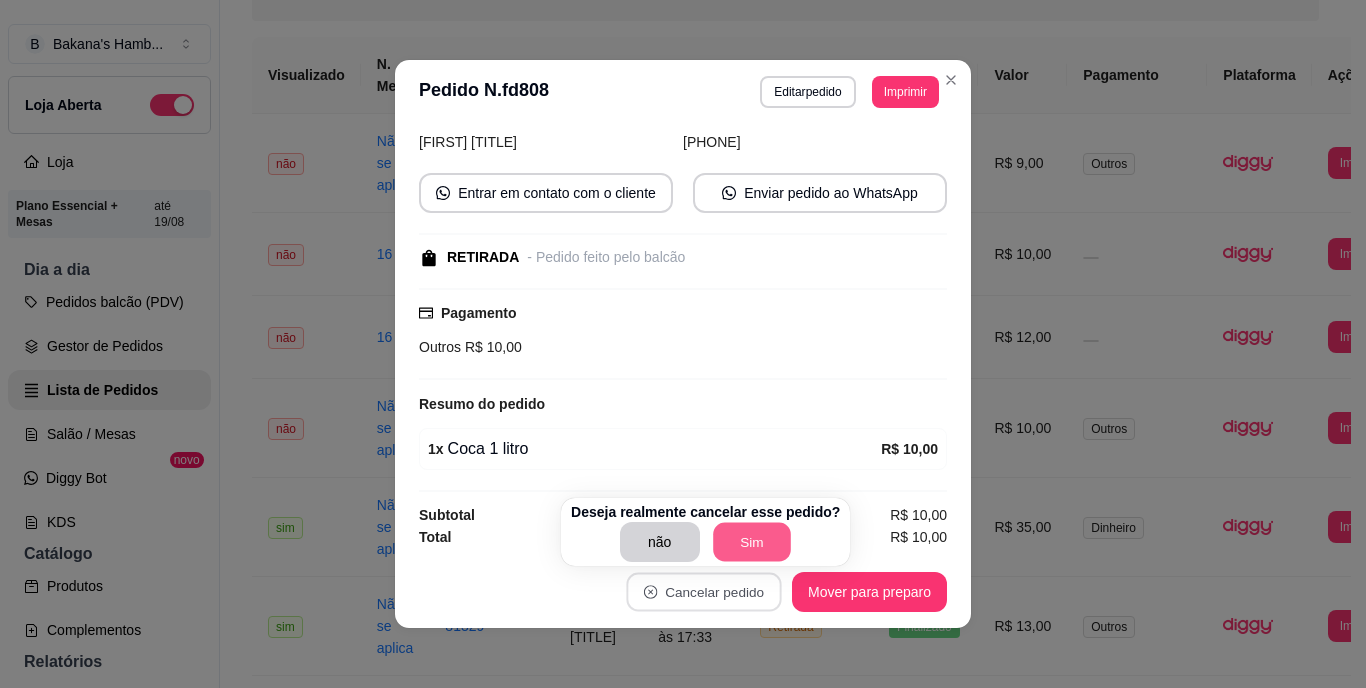 click on "Sim" at bounding box center [752, 542] 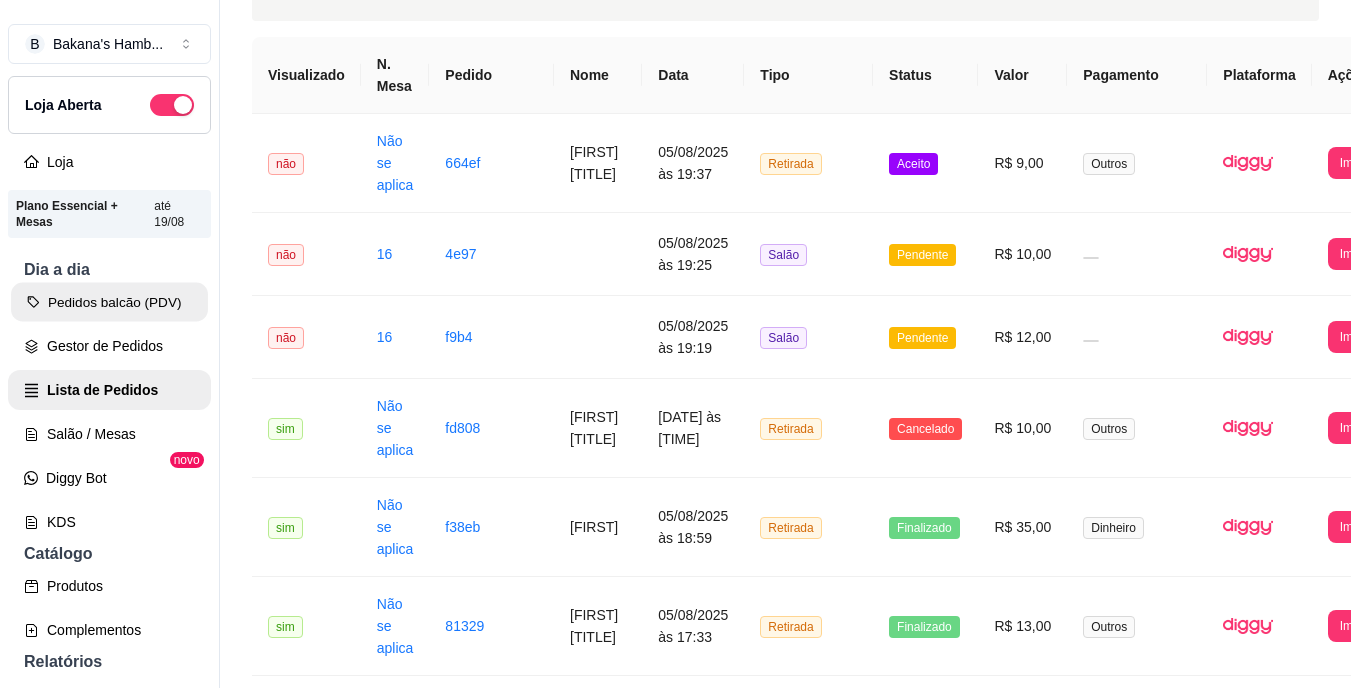 click on "Pedidos balcão (PDV)" at bounding box center [109, 302] 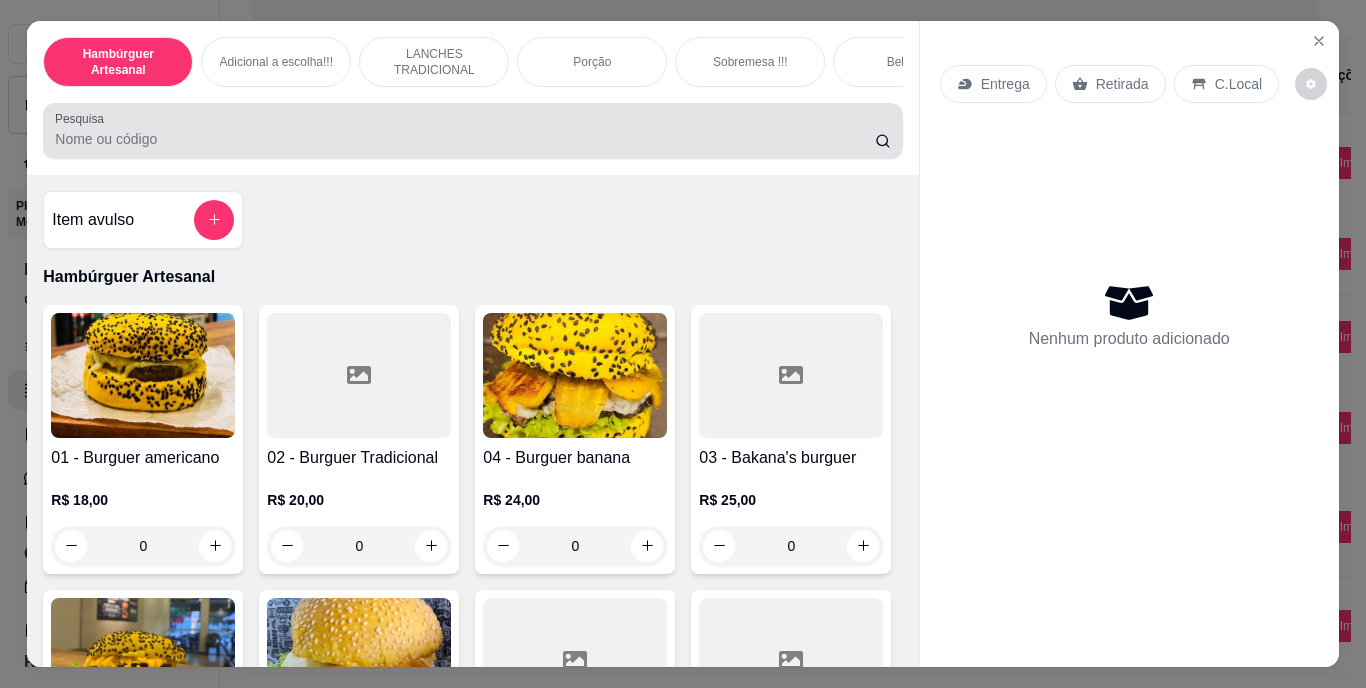 click on "Pesquisa" at bounding box center [472, 131] 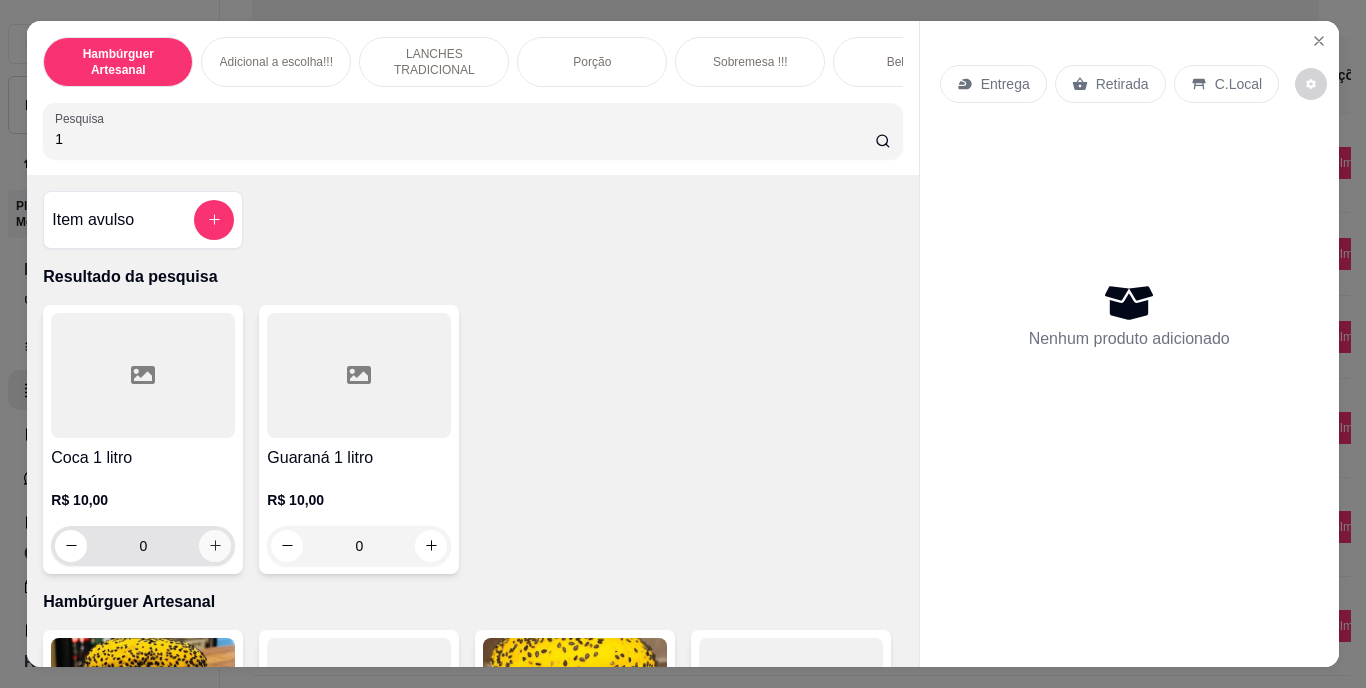 type on "1" 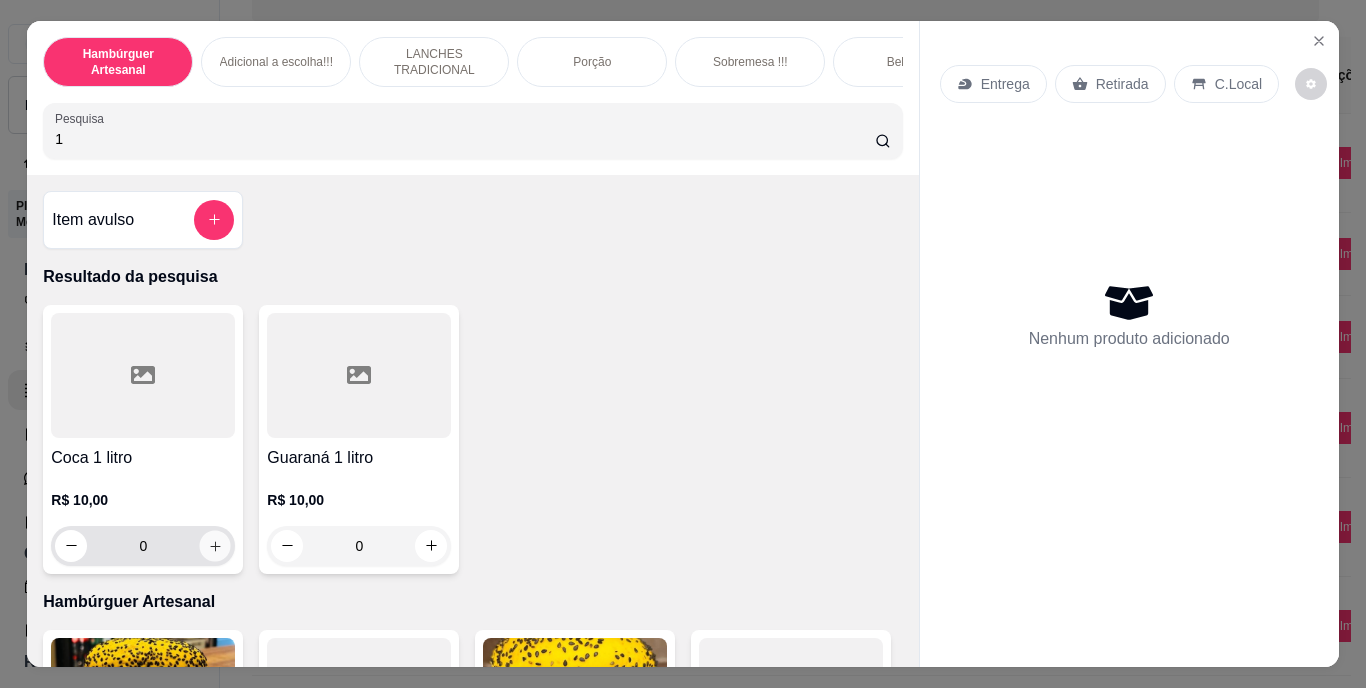 click 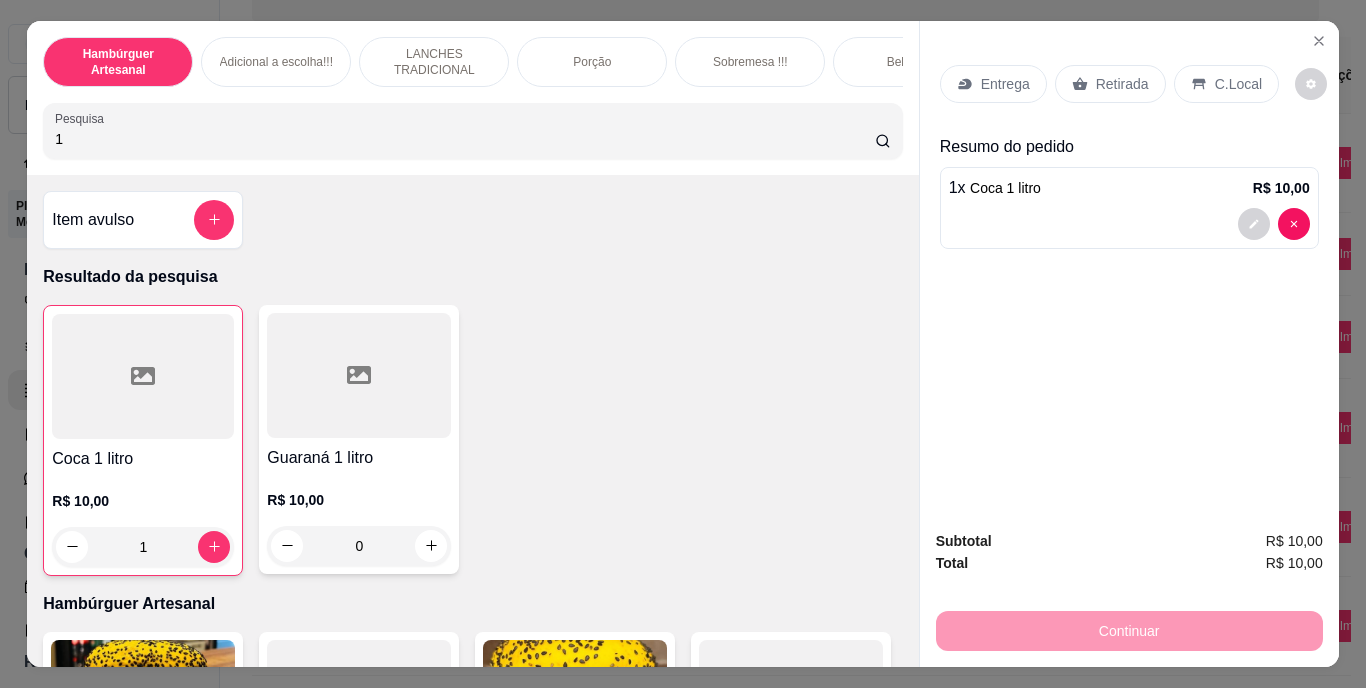 click on "Retirada" at bounding box center [1122, 84] 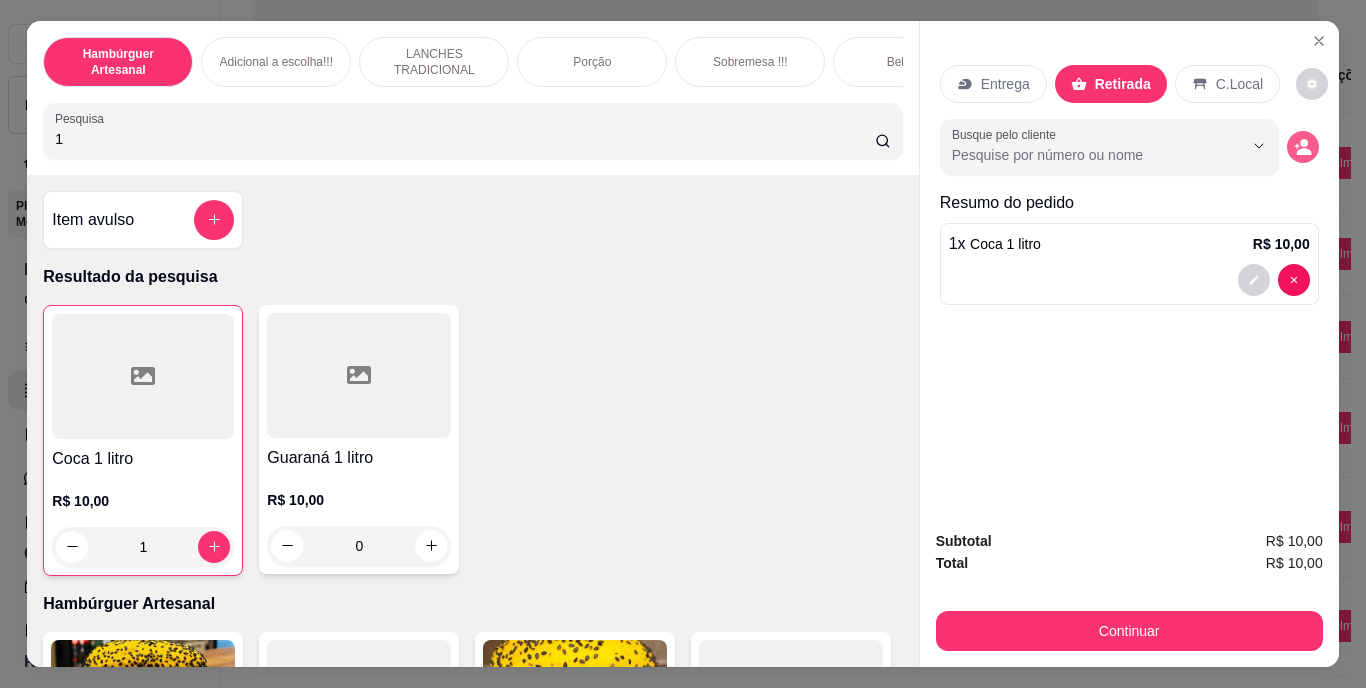 click 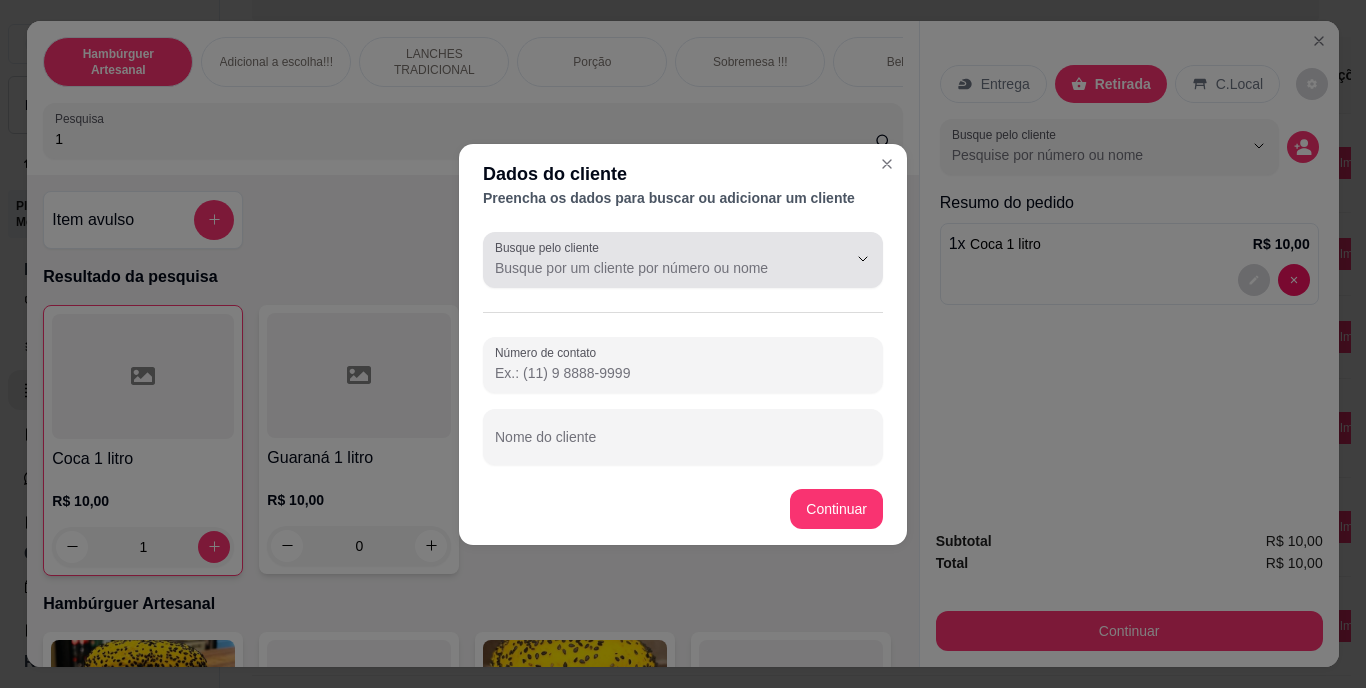 click at bounding box center (683, 260) 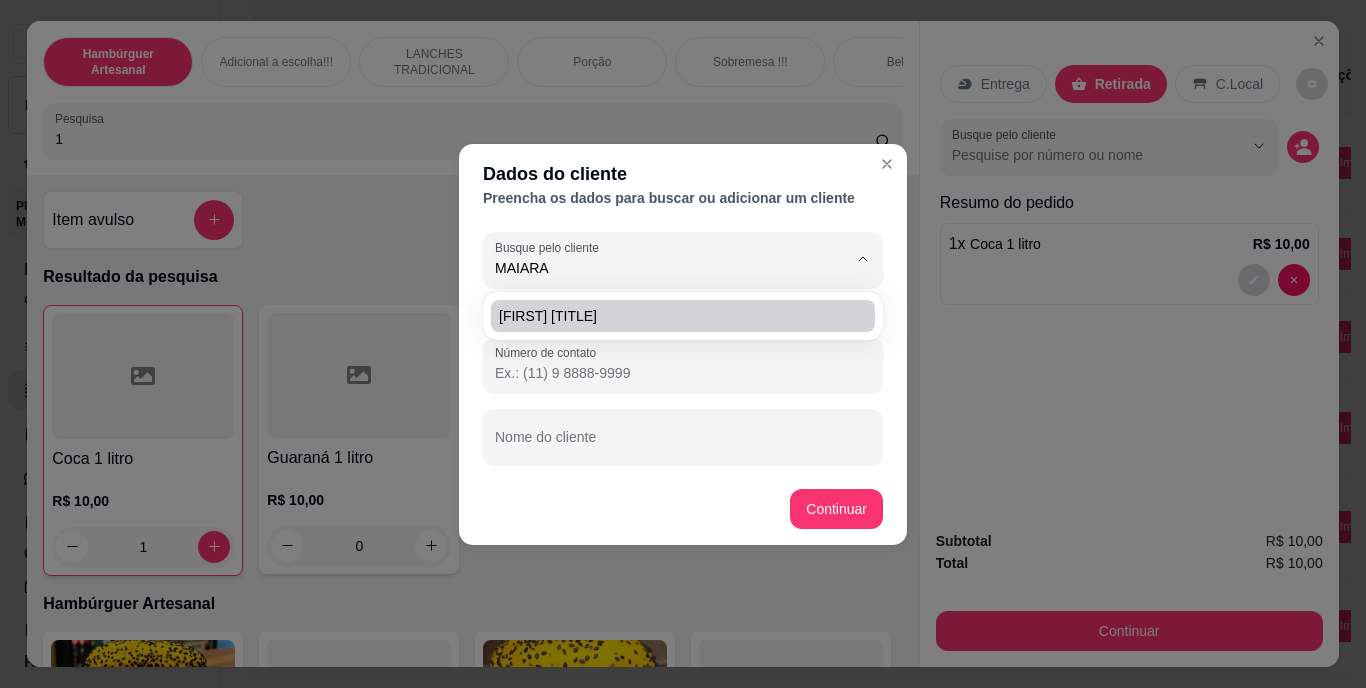click on "maiara funcionaria" at bounding box center (673, 316) 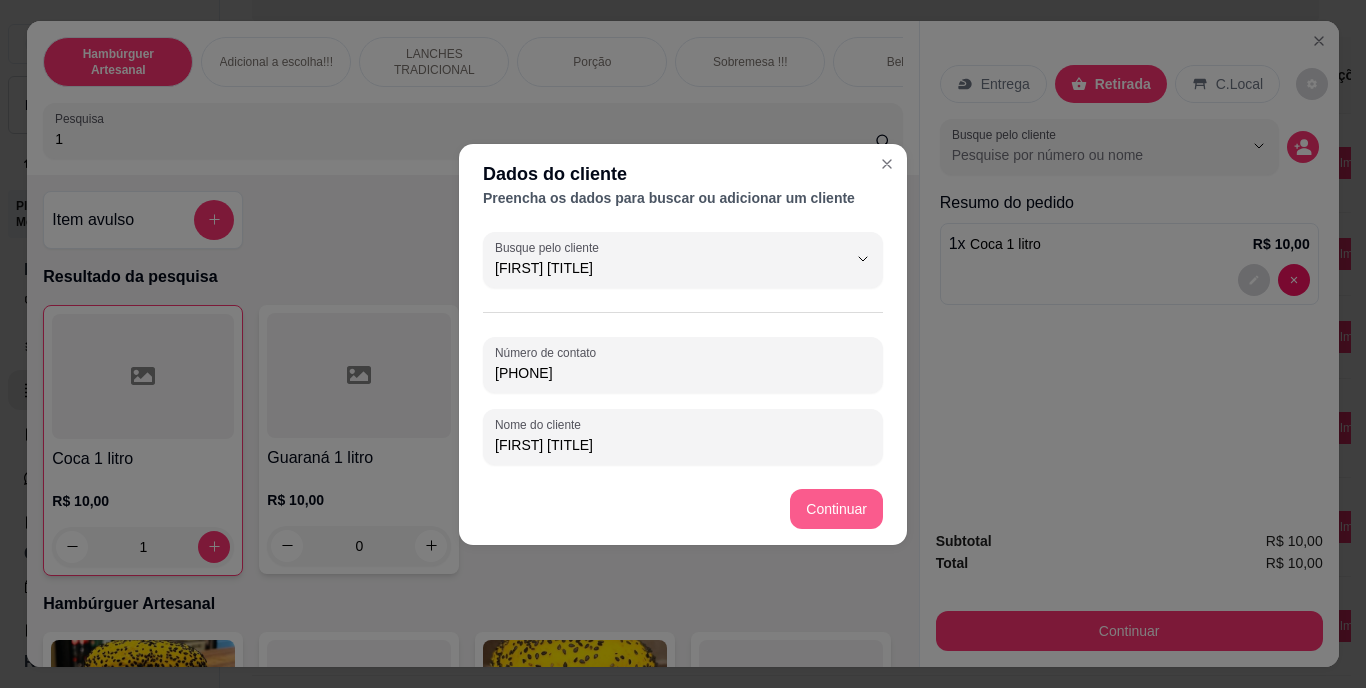 type on "maiara funcionaria" 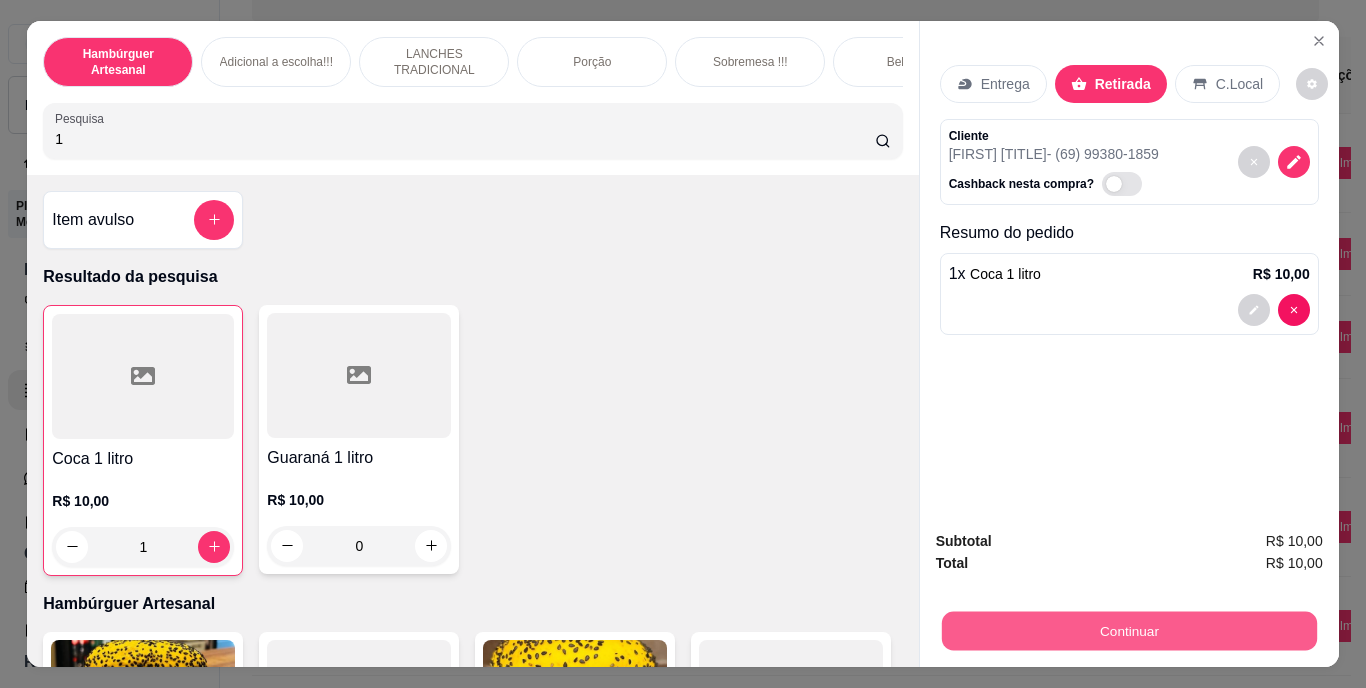 click on "Continuar" at bounding box center (1128, 631) 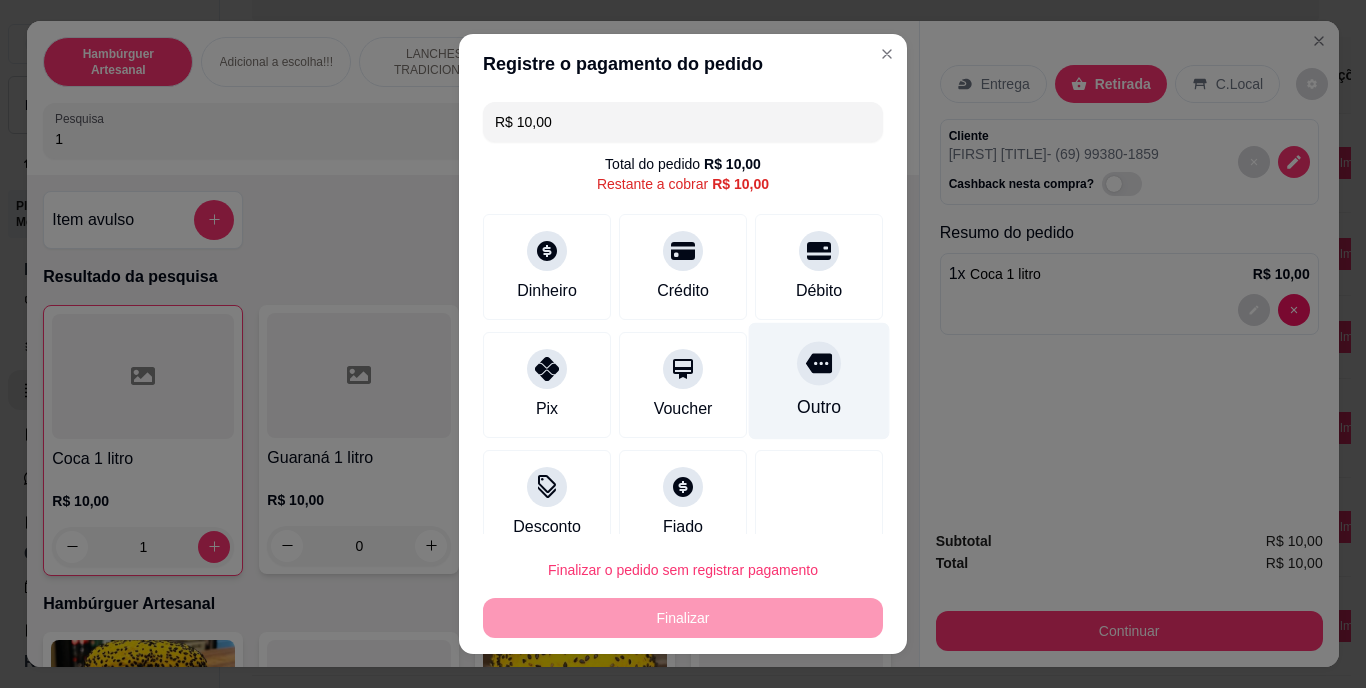 click on "Outro" at bounding box center (819, 408) 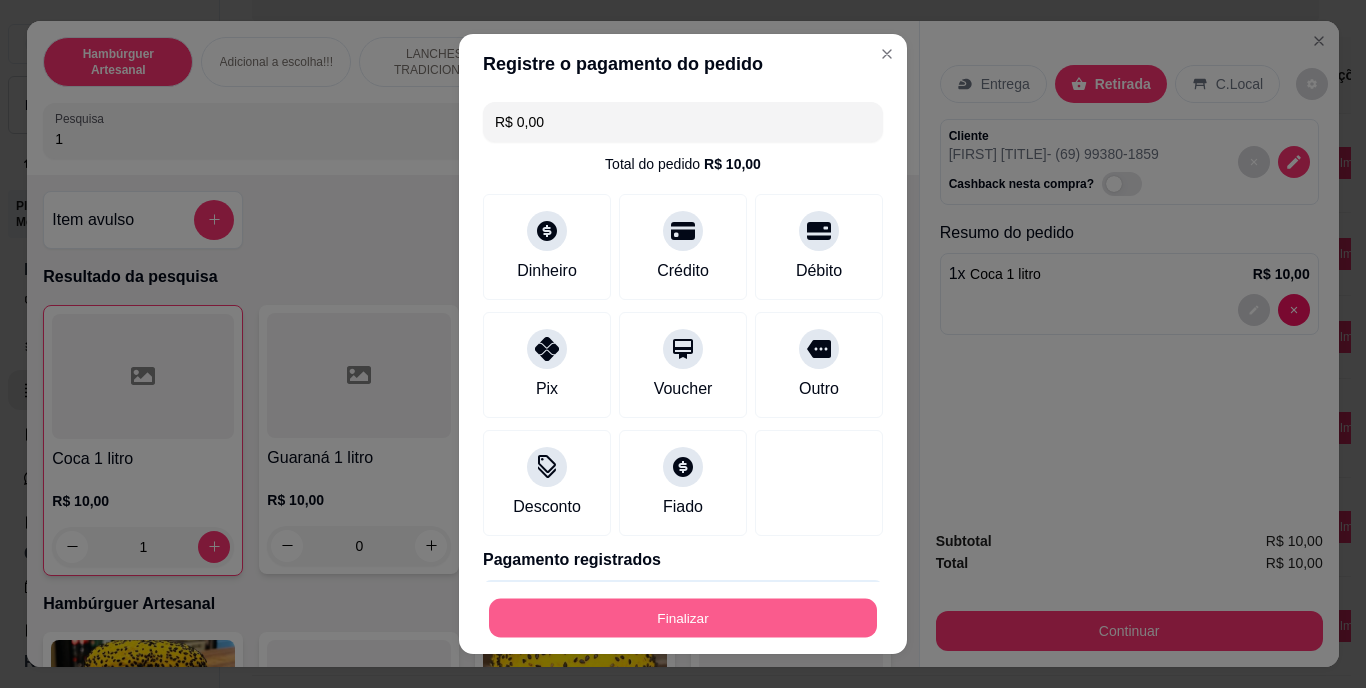 click on "Finalizar" at bounding box center [683, 617] 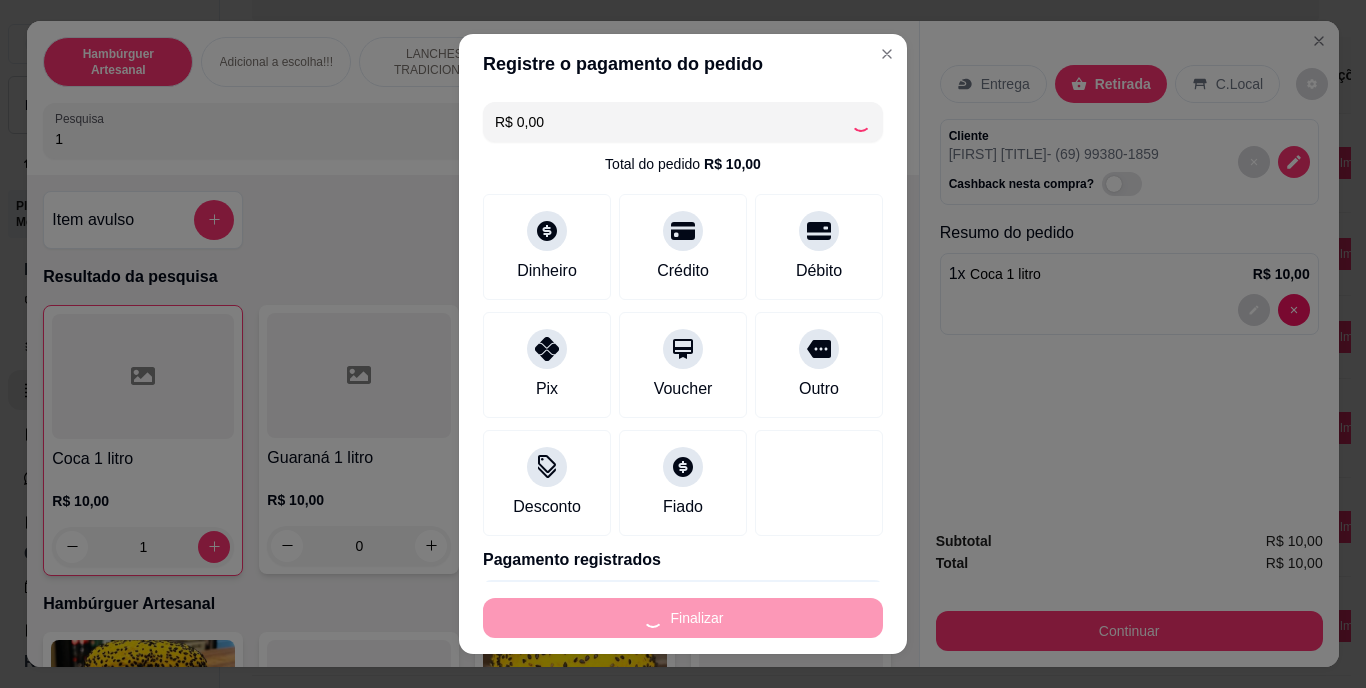 type on "0" 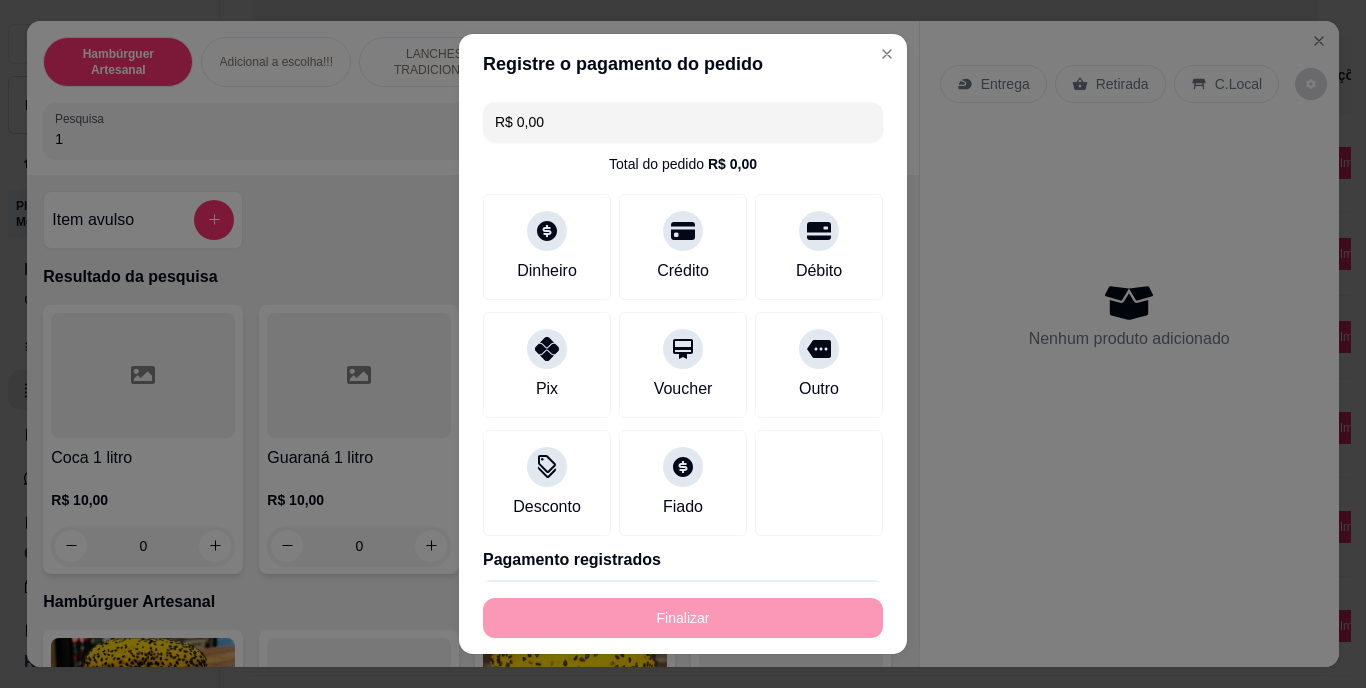 type on "-R$ 10,00" 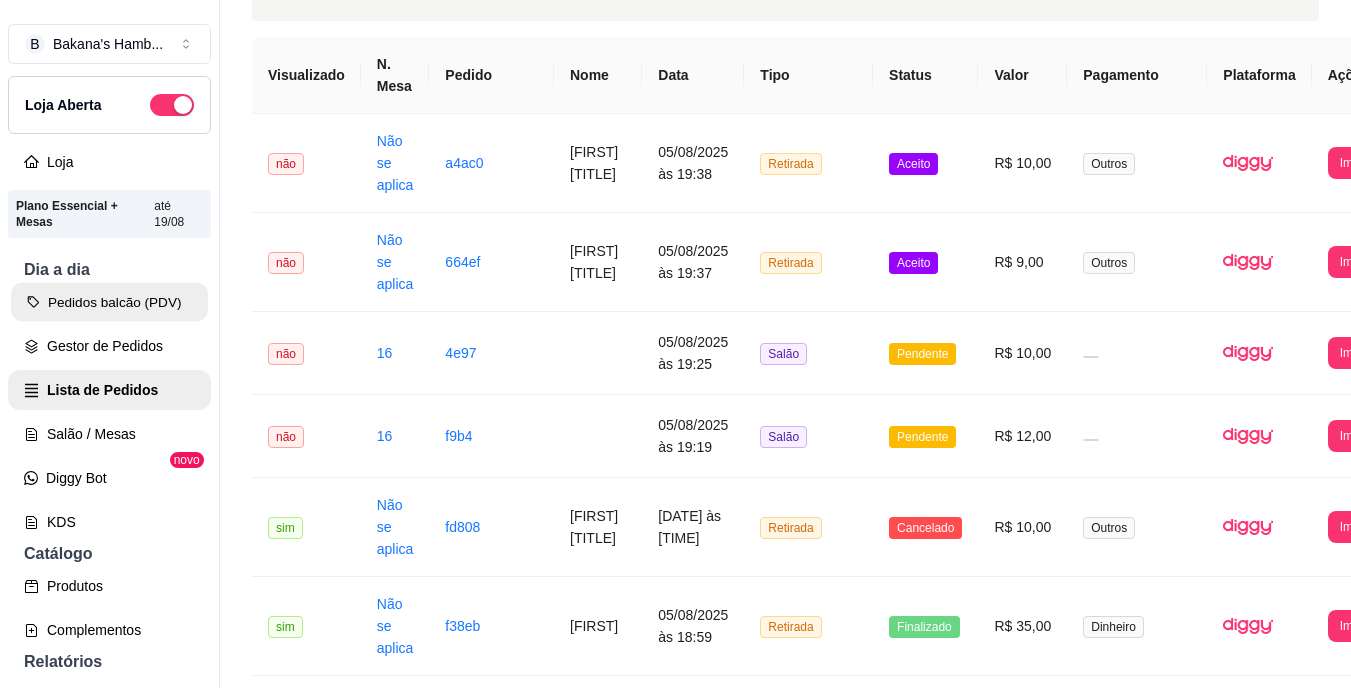 click on "Pedidos balcão (PDV)" at bounding box center (109, 302) 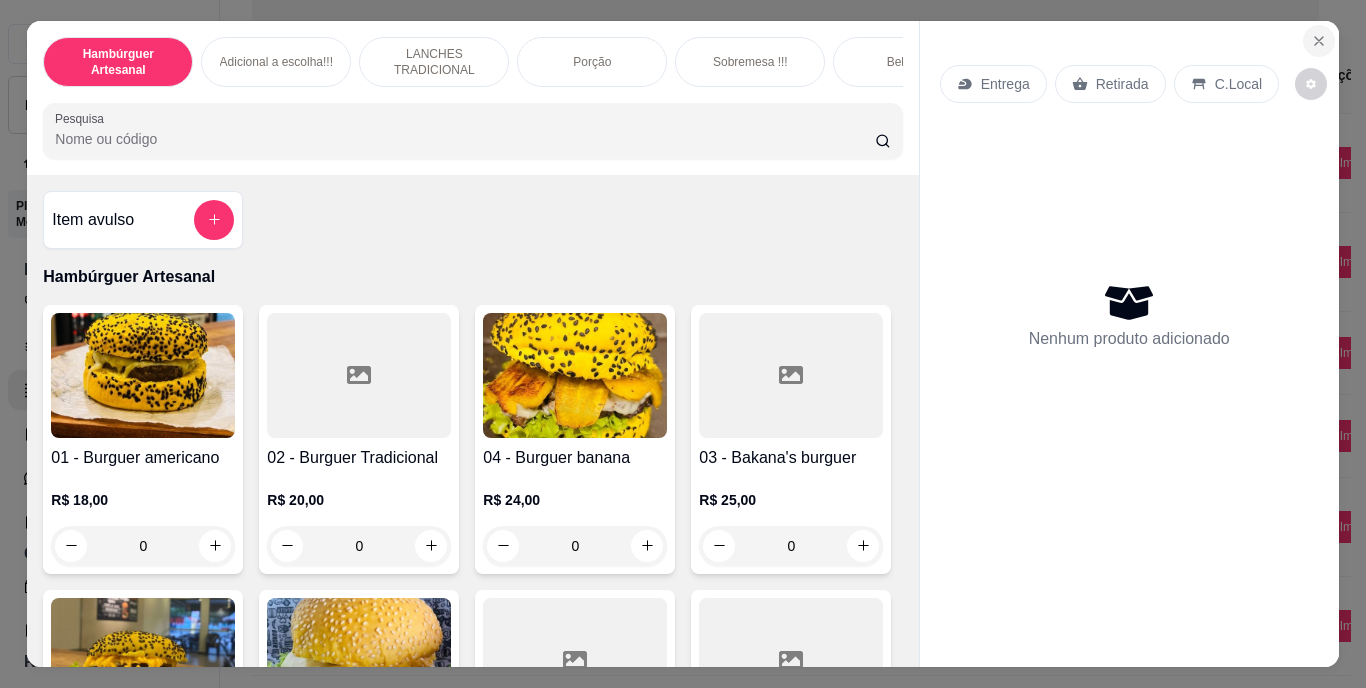 click 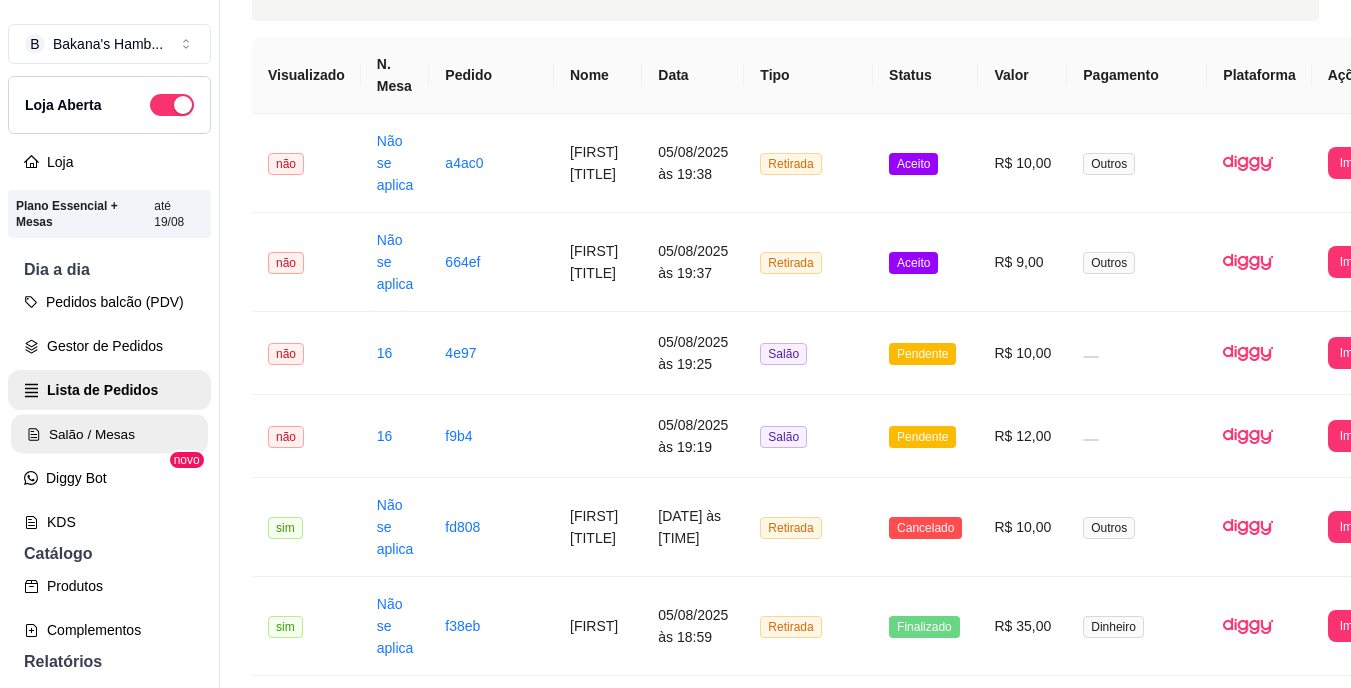 click on "Salão / Mesas" at bounding box center [109, 434] 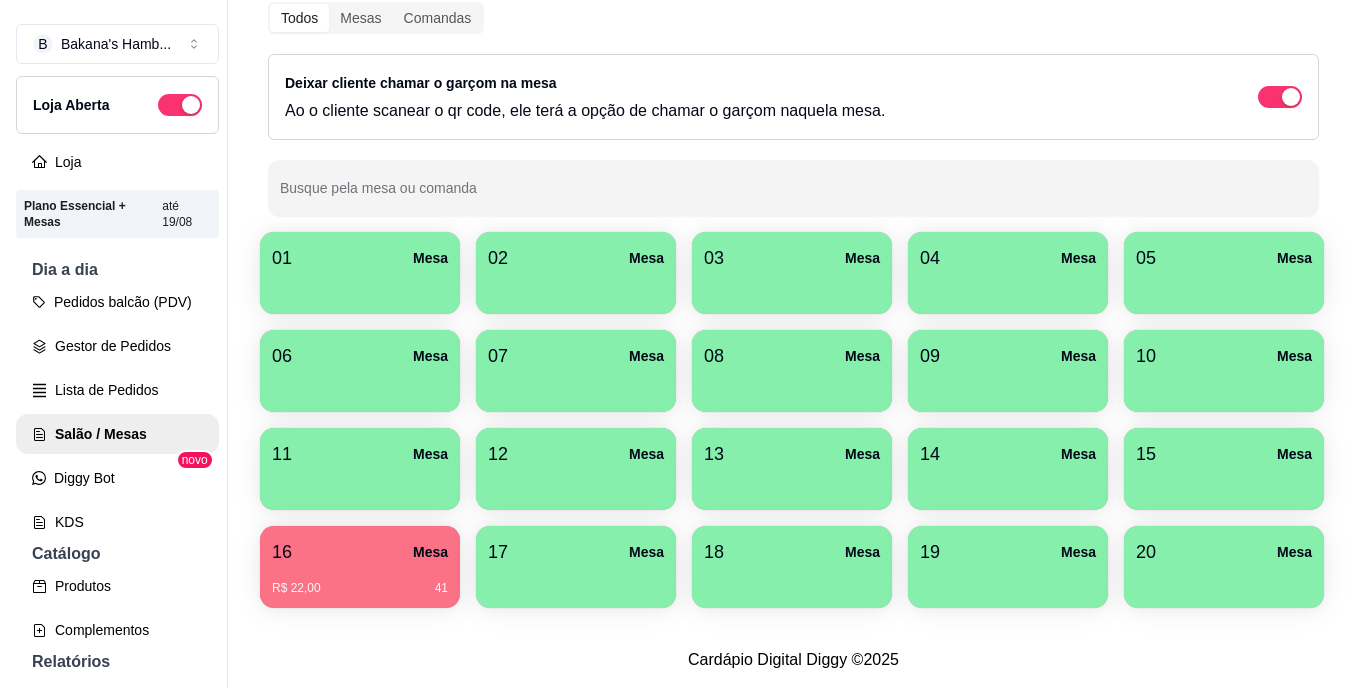 scroll, scrollTop: 228, scrollLeft: 0, axis: vertical 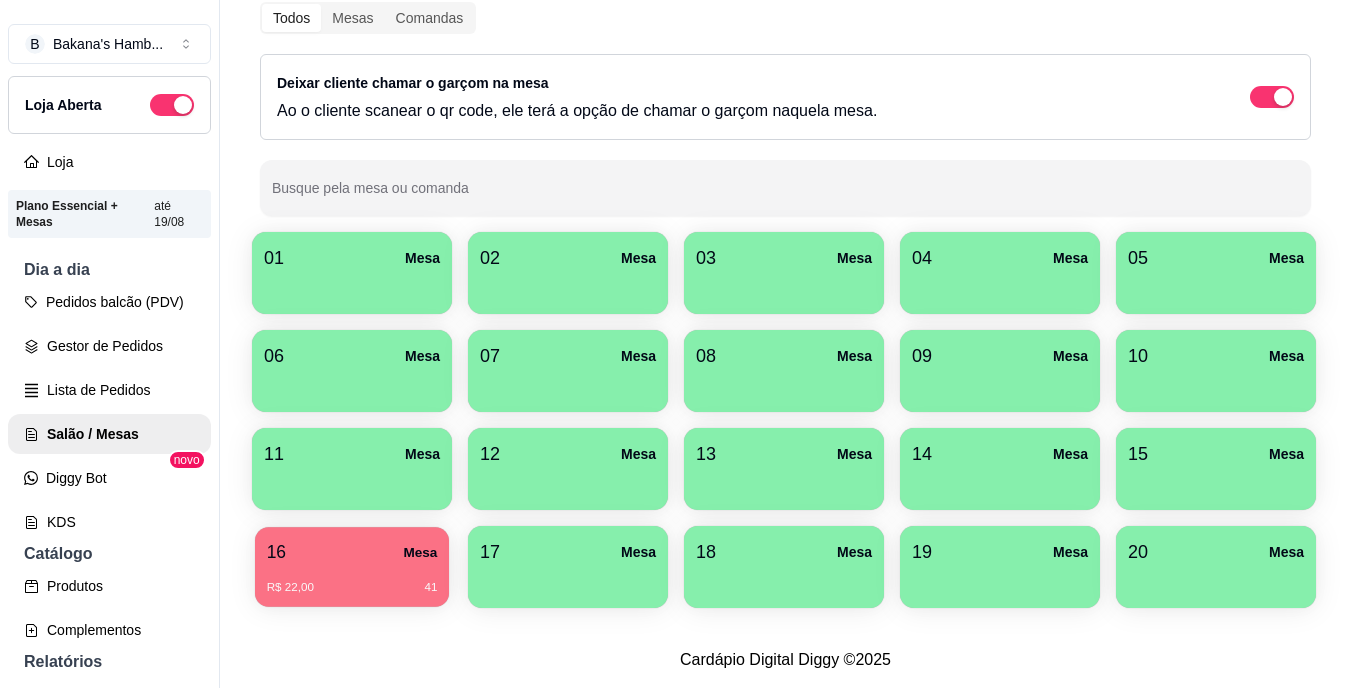 click on "R$ 22,00 41" at bounding box center [352, 580] 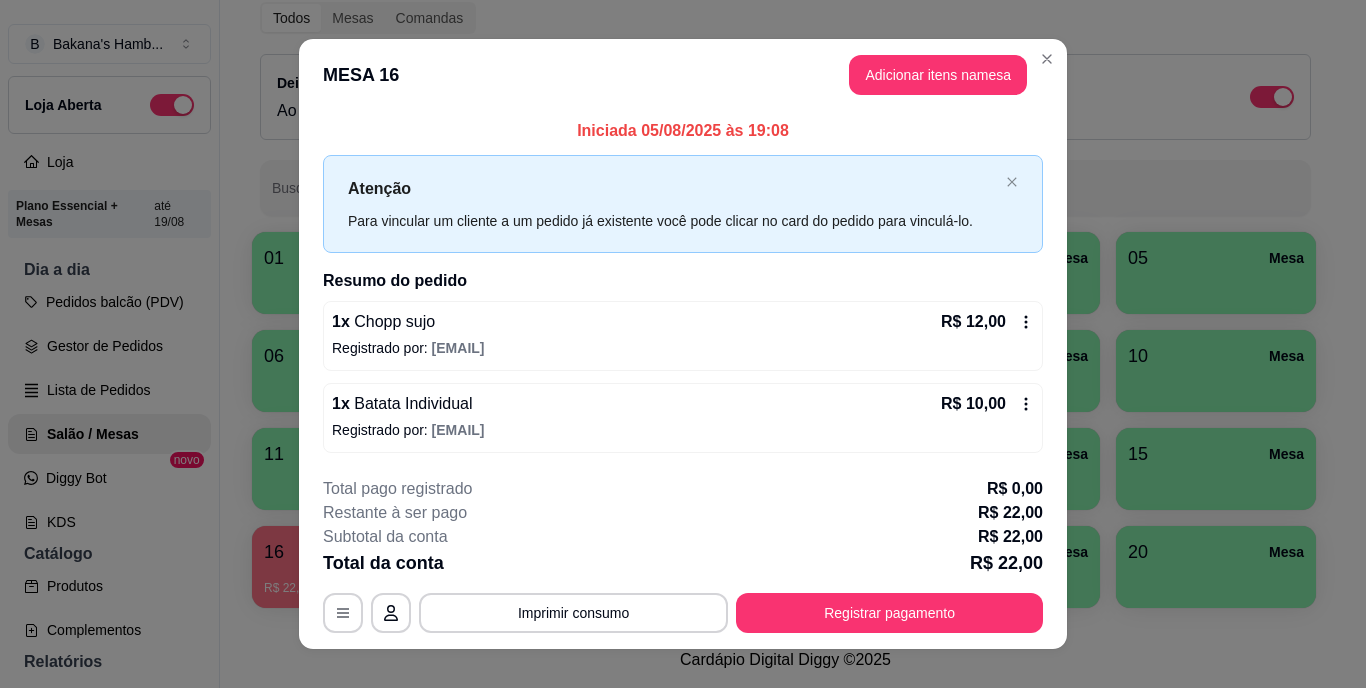 scroll, scrollTop: 25, scrollLeft: 0, axis: vertical 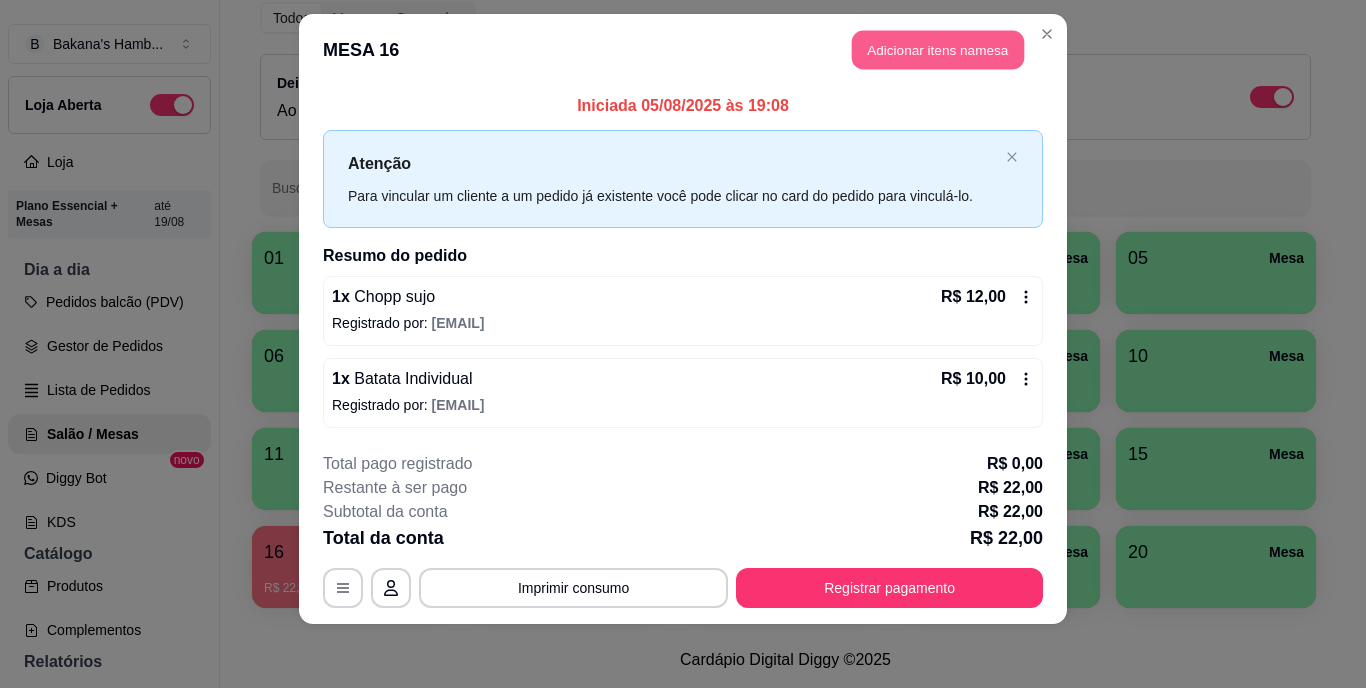 click on "Adicionar itens na  mesa" at bounding box center (938, 50) 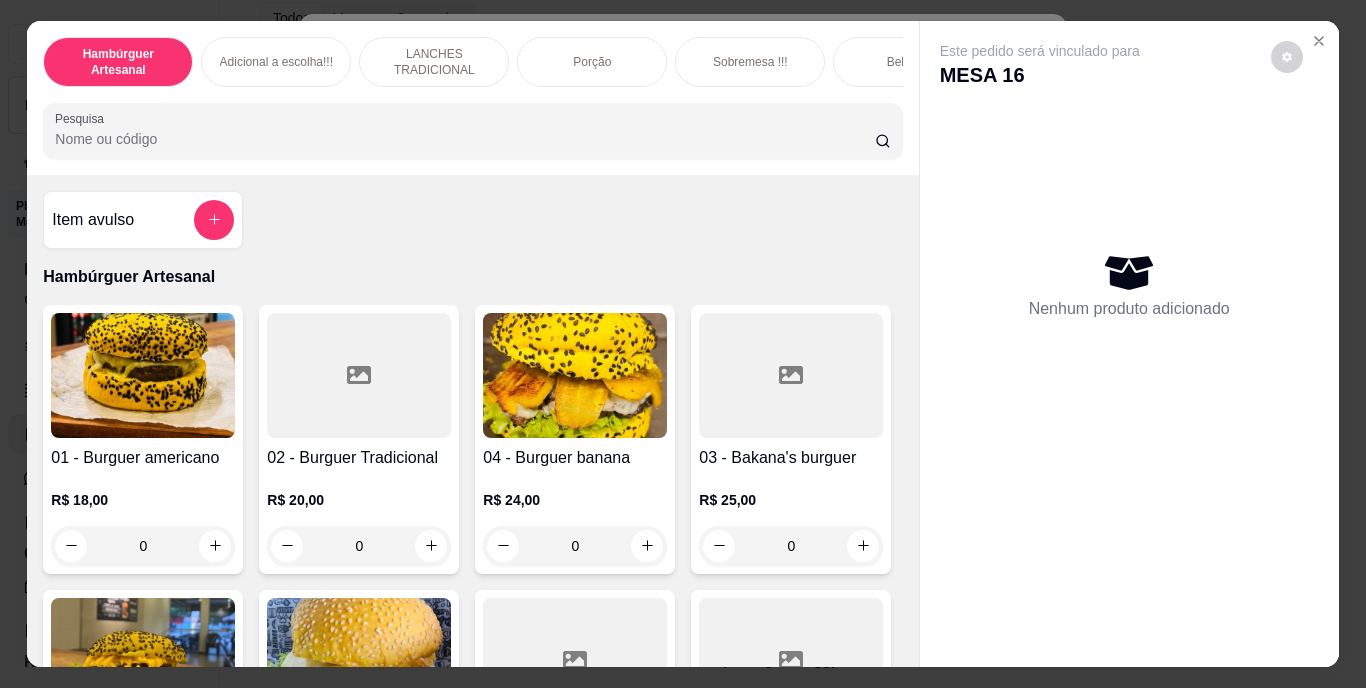 click on "Pesquisa" at bounding box center [465, 139] 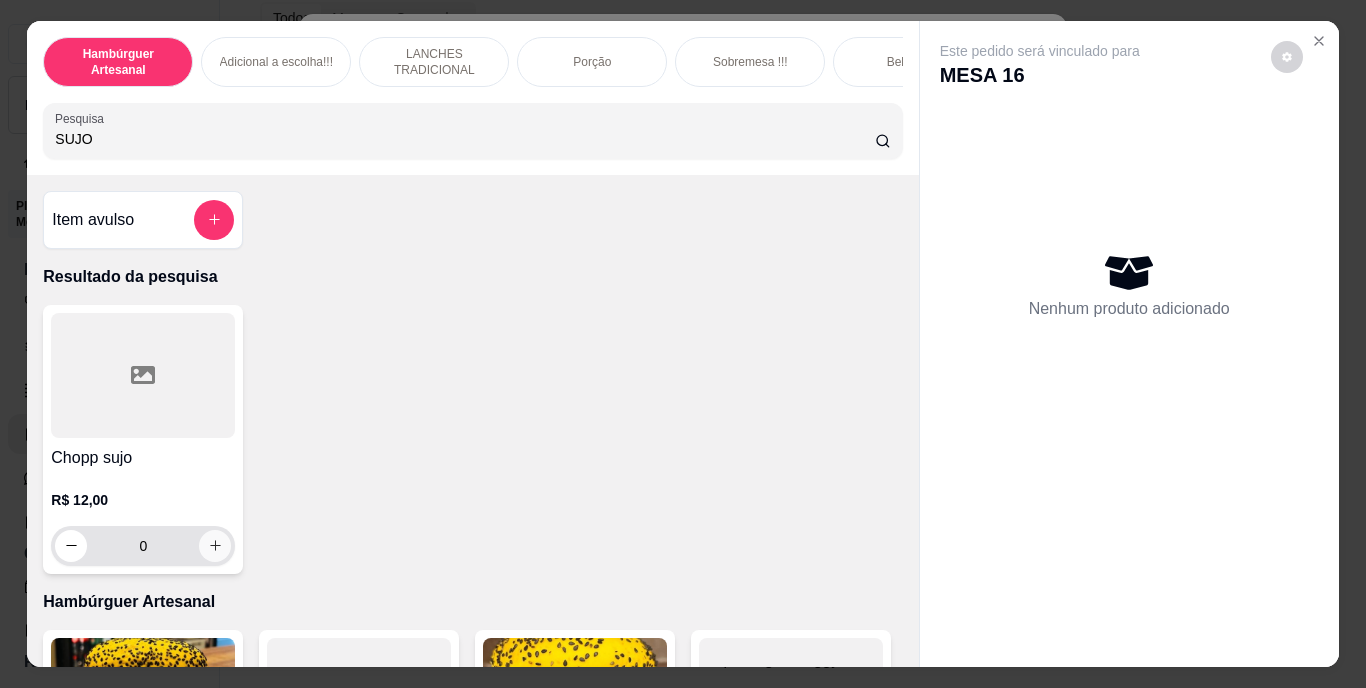 type on "SUJO" 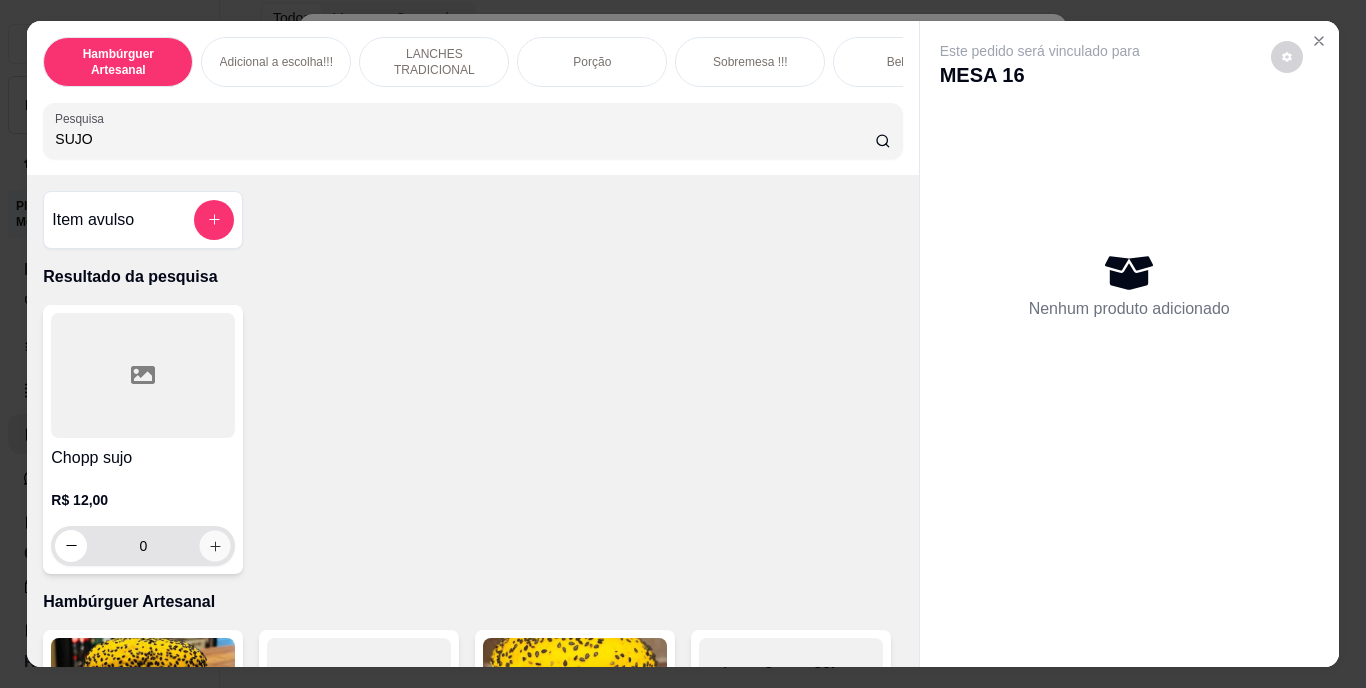 click 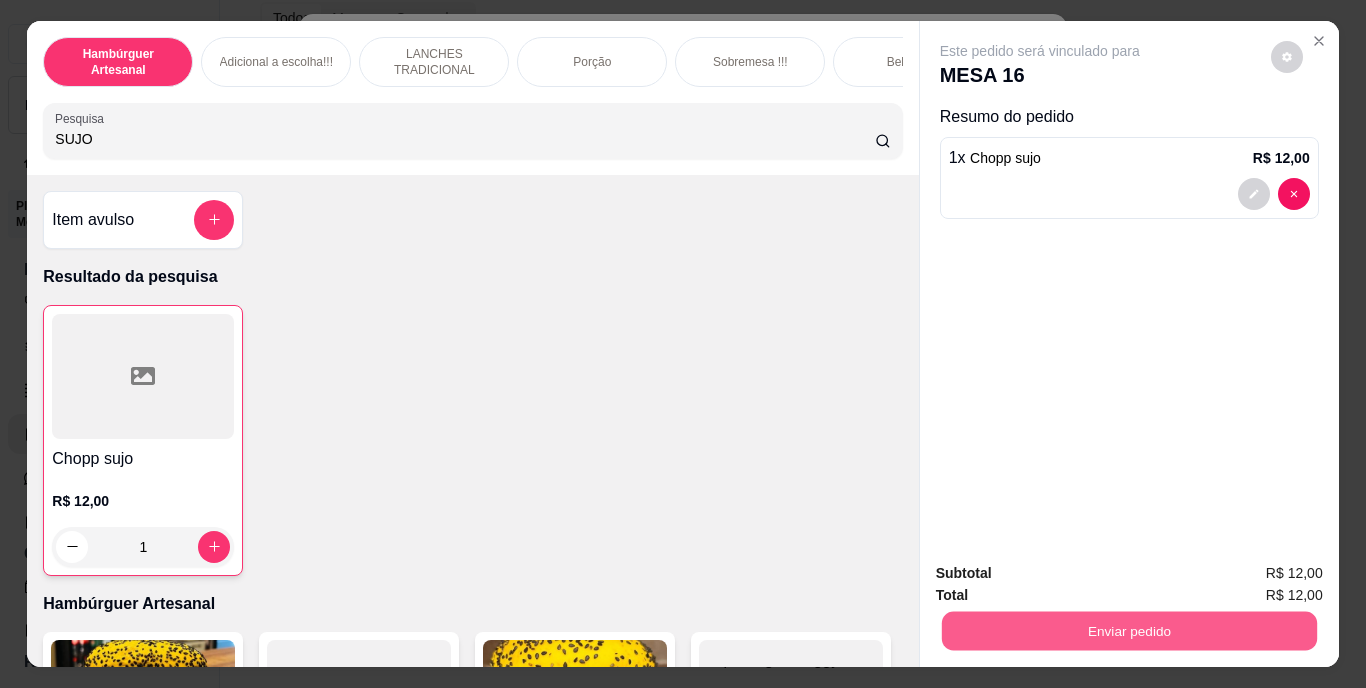 click on "Enviar pedido" at bounding box center (1128, 631) 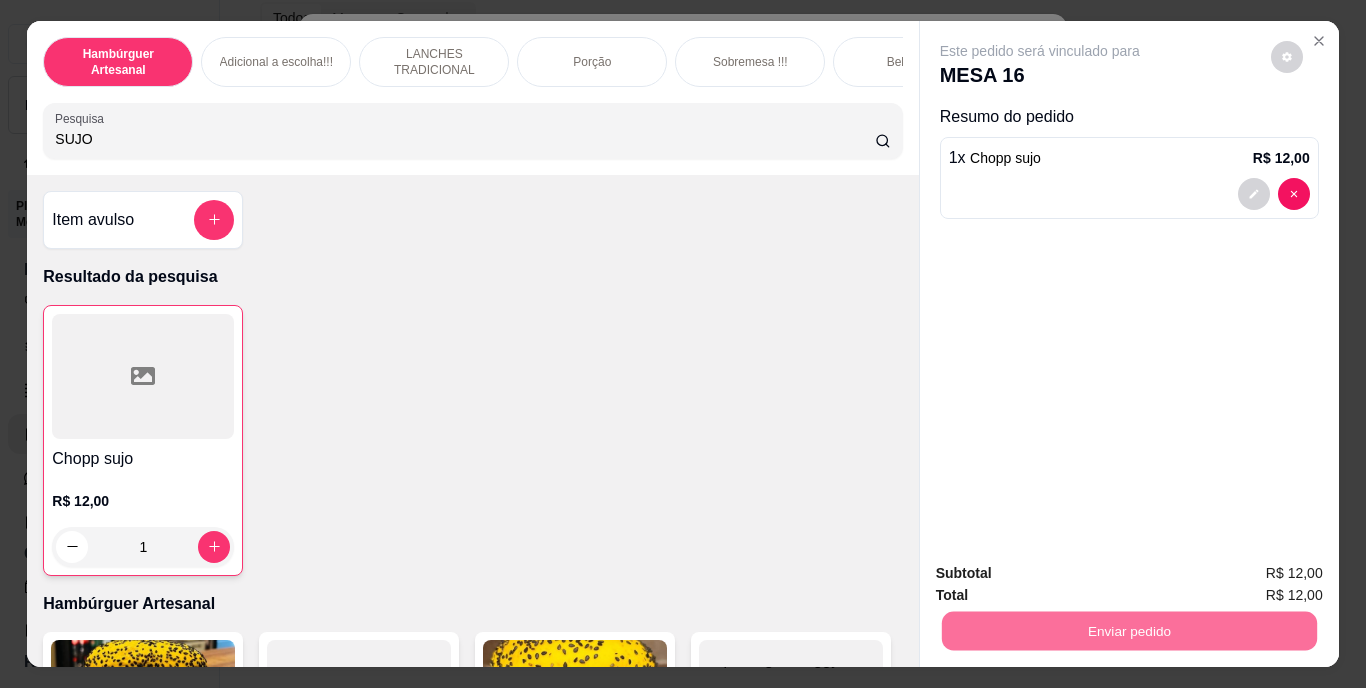 click on "Não registrar e enviar pedido" at bounding box center [1063, 574] 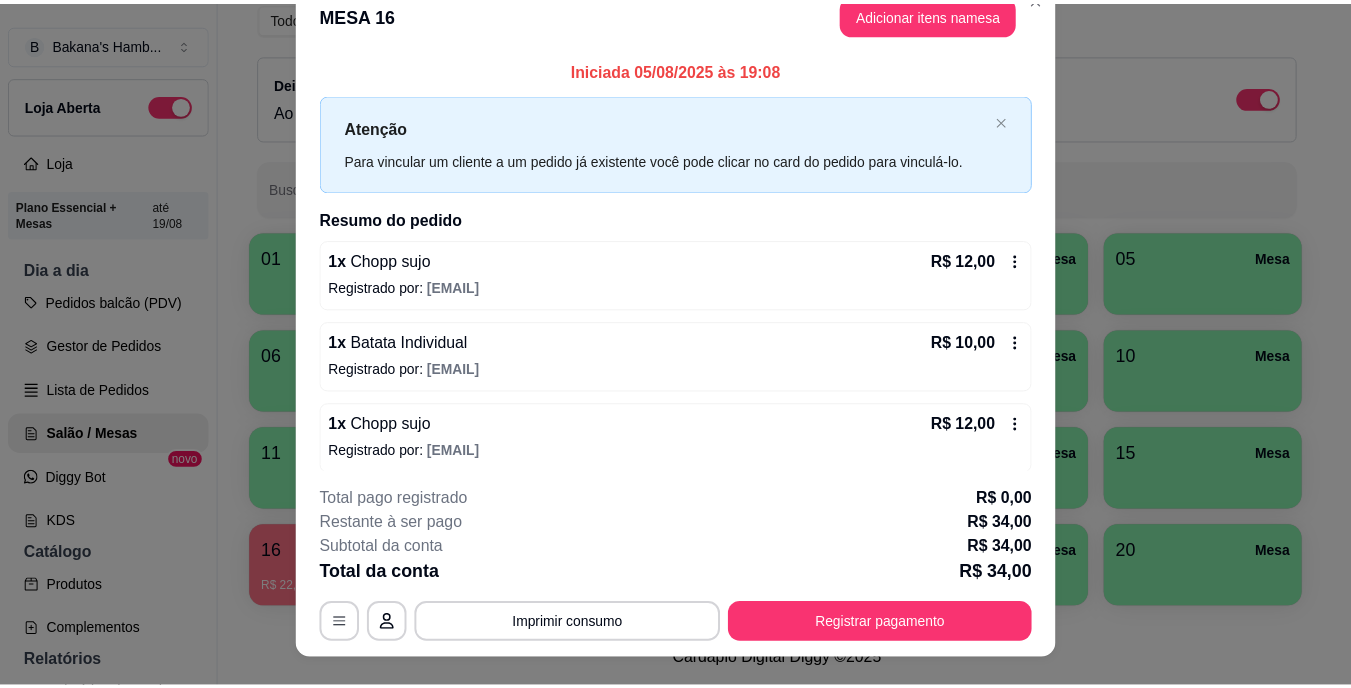 scroll, scrollTop: 0, scrollLeft: 0, axis: both 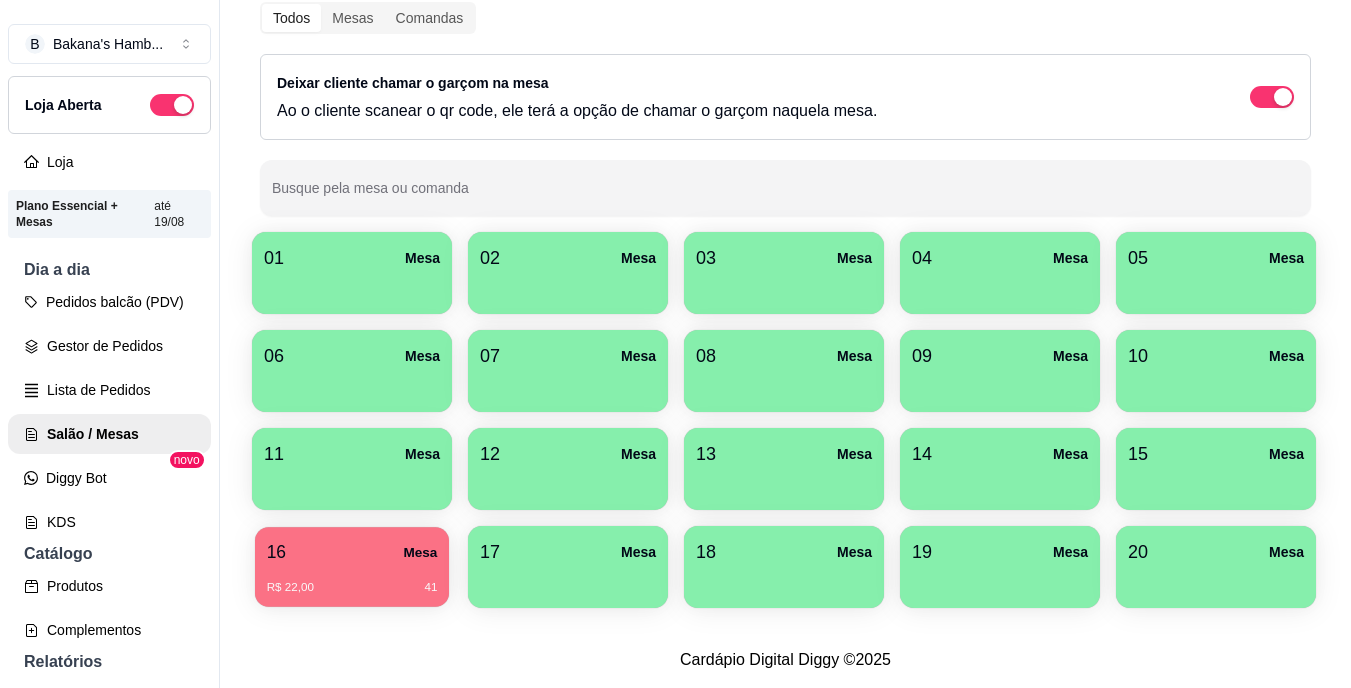 click on "16 Mesa" at bounding box center (352, 552) 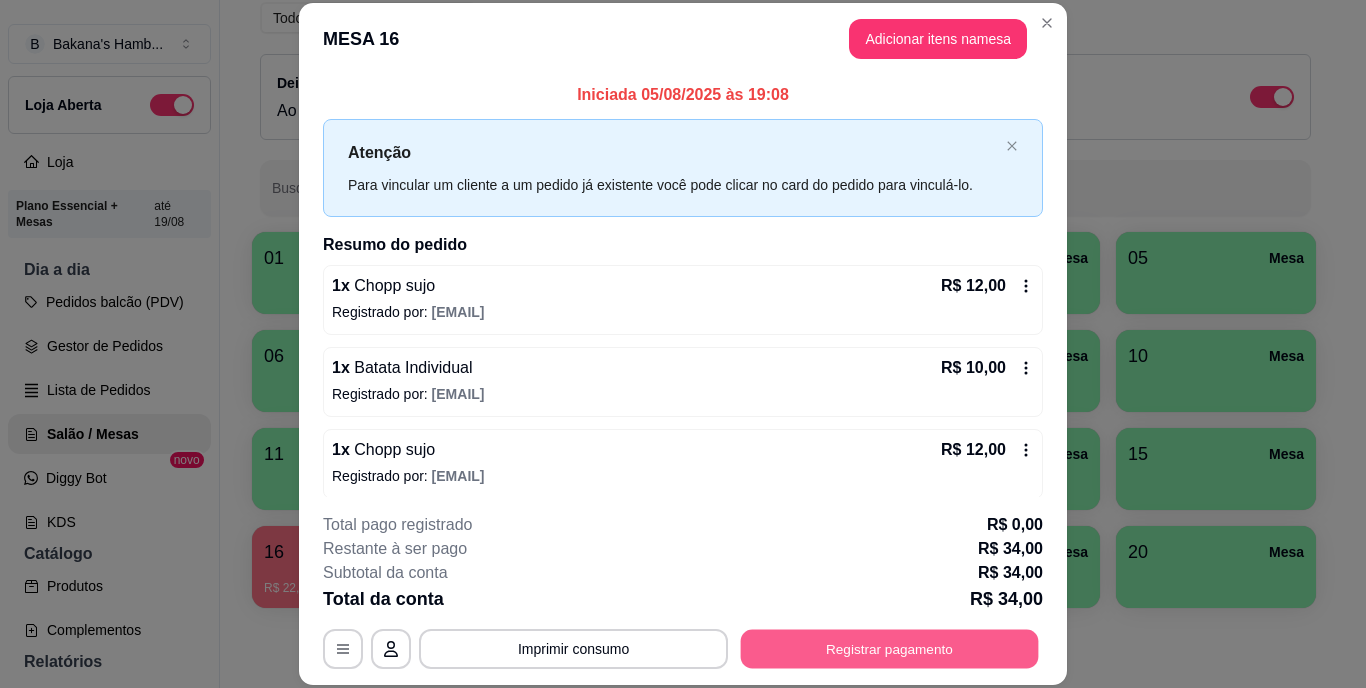 click on "Registrar pagamento" at bounding box center [890, 648] 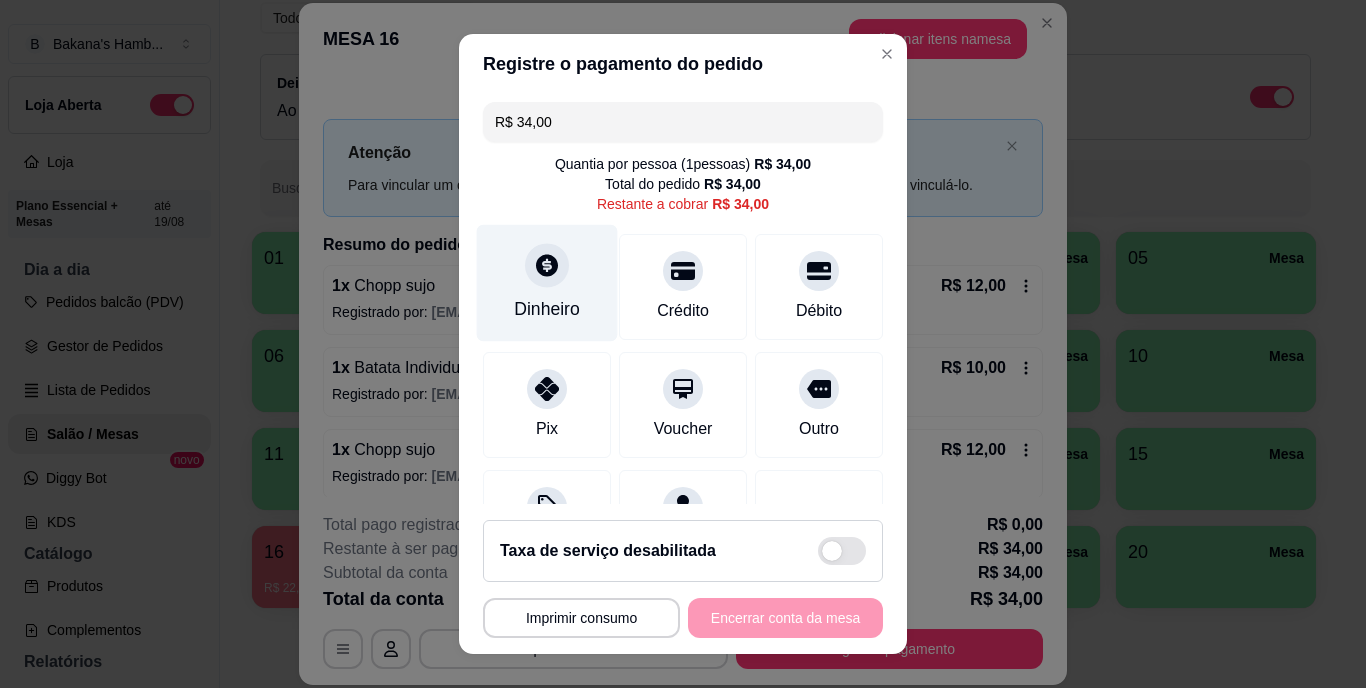 click on "Dinheiro" at bounding box center (547, 310) 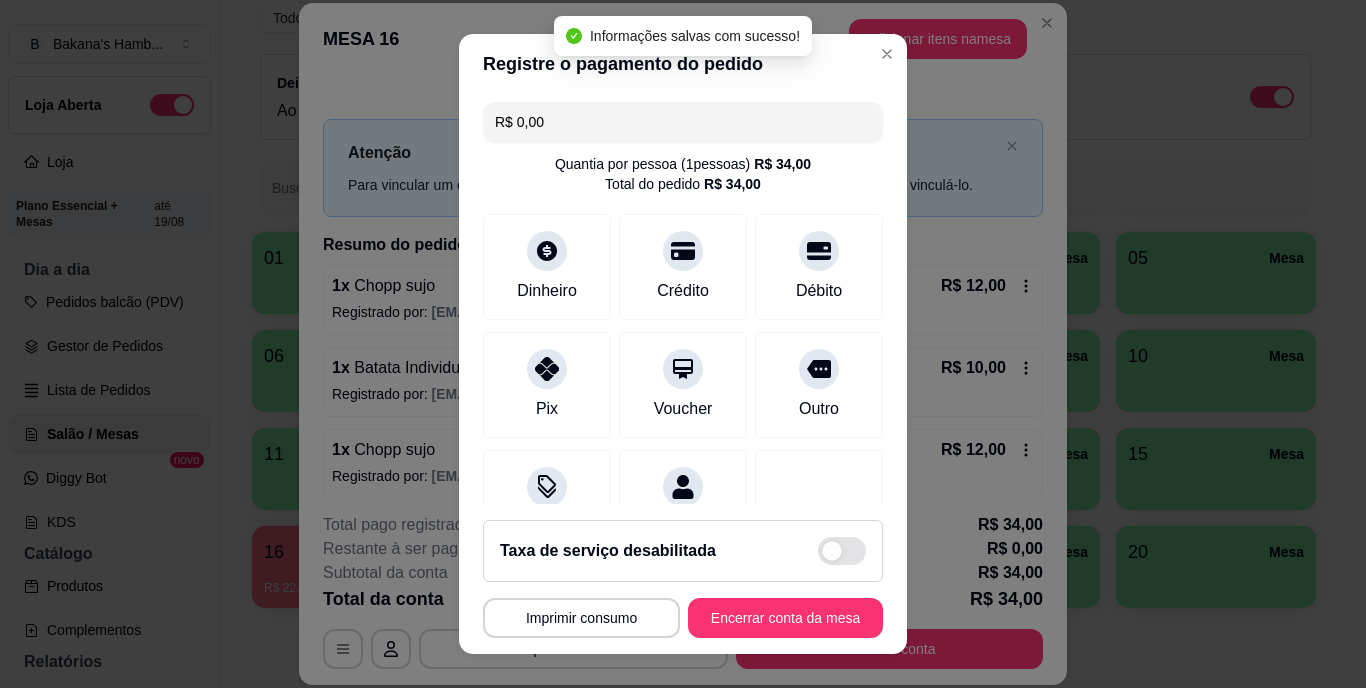 type on "R$ 0,00" 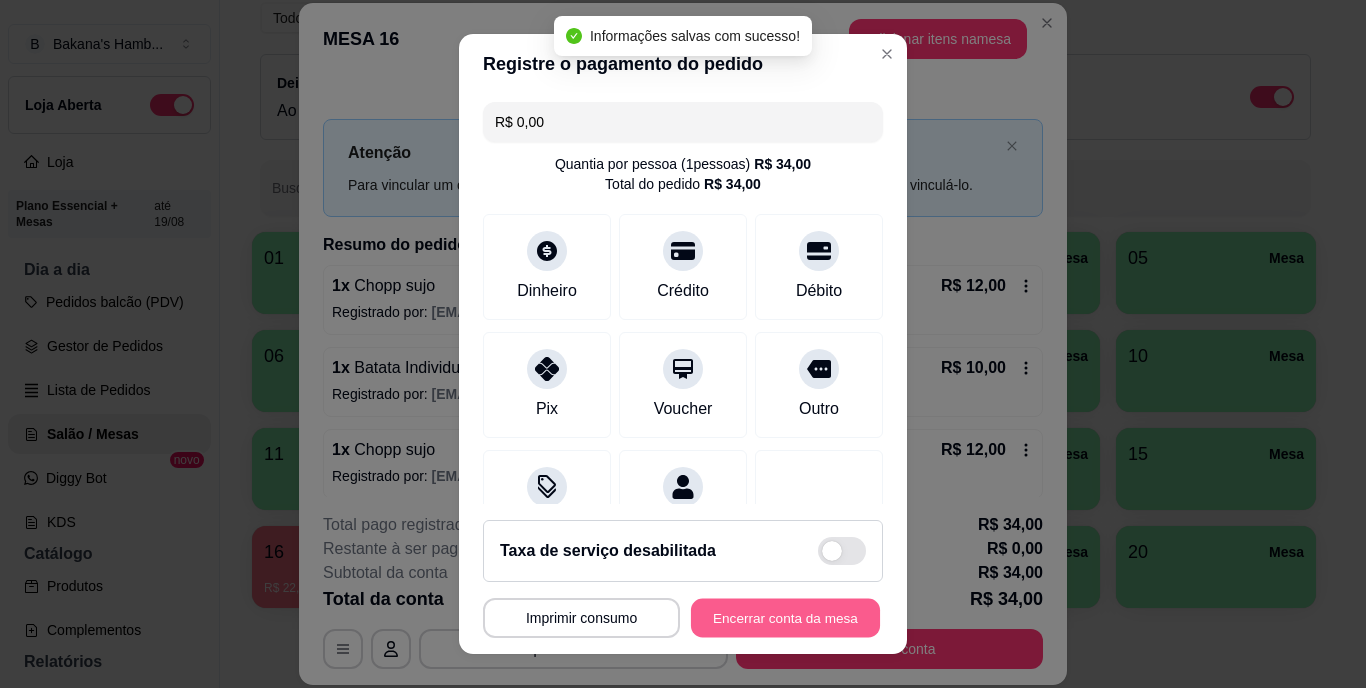 click on "Encerrar conta da mesa" at bounding box center [785, 617] 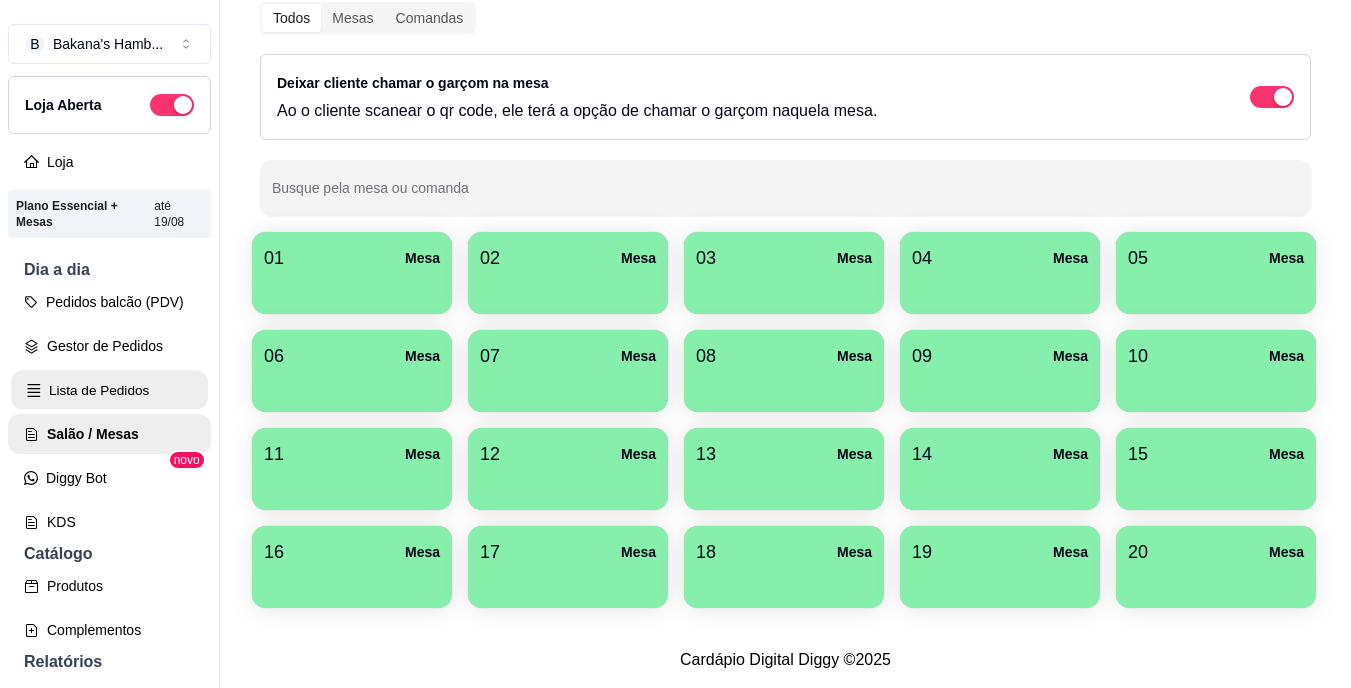 click on "Lista de Pedidos" at bounding box center (109, 390) 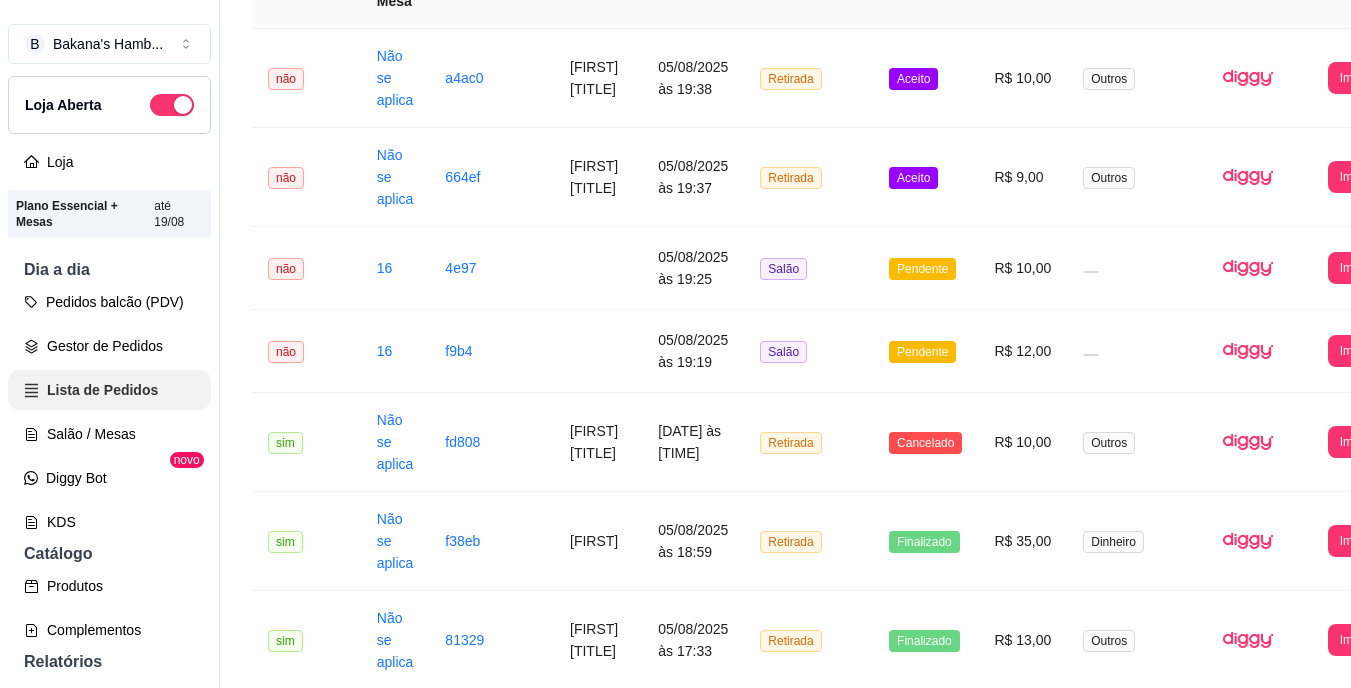 scroll, scrollTop: 0, scrollLeft: 0, axis: both 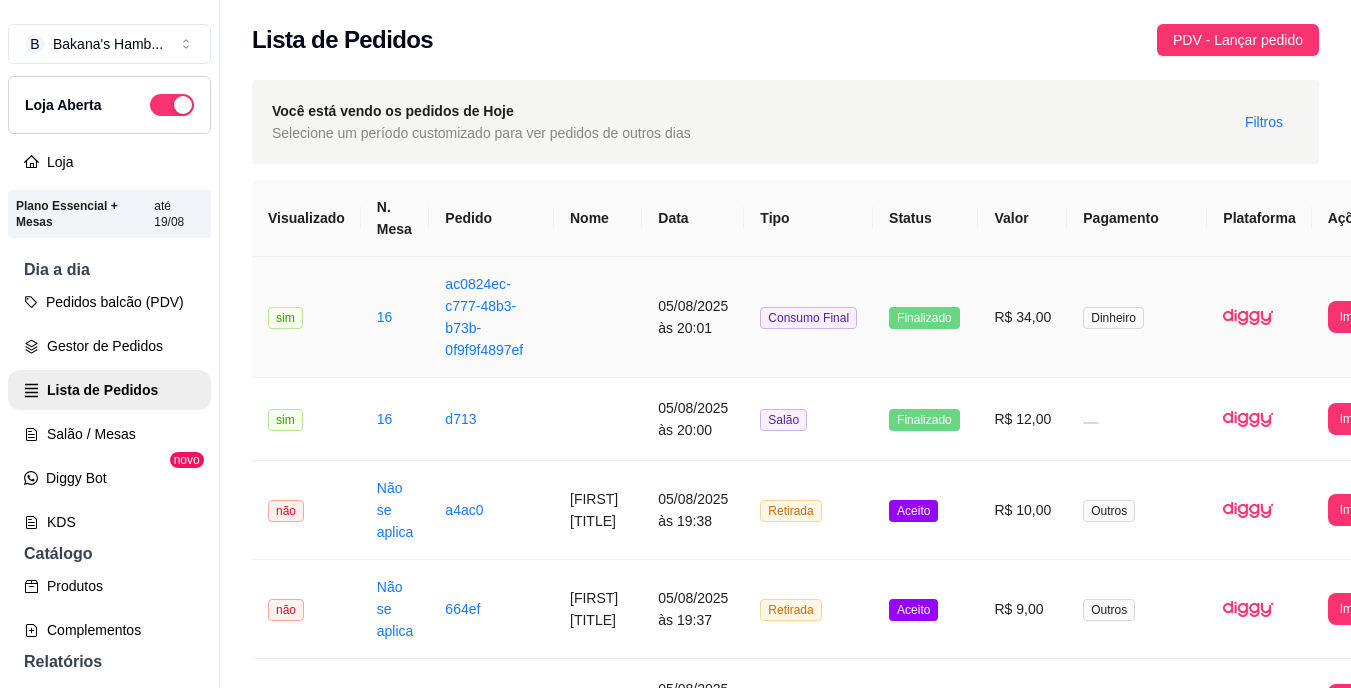 click on "R$ 34,00" at bounding box center (1022, 317) 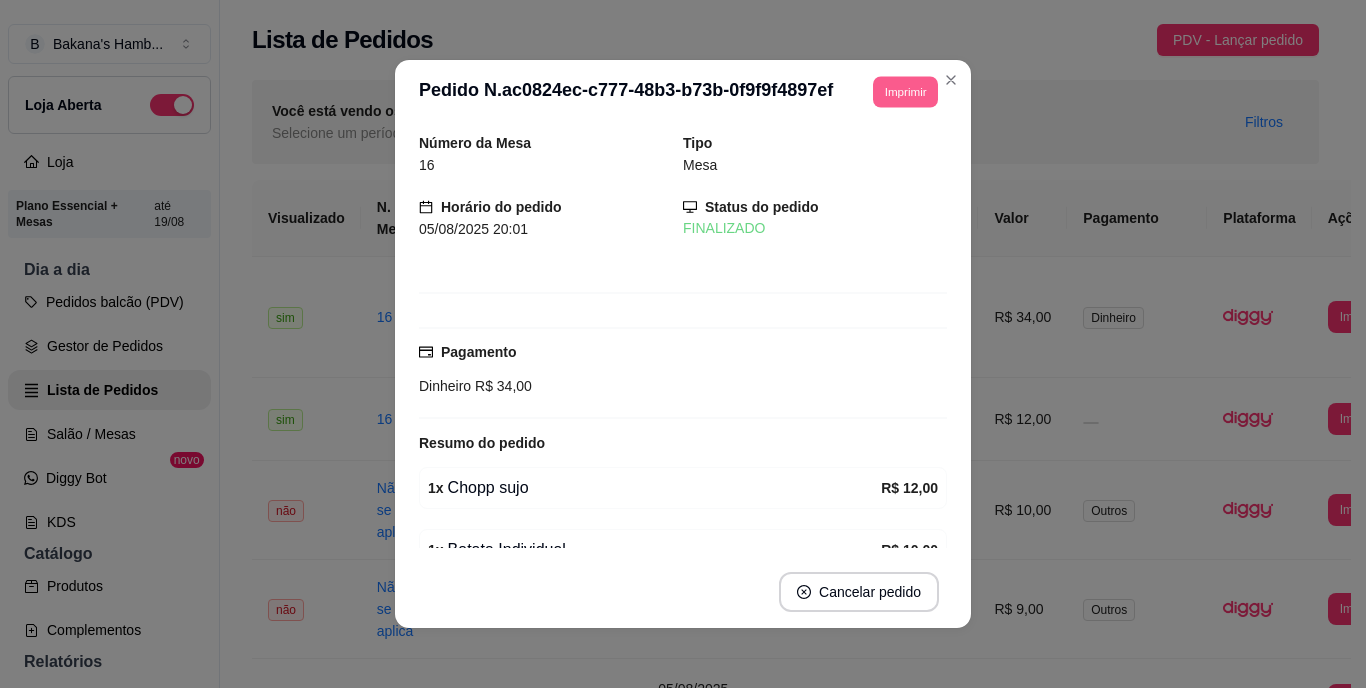 click on "Imprimir" at bounding box center [905, 91] 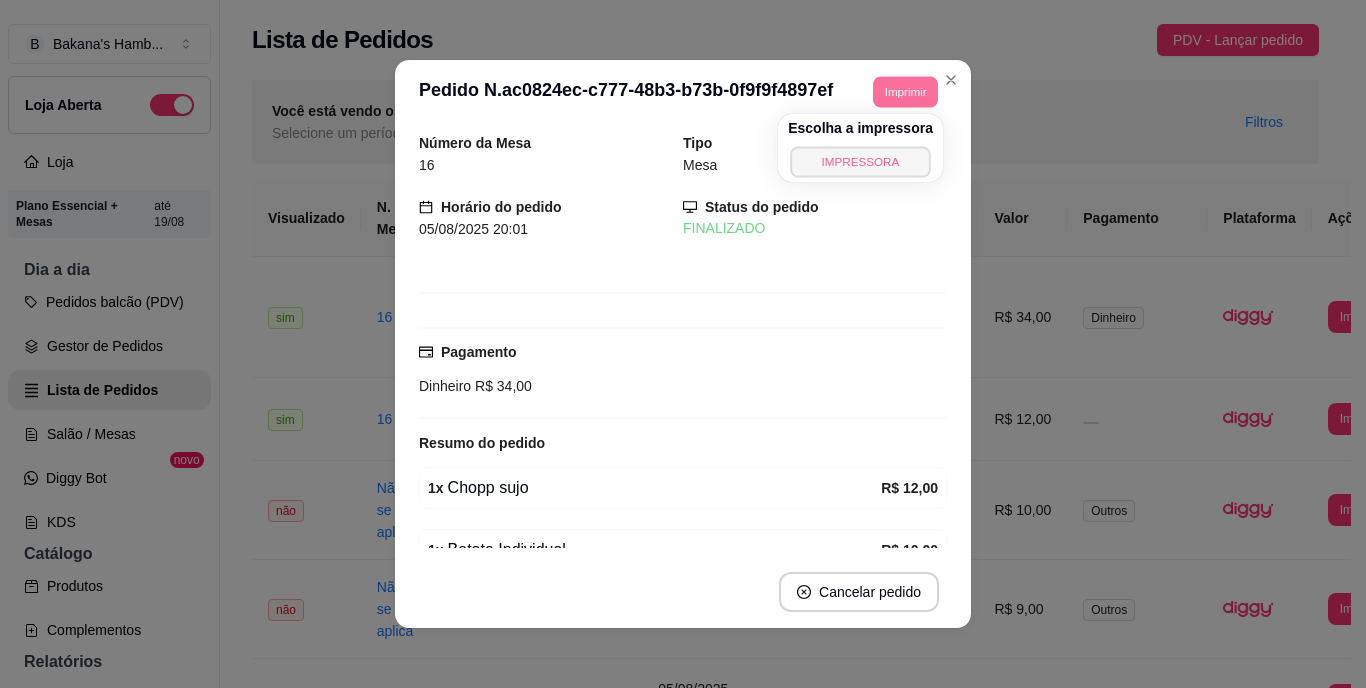 click on "IMPRESSORA" at bounding box center [860, 161] 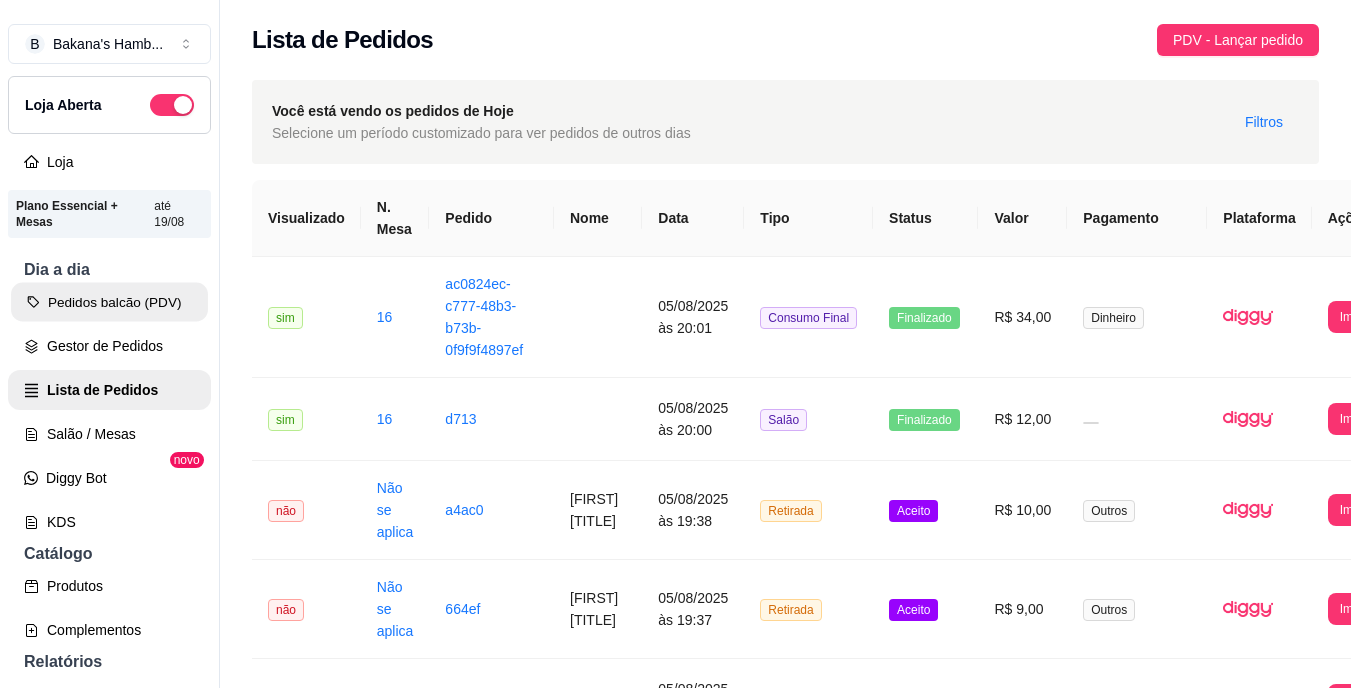 click on "Pedidos balcão (PDV)" at bounding box center (109, 302) 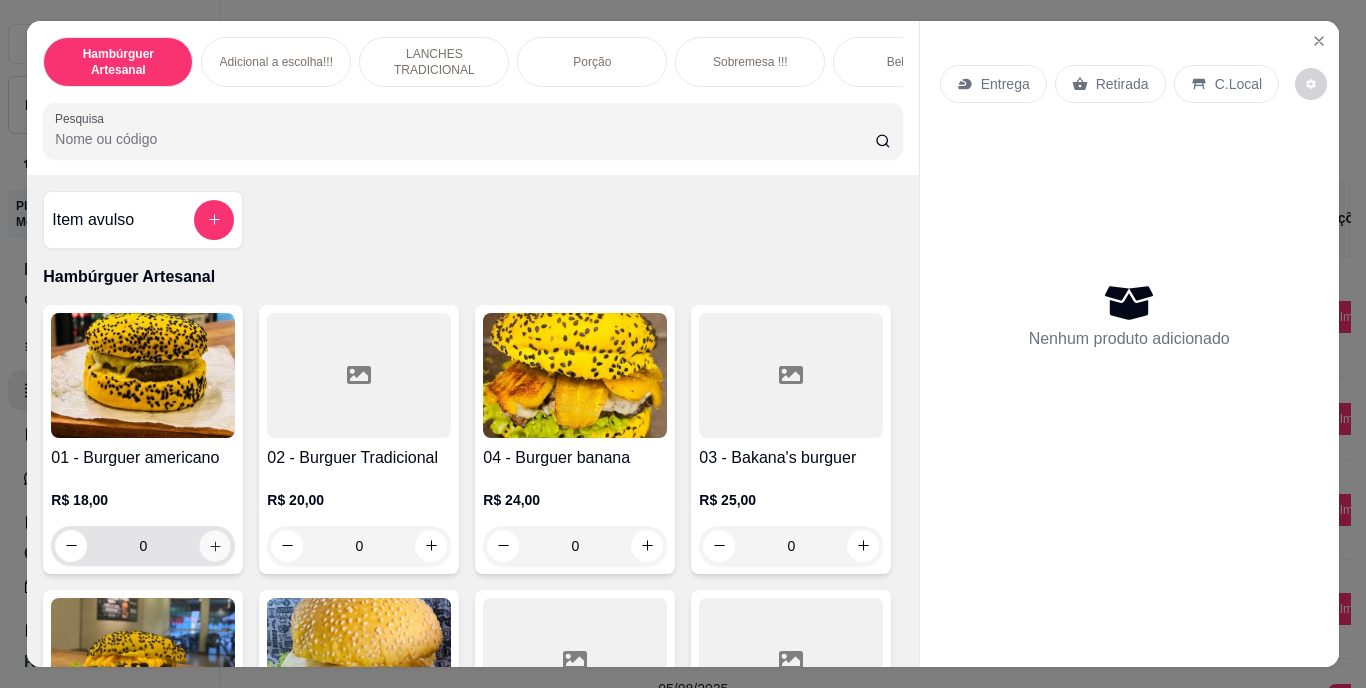 click 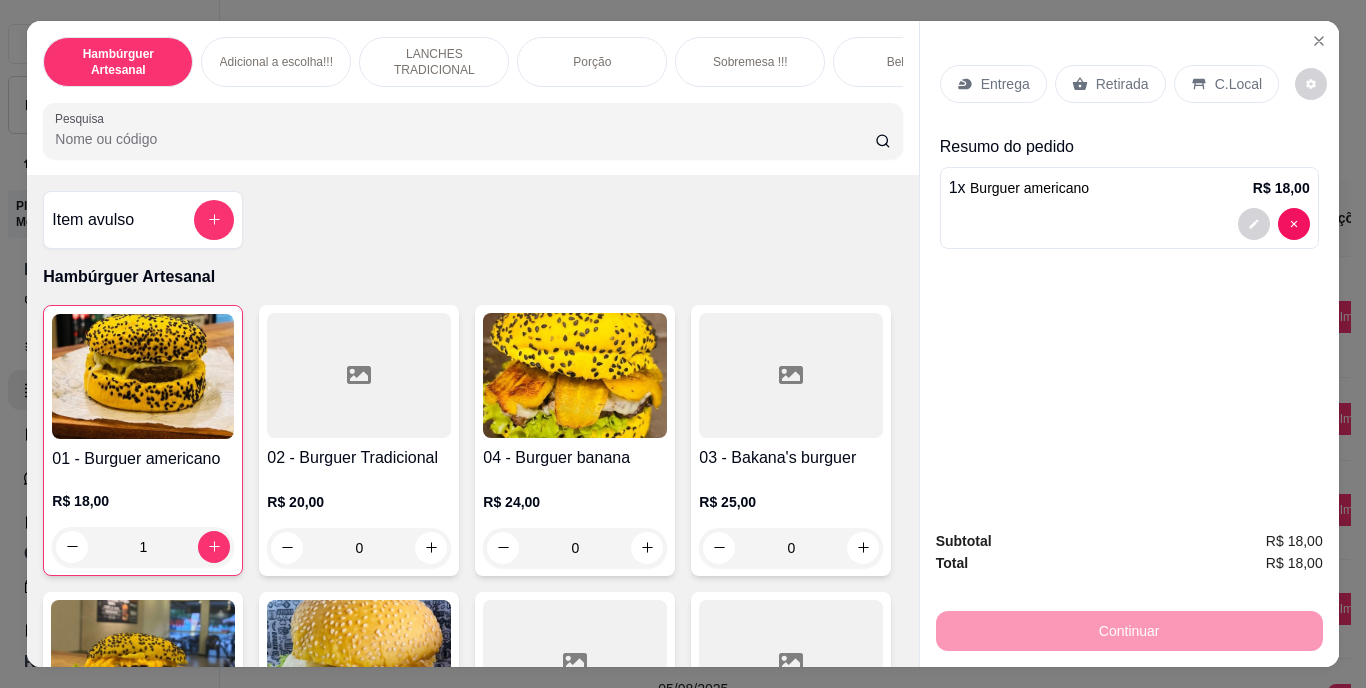 click on "Retirada" at bounding box center (1122, 84) 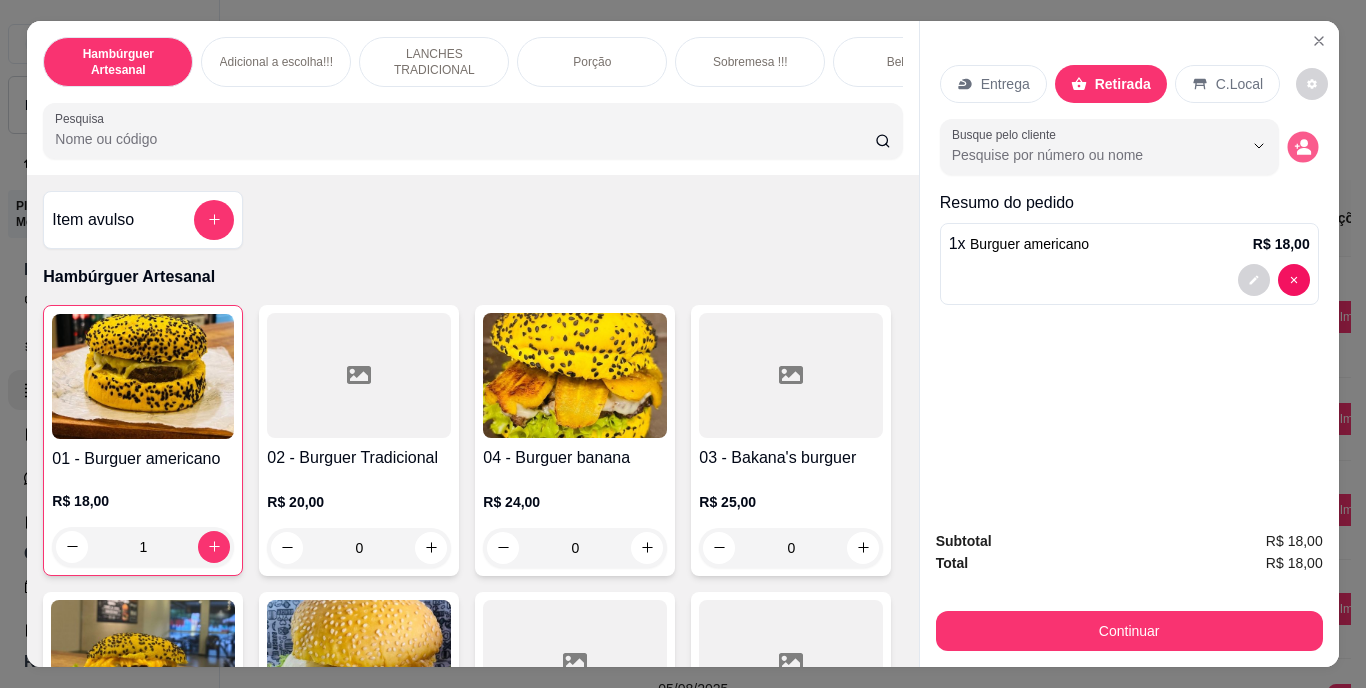 click 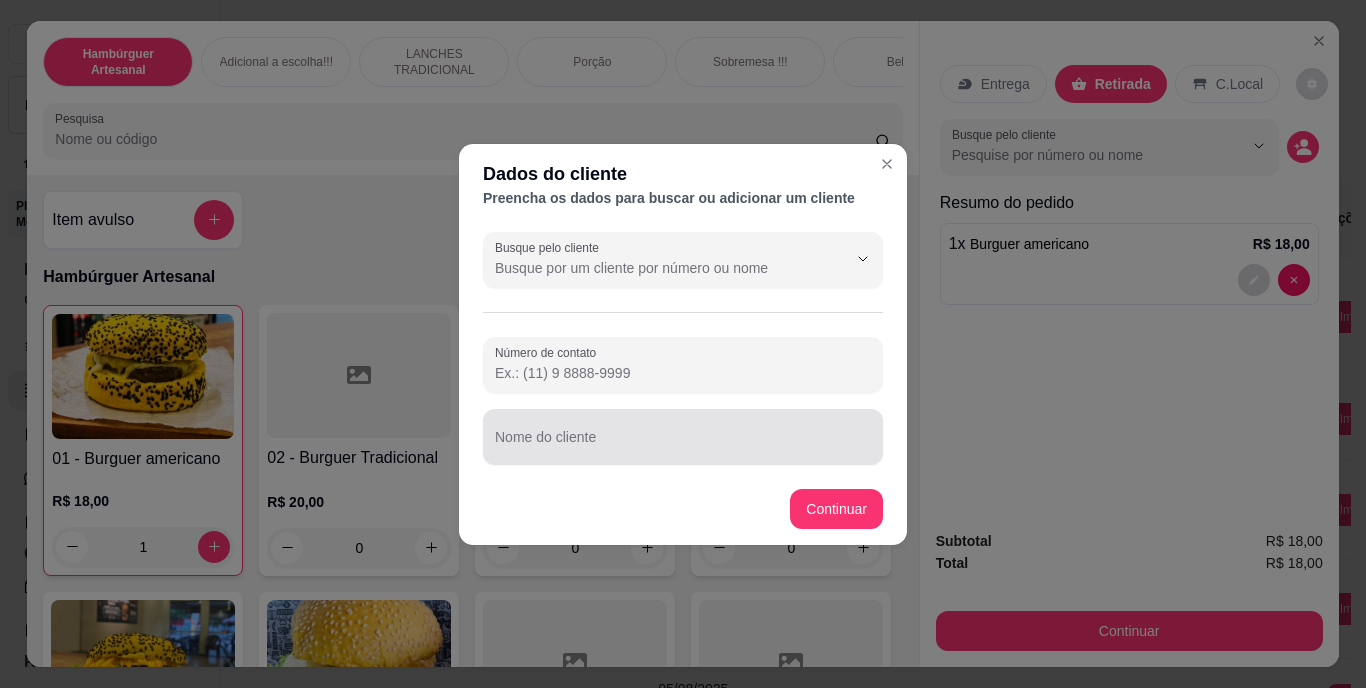 click at bounding box center [683, 437] 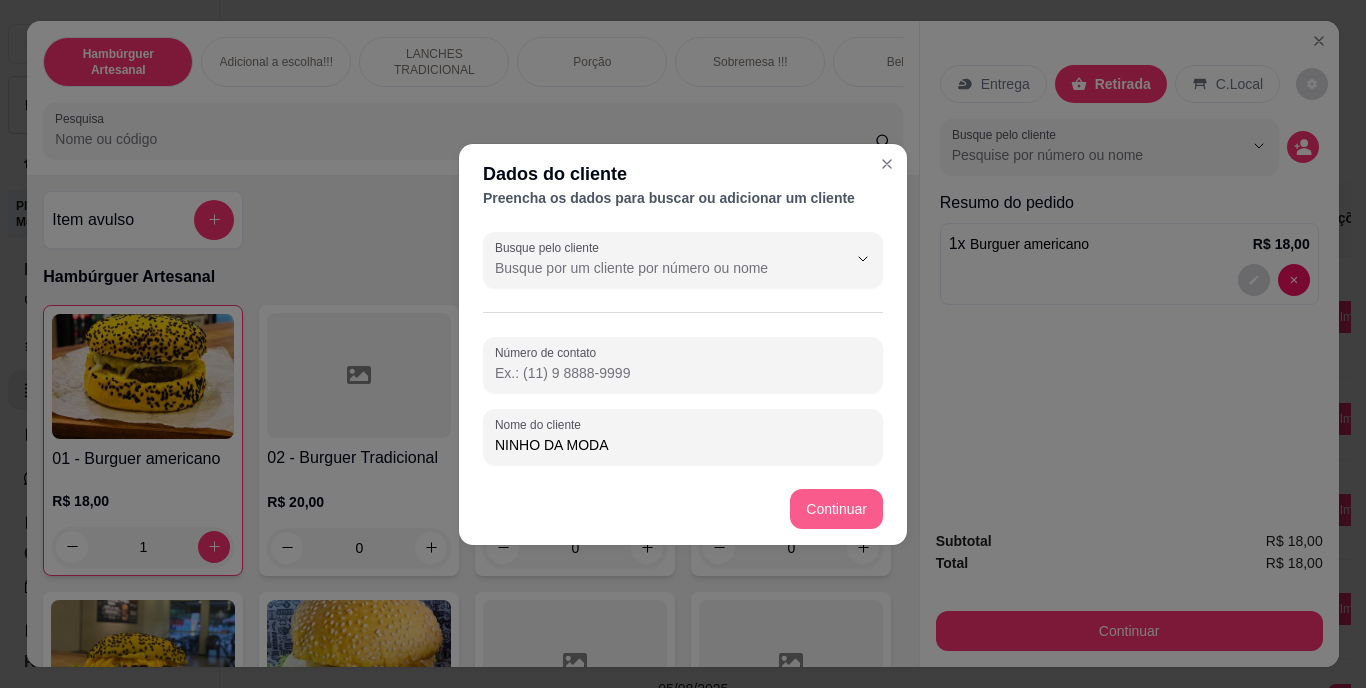 type on "NINHO DA MODA" 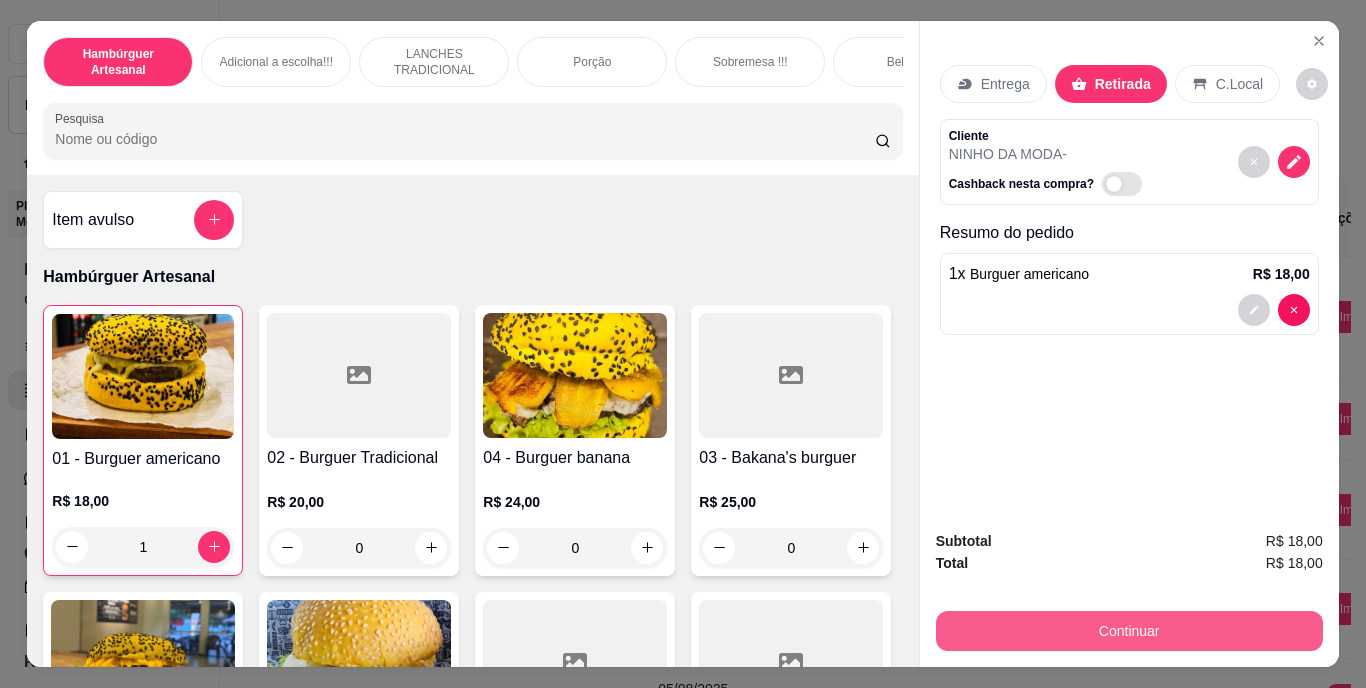 drag, startPoint x: 1020, startPoint y: 595, endPoint x: 1020, endPoint y: 611, distance: 16 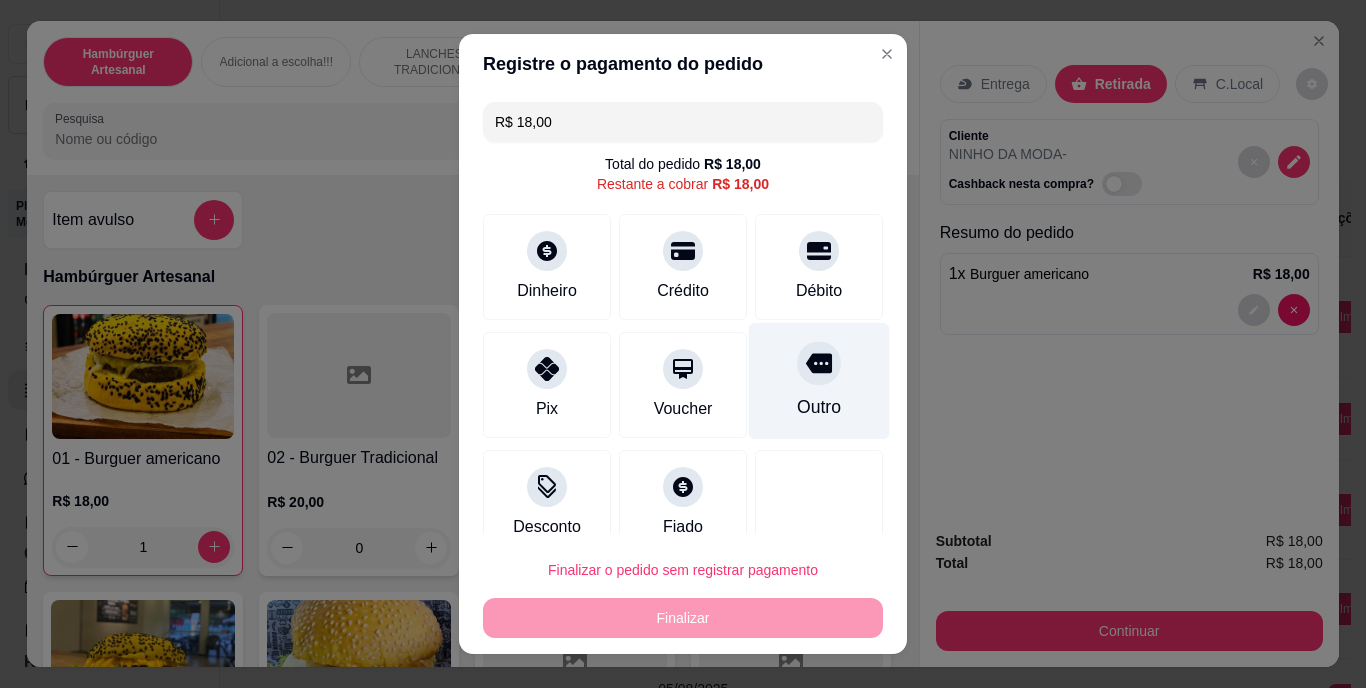 click on "Outro" at bounding box center [819, 381] 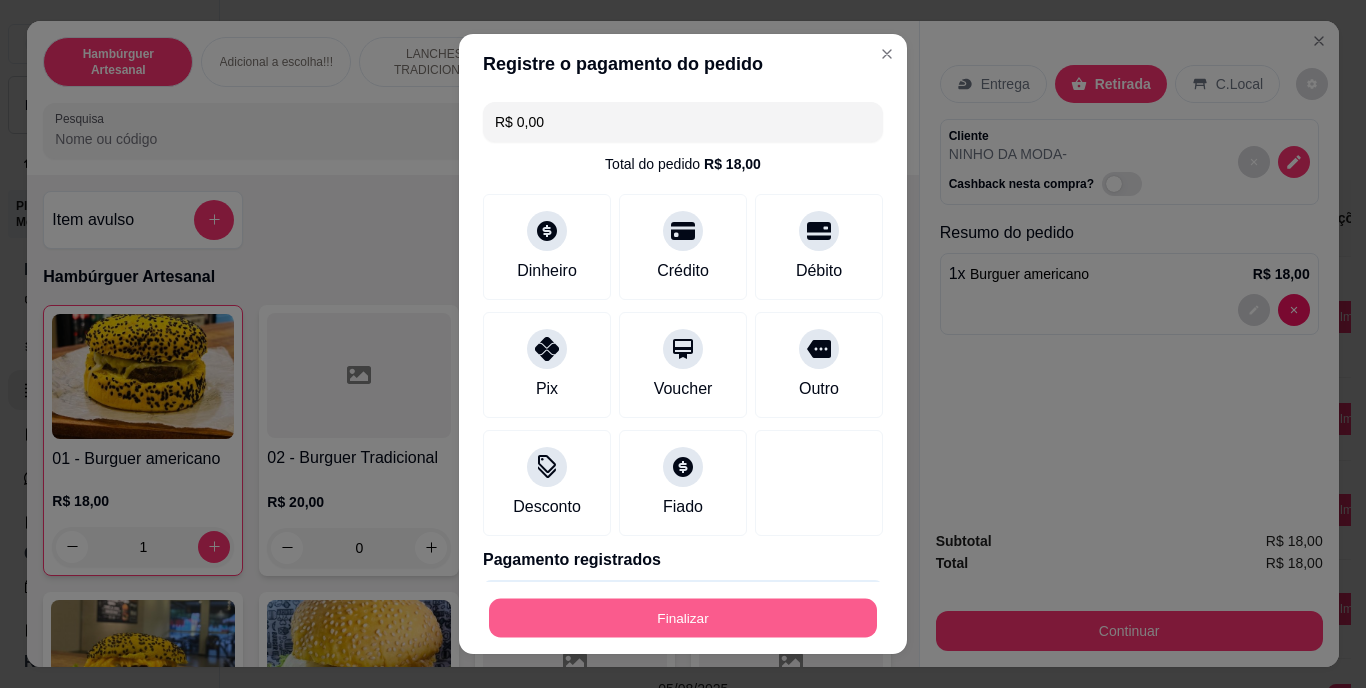 click on "Finalizar" at bounding box center [683, 617] 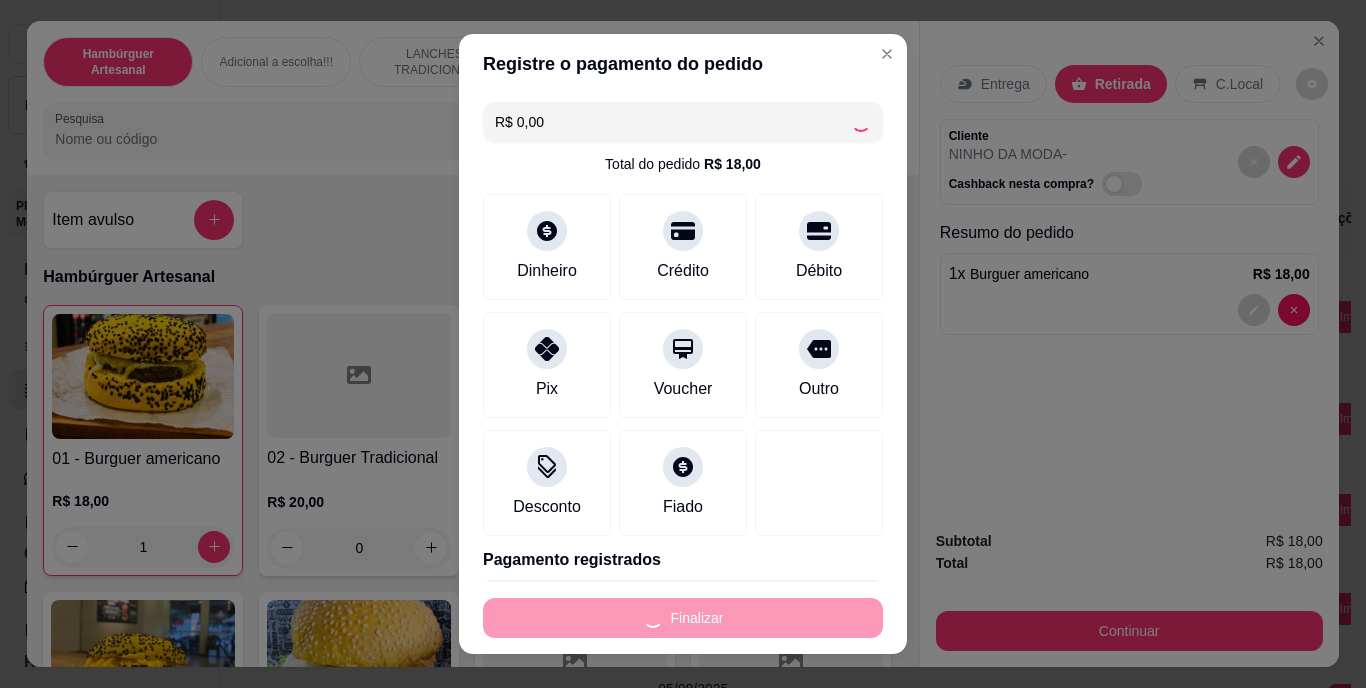 type on "0" 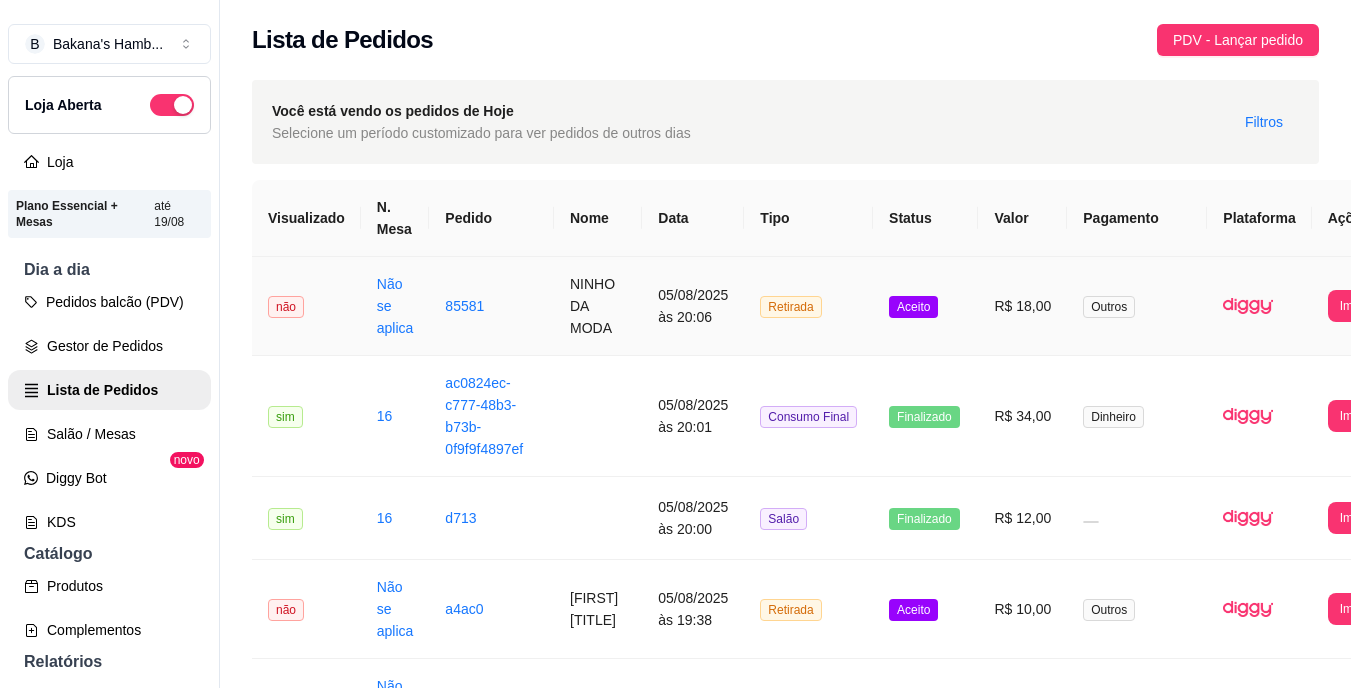 scroll, scrollTop: 0, scrollLeft: 70, axis: horizontal 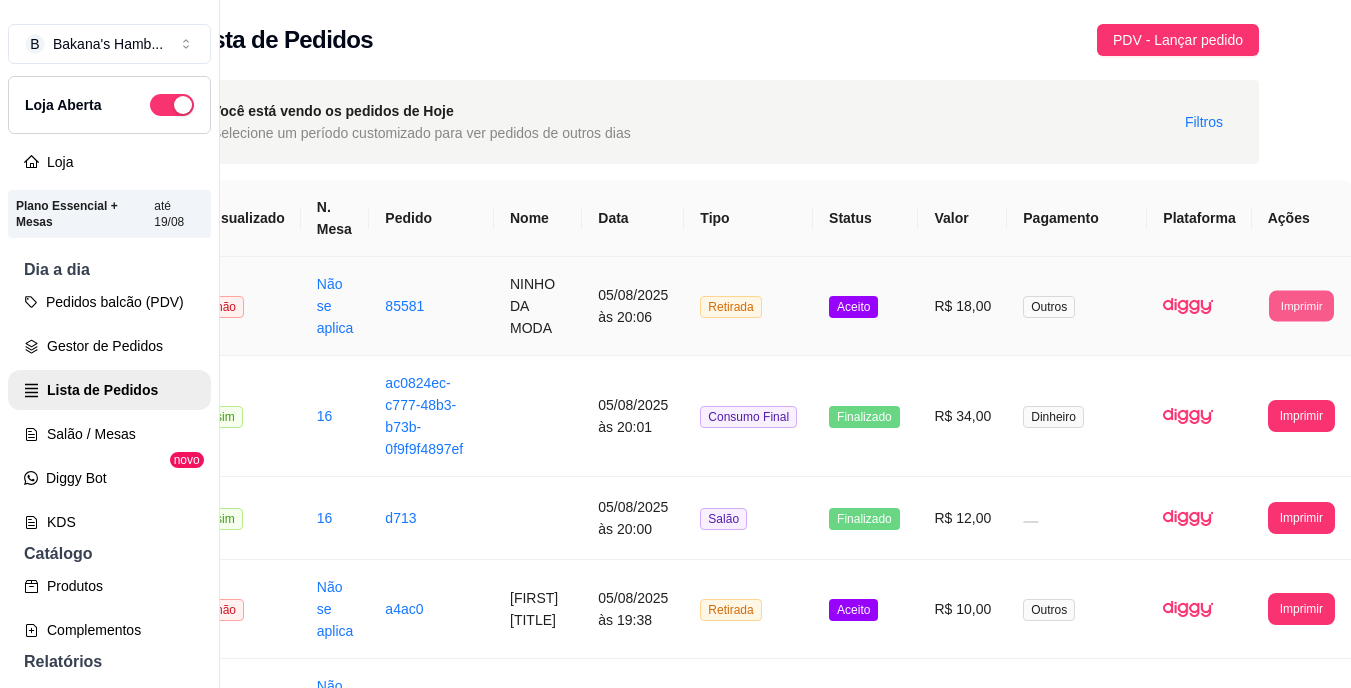 click on "Imprimir" at bounding box center [1301, 305] 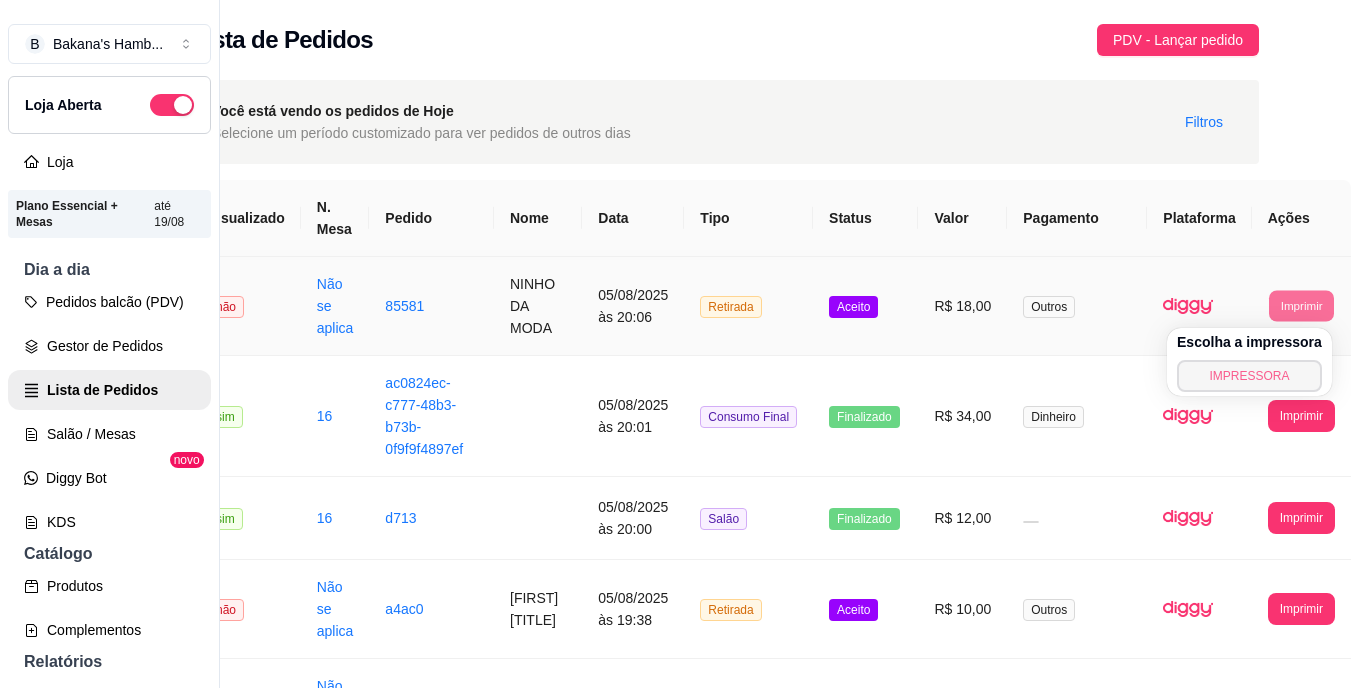 click on "IMPRESSORA" at bounding box center [1249, 376] 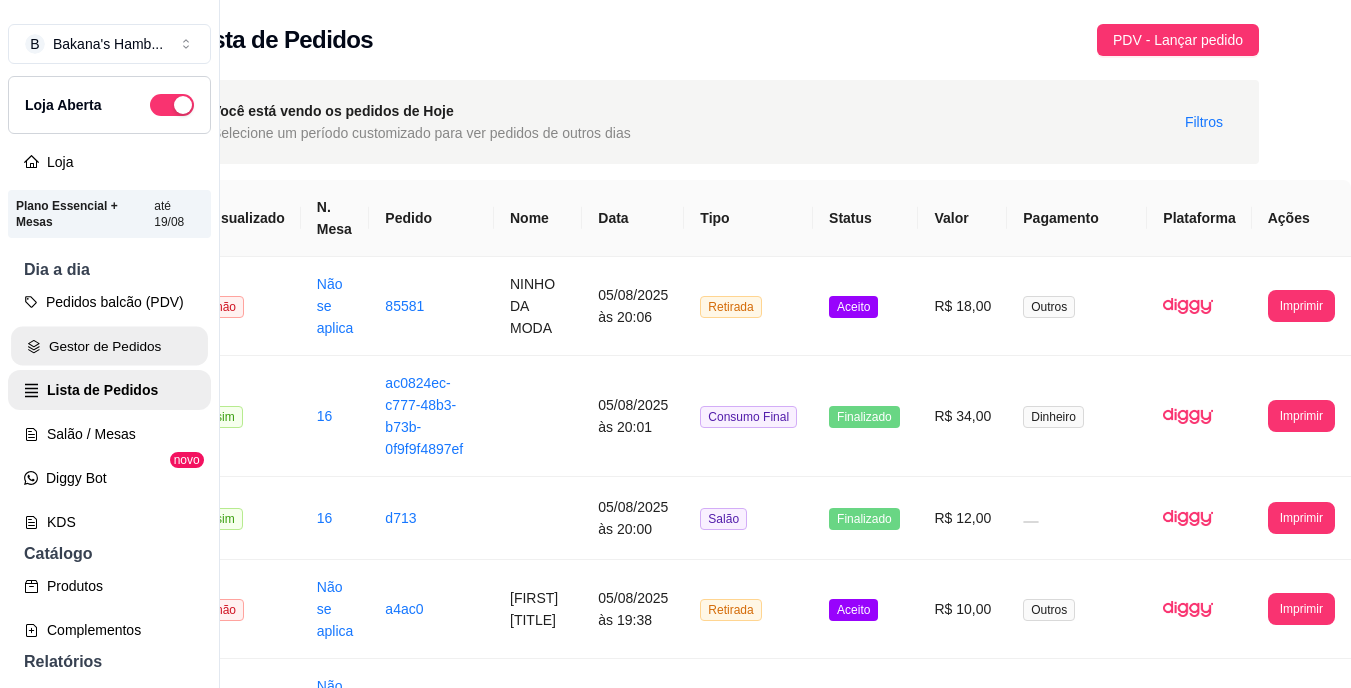 click on "Gestor de Pedidos" at bounding box center [109, 346] 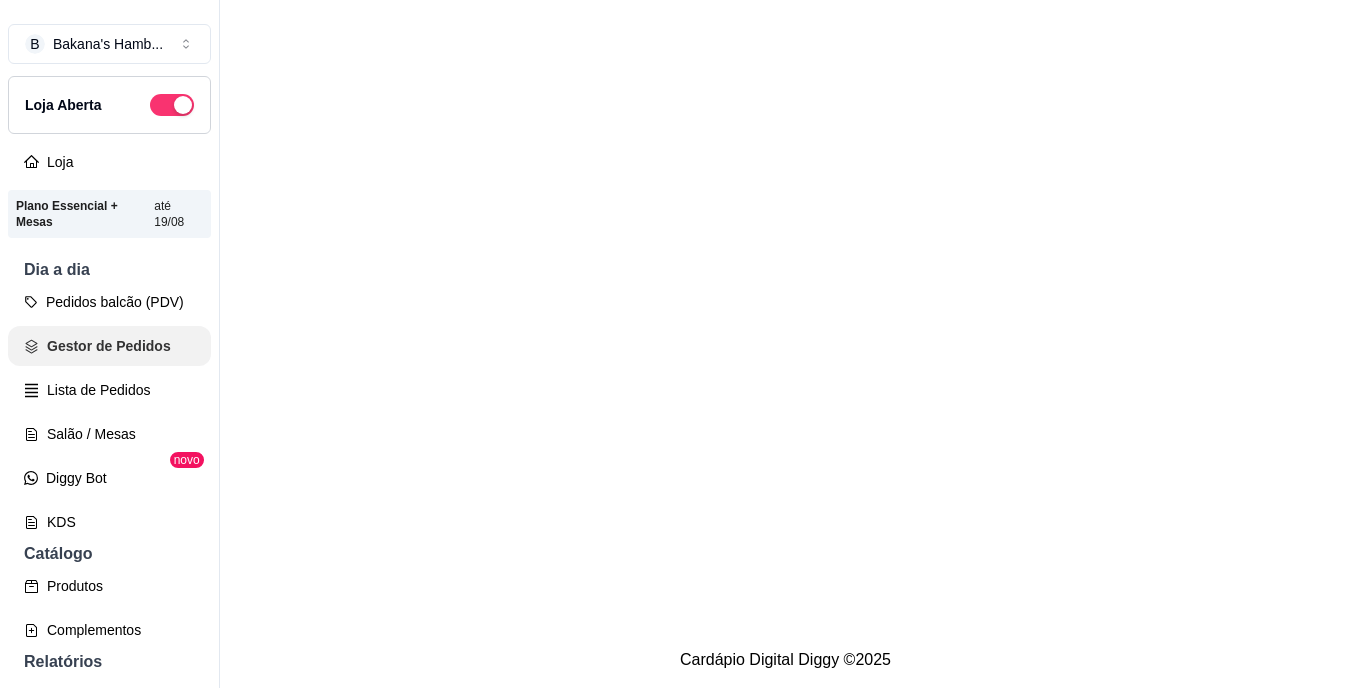 scroll, scrollTop: 0, scrollLeft: 0, axis: both 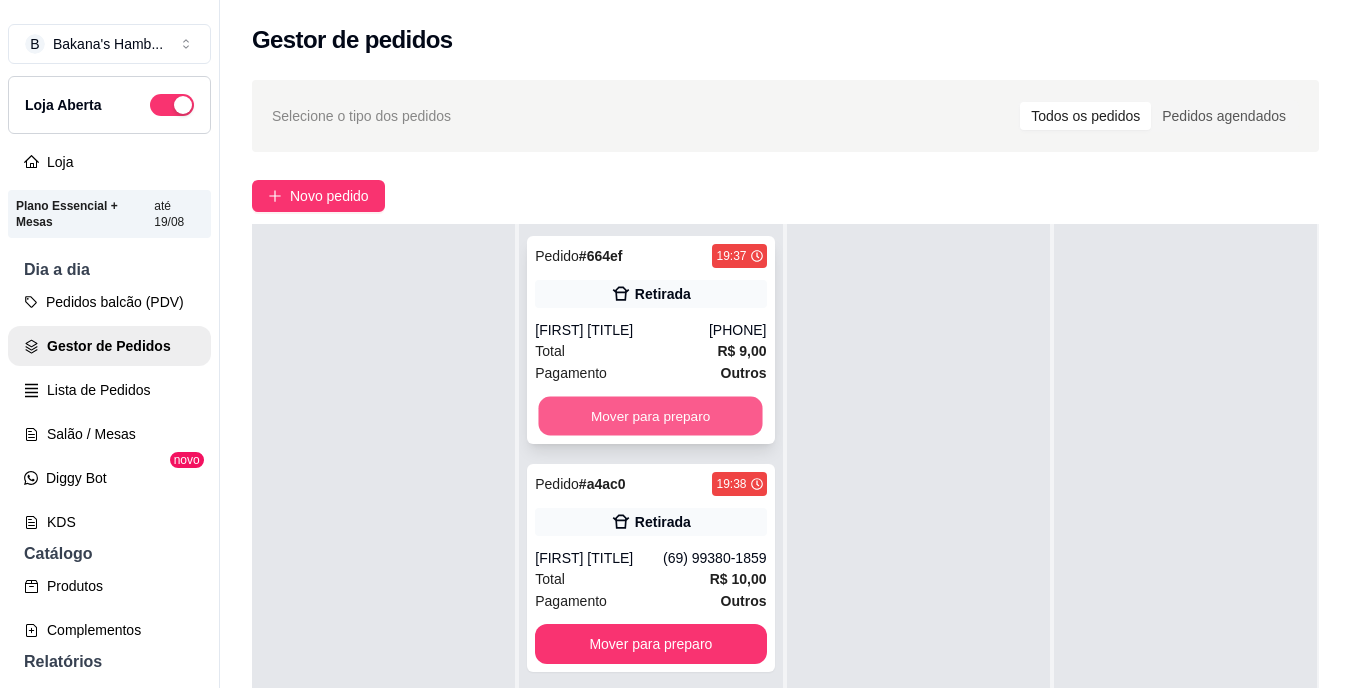 click on "Mover para preparo" at bounding box center (651, 416) 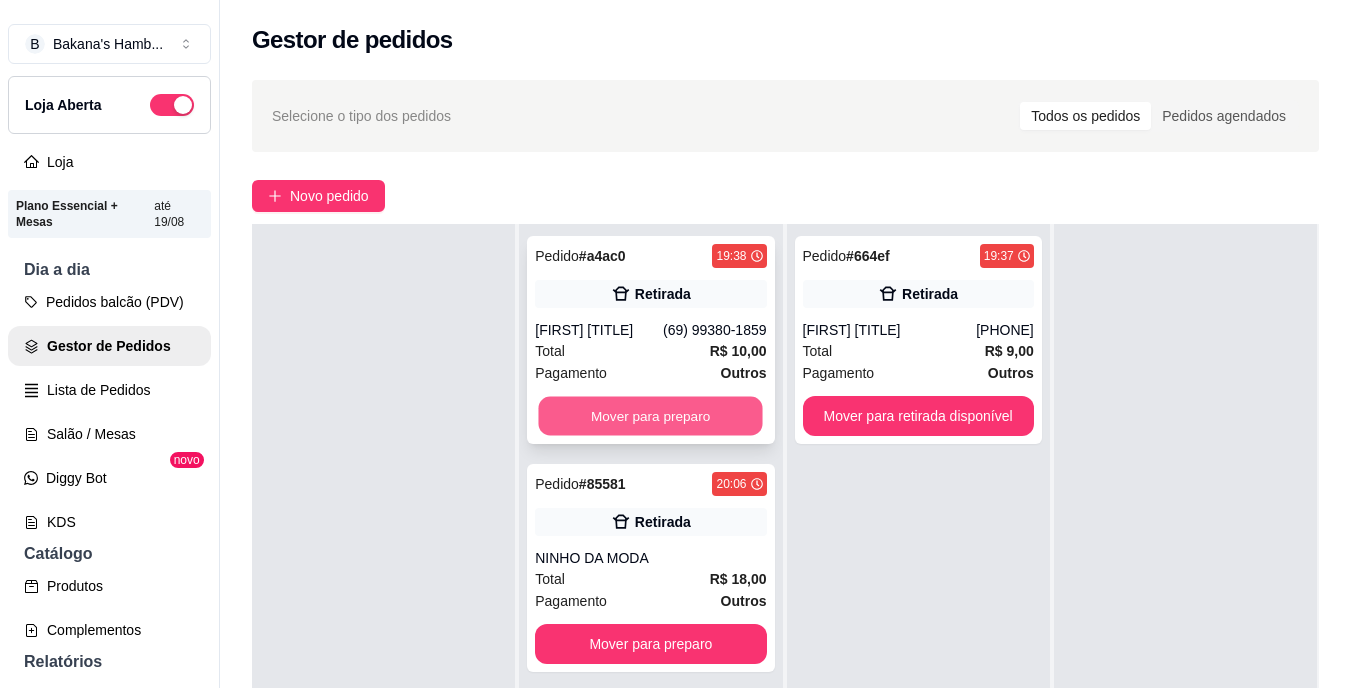click on "Mover para preparo" at bounding box center [651, 416] 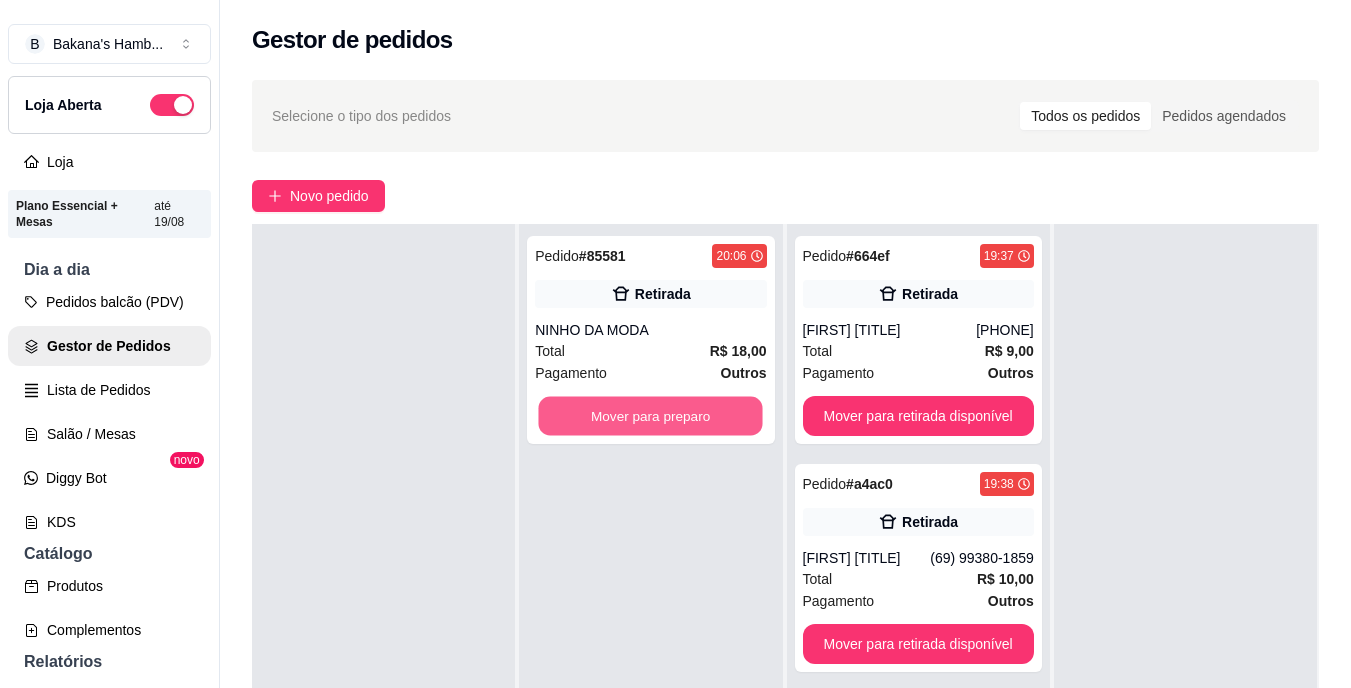 click on "Mover para preparo" at bounding box center [651, 416] 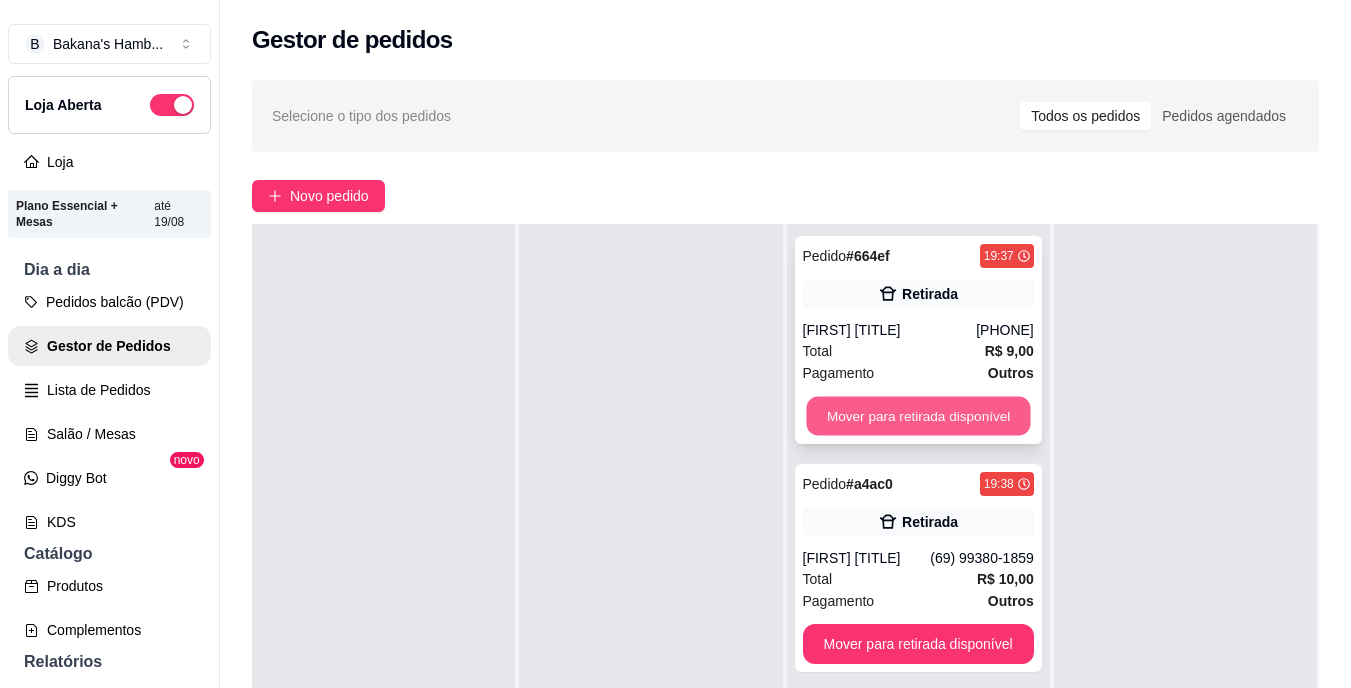 click on "Mover para retirada disponível" at bounding box center [918, 416] 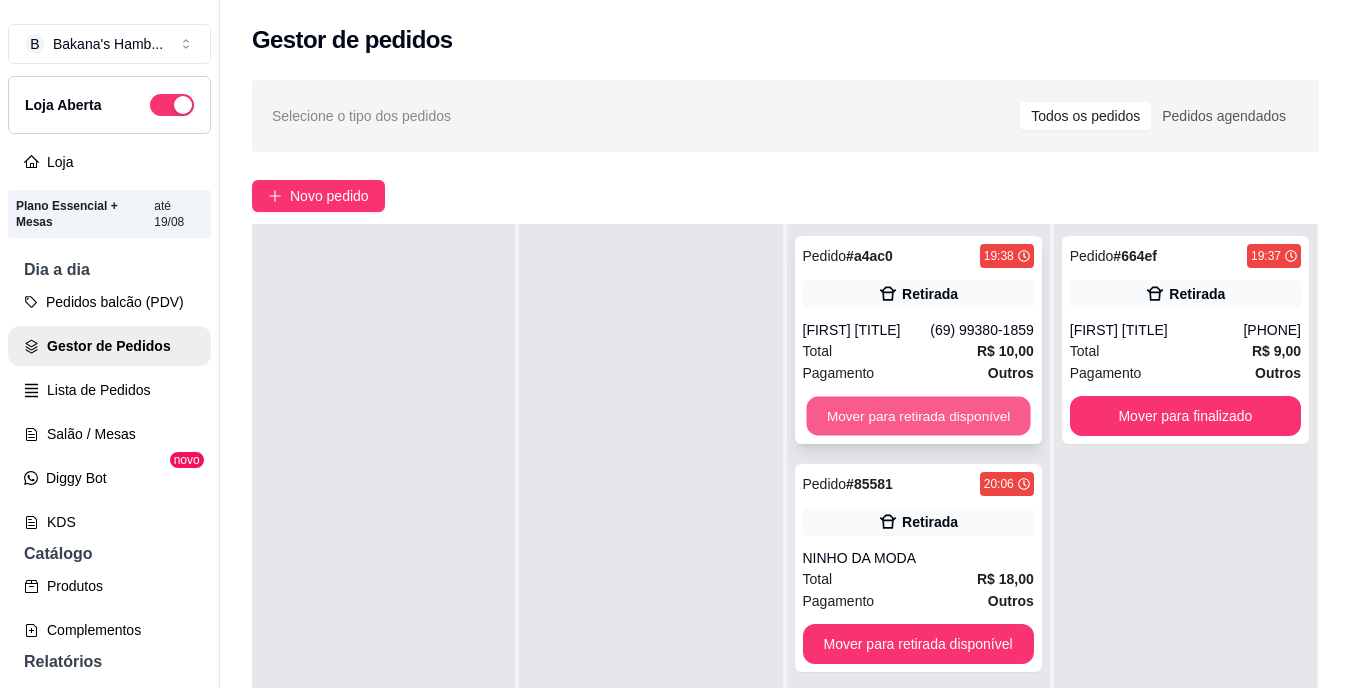 click on "Mover para retirada disponível" at bounding box center [918, 416] 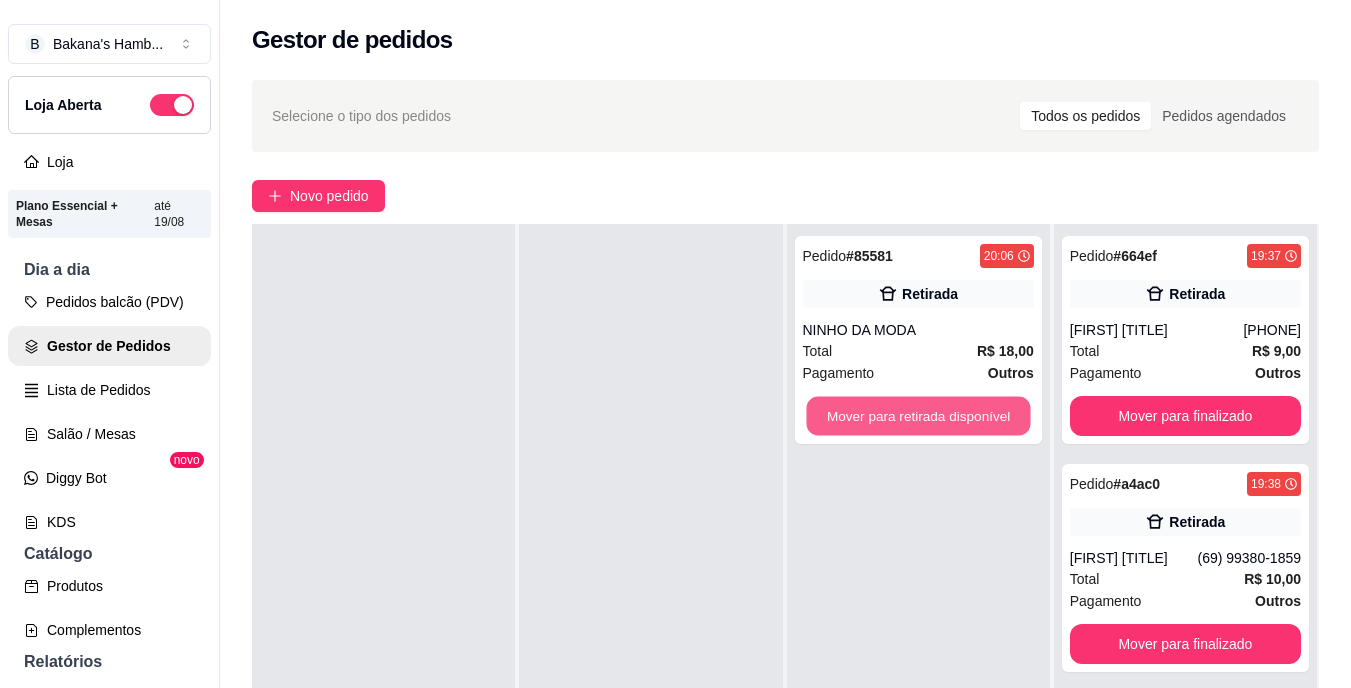 click on "Mover para retirada disponível" at bounding box center (918, 416) 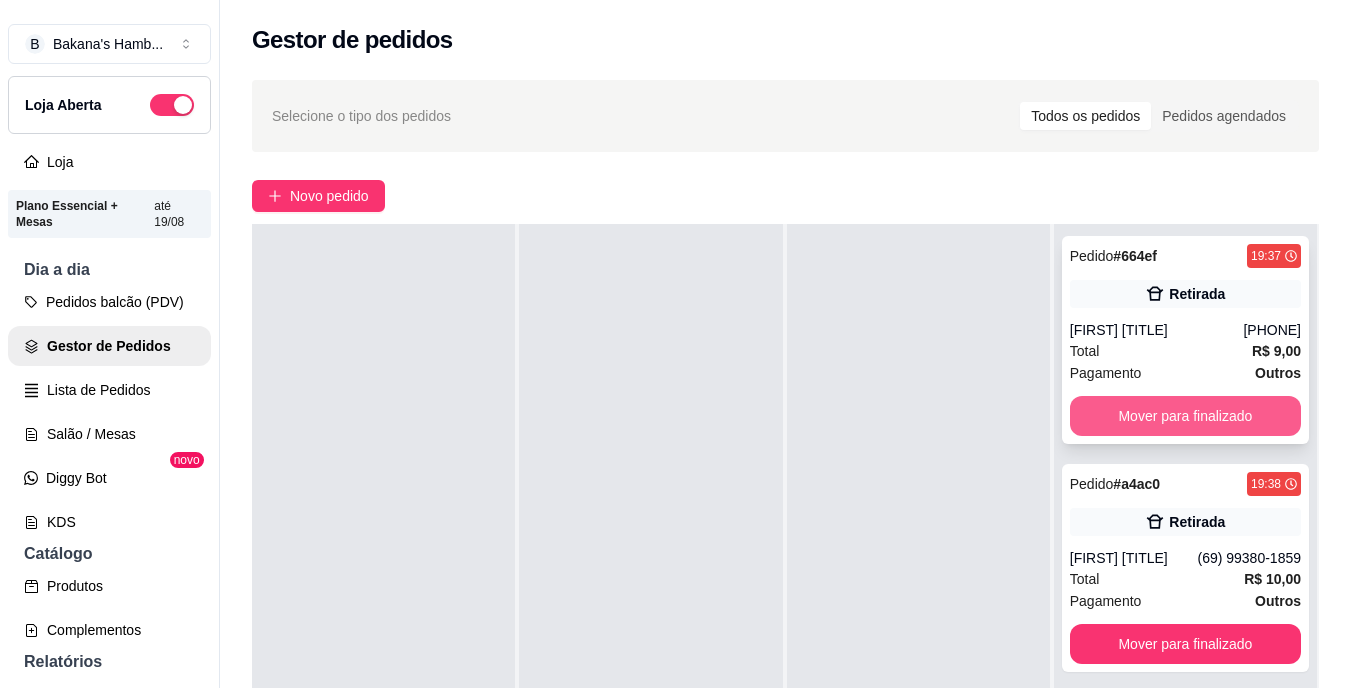 click on "Mover para finalizado" at bounding box center (1185, 416) 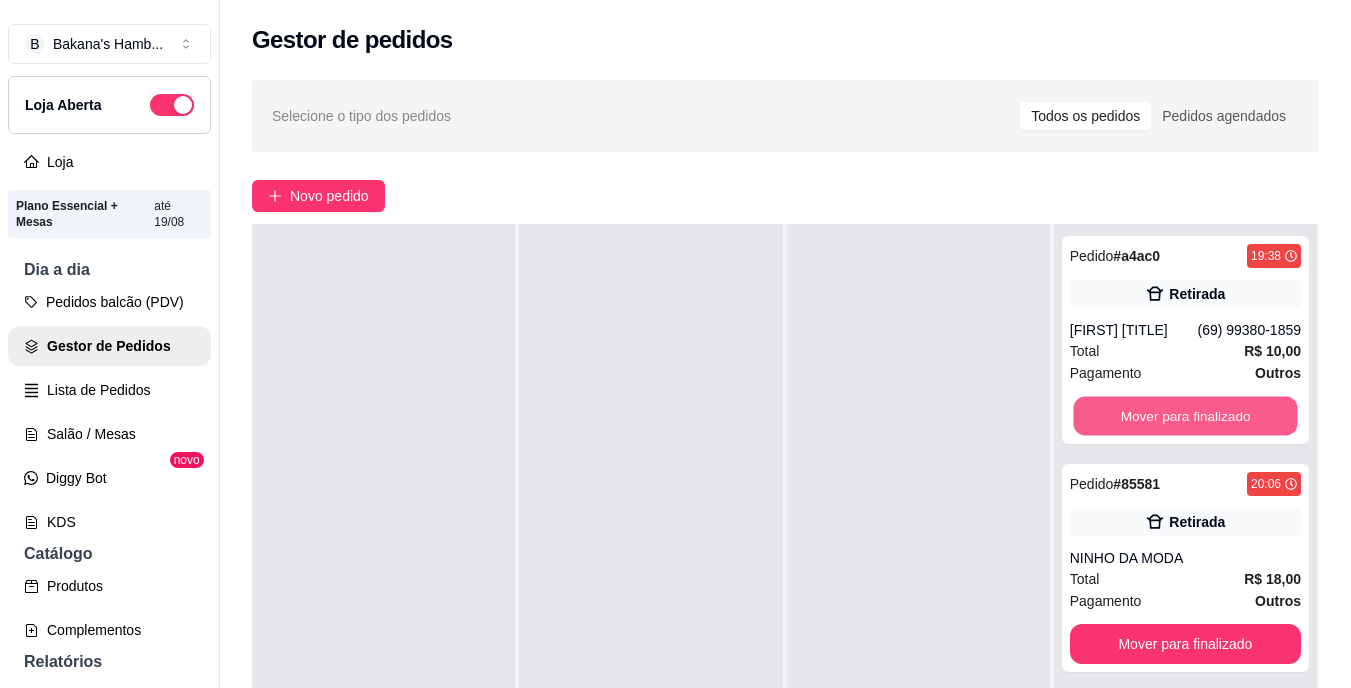 click on "Mover para finalizado" at bounding box center [1185, 416] 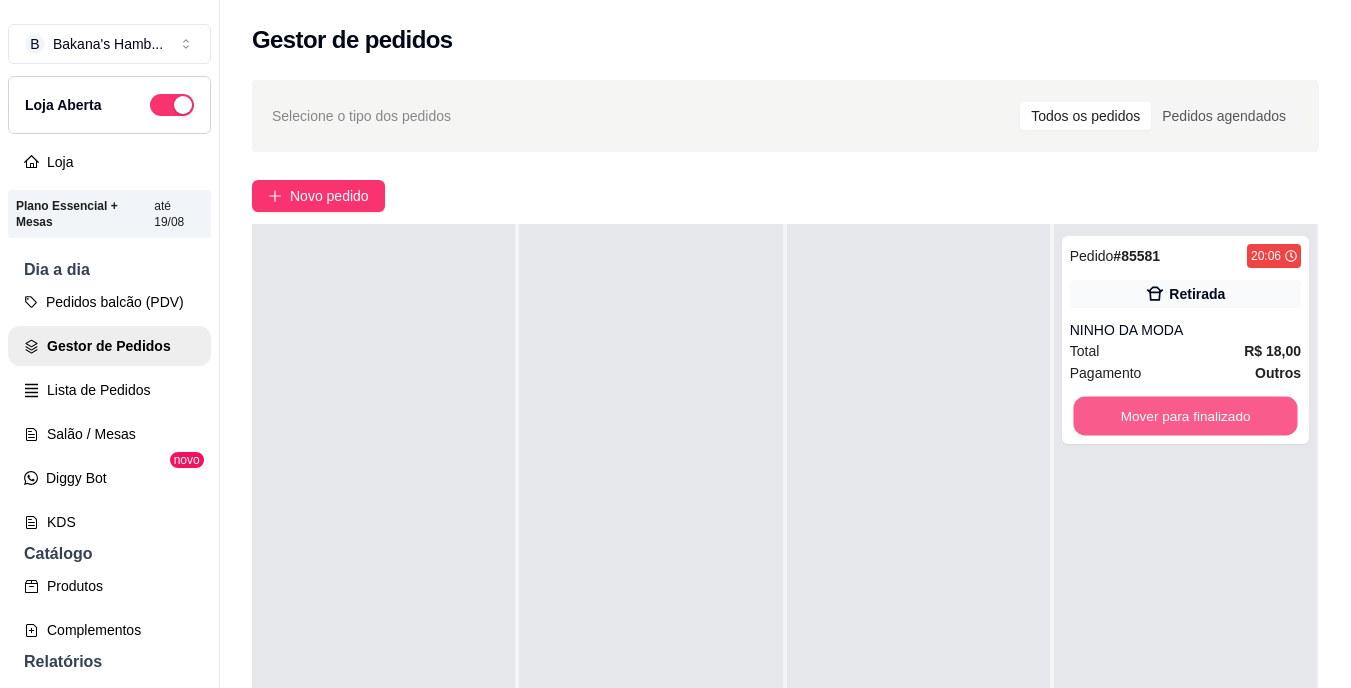 click on "Mover para finalizado" at bounding box center [1185, 416] 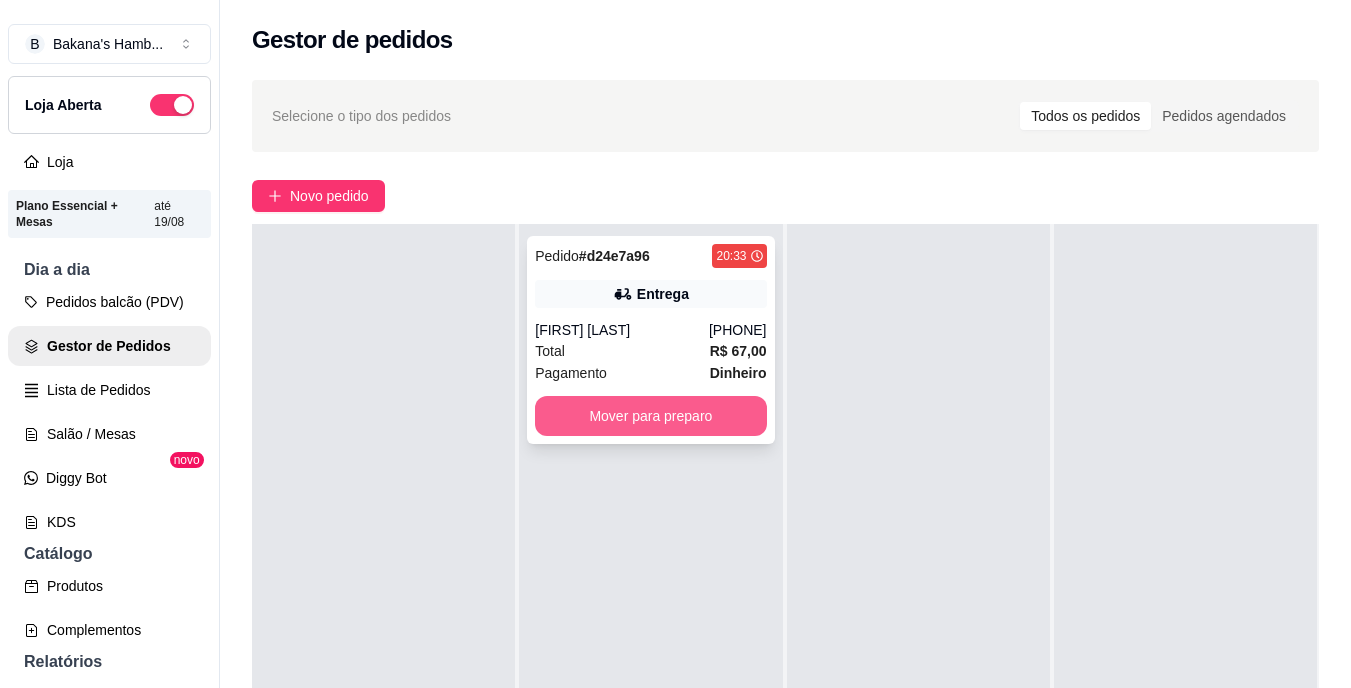 click on "Mover para preparo" at bounding box center (650, 416) 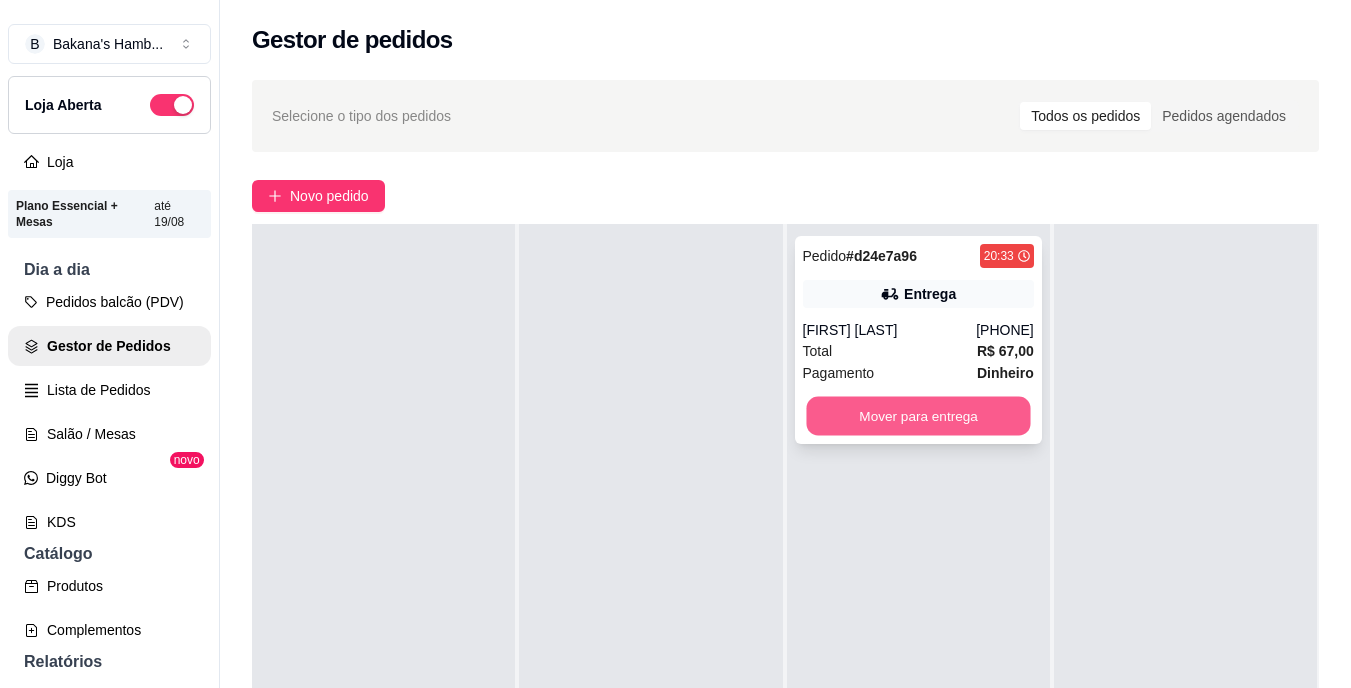 click on "Mover para entrega" at bounding box center (918, 416) 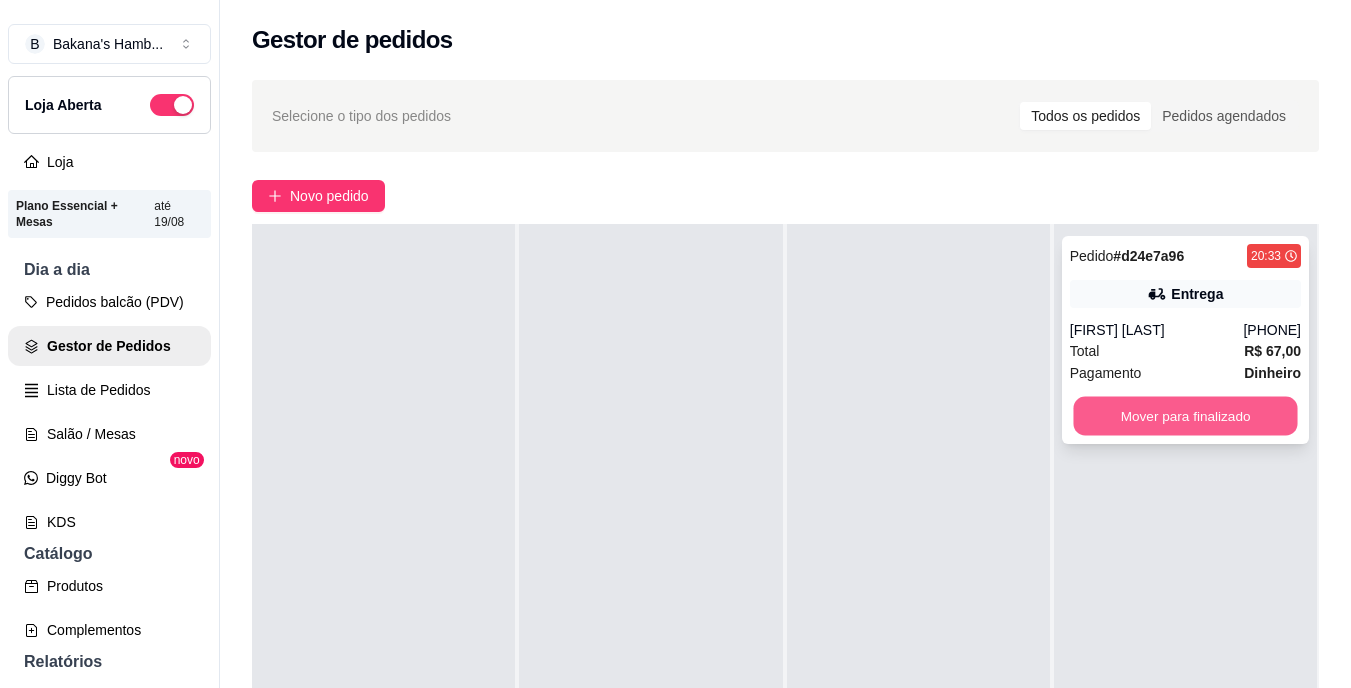 click on "Mover para finalizado" at bounding box center (1185, 416) 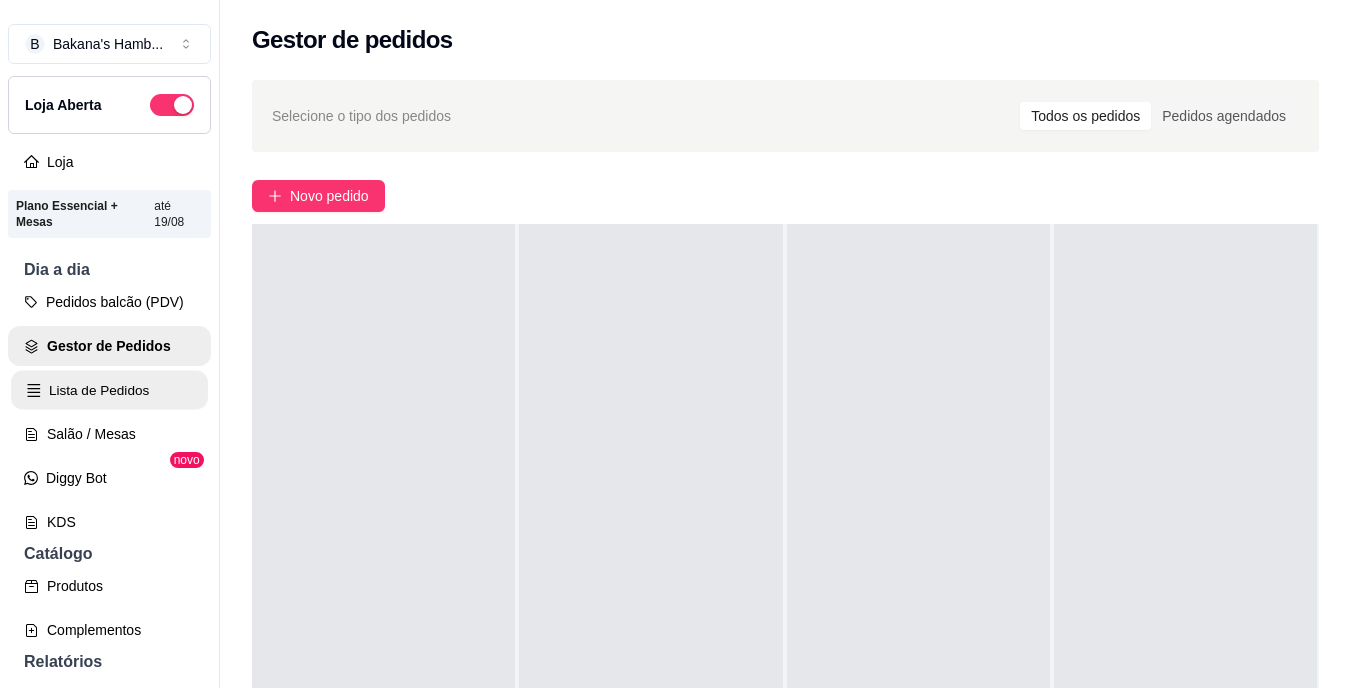 click on "Lista de Pedidos" at bounding box center [109, 390] 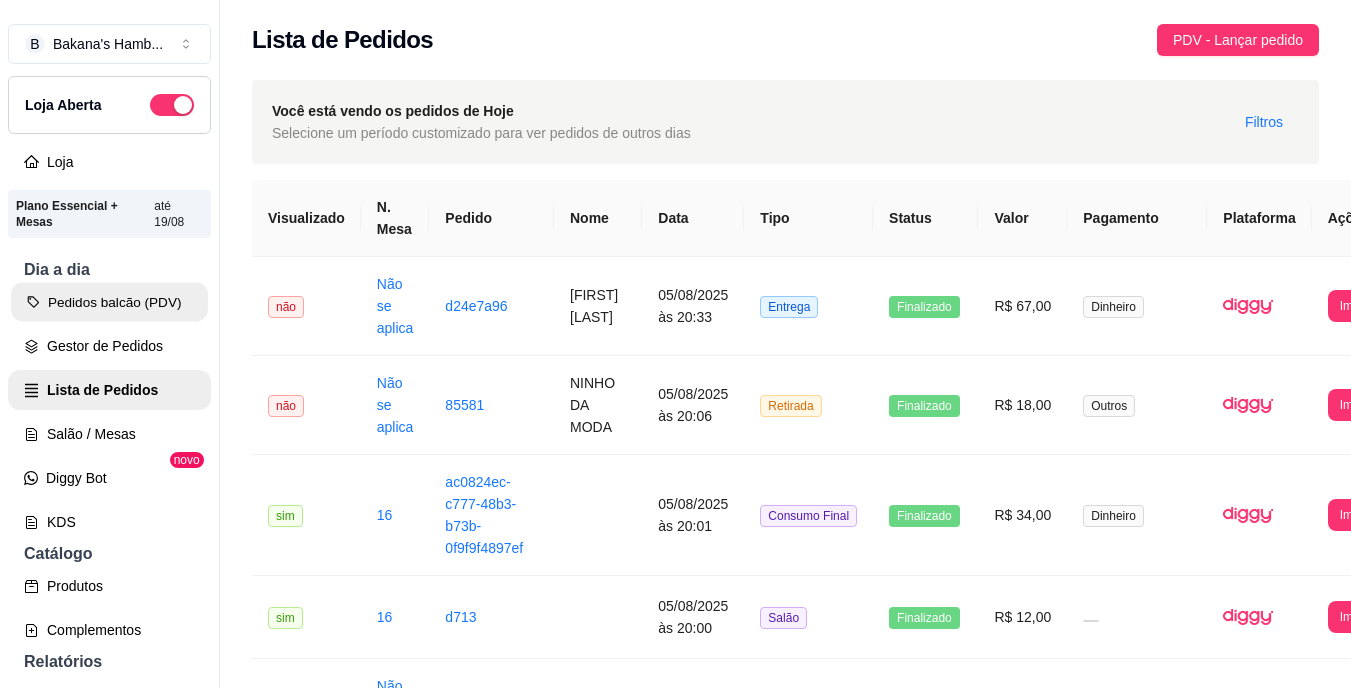 click on "Pedidos balcão (PDV)" at bounding box center [109, 302] 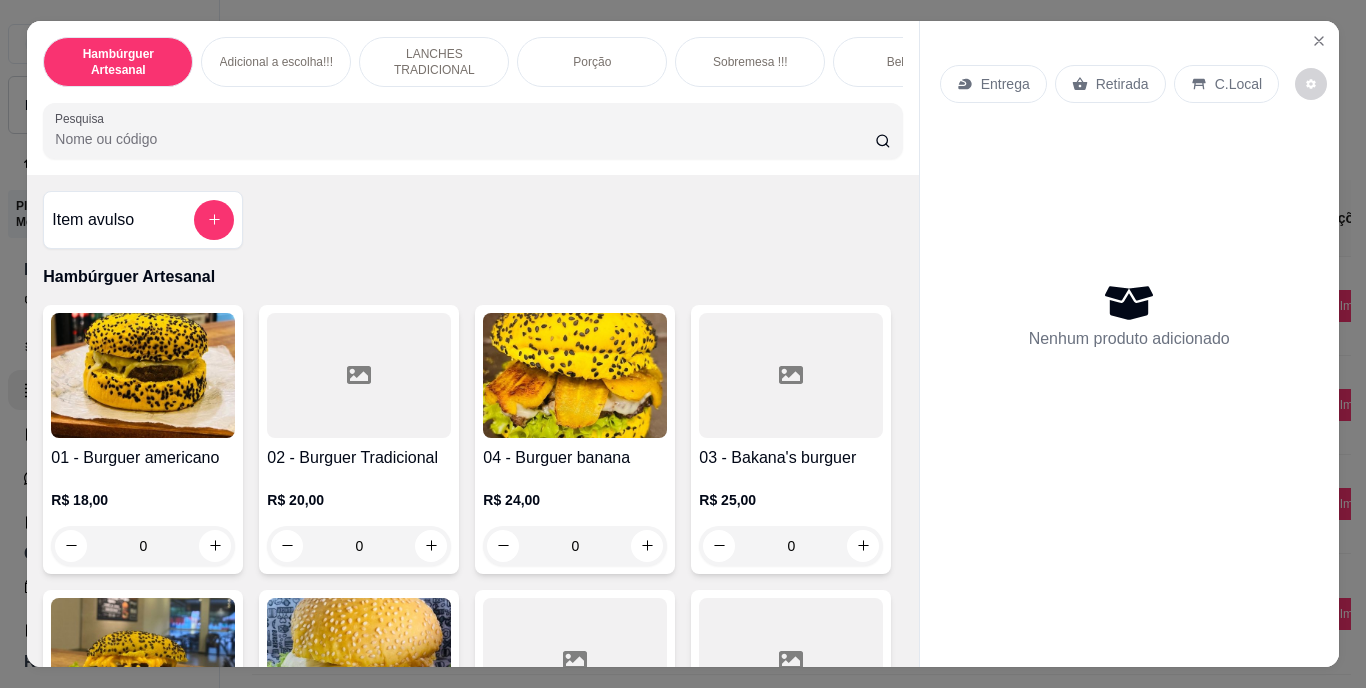 click on "Item avulso" at bounding box center (143, 220) 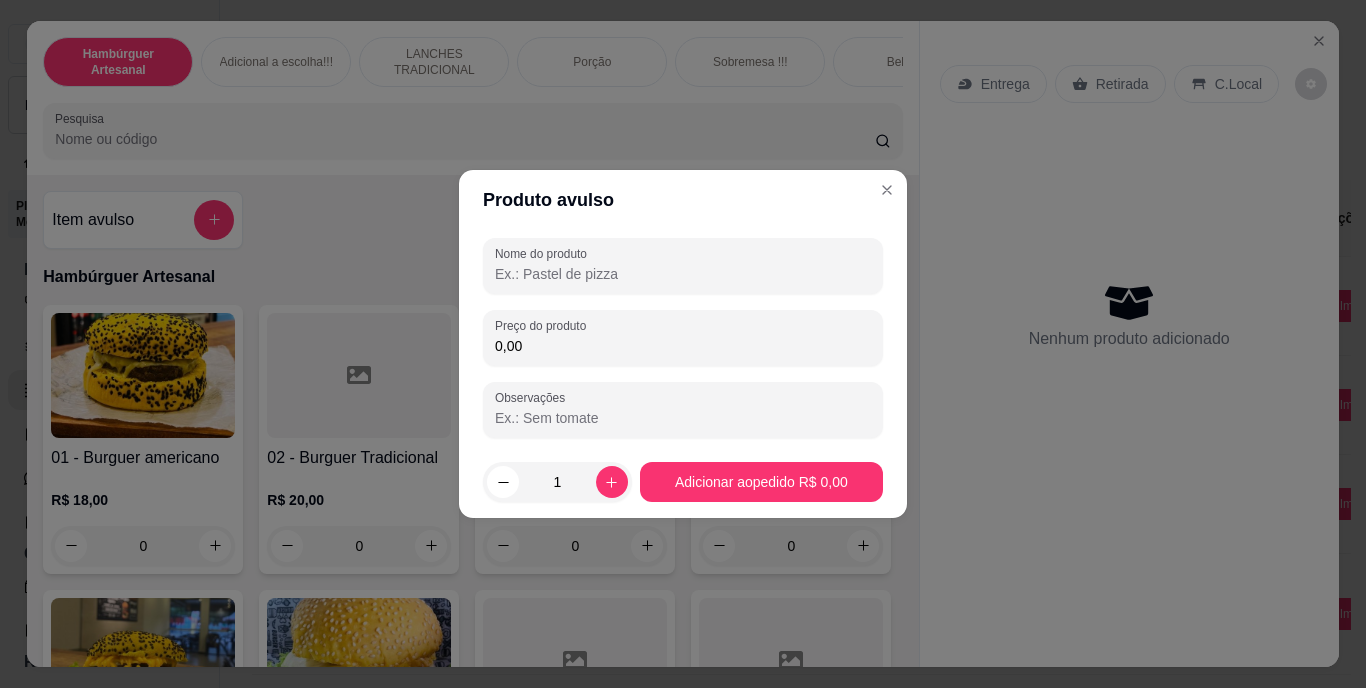 click on "Nome do produto" at bounding box center [683, 274] 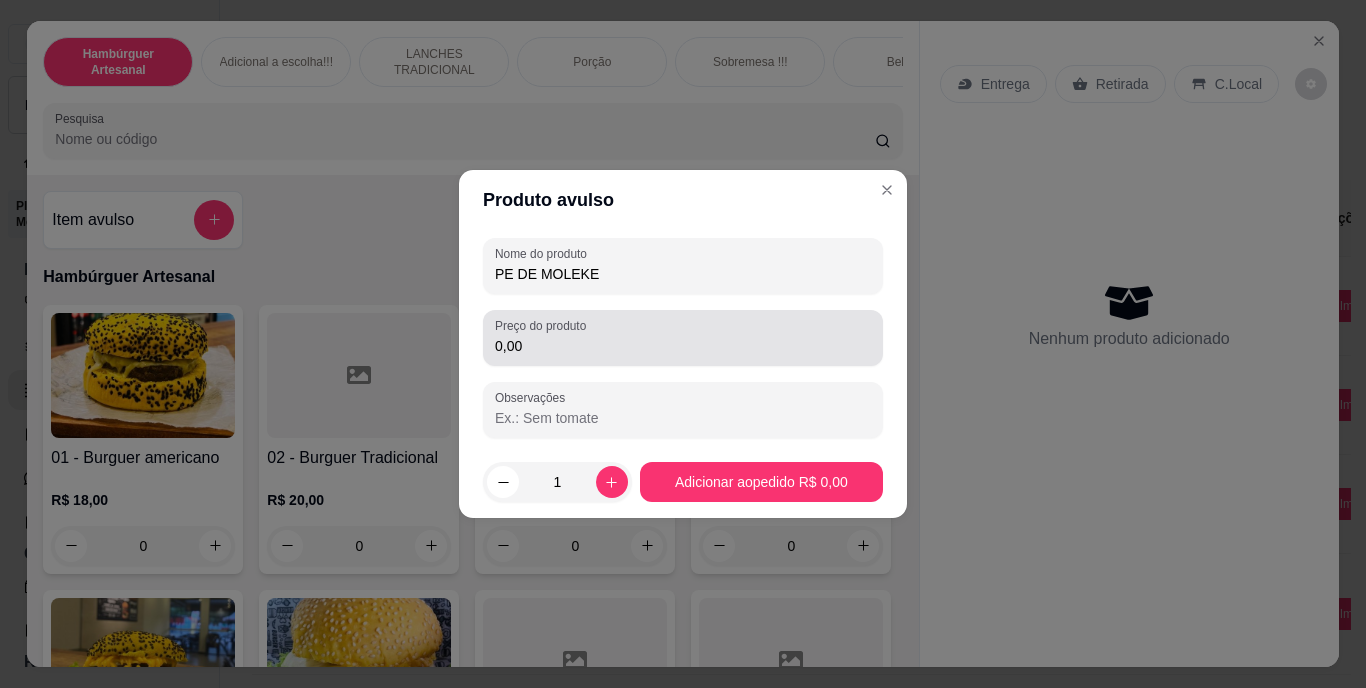 type on "PE DE MOLEKE" 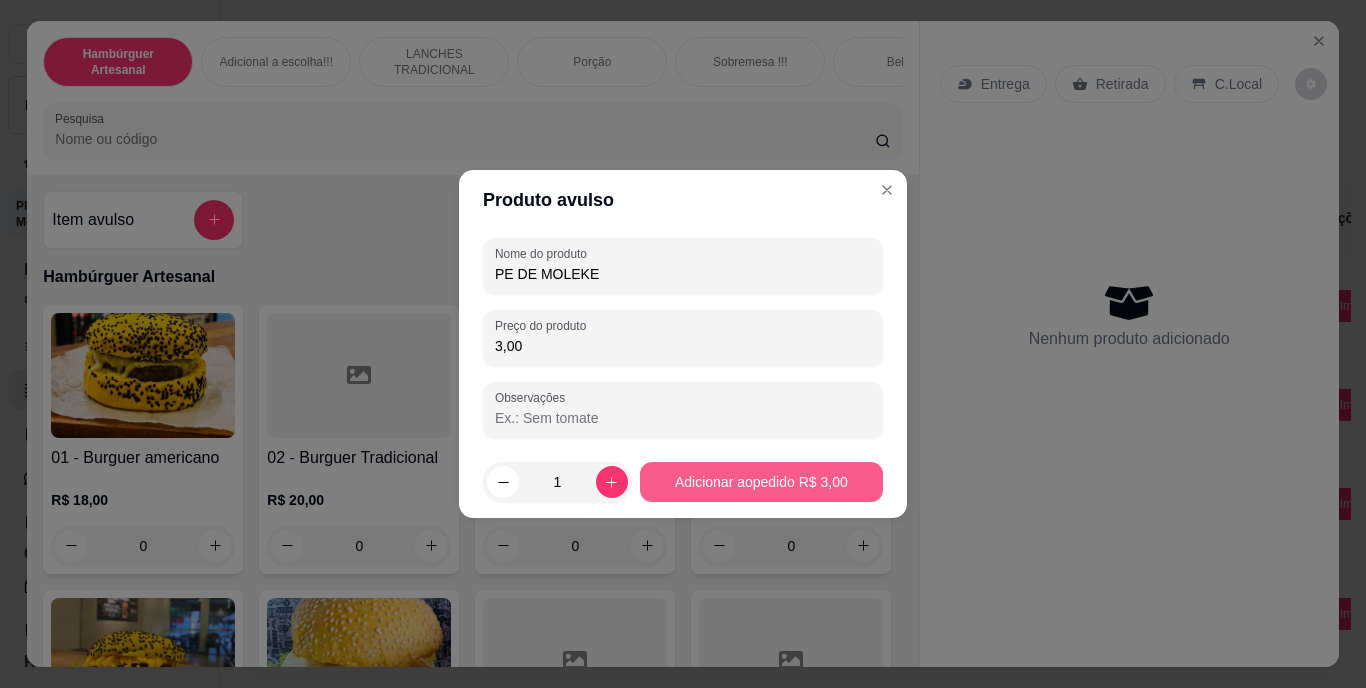 type on "3,00" 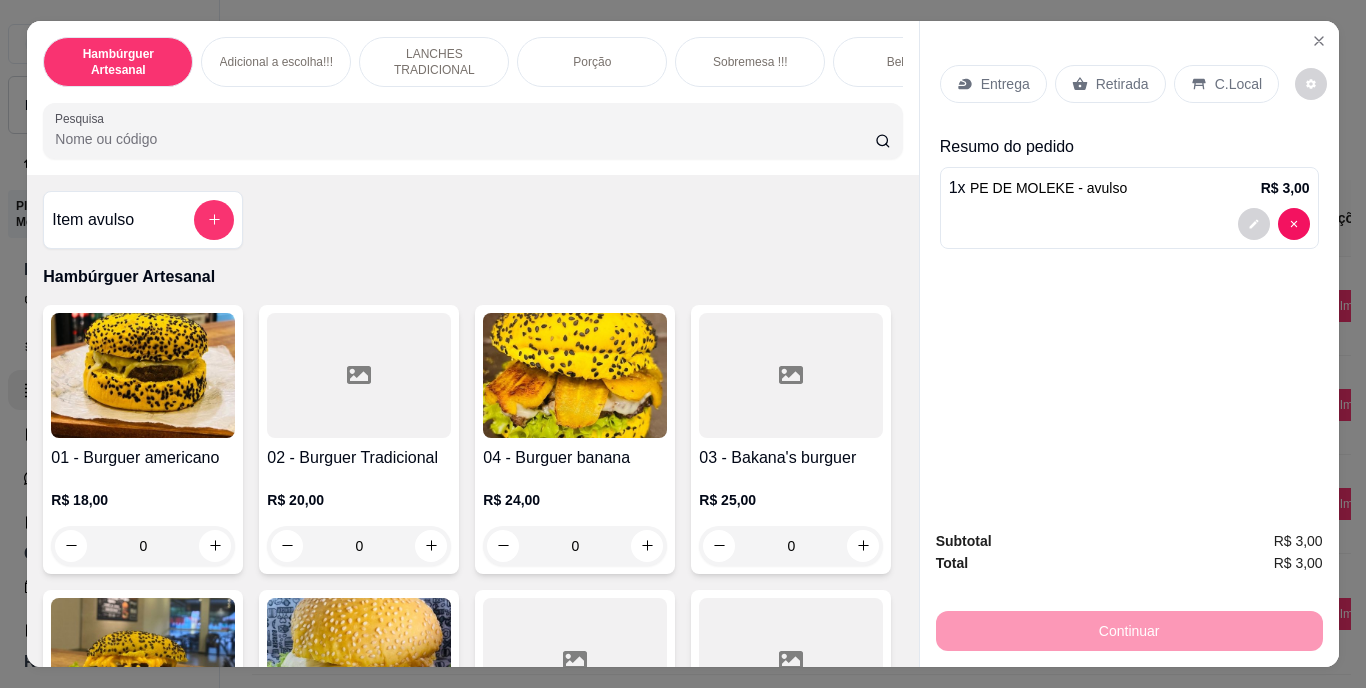 click on "Retirada" at bounding box center (1122, 84) 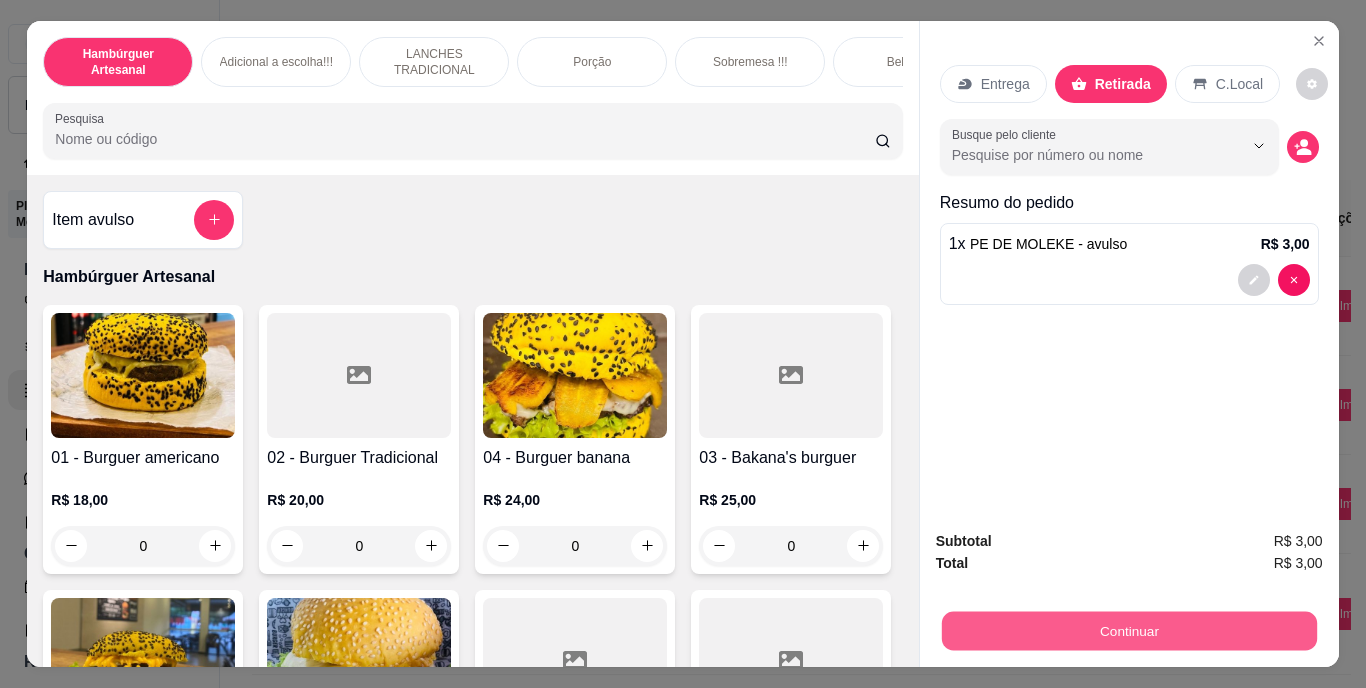 click on "Continuar" at bounding box center (1128, 631) 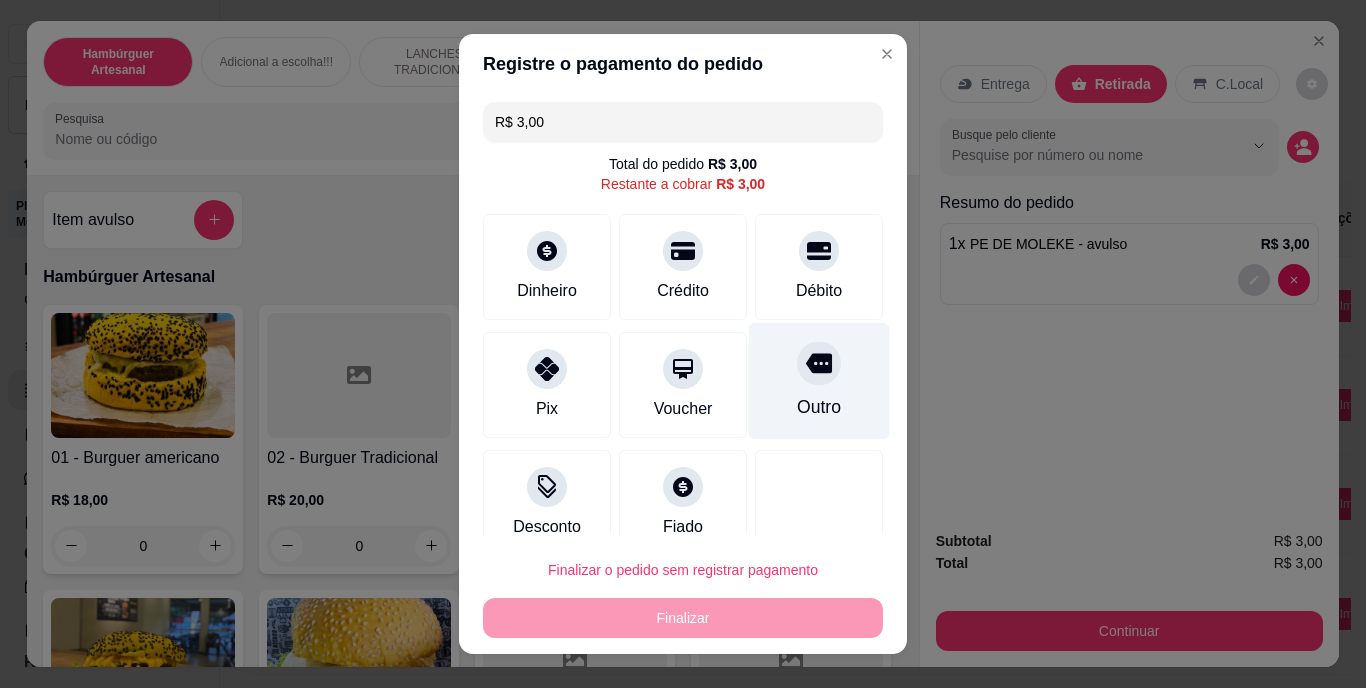 click on "Outro" at bounding box center [819, 408] 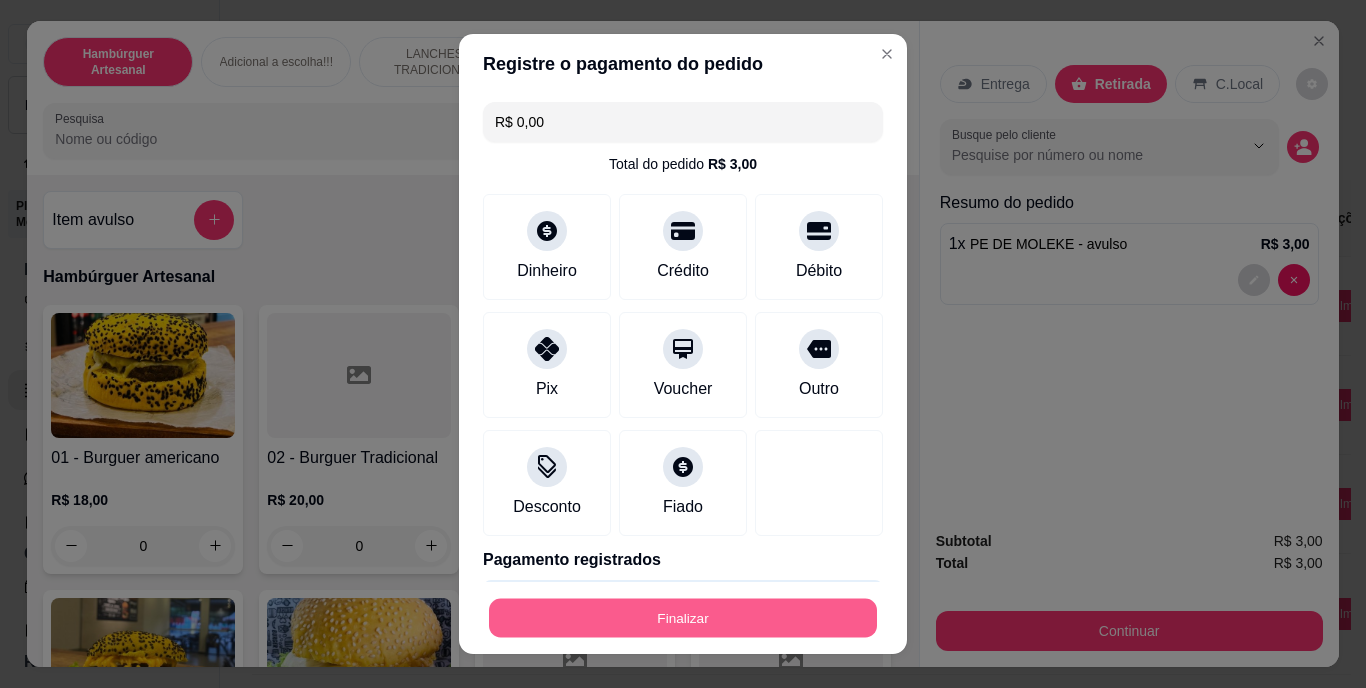 click on "Finalizar" at bounding box center [683, 617] 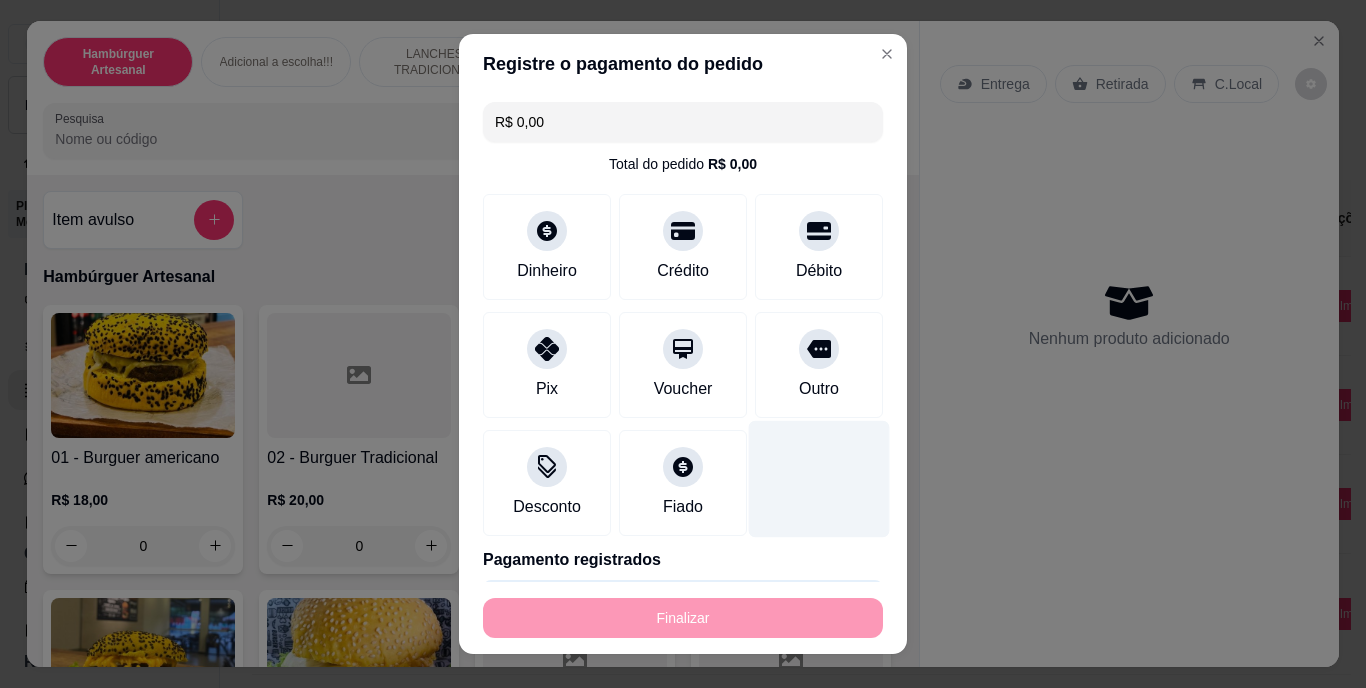 type on "-R$ 3,00" 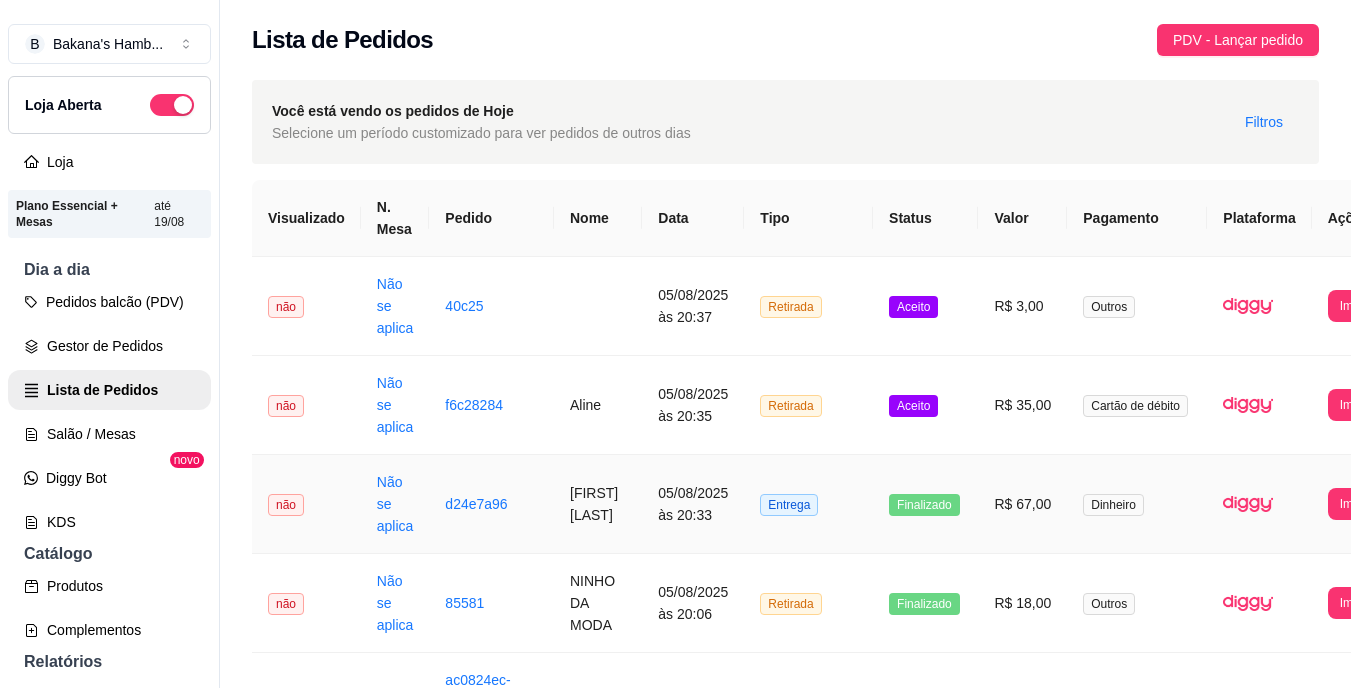 click on "Entrega" at bounding box center [789, 505] 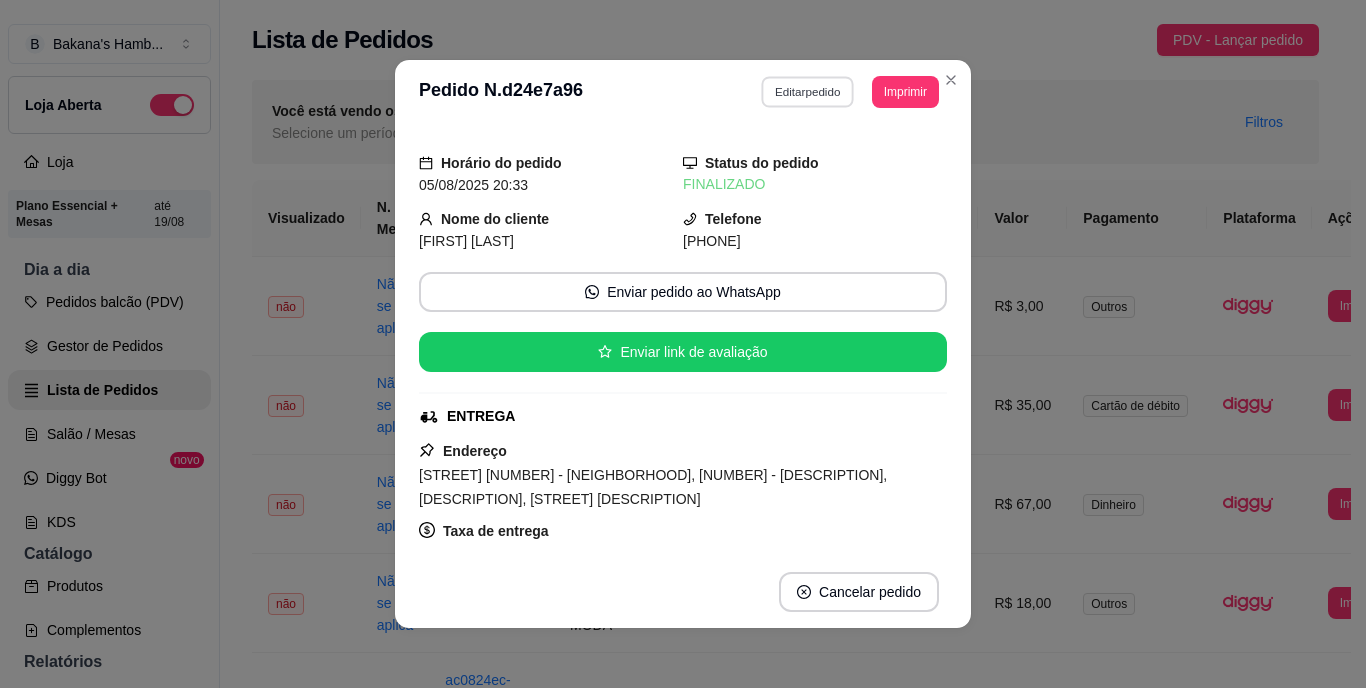 click on "Editar  pedido" at bounding box center (808, 91) 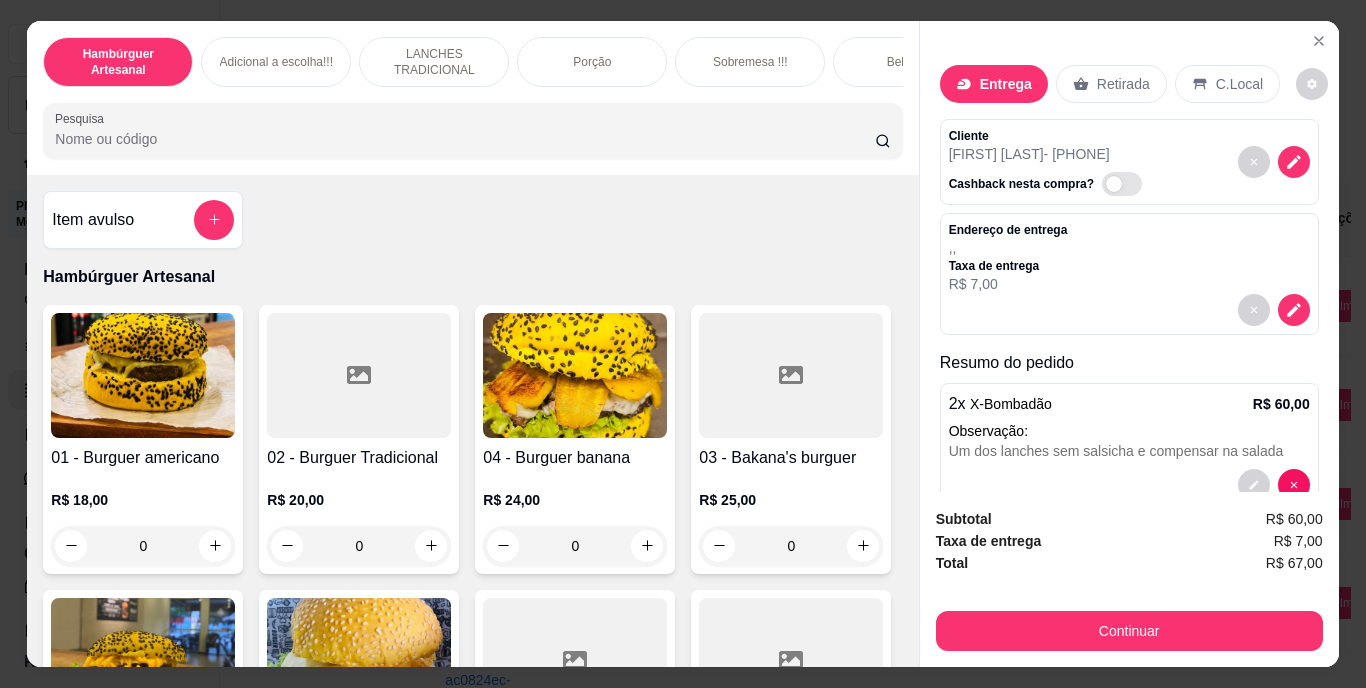 click on "Retirada" at bounding box center [1111, 84] 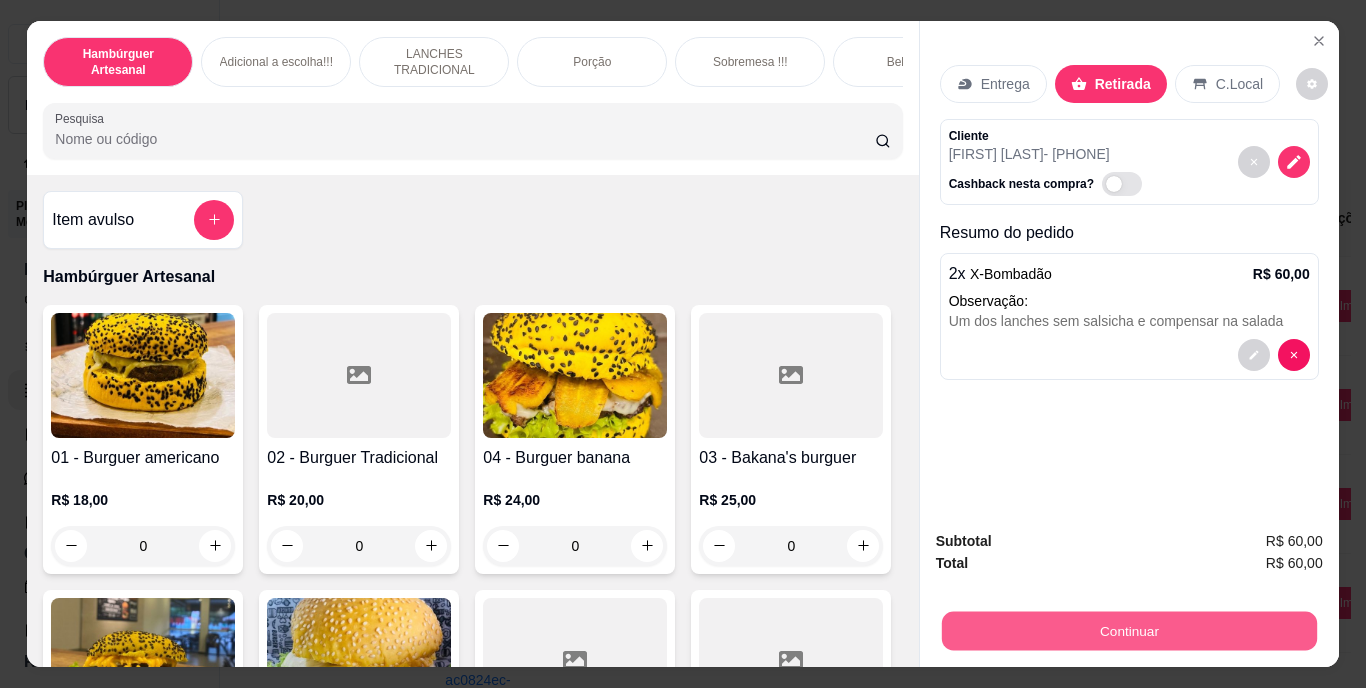click on "Continuar" at bounding box center (1128, 631) 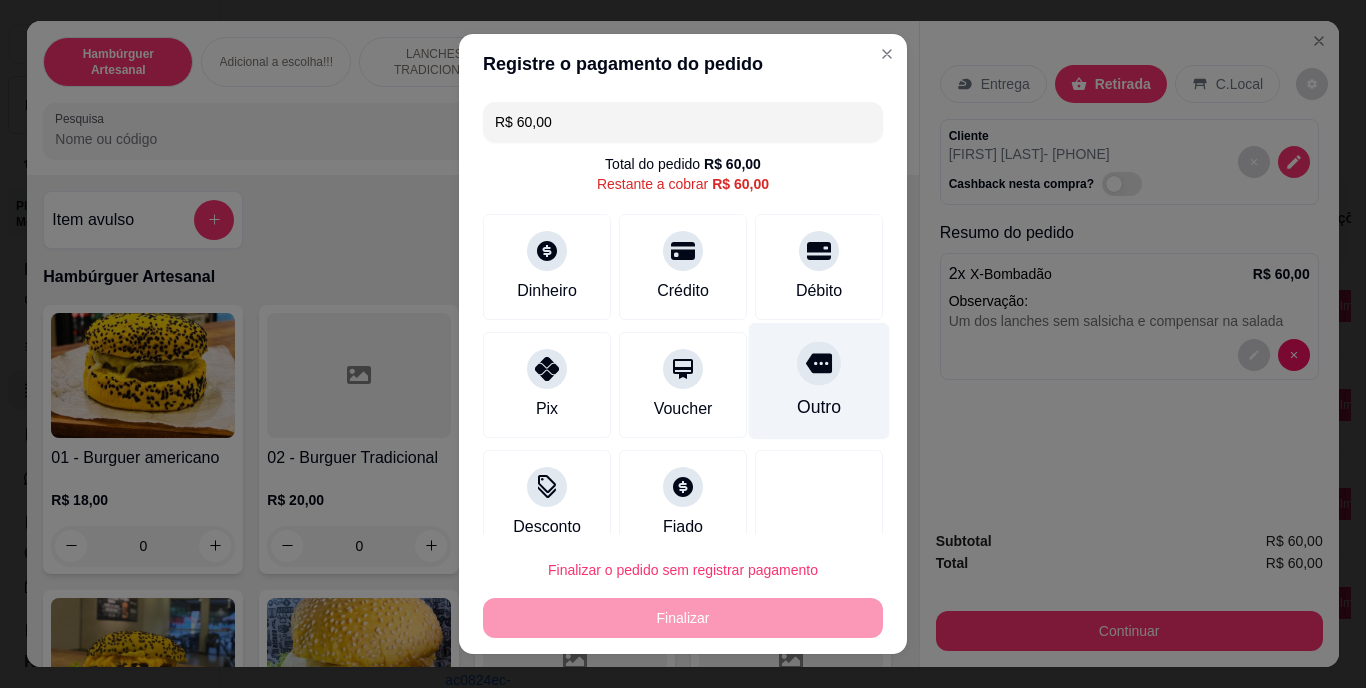 click on "Outro" at bounding box center (819, 381) 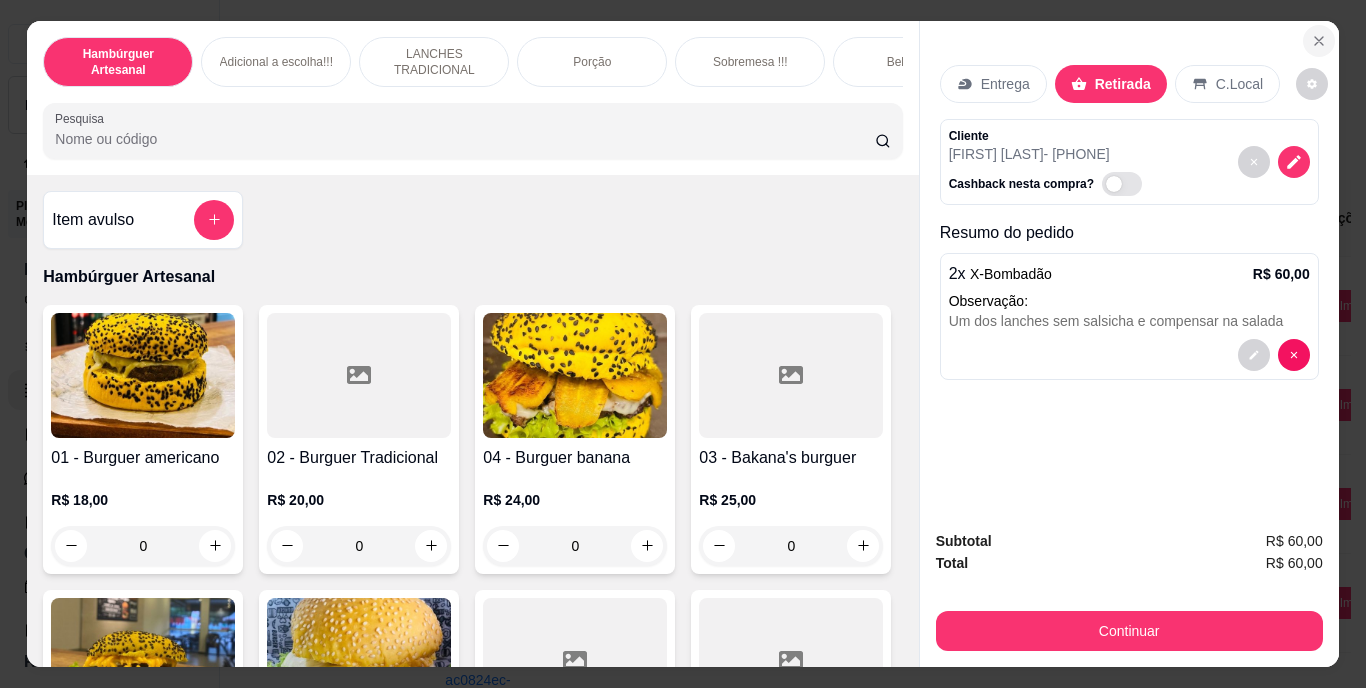 click at bounding box center [1319, 41] 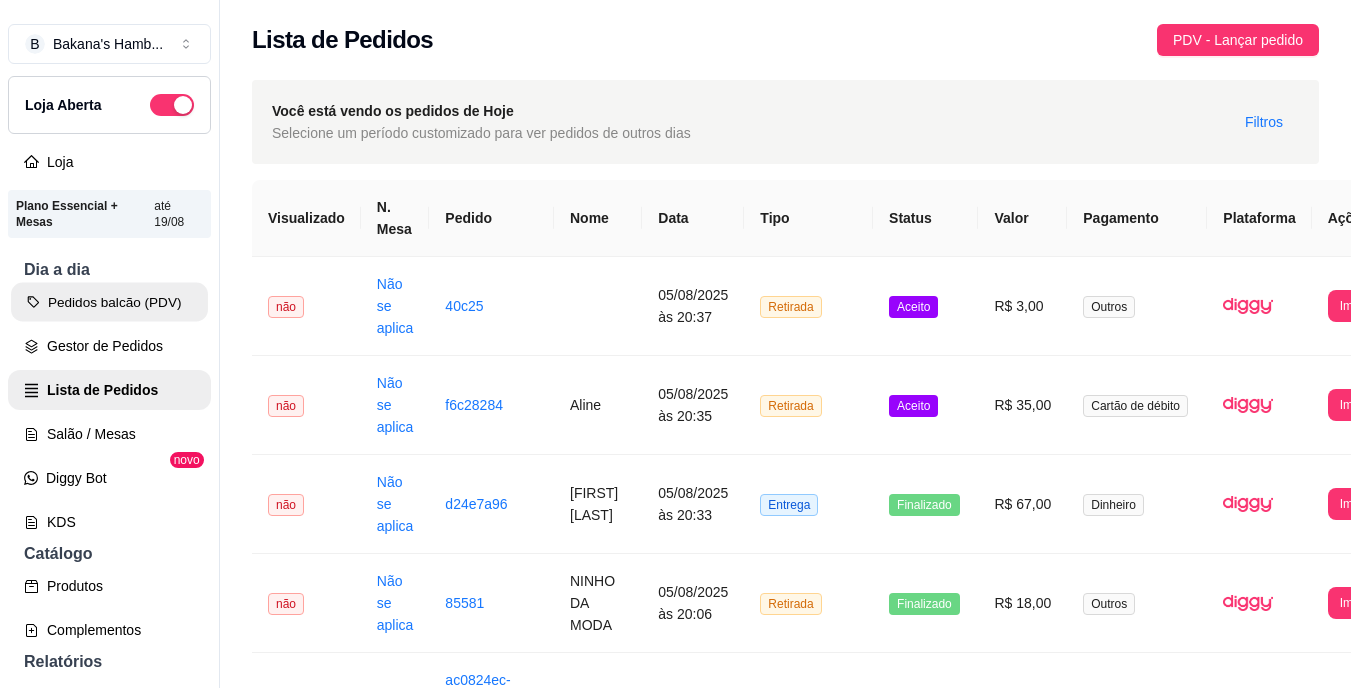 click on "Pedidos balcão (PDV)" at bounding box center [109, 302] 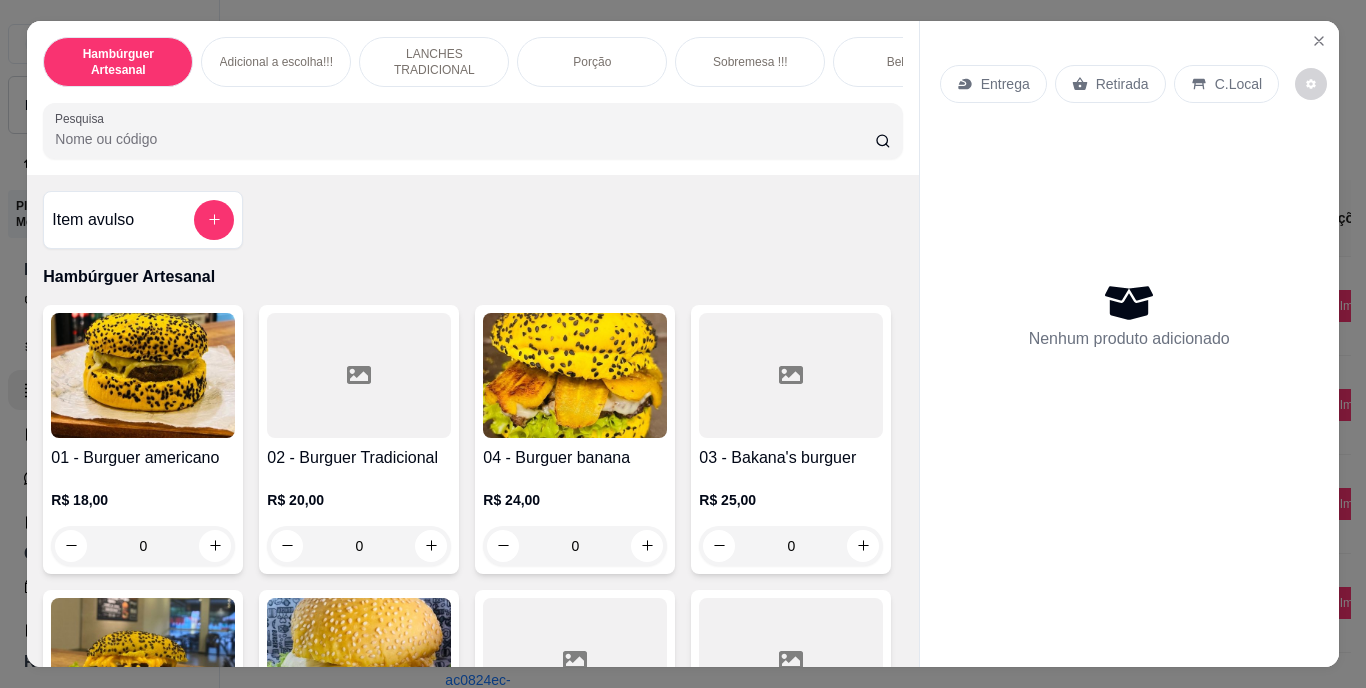 scroll, scrollTop: 77, scrollLeft: 0, axis: vertical 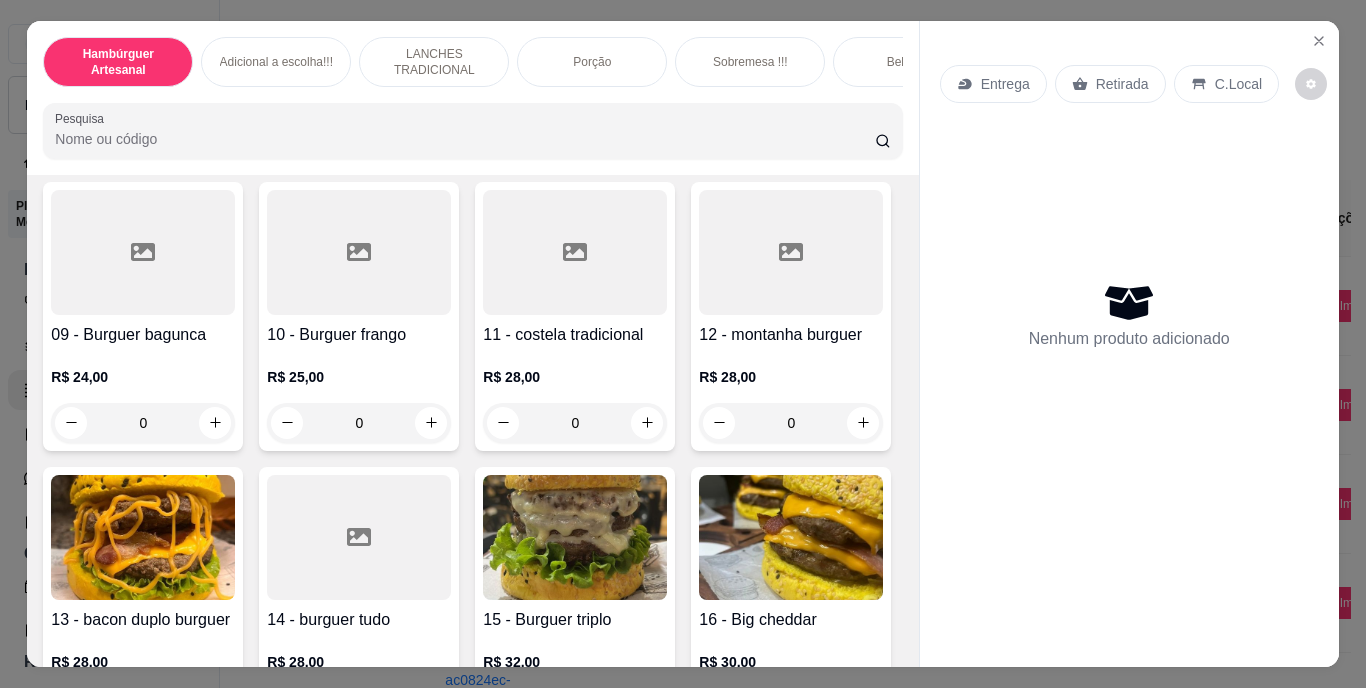 click 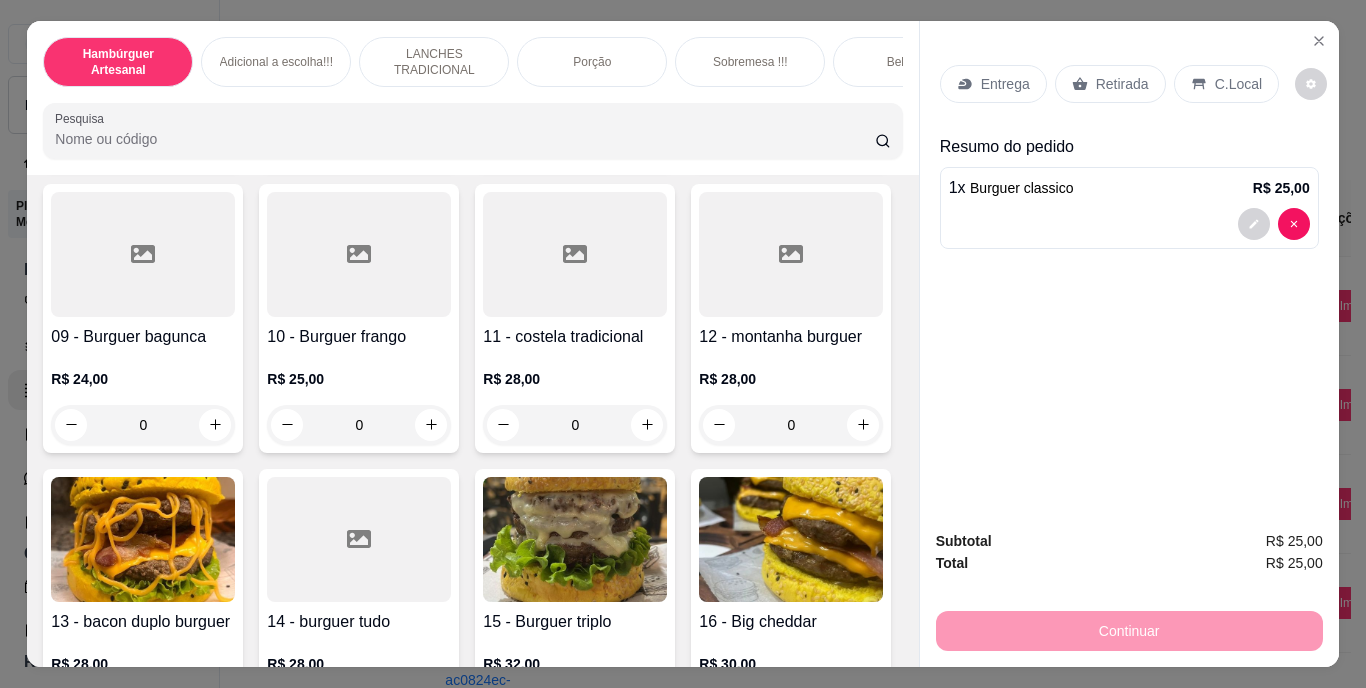 click 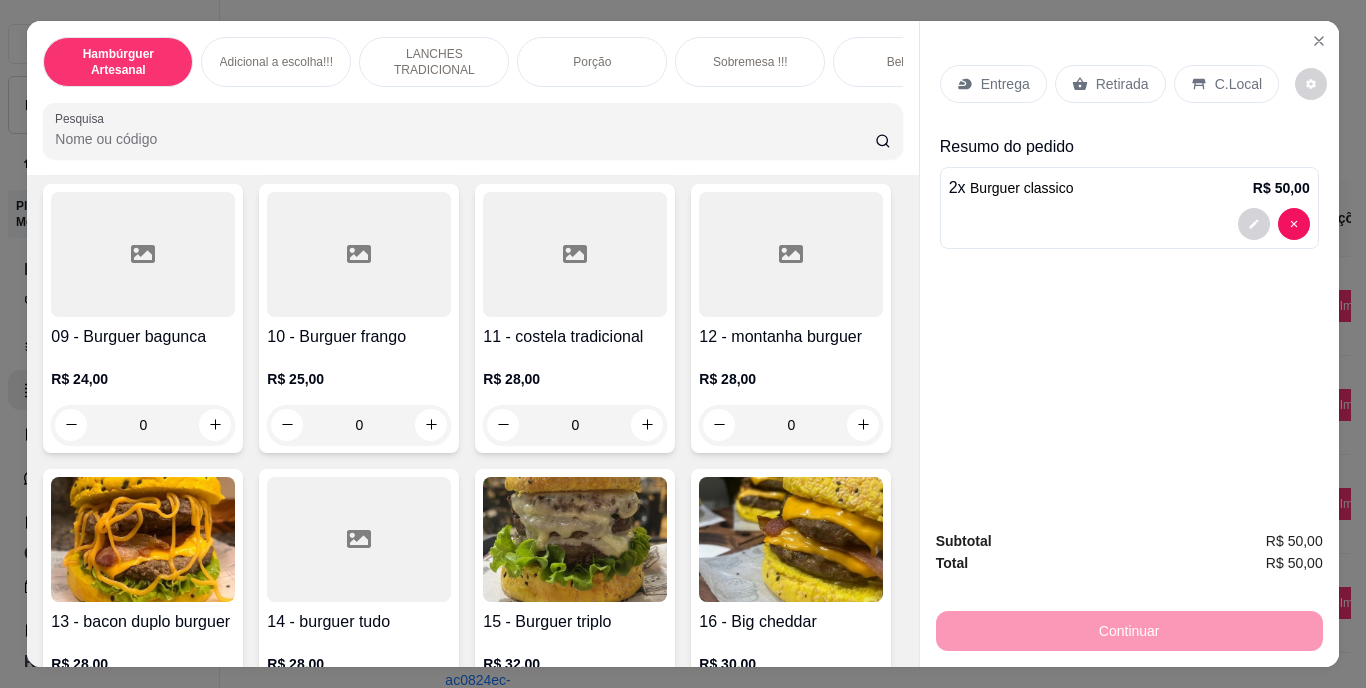 type on "2" 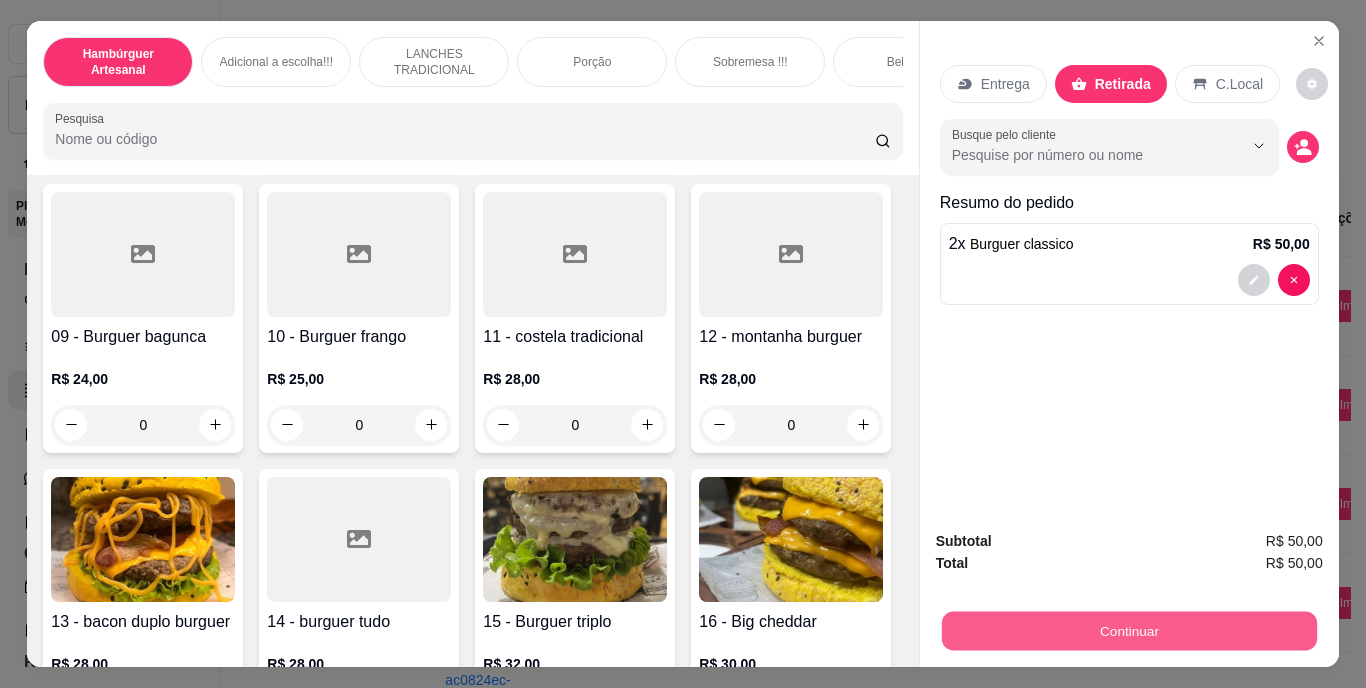click on "Continuar" at bounding box center [1128, 631] 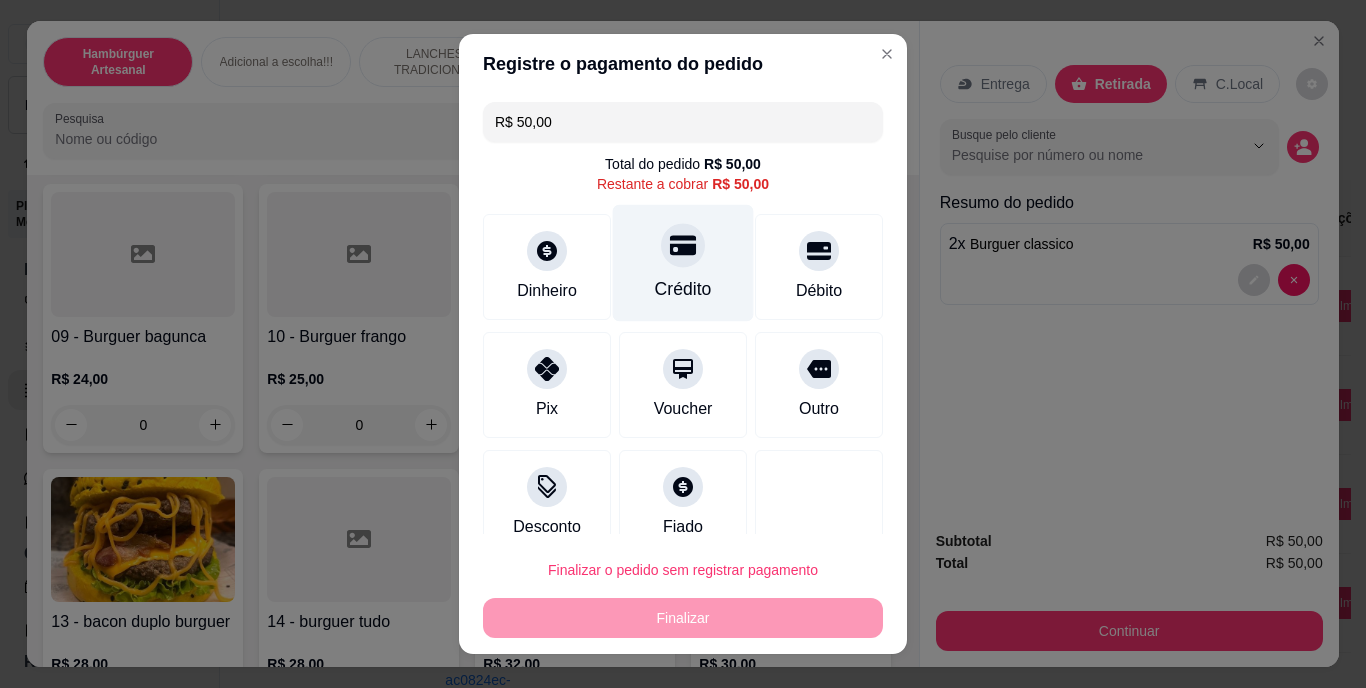 click on "Crédito" at bounding box center (683, 290) 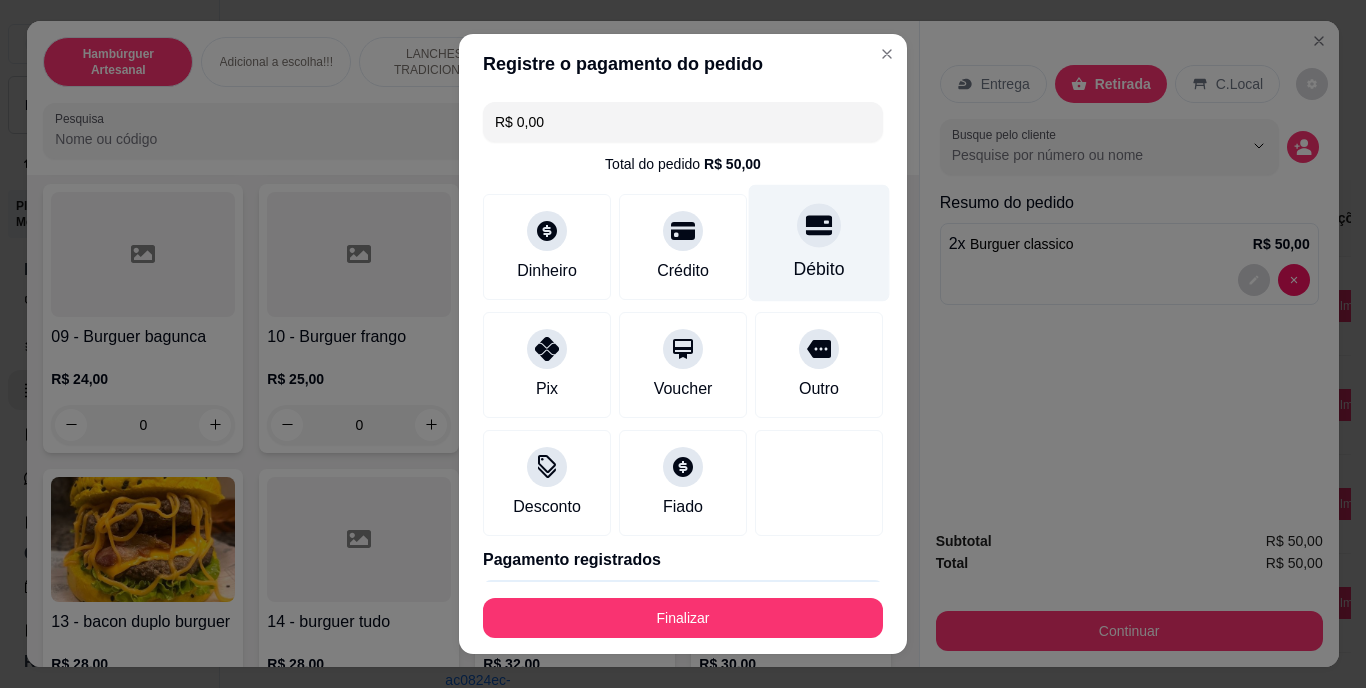 click on "Débito" at bounding box center [819, 243] 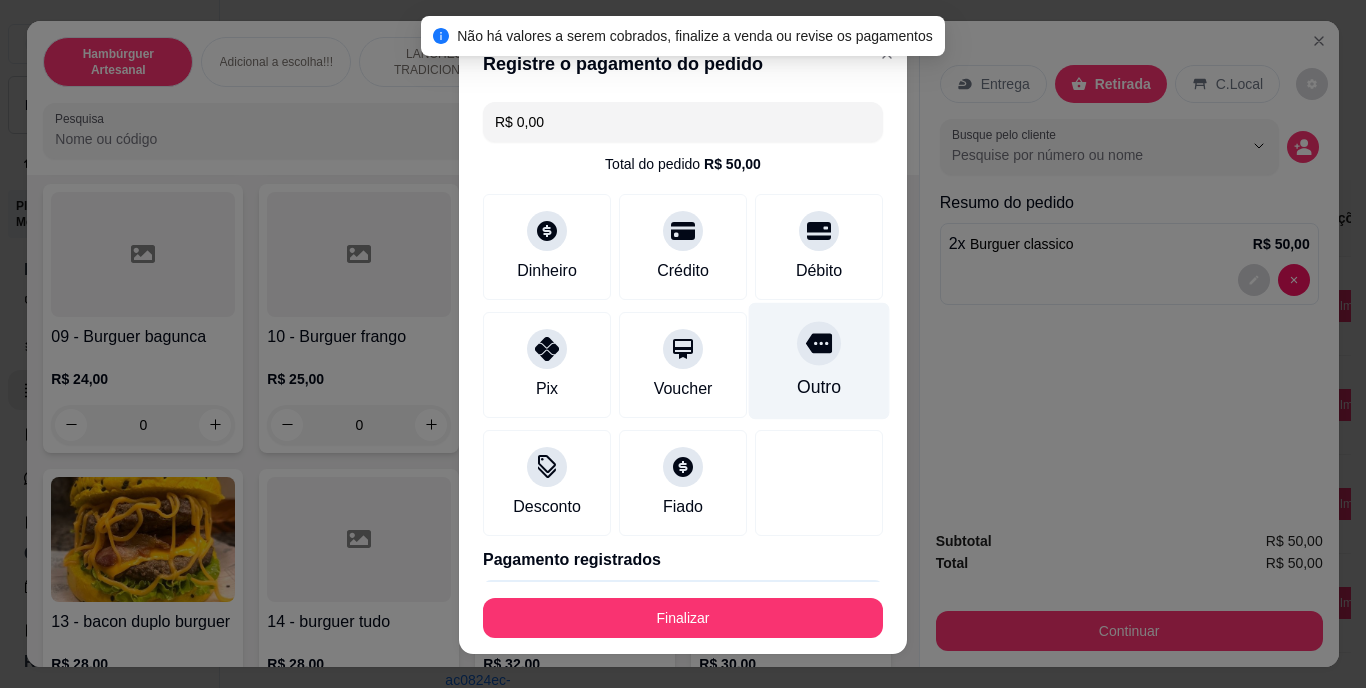 click 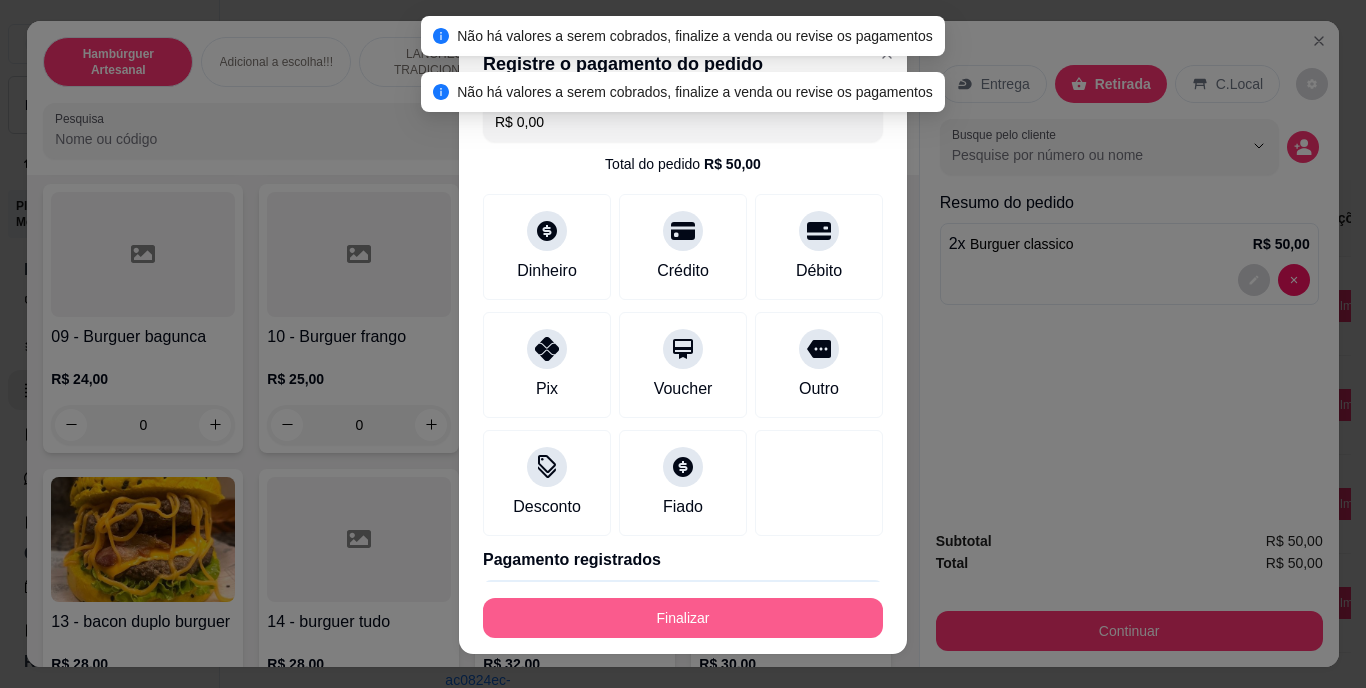 click on "Finalizar" at bounding box center [683, 618] 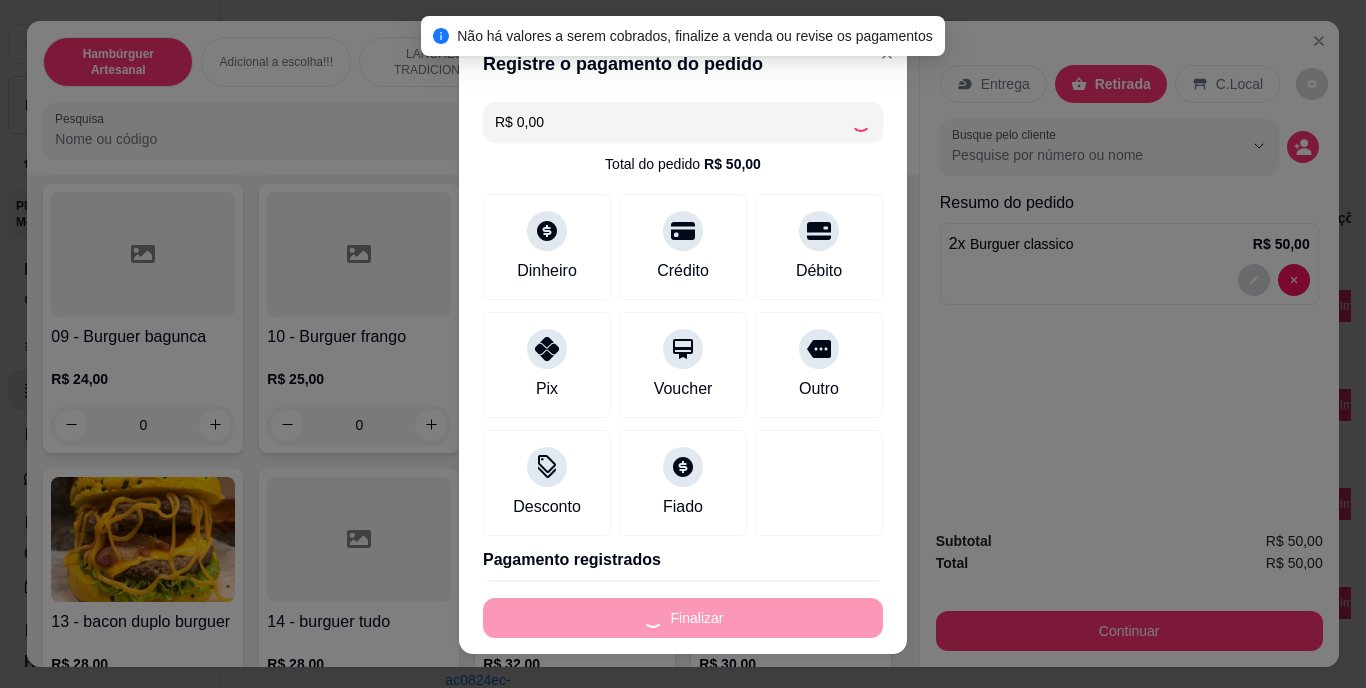 type on "0" 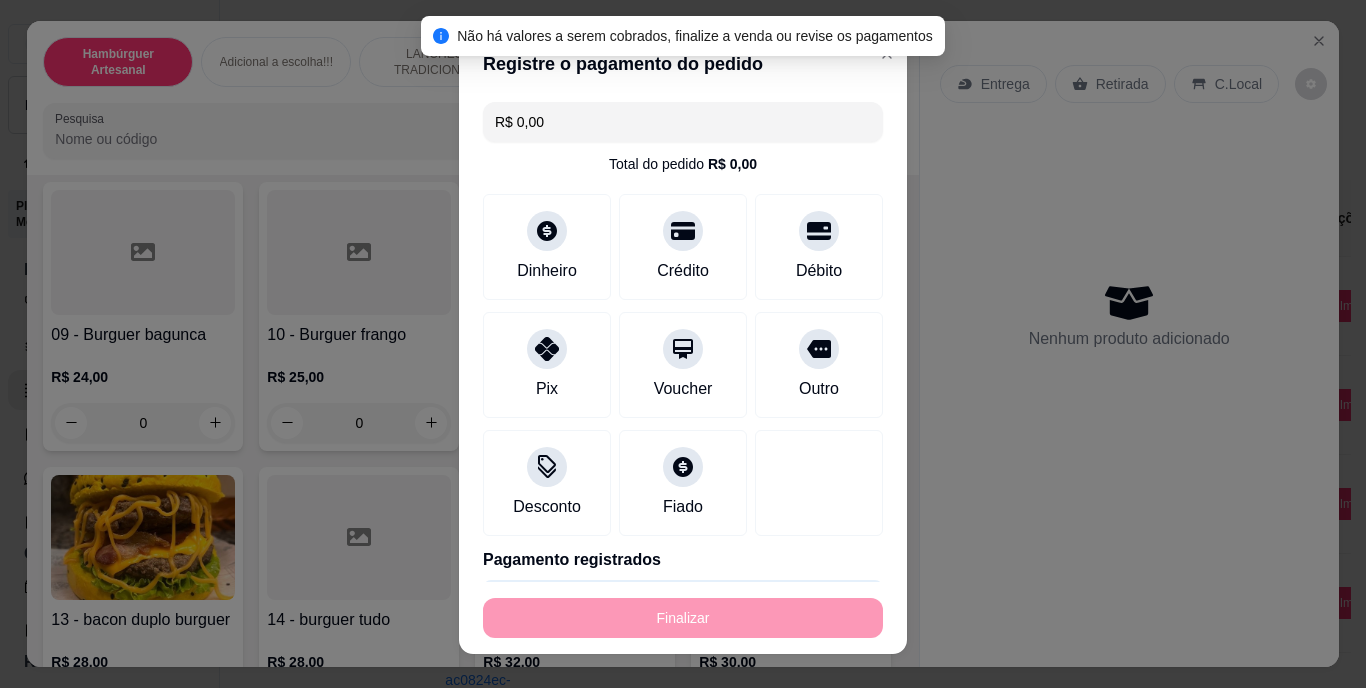 type on "-R$ 50,00" 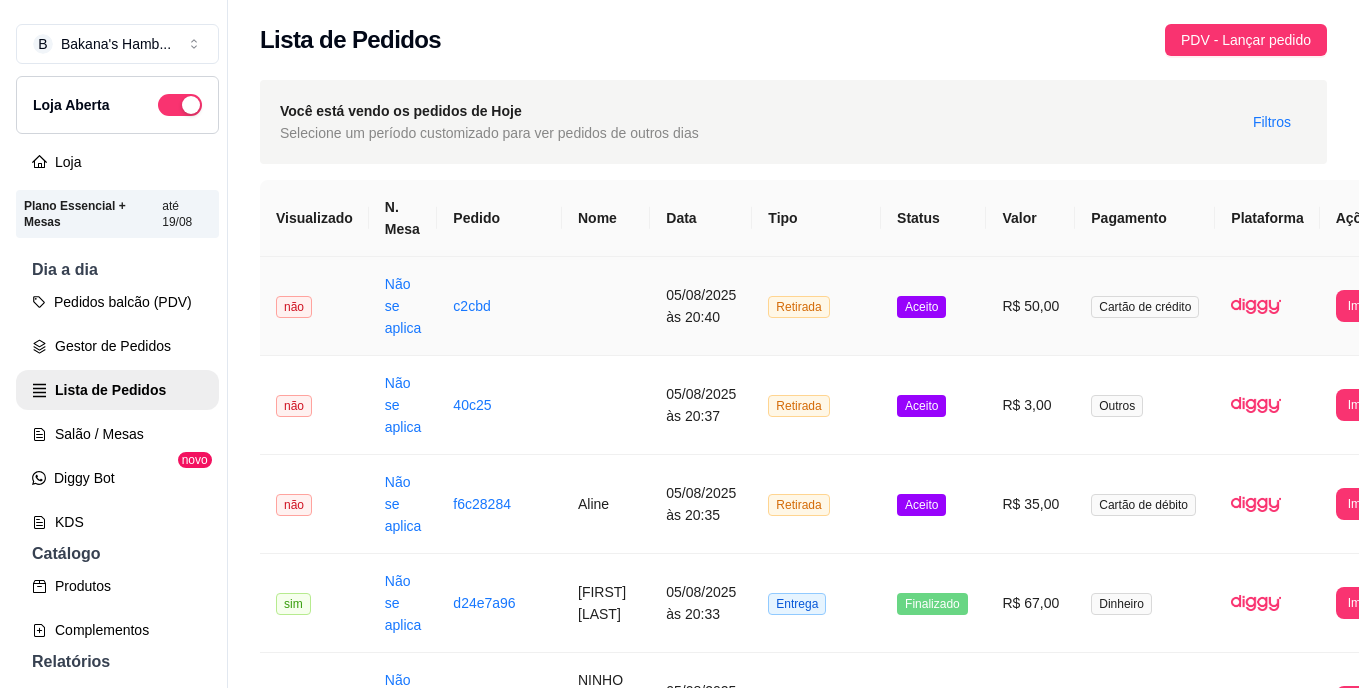 scroll, scrollTop: 0, scrollLeft: 70, axis: horizontal 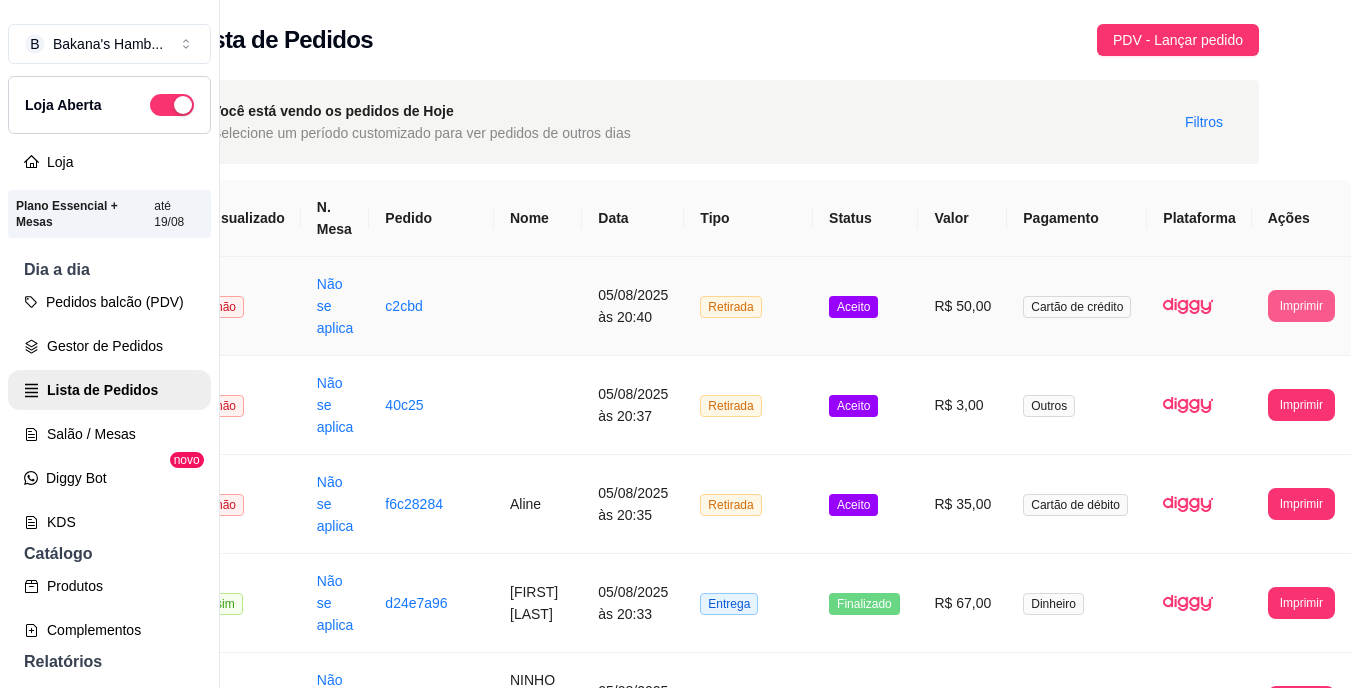 click on "Imprimir" at bounding box center [1301, 306] 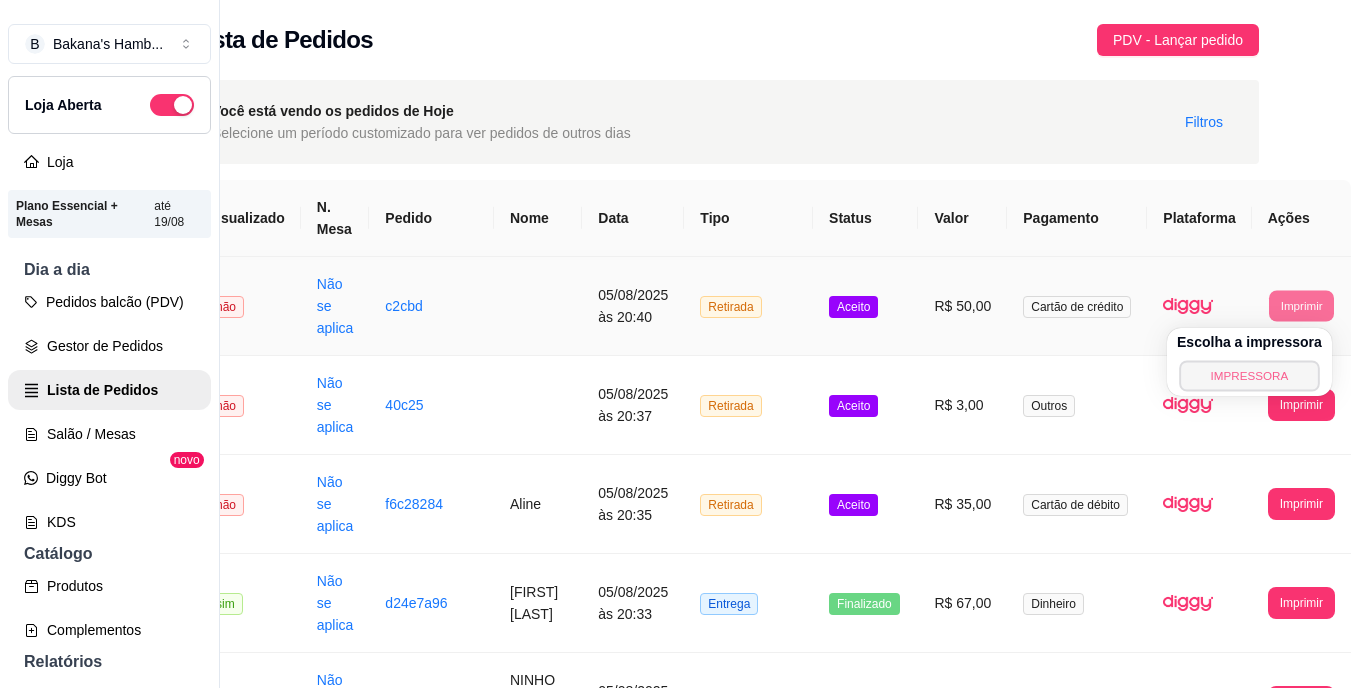 click on "IMPRESSORA" at bounding box center [1249, 375] 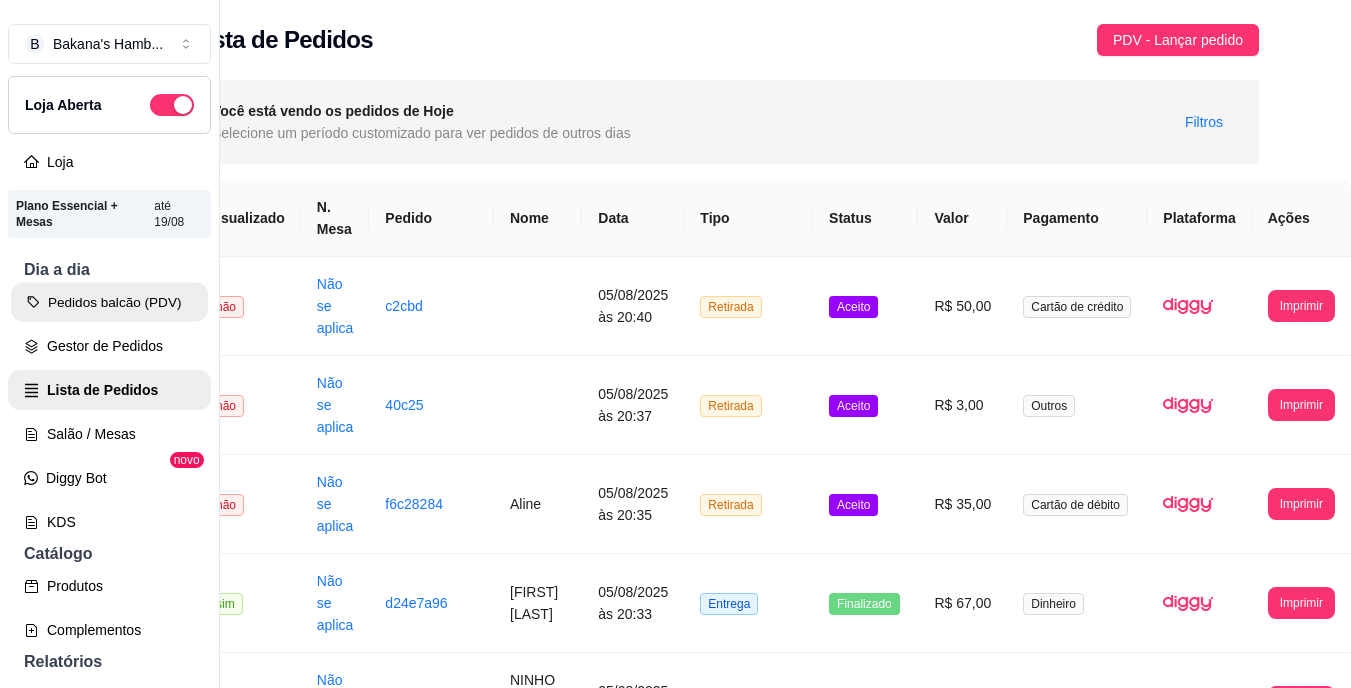 click on "Pedidos balcão (PDV)" at bounding box center [109, 302] 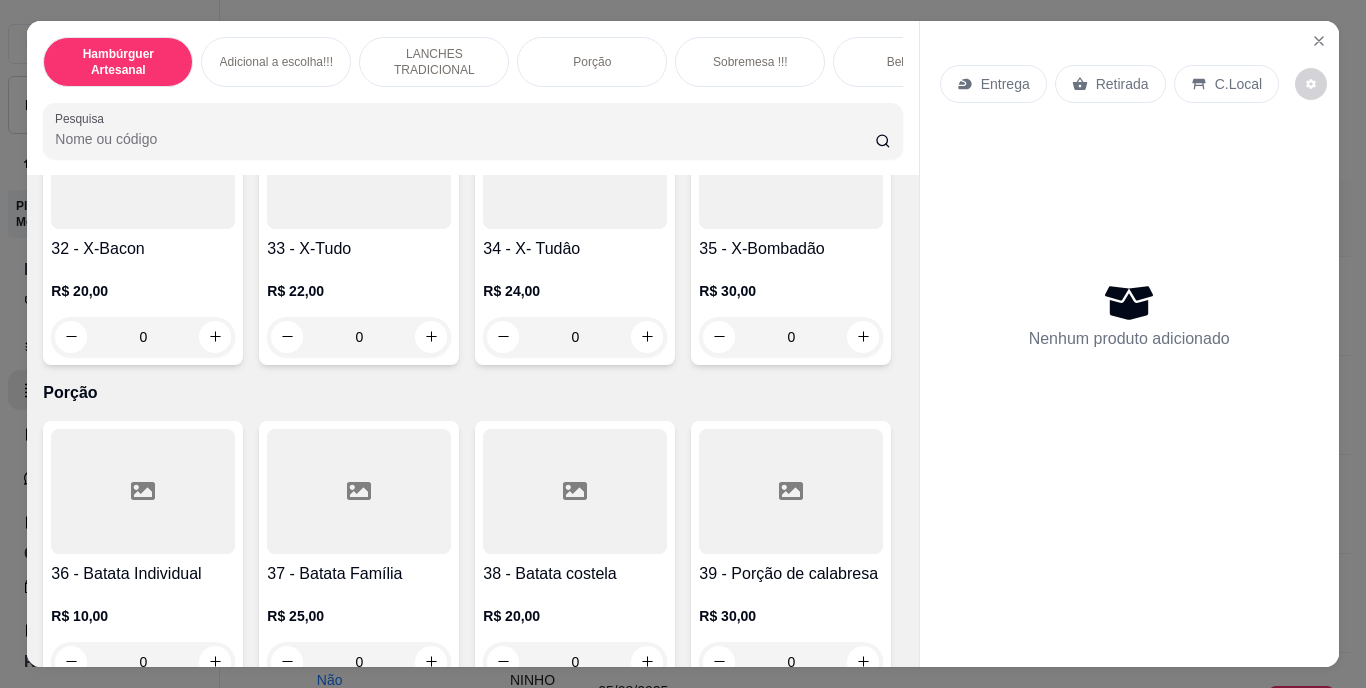 scroll, scrollTop: 3458, scrollLeft: 0, axis: vertical 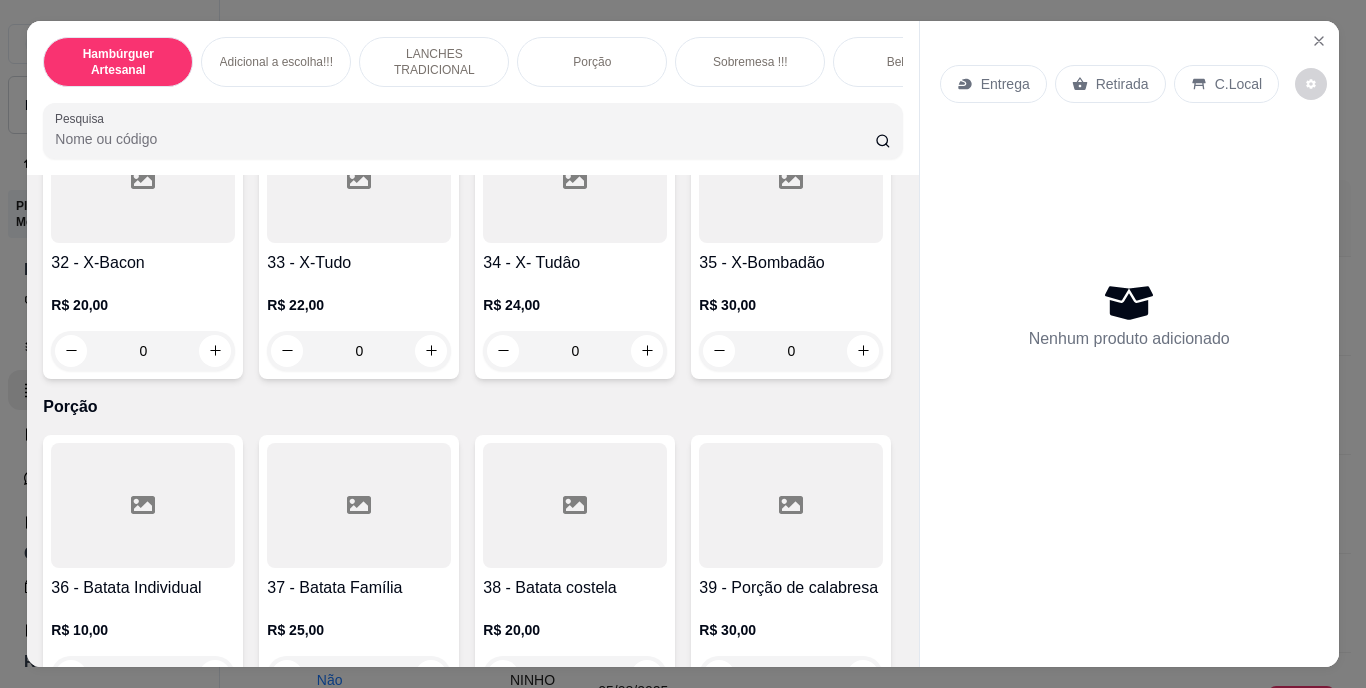 click at bounding box center (647, -219) 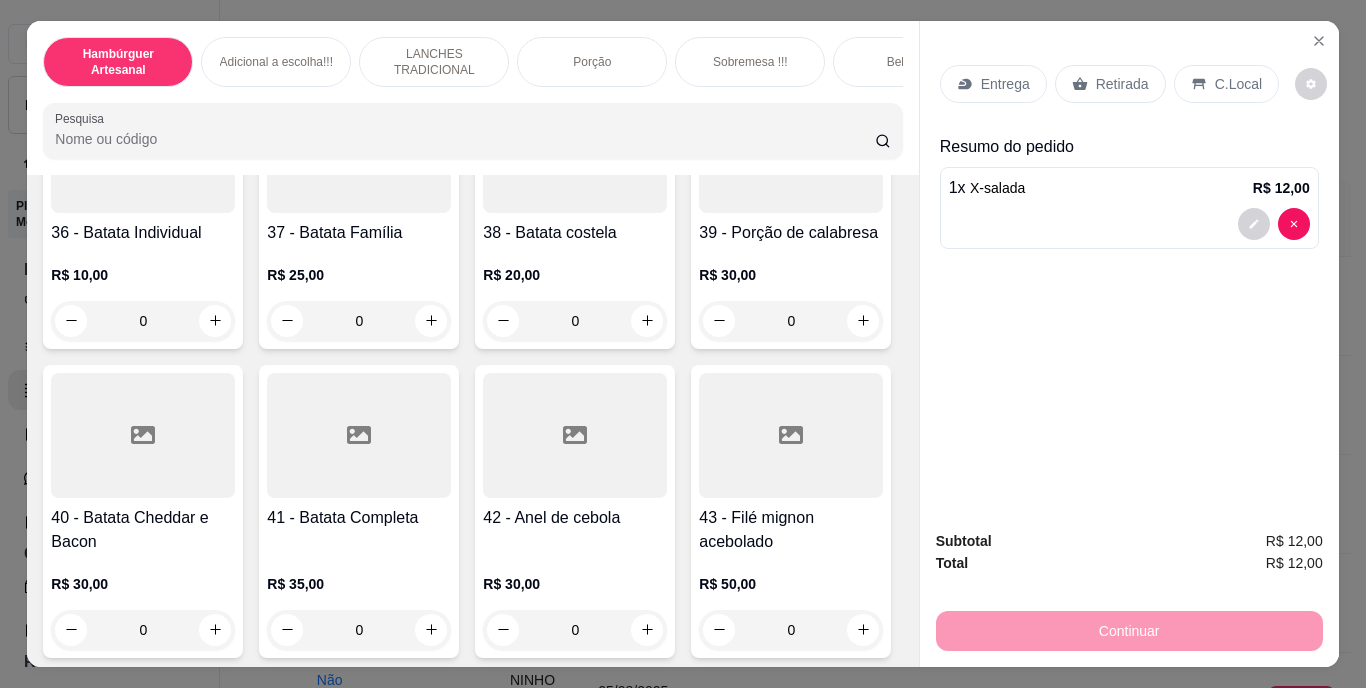scroll, scrollTop: 3820, scrollLeft: 0, axis: vertical 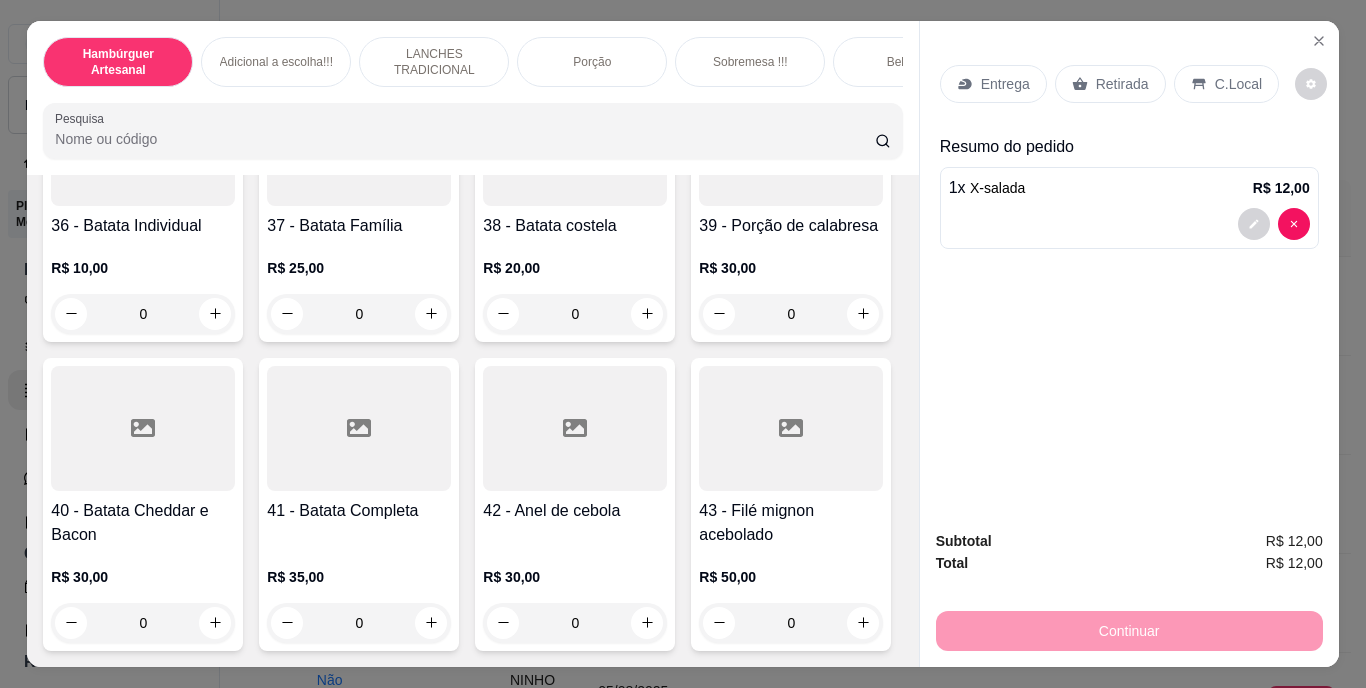 click at bounding box center (863, -297) 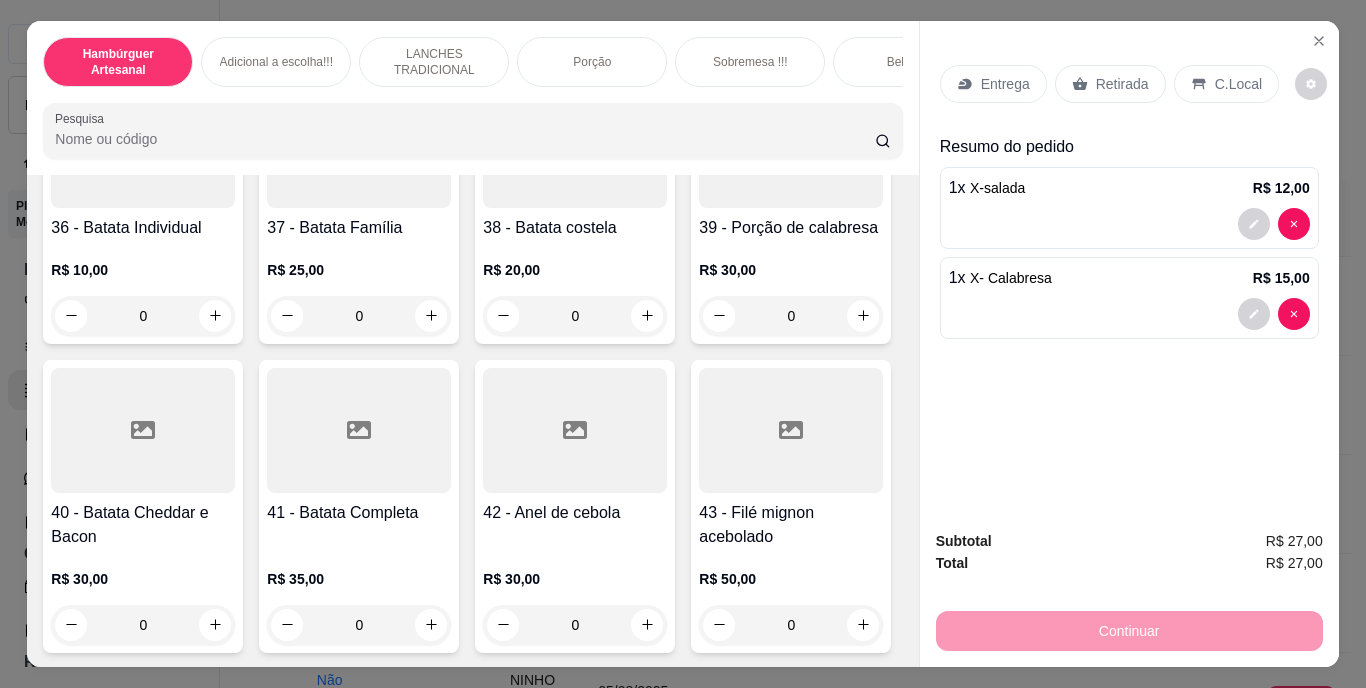 click on "Retirada" at bounding box center [1122, 84] 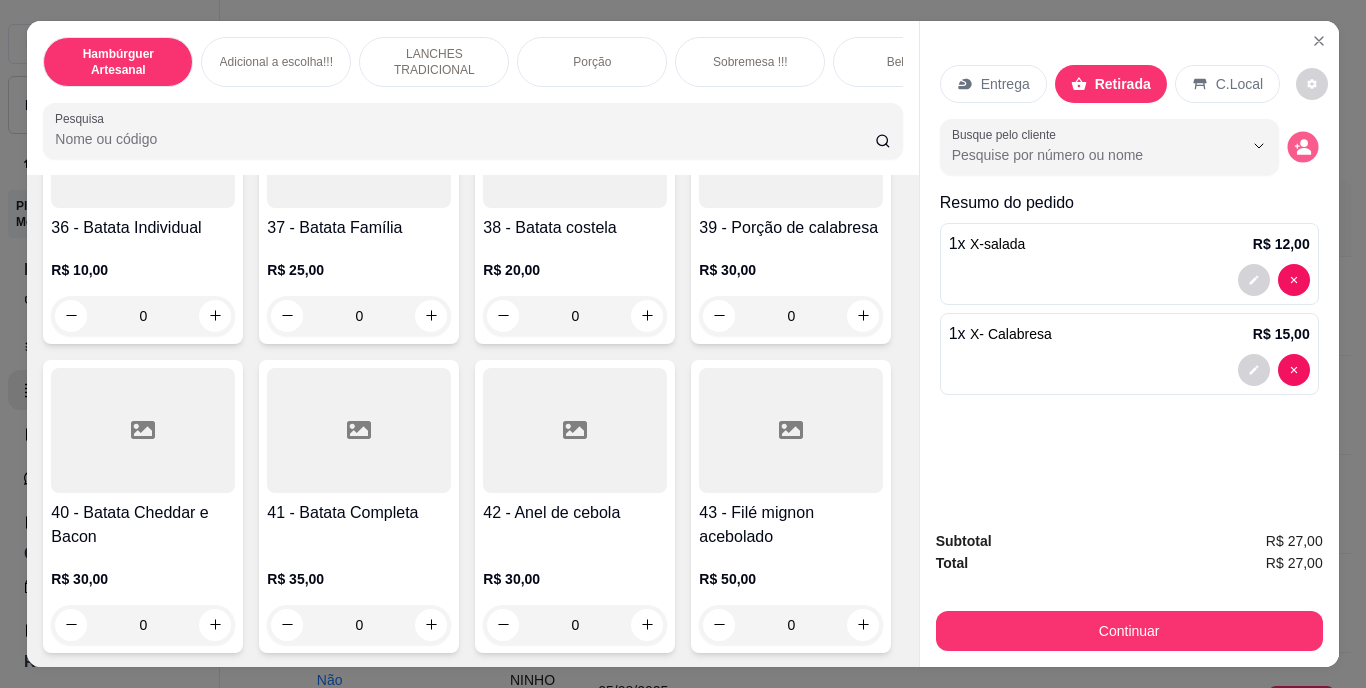 click 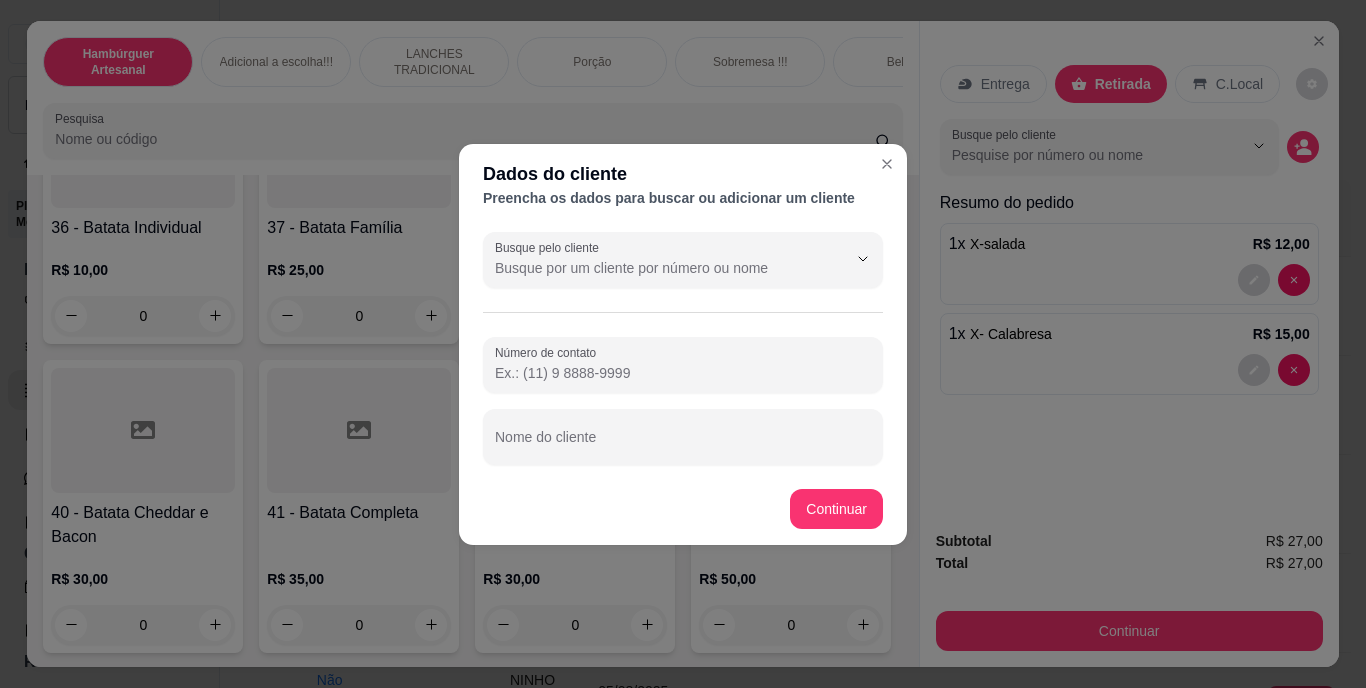 click on "Número de contato Nome do cliente" at bounding box center [683, 401] 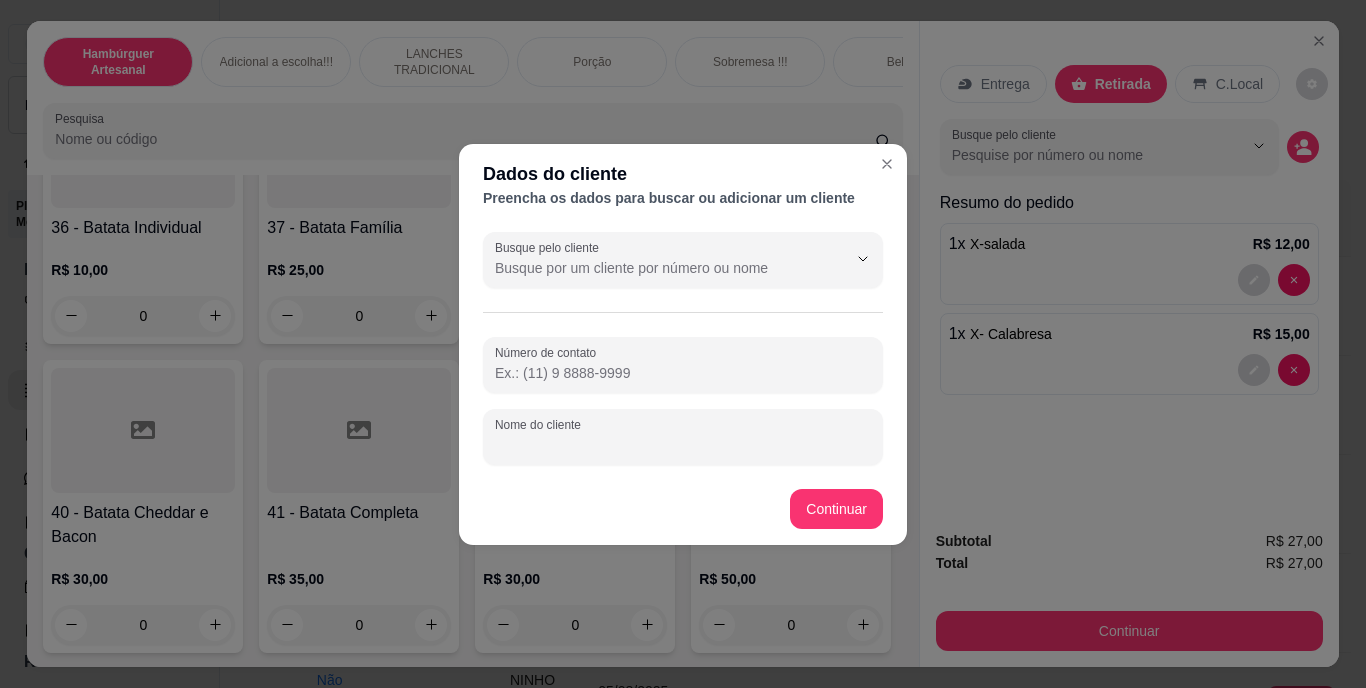 click on "Nome do cliente" at bounding box center [683, 445] 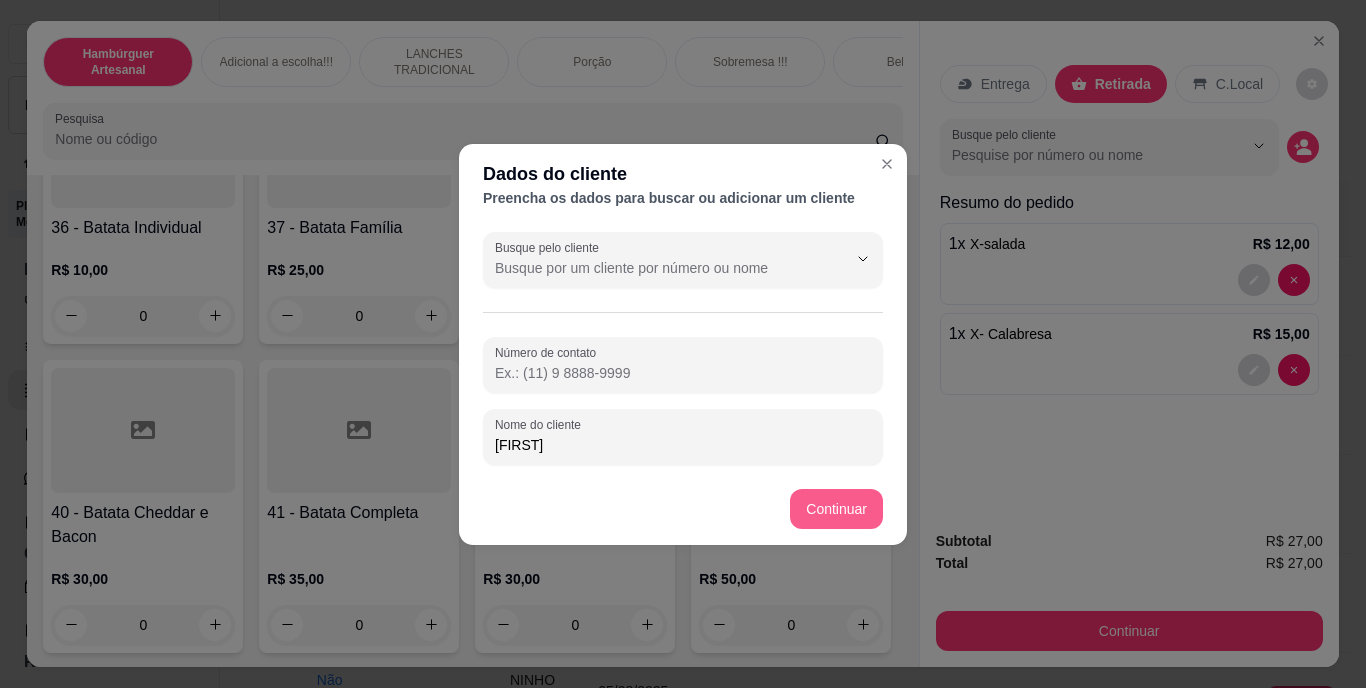 type on "ELOA" 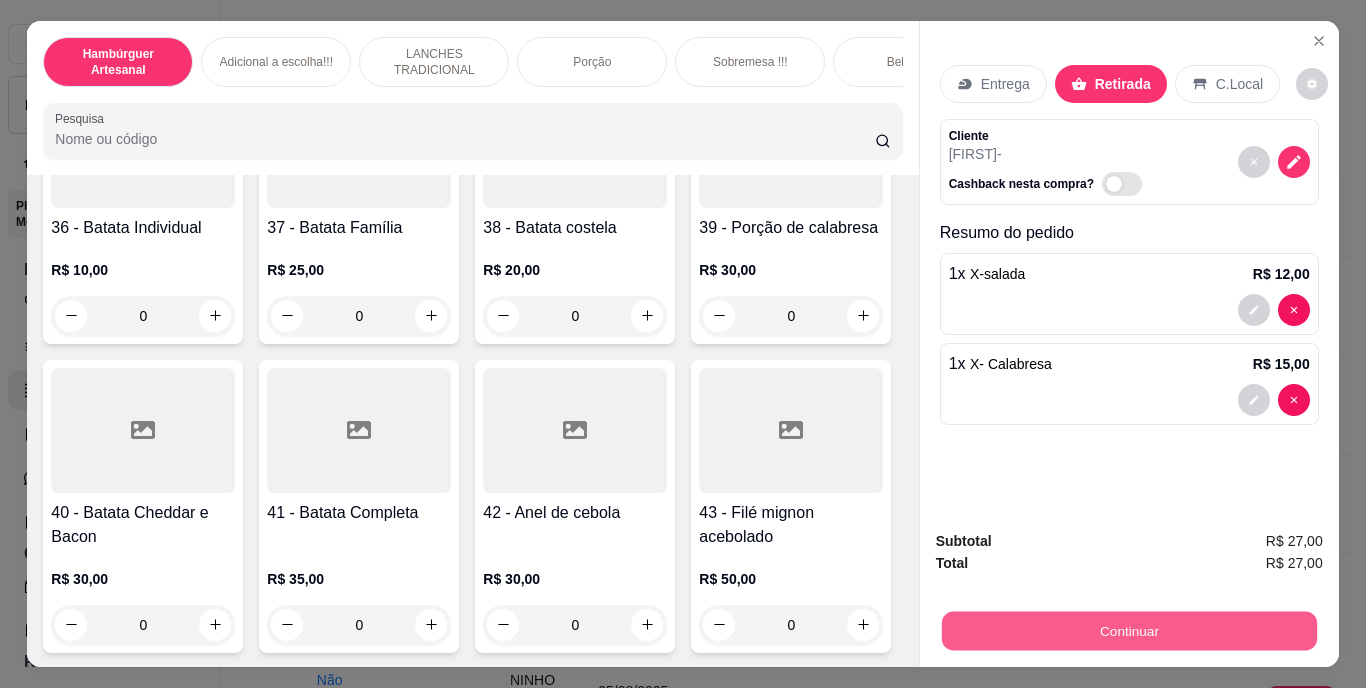 click on "Continuar" at bounding box center [1128, 631] 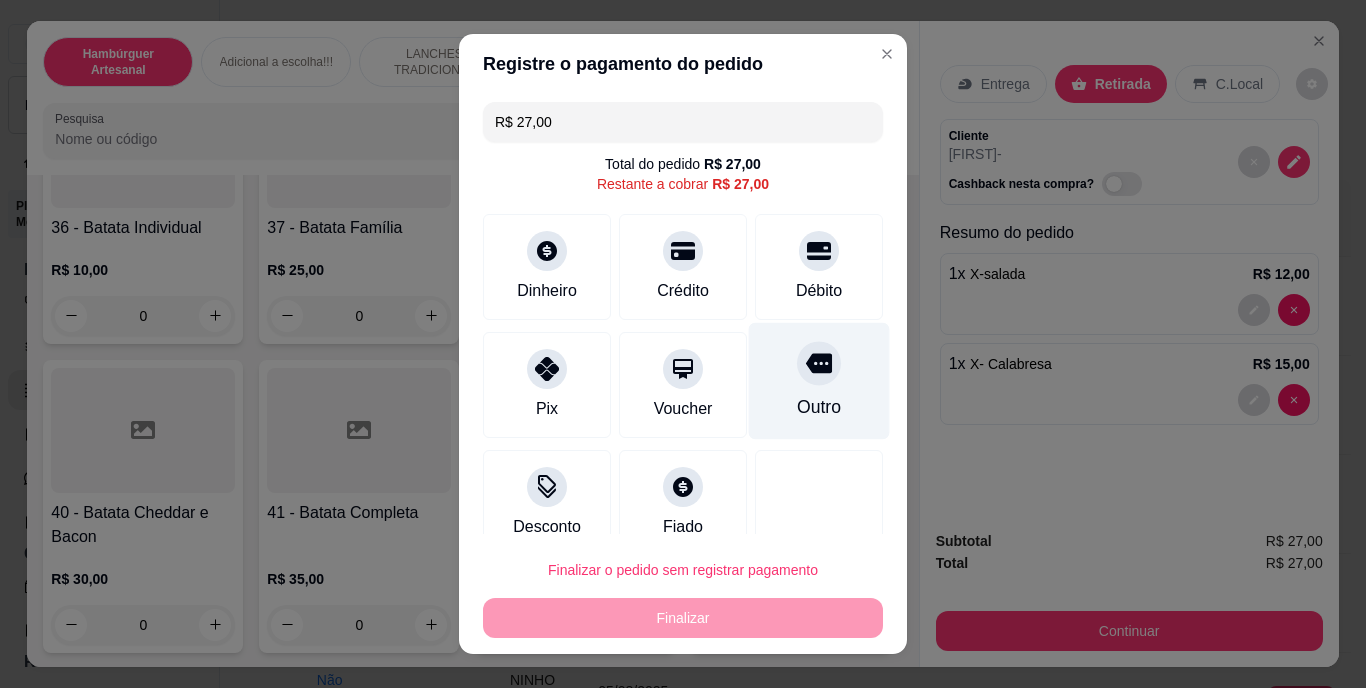 click at bounding box center [819, 364] 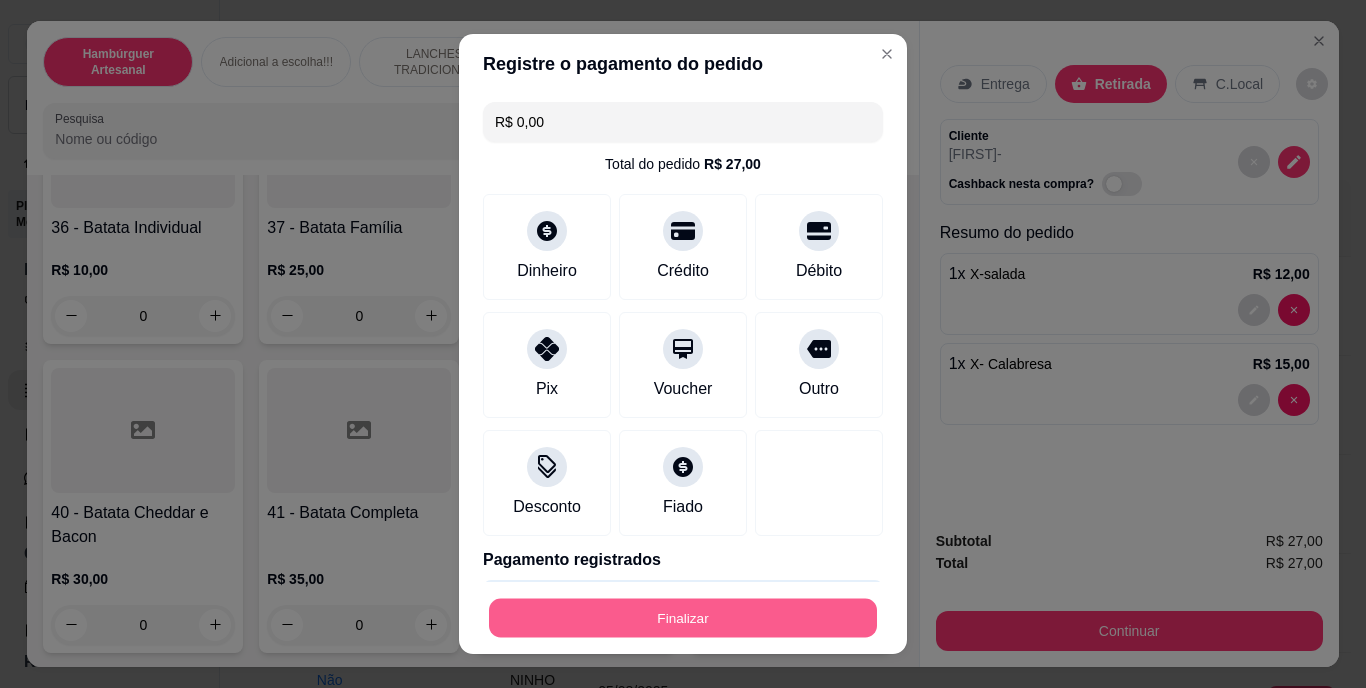 click on "Finalizar" at bounding box center [683, 617] 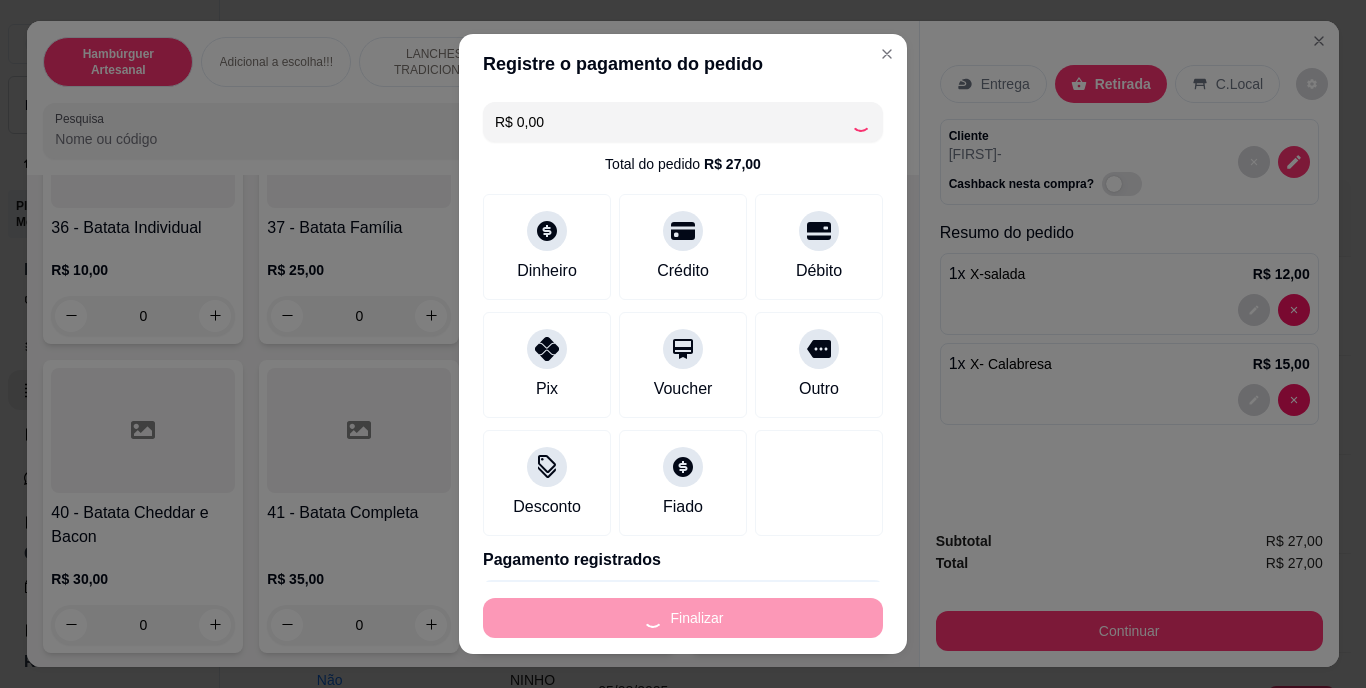 type on "0" 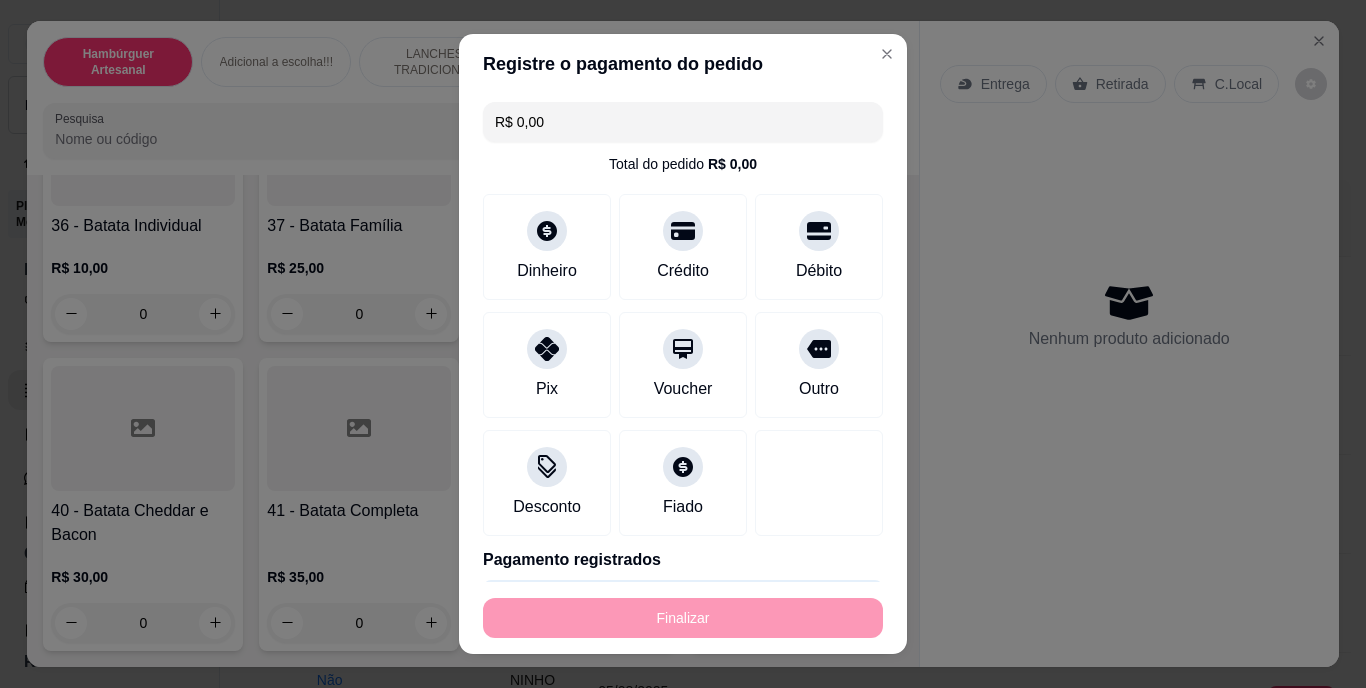 type on "-R$ 27,00" 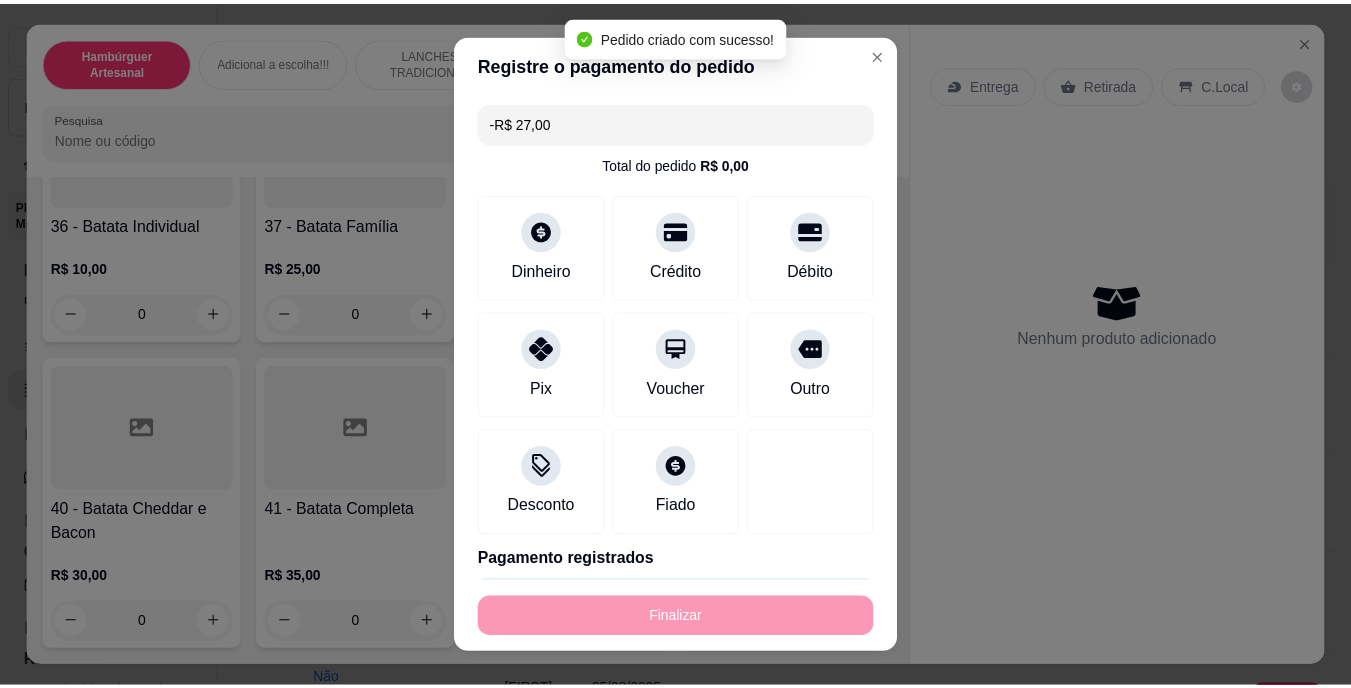 scroll, scrollTop: 3818, scrollLeft: 0, axis: vertical 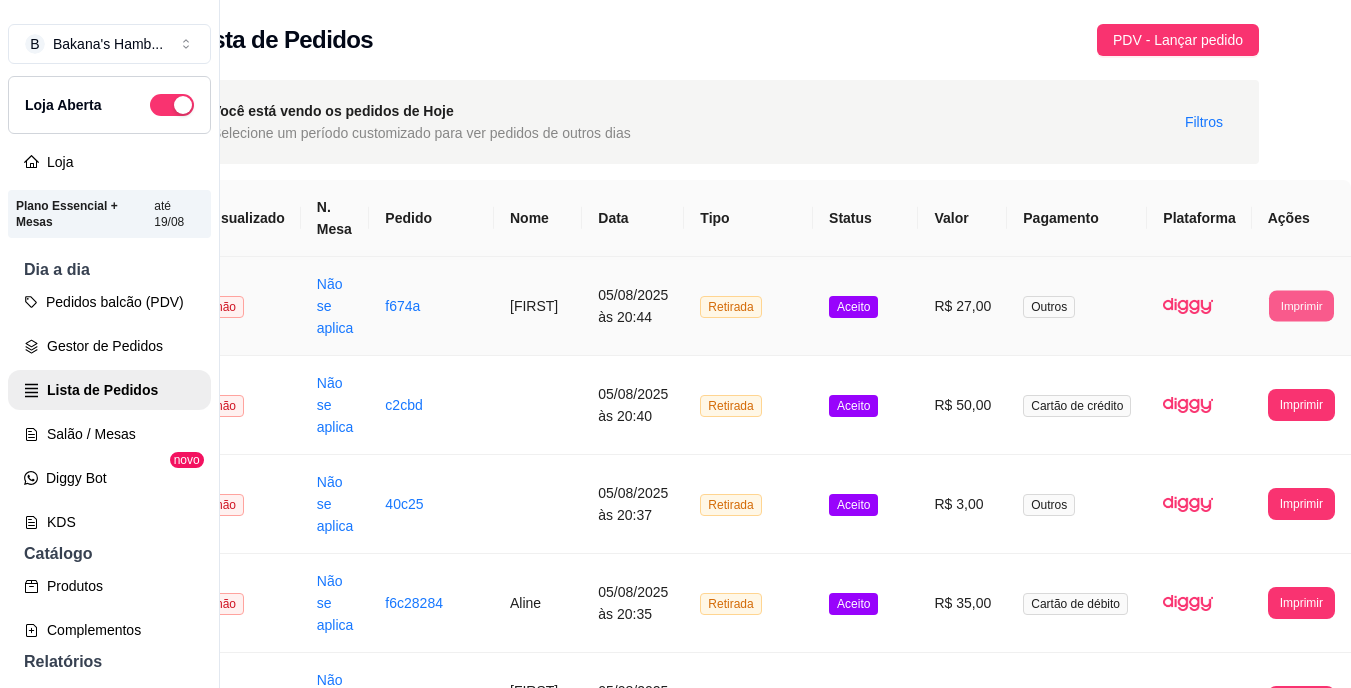 click on "Imprimir" at bounding box center (1301, 305) 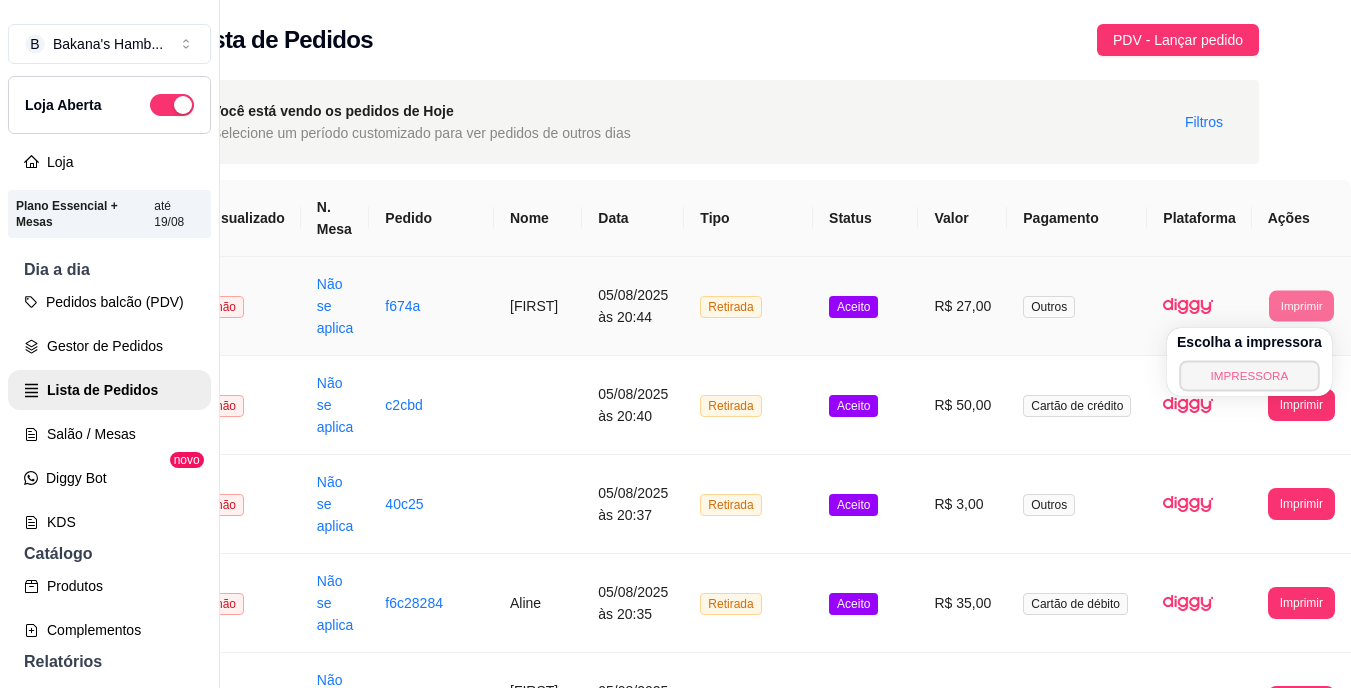 click on "IMPRESSORA" at bounding box center [1249, 375] 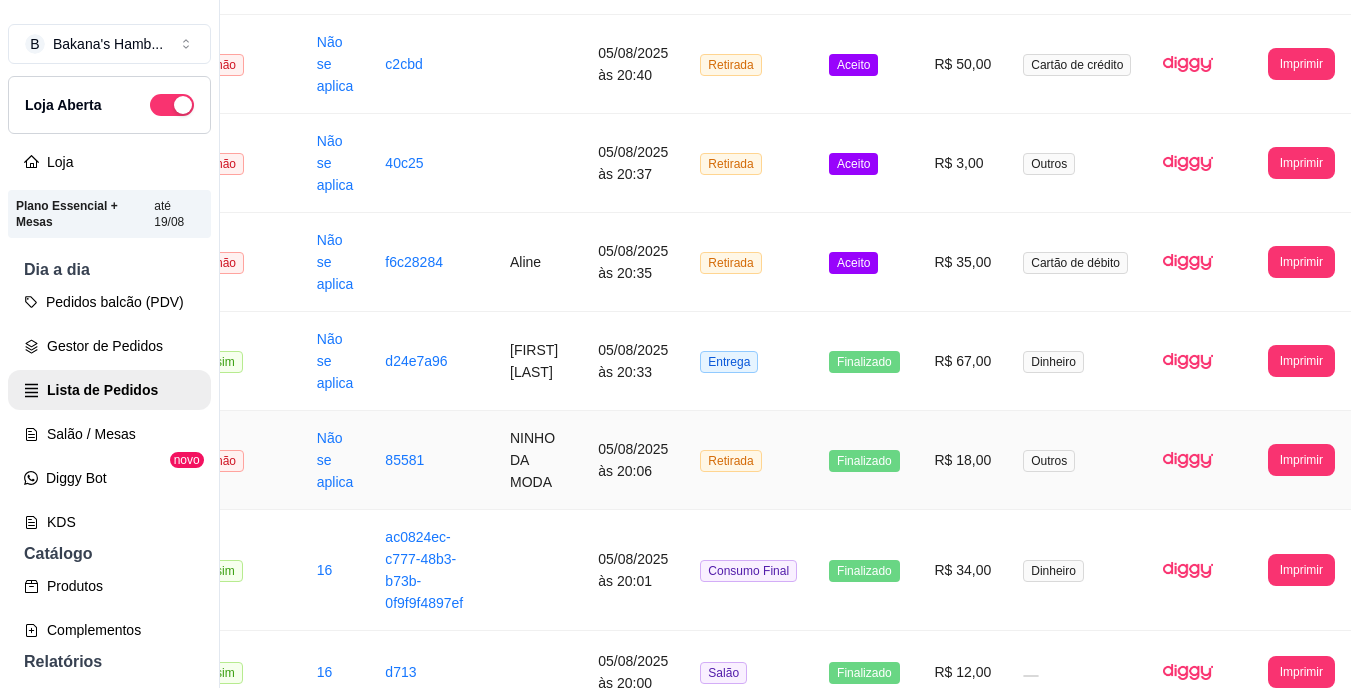 scroll, scrollTop: 345, scrollLeft: 70, axis: both 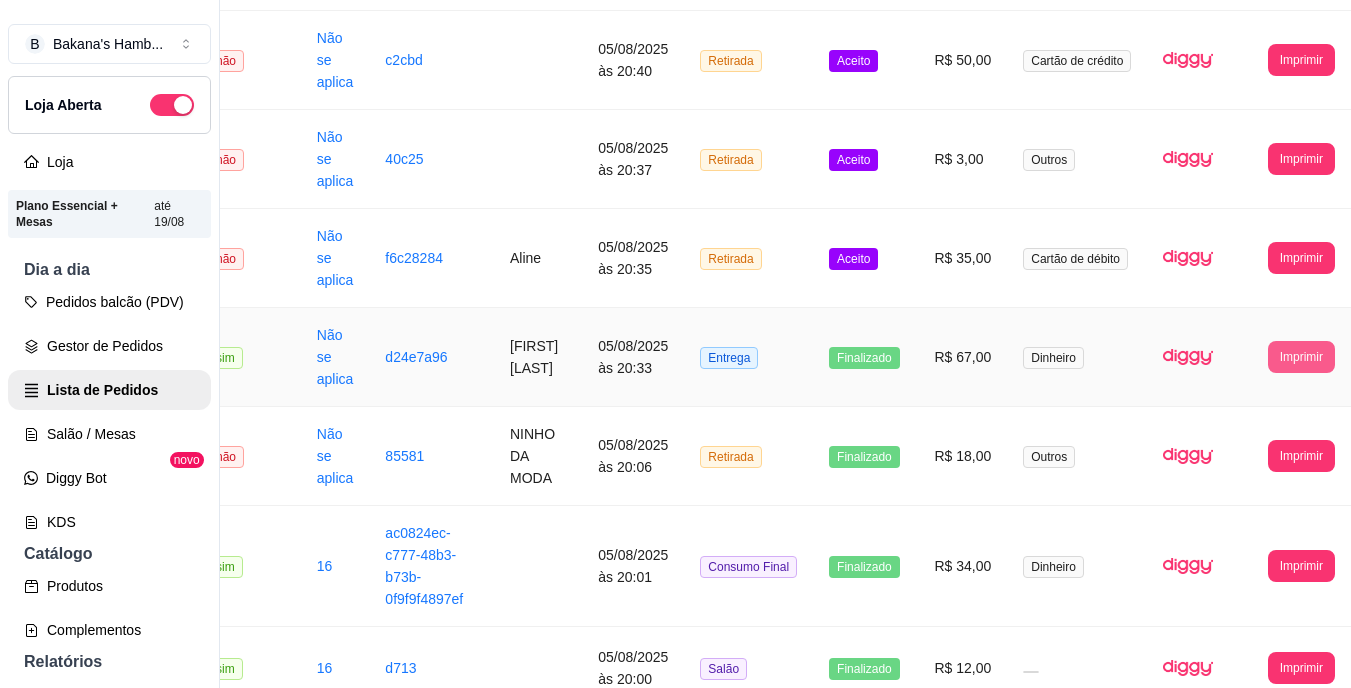 click on "Imprimir" at bounding box center (1301, 357) 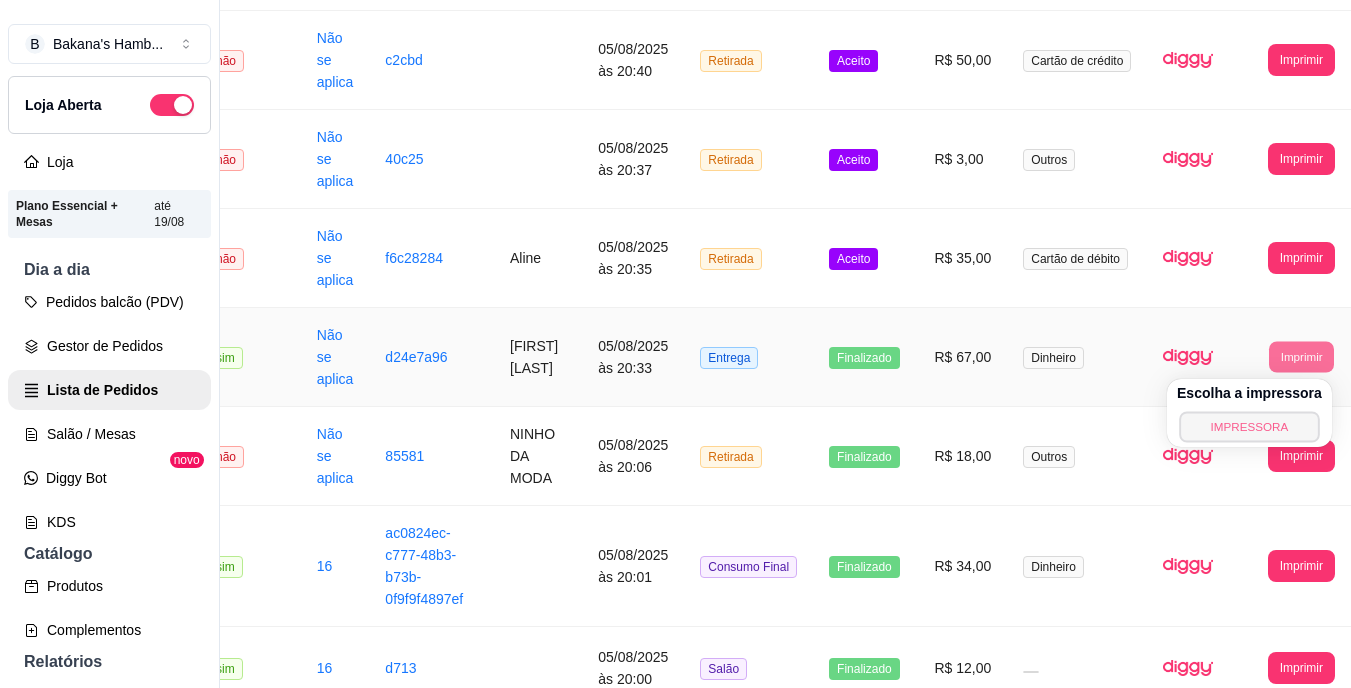 click on "IMPRESSORA" at bounding box center [1249, 426] 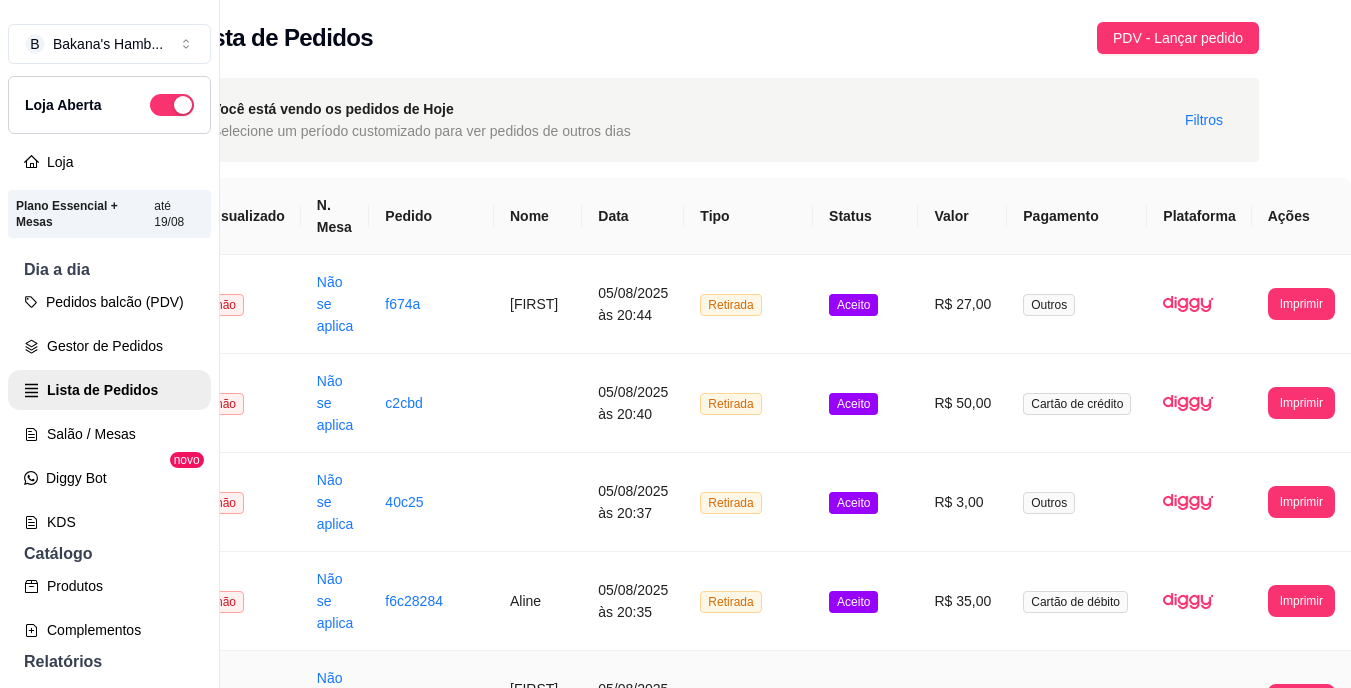 scroll, scrollTop: 0, scrollLeft: 70, axis: horizontal 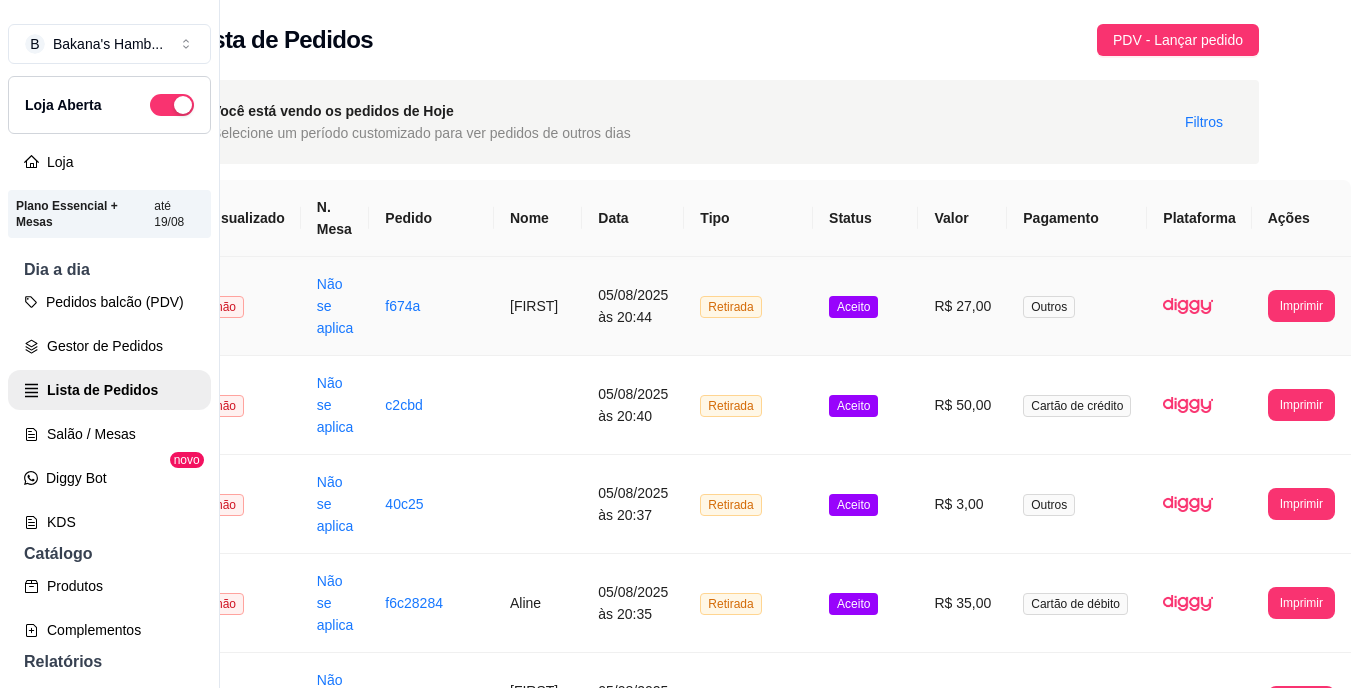 click on "R$ 27,00" at bounding box center (962, 306) 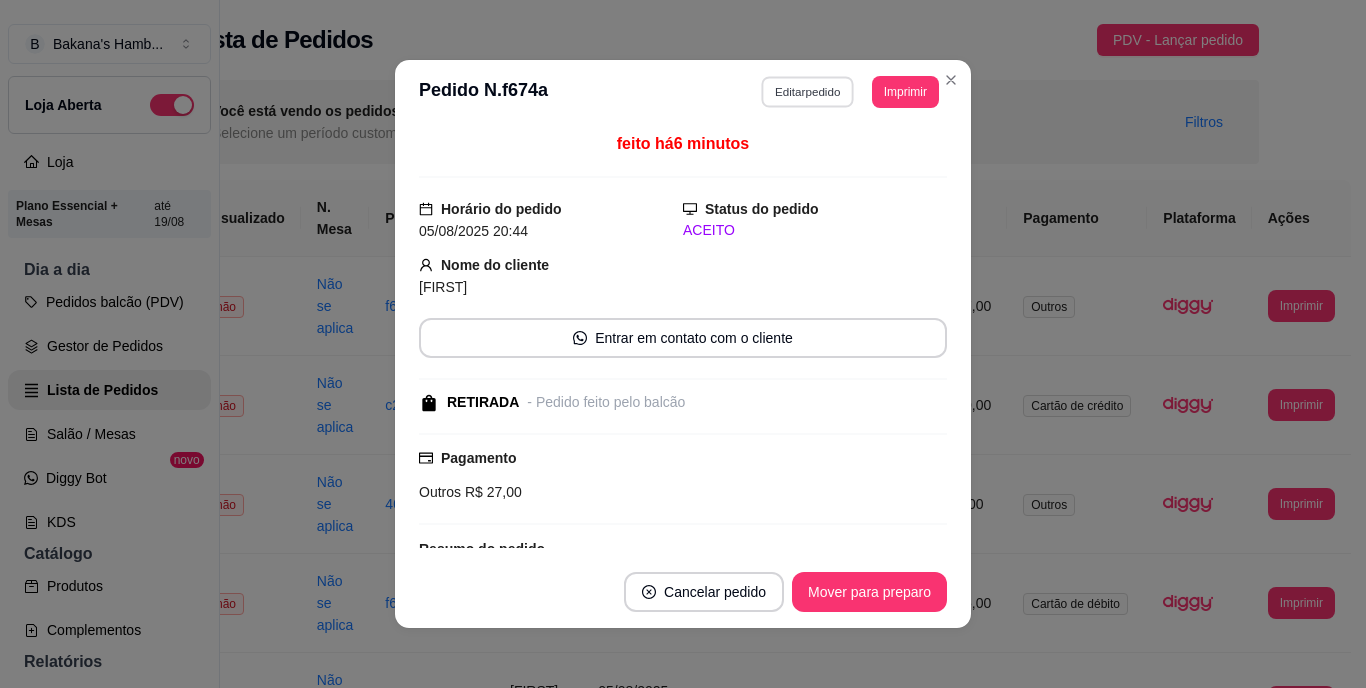 click on "Editar  pedido" at bounding box center (808, 91) 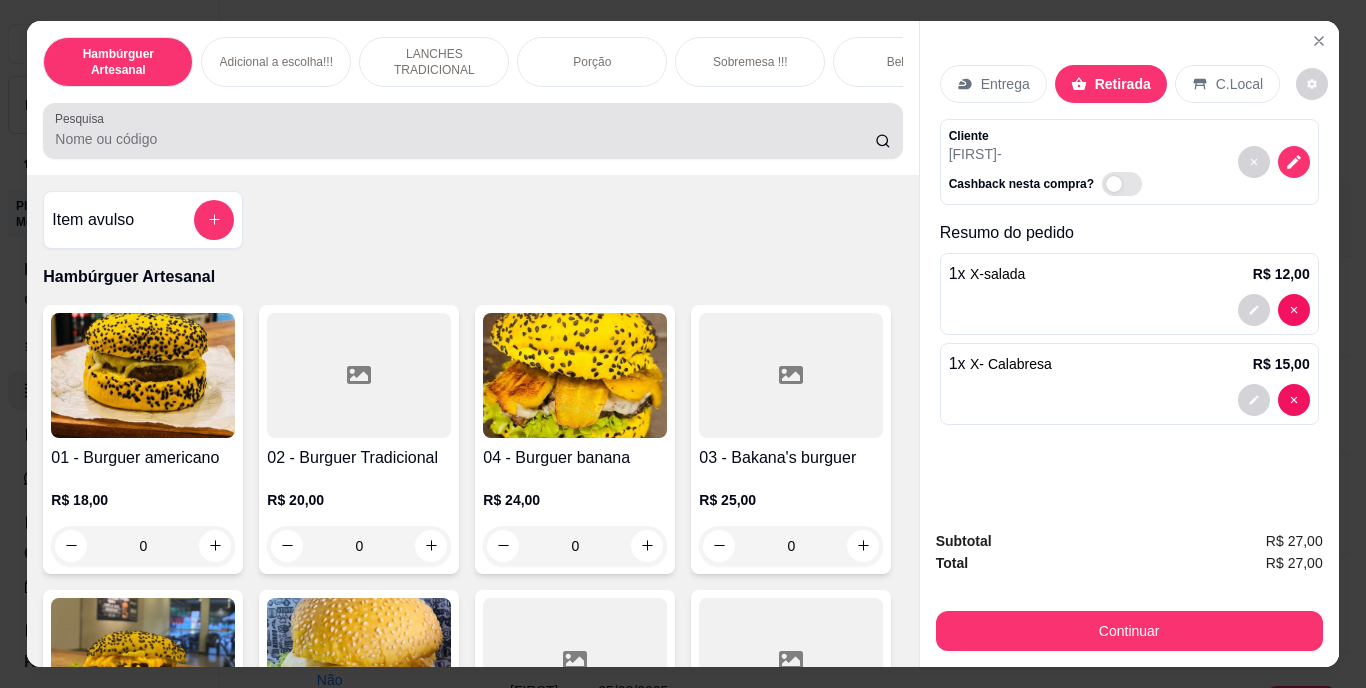 click at bounding box center (472, 131) 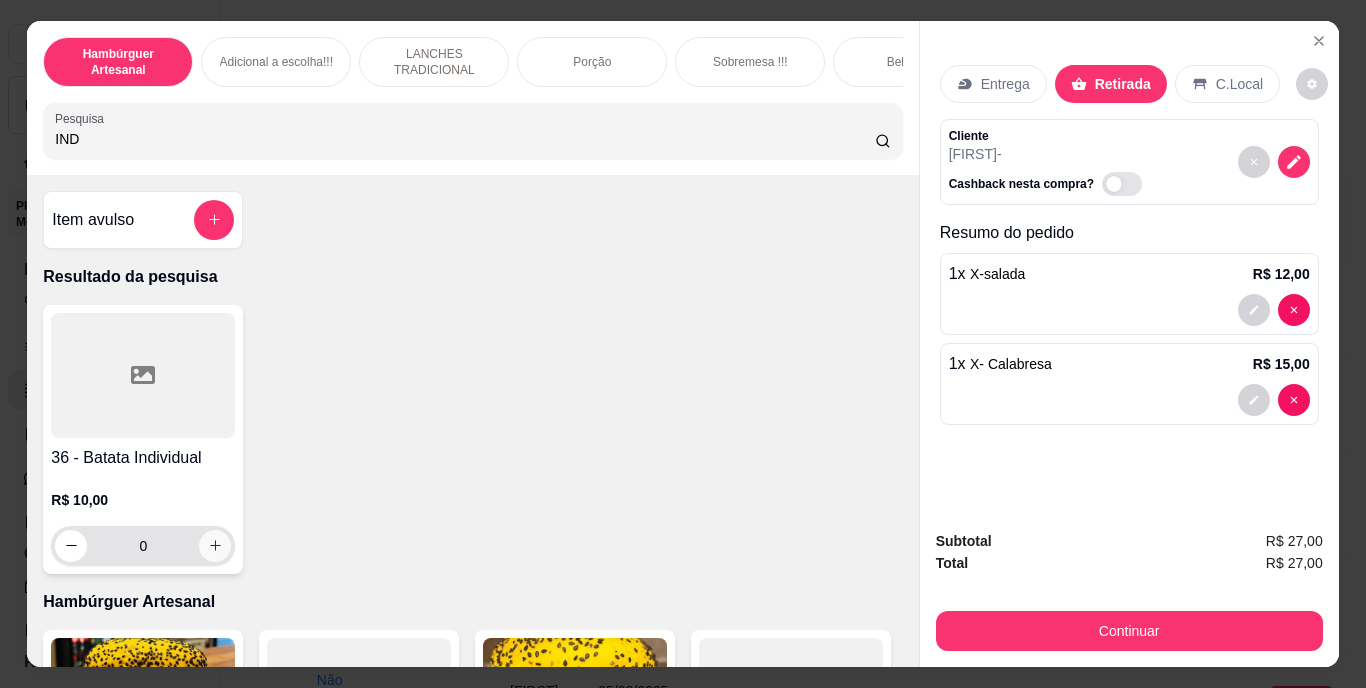 type on "IND" 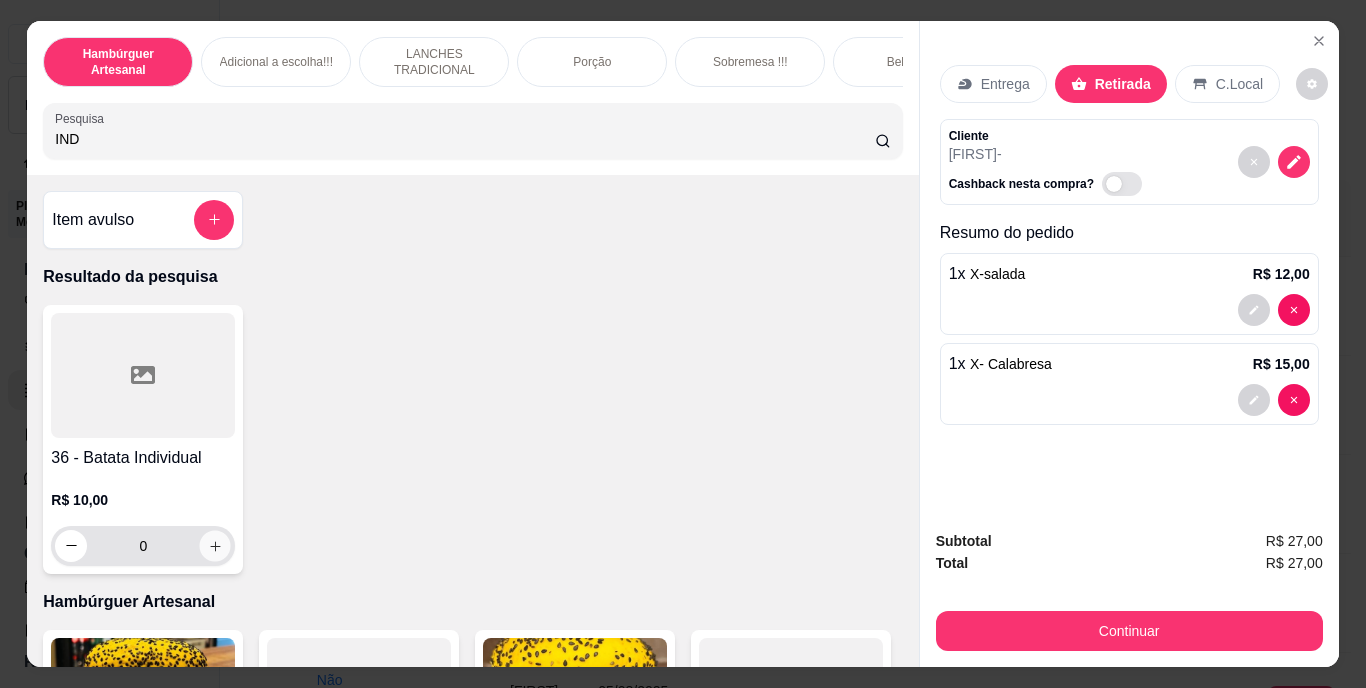 click at bounding box center [215, 545] 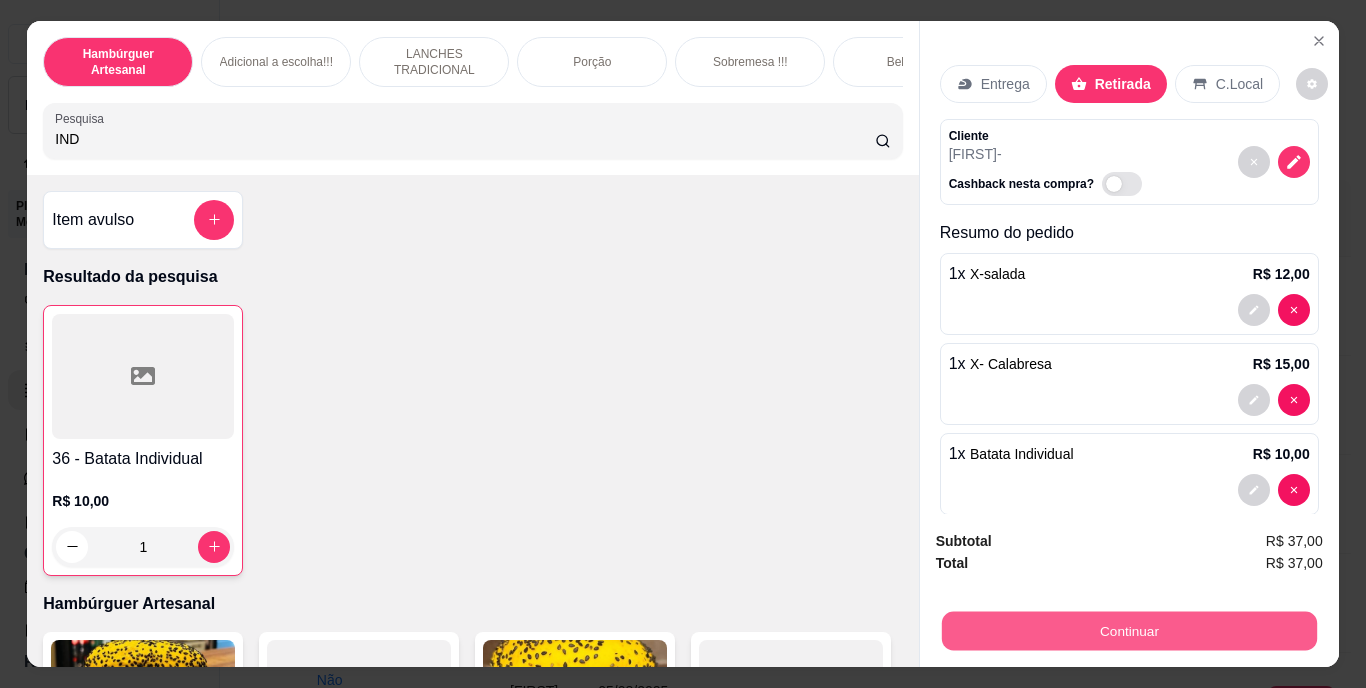click on "Continuar" at bounding box center [1128, 631] 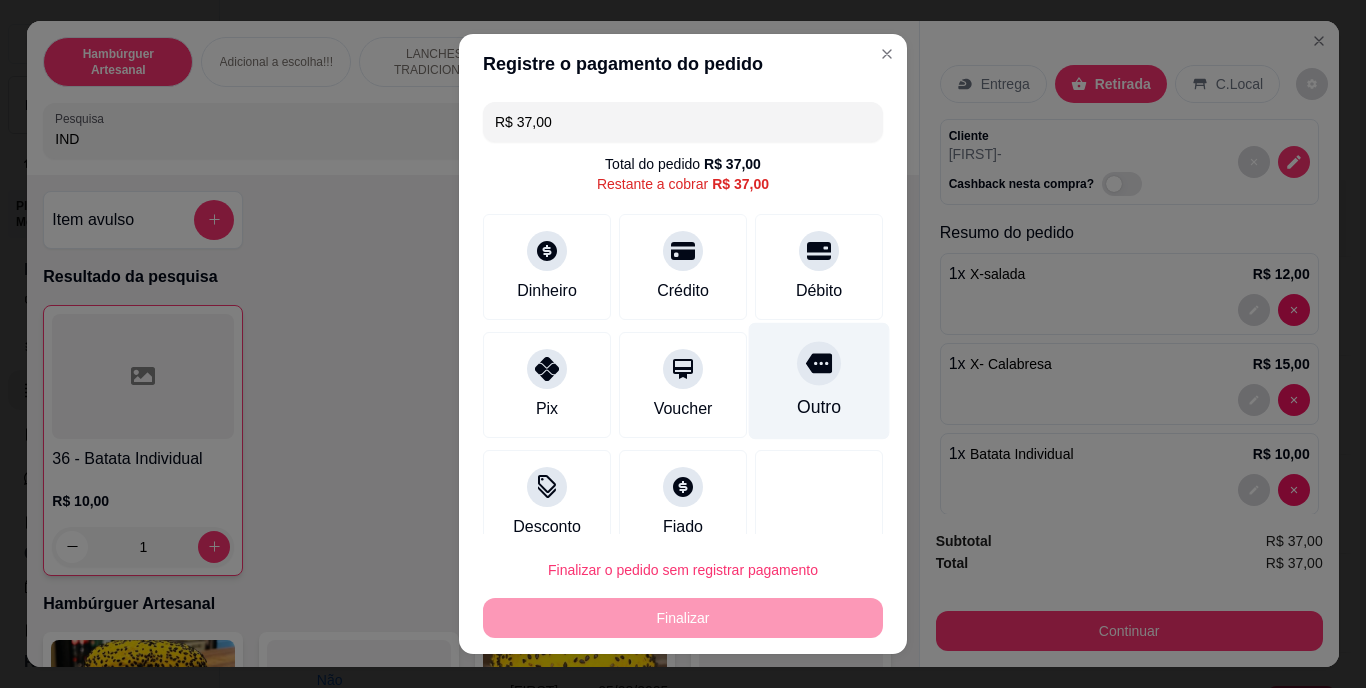 click on "Outro" at bounding box center [819, 381] 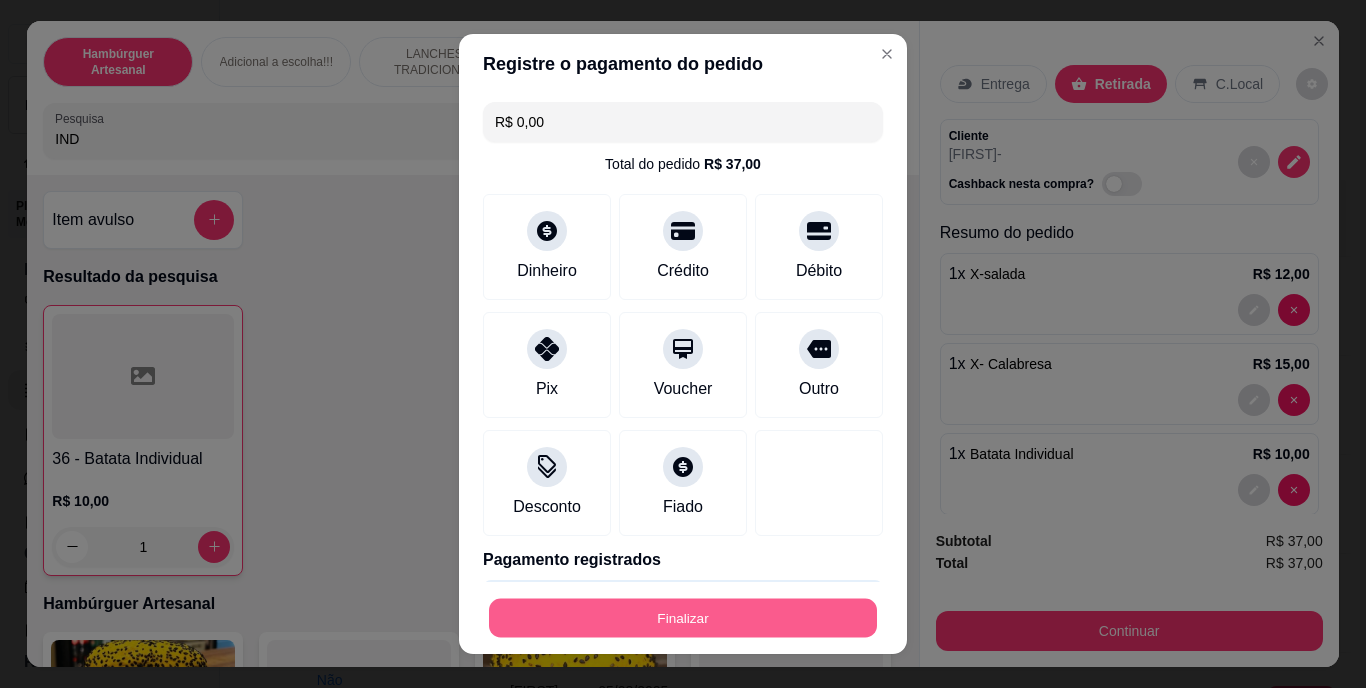 click on "Finalizar" at bounding box center (683, 617) 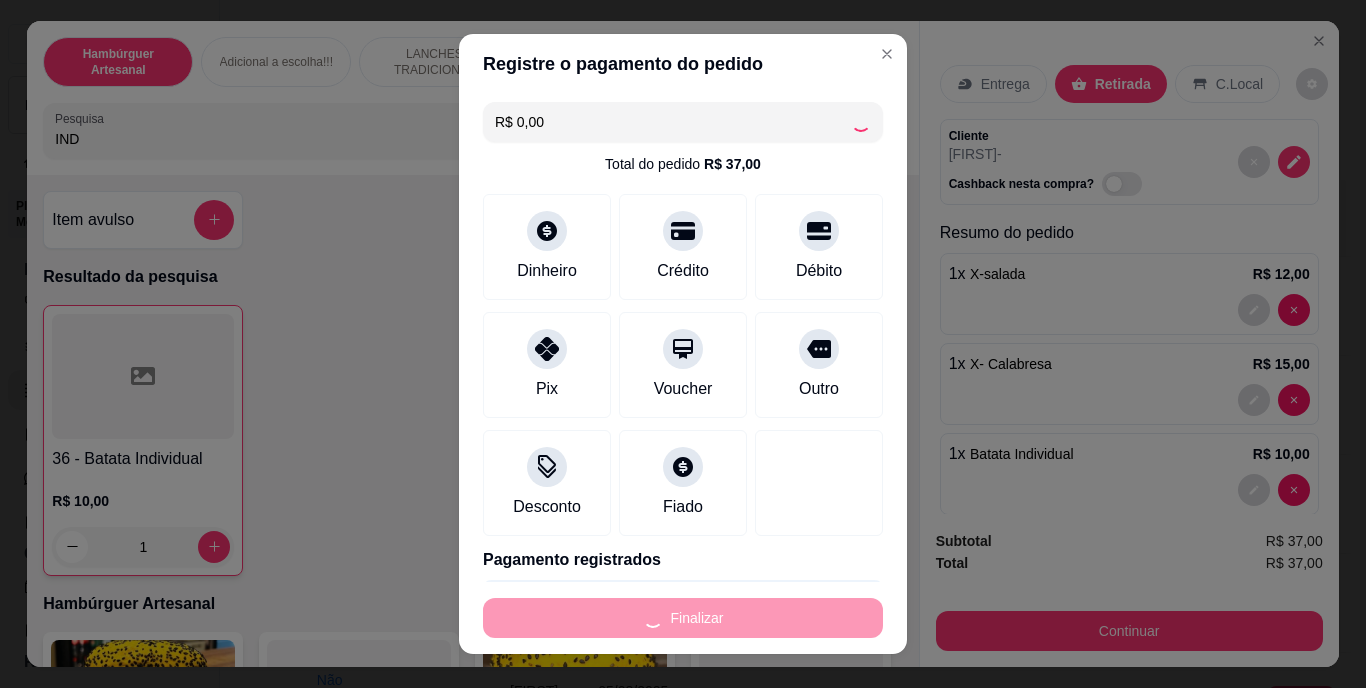 type on "0" 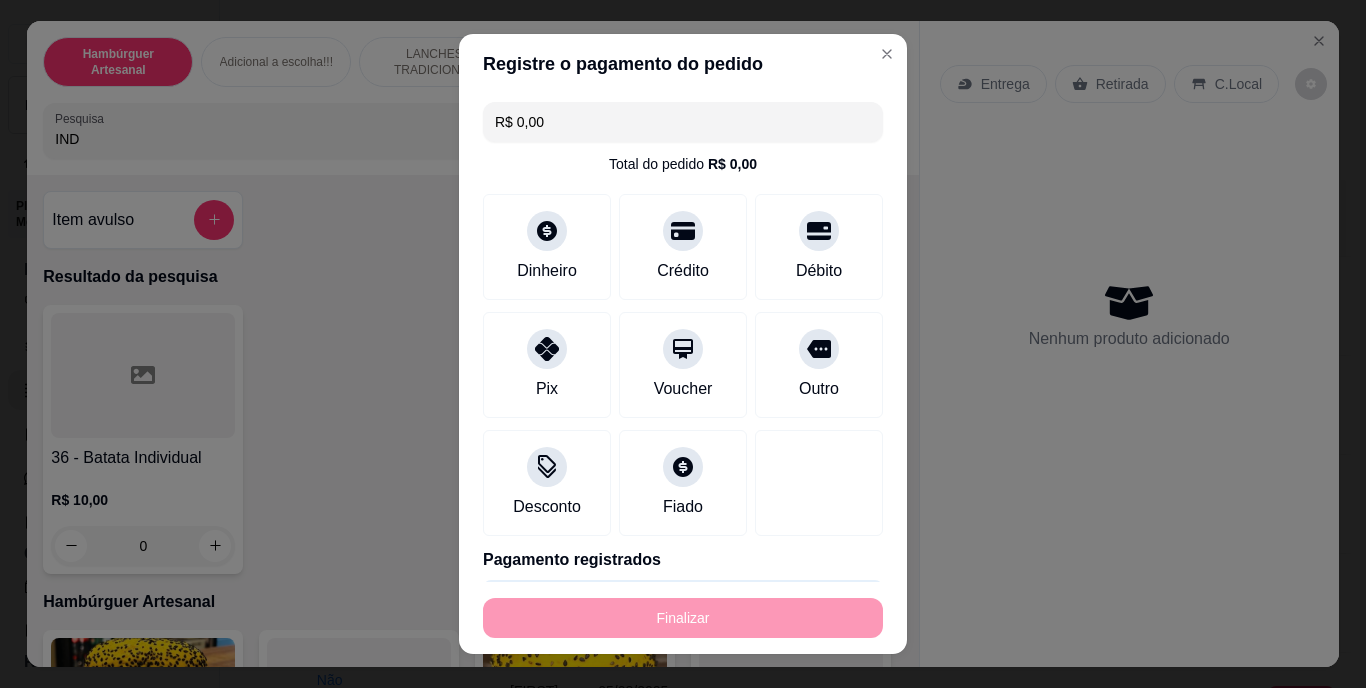 type on "-R$ 37,00" 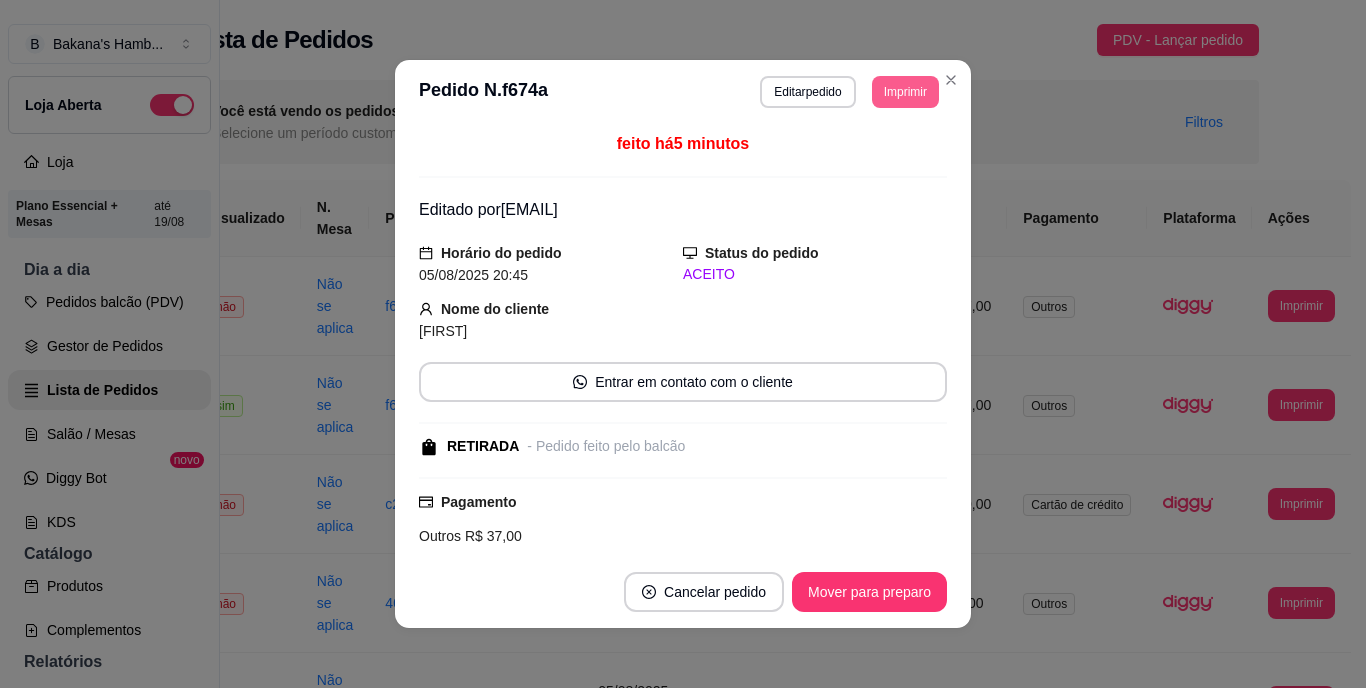 drag, startPoint x: 890, startPoint y: 68, endPoint x: 890, endPoint y: 82, distance: 14 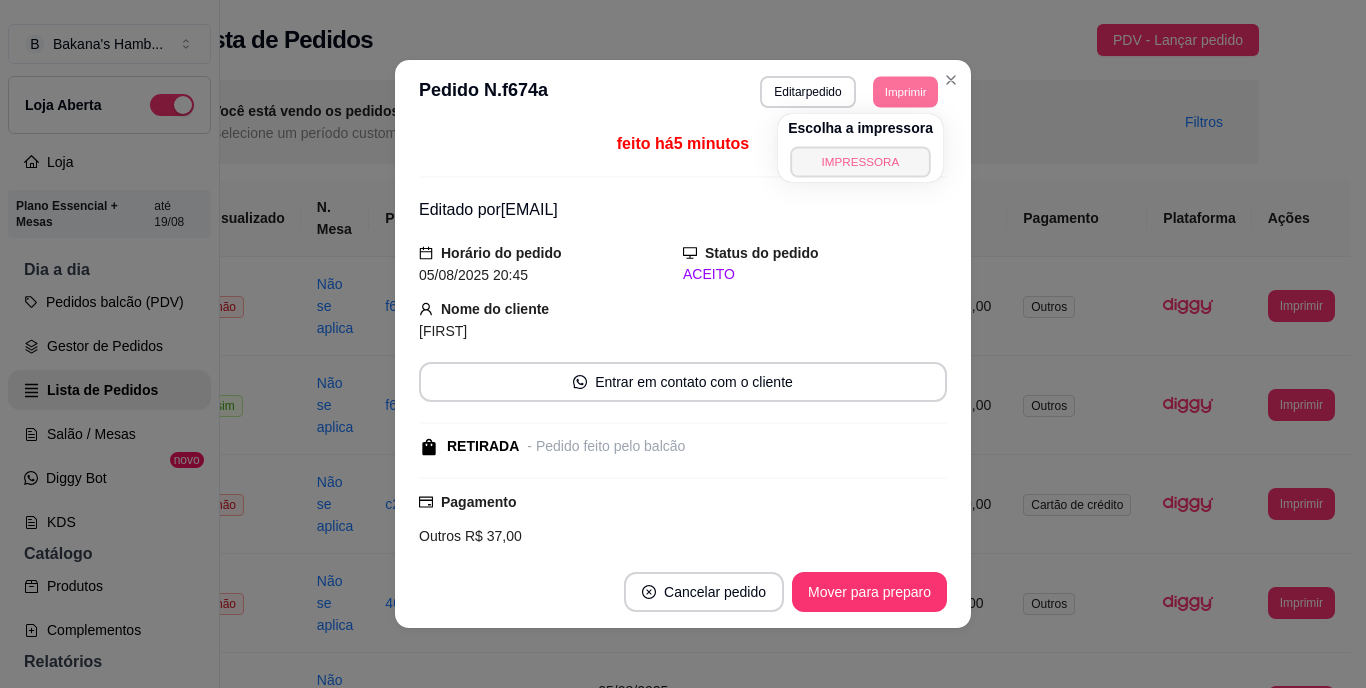 click on "IMPRESSORA" at bounding box center [860, 161] 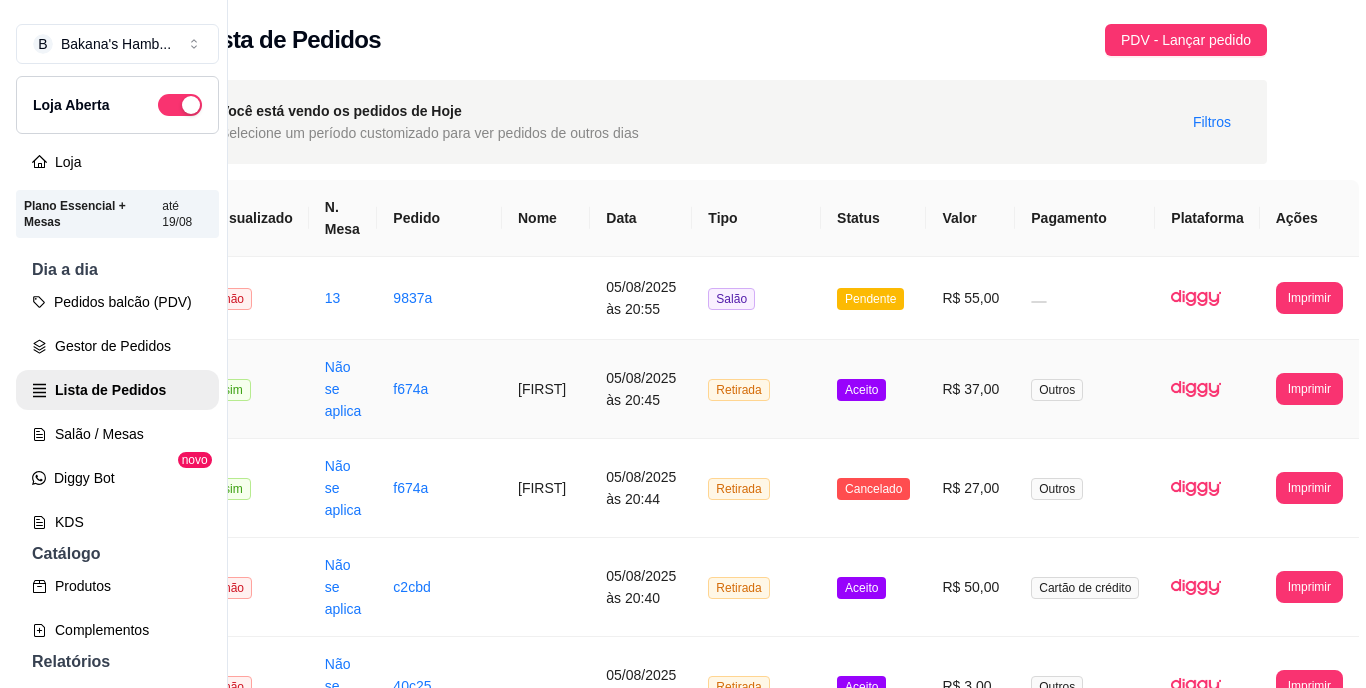 scroll, scrollTop: 0, scrollLeft: 55, axis: horizontal 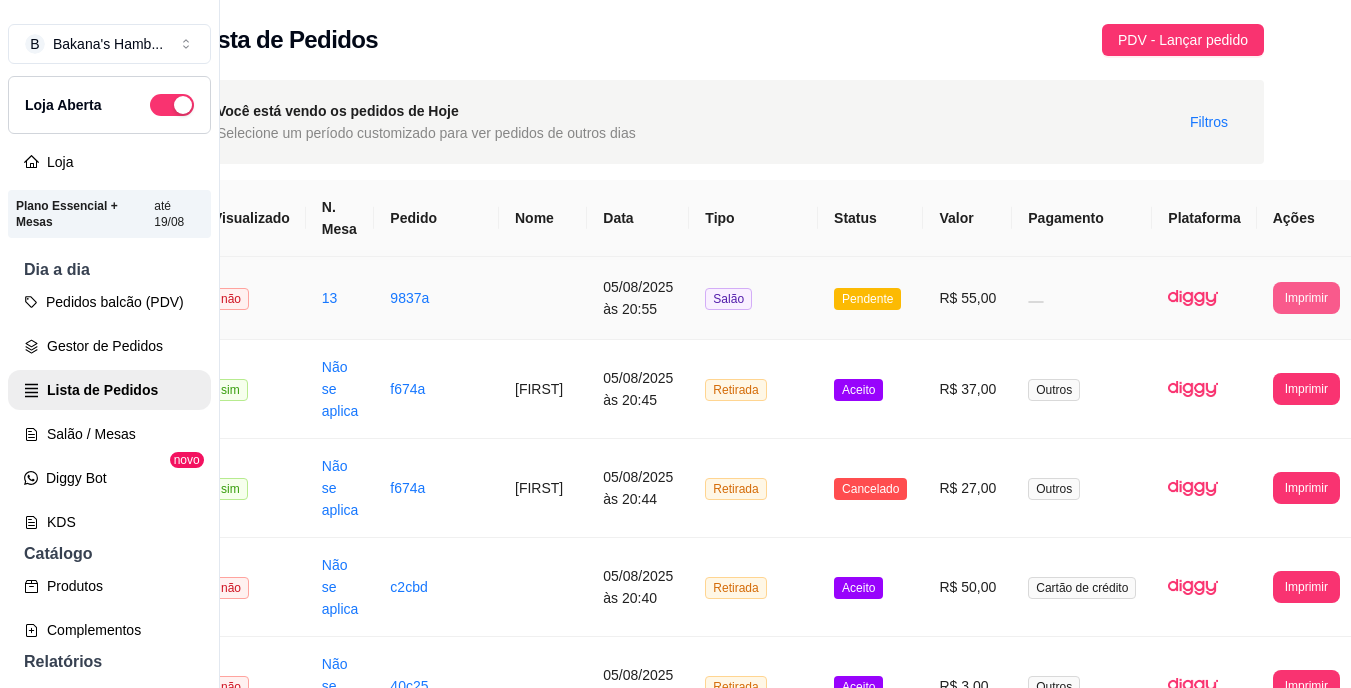 click on "Imprimir" at bounding box center (1306, 298) 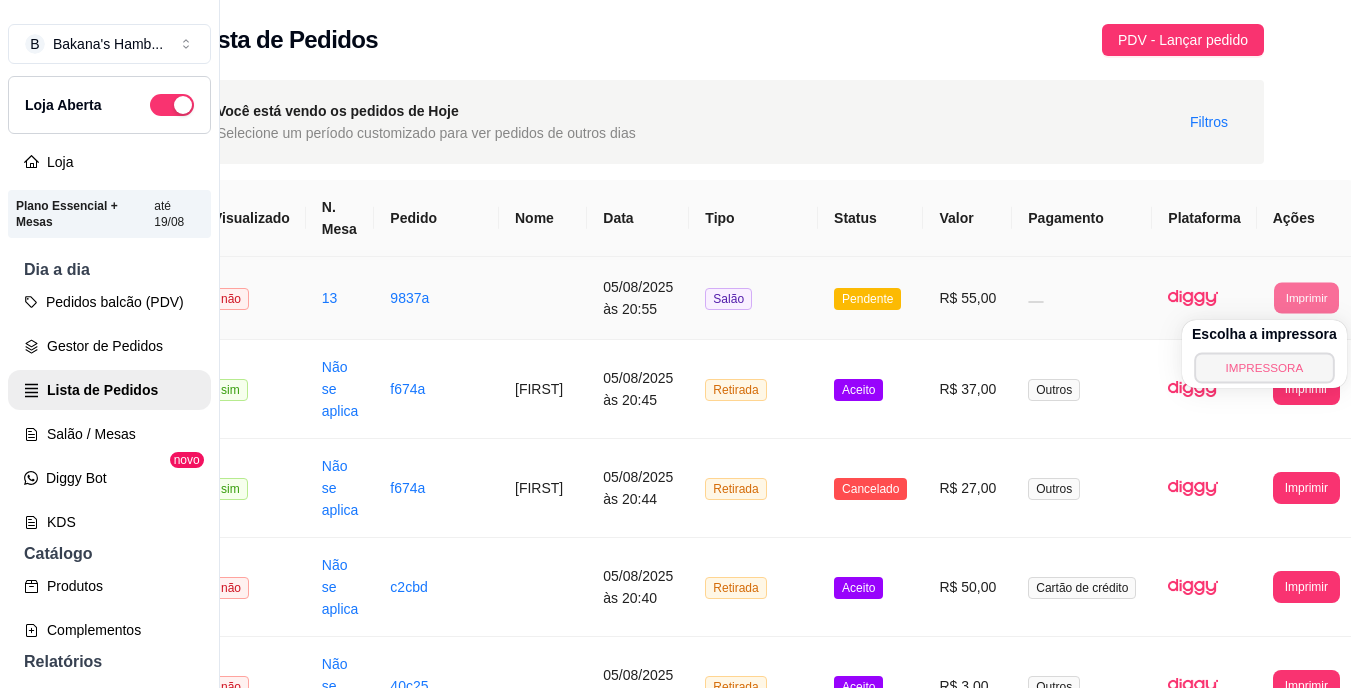 click on "IMPRESSORA" at bounding box center [1264, 367] 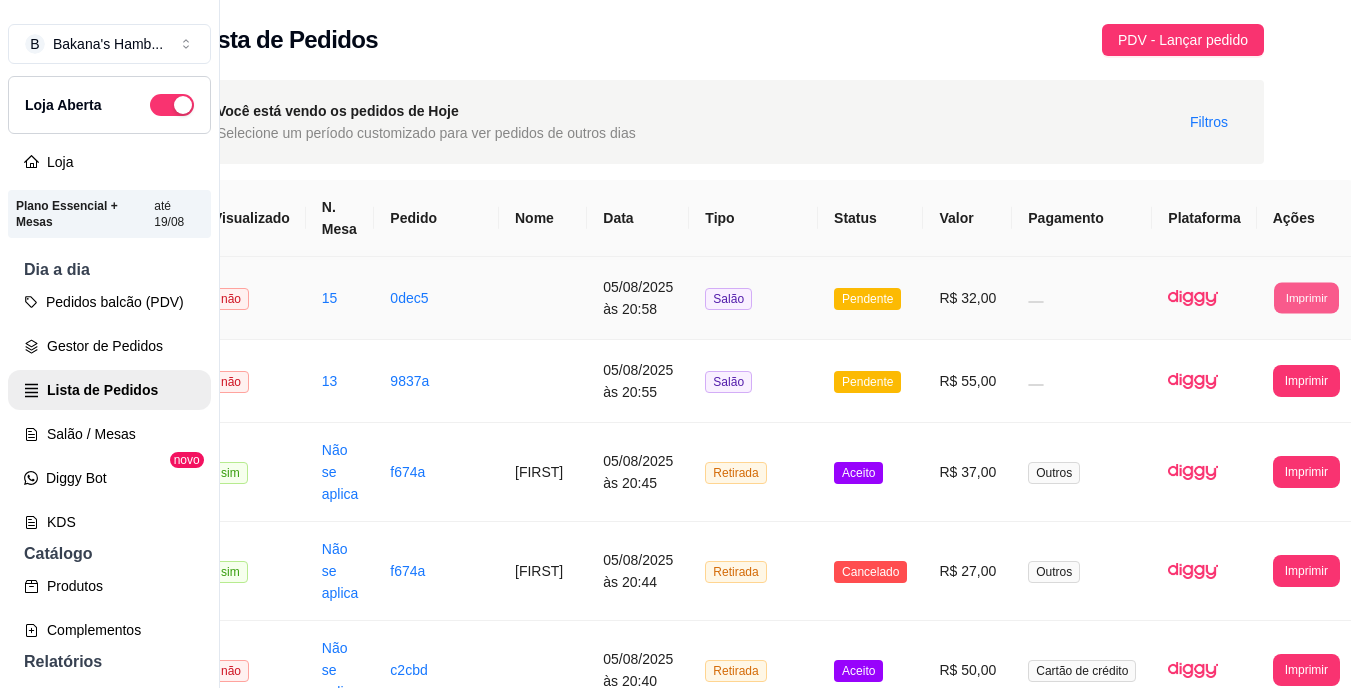 click on "Imprimir" at bounding box center [1306, 297] 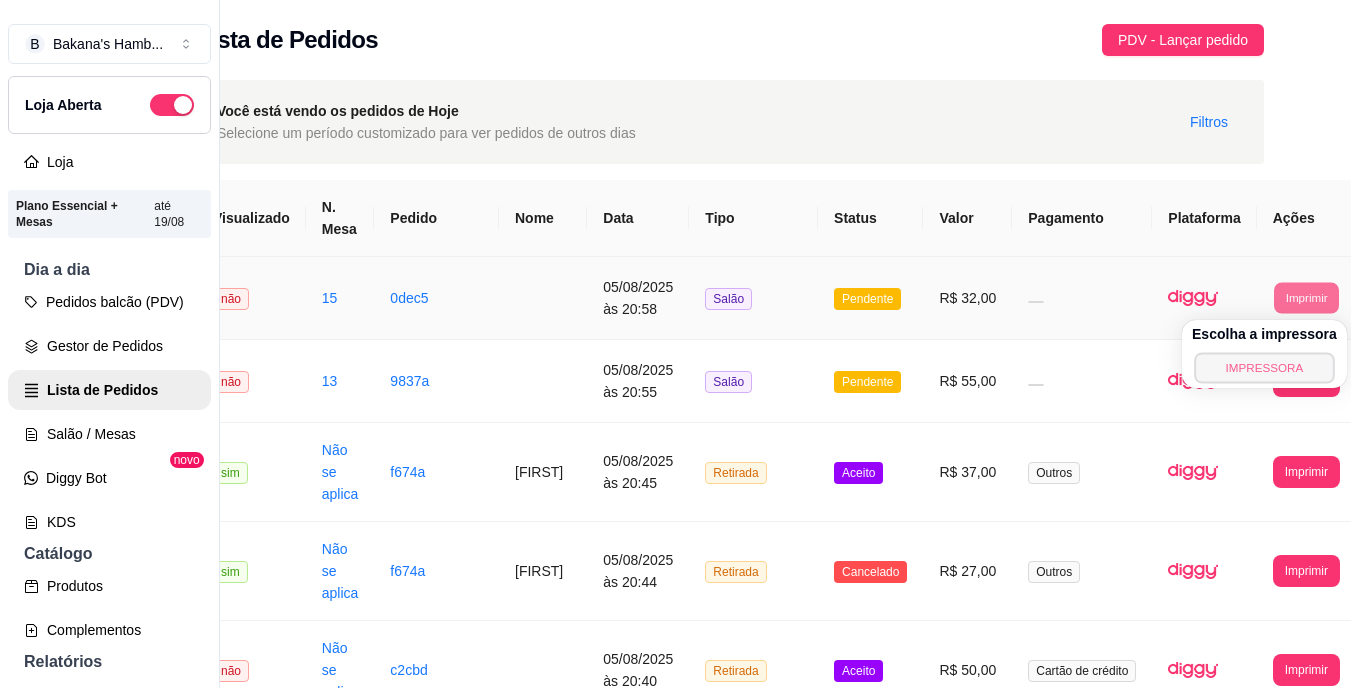 click on "IMPRESSORA" at bounding box center [1264, 367] 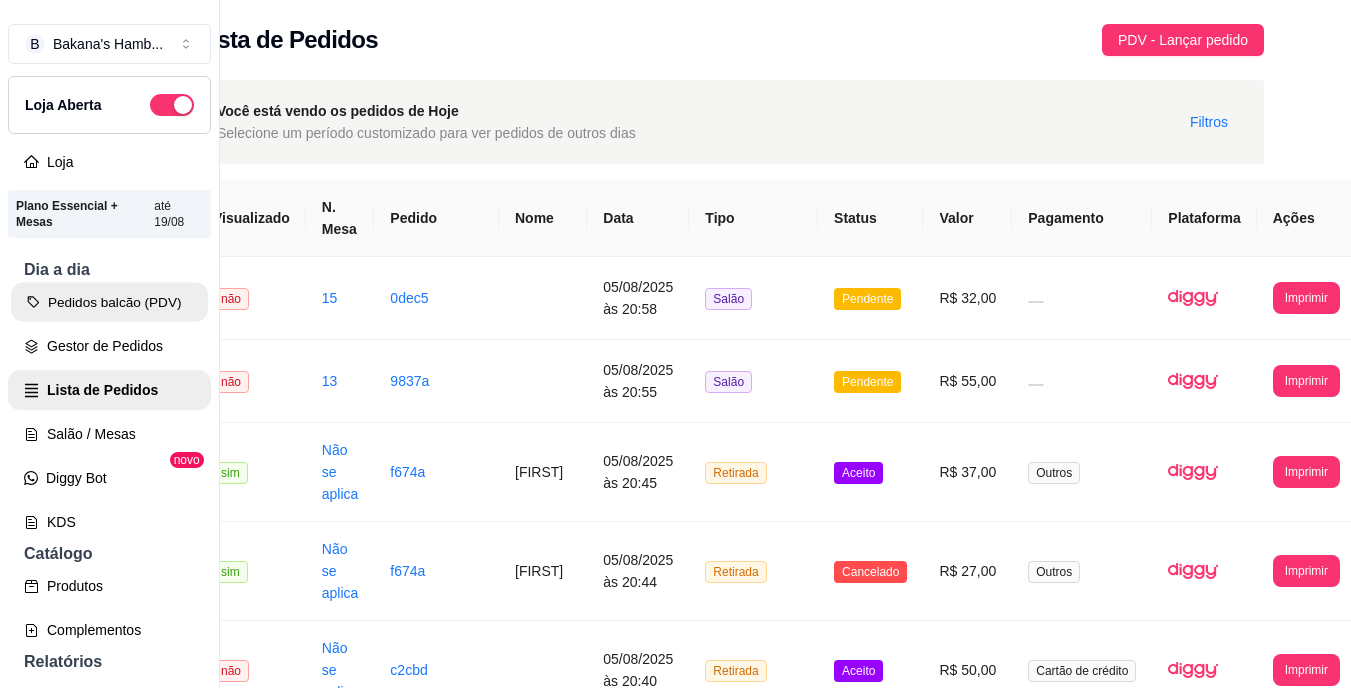 click on "Pedidos balcão (PDV)" at bounding box center [109, 302] 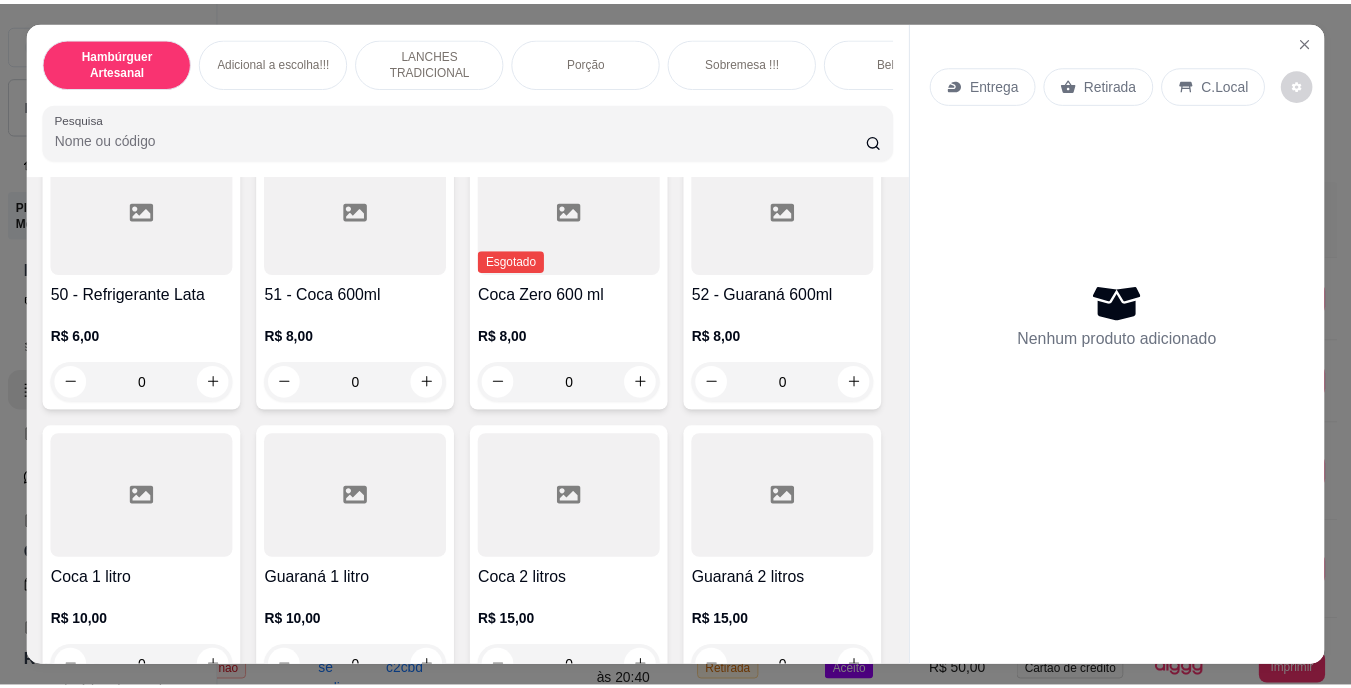 scroll, scrollTop: 4712, scrollLeft: 0, axis: vertical 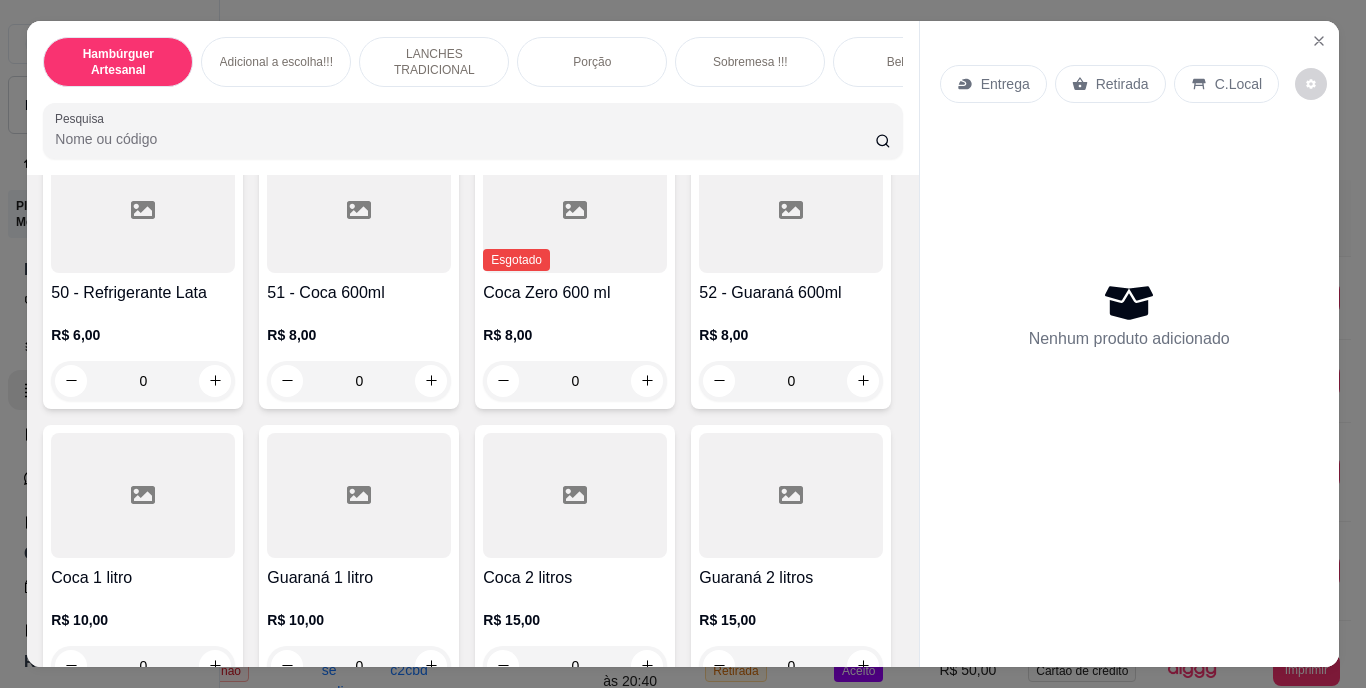 click 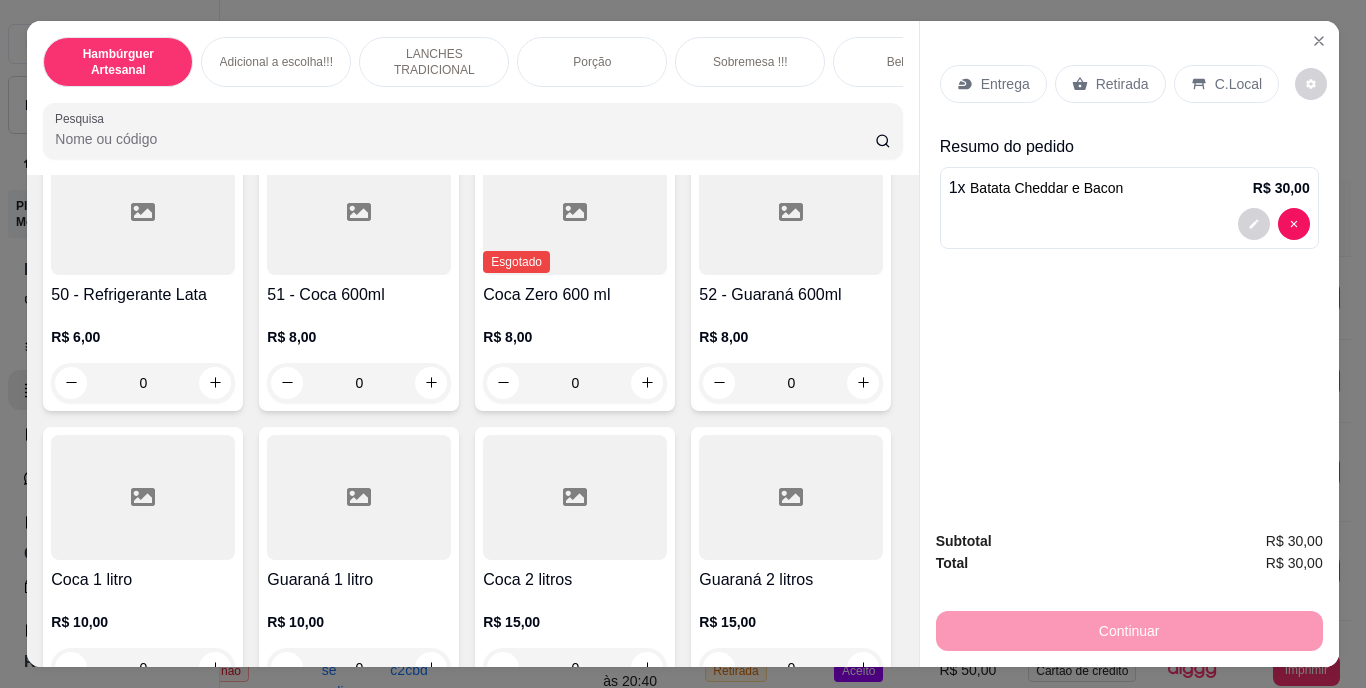 click on "Entrega" at bounding box center [1005, 84] 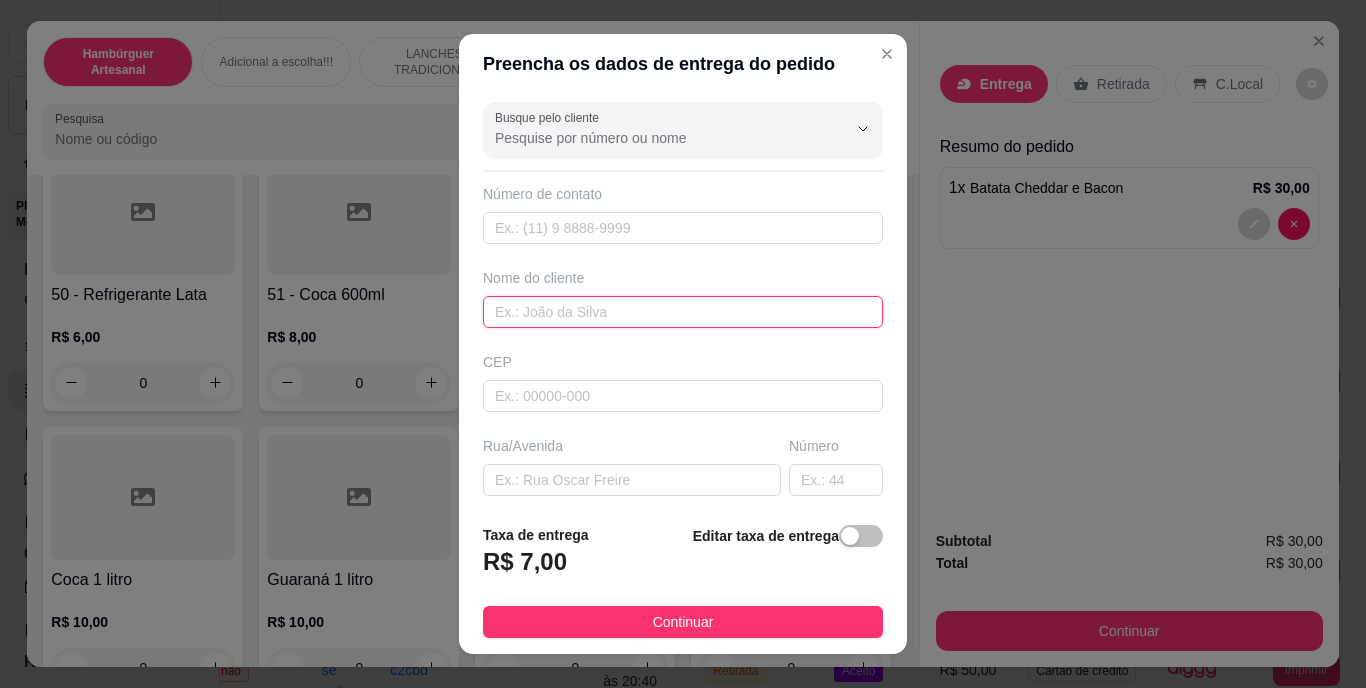 click at bounding box center [683, 312] 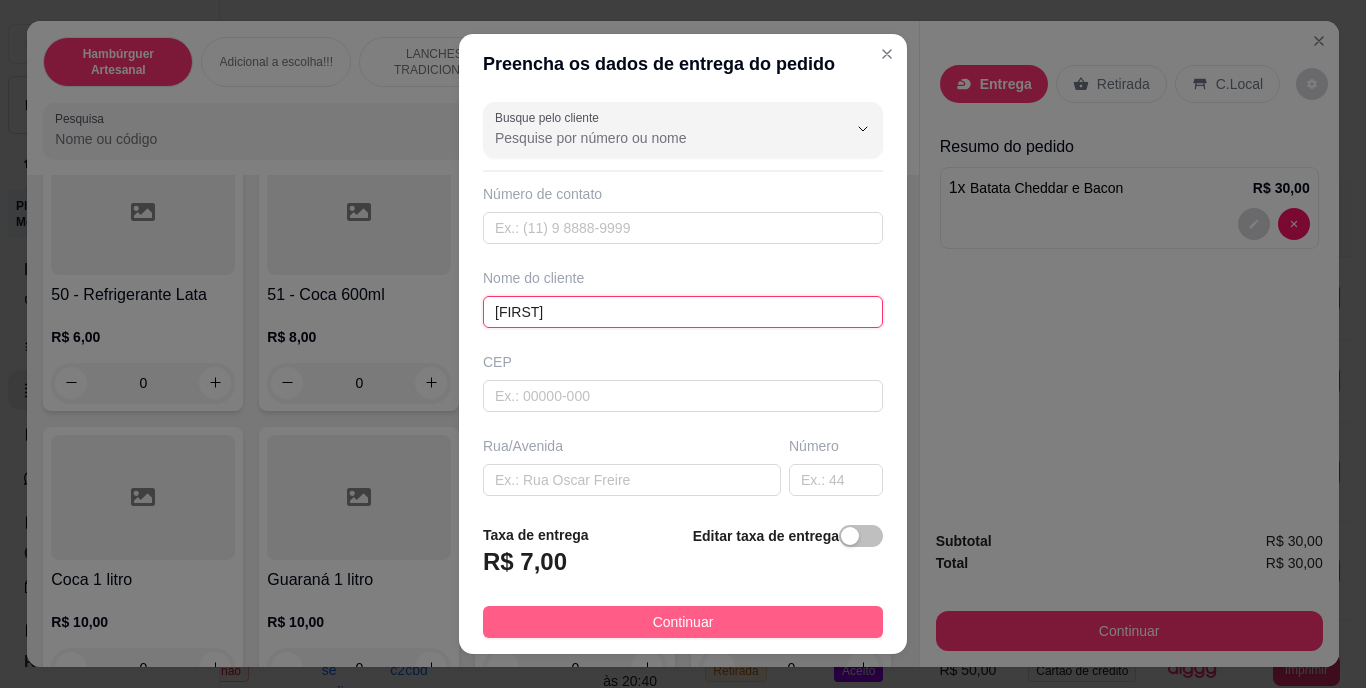 type on "FABIOLA" 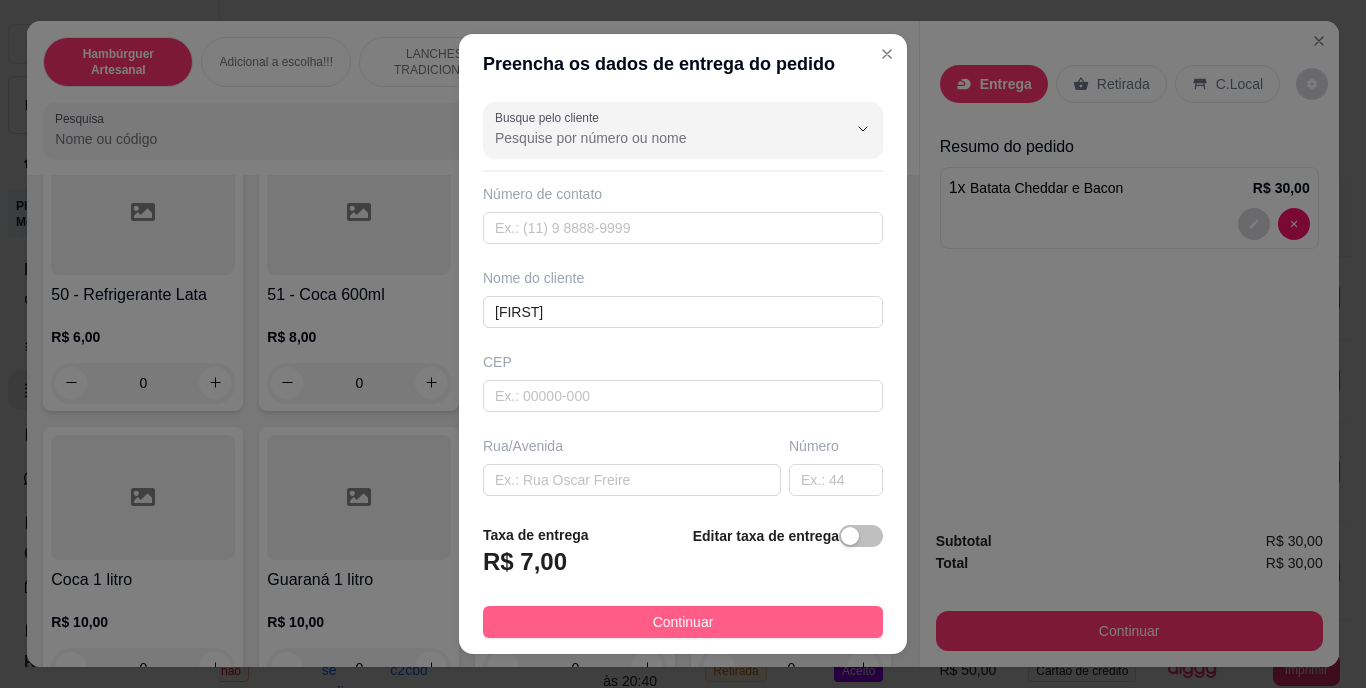 click on "Continuar" at bounding box center [683, 622] 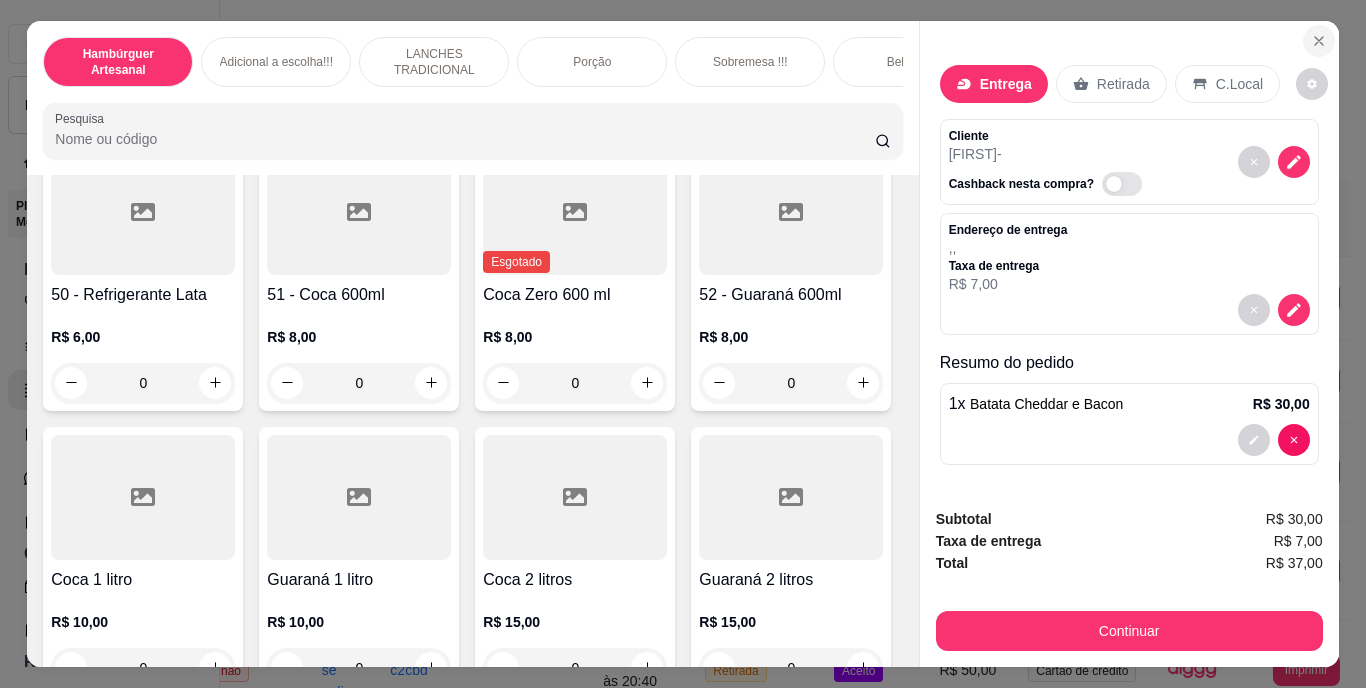 click at bounding box center (1319, 41) 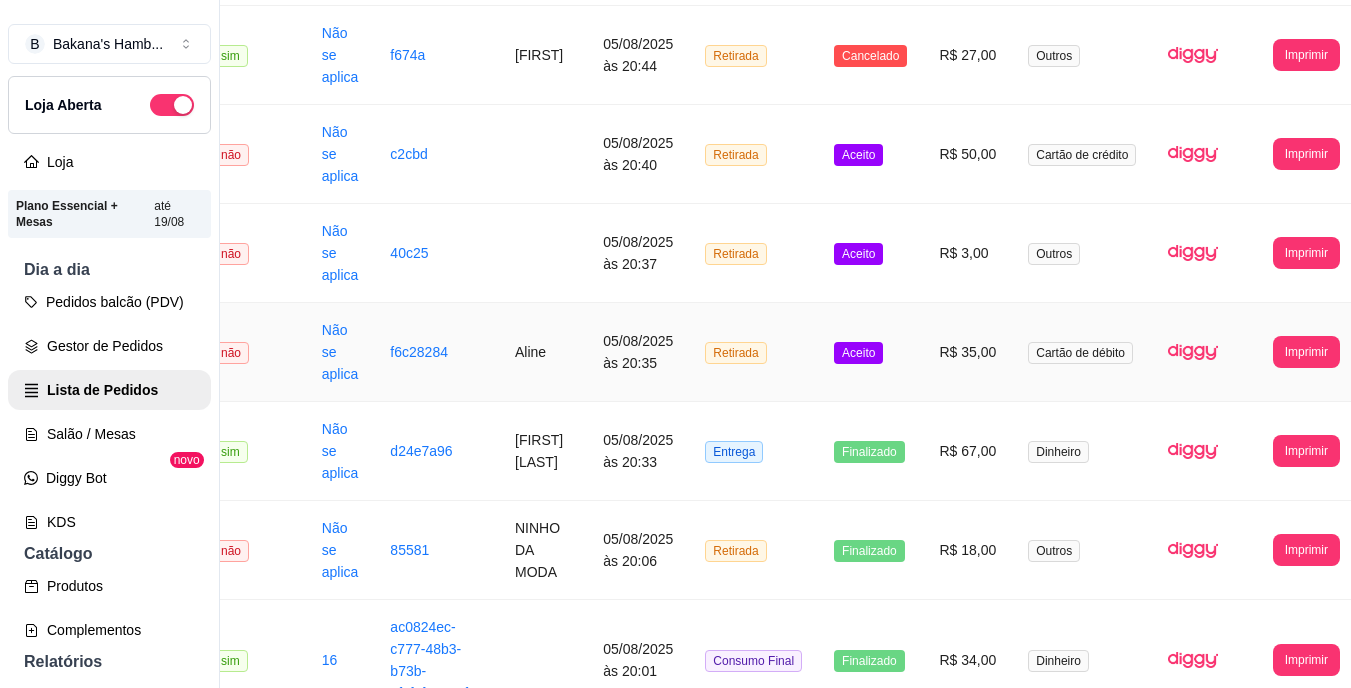 scroll, scrollTop: 516, scrollLeft: 70, axis: both 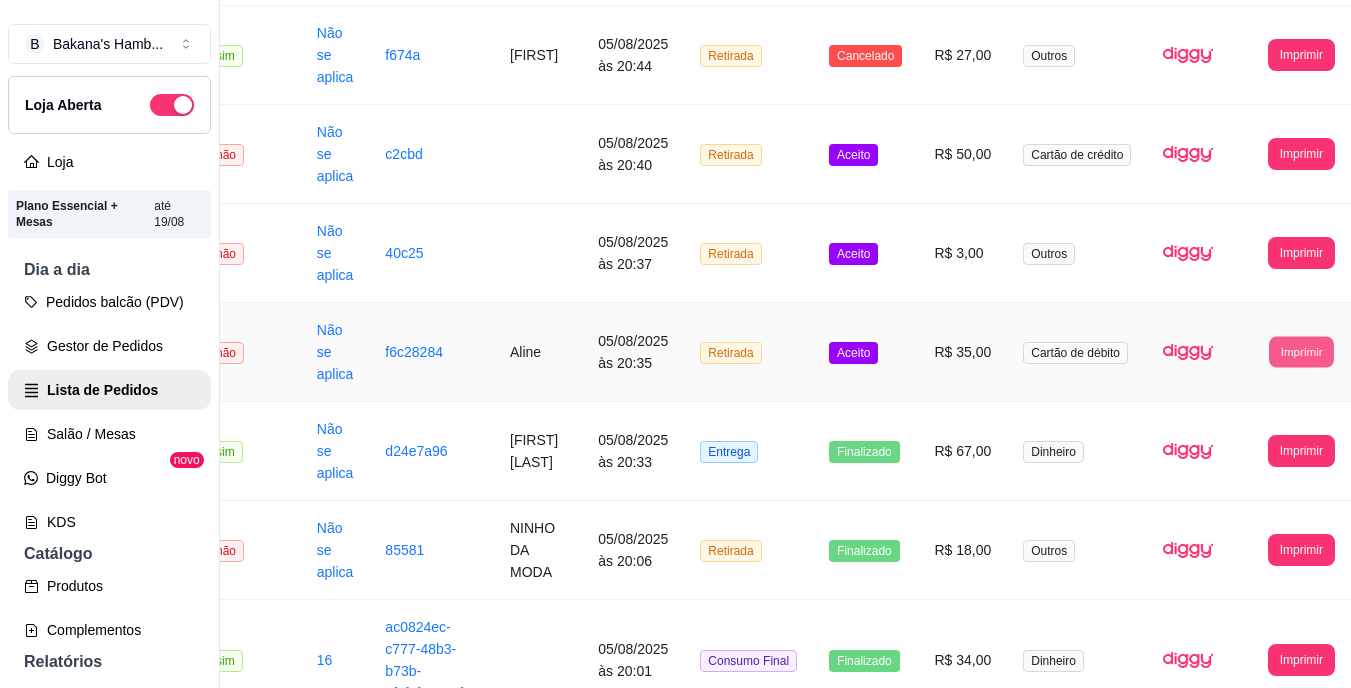 click on "Imprimir" at bounding box center (1301, 351) 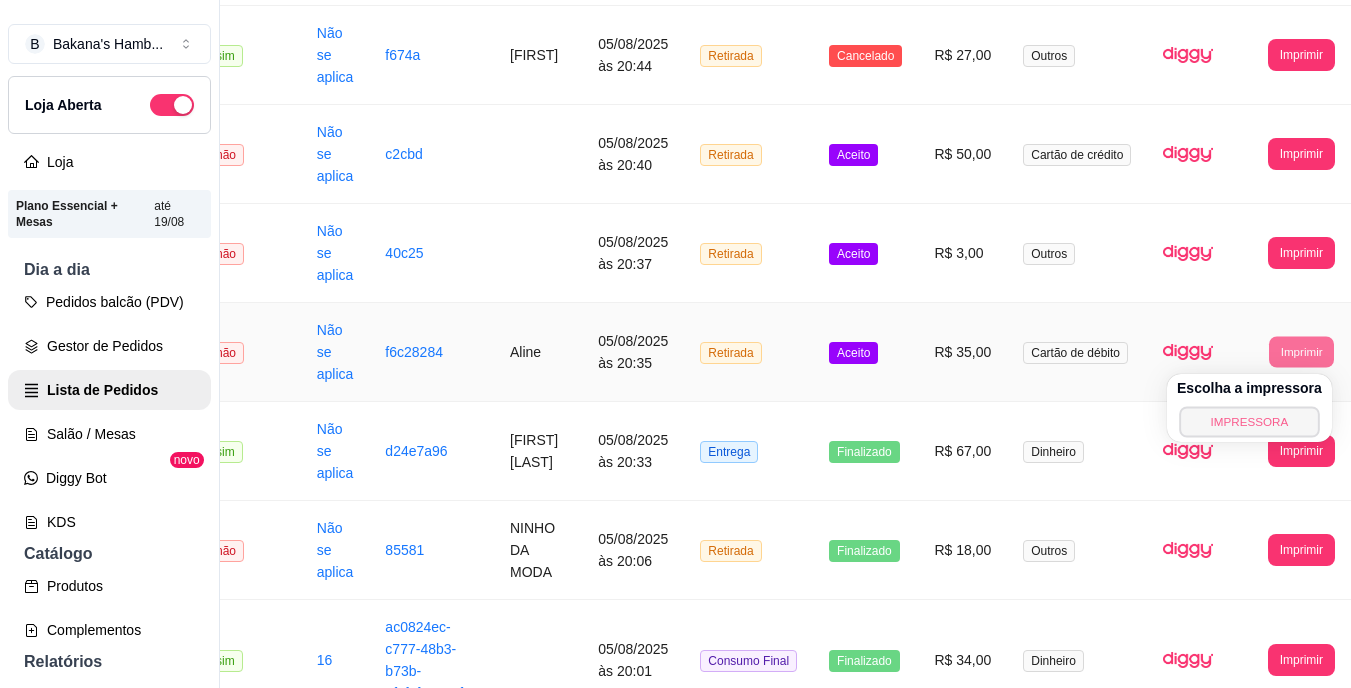 click on "IMPRESSORA" at bounding box center [1249, 421] 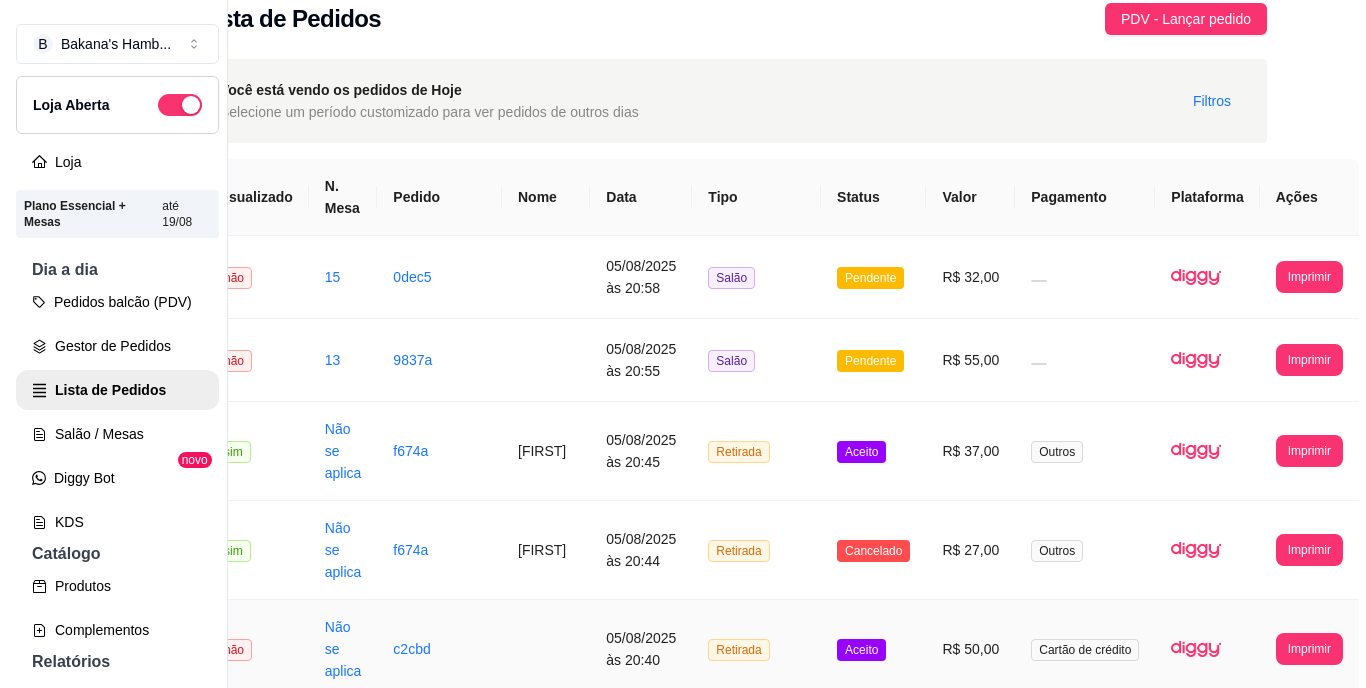 scroll, scrollTop: 0, scrollLeft: 70, axis: horizontal 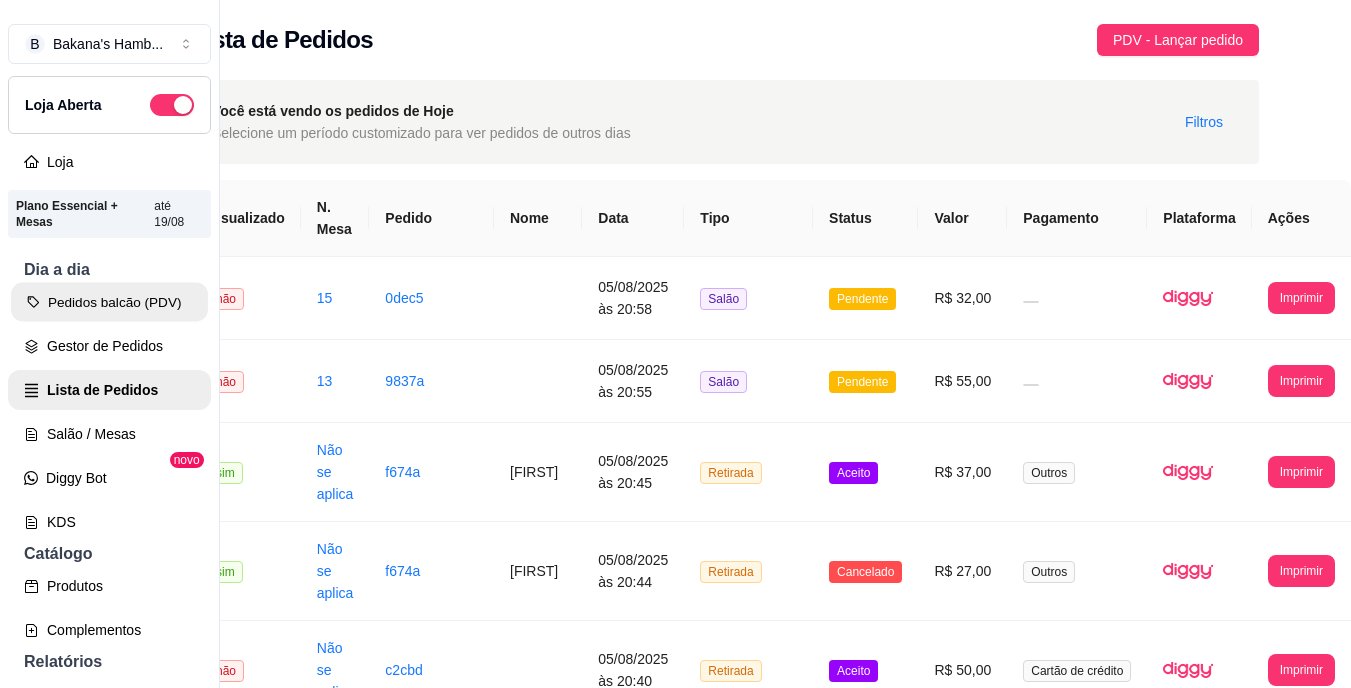 click on "Pedidos balcão (PDV)" at bounding box center (109, 302) 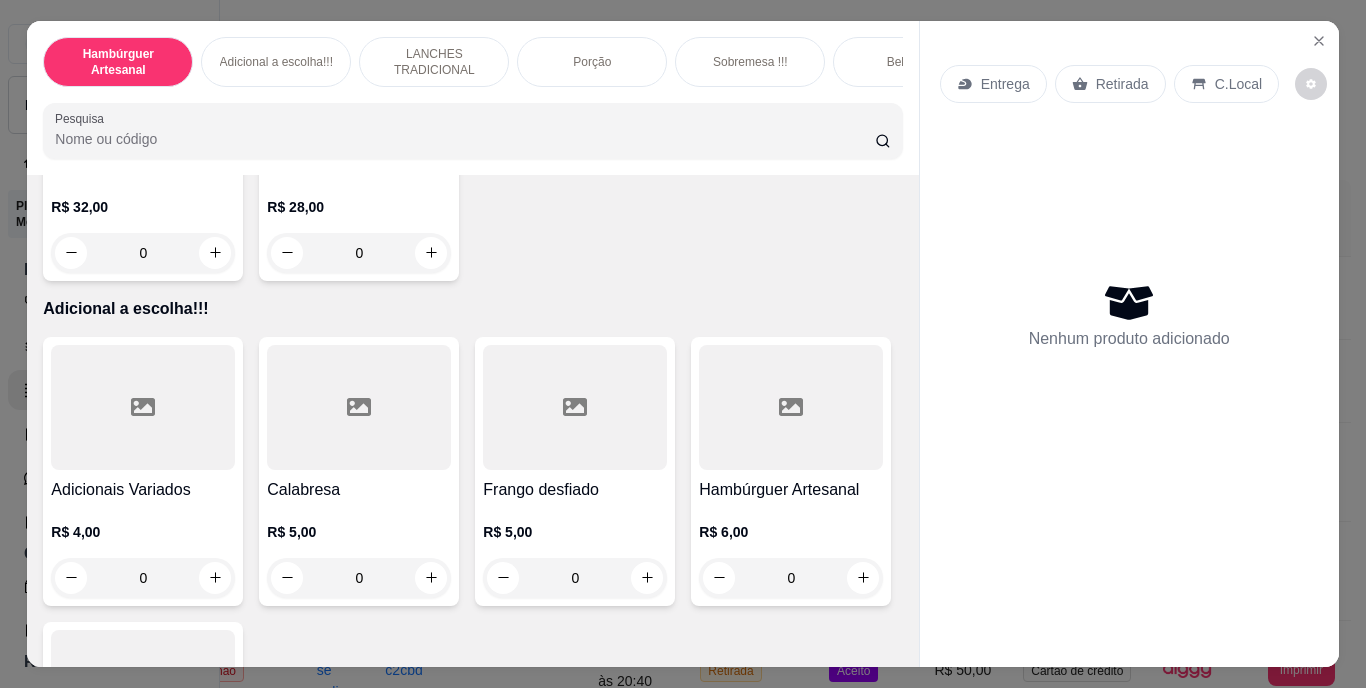 scroll, scrollTop: 2156, scrollLeft: 0, axis: vertical 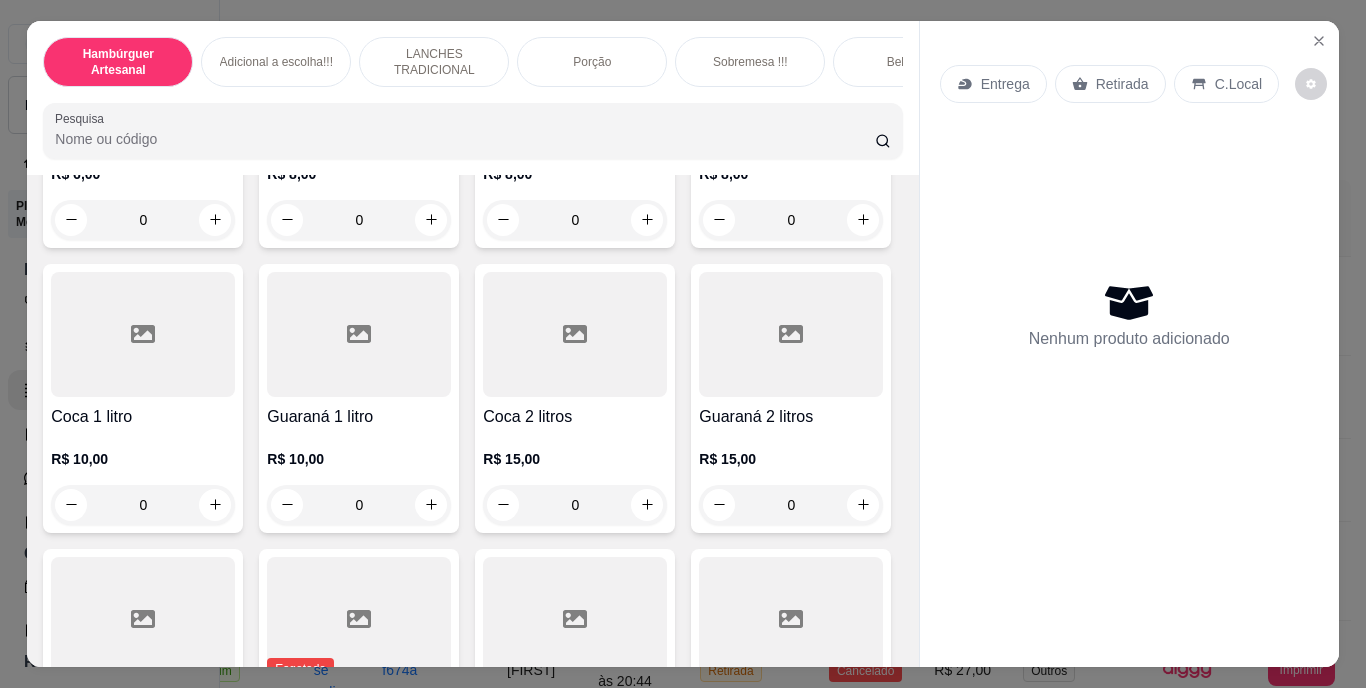 click at bounding box center [215, -431] 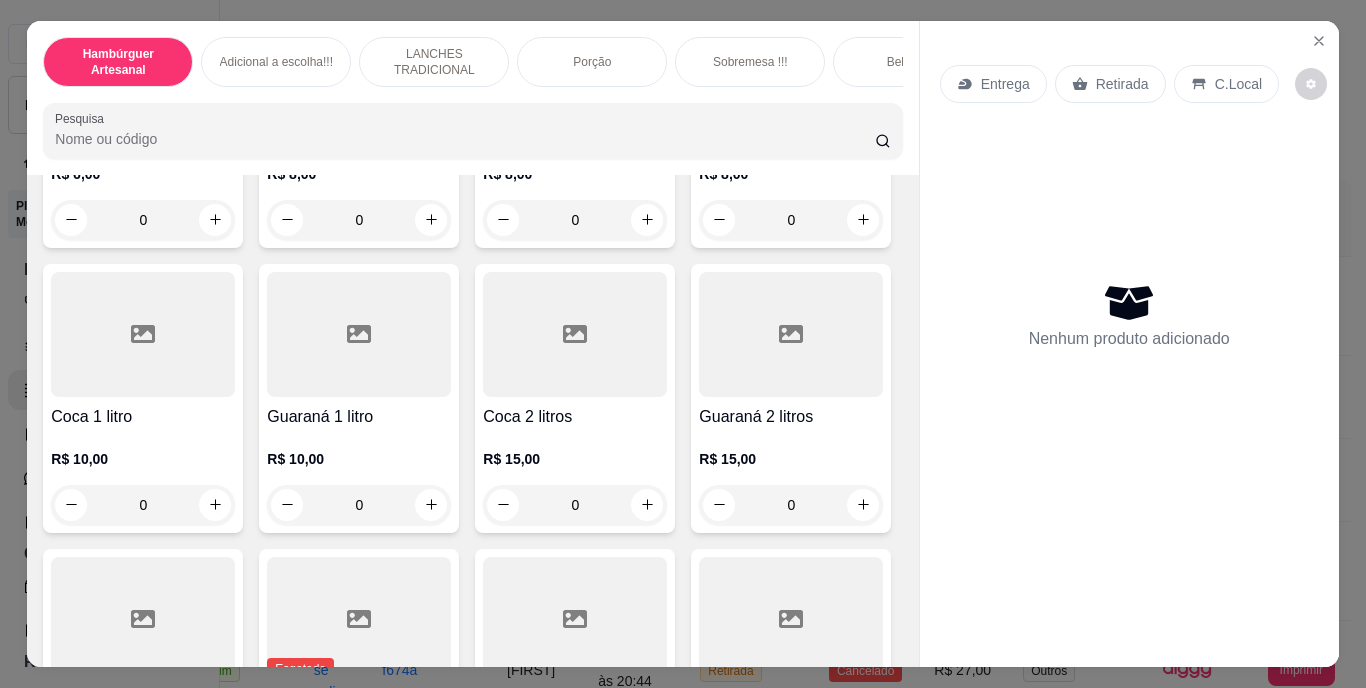 type on "1" 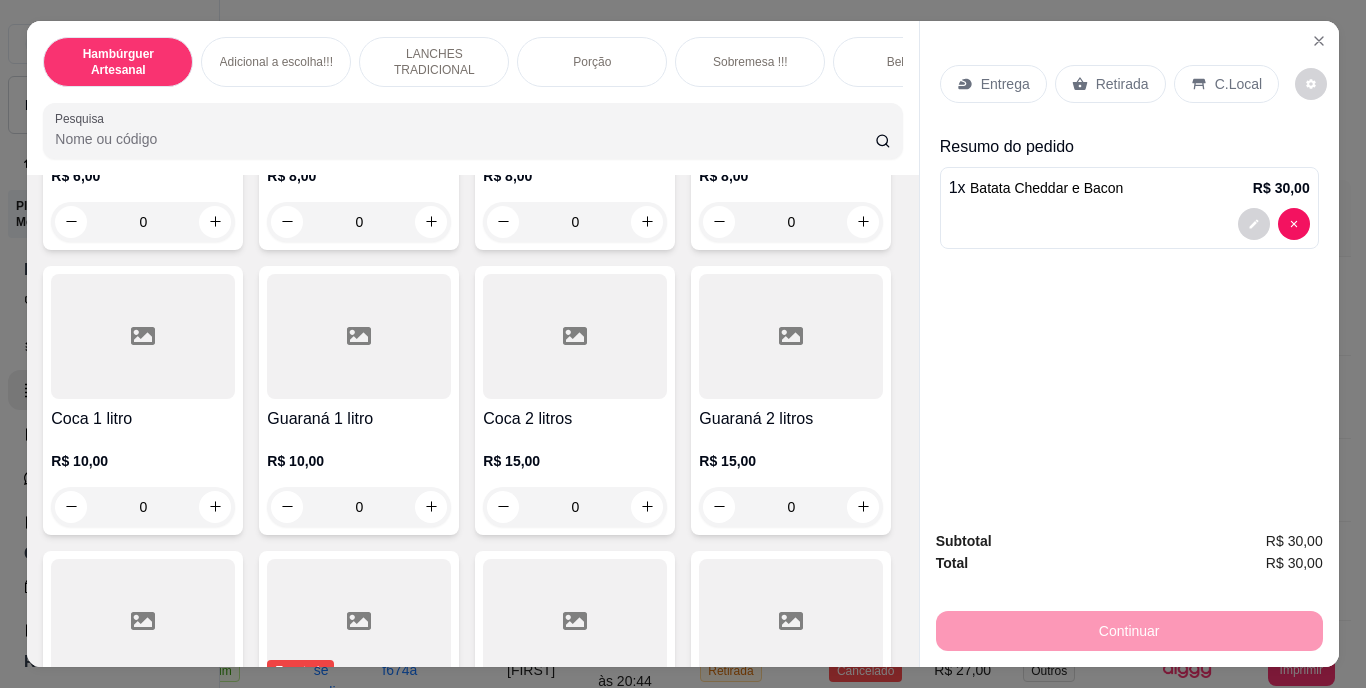 click 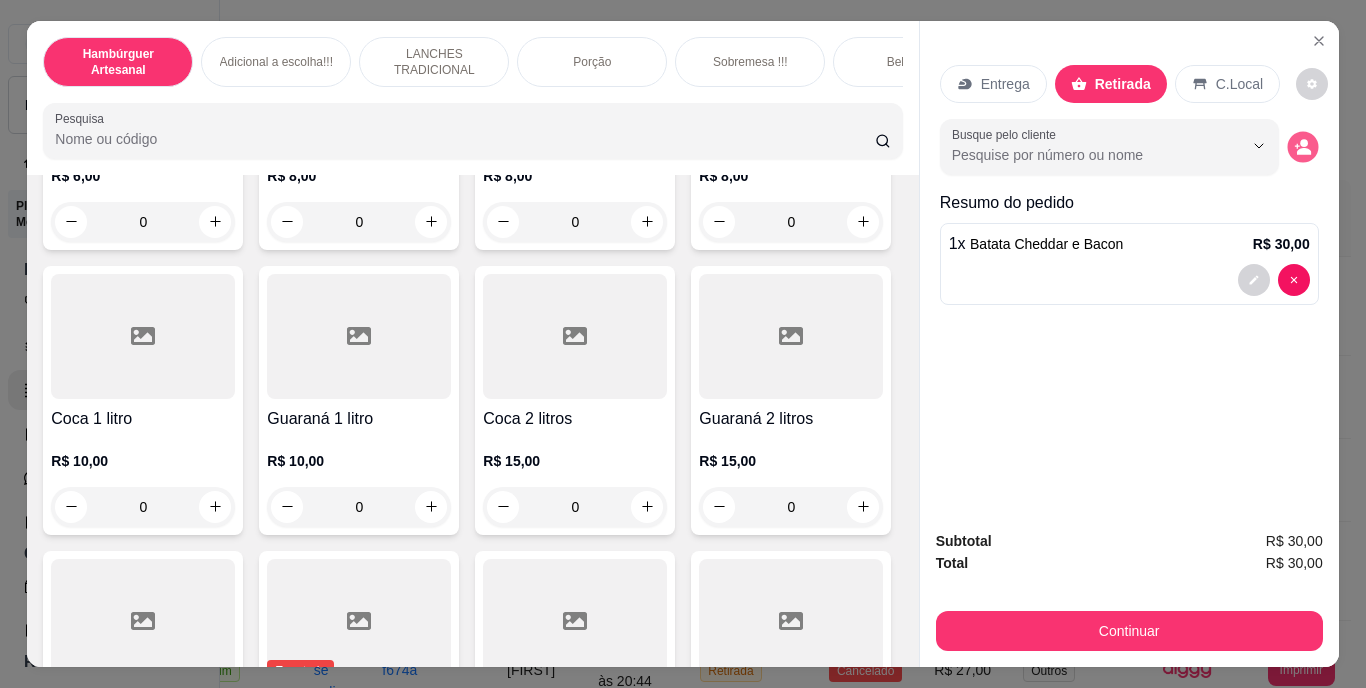 click at bounding box center [1302, 146] 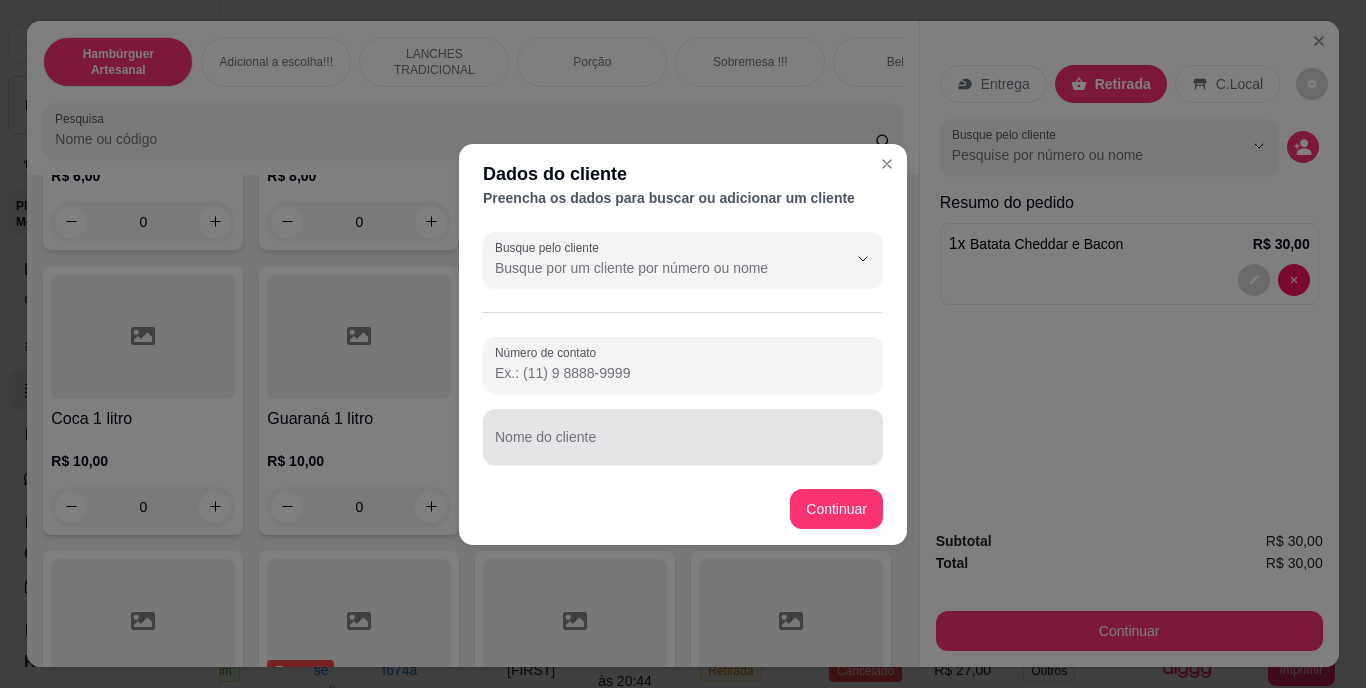 click at bounding box center (683, 437) 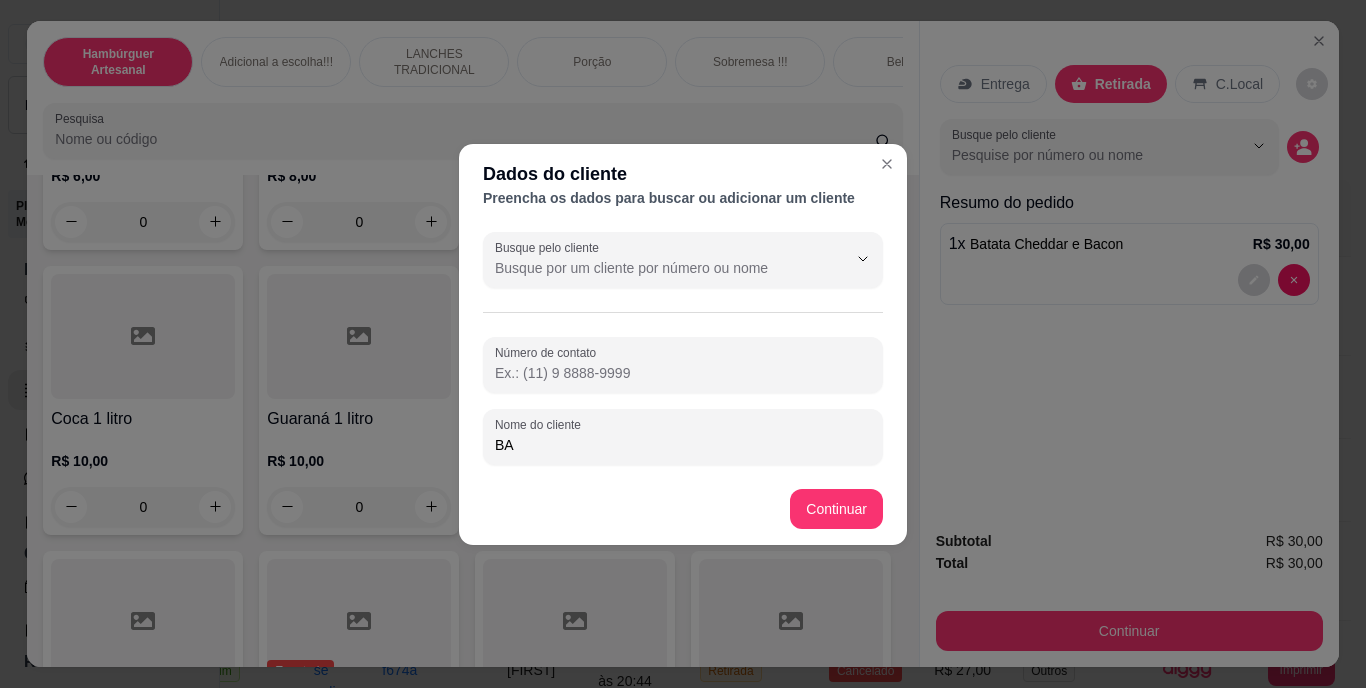 type on "B" 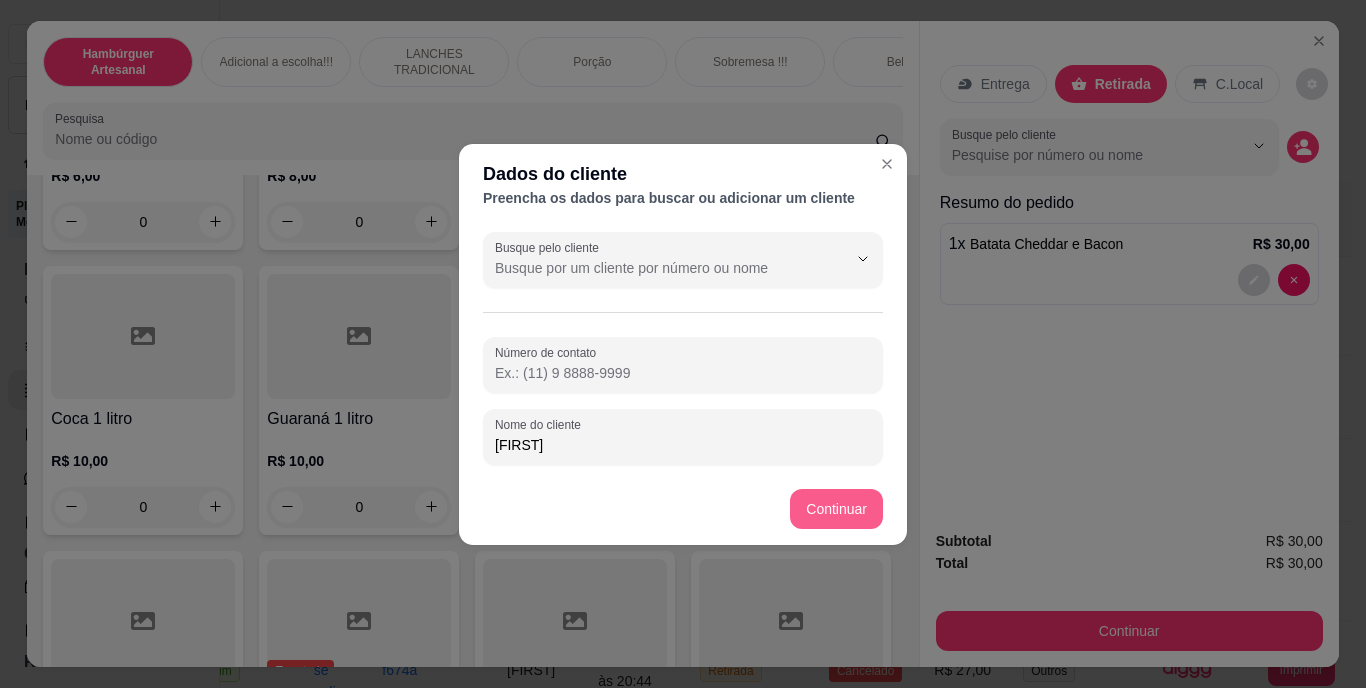 type on "FABIOLA" 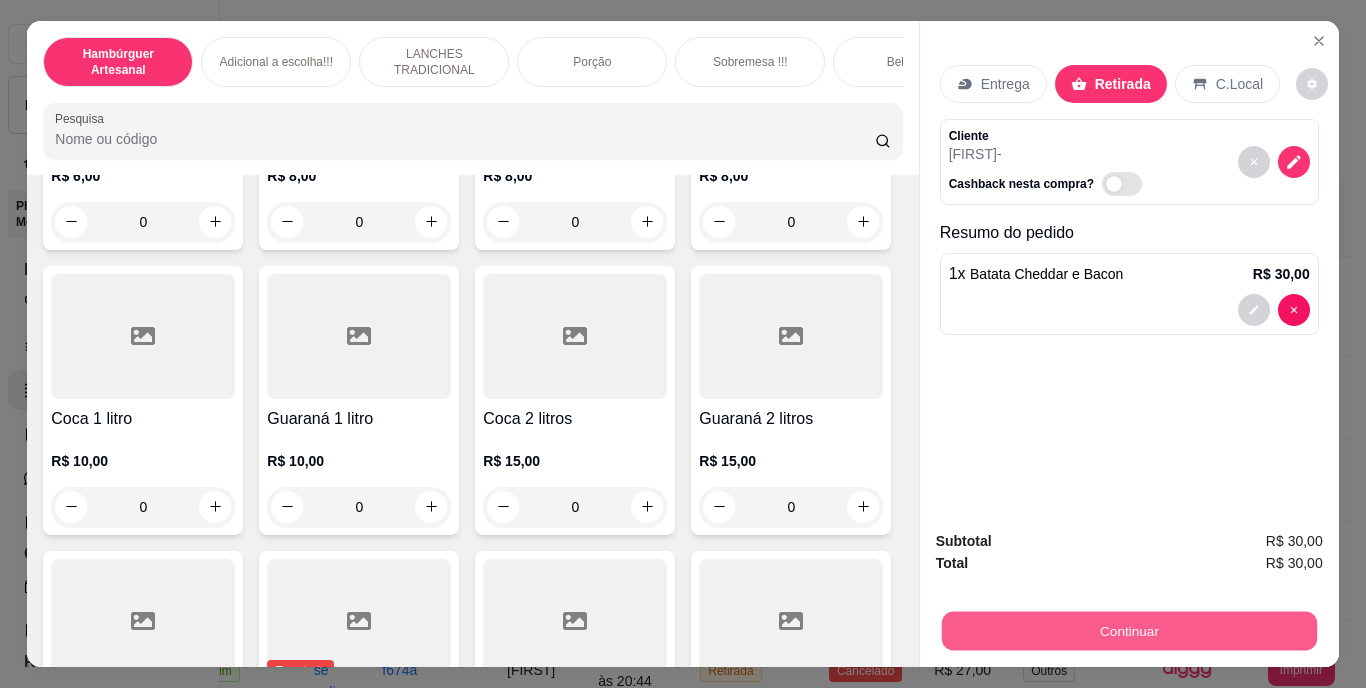 click on "Continuar" at bounding box center [1128, 631] 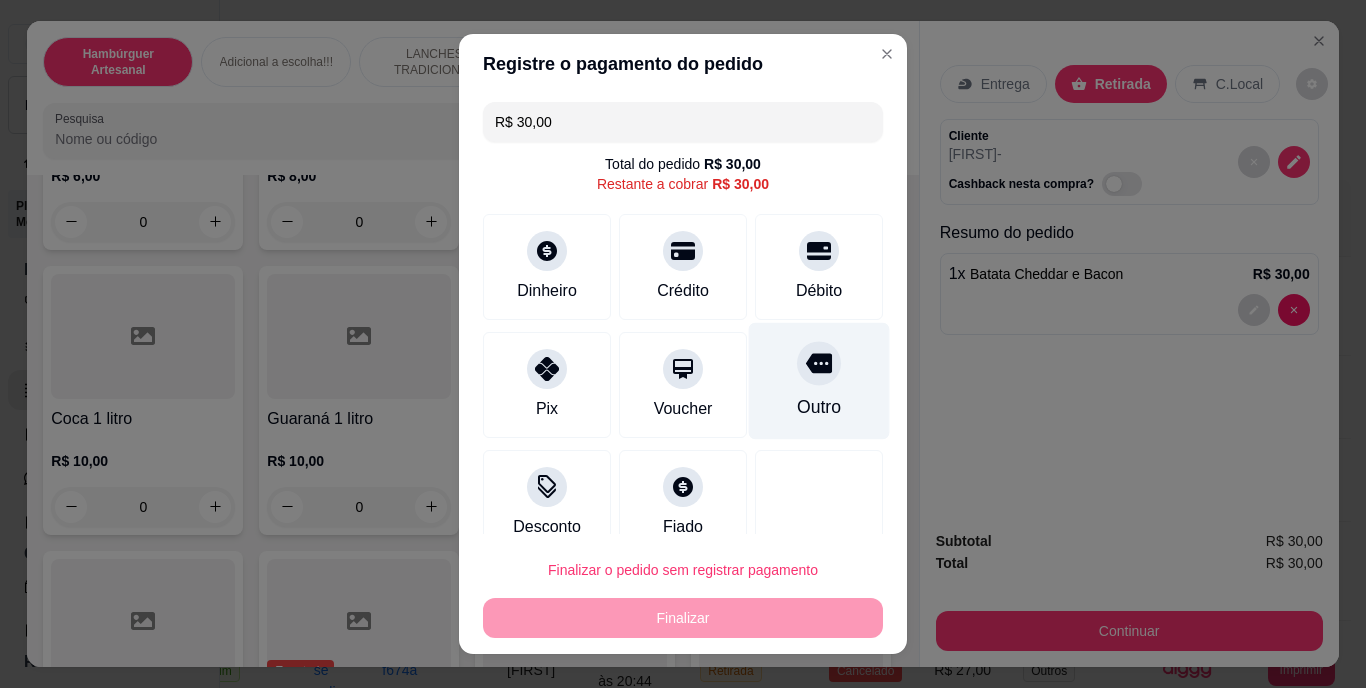 click on "Outro" at bounding box center [819, 408] 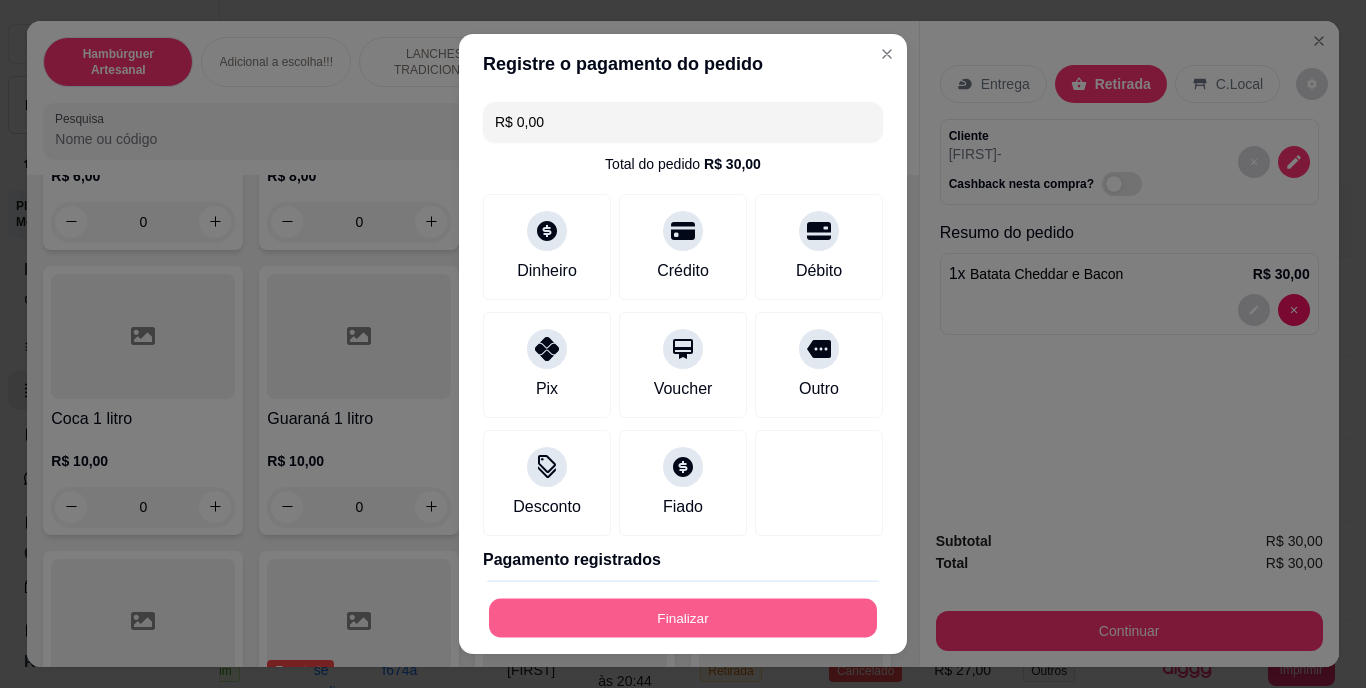 click on "Finalizar" at bounding box center [683, 617] 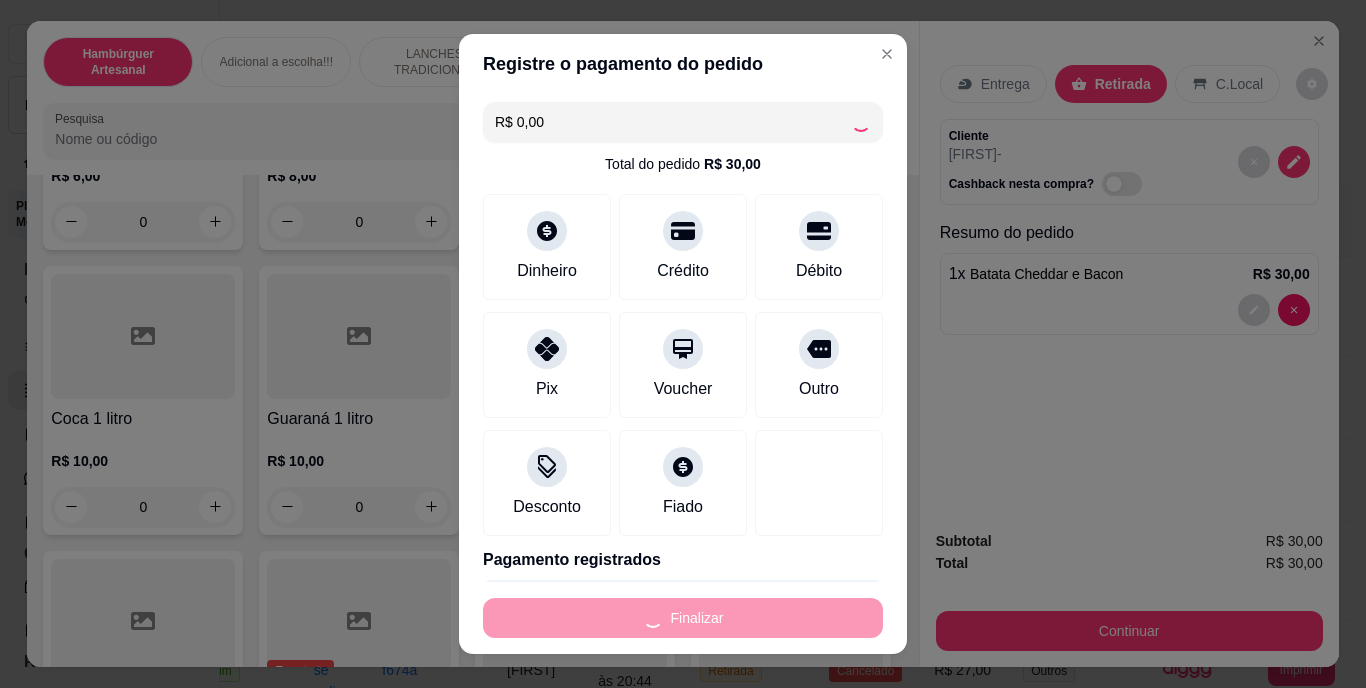 type on "0" 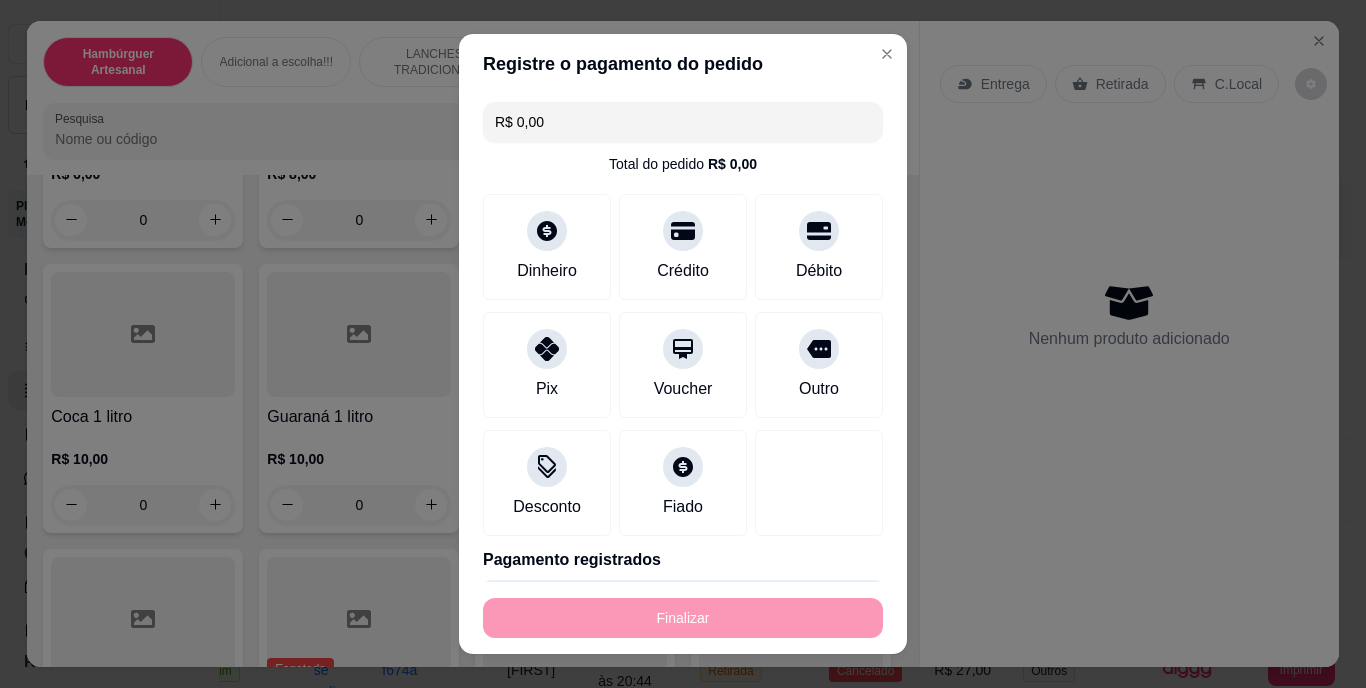 type on "-R$ 30,00" 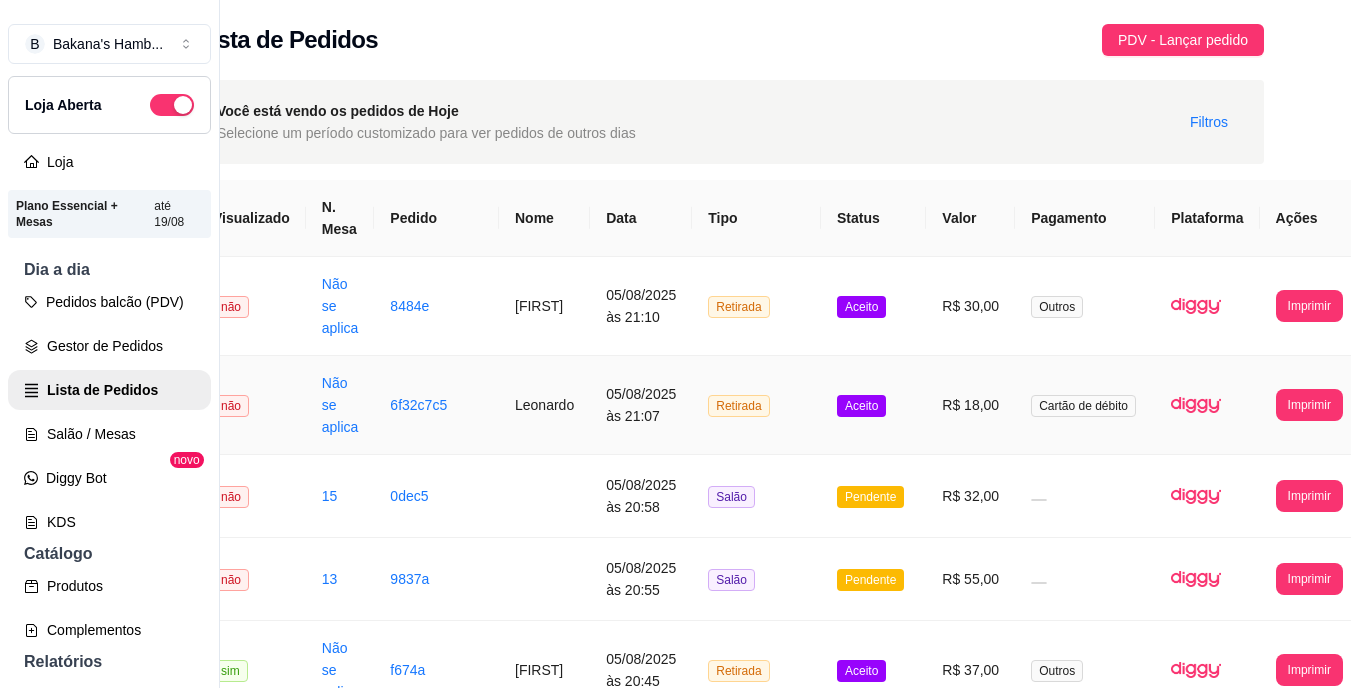 scroll, scrollTop: 0, scrollLeft: 70, axis: horizontal 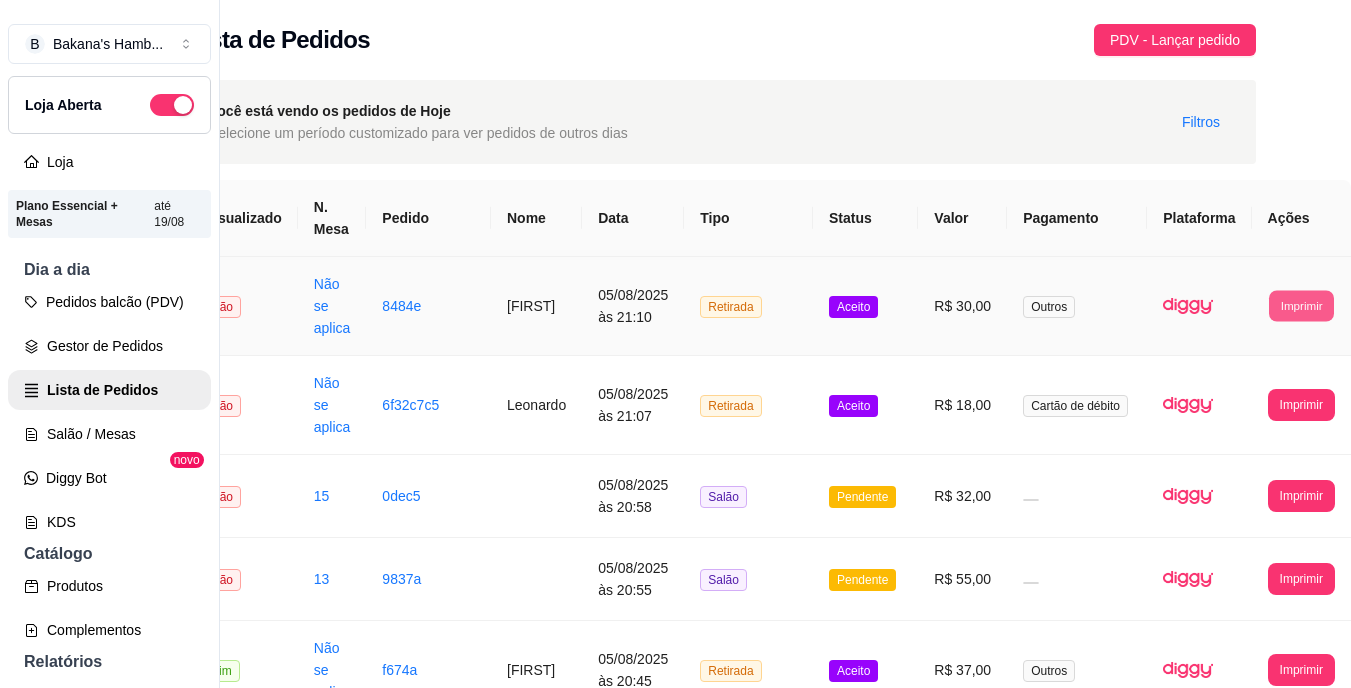 click on "Imprimir" at bounding box center (1301, 305) 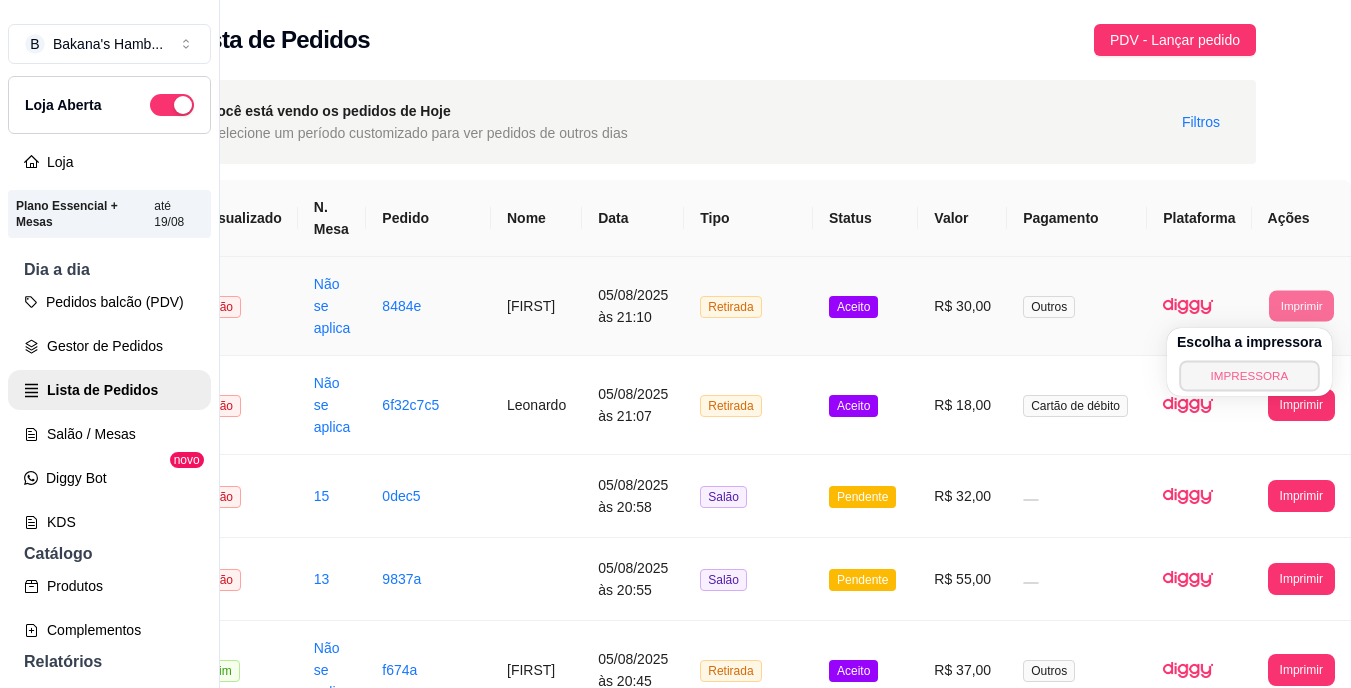 click on "IMPRESSORA" at bounding box center (1249, 375) 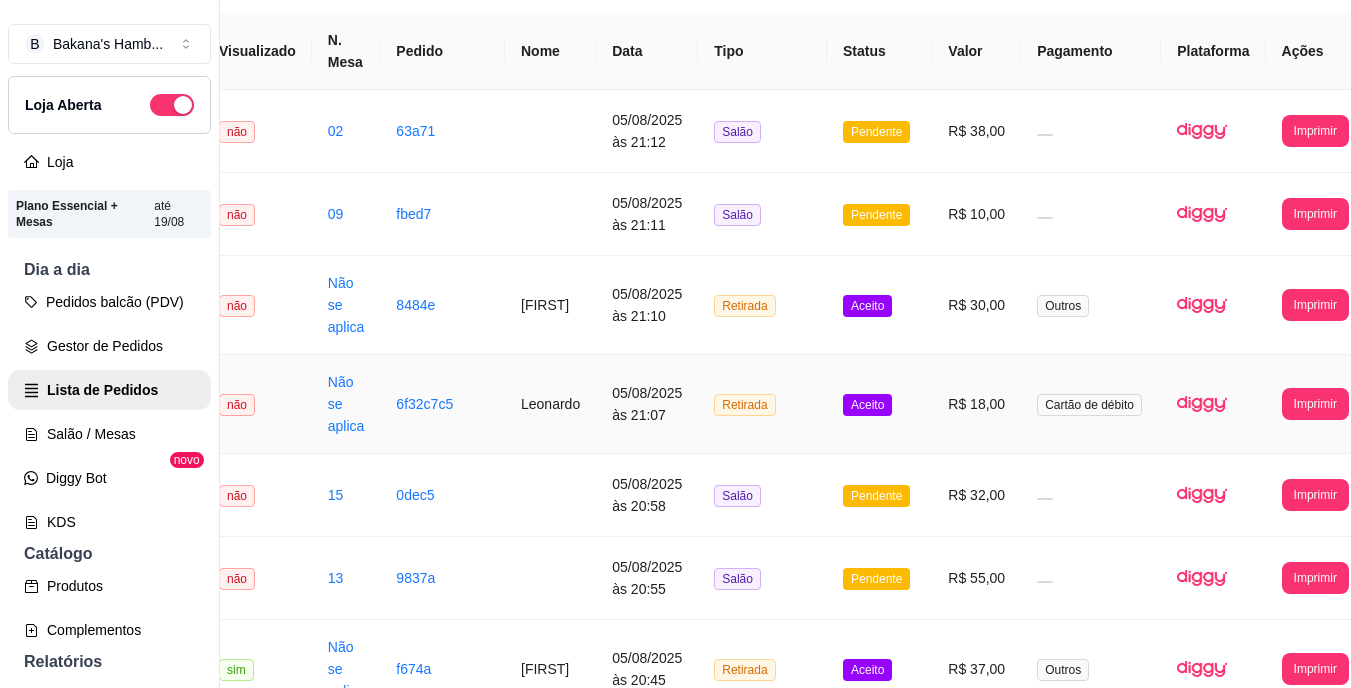 scroll, scrollTop: 167, scrollLeft: 70, axis: both 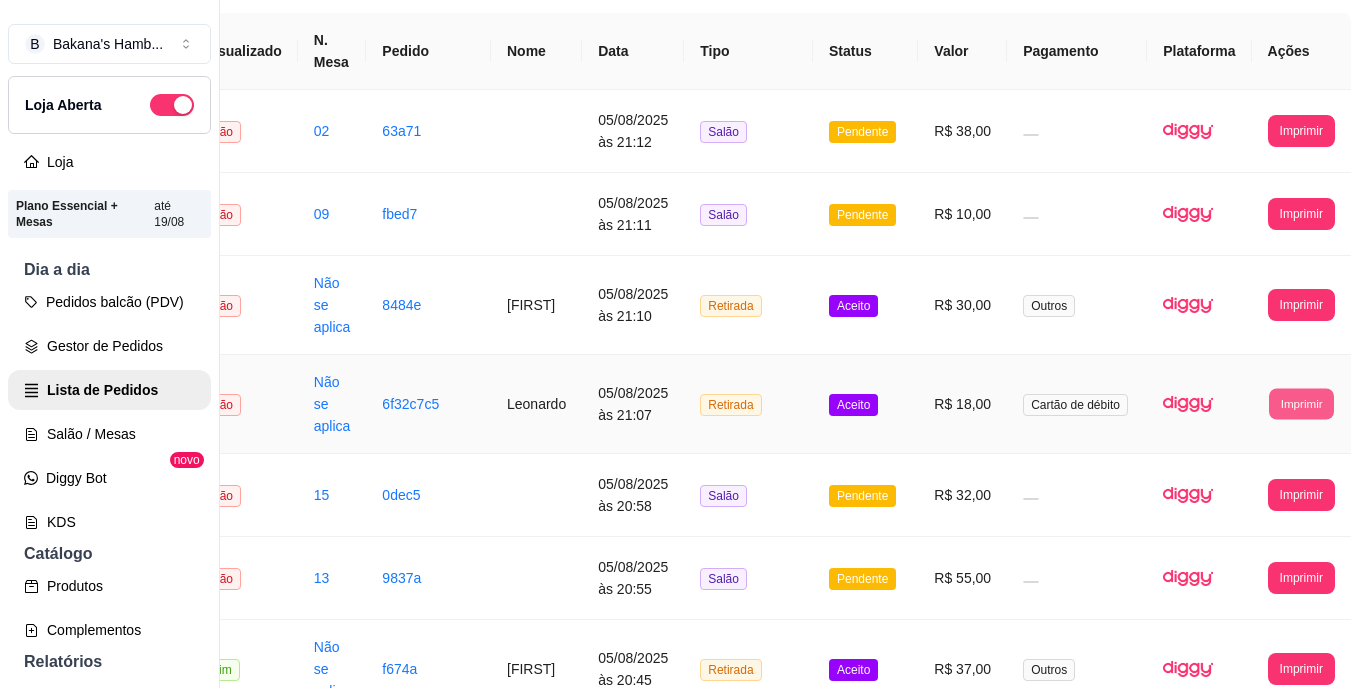 click on "Imprimir" at bounding box center (1301, 403) 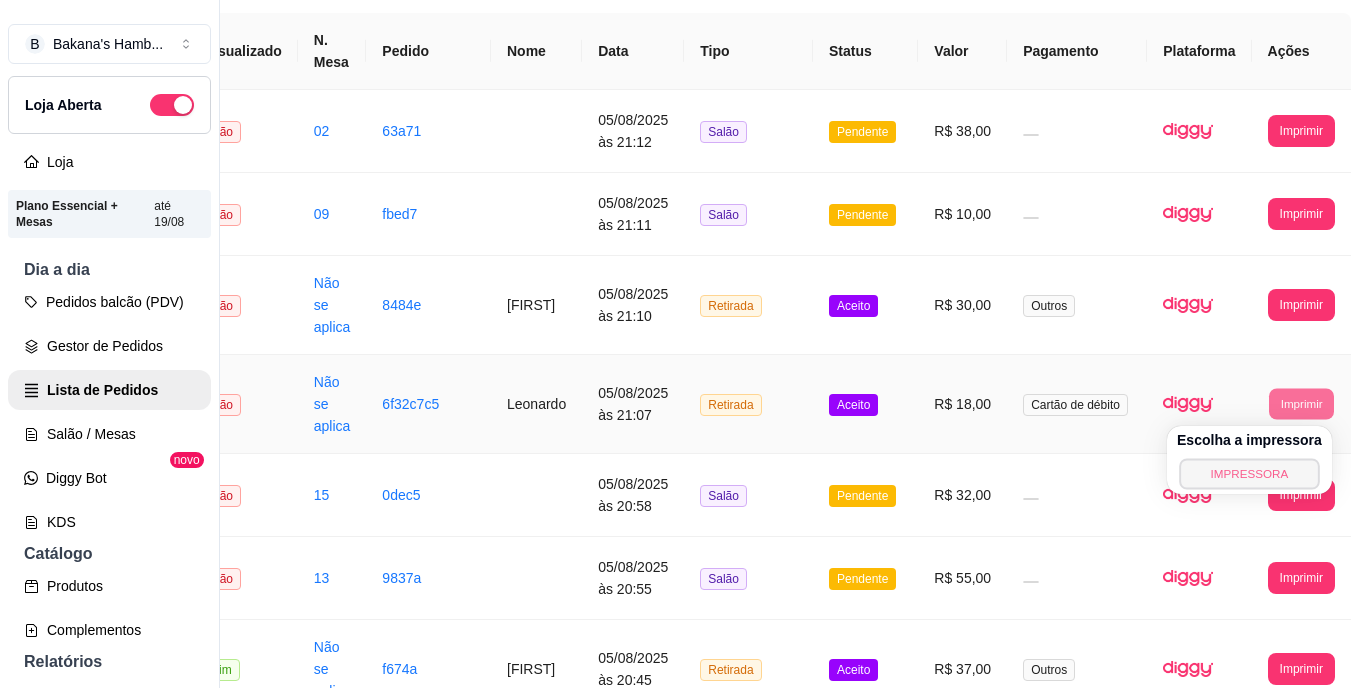 click on "IMPRESSORA" at bounding box center (1249, 473) 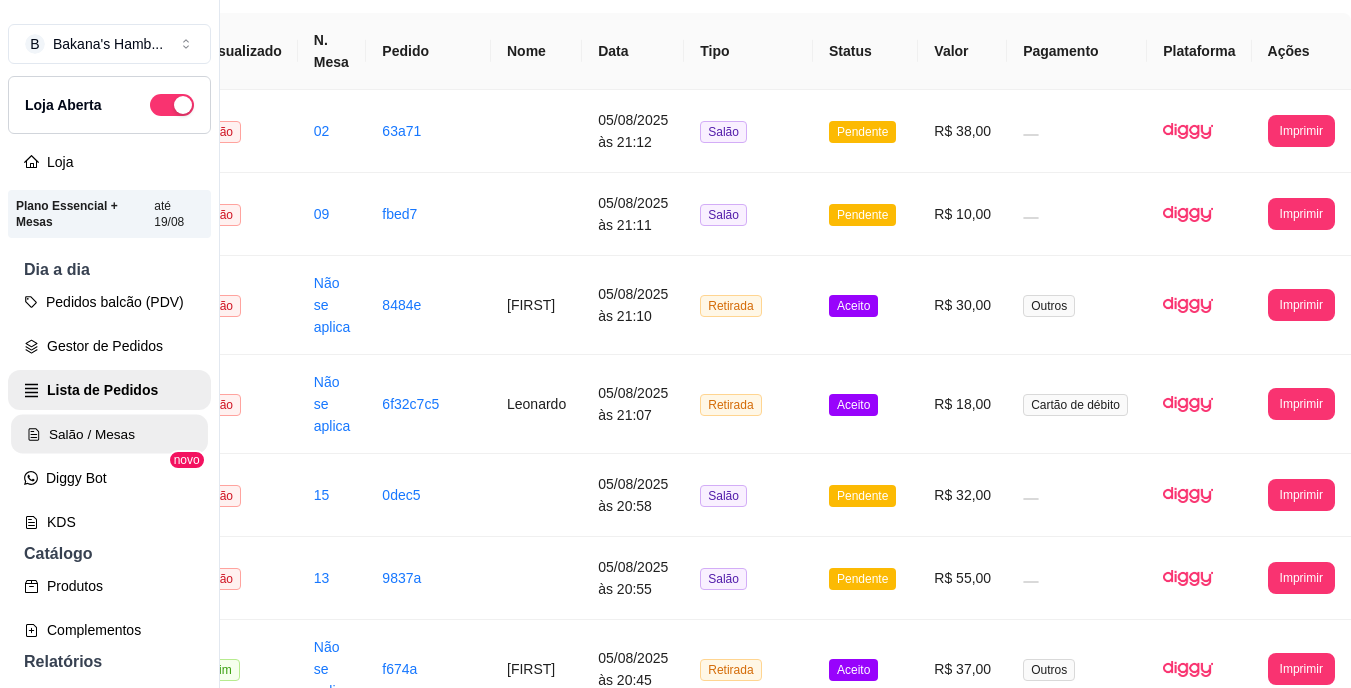 click on "Salão / Mesas" at bounding box center (109, 434) 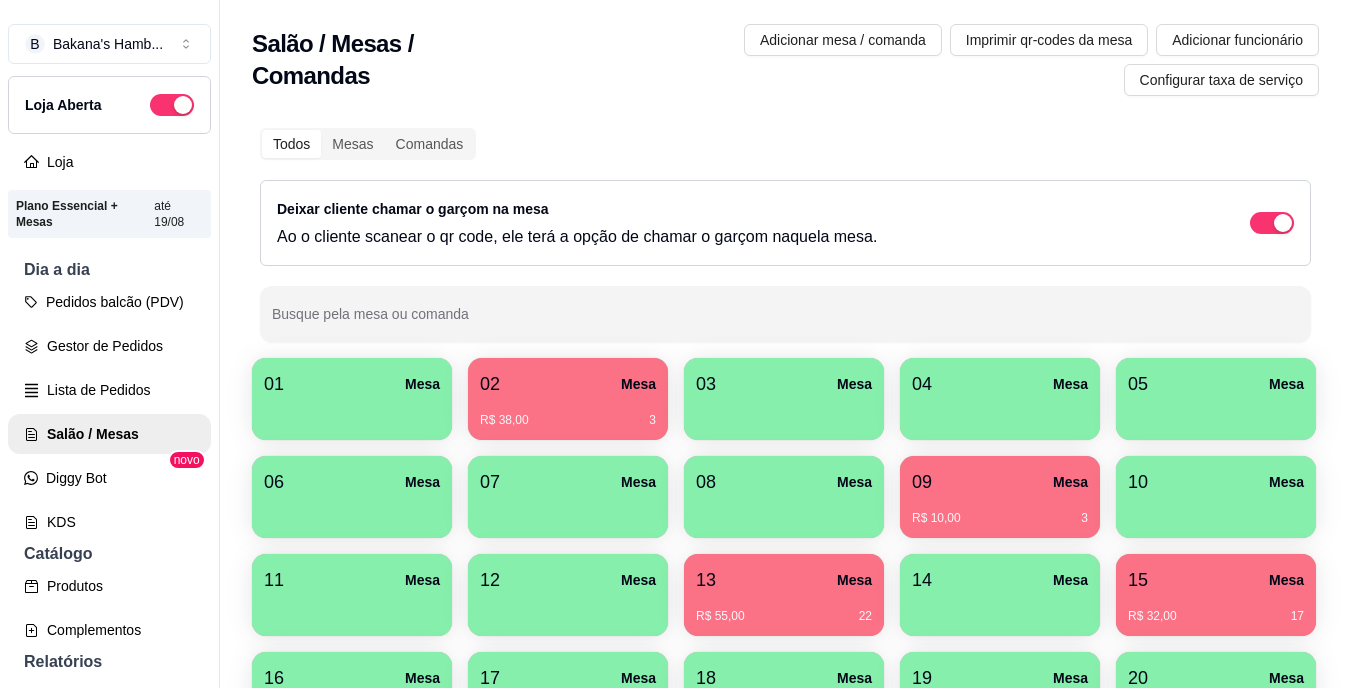 scroll, scrollTop: 178, scrollLeft: 0, axis: vertical 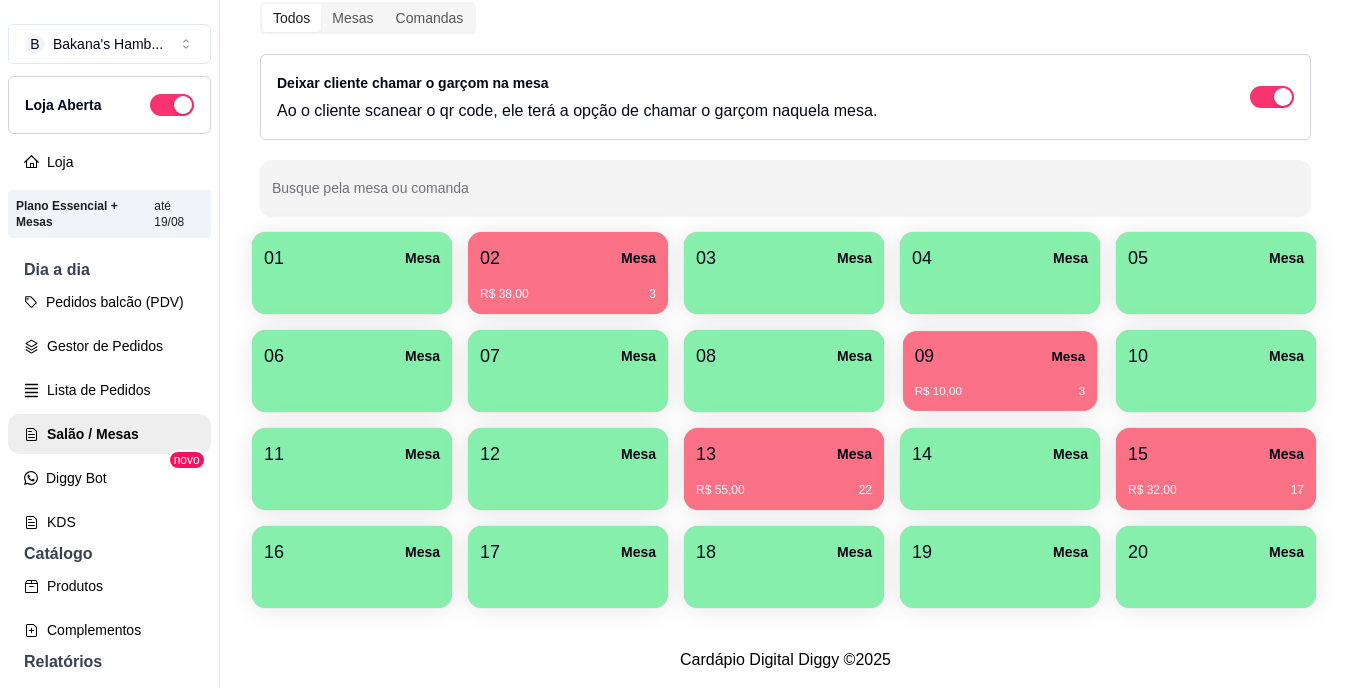 click on "R$ 10,00 3" at bounding box center [1000, 392] 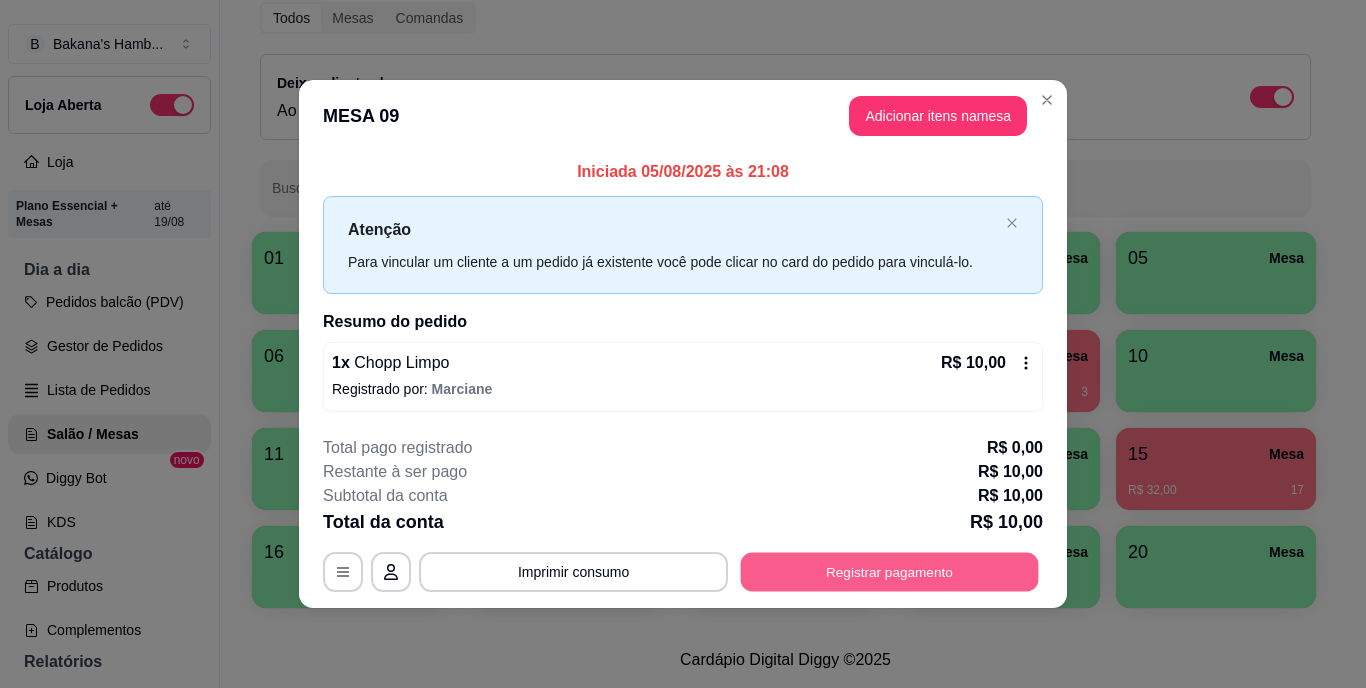 click on "Registrar pagamento" at bounding box center [890, 571] 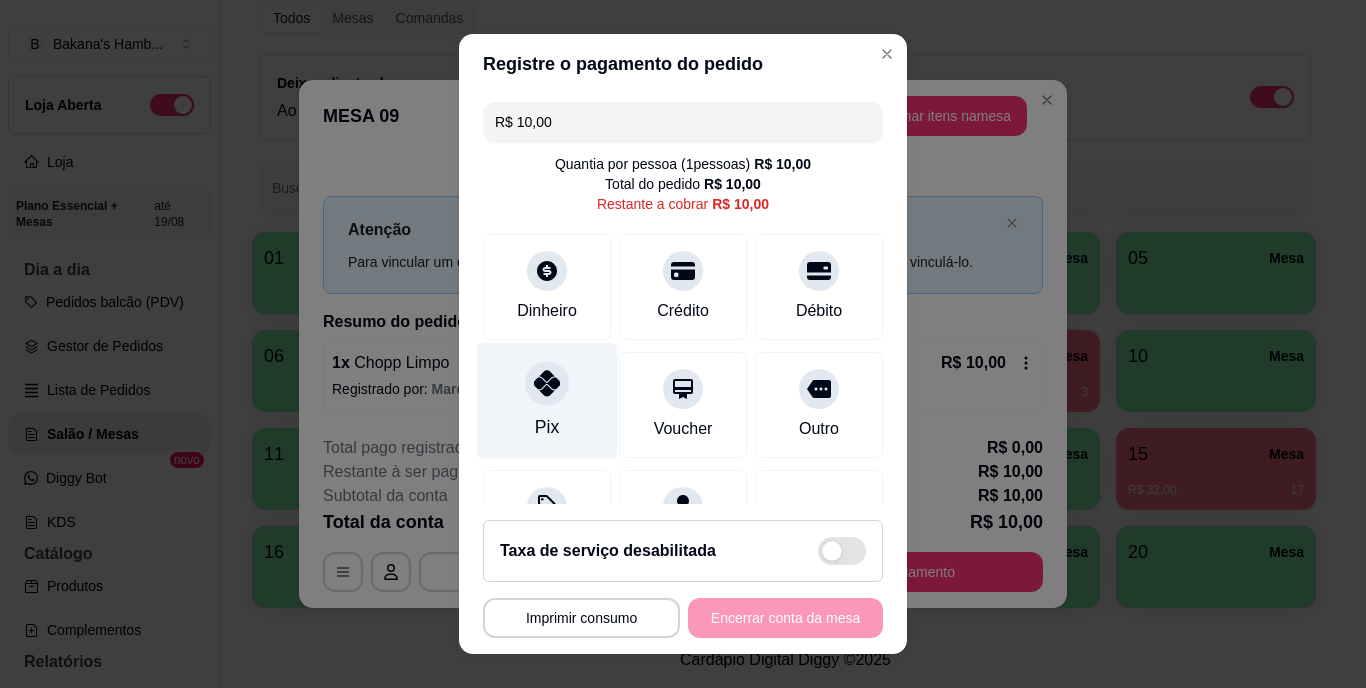 click on "Pix" at bounding box center (547, 401) 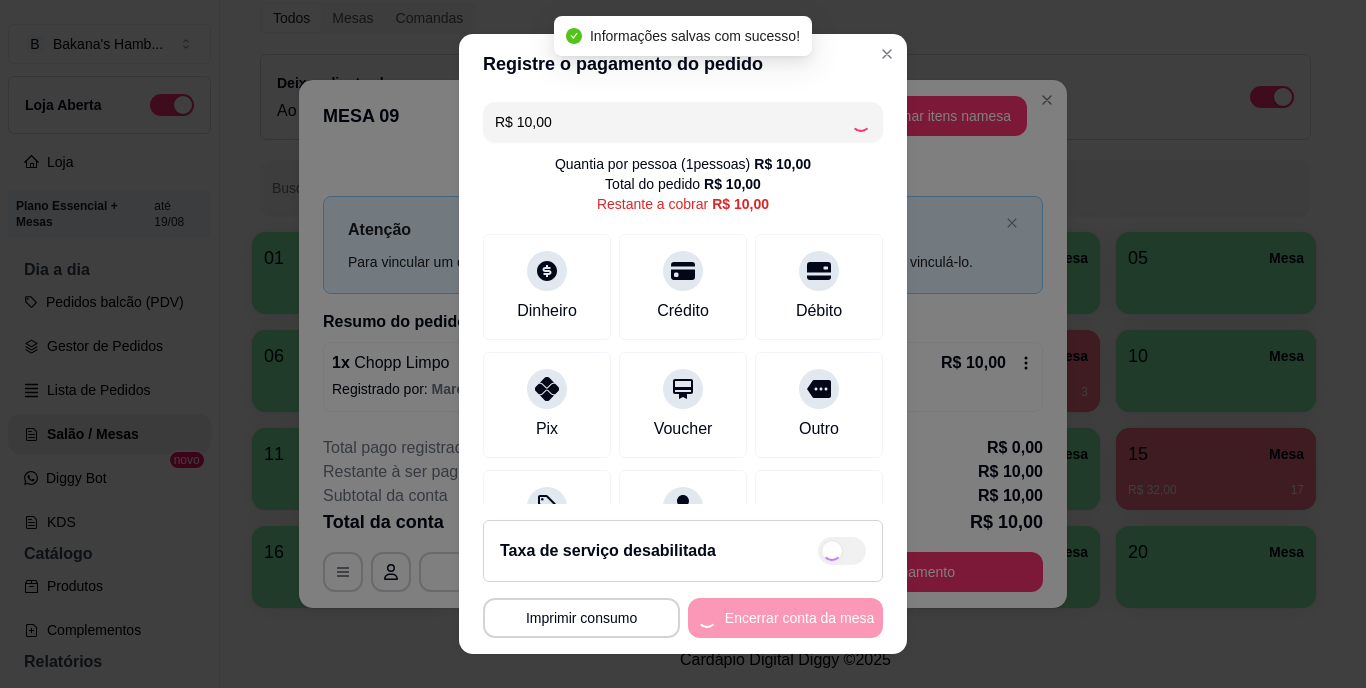 type on "R$ 0,00" 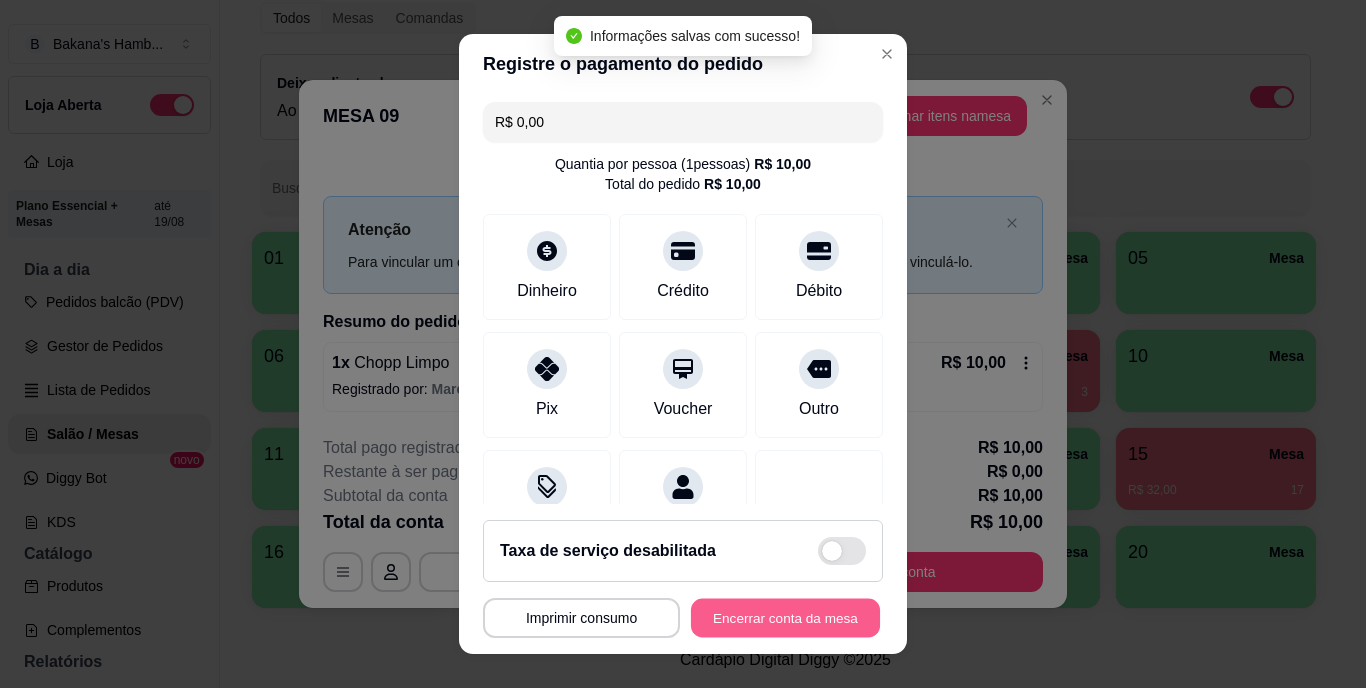click on "Encerrar conta da mesa" at bounding box center [785, 617] 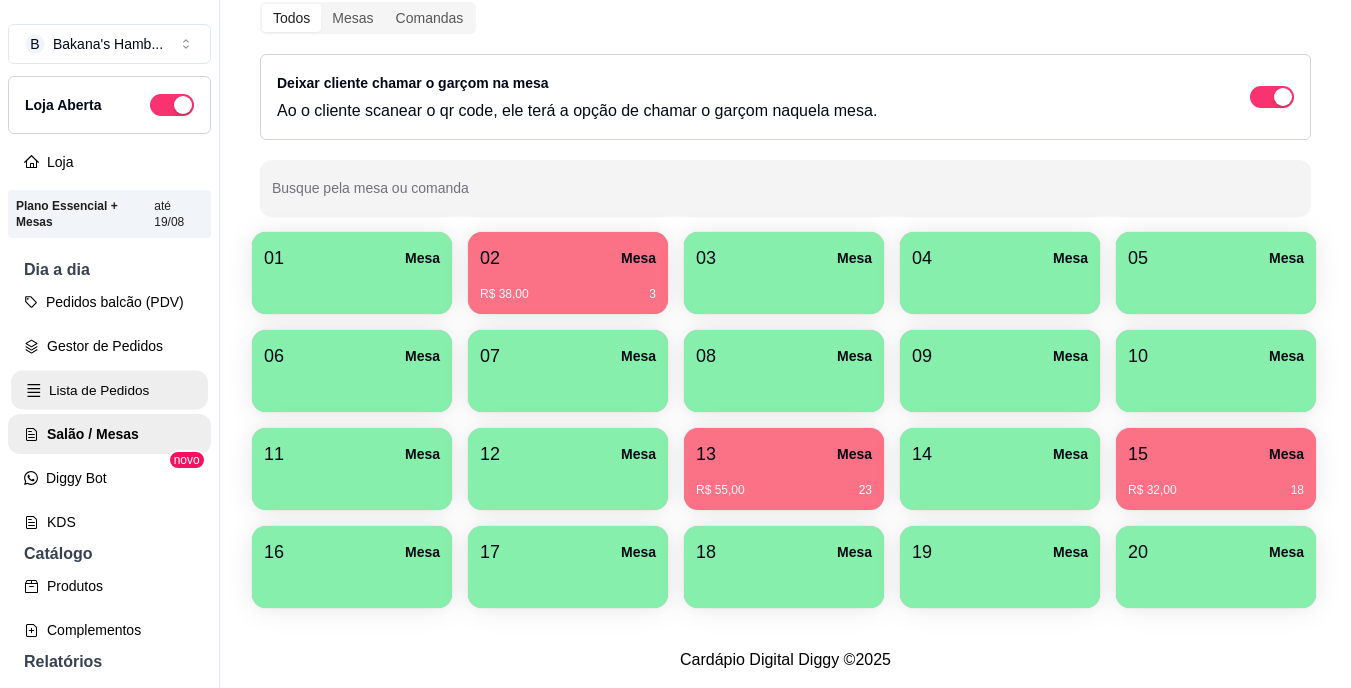 click on "Lista de Pedidos" at bounding box center [109, 390] 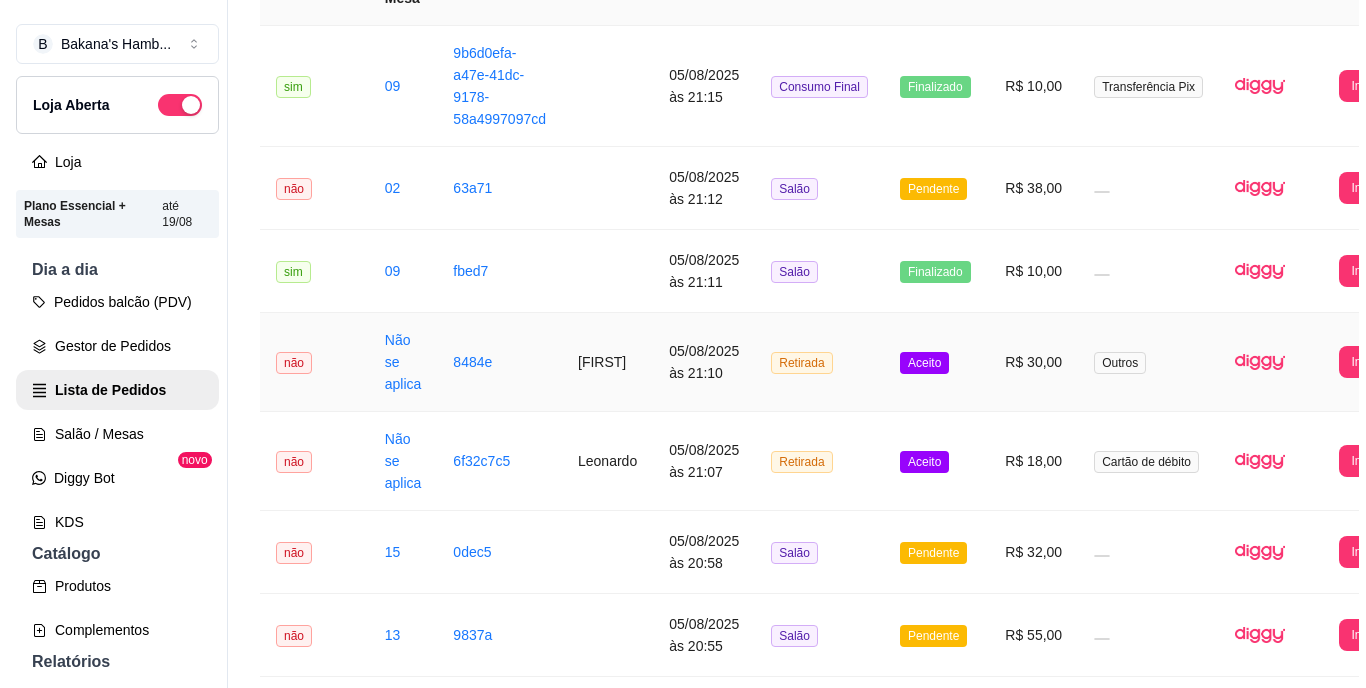 scroll, scrollTop: 229, scrollLeft: 0, axis: vertical 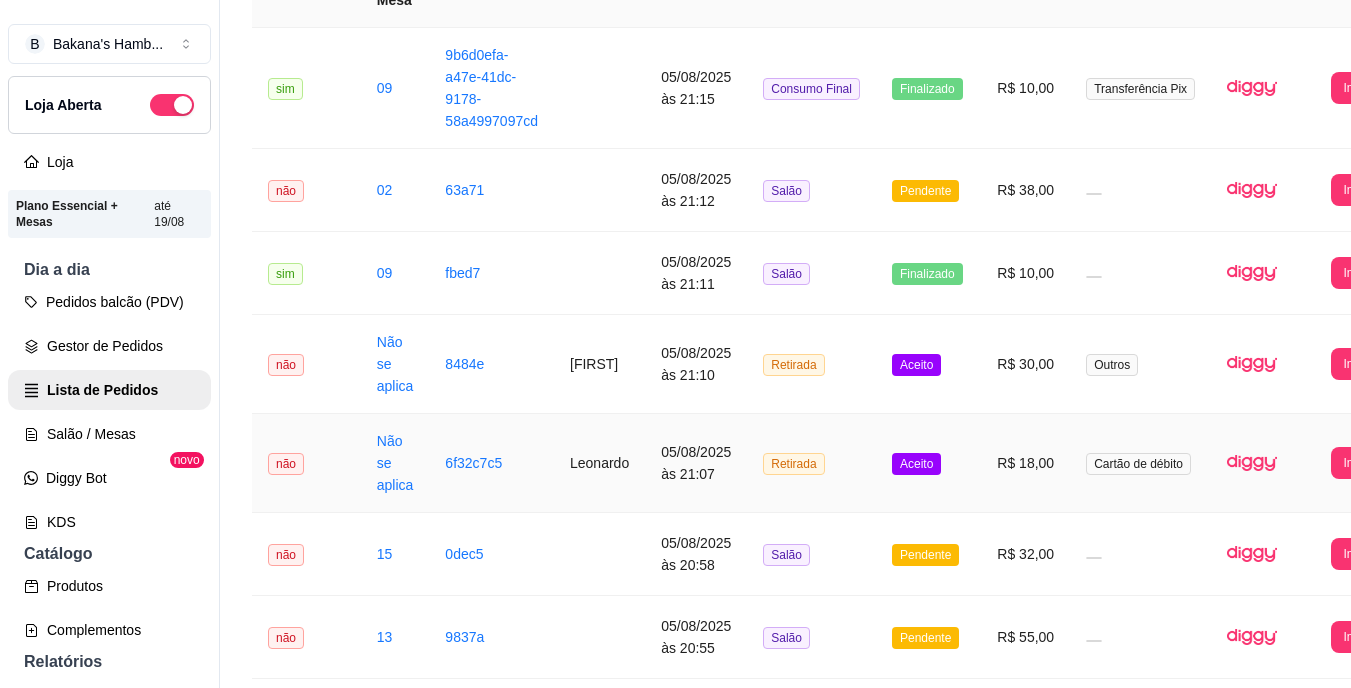 click on "Leonardo" at bounding box center [599, 463] 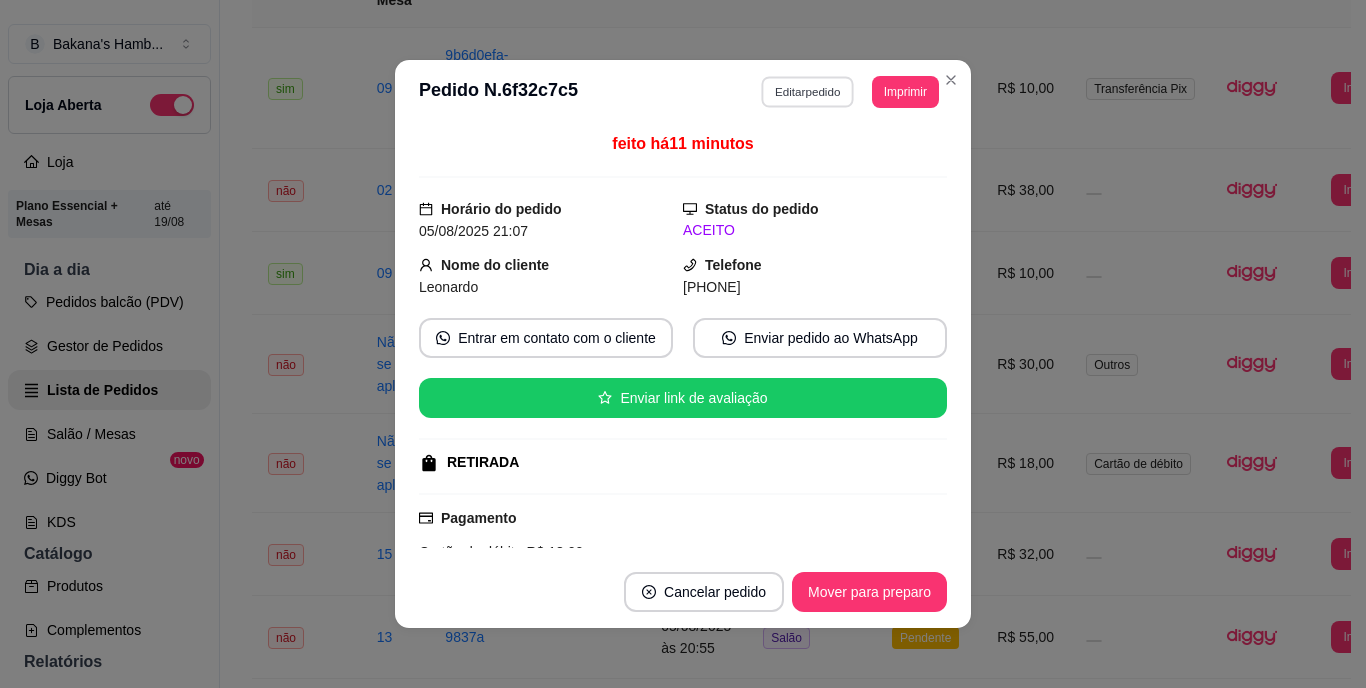 click on "Editar  pedido" at bounding box center [808, 91] 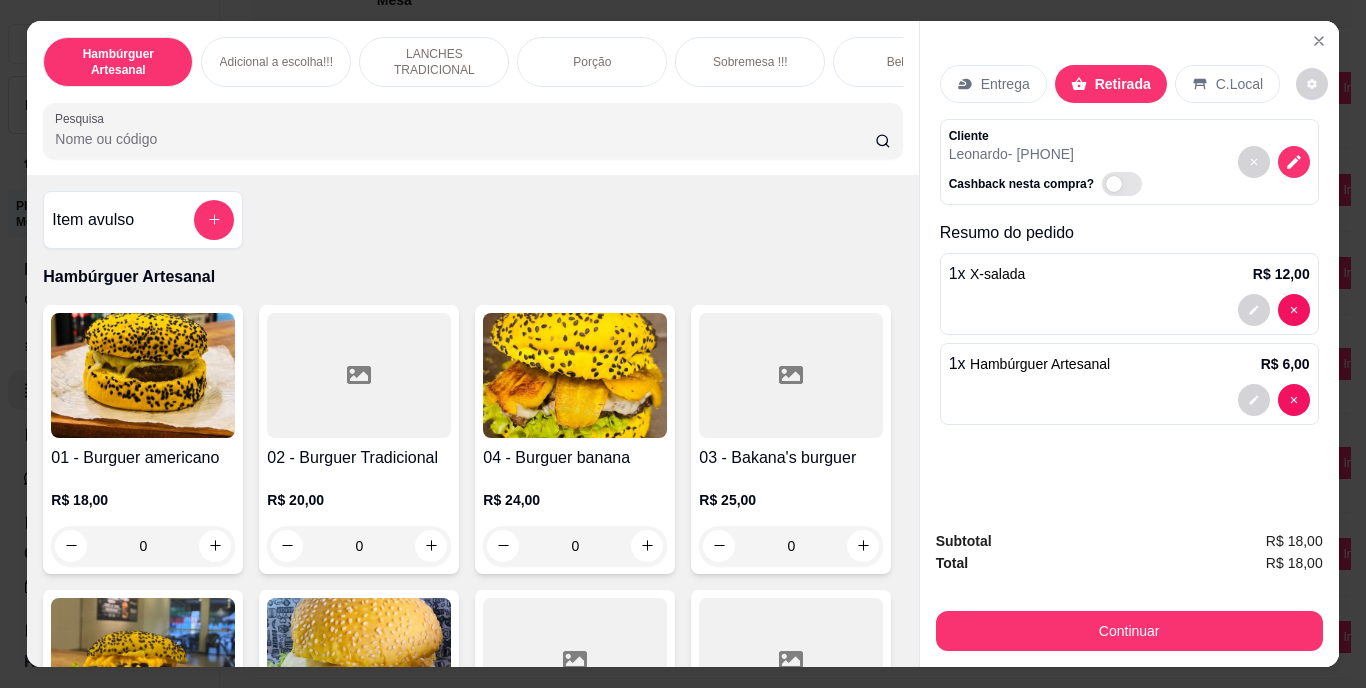 click on "Pesquisa" at bounding box center (465, 139) 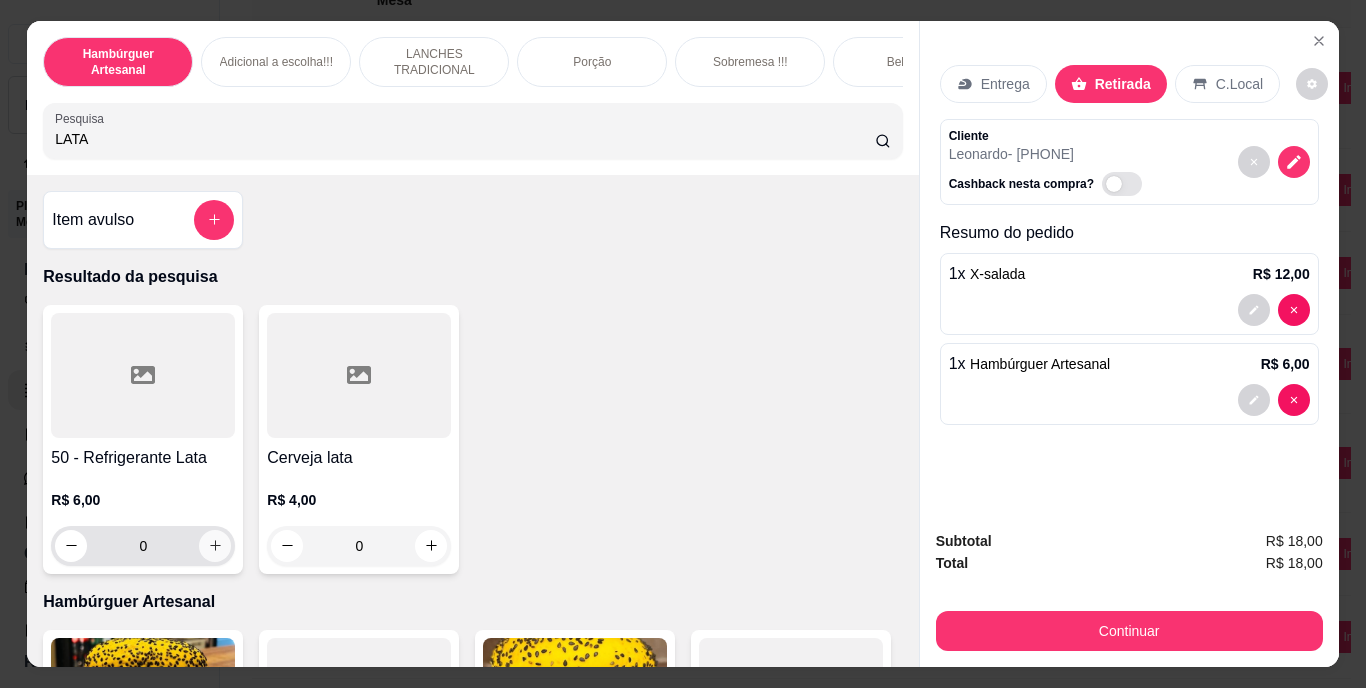 type on "LATA" 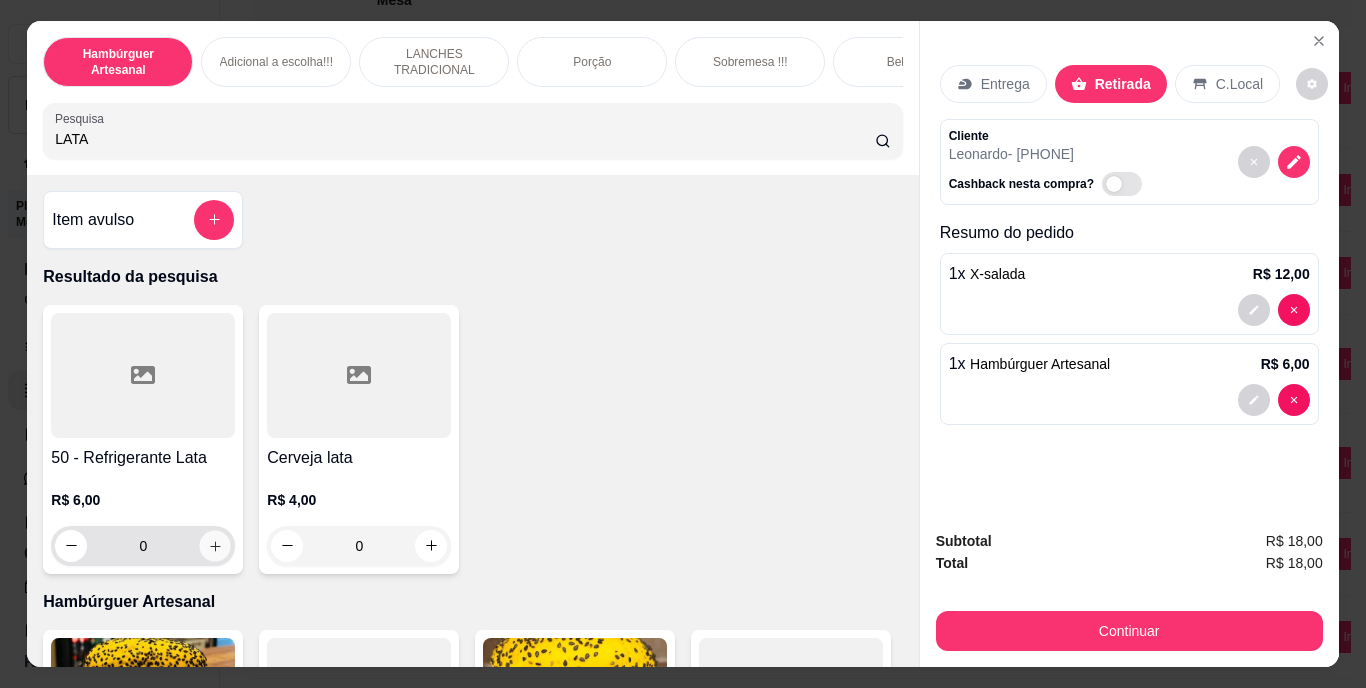 click 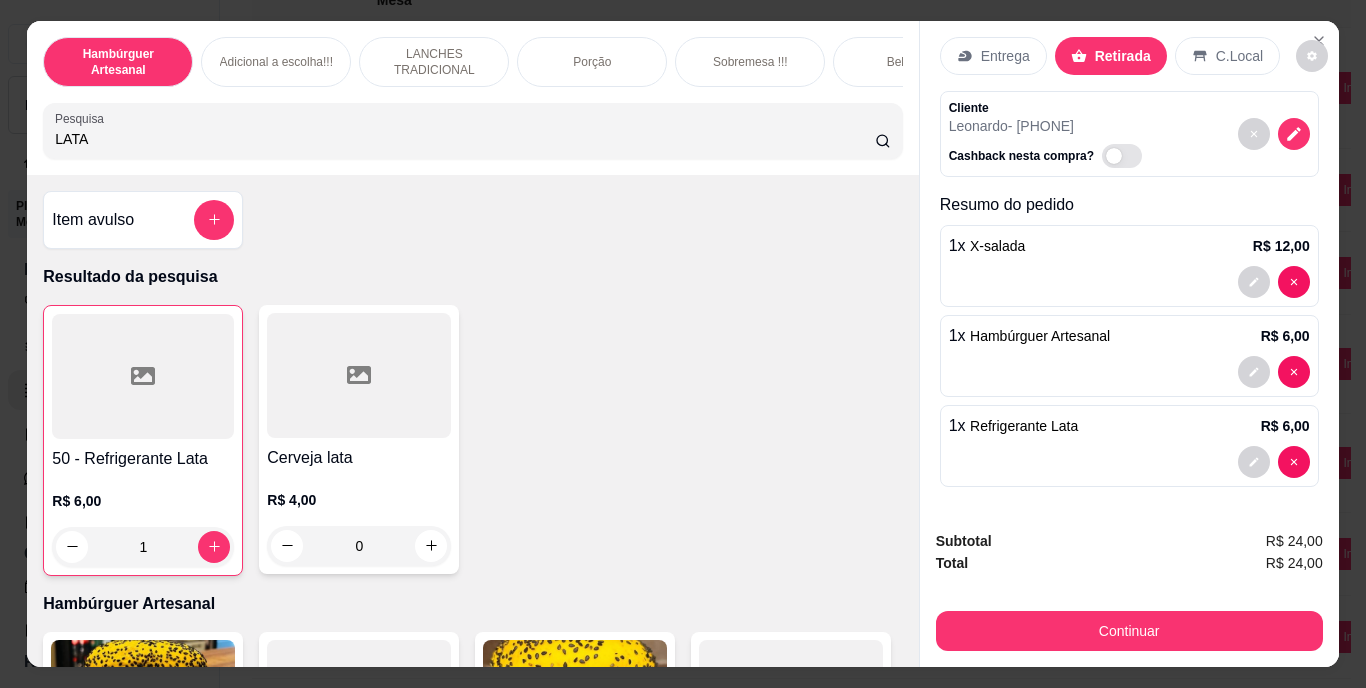 scroll, scrollTop: 28, scrollLeft: 0, axis: vertical 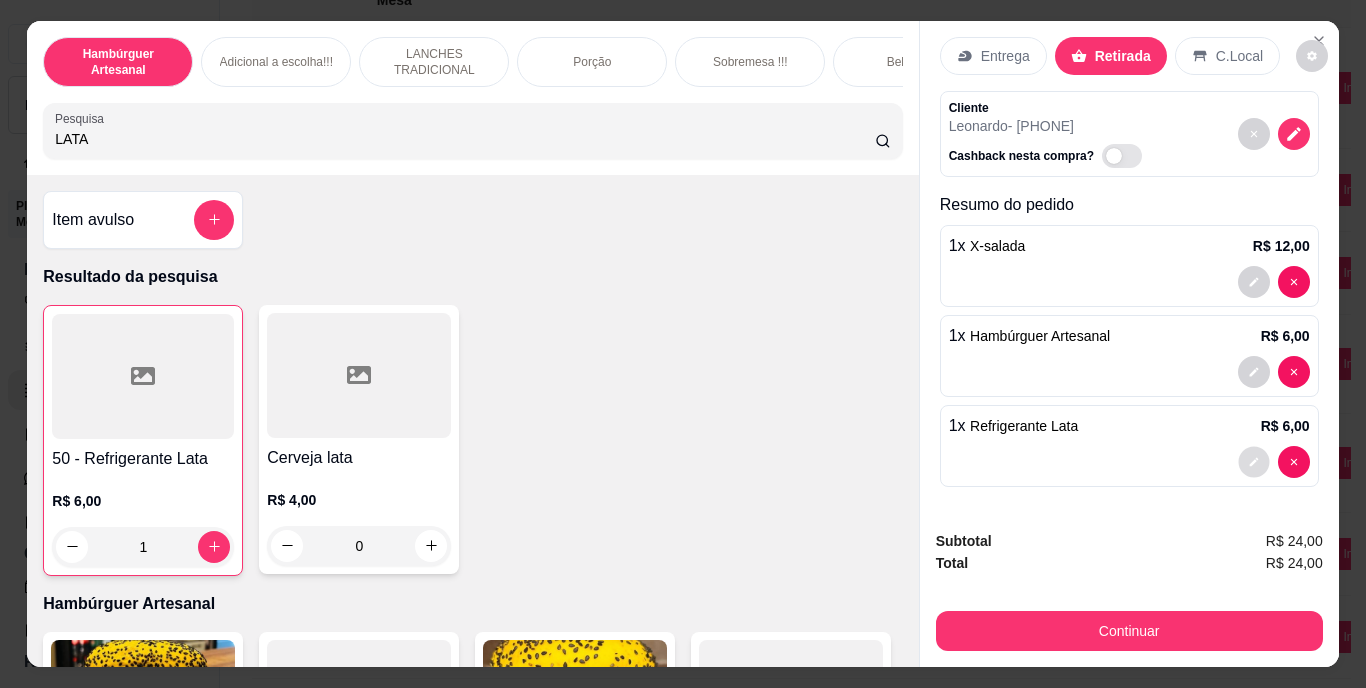 click 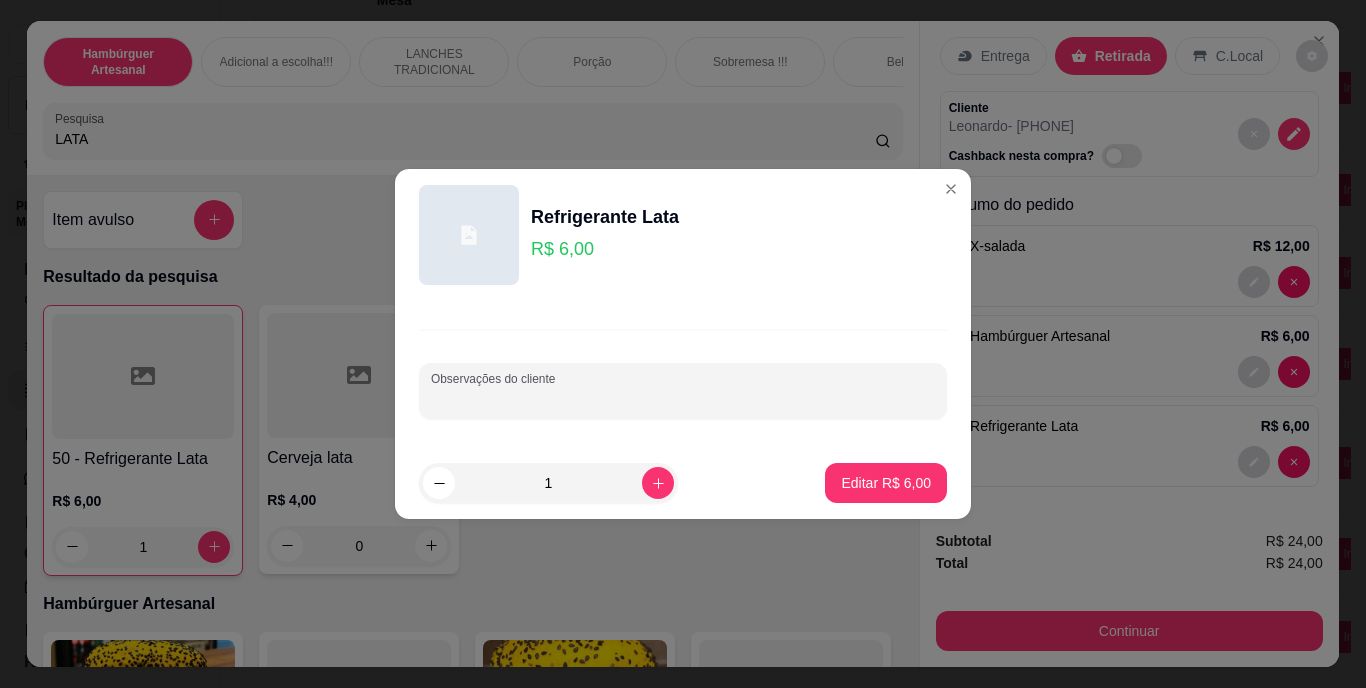 click on "Observações do cliente" at bounding box center [683, 399] 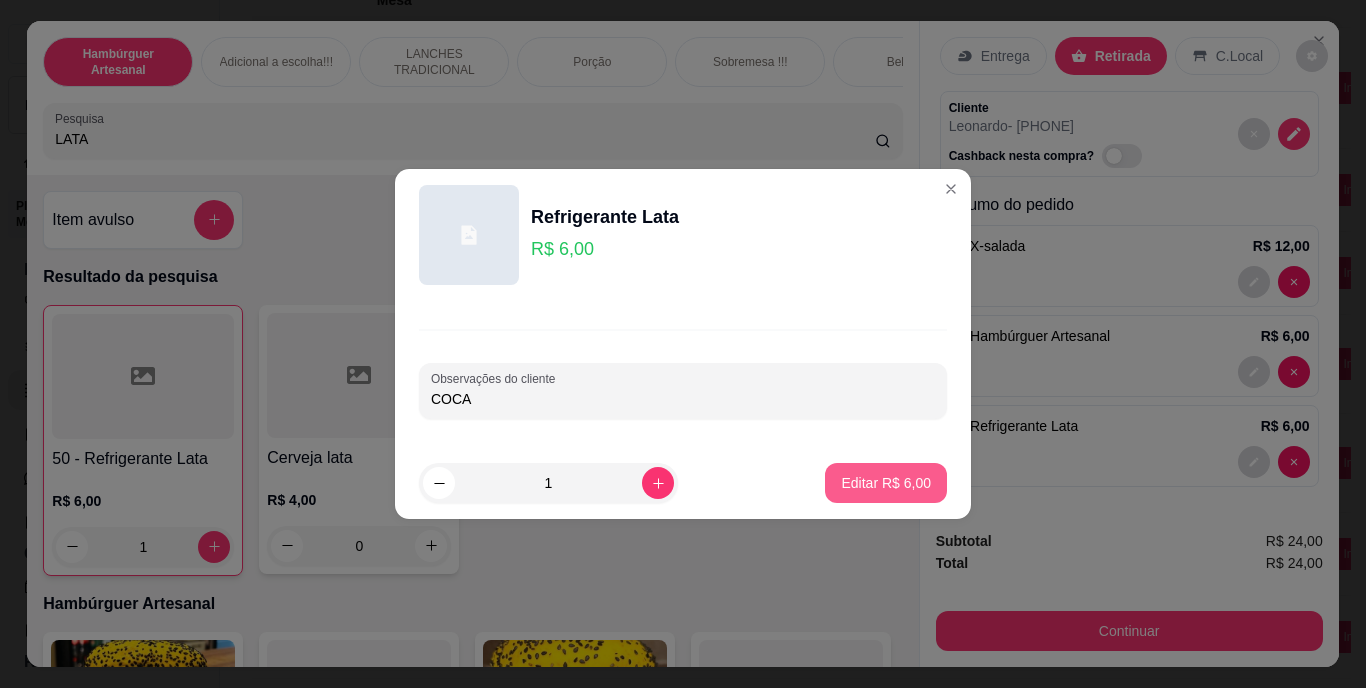 type on "COCA" 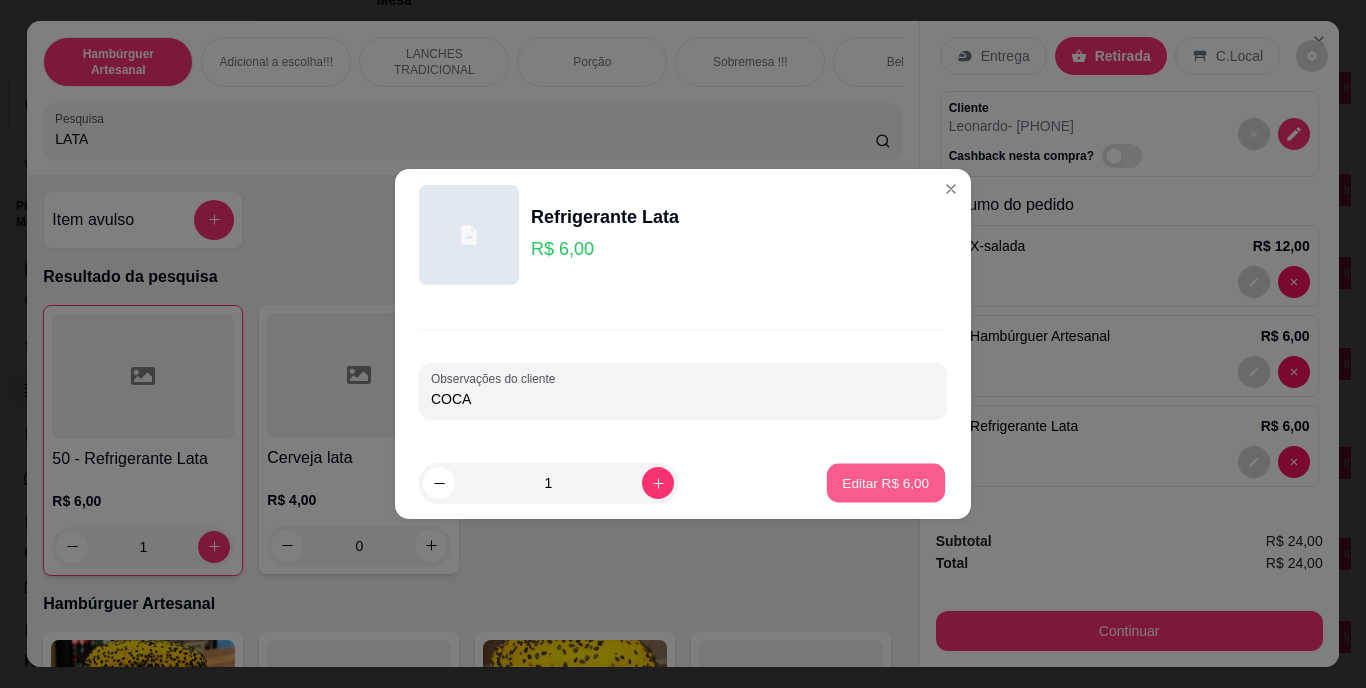 click on "Editar   R$ 6,00" at bounding box center (886, 482) 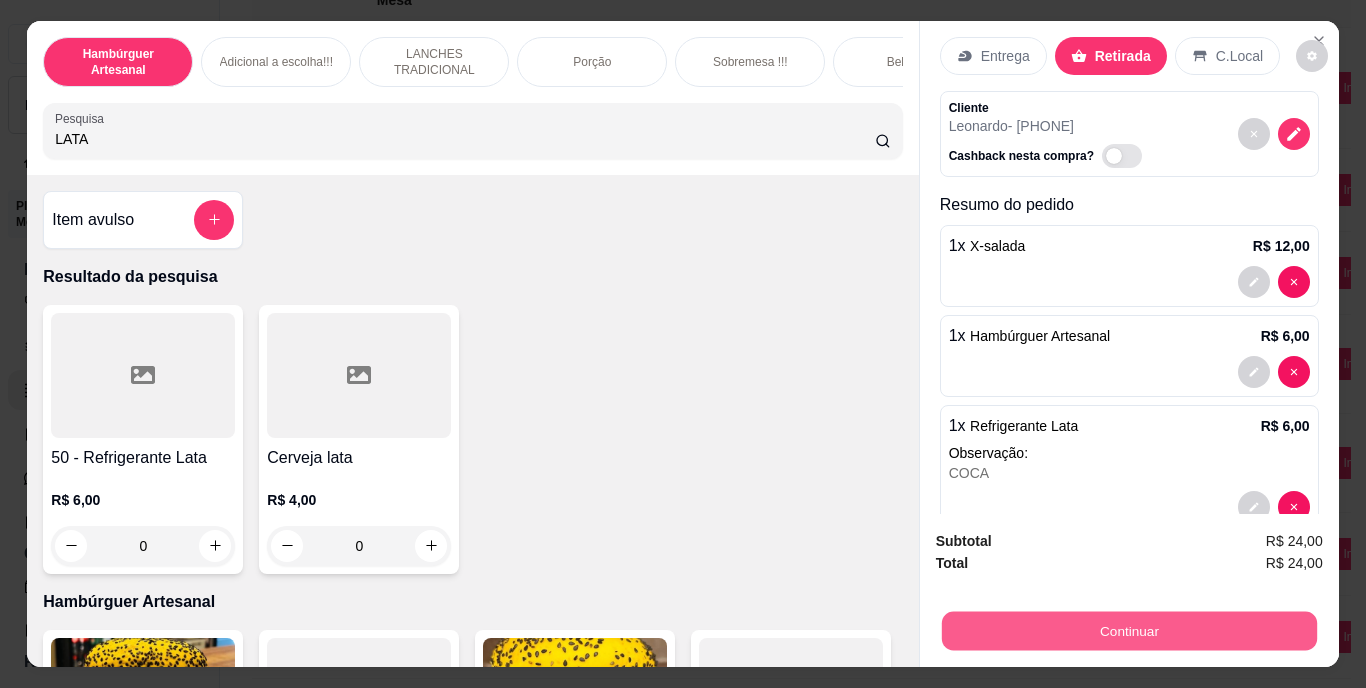 click on "Continuar" at bounding box center [1128, 631] 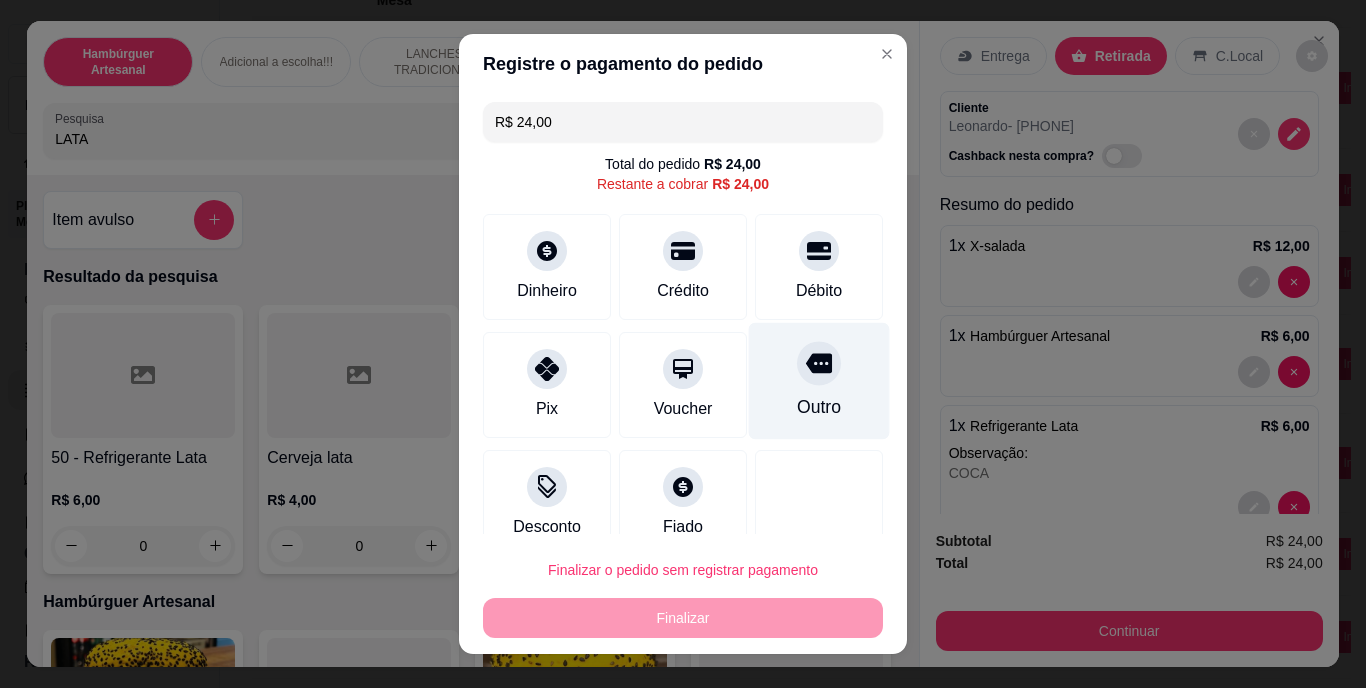 click on "Outro" at bounding box center [819, 408] 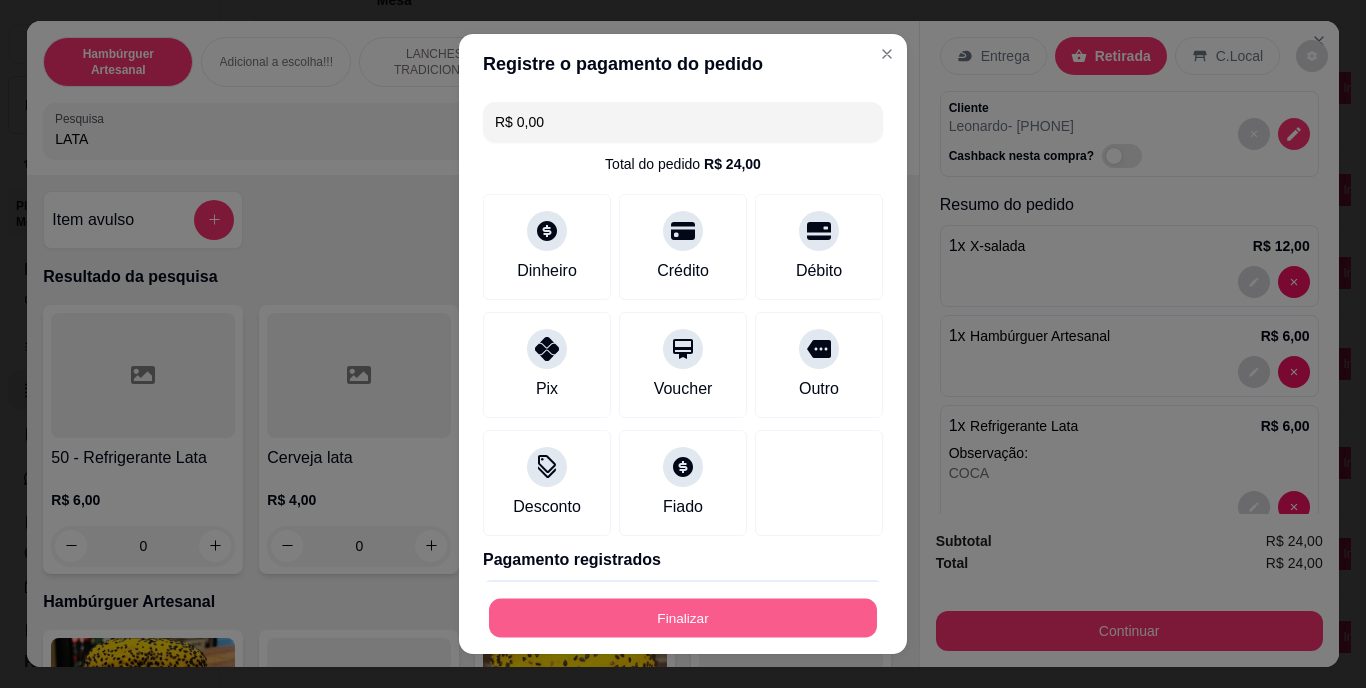 click on "Finalizar" at bounding box center [683, 617] 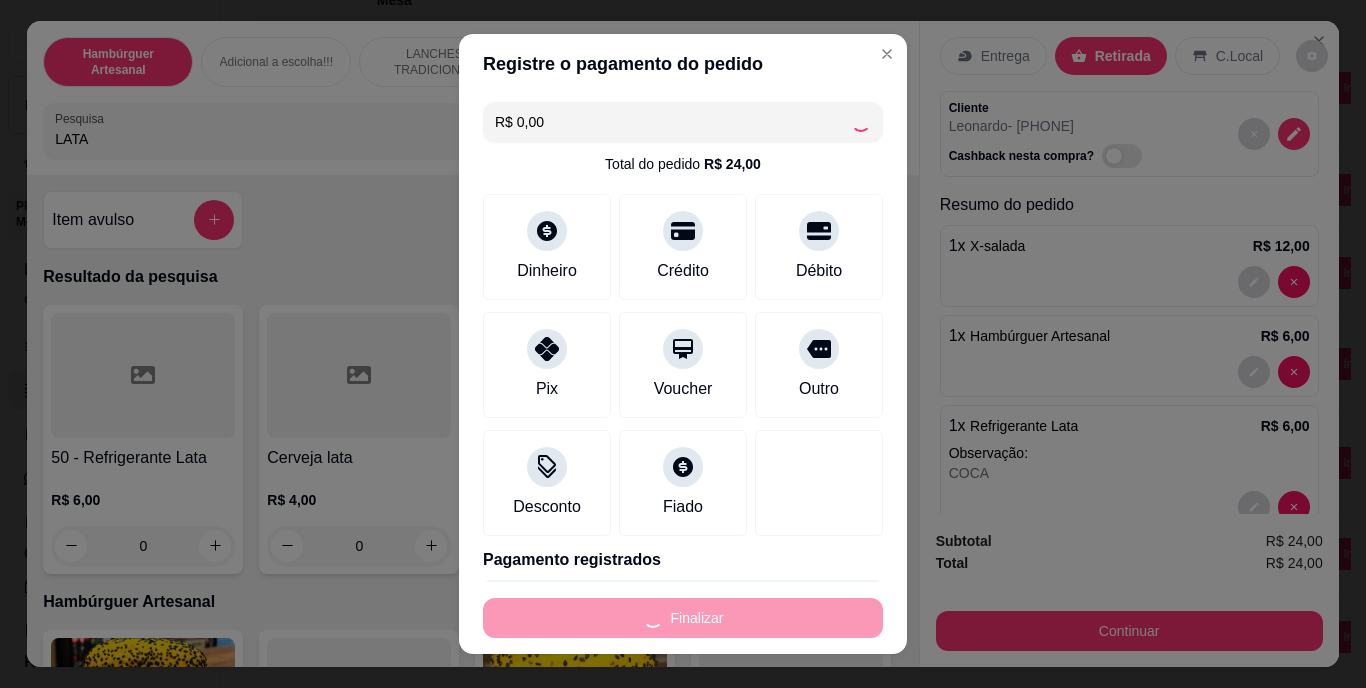 type on "0" 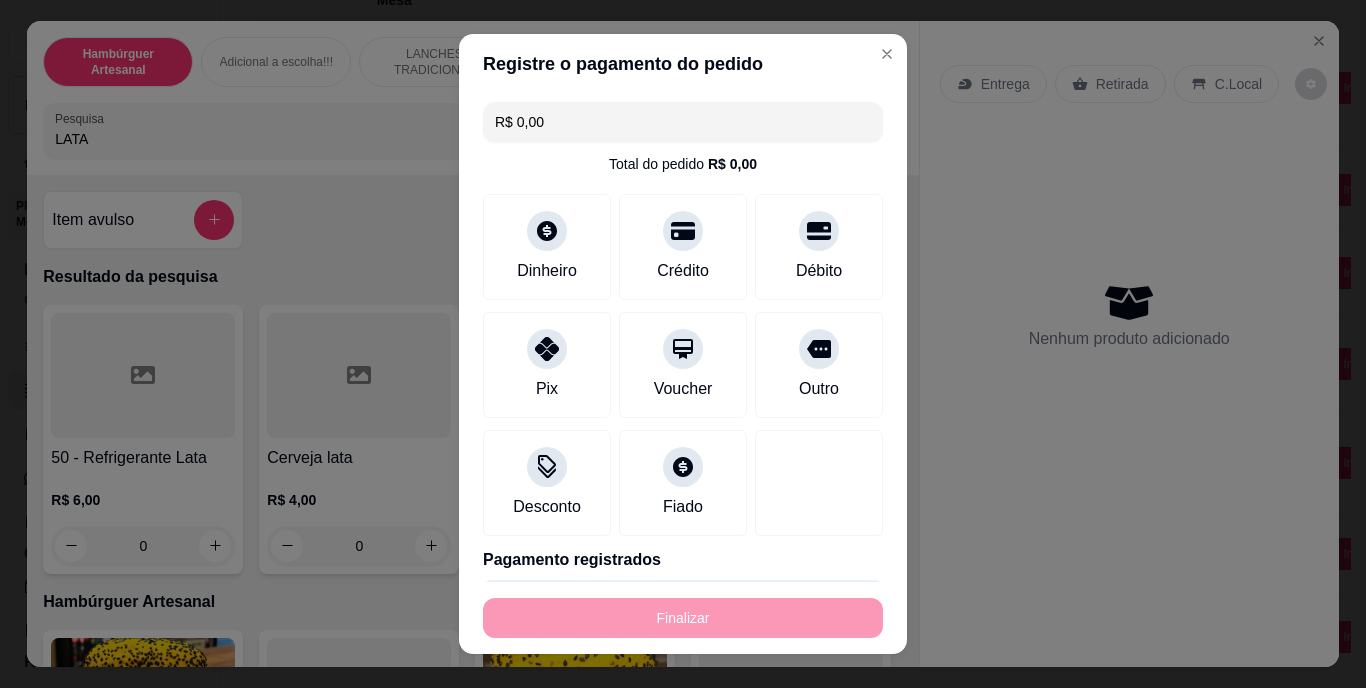 type on "-R$ 24,00" 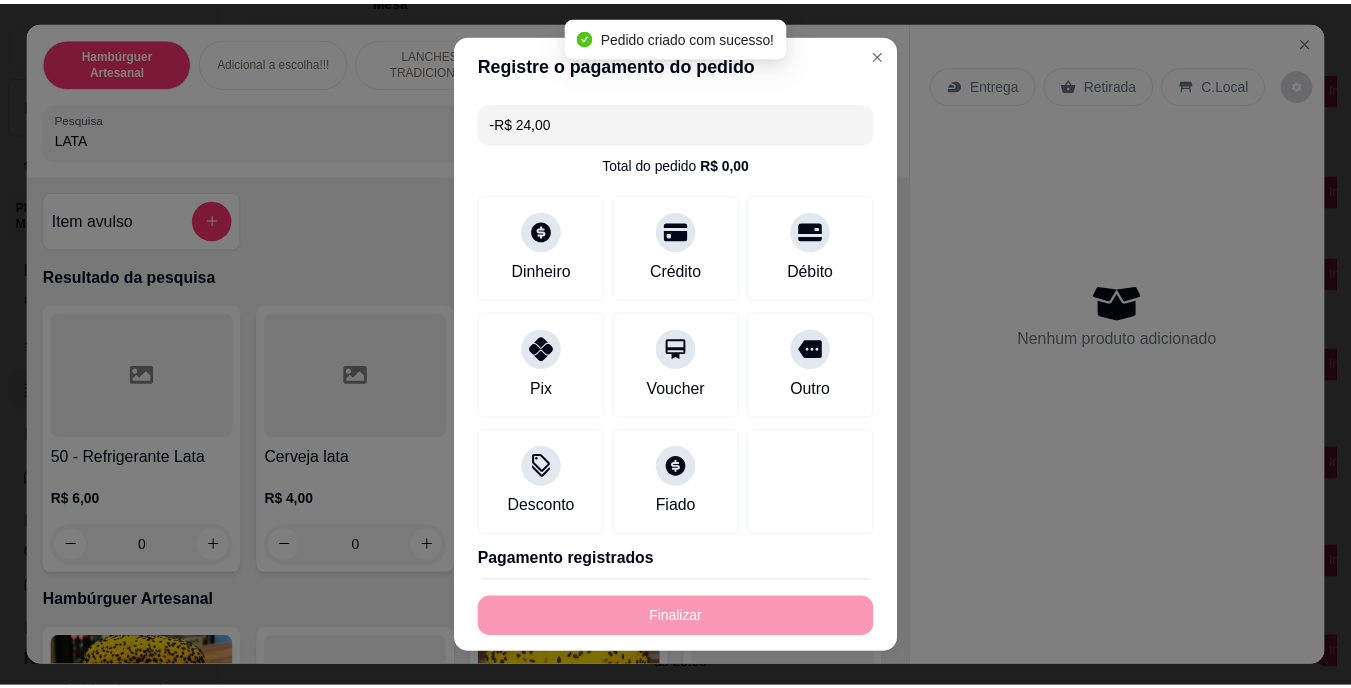 scroll, scrollTop: 0, scrollLeft: 0, axis: both 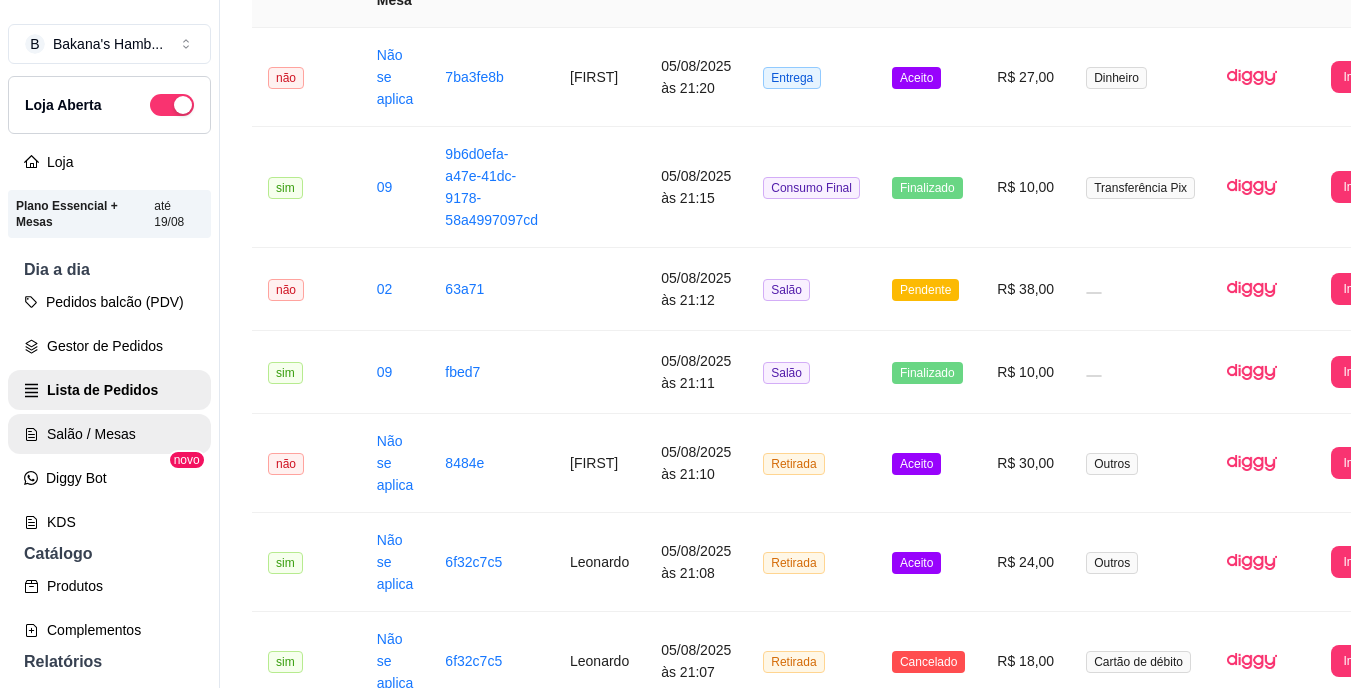 click on "Salão / Mesas" at bounding box center (109, 434) 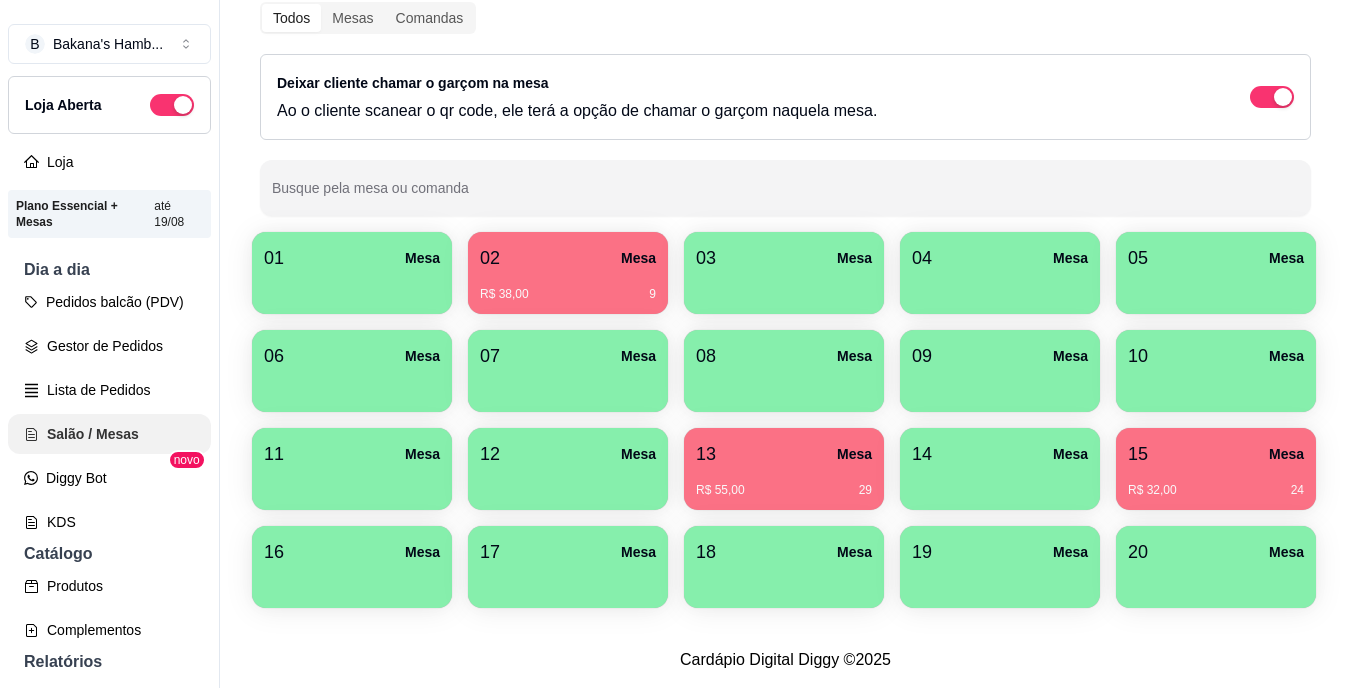 scroll, scrollTop: 0, scrollLeft: 0, axis: both 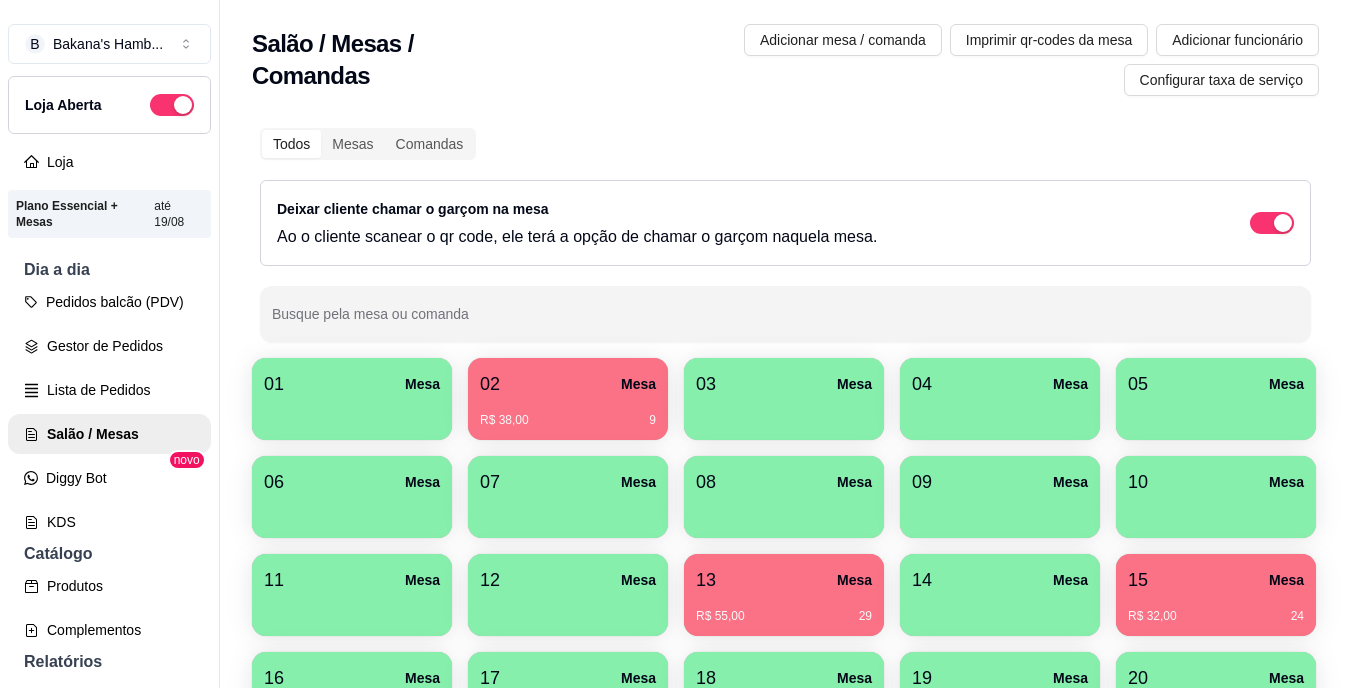 click on "R$ 38,00 9" at bounding box center [568, 413] 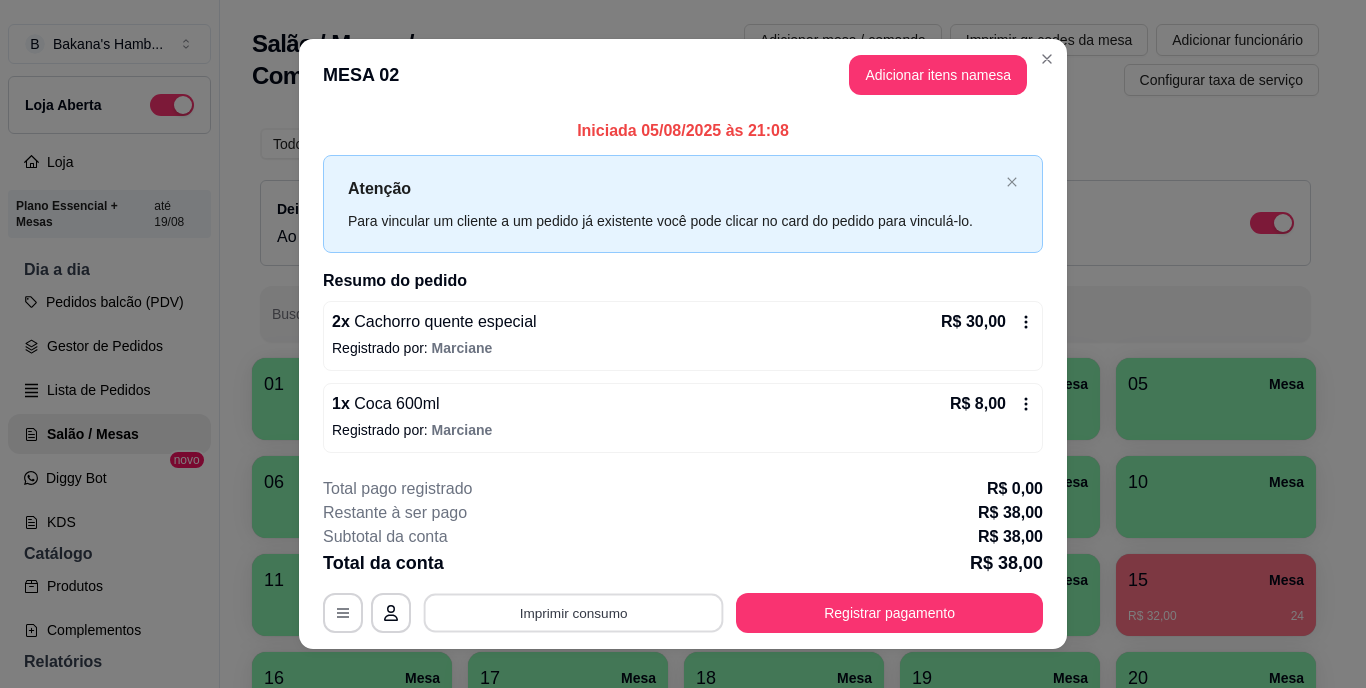 click on "Imprimir consumo" at bounding box center (574, 612) 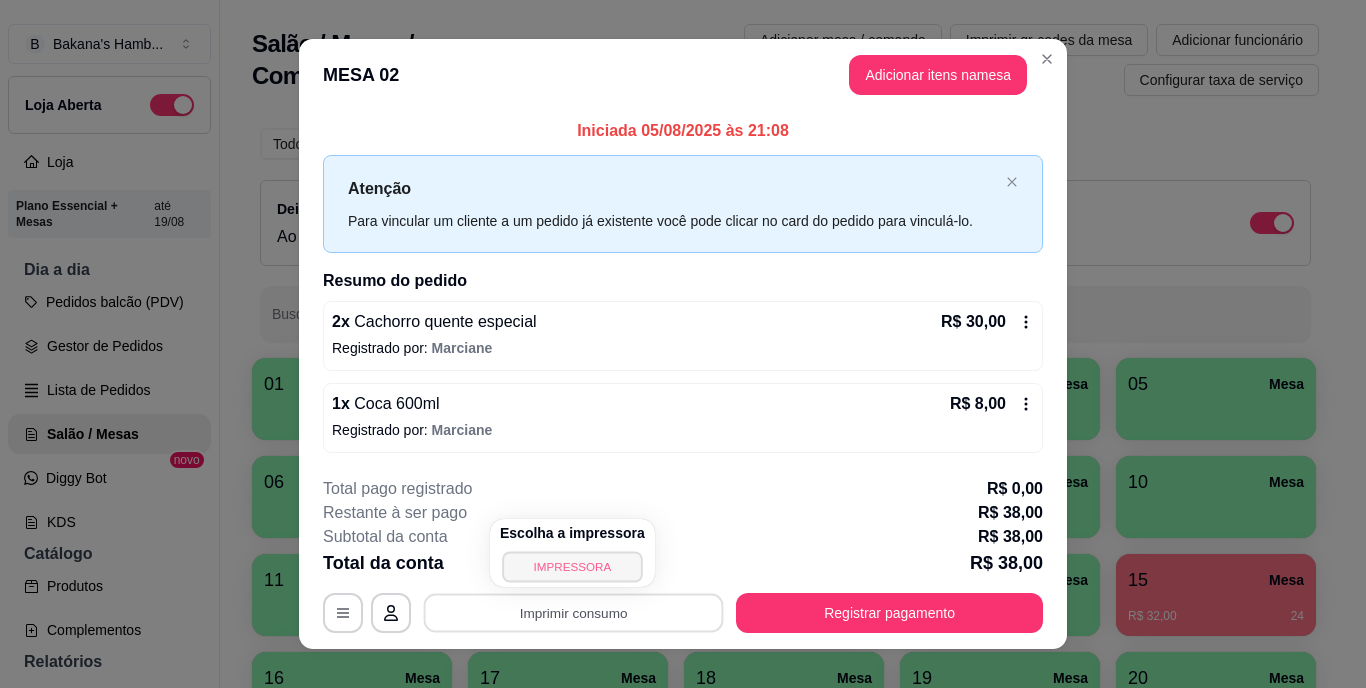 click on "IMPRESSORA" at bounding box center [572, 566] 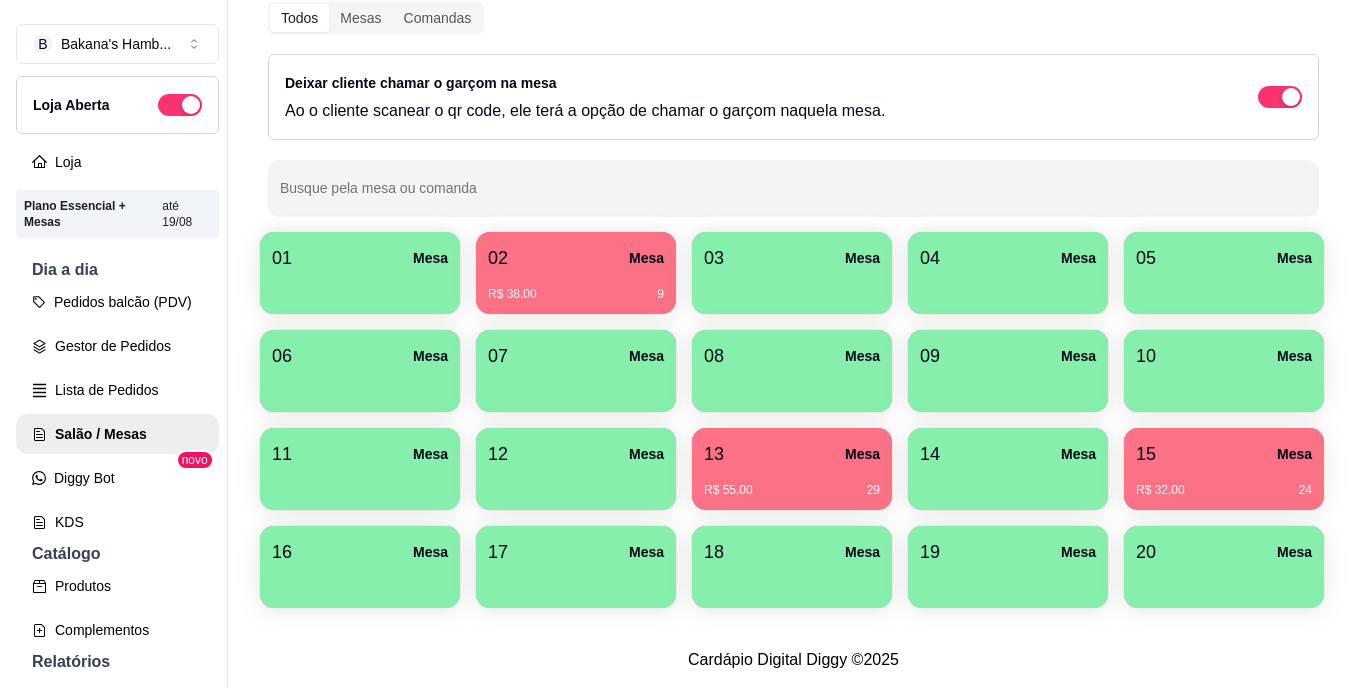 scroll, scrollTop: 155, scrollLeft: 0, axis: vertical 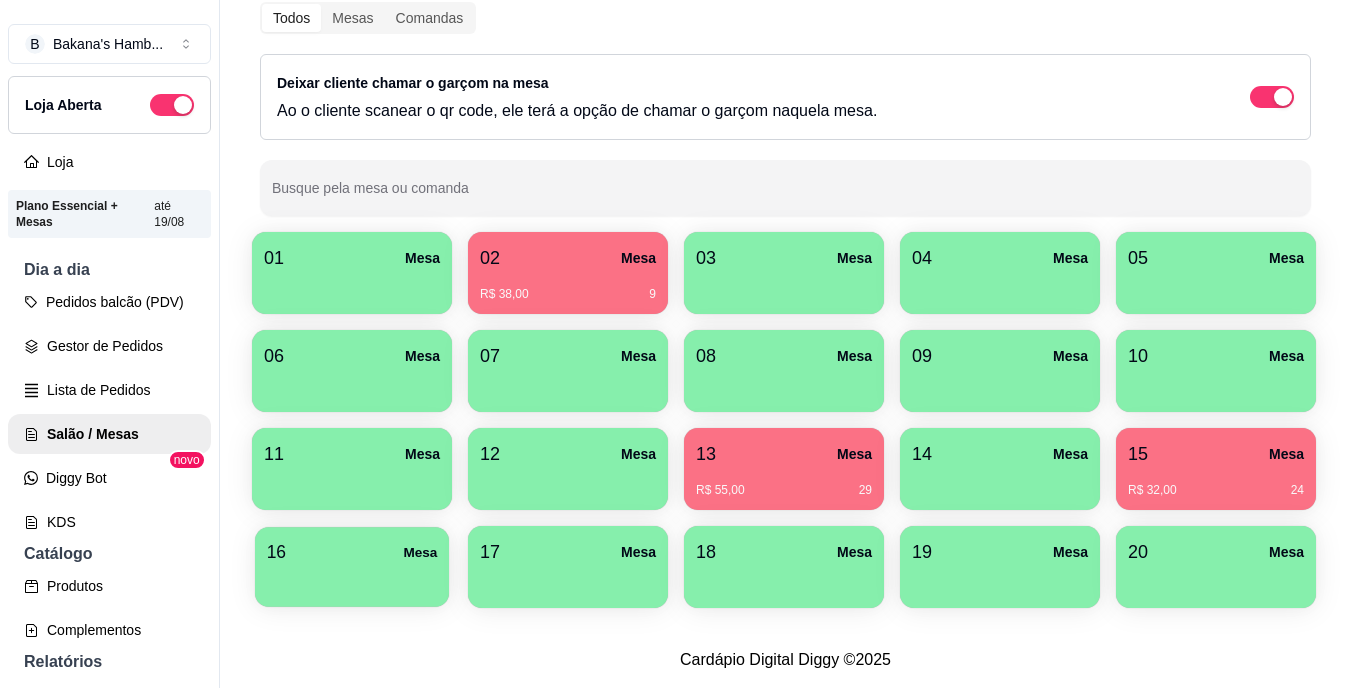 click at bounding box center [352, 580] 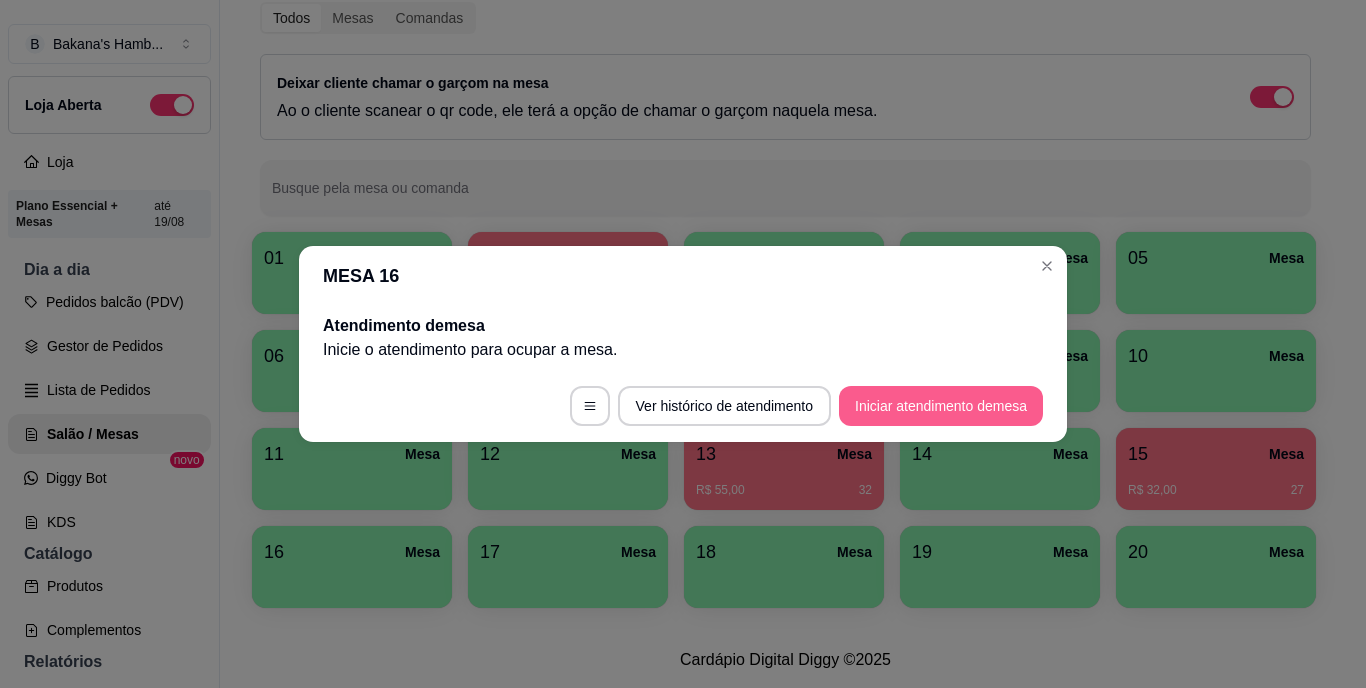 click on "Iniciar atendimento de  mesa" at bounding box center (941, 406) 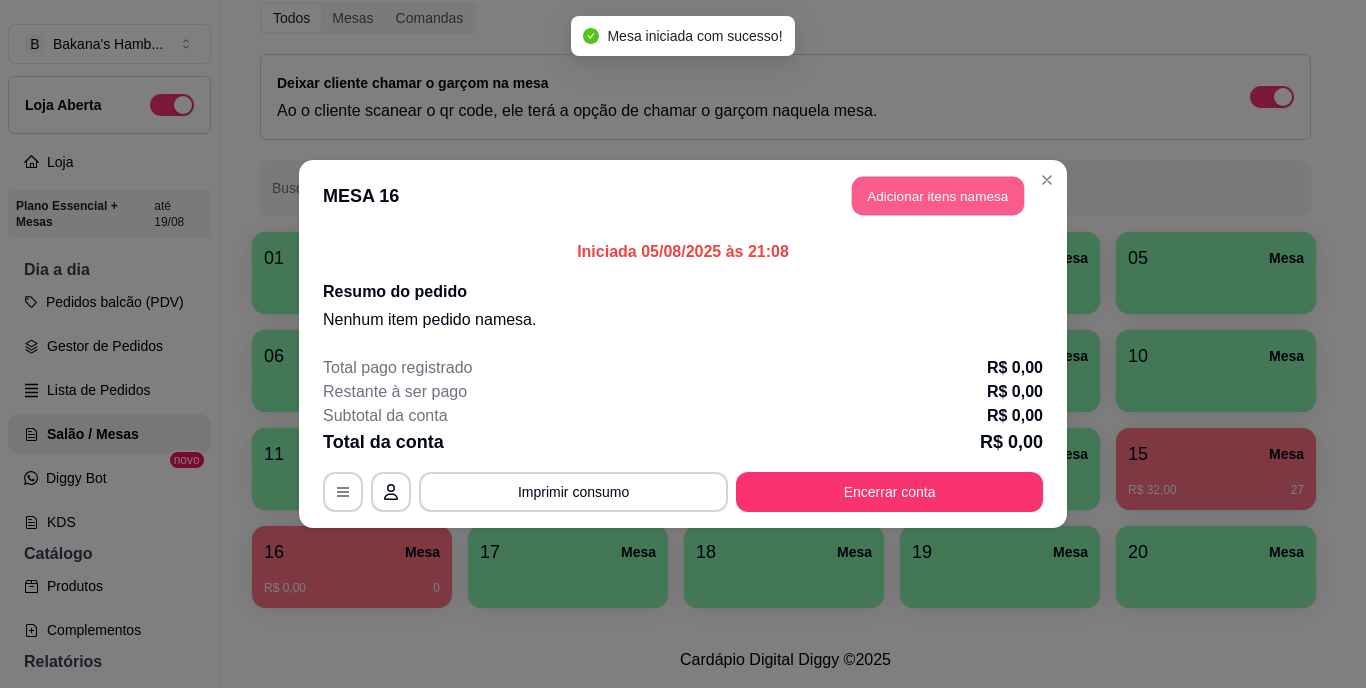 click on "Adicionar itens na  mesa" at bounding box center (938, 196) 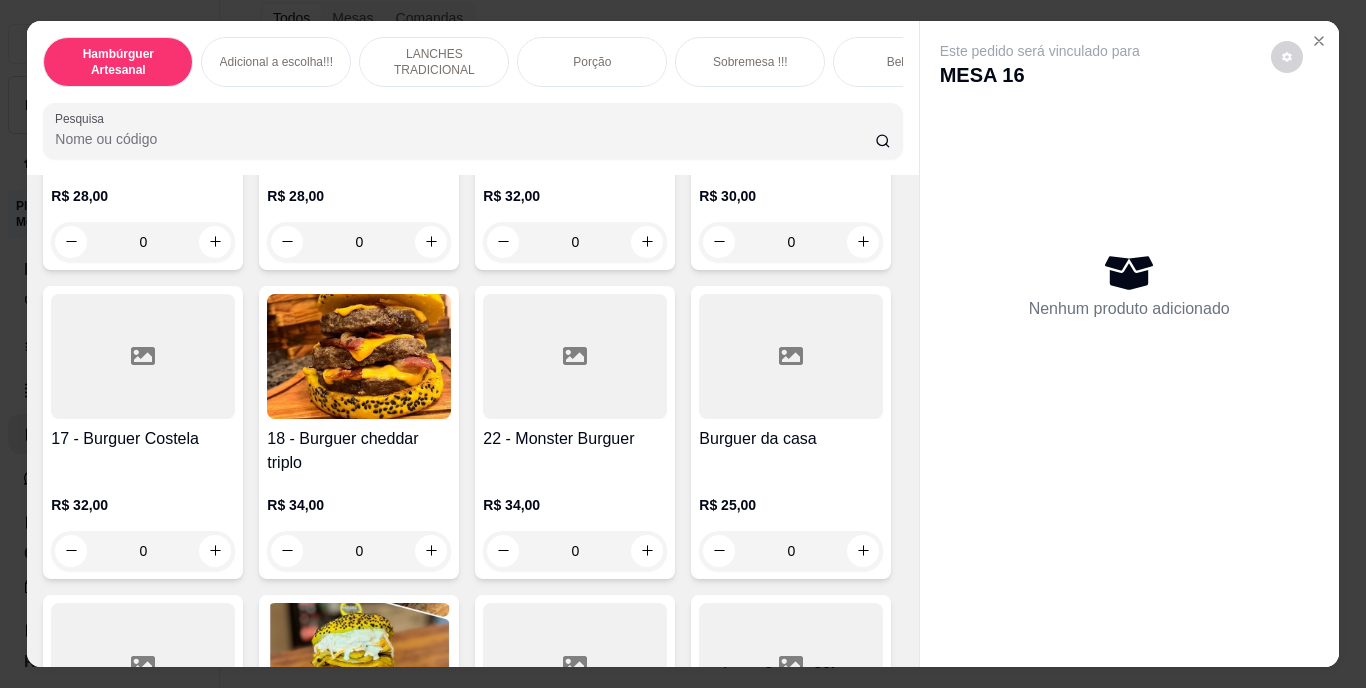 scroll, scrollTop: 1160, scrollLeft: 0, axis: vertical 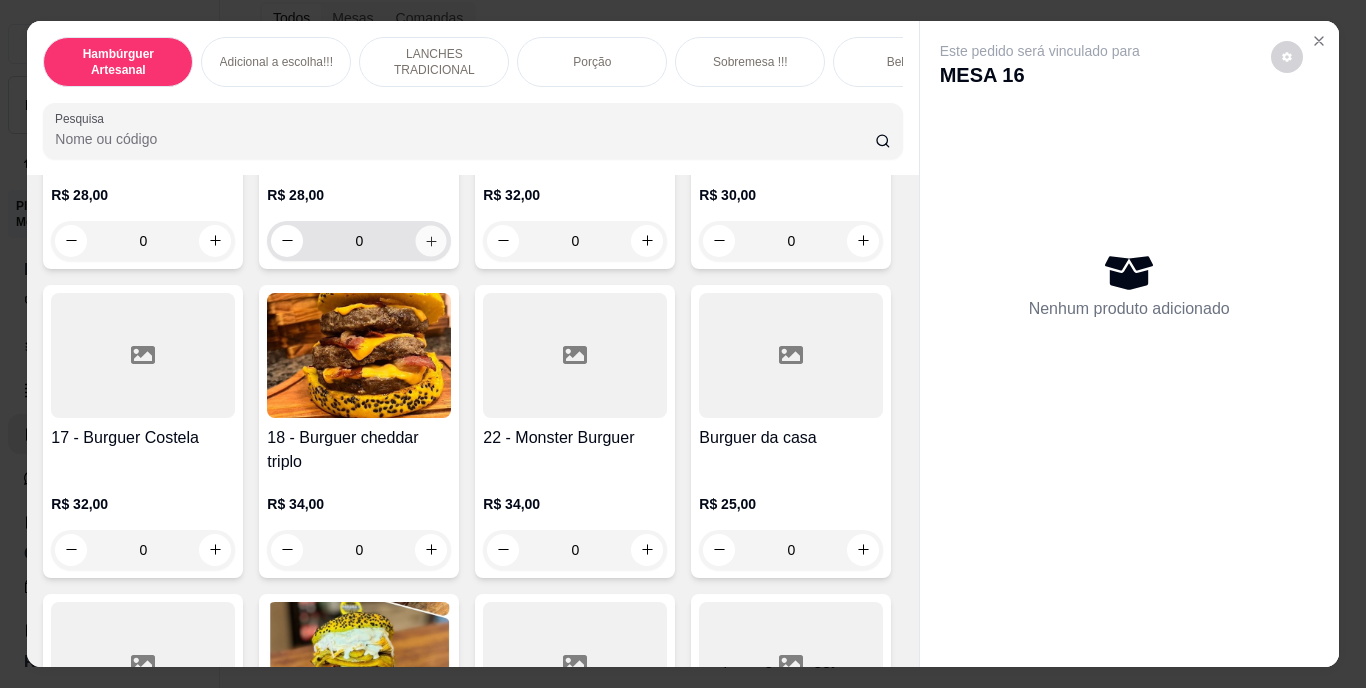 click at bounding box center [431, 240] 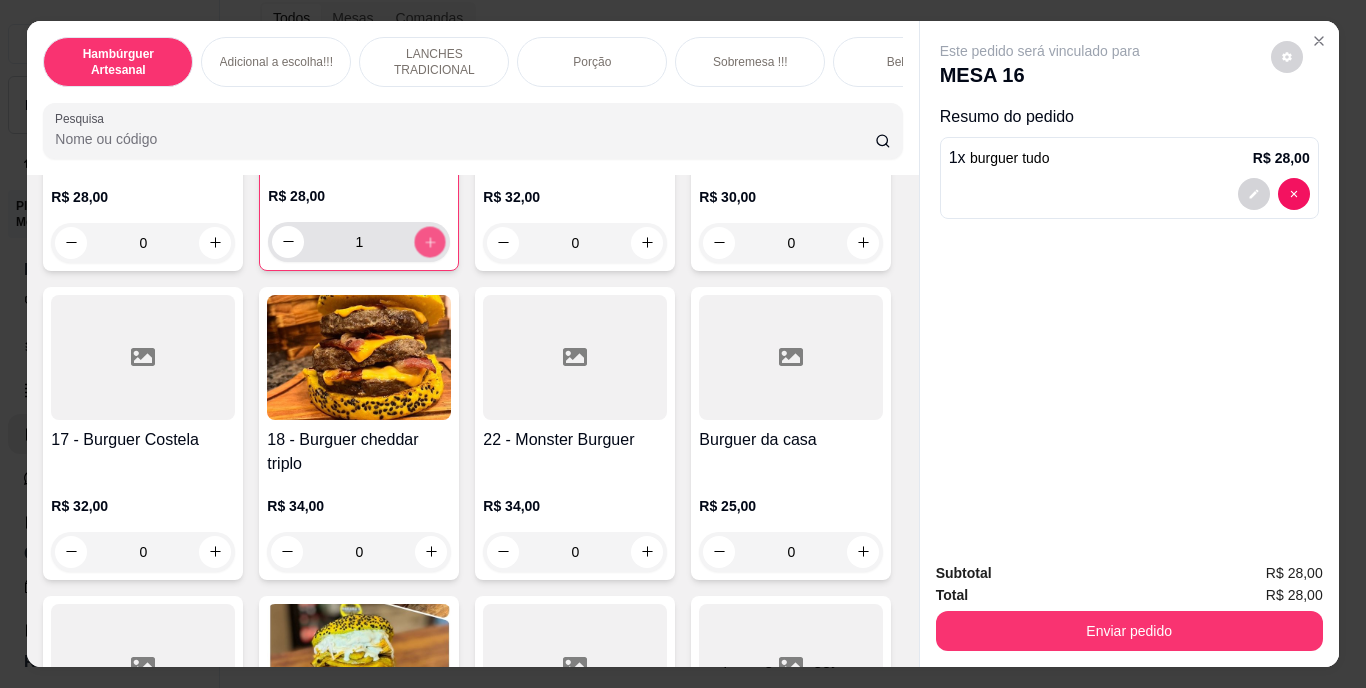 click 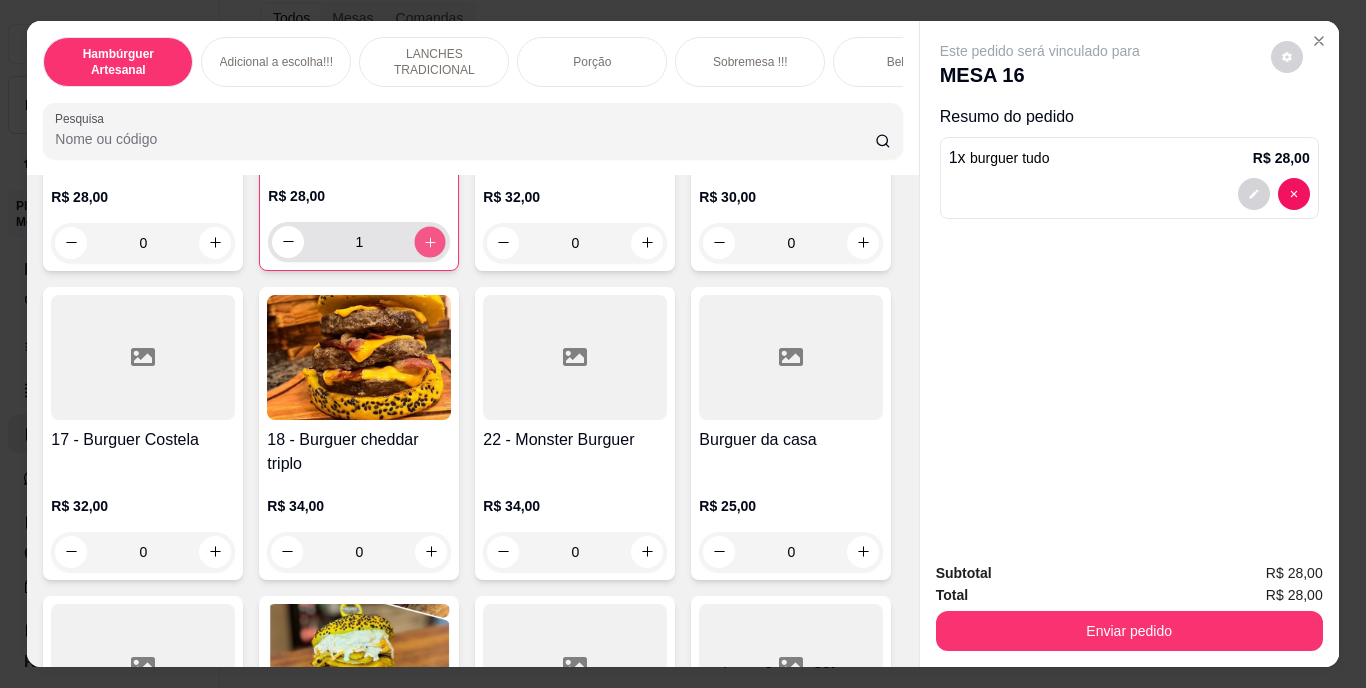 type on "2" 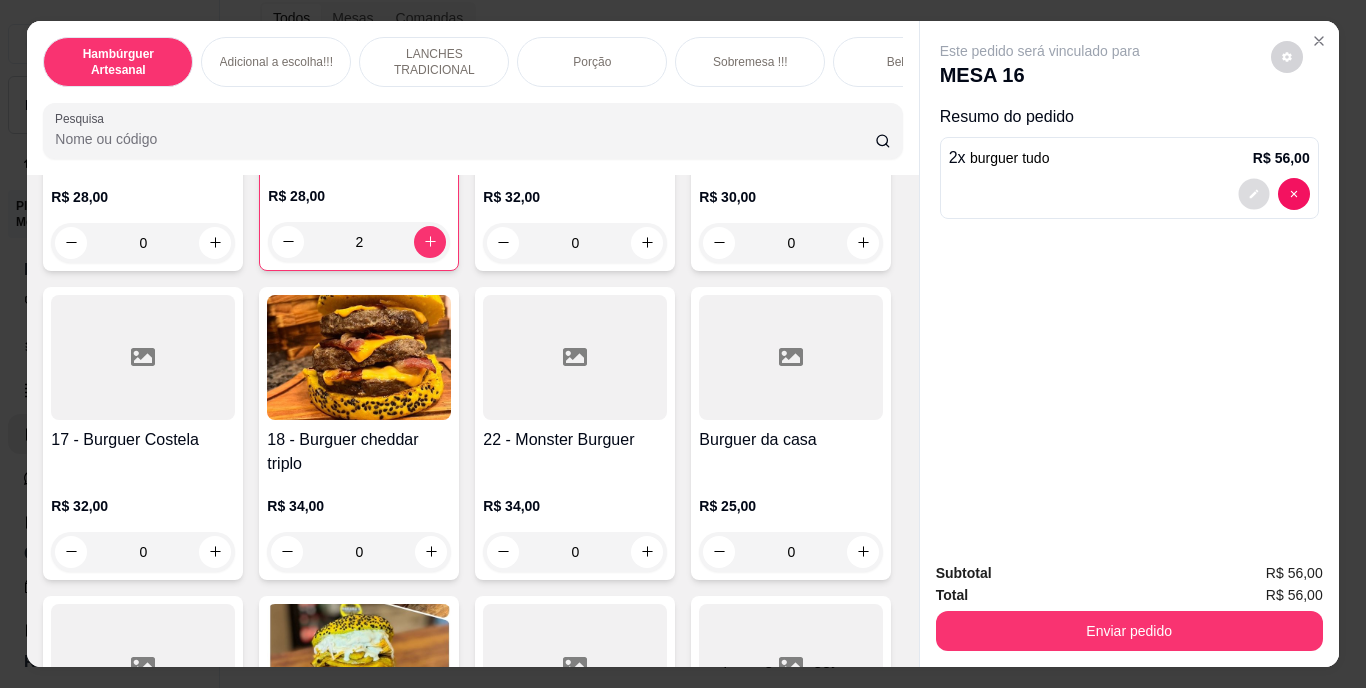 click at bounding box center (1253, 193) 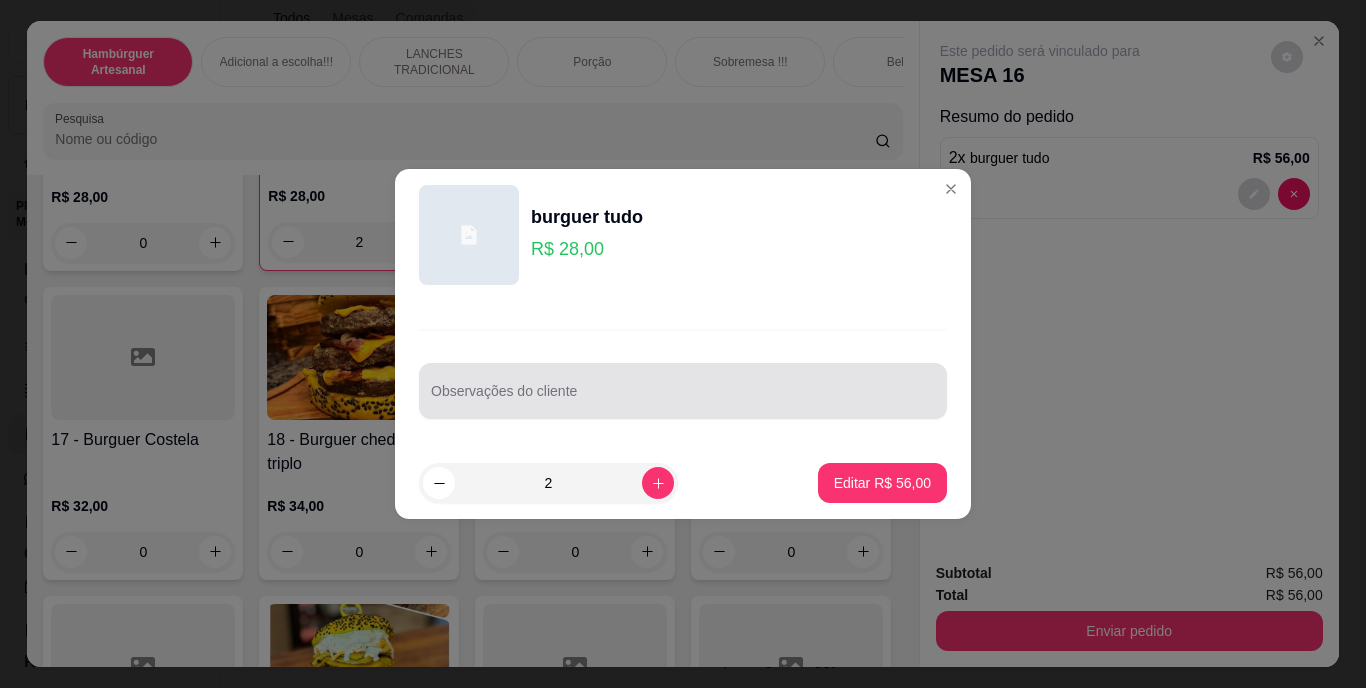 click on "Observações do cliente" at bounding box center [683, 399] 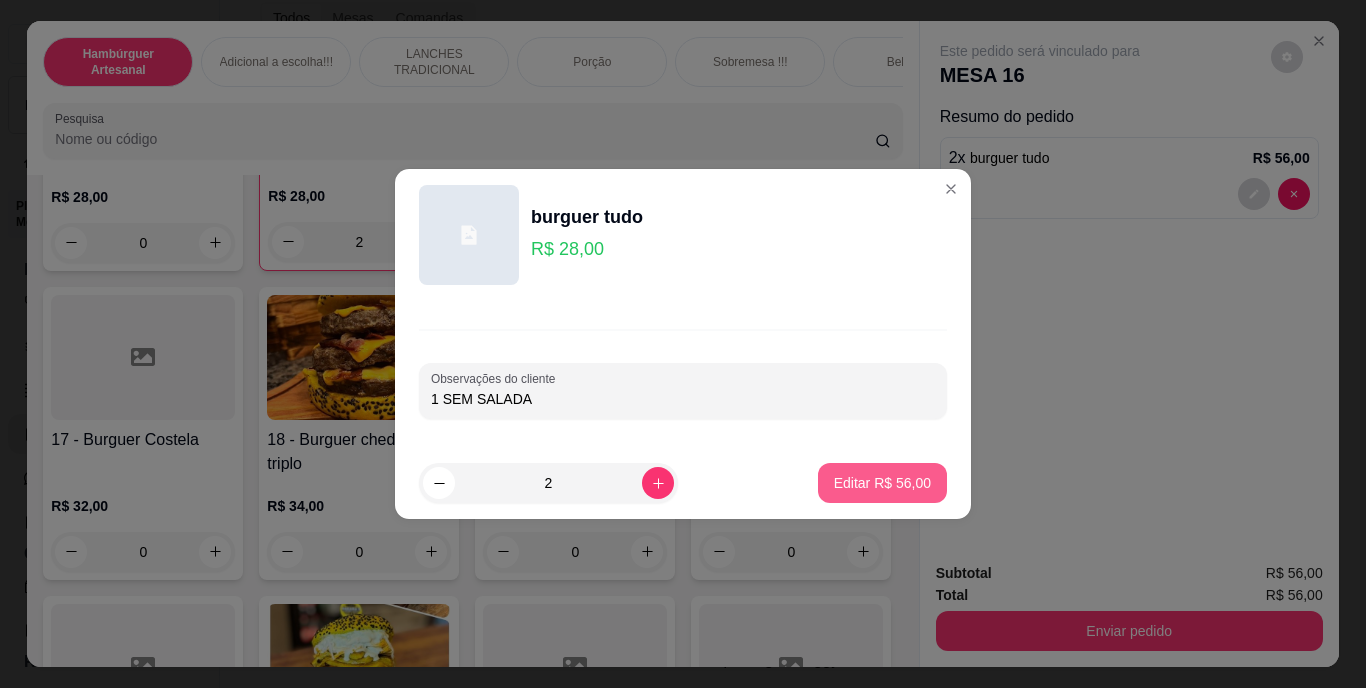 type on "1 SEM SALADA" 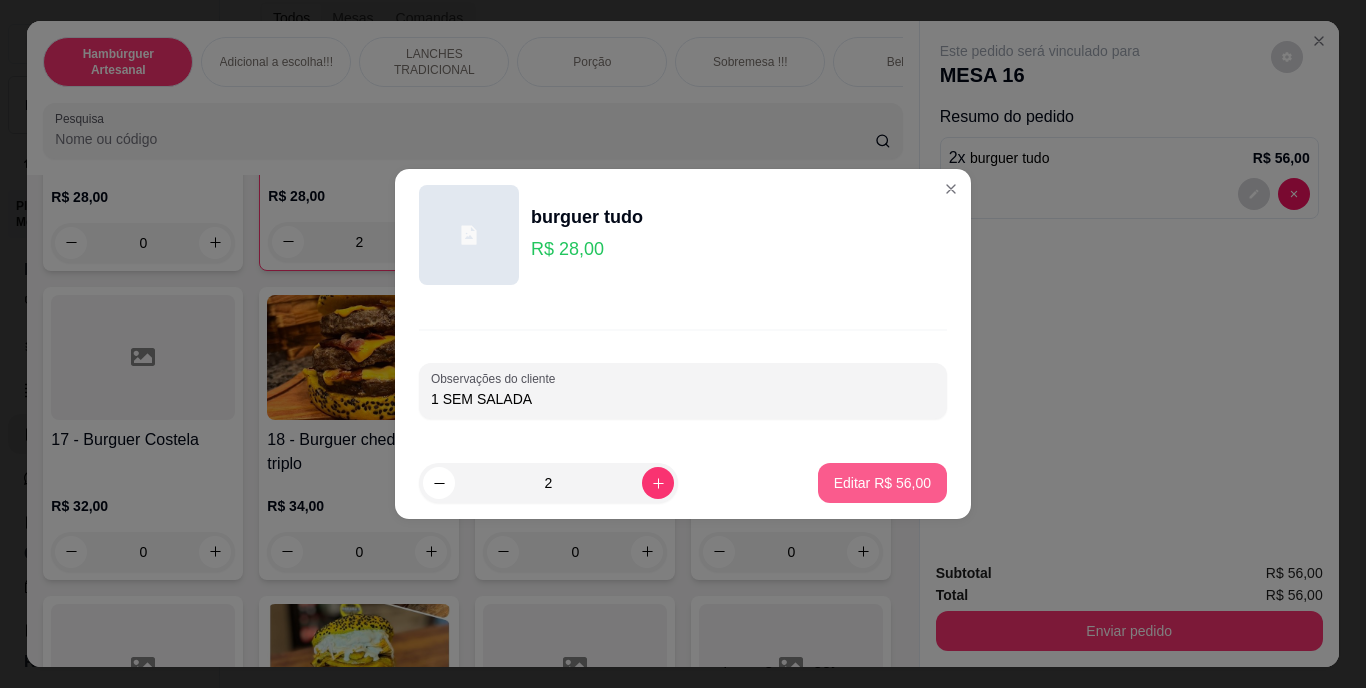 click on "Editar   R$ 56,00" at bounding box center (882, 483) 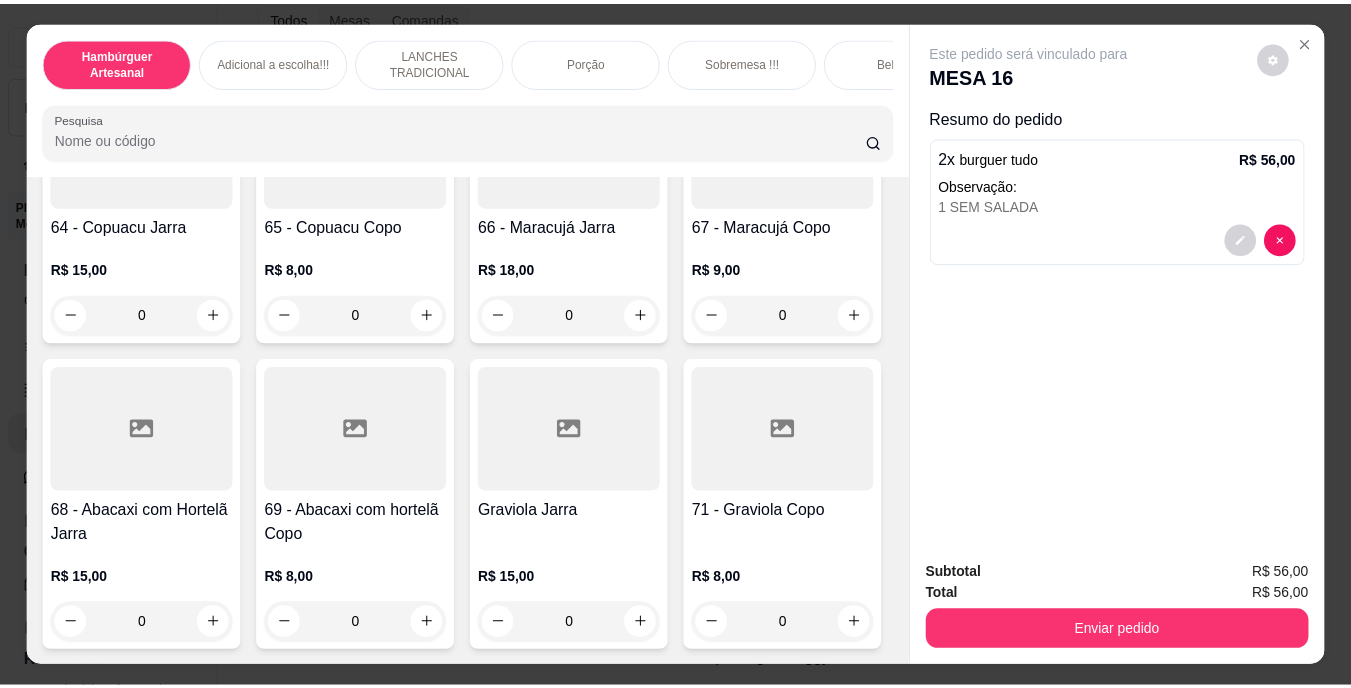 scroll, scrollTop: 7123, scrollLeft: 0, axis: vertical 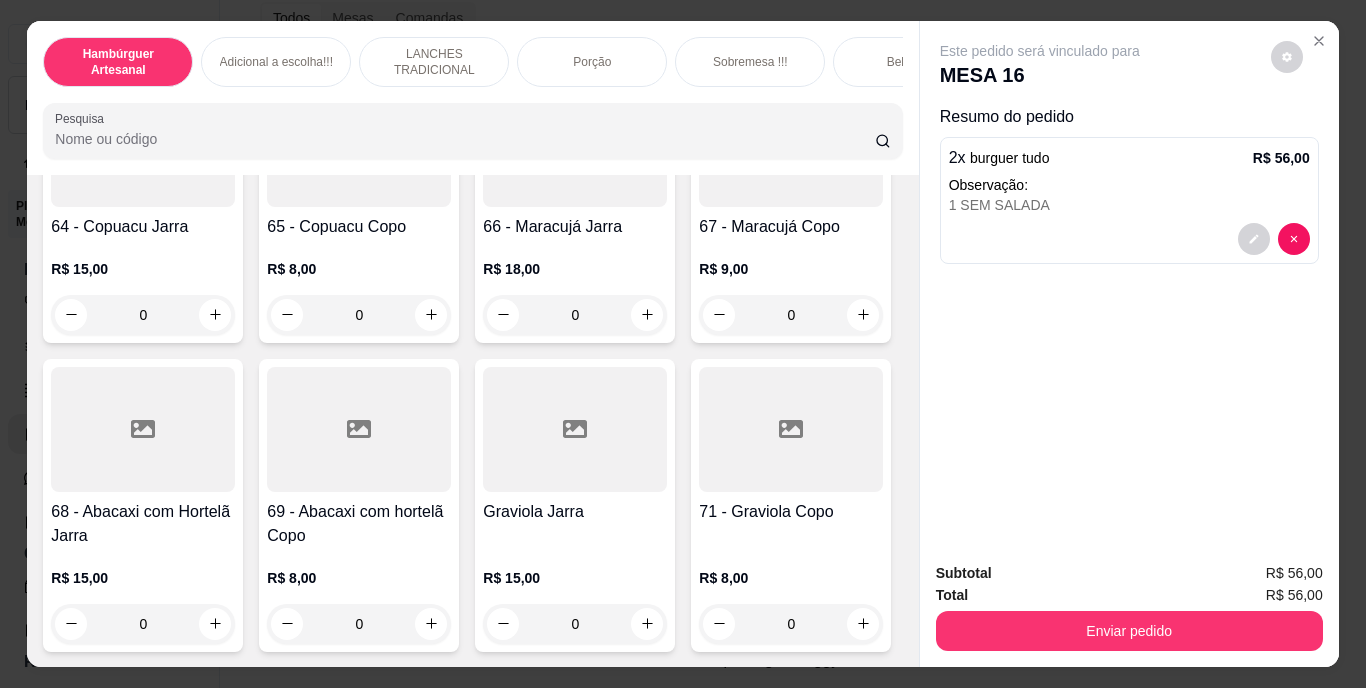 click 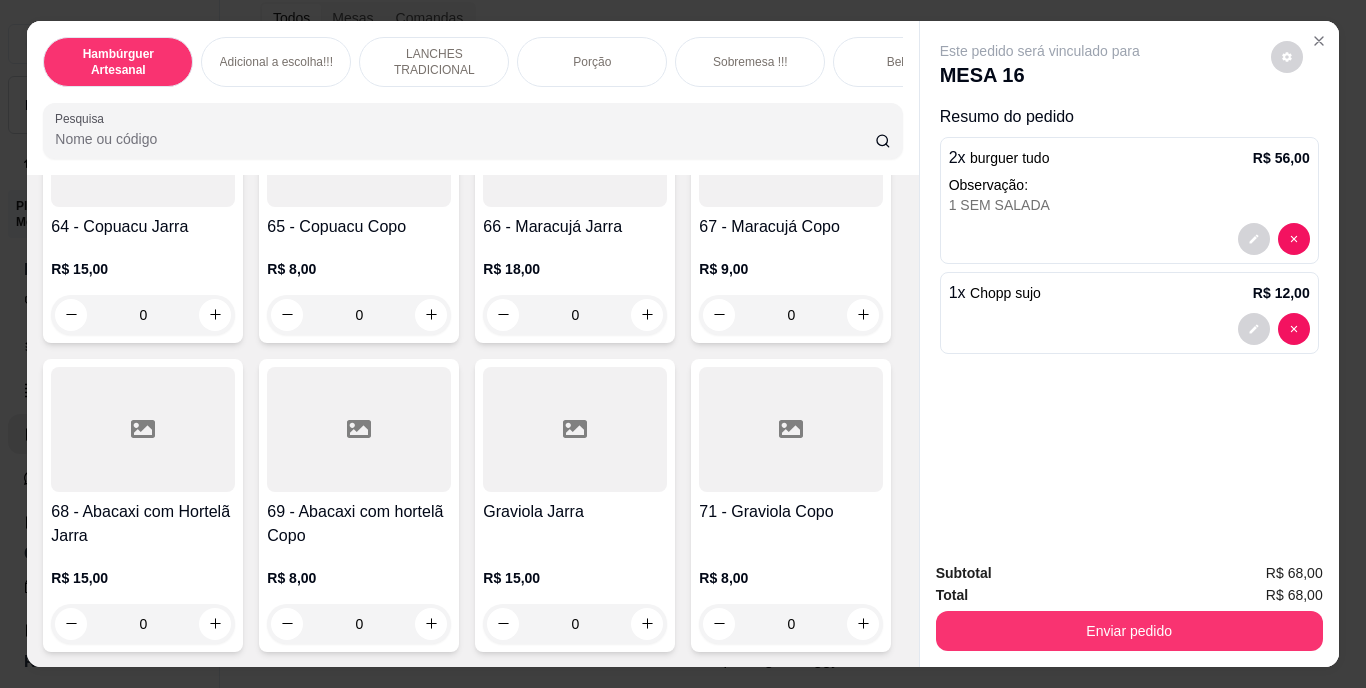 click 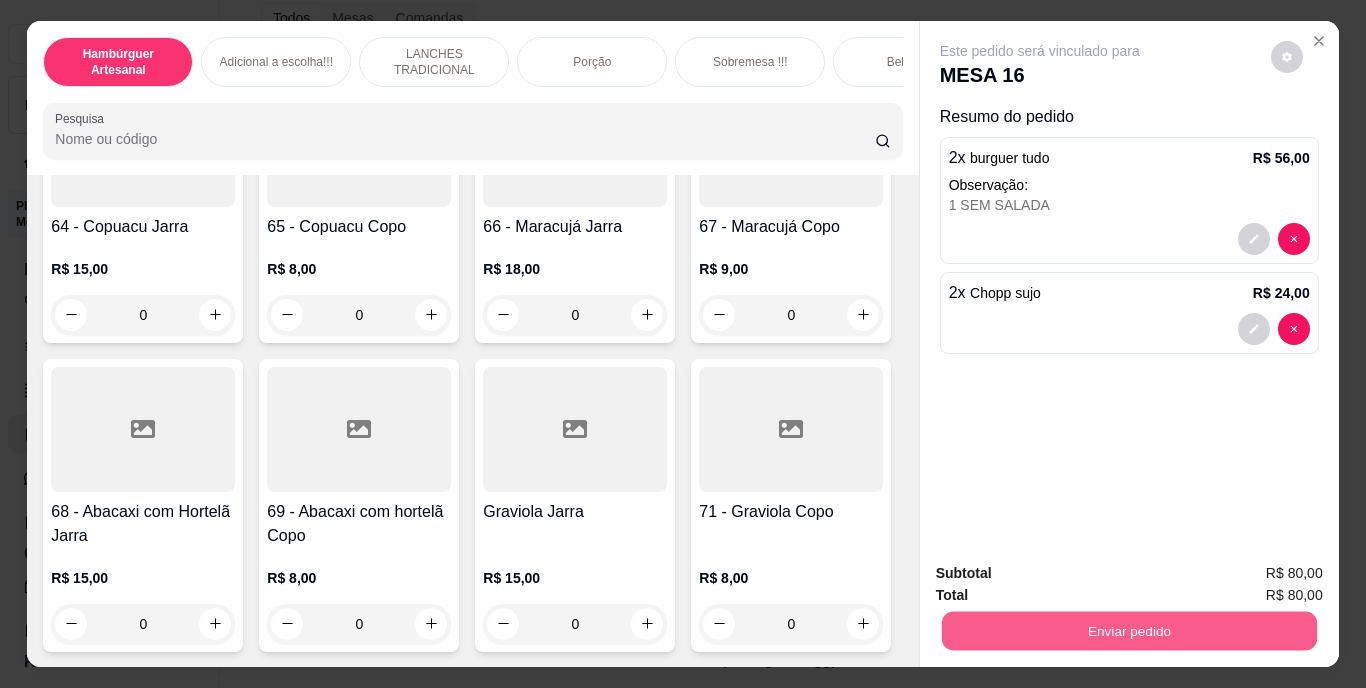 click on "Enviar pedido" at bounding box center (1128, 631) 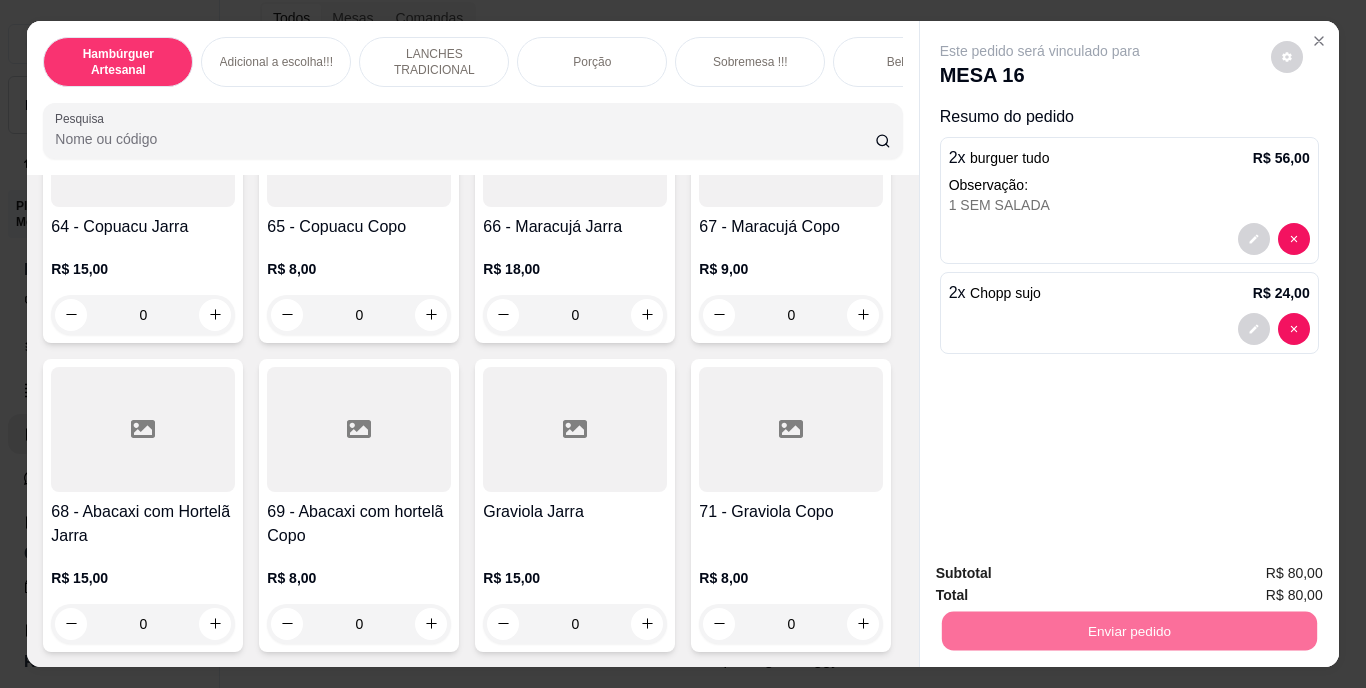 click on "Não registrar e enviar pedido" at bounding box center (1063, 574) 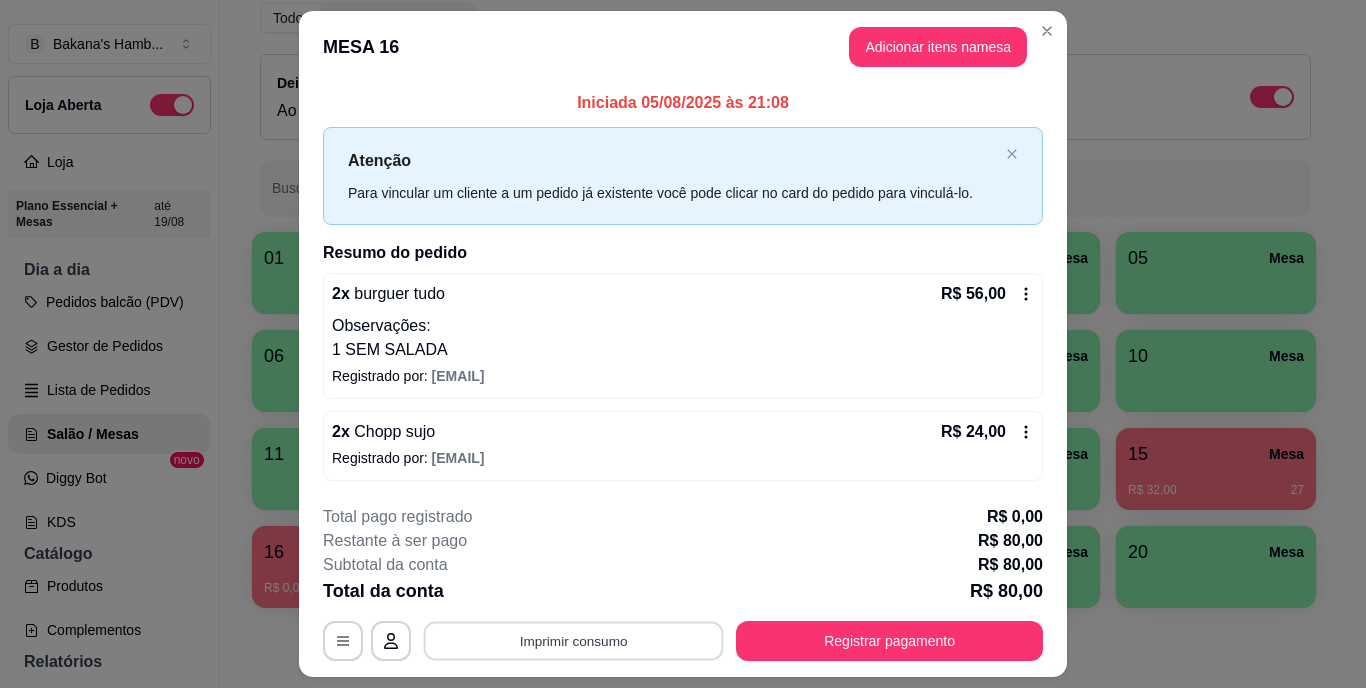 click on "Imprimir consumo" at bounding box center [574, 640] 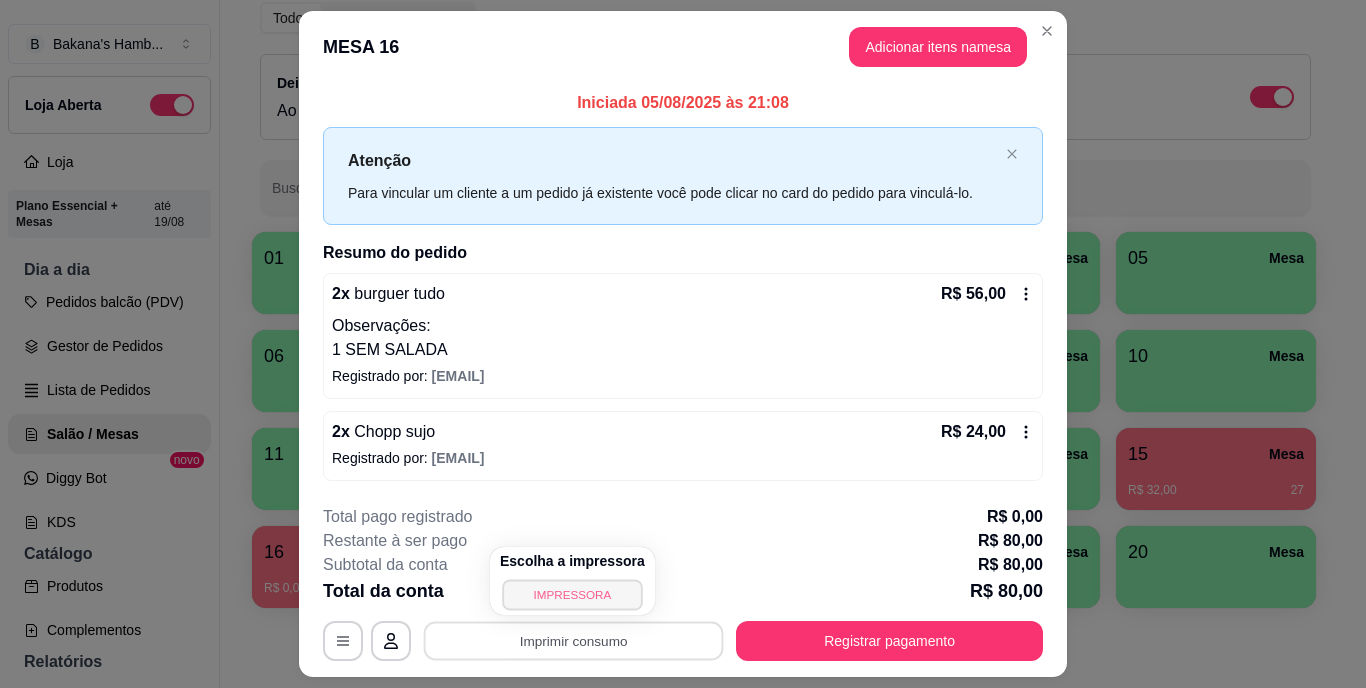 click on "IMPRESSORA" at bounding box center (572, 594) 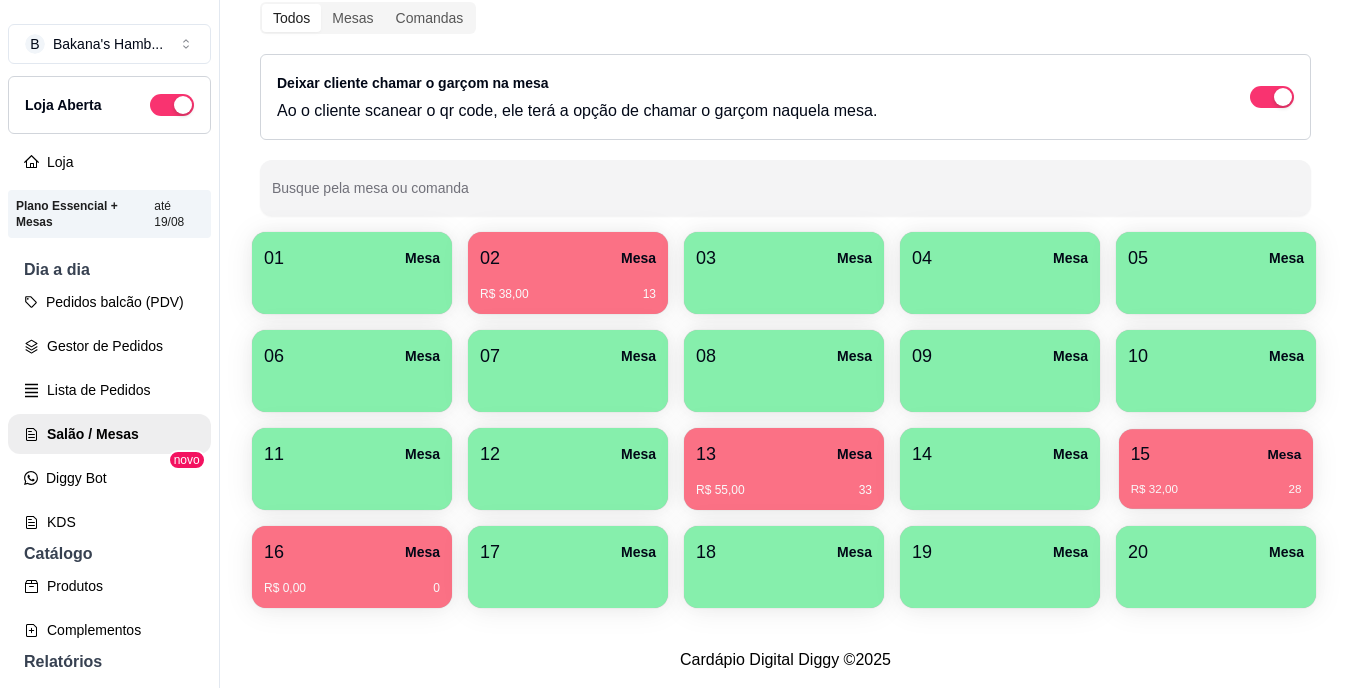 click on "15 Mesa" at bounding box center [1216, 454] 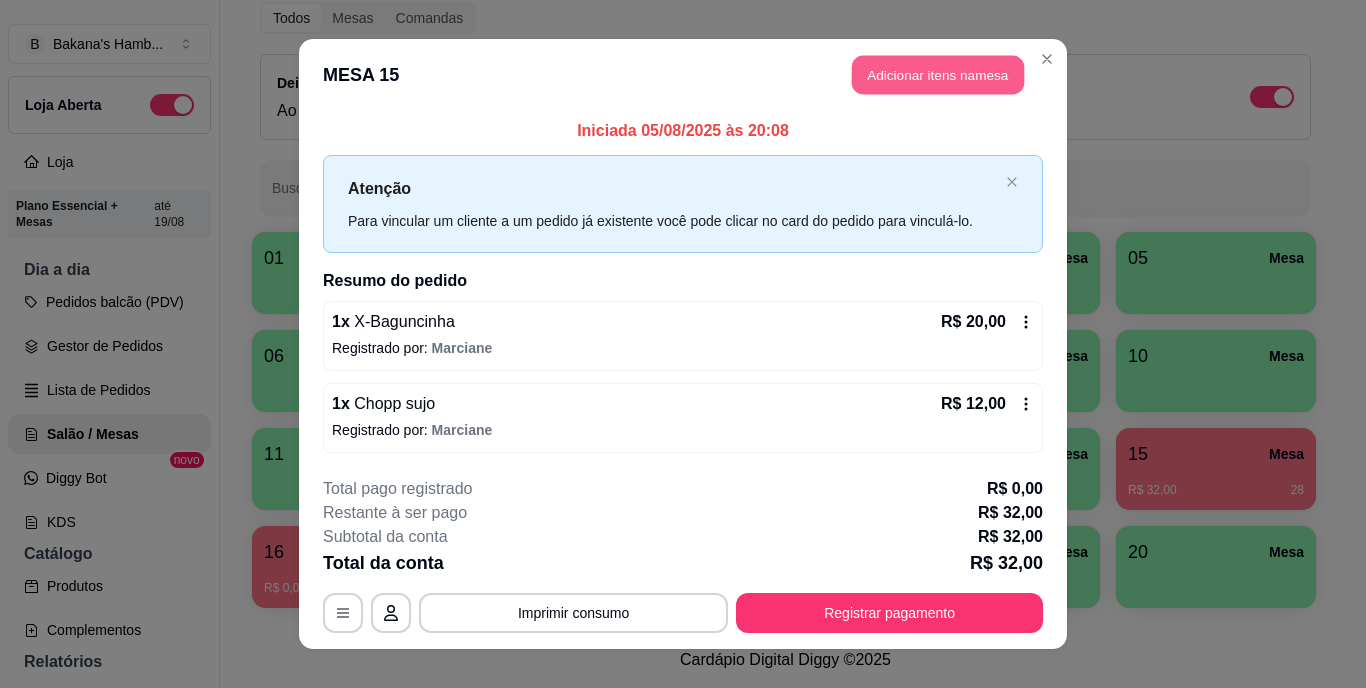 click on "Adicionar itens na  mesa" at bounding box center (938, 75) 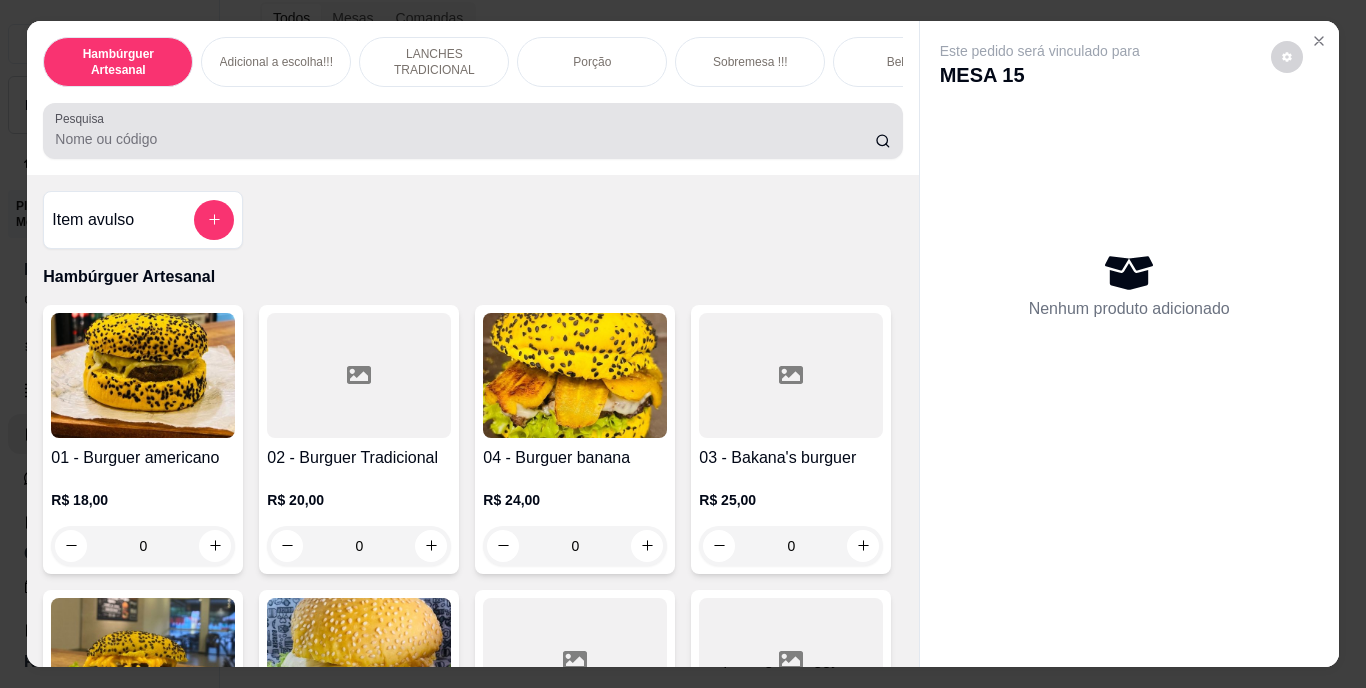 click at bounding box center (472, 131) 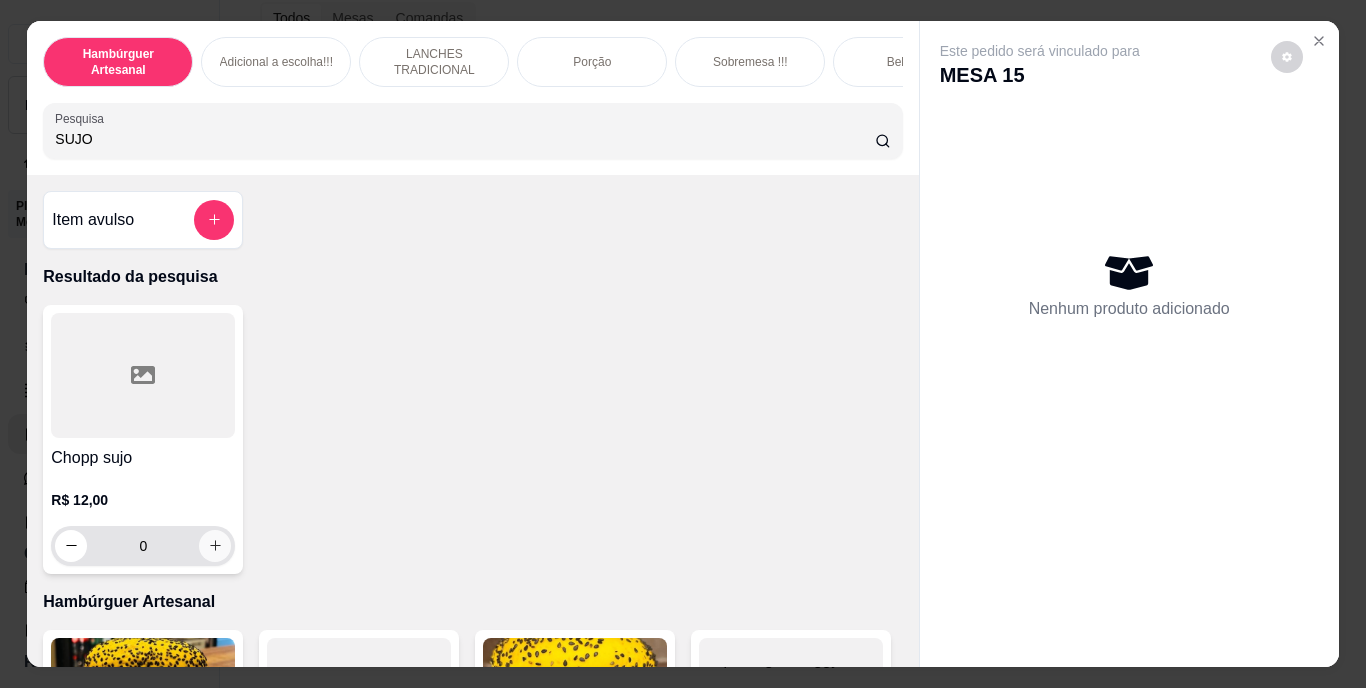 type on "SUJO" 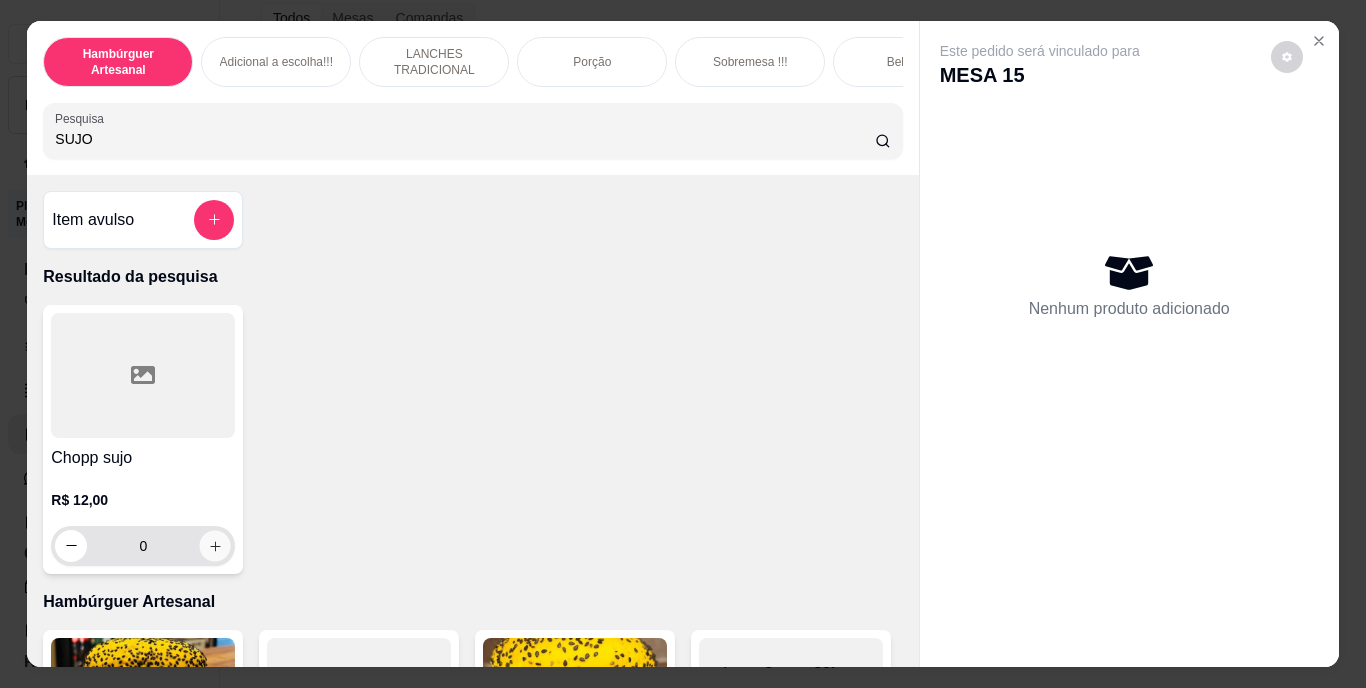 click 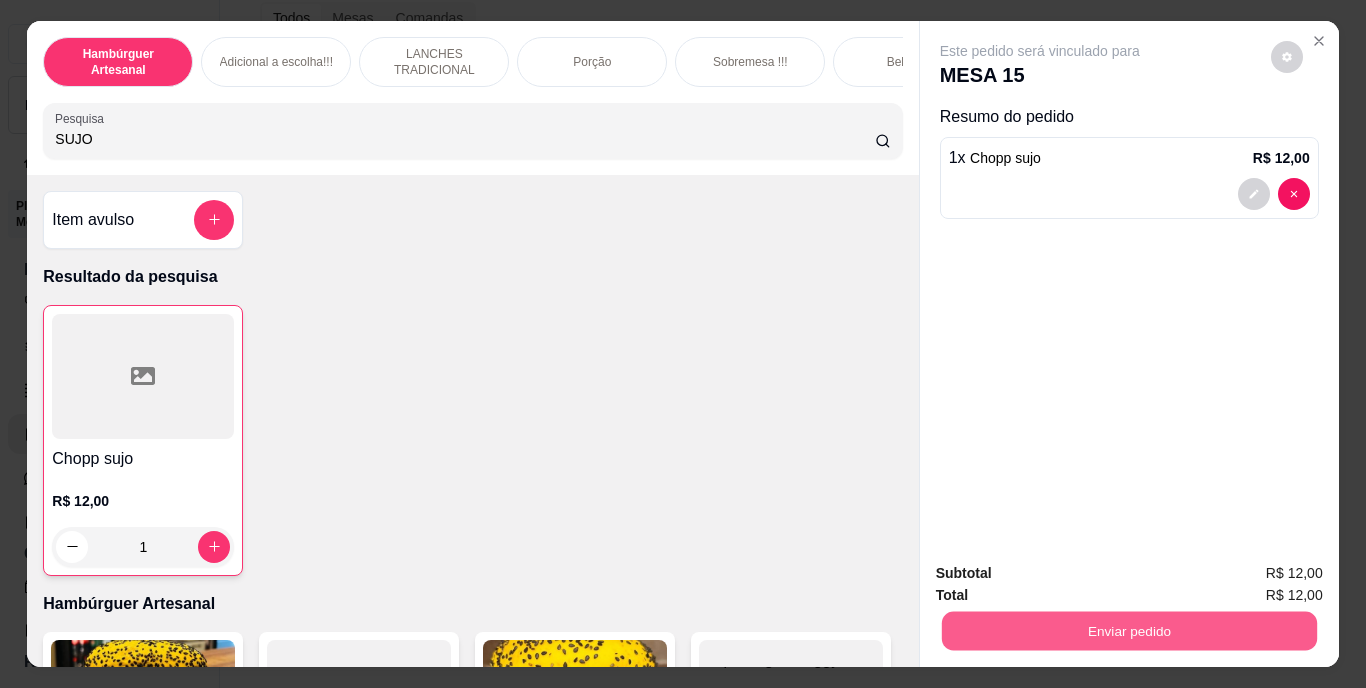 click on "Enviar pedido" at bounding box center [1128, 631] 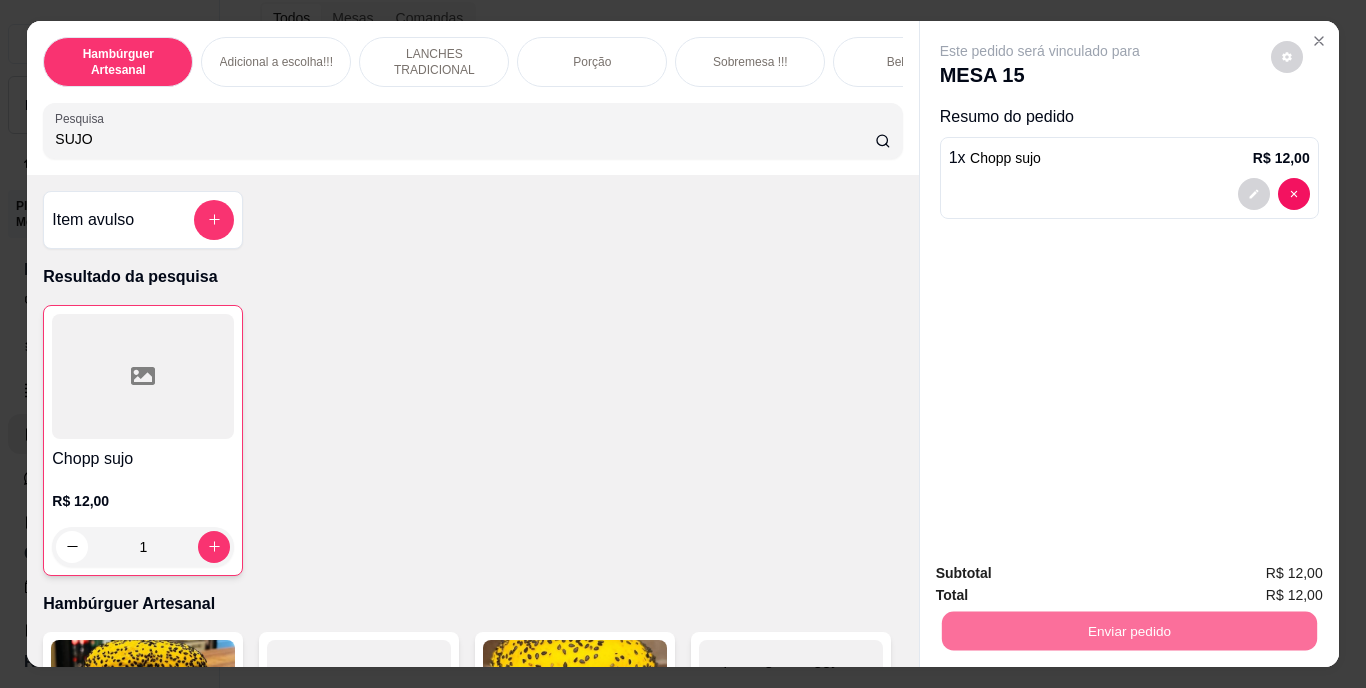 click on "Não registrar e enviar pedido" at bounding box center (1063, 574) 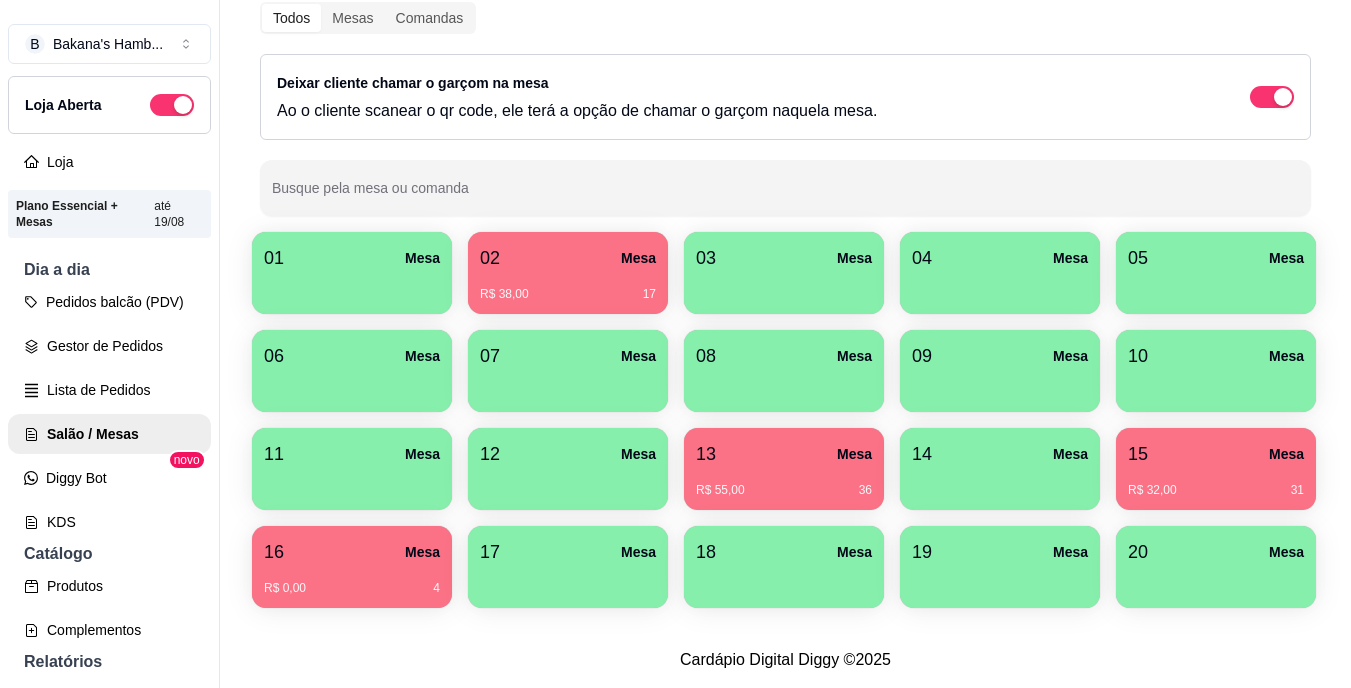 drag, startPoint x: 622, startPoint y: 464, endPoint x: 599, endPoint y: 481, distance: 28.600698 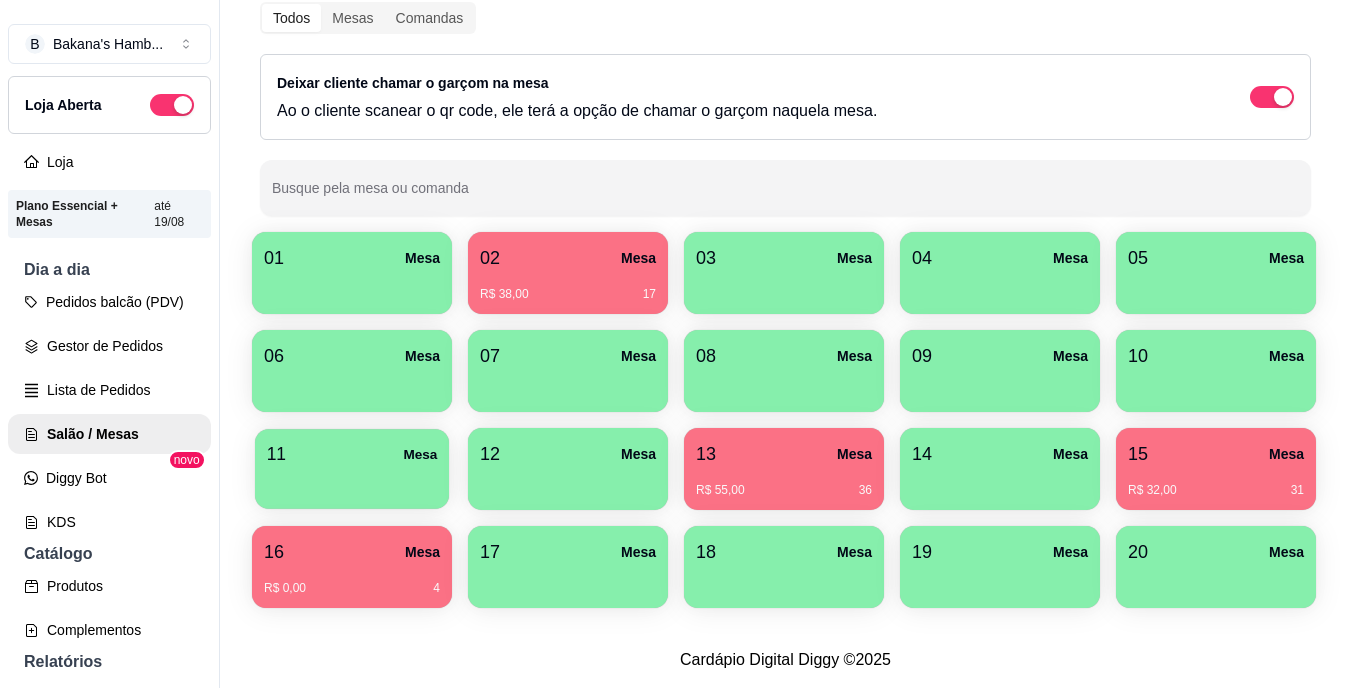 click on "11 Mesa" at bounding box center [352, 454] 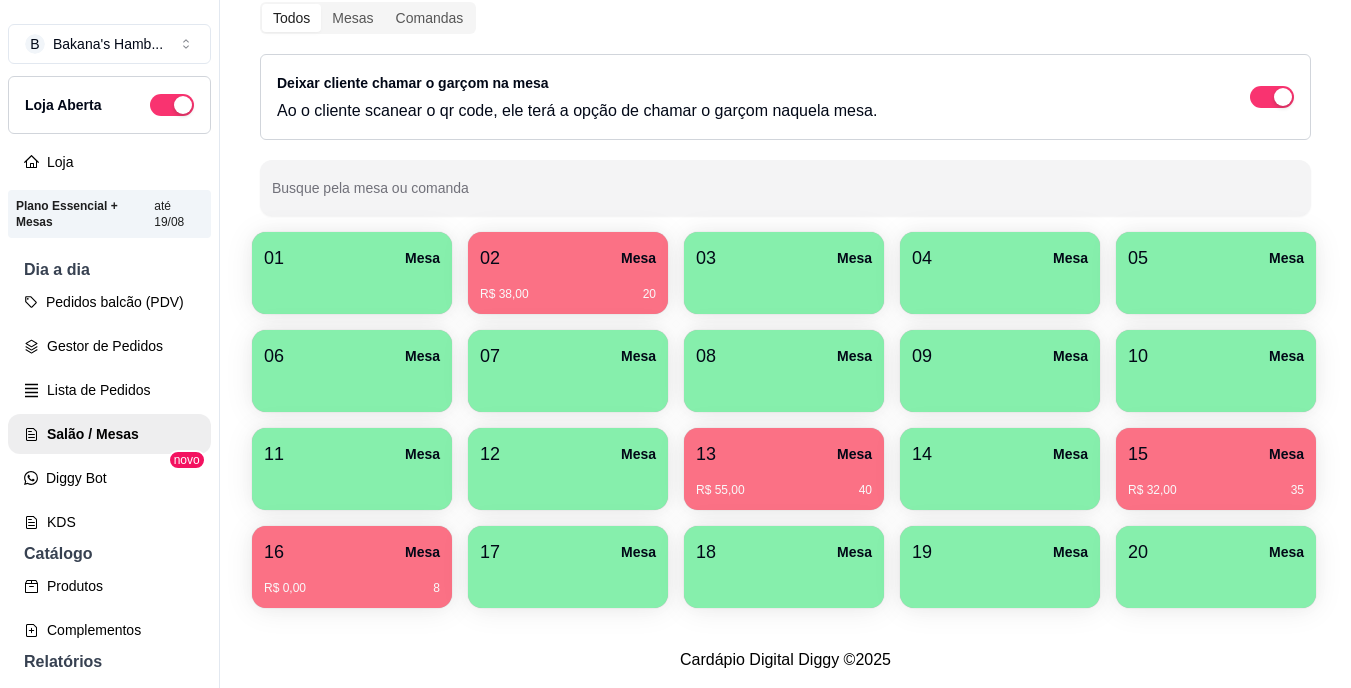 click on "B Bakana's Hamb ... Loja Aberta Loja Plano Essencial + Mesas até 19/08   Dia a dia Pedidos balcão (PDV) Gestor de Pedidos Lista de Pedidos Salão / Mesas Diggy Bot novo KDS Catálogo Produtos Complementos Relatórios Relatórios de vendas Relatório de clientes Relatório de mesas Relatório de fidelidade novo Gerenciar Entregadores novo Nota Fiscal (NFC-e) Controle de caixa Controle de fiado Cupons Clientes Estoque Configurações Diggy Planos Precisa de ajuda? Sair Salão / Mesas / Comandas Adicionar mesa / comanda Imprimir qr-codes da mesa Adicionar funcionário Configurar taxa de serviço Todos Mesas Comandas Deixar cliente chamar o garçom na mesa Ao o cliente scanear o qr code, ele terá a opção de chamar o garçom naquela mesa. Busque pela mesa ou comanda
01 Mesa 02 Mesa R$ 38,00 20 03 Mesa 04 Mesa 05 Mesa 06 Mesa 07 Mesa 08 Mesa 09 Mesa 10 Mesa 11 Mesa 12 Mesa 13 Mesa R$ 55,00 40 14 Mesa 15 Mesa R$ 32,00 35 16 Mesa R$ 0,00 8 17 Mesa 18 Mesa 19 Mesa 20 Mesa 2025" at bounding box center (675, 344) 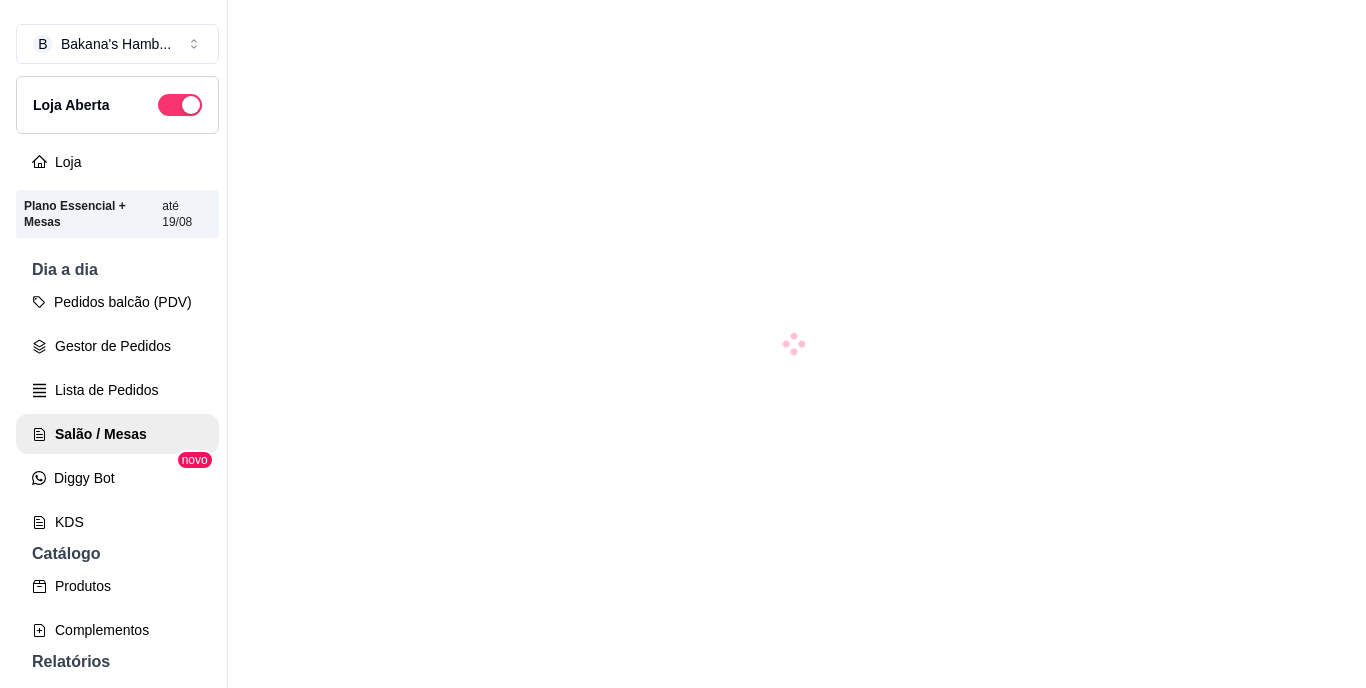 scroll, scrollTop: 0, scrollLeft: 0, axis: both 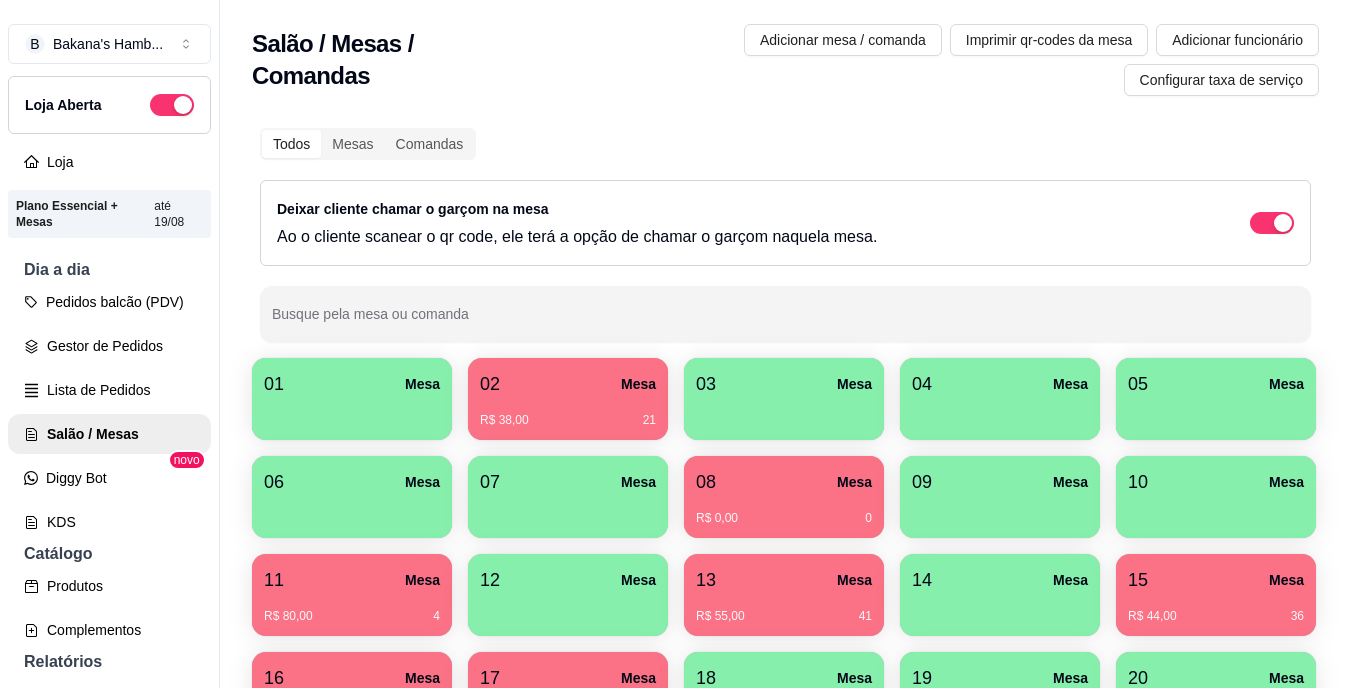 click on "11 Mesa" at bounding box center [352, 580] 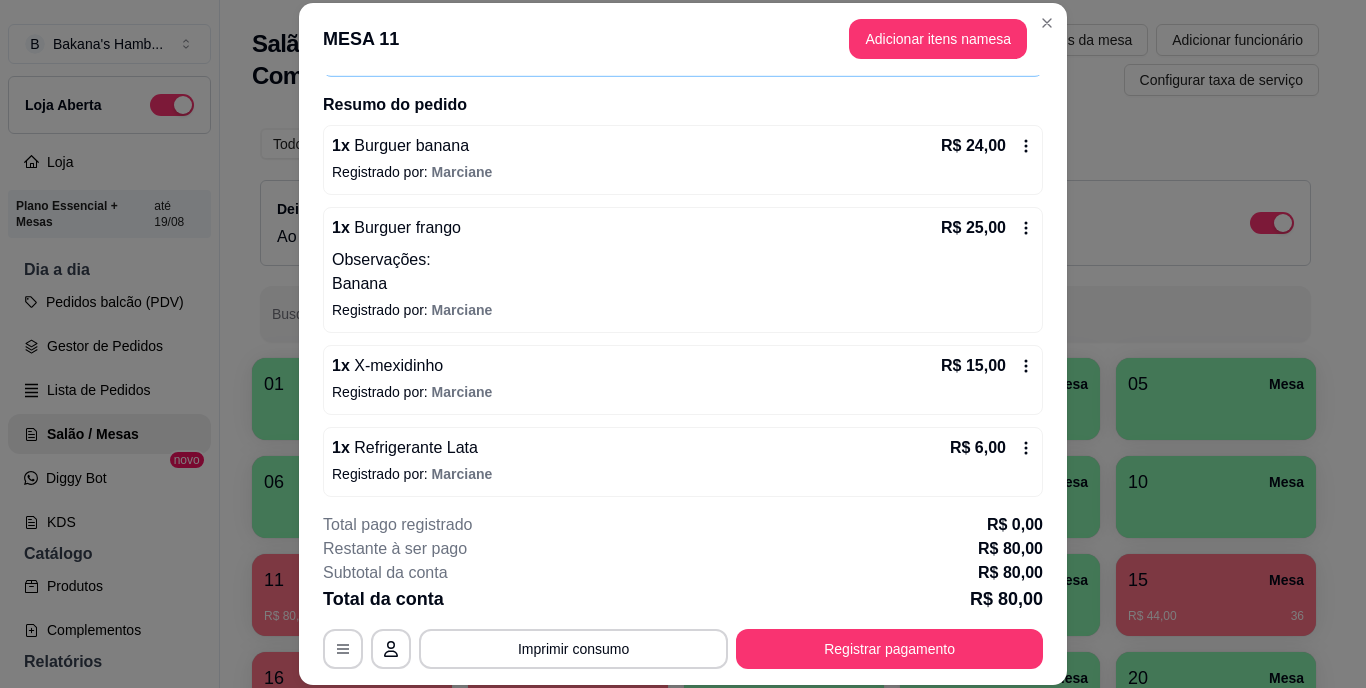 scroll, scrollTop: 230, scrollLeft: 0, axis: vertical 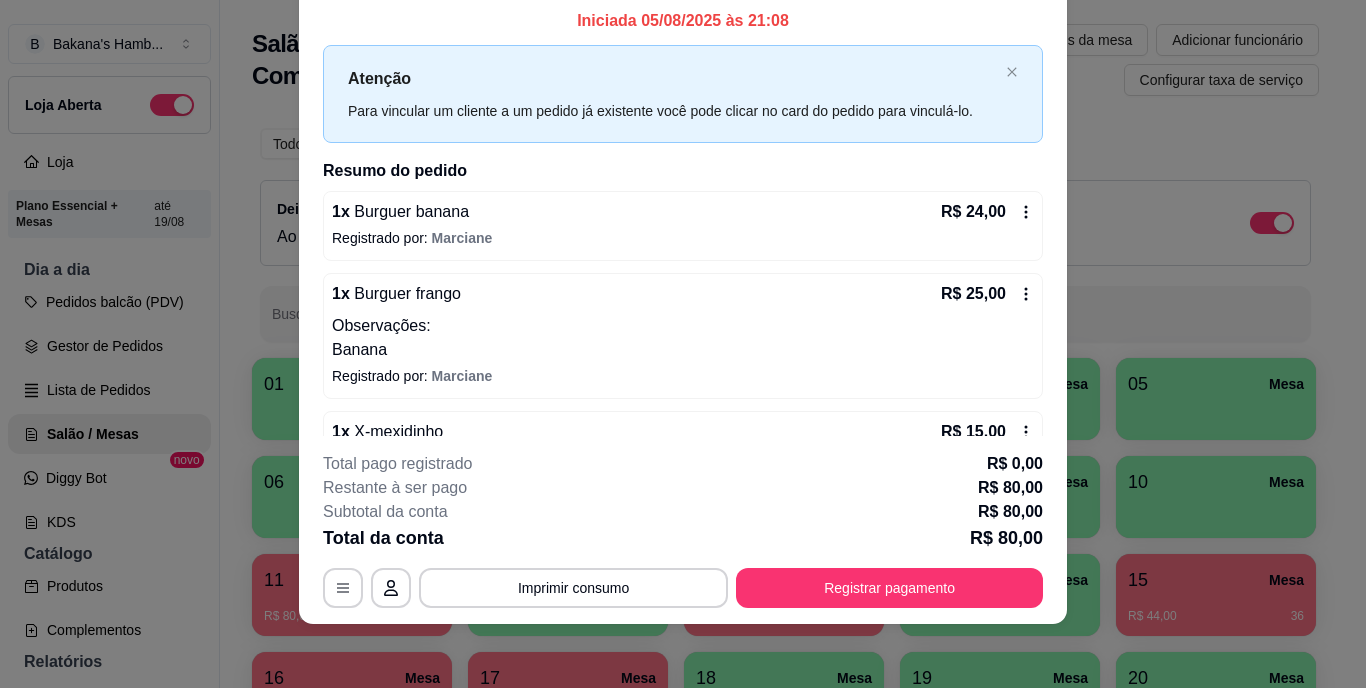 click on "**********" at bounding box center [683, 282] 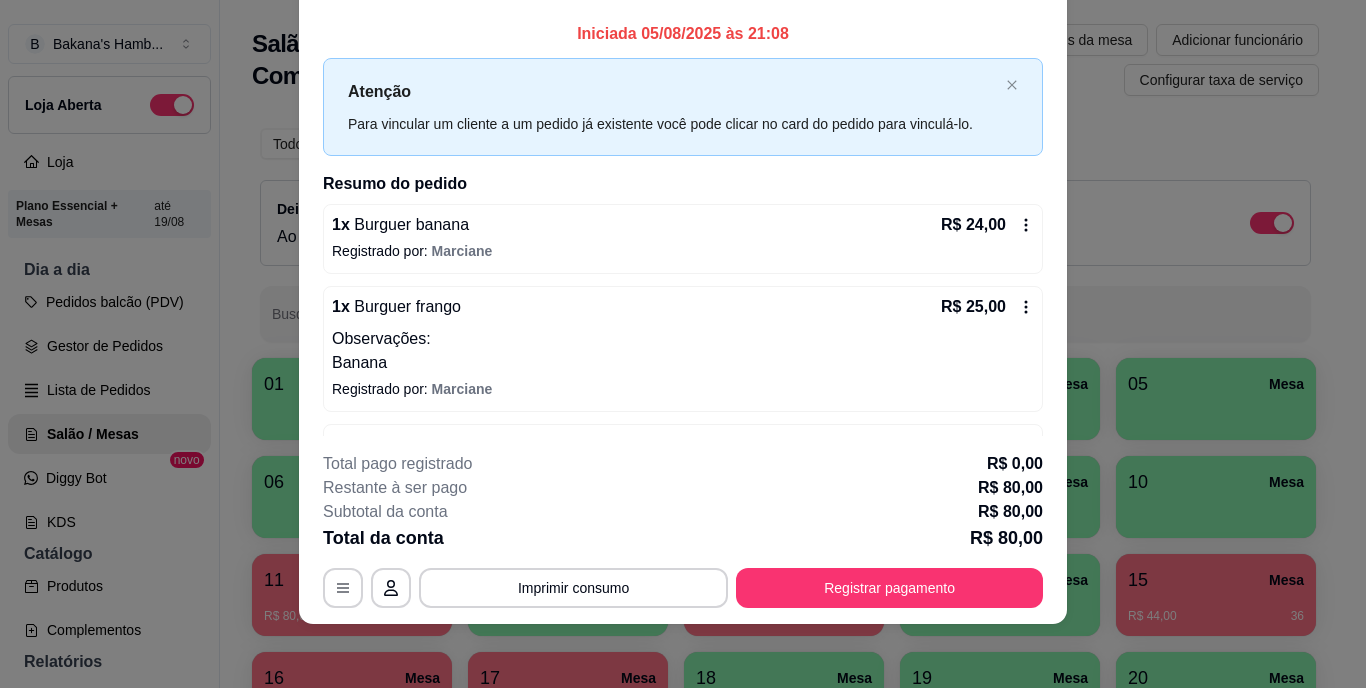 scroll, scrollTop: 0, scrollLeft: 0, axis: both 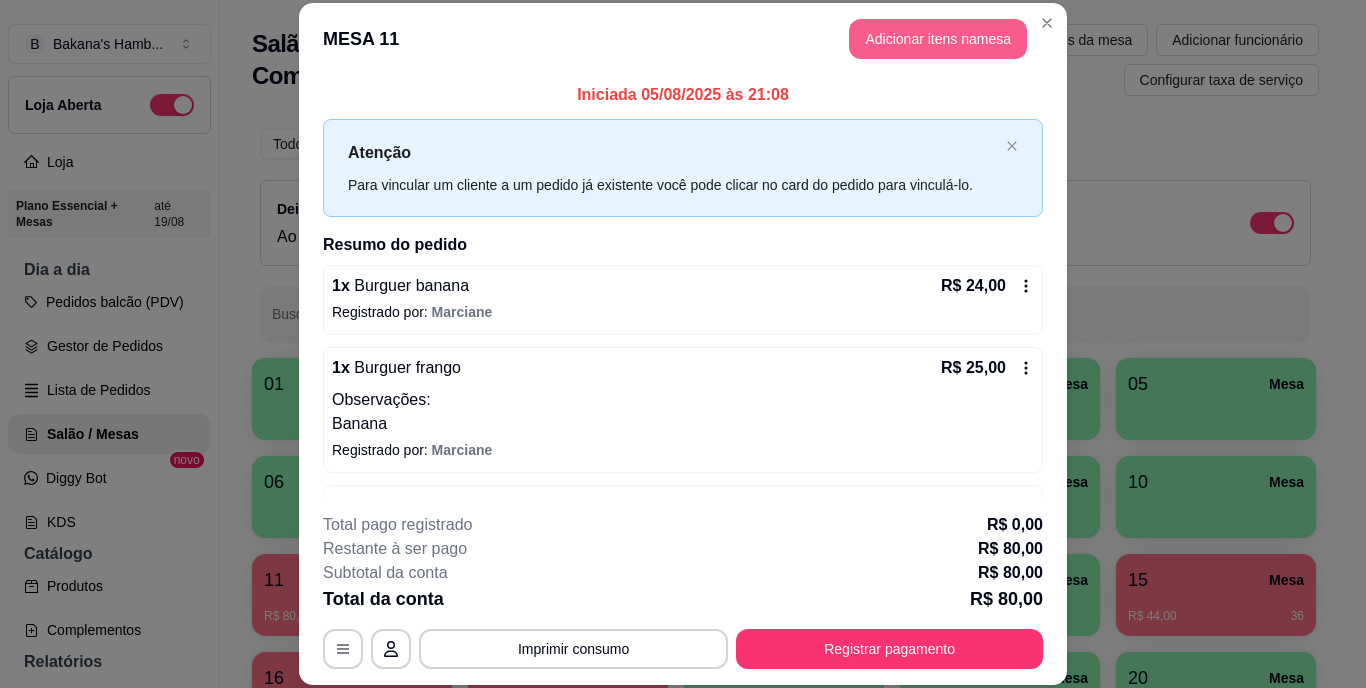 click on "Adicionar itens na  mesa" at bounding box center (938, 39) 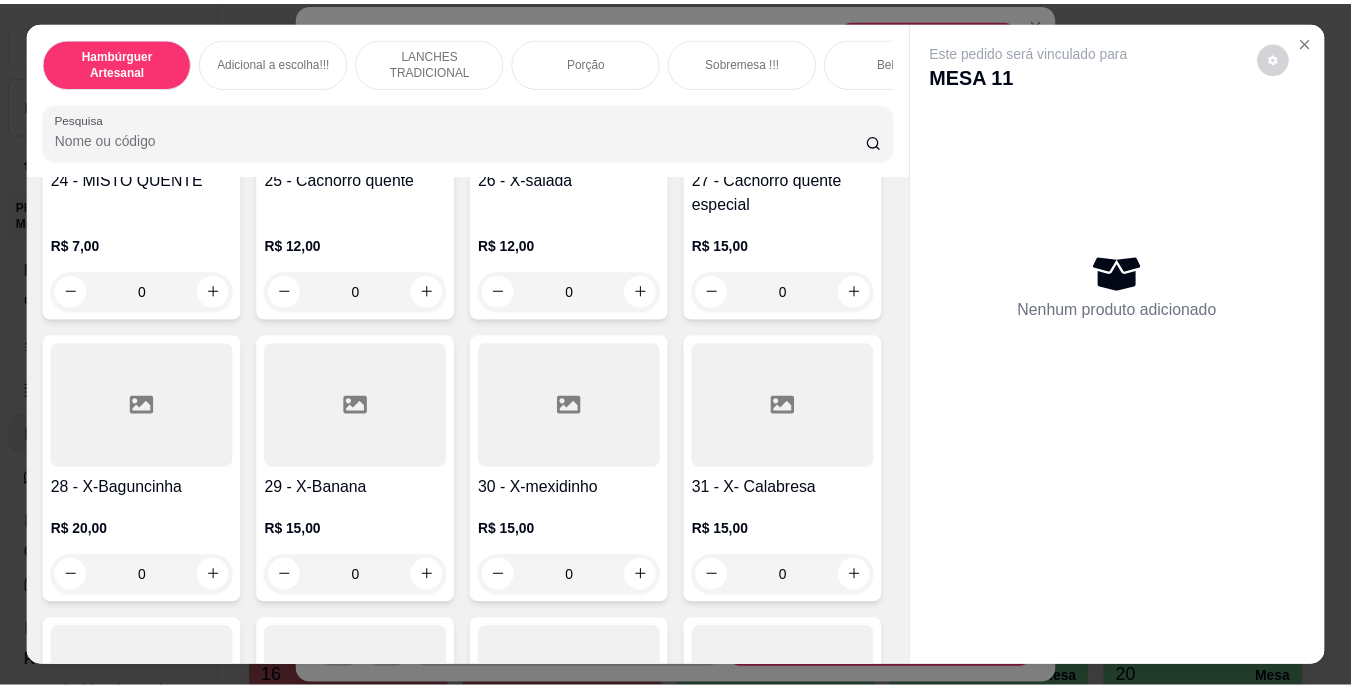 scroll, scrollTop: 2872, scrollLeft: 0, axis: vertical 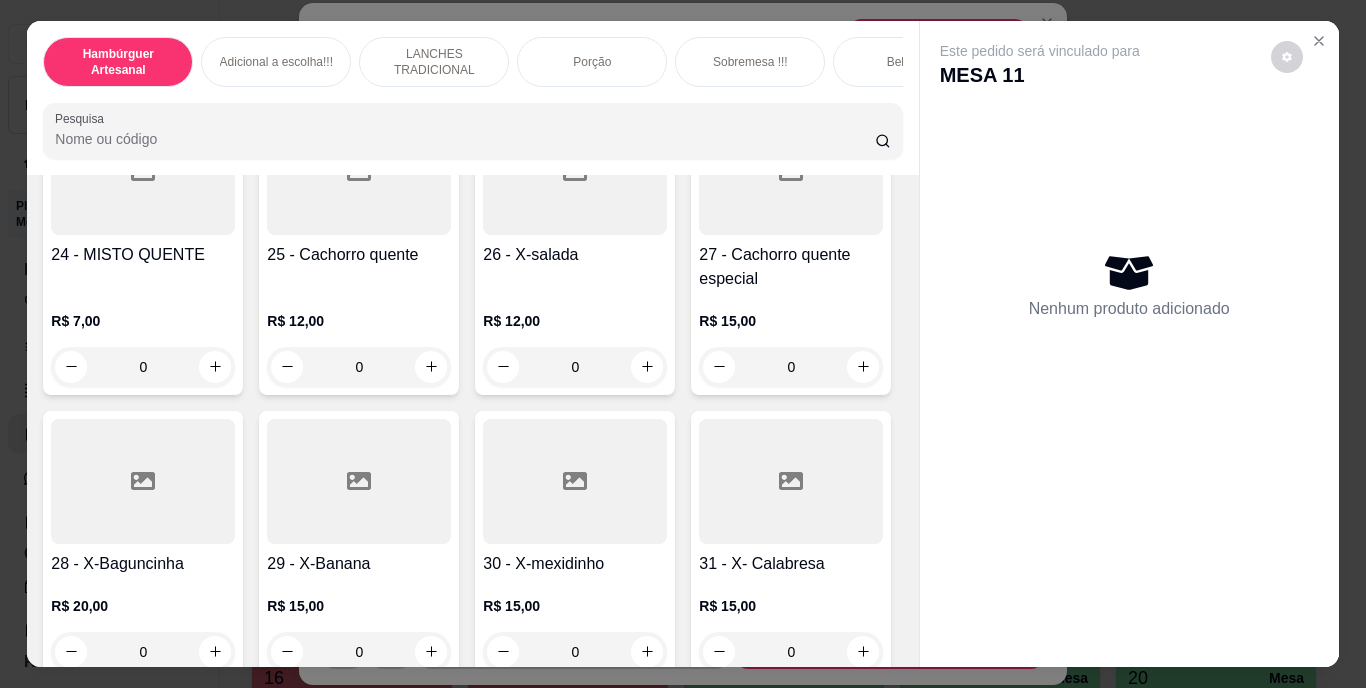 click on "0" at bounding box center (143, -267) 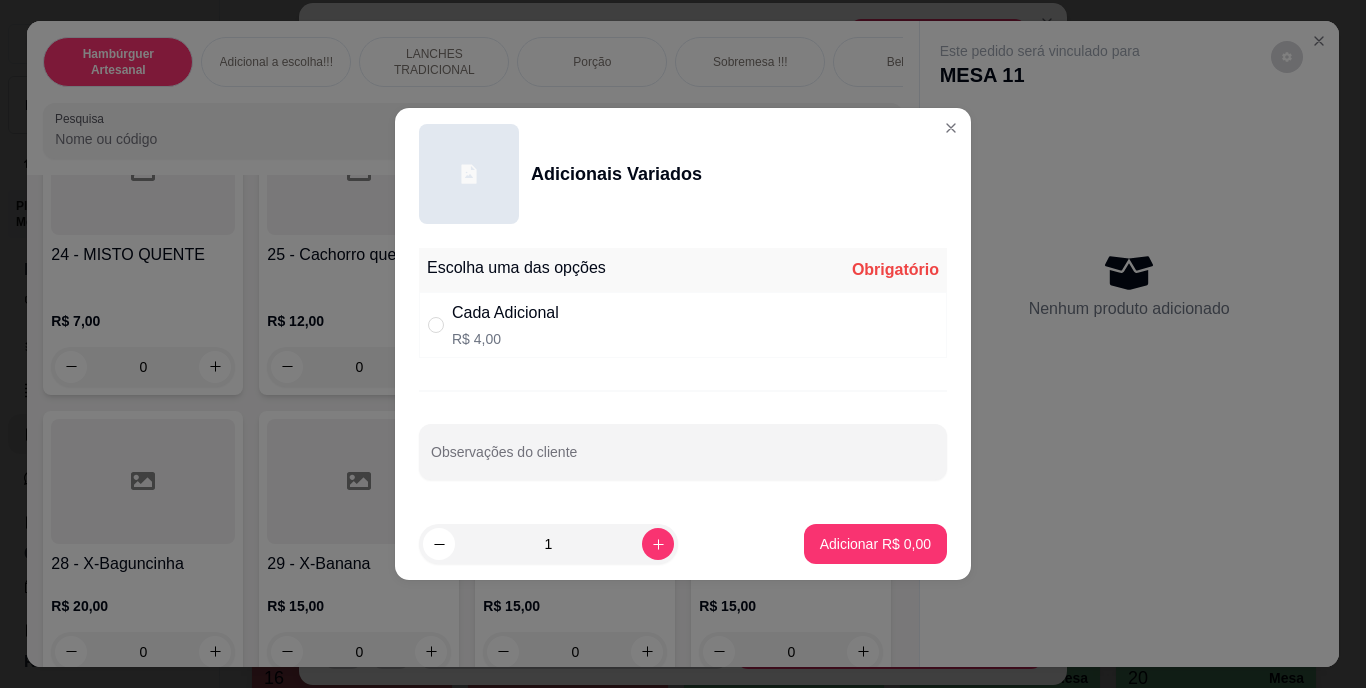 click on "Cada Adicional  R$ 4,00" at bounding box center [683, 325] 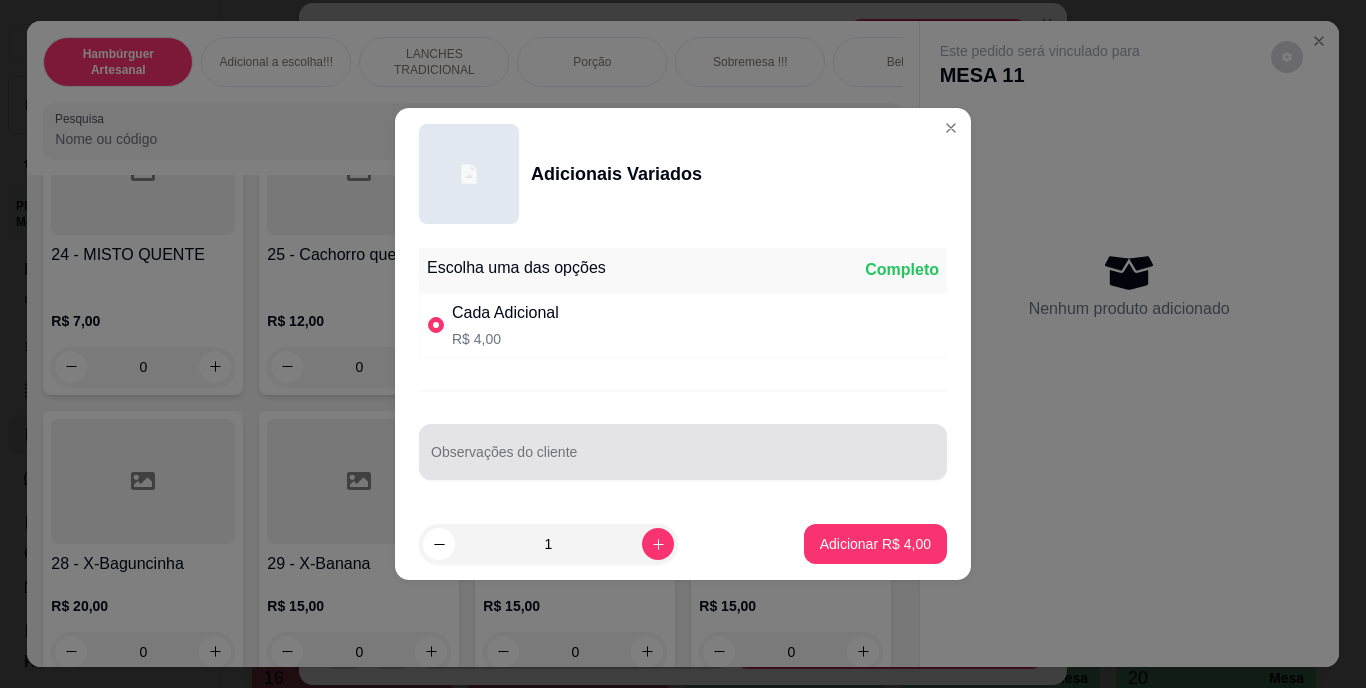 click on "Observações do cliente" at bounding box center [683, 452] 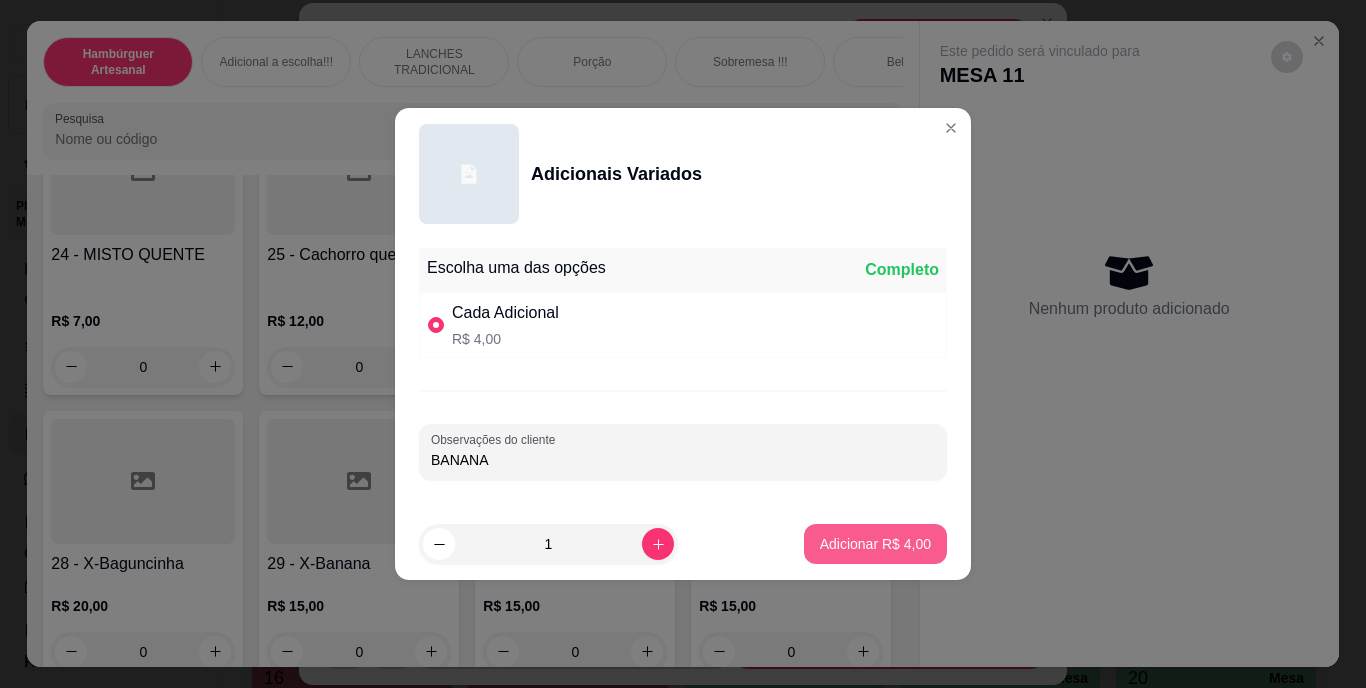 type on "BANANA" 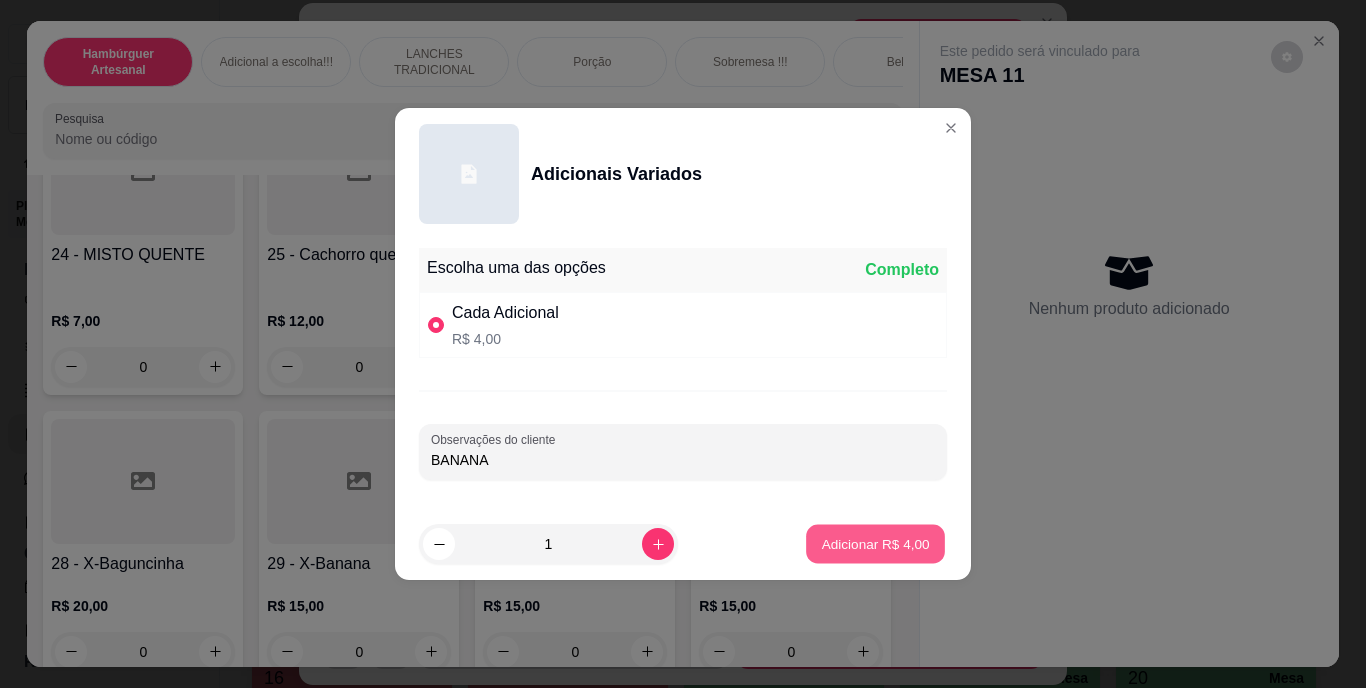 click on "Adicionar   R$ 4,00" at bounding box center (875, 543) 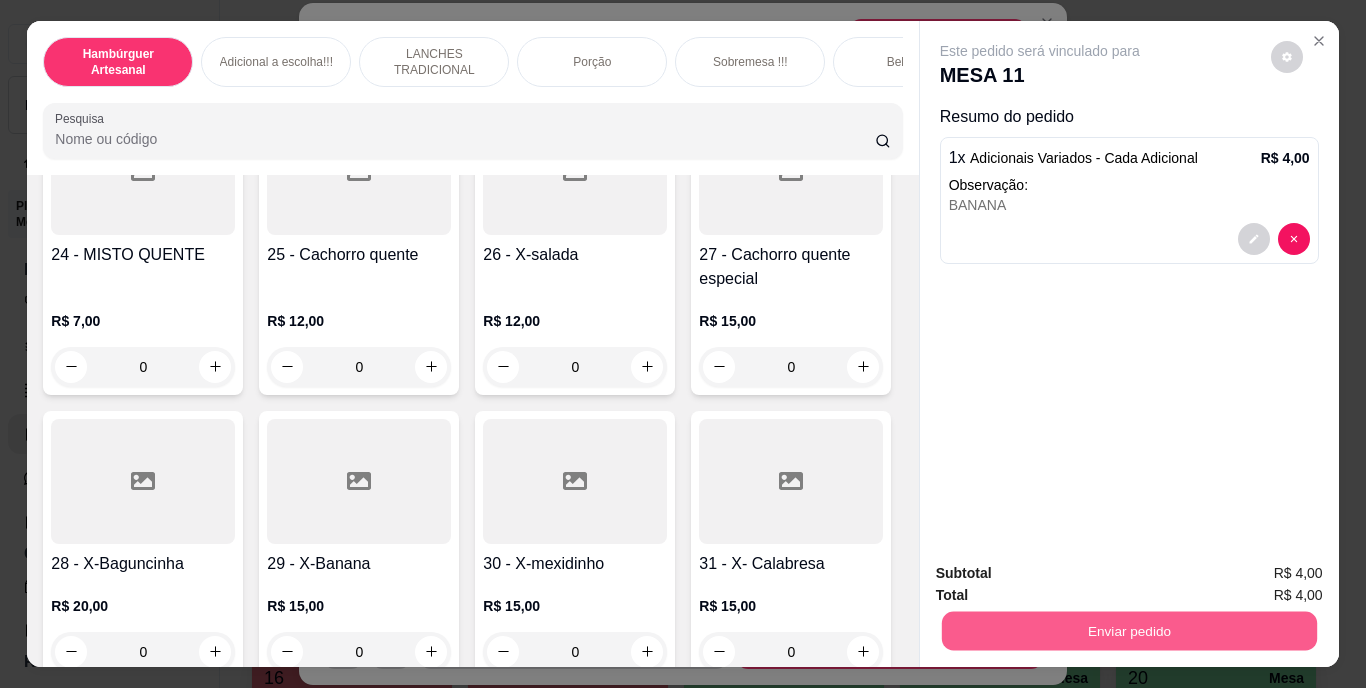 click on "Enviar pedido" at bounding box center [1128, 631] 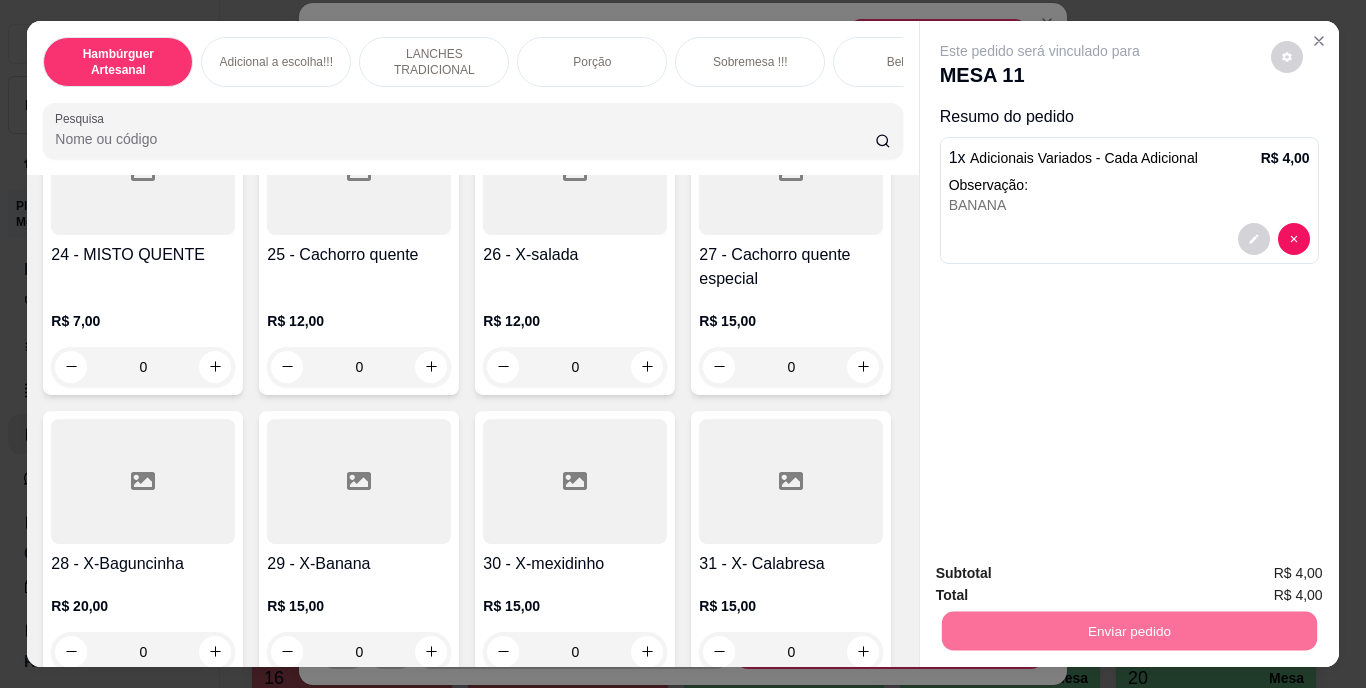 click on "Não registrar e enviar pedido" at bounding box center (1063, 574) 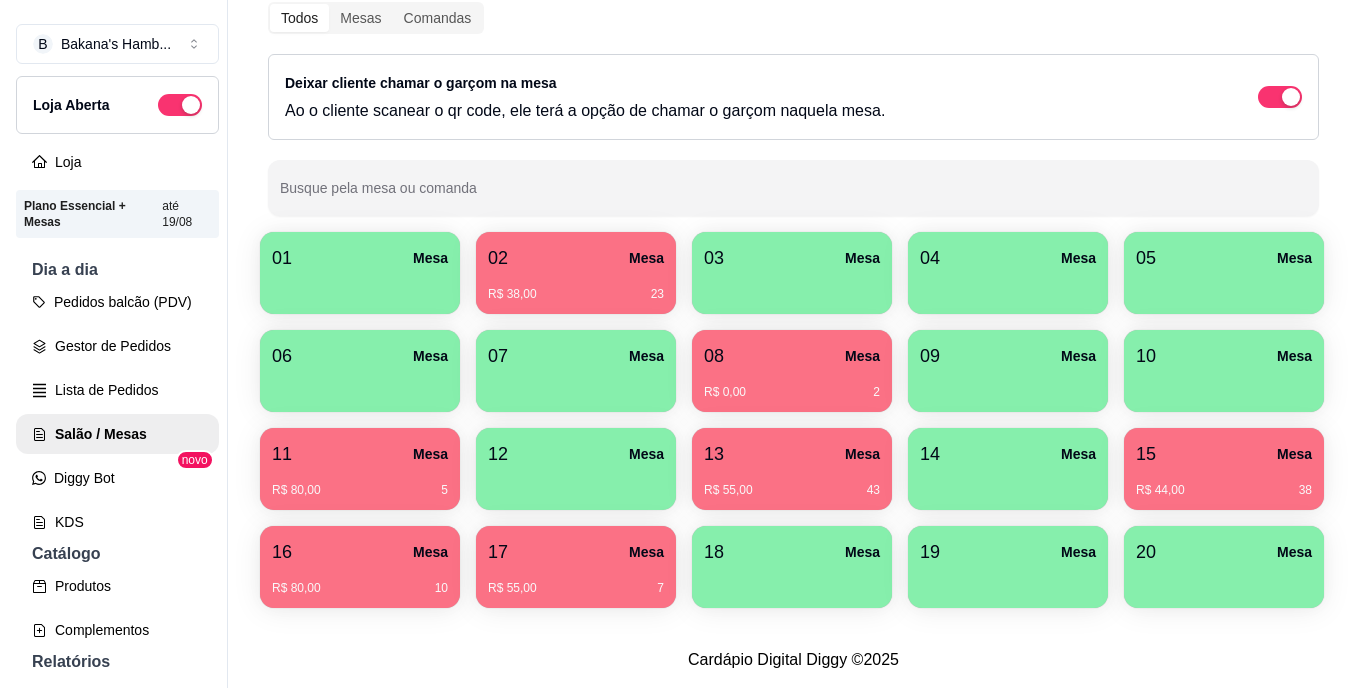 scroll, scrollTop: 175, scrollLeft: 0, axis: vertical 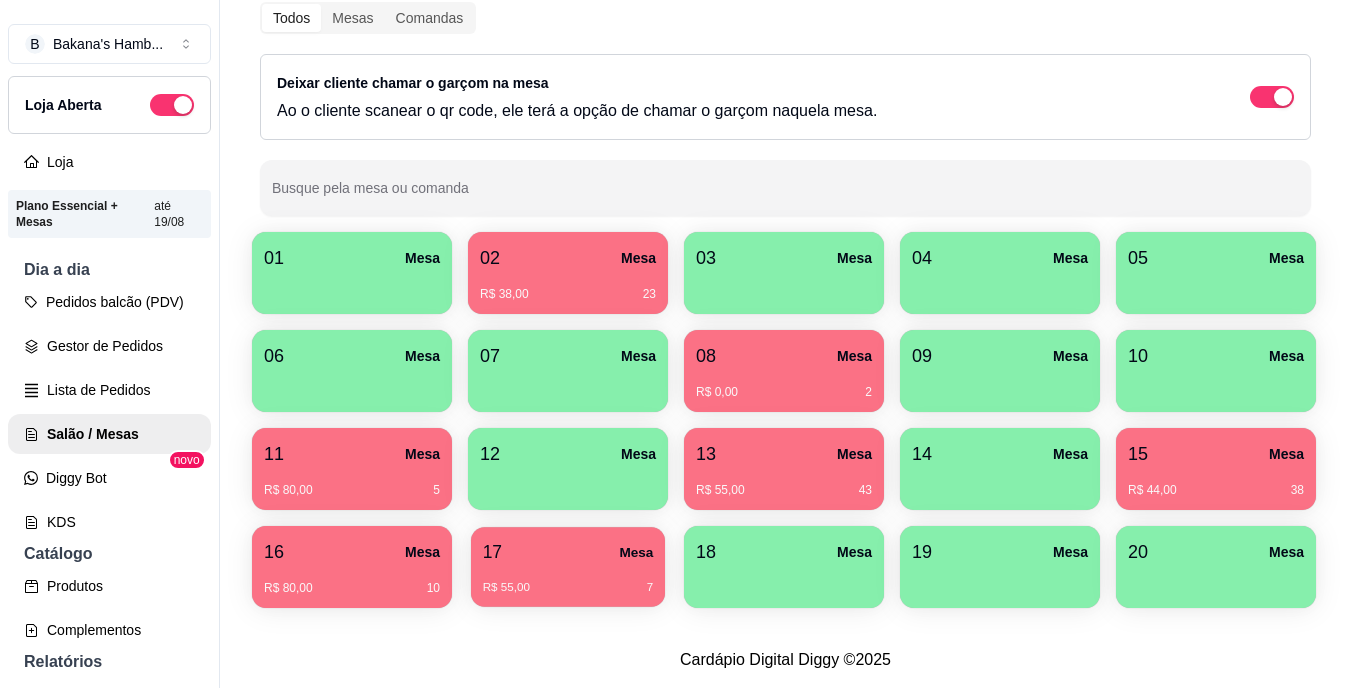 click on "R$ 55,00 7" at bounding box center [568, 588] 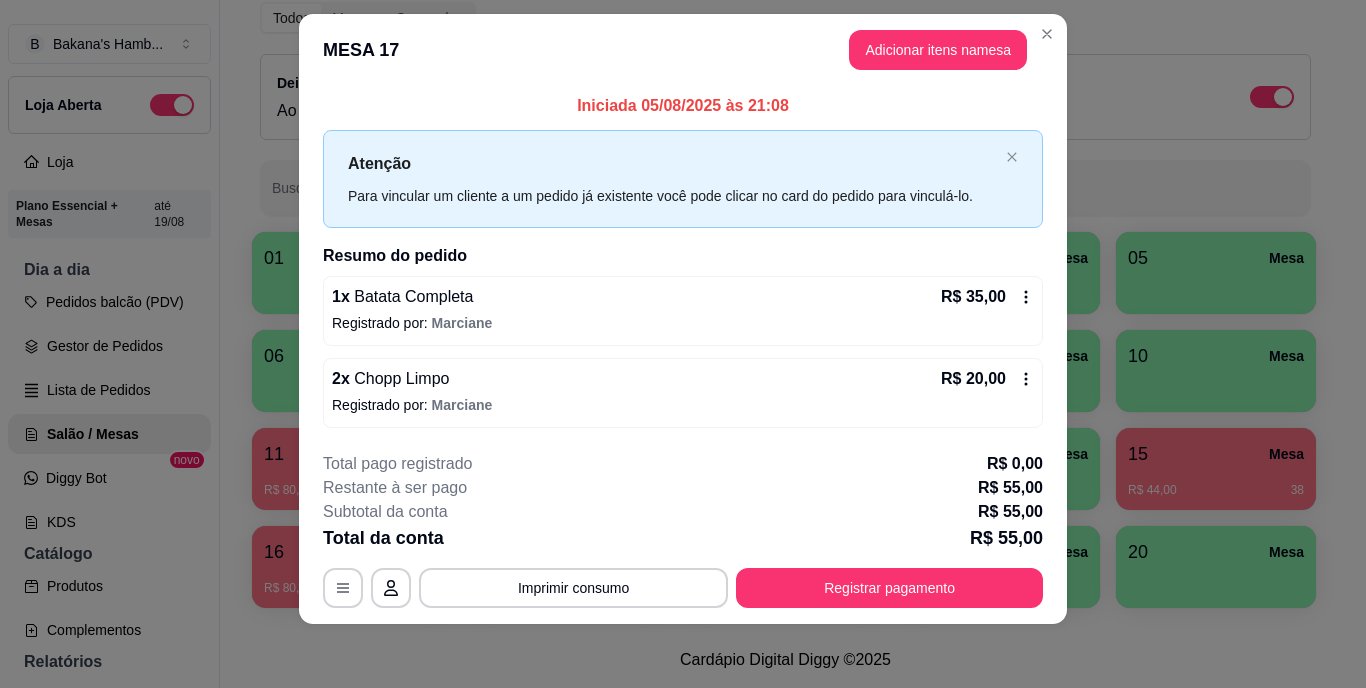 scroll, scrollTop: 24, scrollLeft: 0, axis: vertical 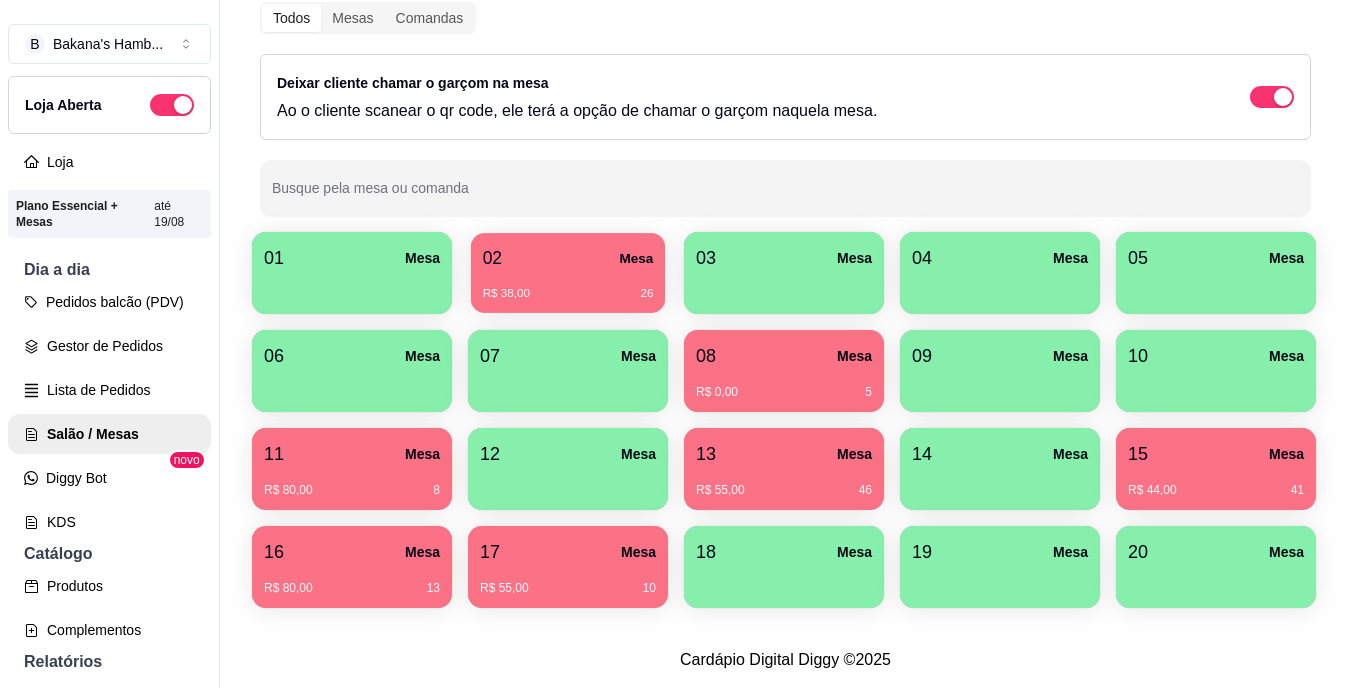 click on "02 Mesa" at bounding box center [568, 258] 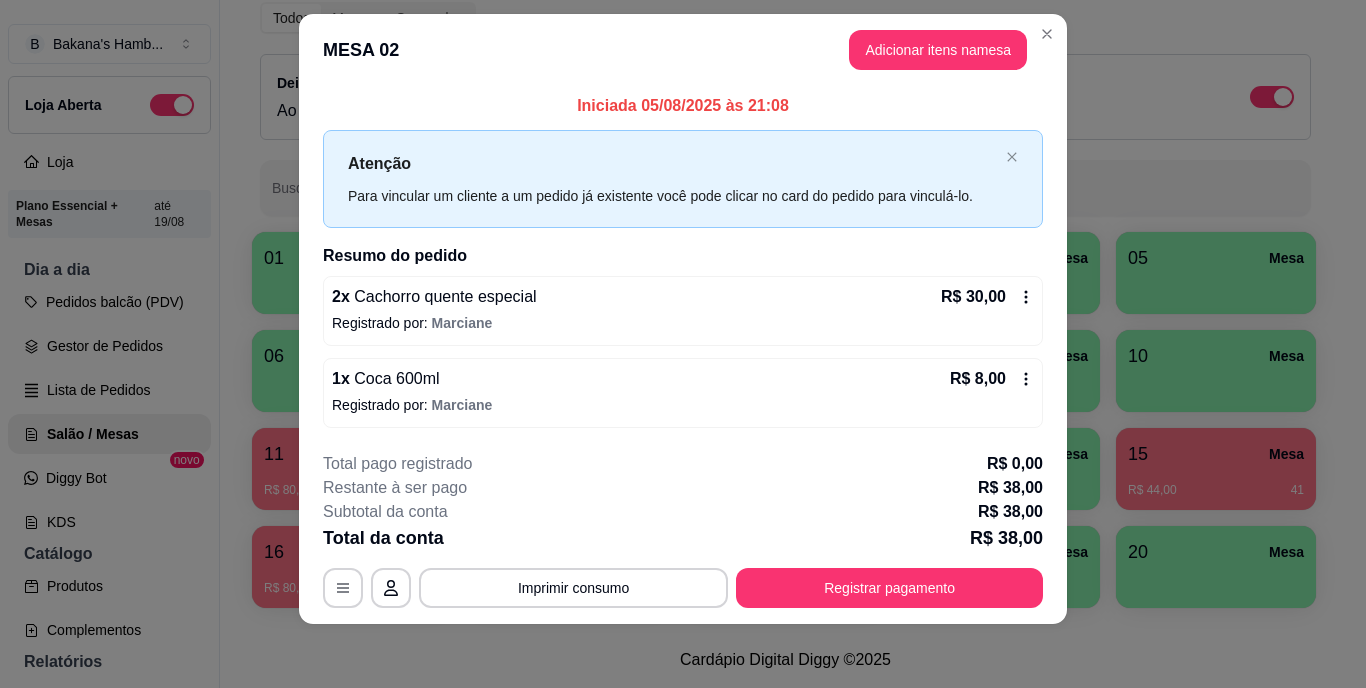 scroll, scrollTop: 25, scrollLeft: 0, axis: vertical 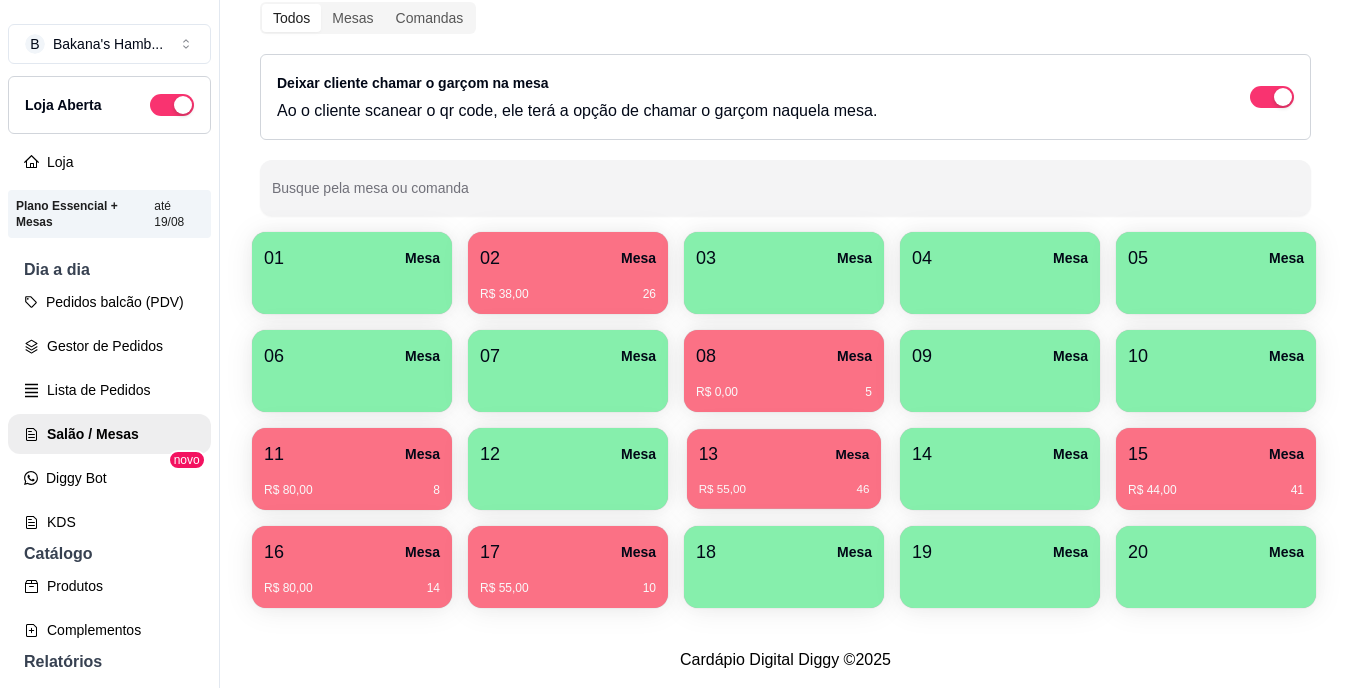 click on "13 Mesa" at bounding box center (784, 454) 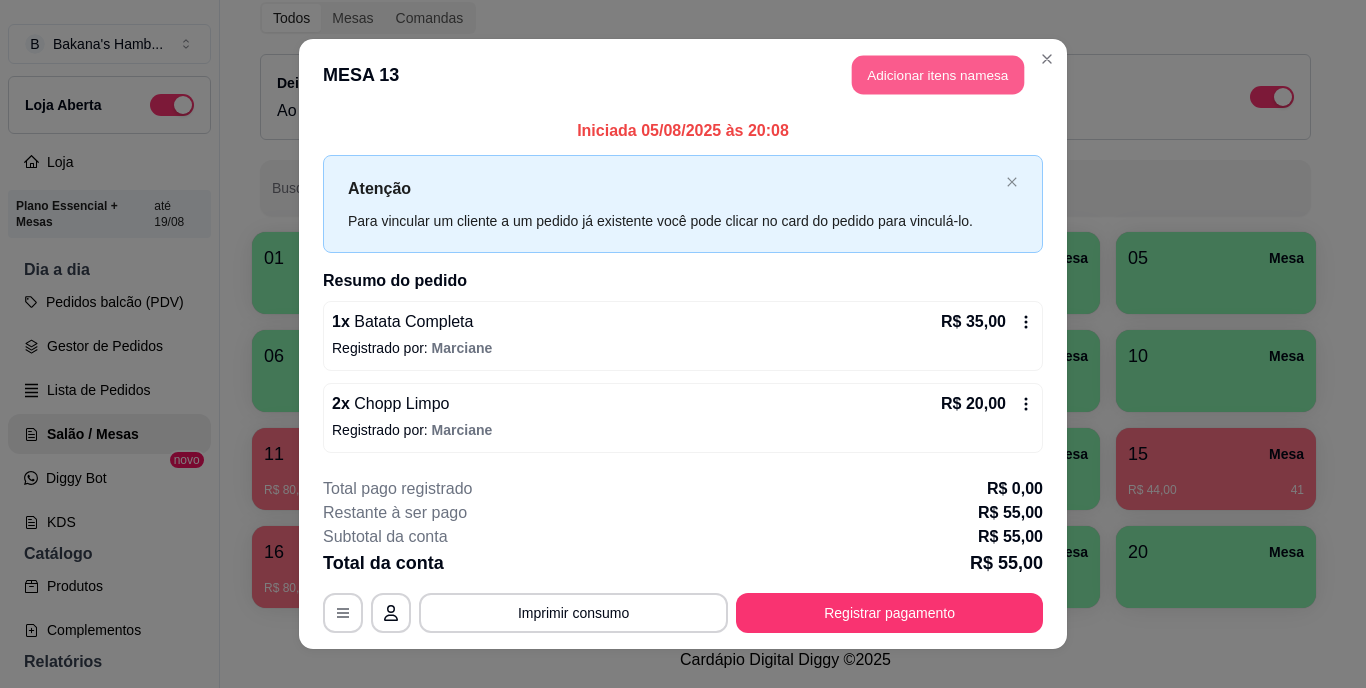 click on "Adicionar itens na  mesa" at bounding box center (938, 75) 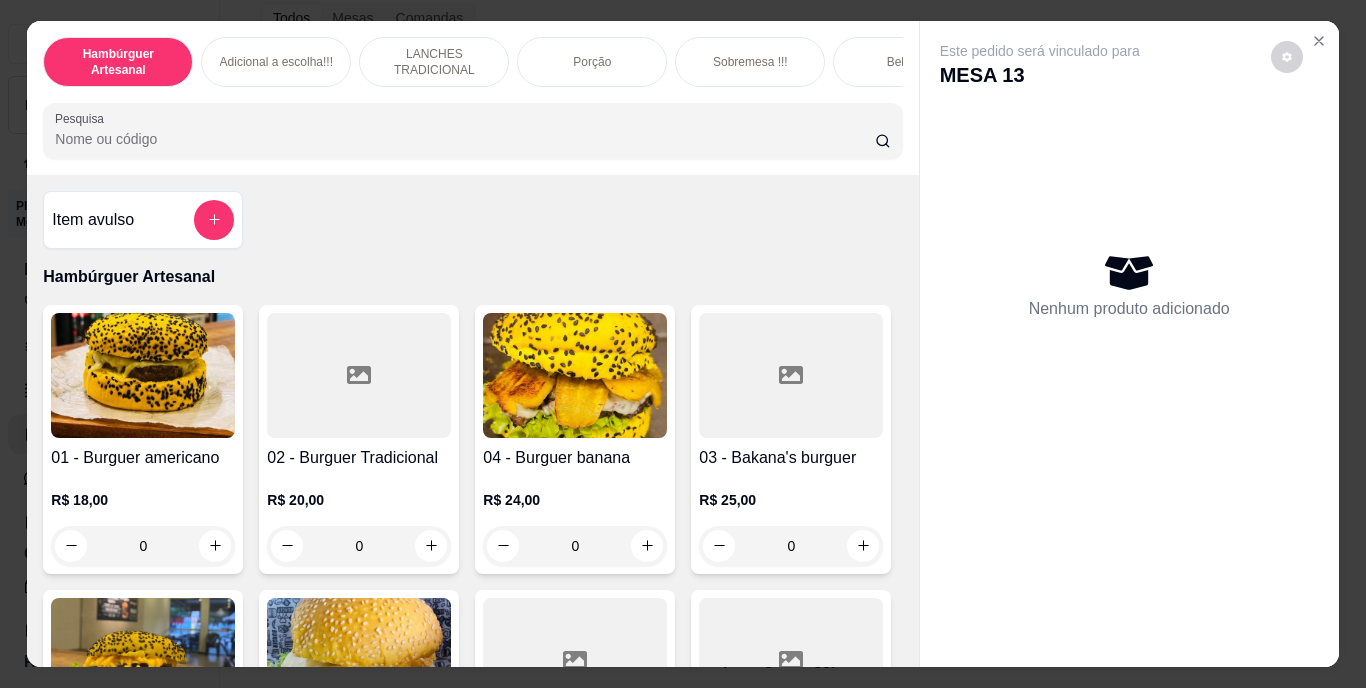 click on "Pesquisa" at bounding box center (465, 139) 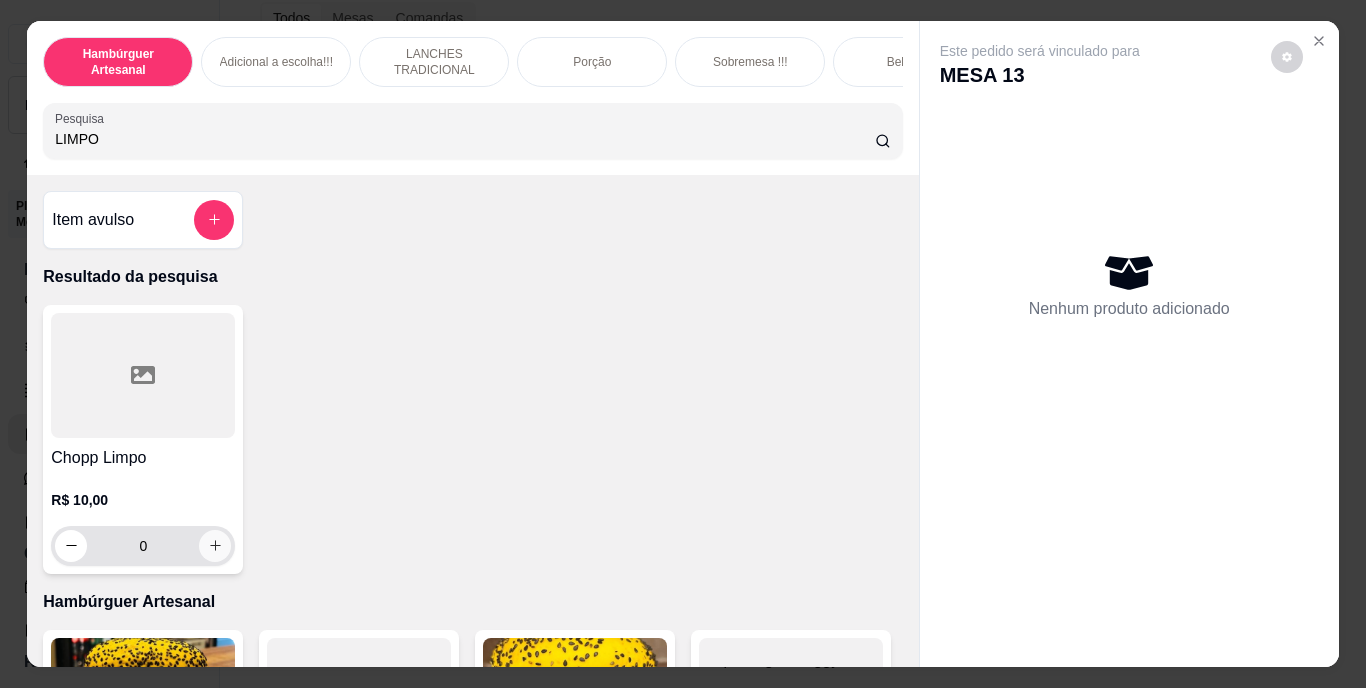 type on "LIMPO" 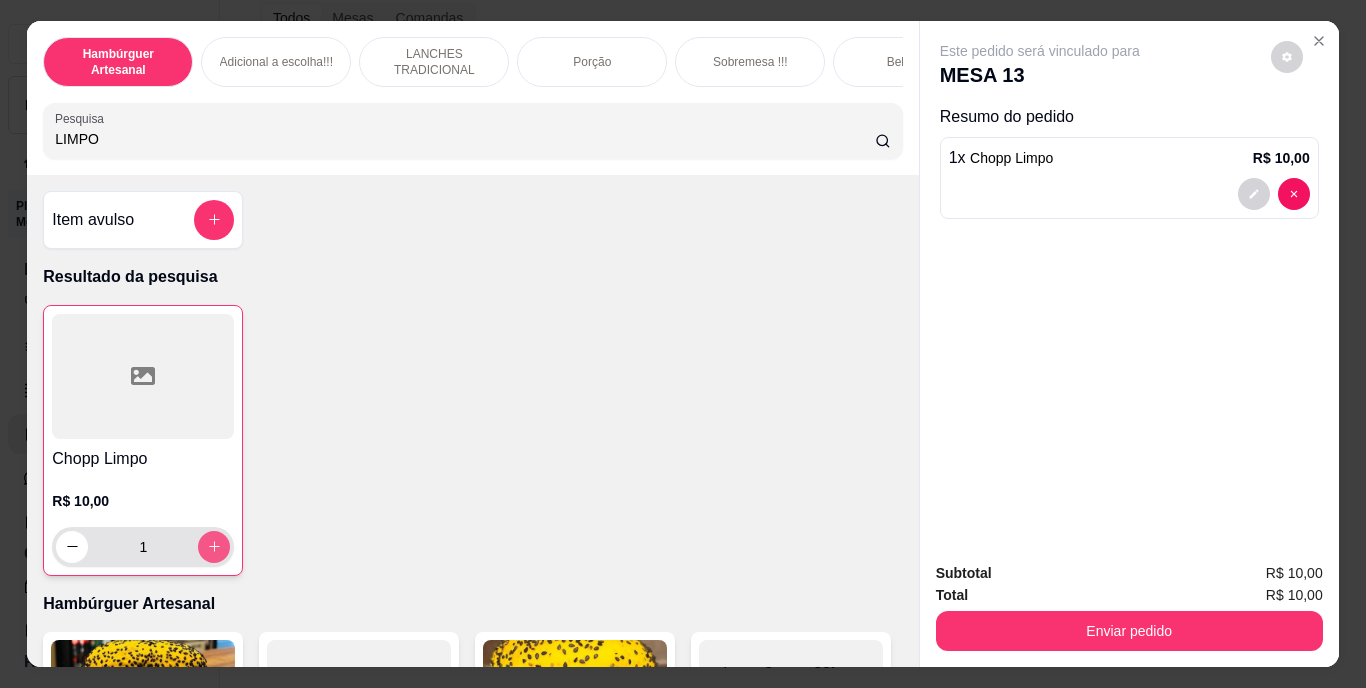 type on "1" 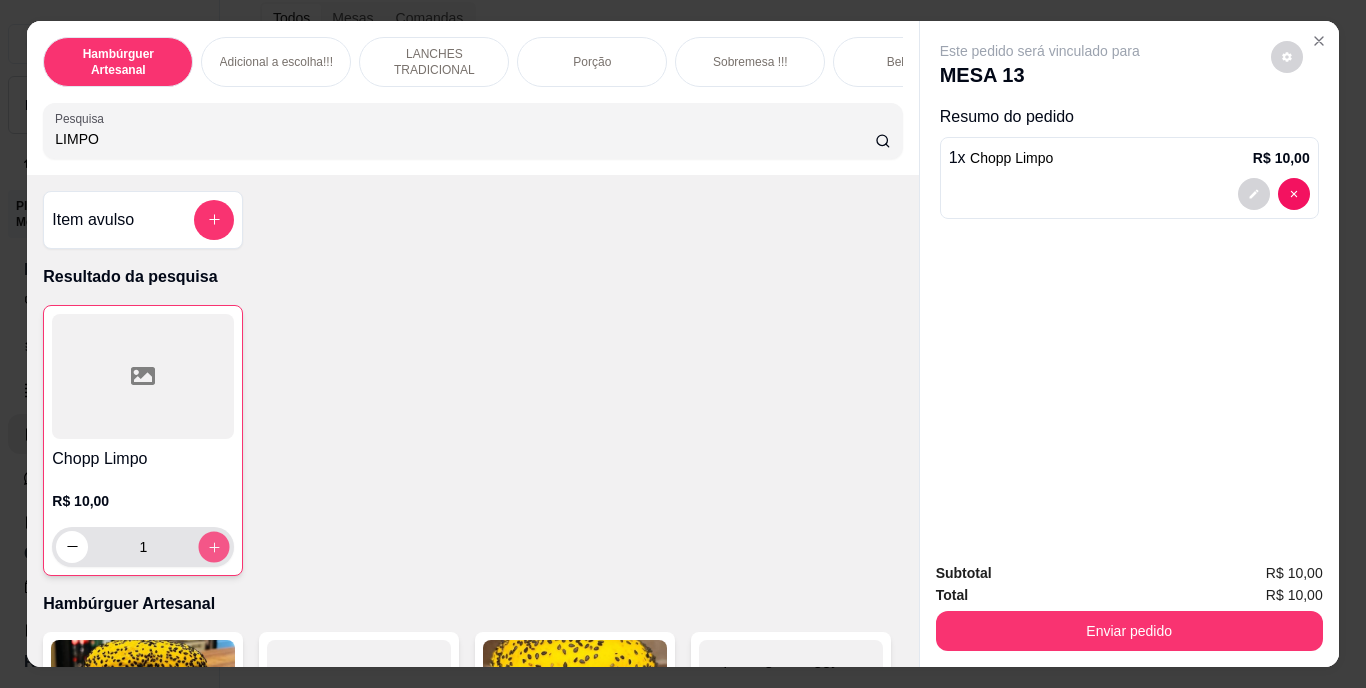 click 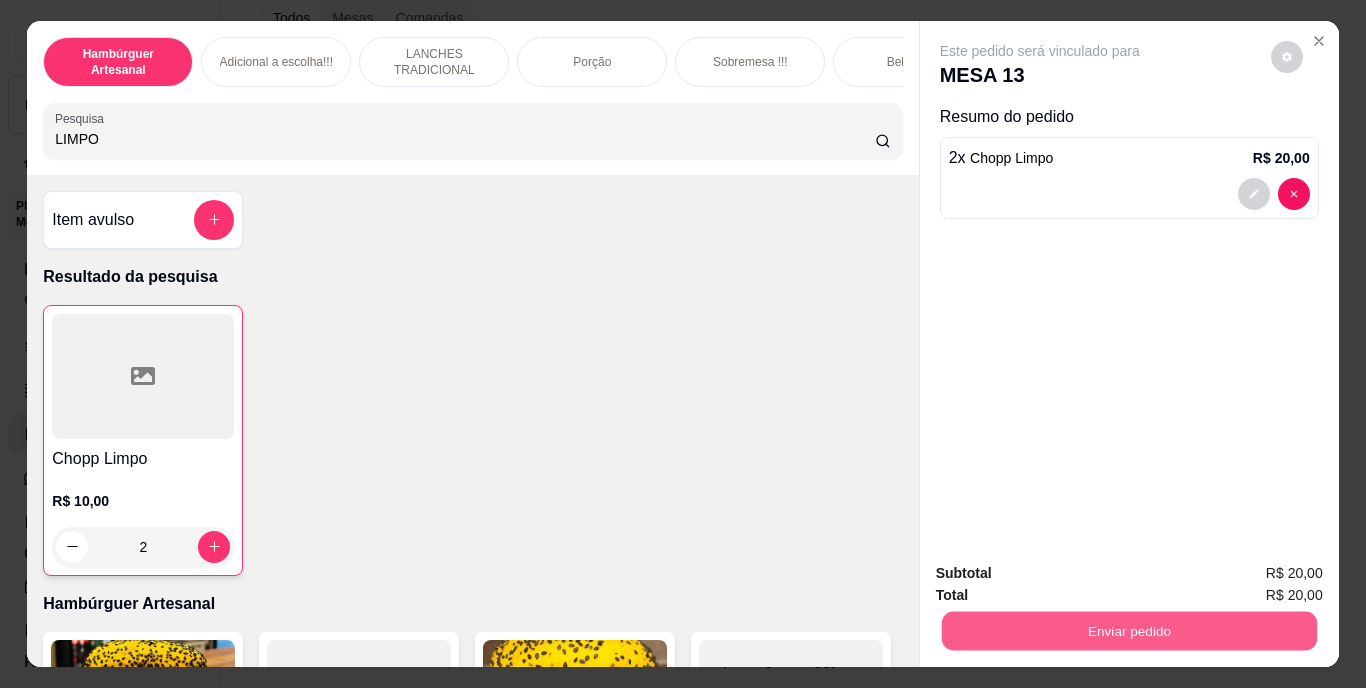 click on "Enviar pedido" at bounding box center [1128, 631] 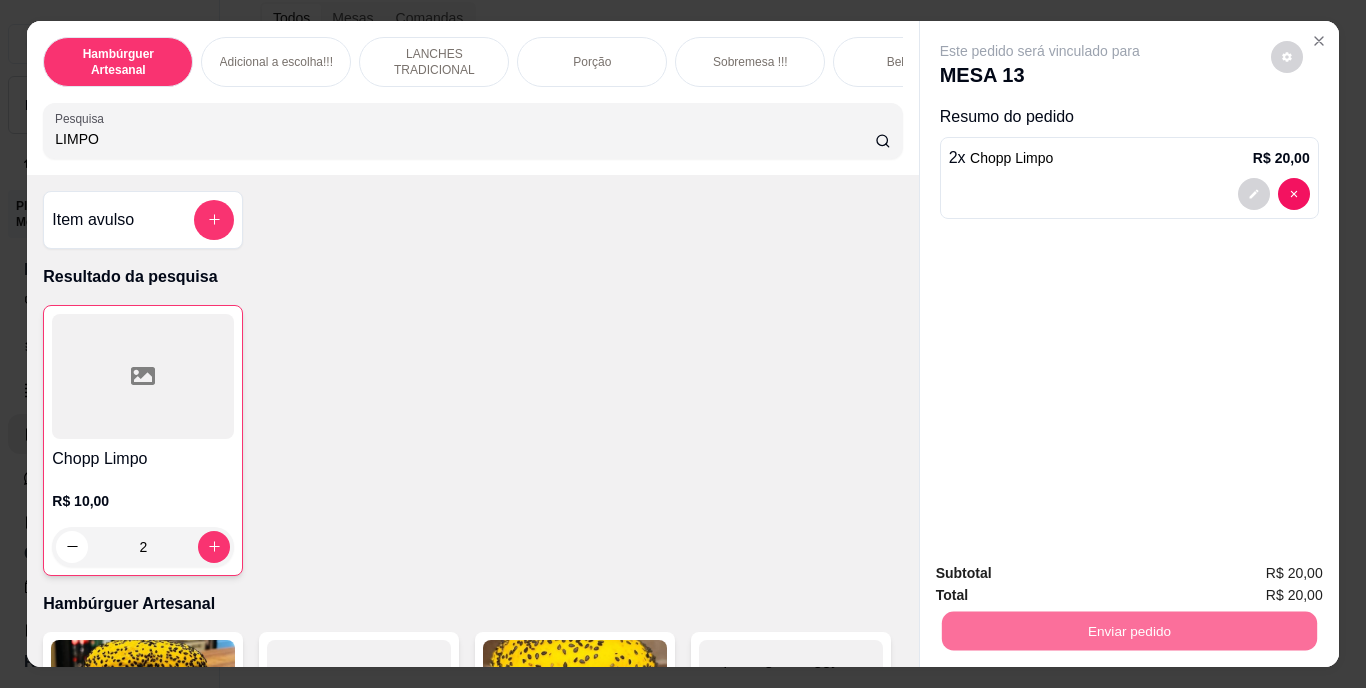 click on "Não registrar e enviar pedido" at bounding box center [1063, 574] 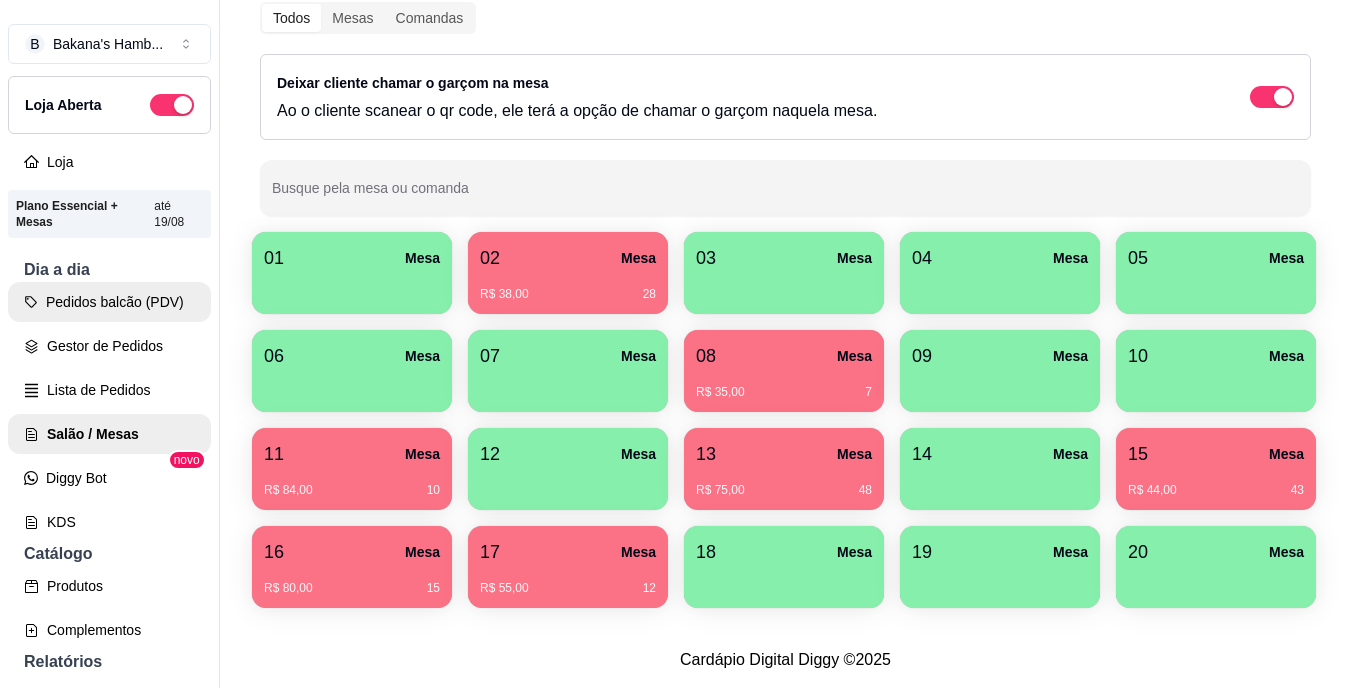 click on "Pedidos balcão (PDV)" at bounding box center [109, 302] 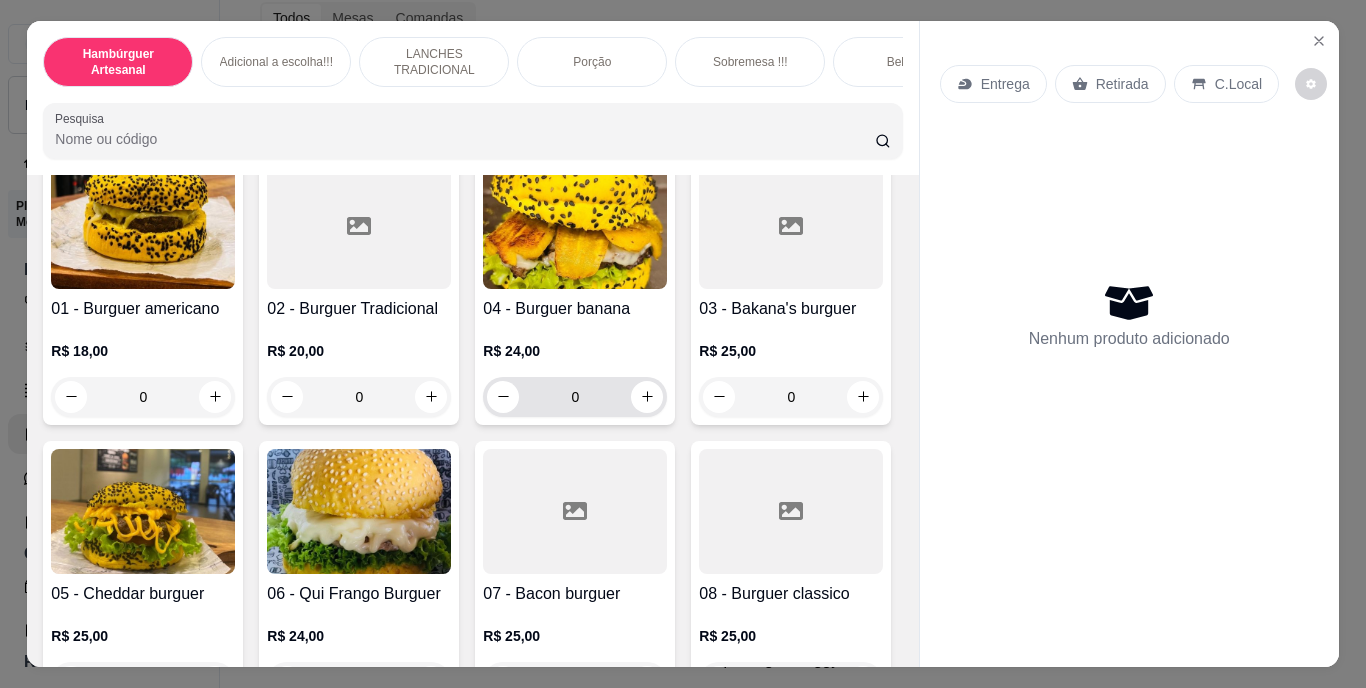 scroll, scrollTop: 272, scrollLeft: 0, axis: vertical 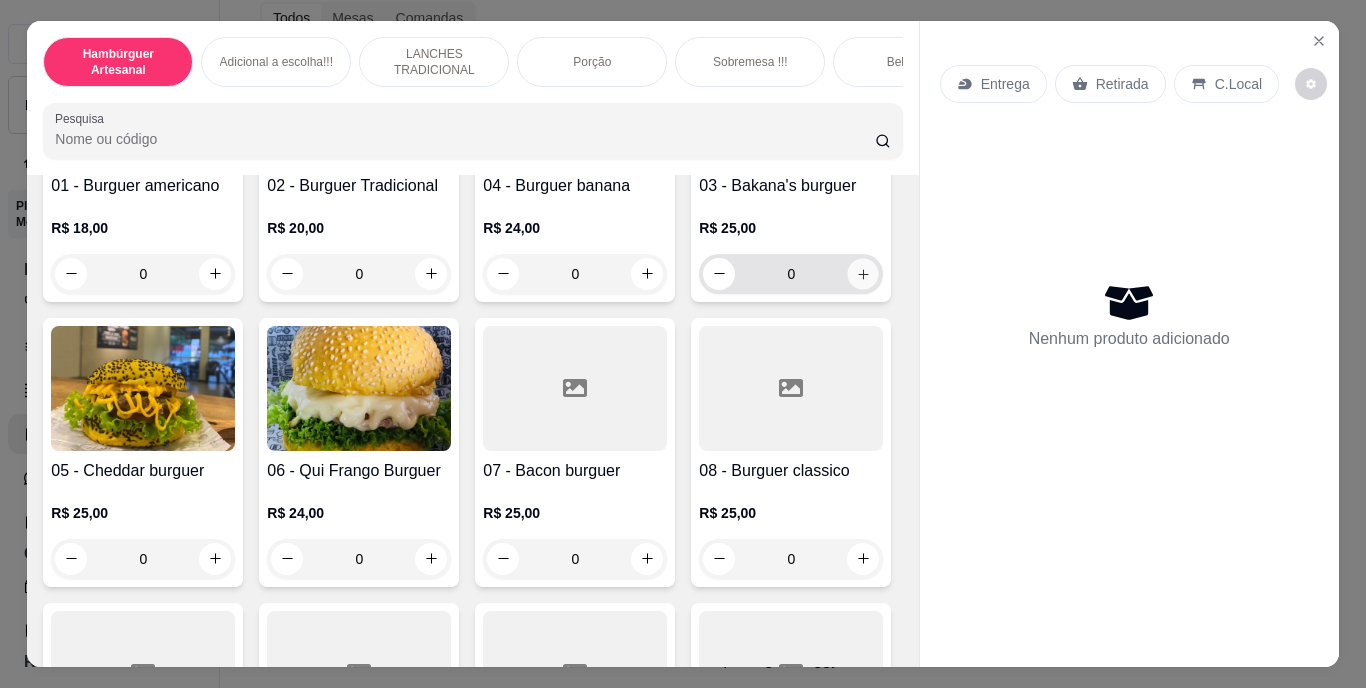 click 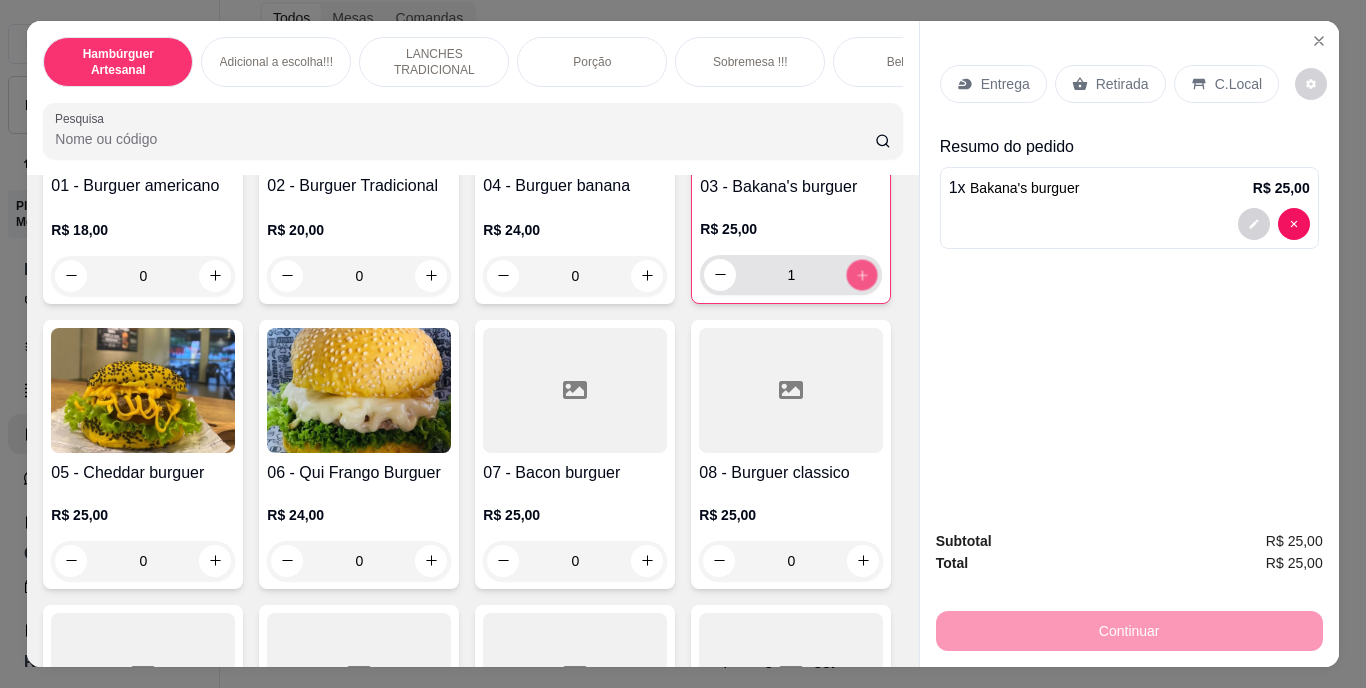 click 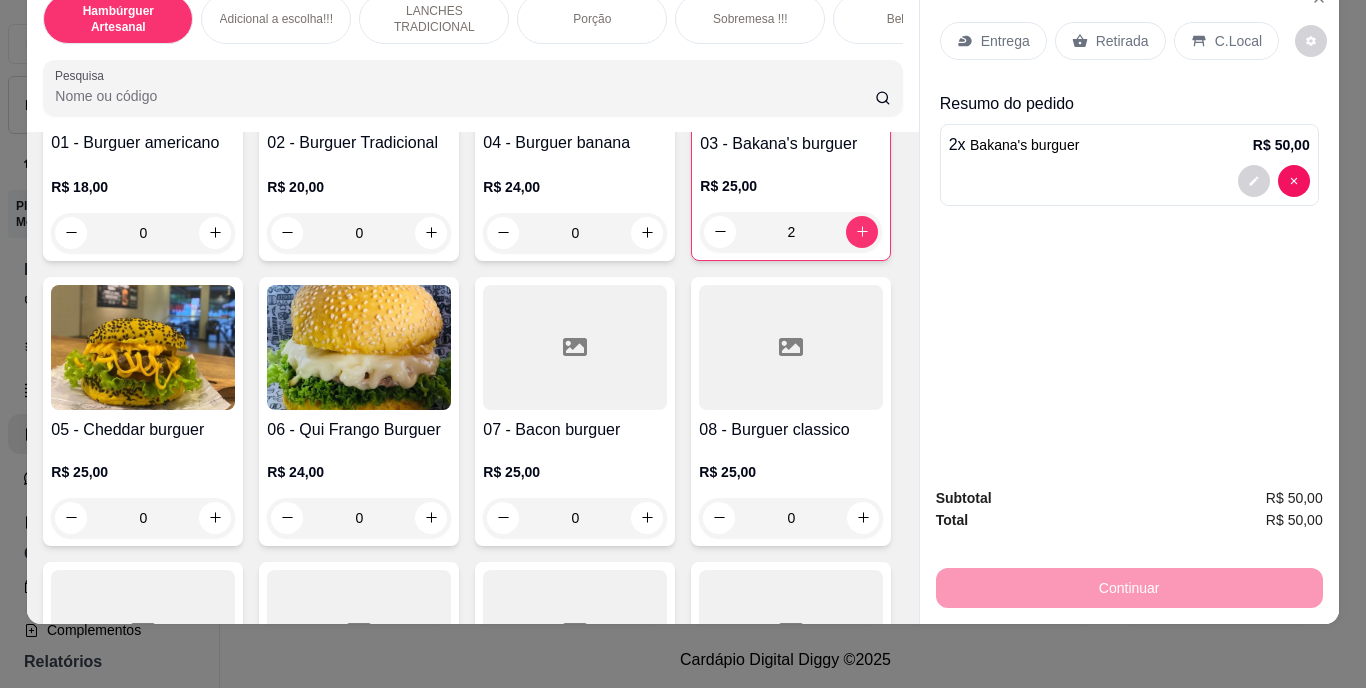 scroll, scrollTop: 51, scrollLeft: 0, axis: vertical 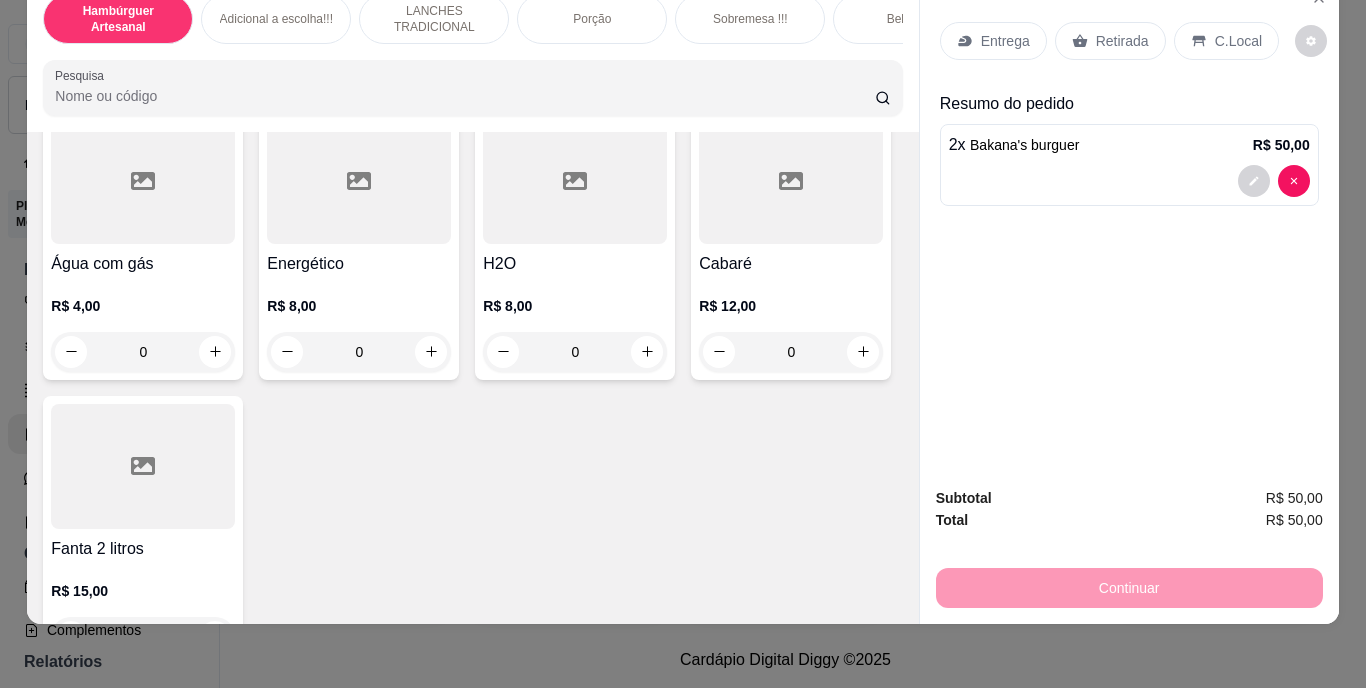 click 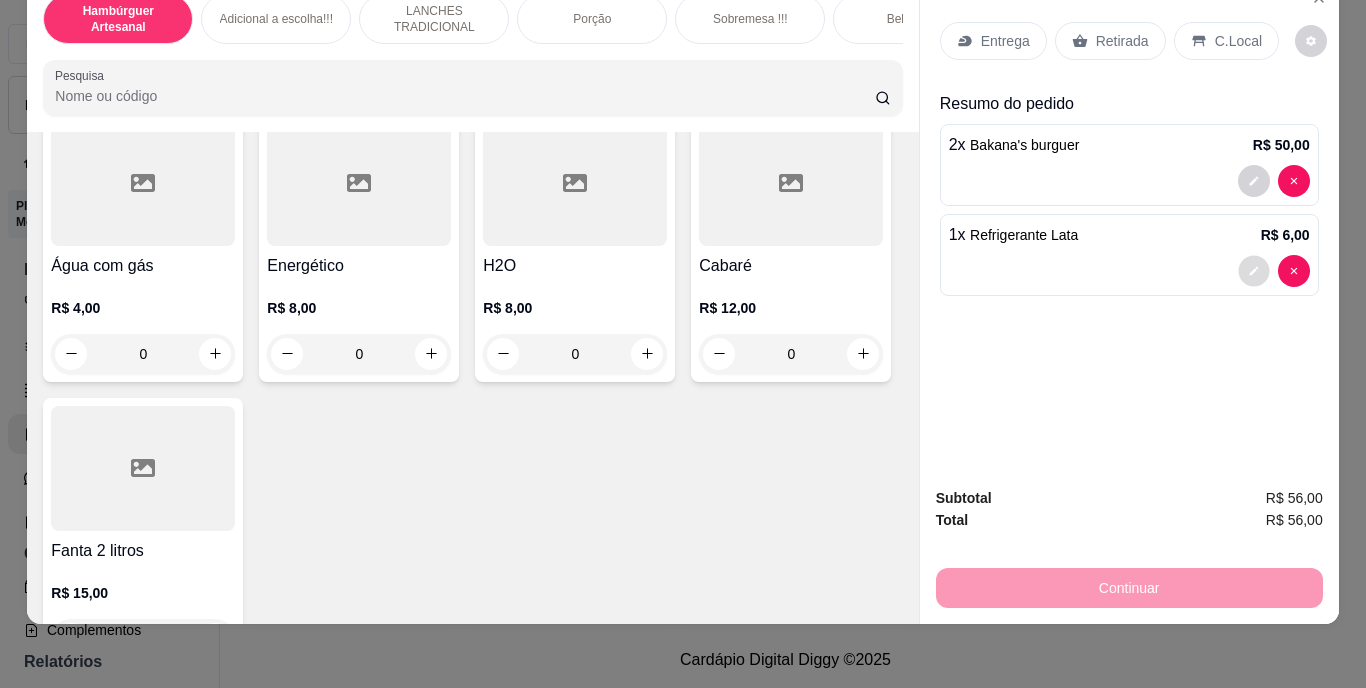 click at bounding box center (1253, 270) 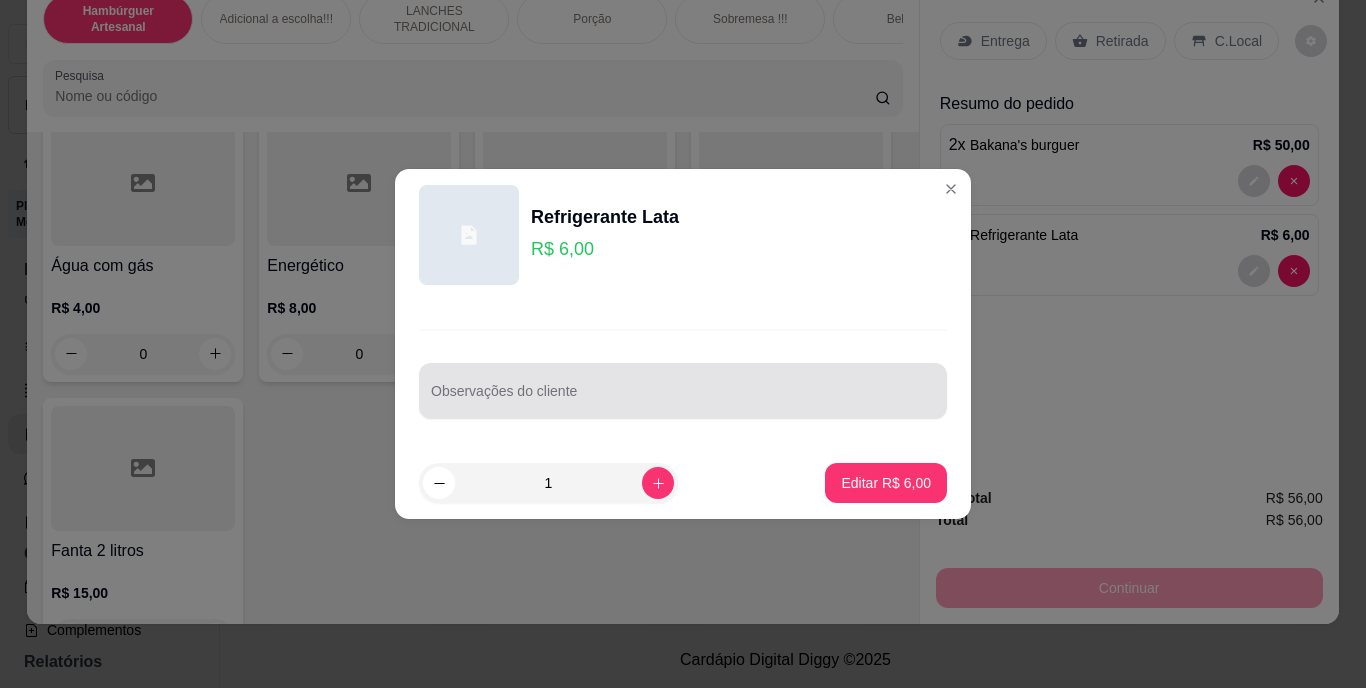 click at bounding box center (683, 391) 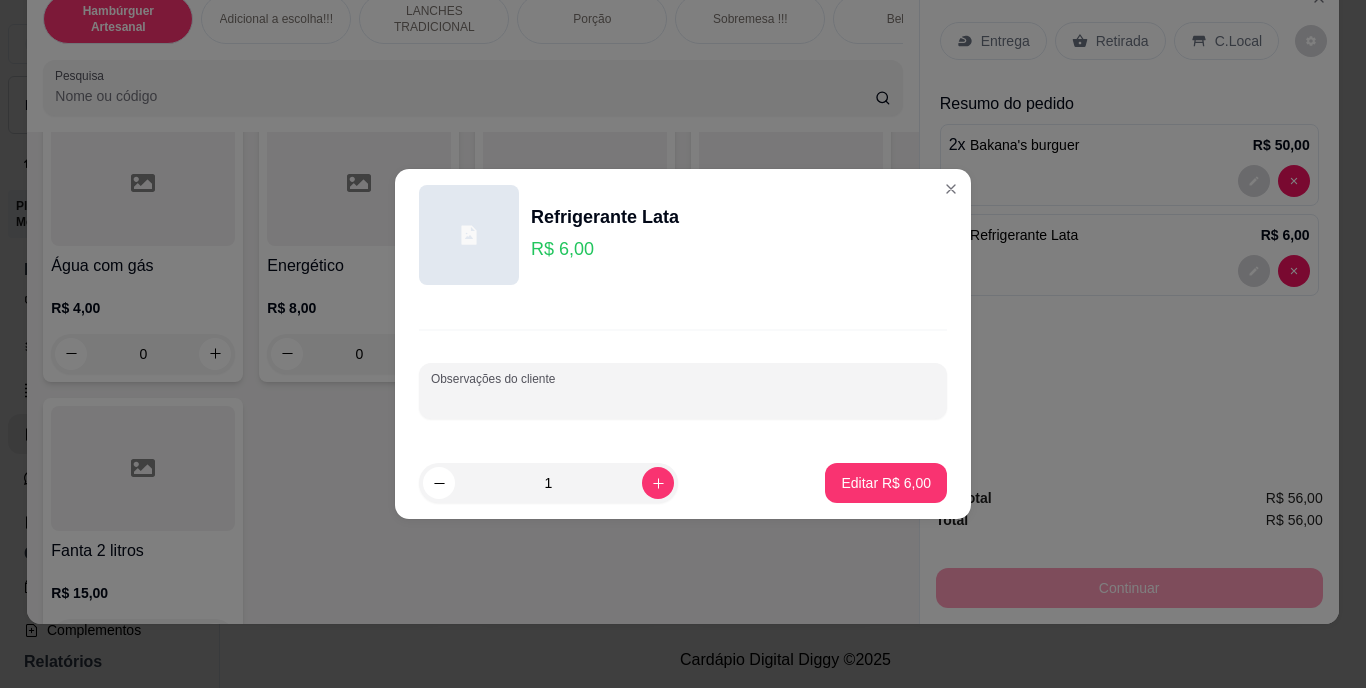 type on "S" 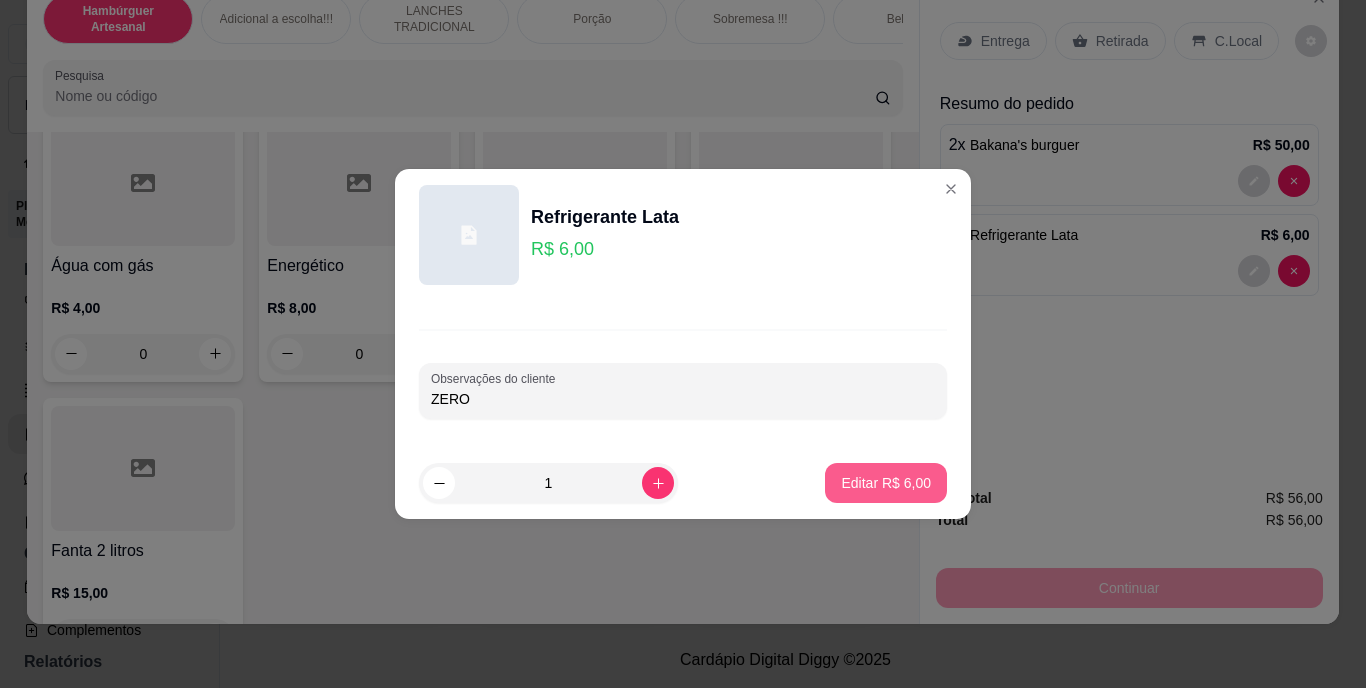 type on "ZERO" 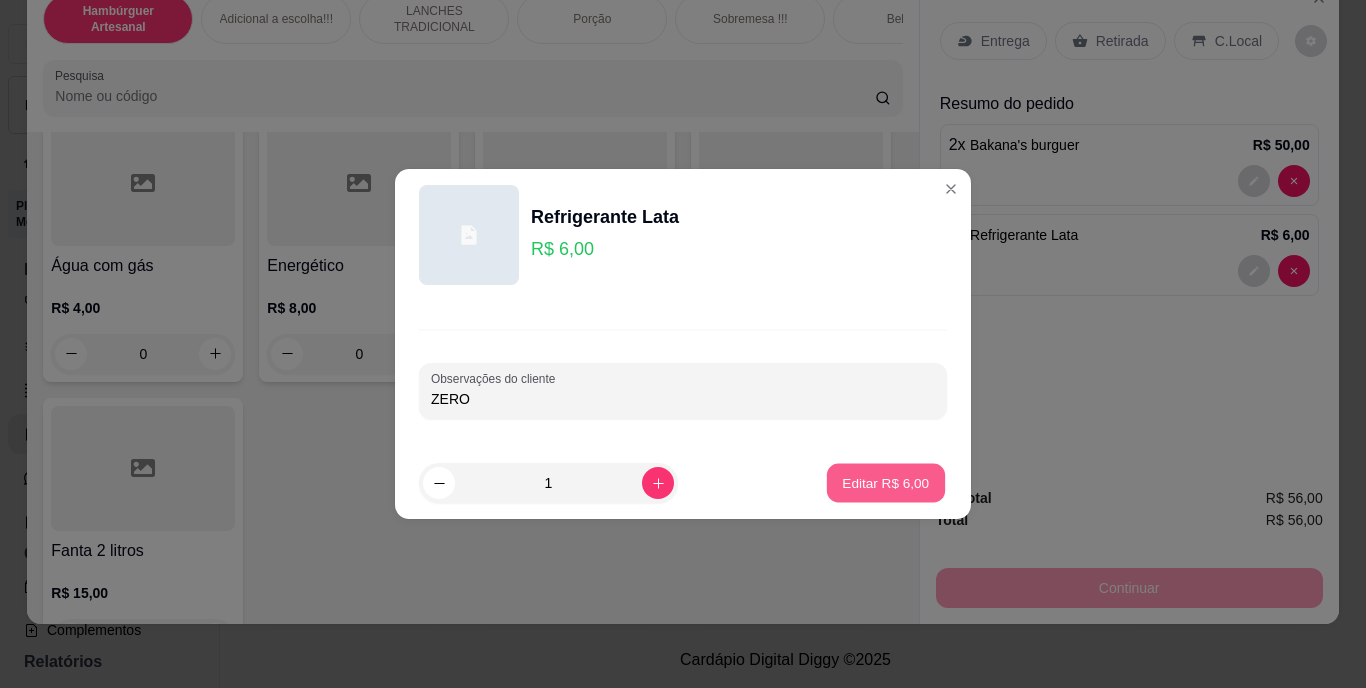 click on "Editar   R$ 6,00" at bounding box center [886, 483] 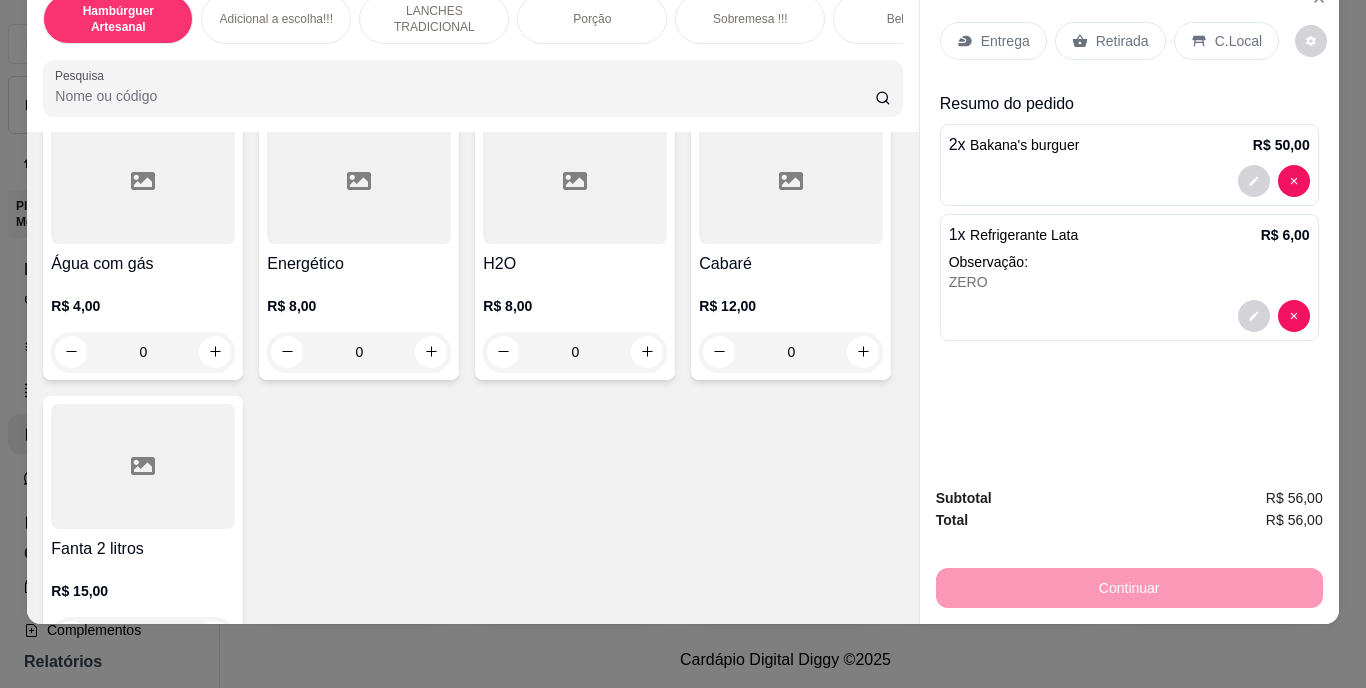 scroll, scrollTop: 28, scrollLeft: 0, axis: vertical 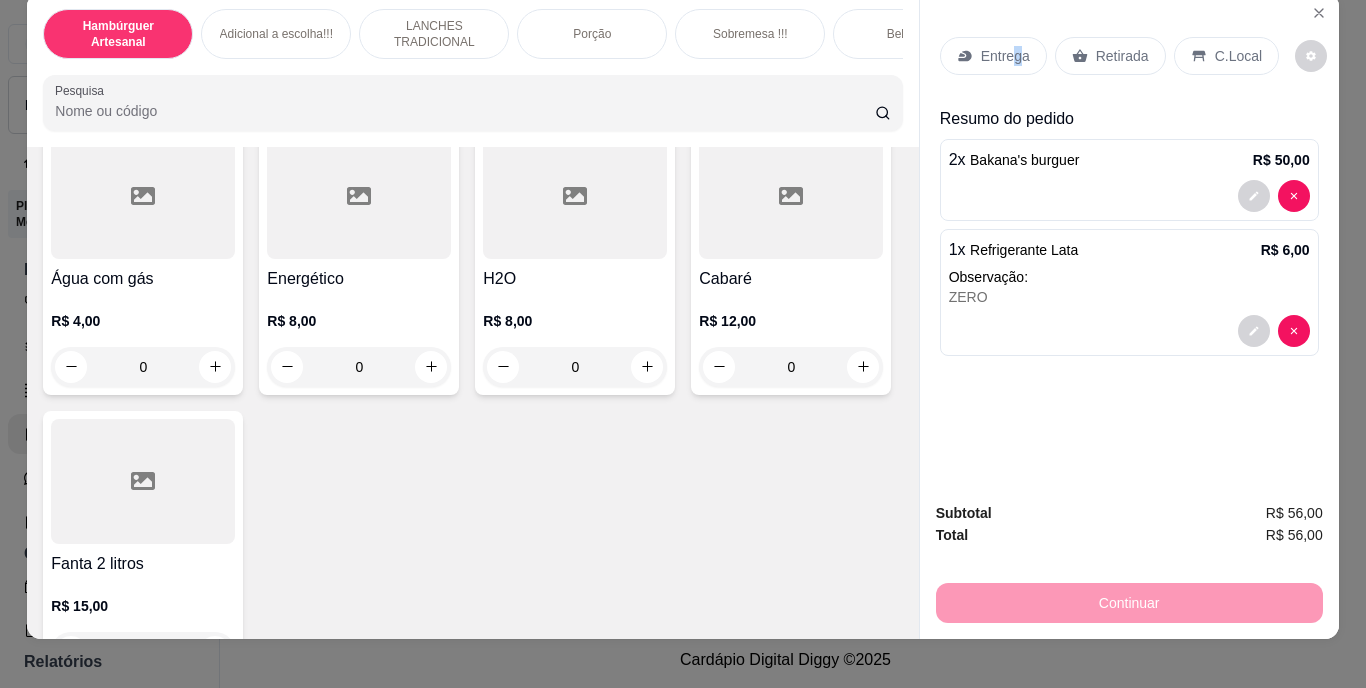 drag, startPoint x: 1012, startPoint y: 1, endPoint x: 1004, endPoint y: 27, distance: 27.202942 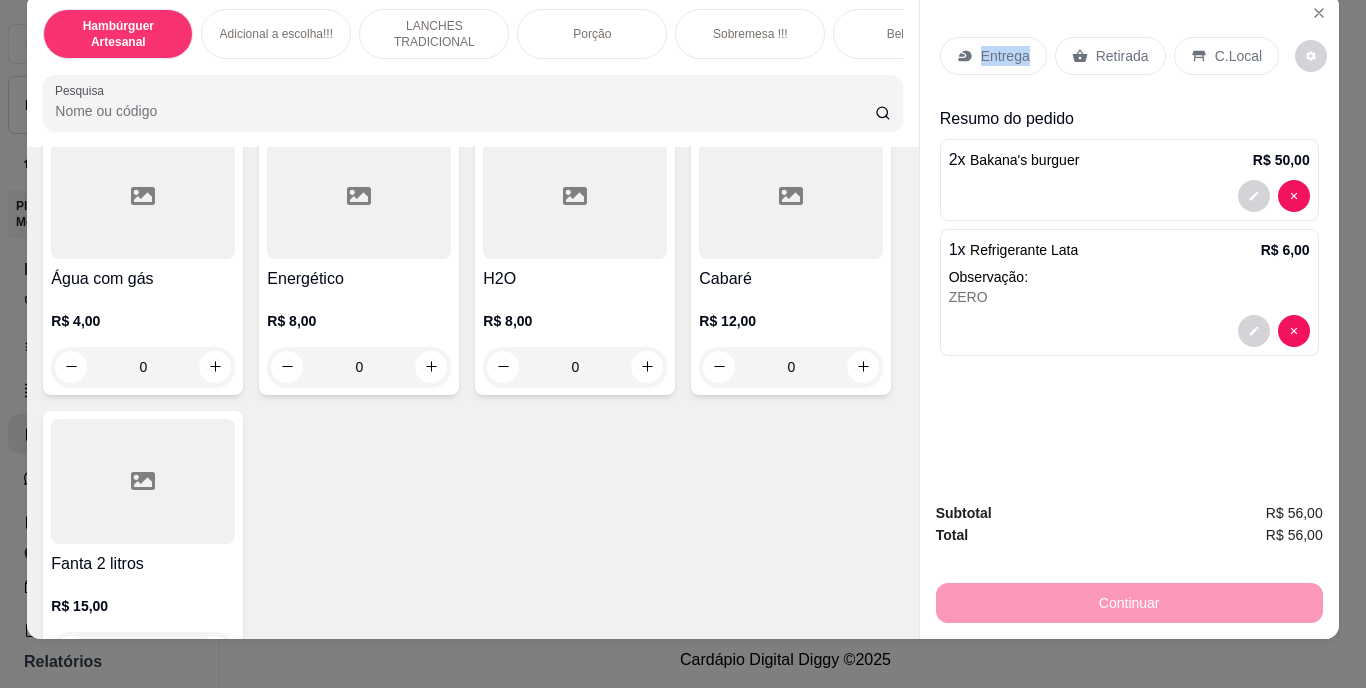 click on "Entrega Retirada C.Local" at bounding box center [1129, 56] 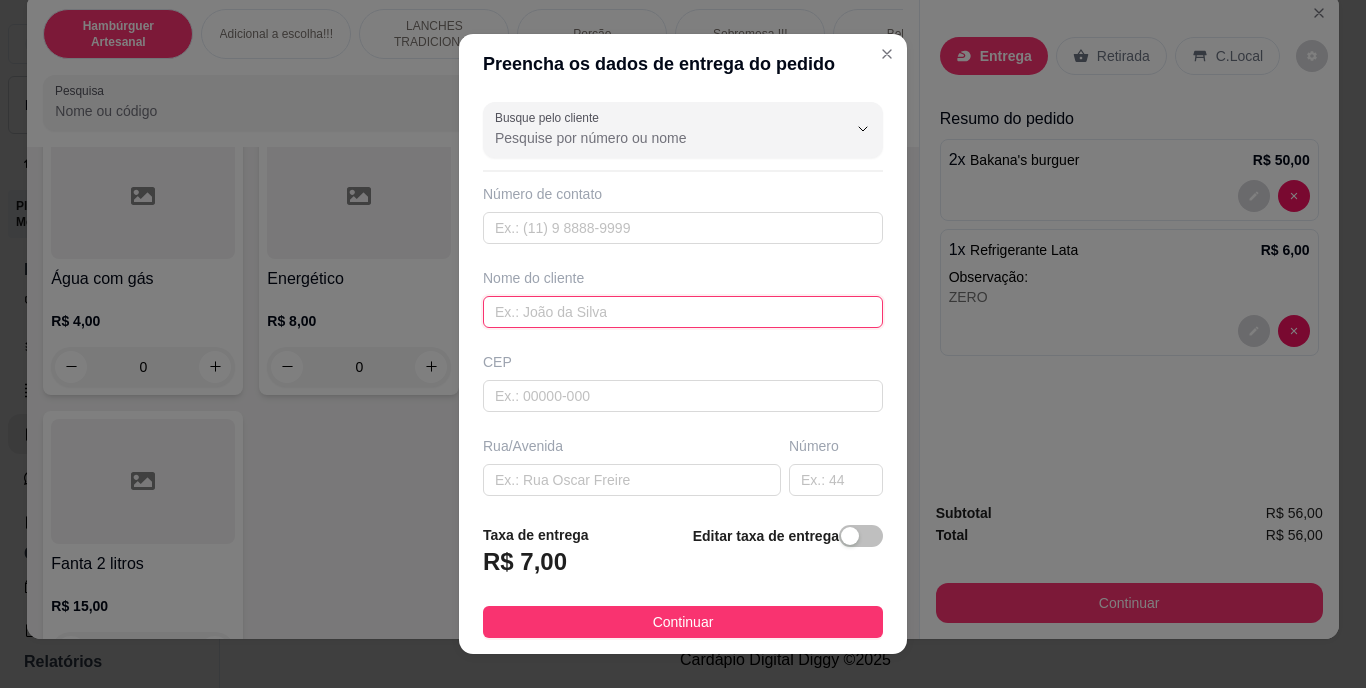 click at bounding box center (683, 312) 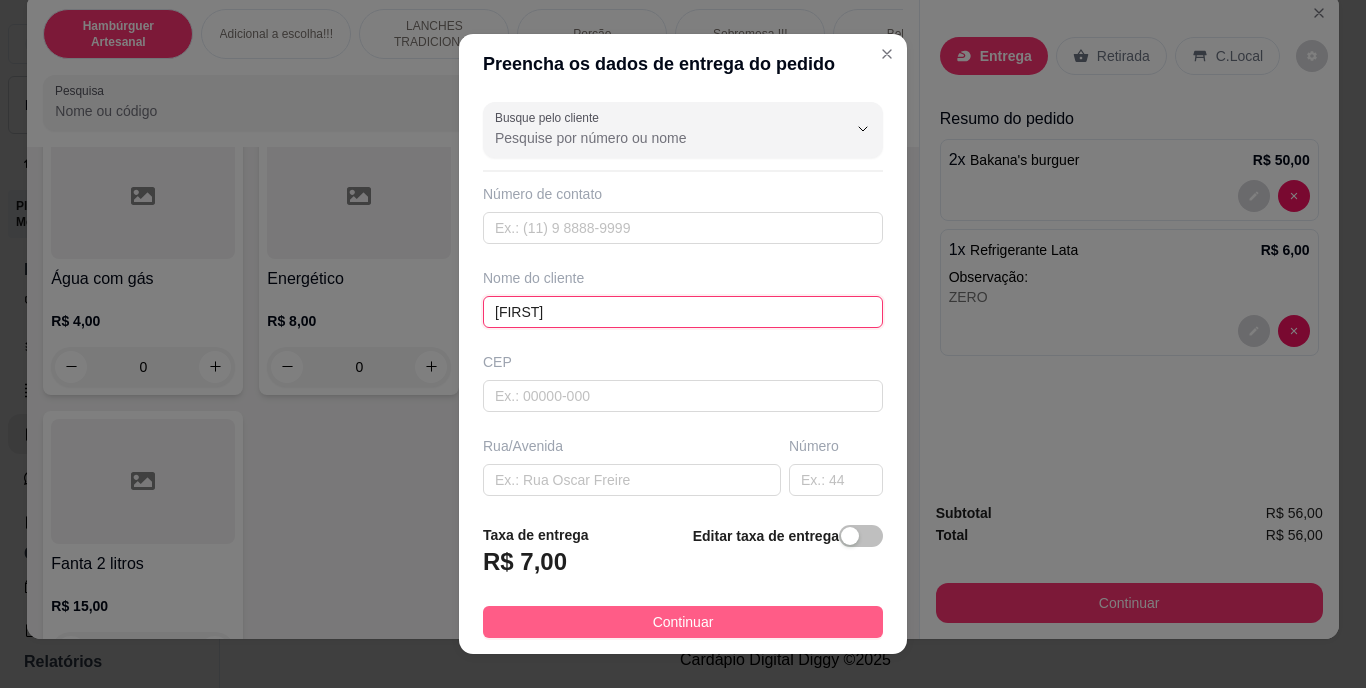 type on "[FIRST]" 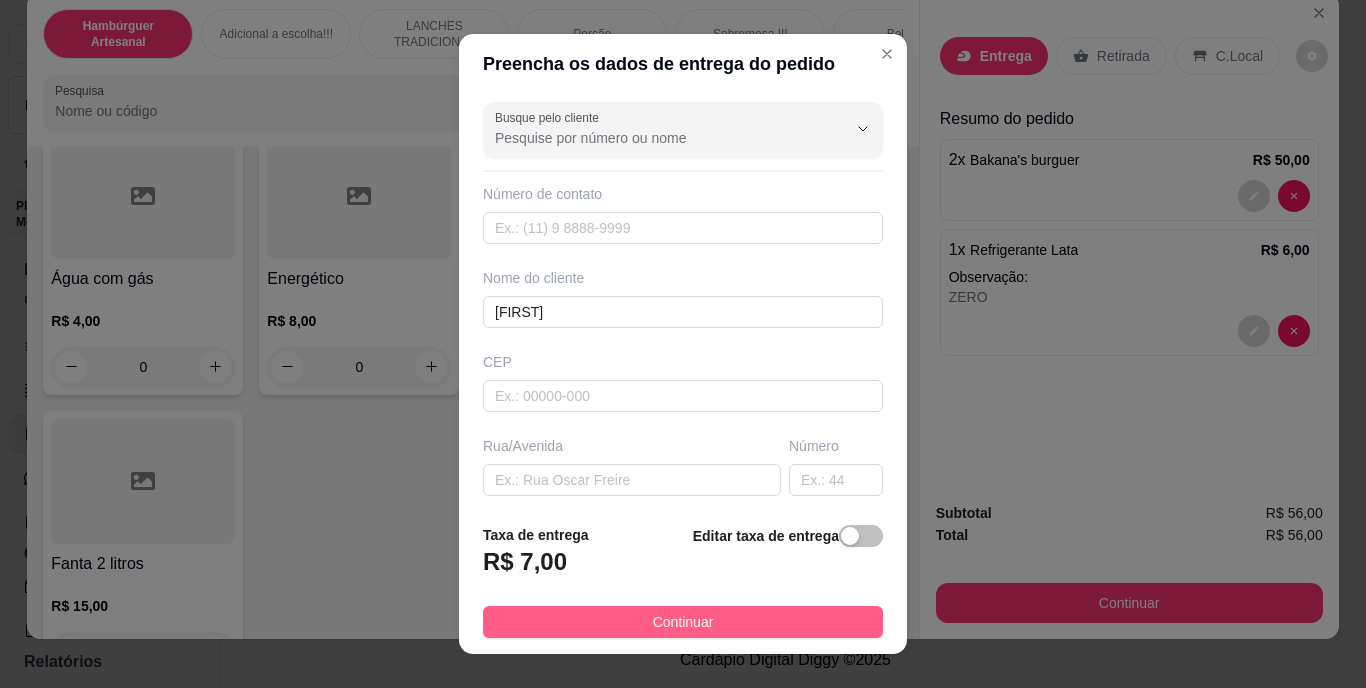 click on "Continuar" at bounding box center [683, 622] 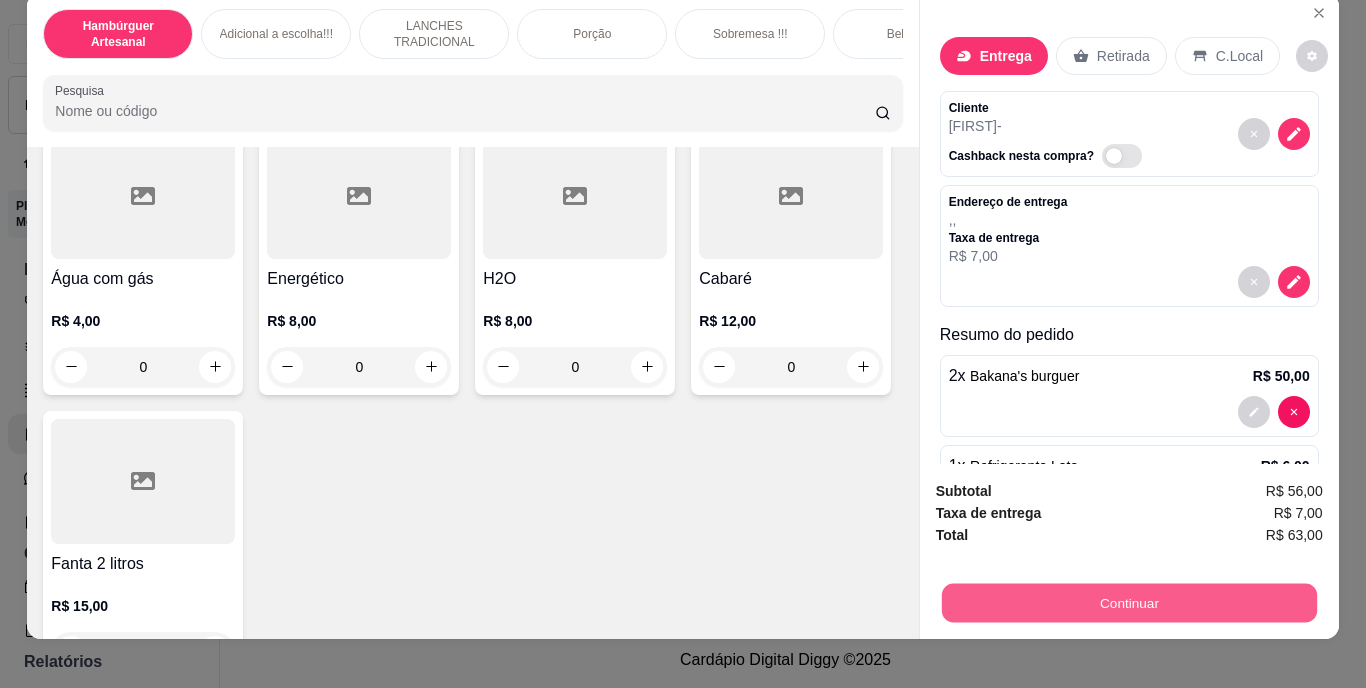 click on "Continuar" at bounding box center [1128, 603] 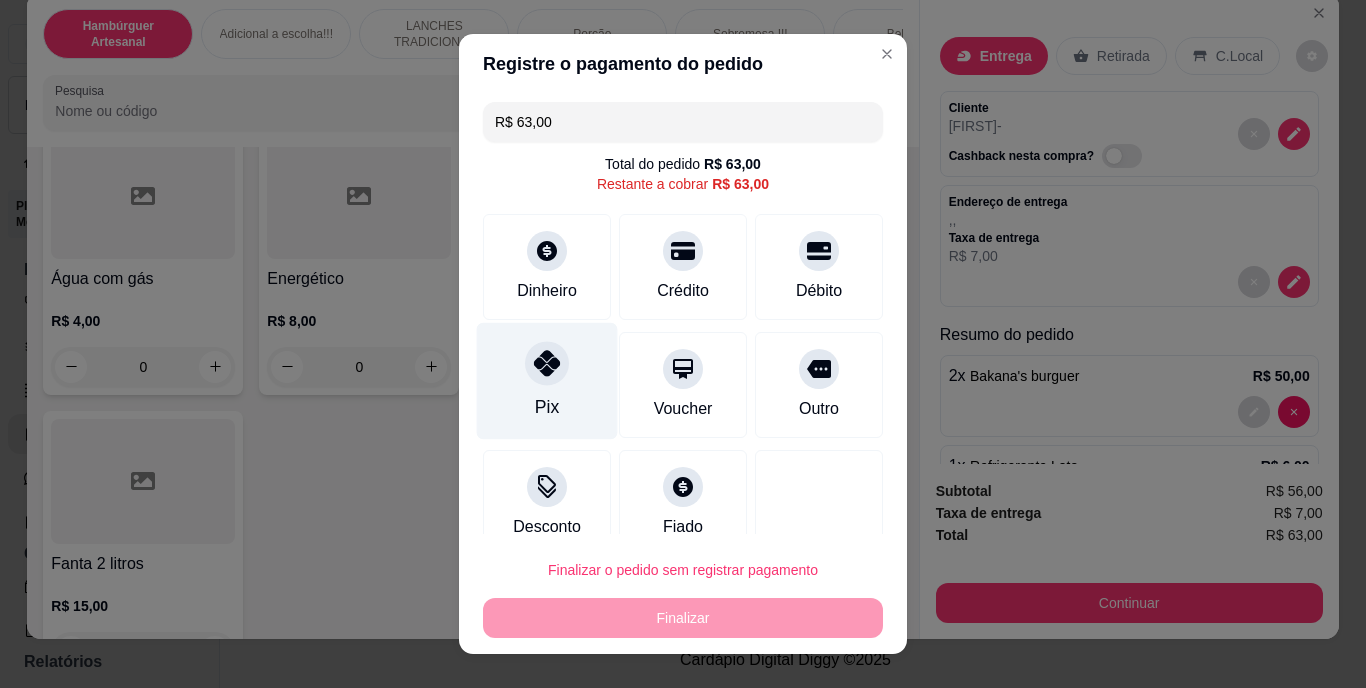 click on "Pix" at bounding box center (547, 381) 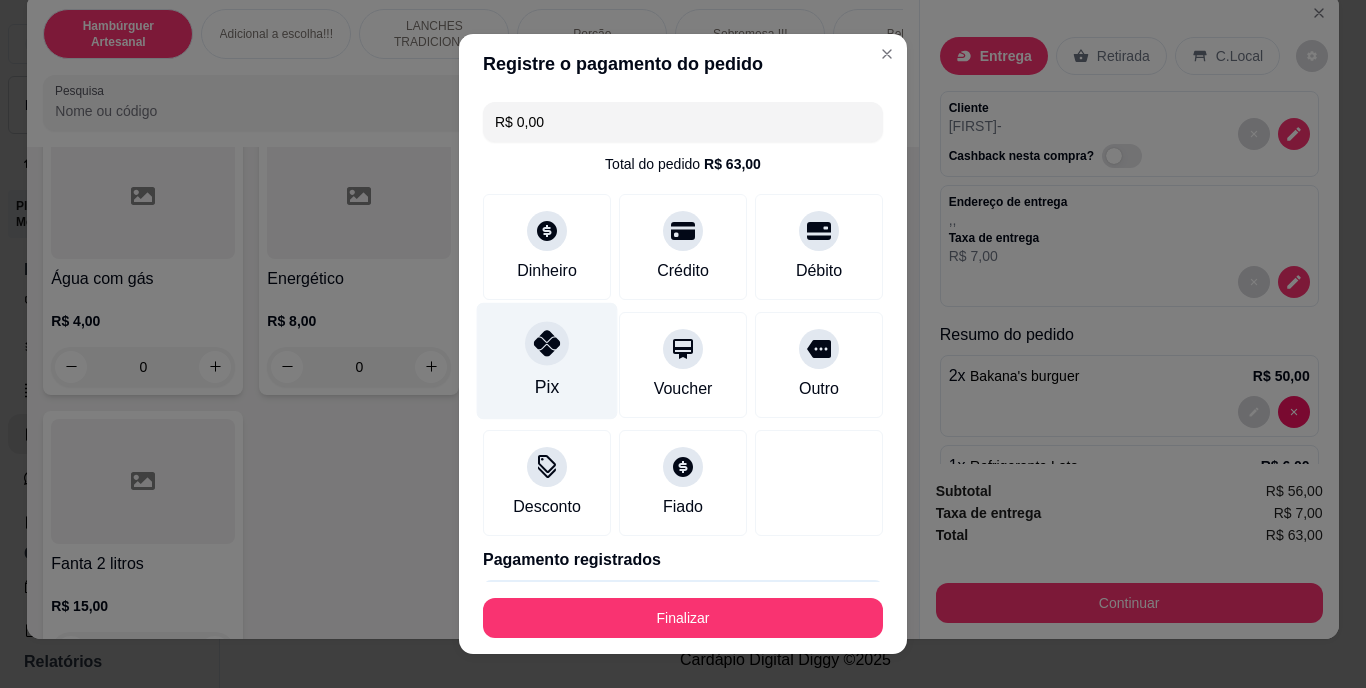 click on "Pix" at bounding box center [547, 361] 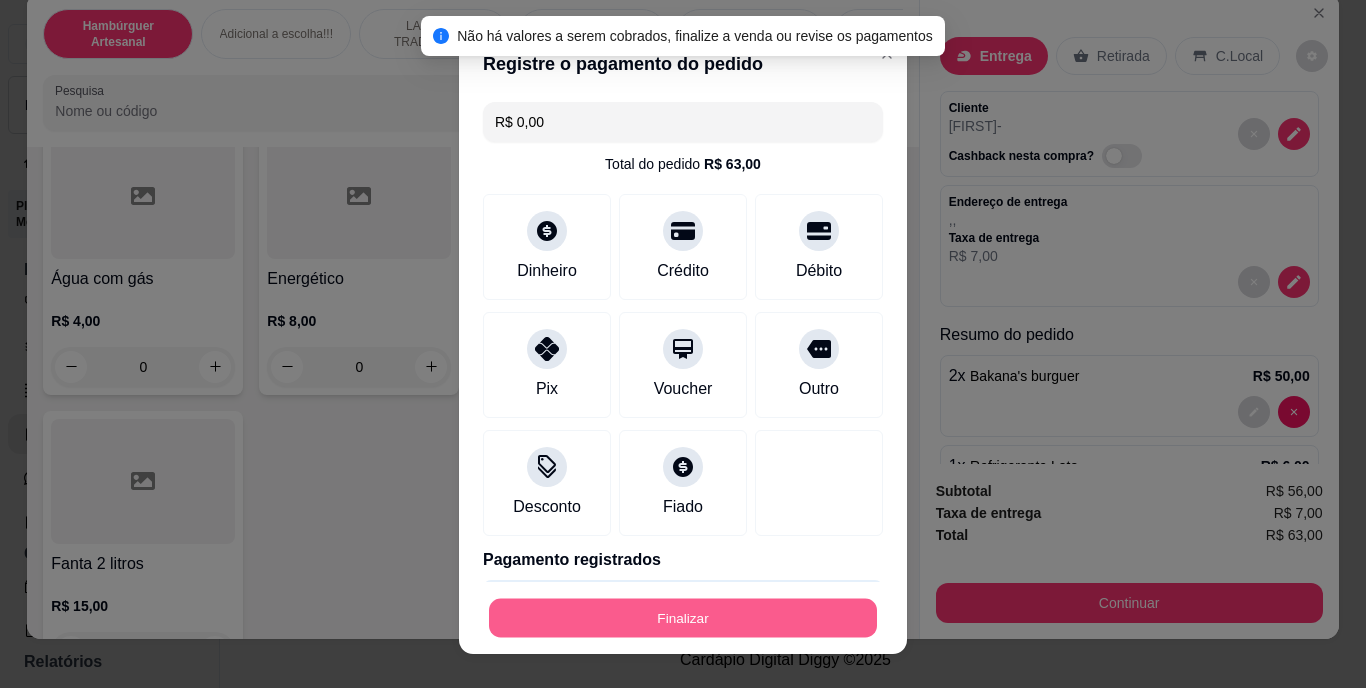 click on "Finalizar" at bounding box center [683, 617] 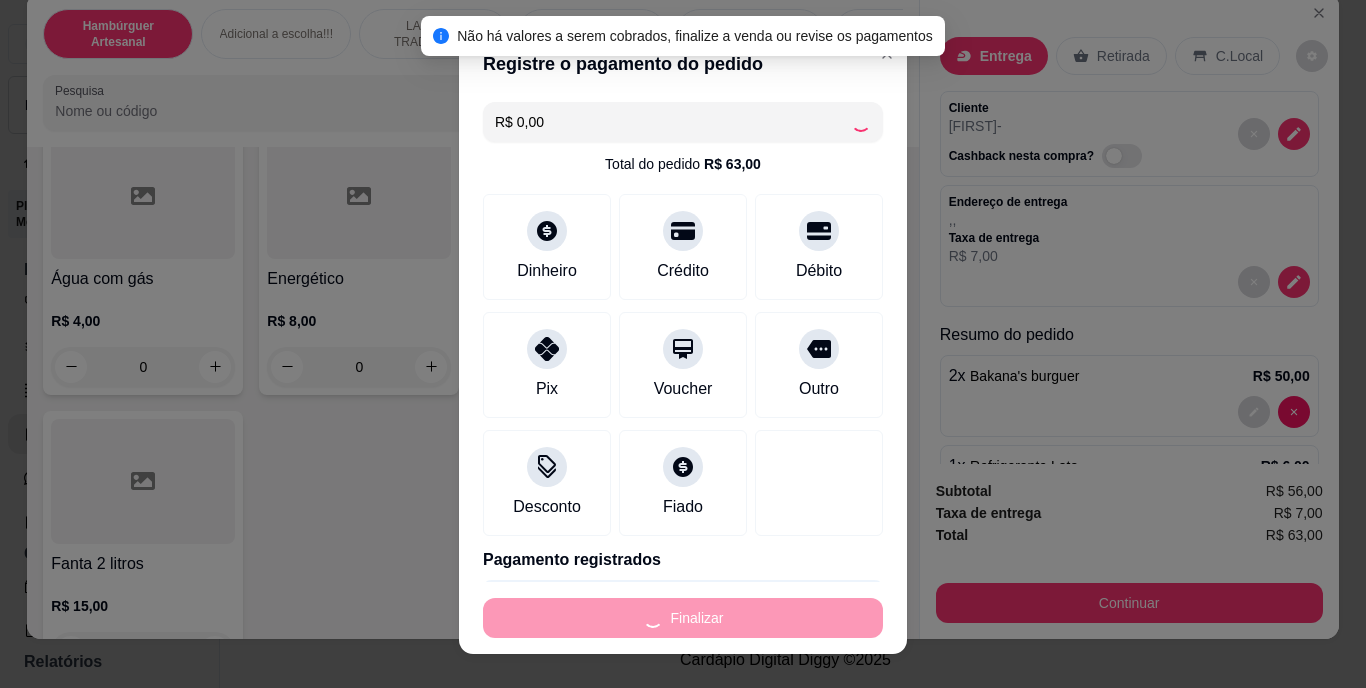 type on "0" 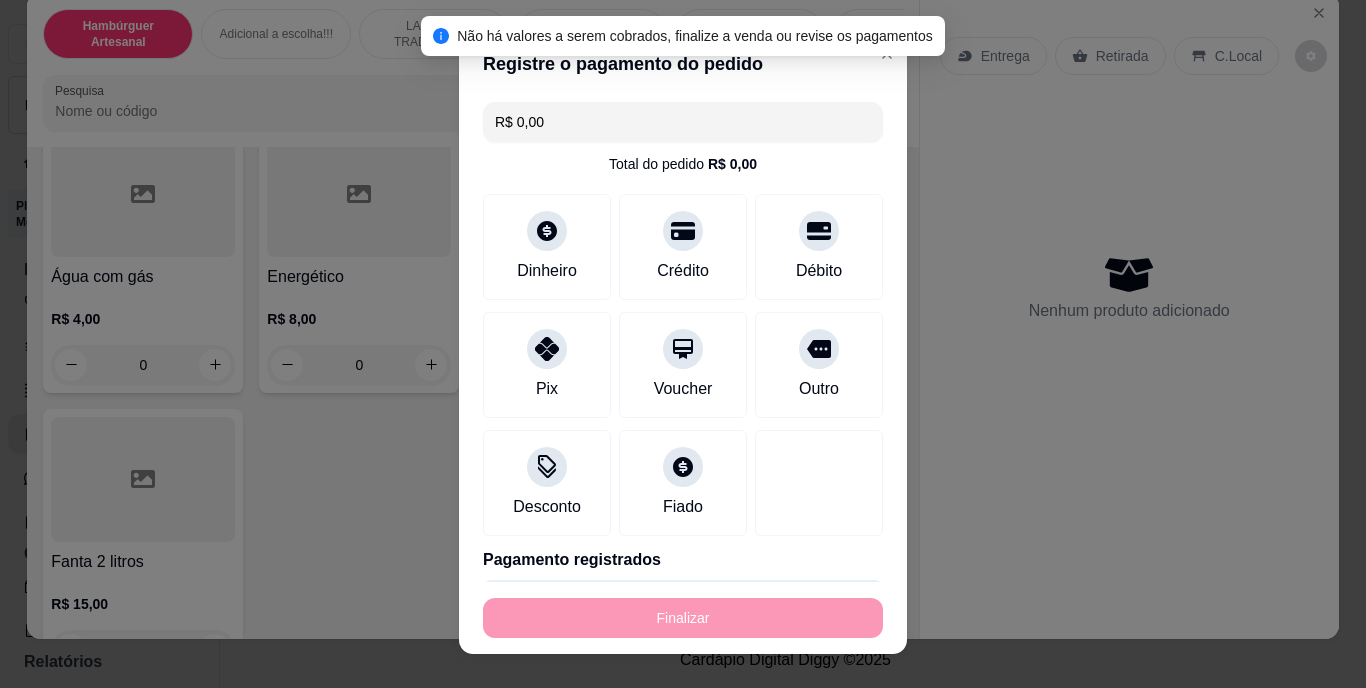 type on "-R$ 63,00" 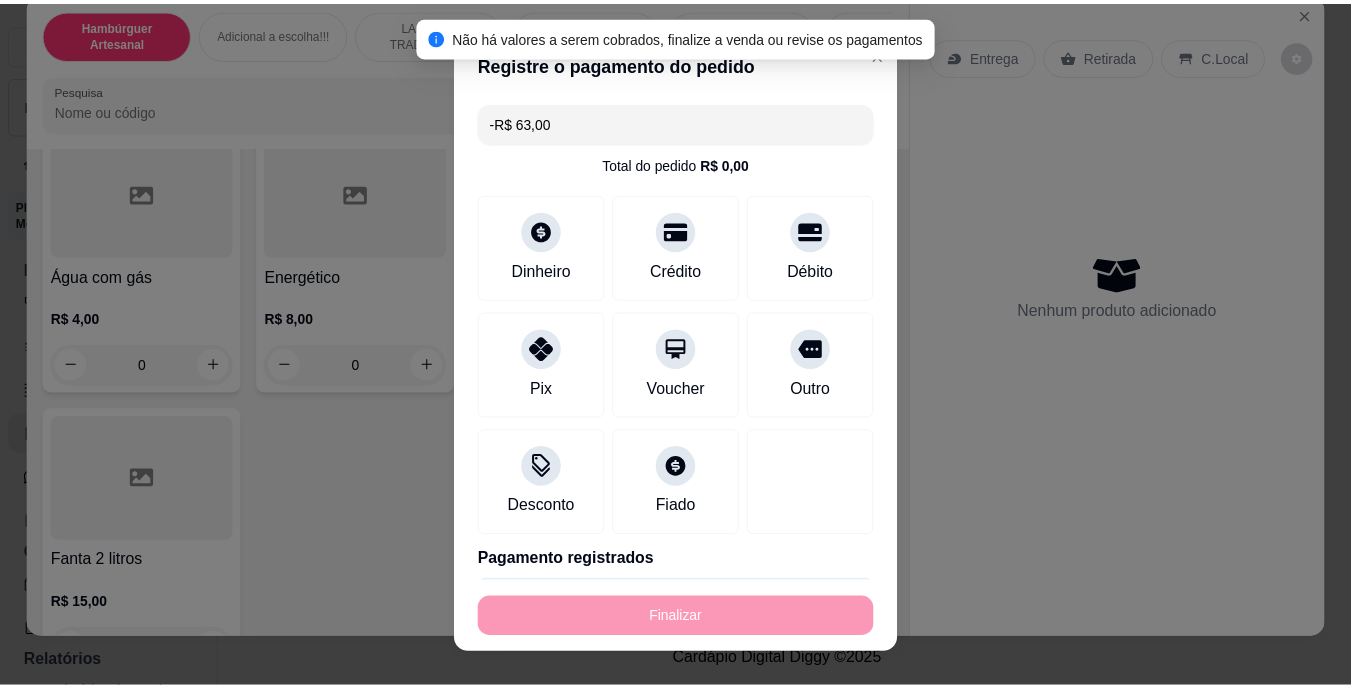 scroll, scrollTop: 5838, scrollLeft: 0, axis: vertical 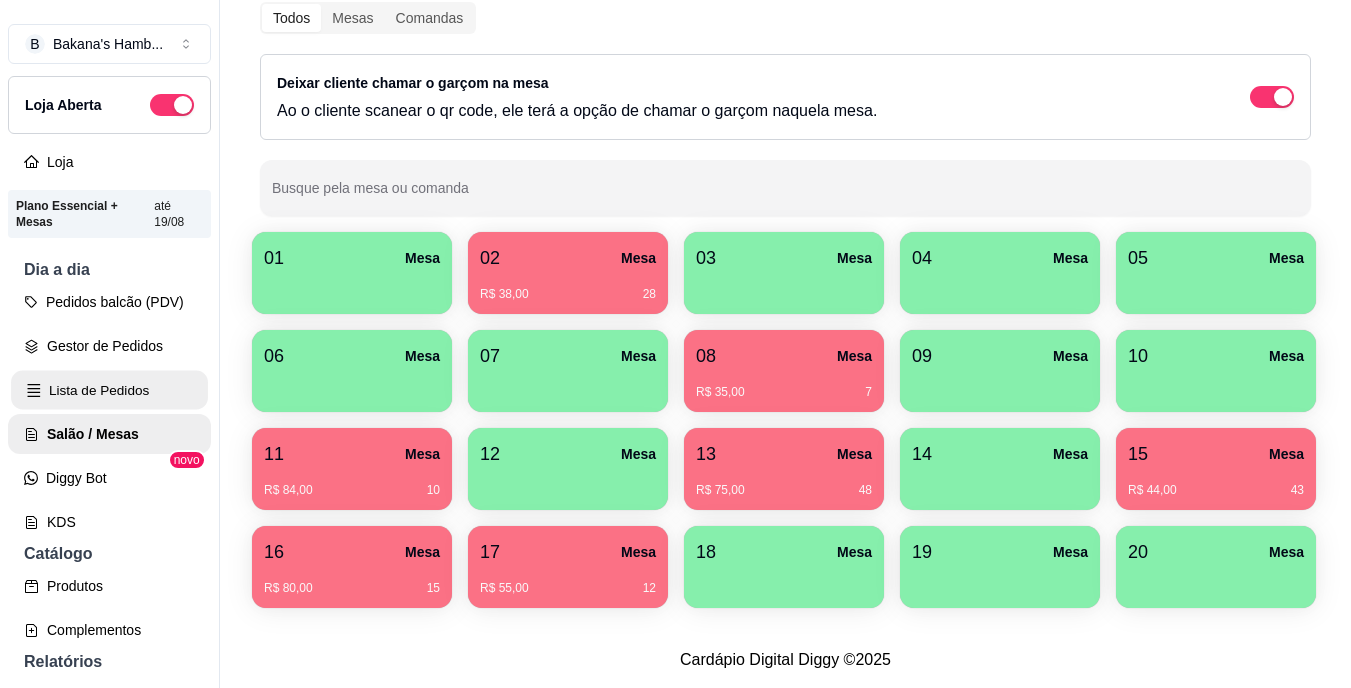 click on "Lista de Pedidos" at bounding box center (109, 390) 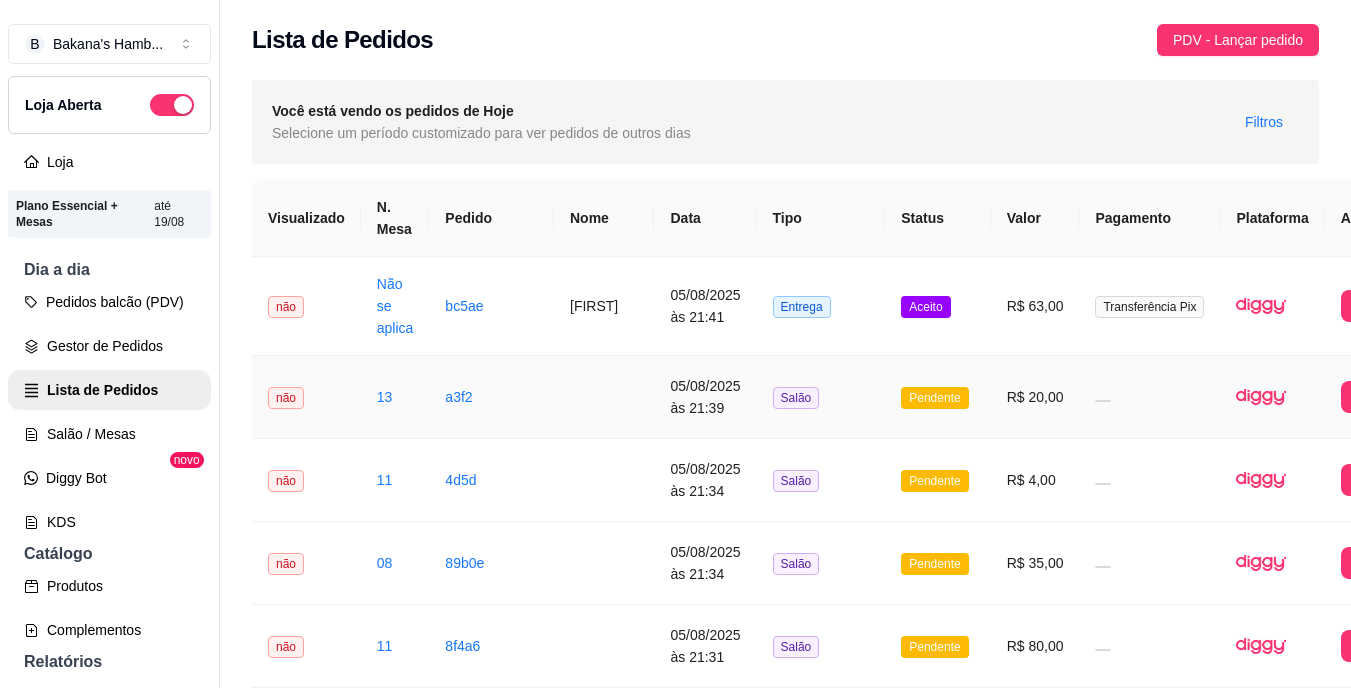 scroll, scrollTop: 0, scrollLeft: 71, axis: horizontal 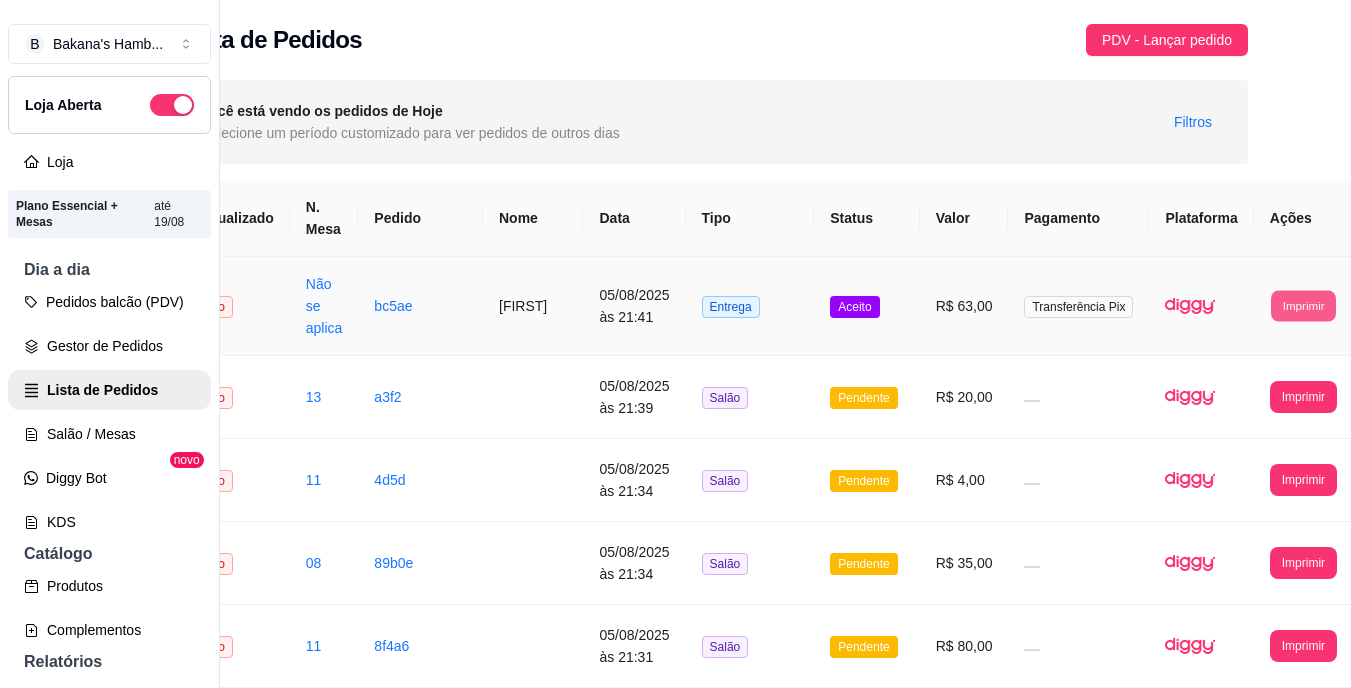 click on "Imprimir" at bounding box center [1303, 305] 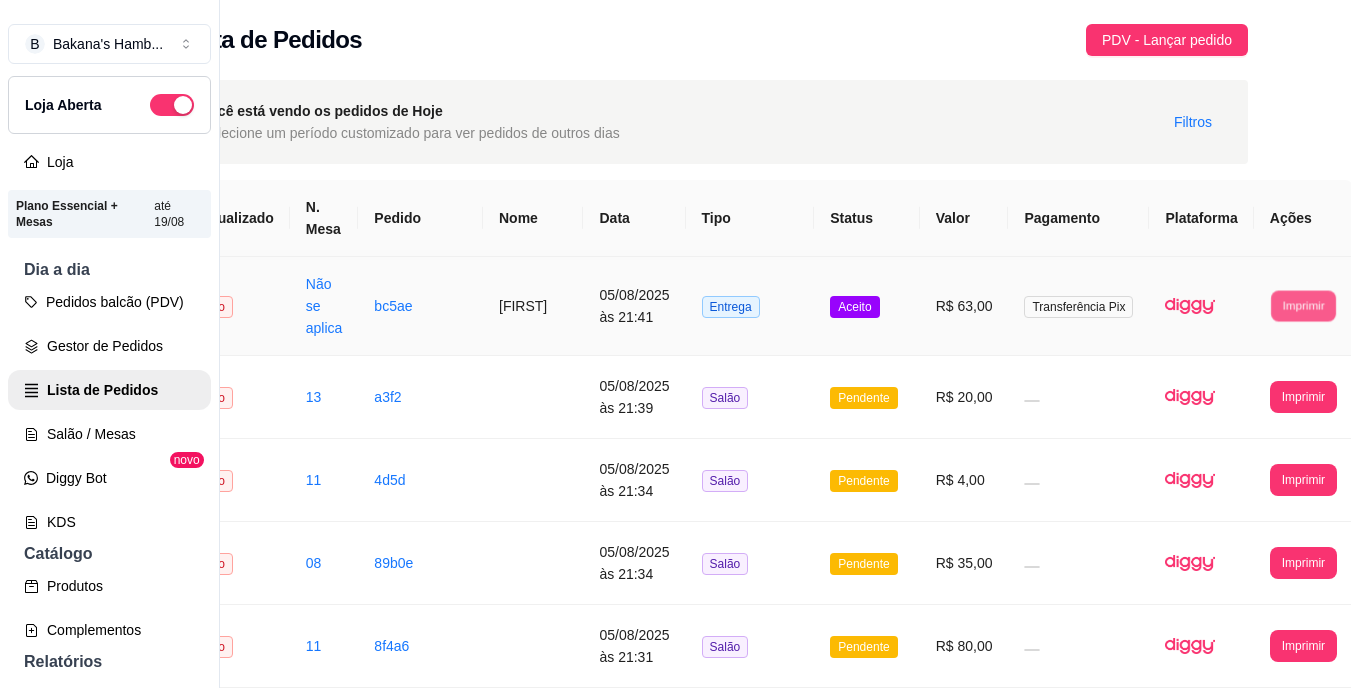 click on "Imprimir" at bounding box center (1303, 305) 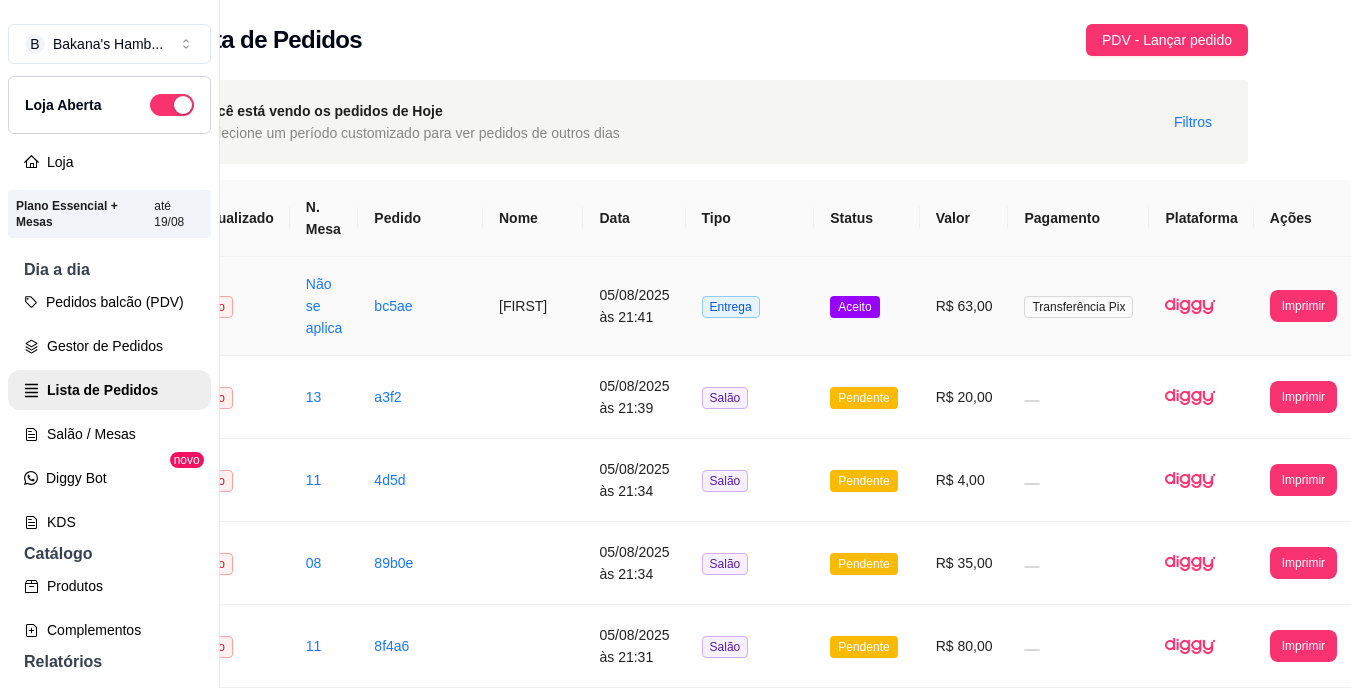 click on "**********" at bounding box center (1303, 306) 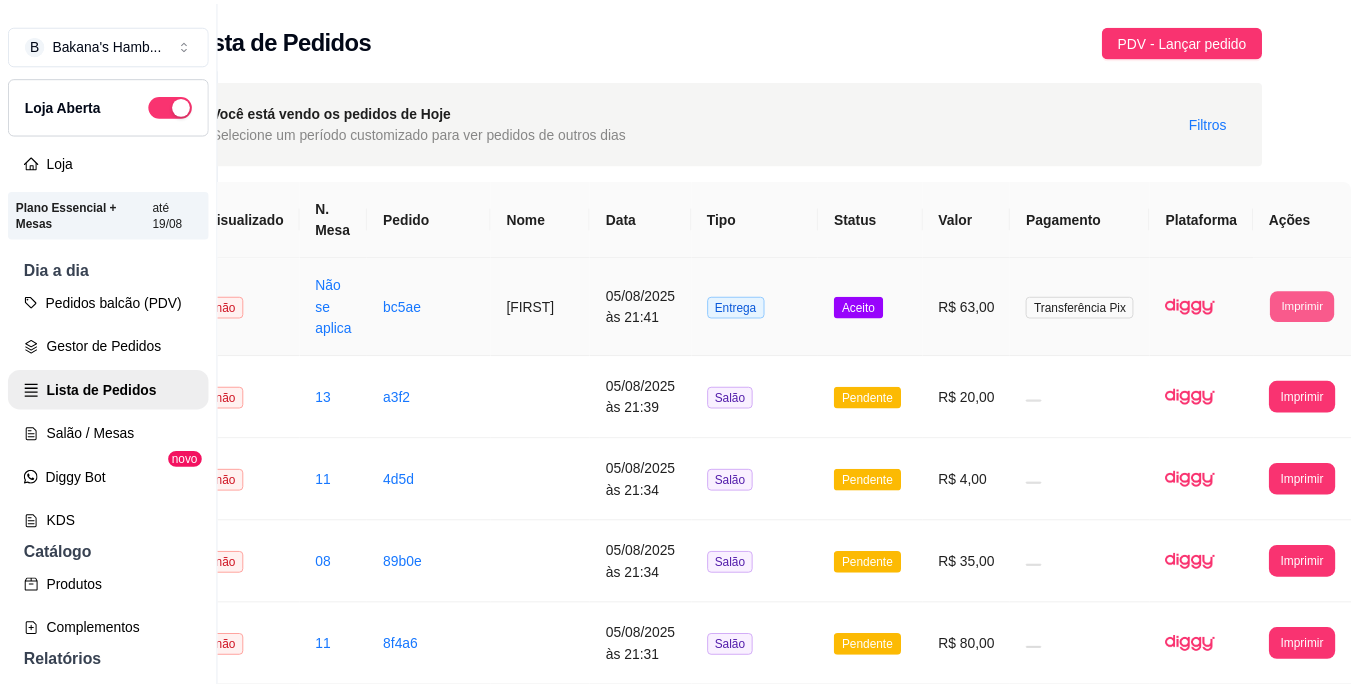 scroll, scrollTop: 0, scrollLeft: 56, axis: horizontal 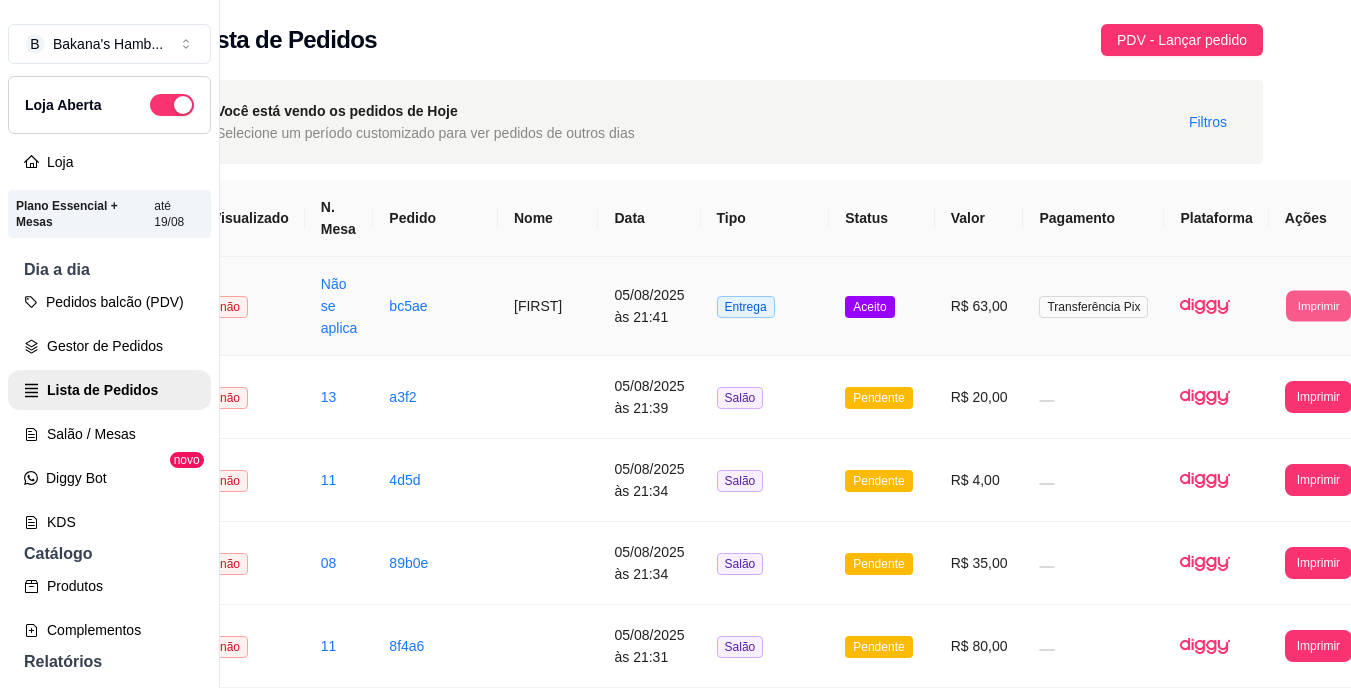 click on "Imprimir" at bounding box center (1318, 305) 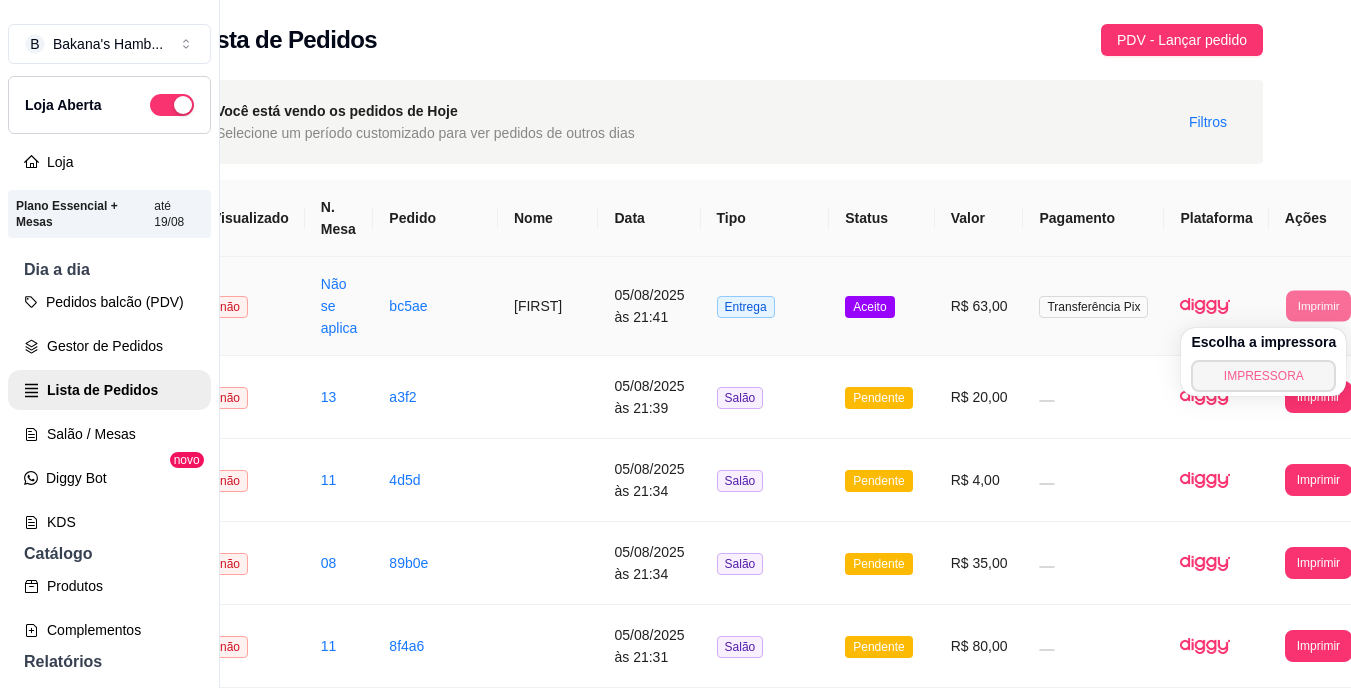 click on "IMPRESSORA" at bounding box center (1263, 376) 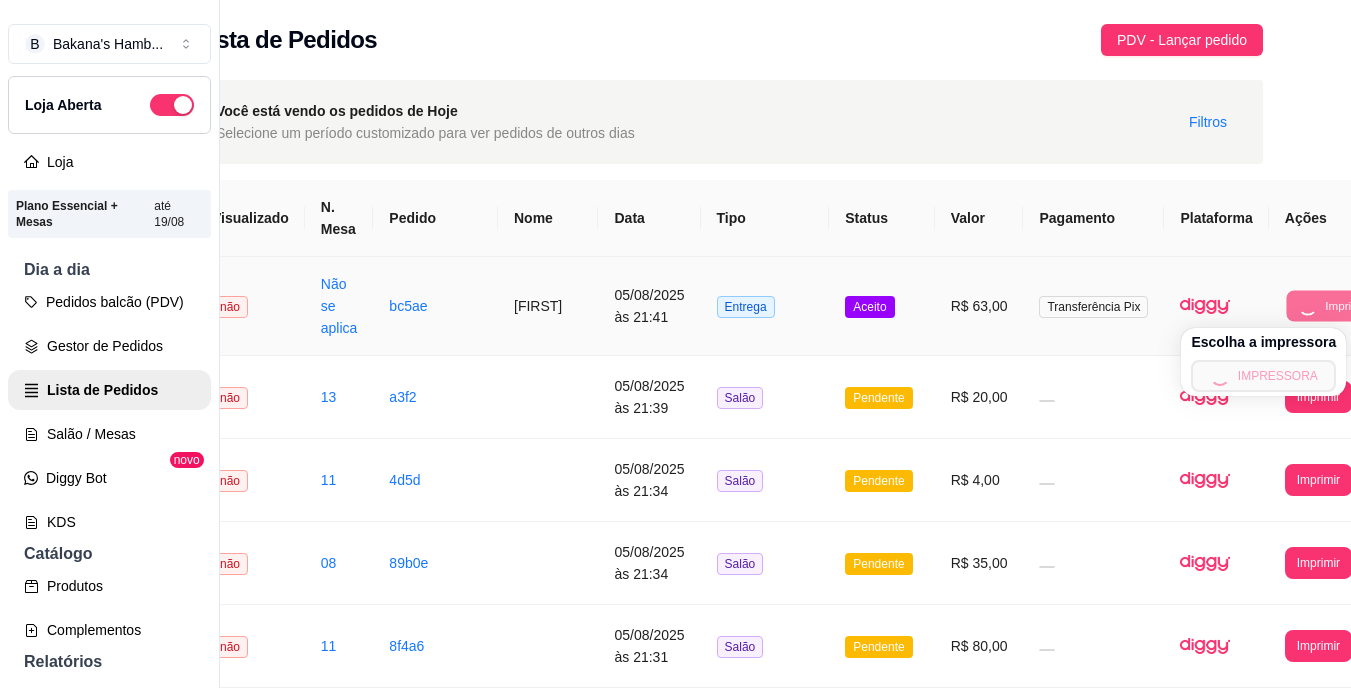 click on "Escolha a impressora IMPRESSORA" at bounding box center [1263, 362] 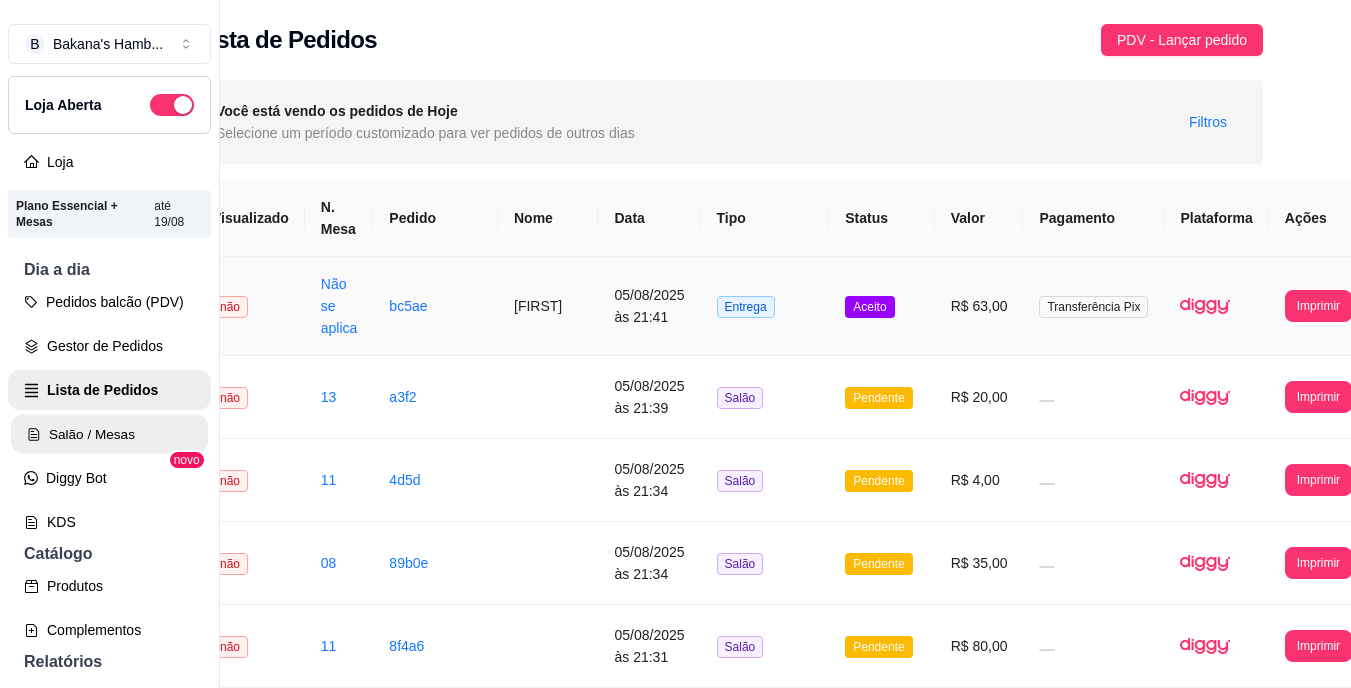 click on "Salão / Mesas" at bounding box center (109, 434) 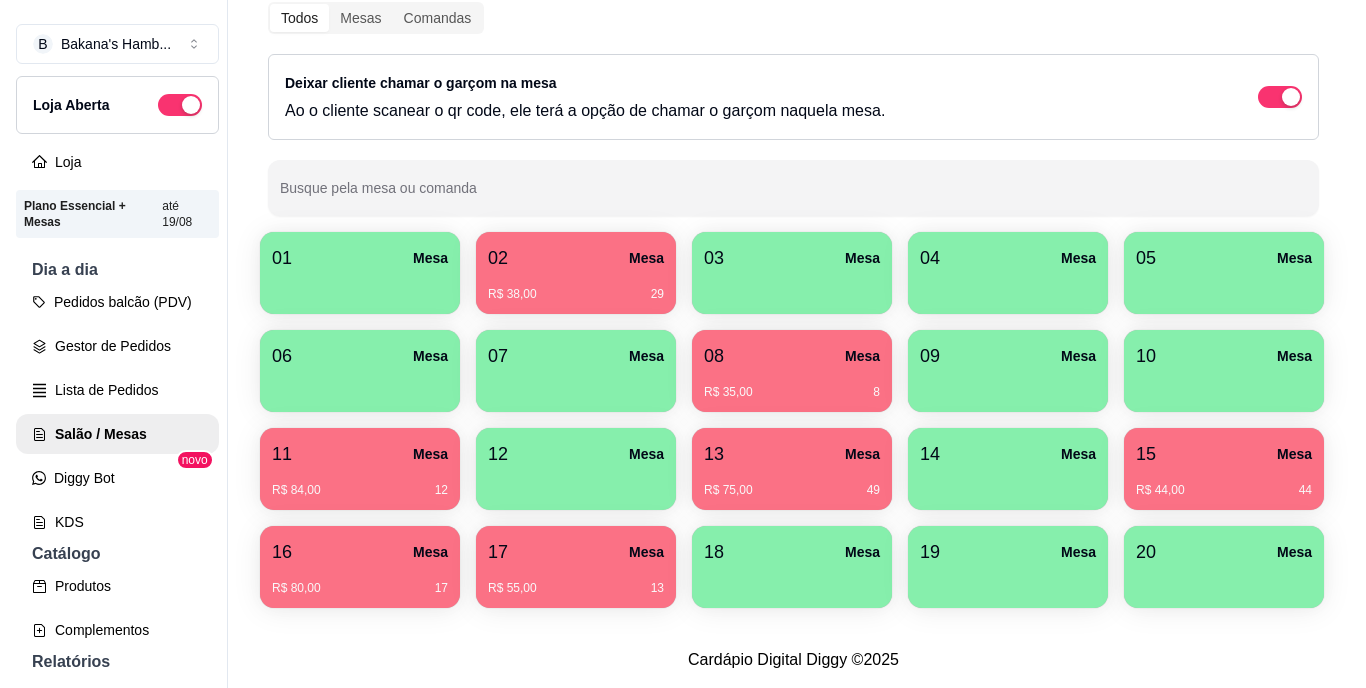 scroll, scrollTop: 238, scrollLeft: 0, axis: vertical 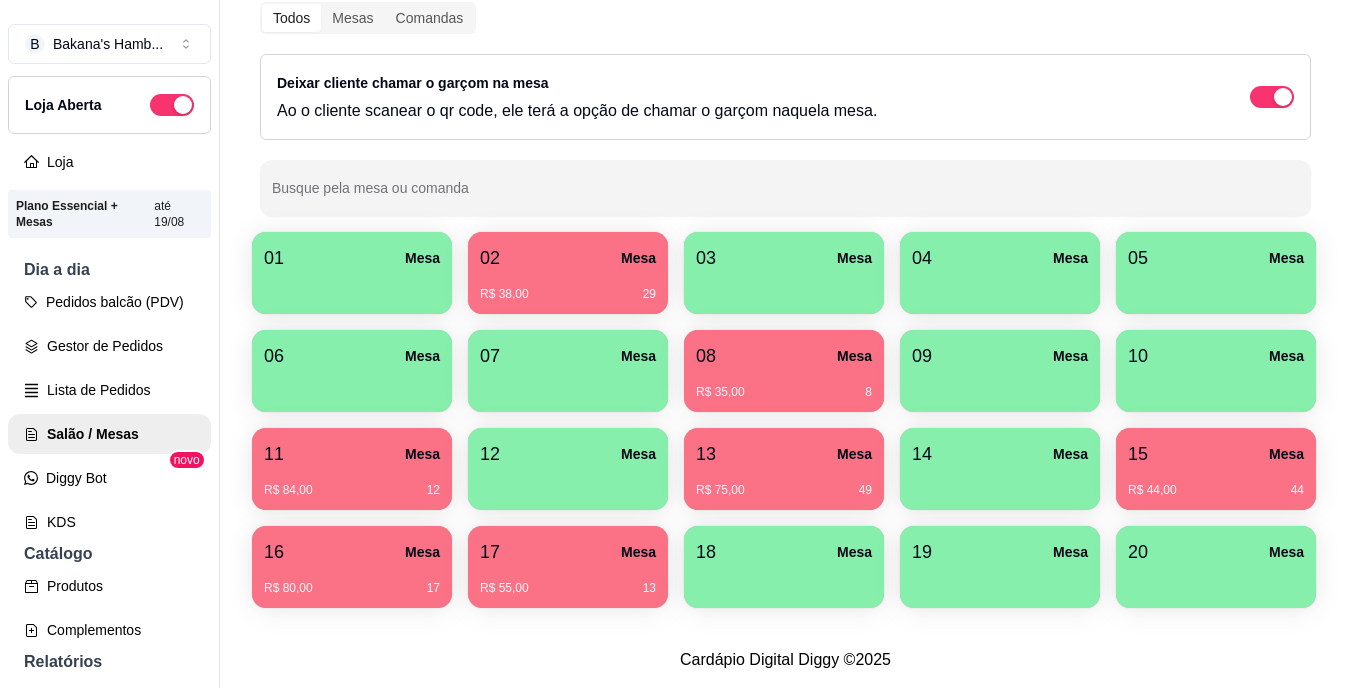 click on "15 Mesa" at bounding box center [1216, 454] 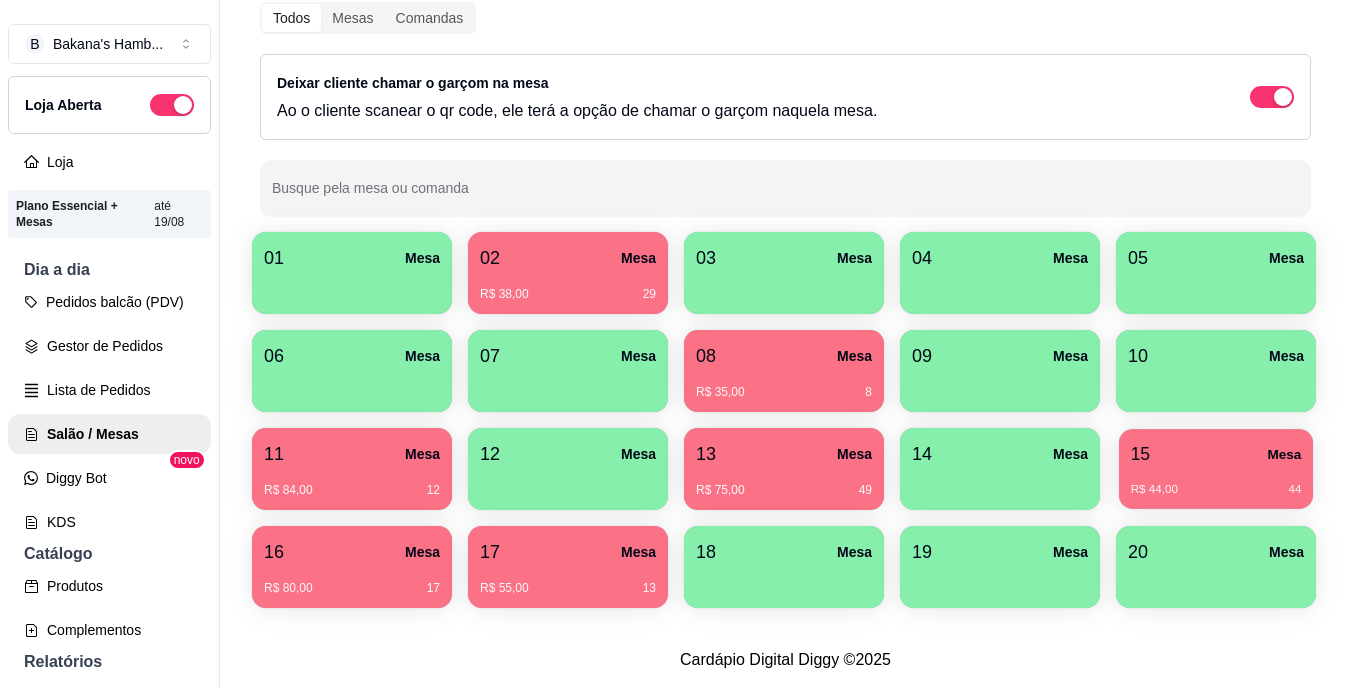 click on "15 Mesa" at bounding box center (1216, 454) 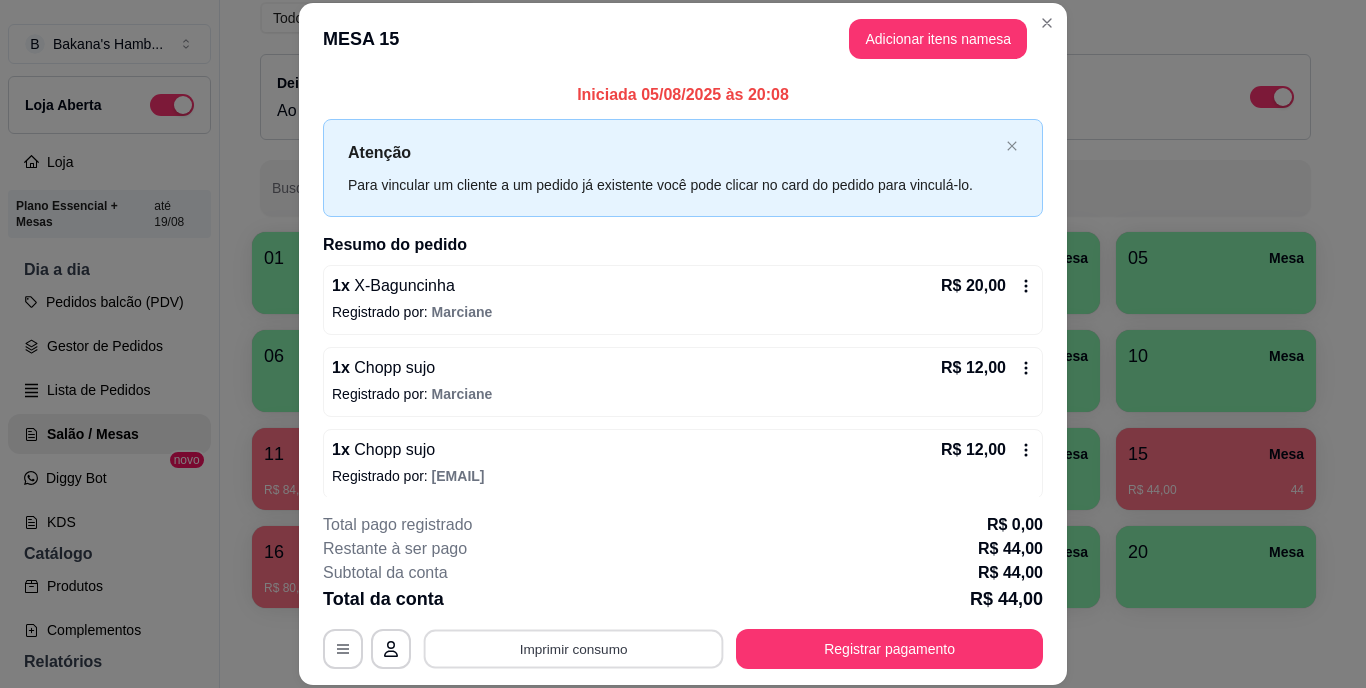 click on "Imprimir consumo" at bounding box center (574, 648) 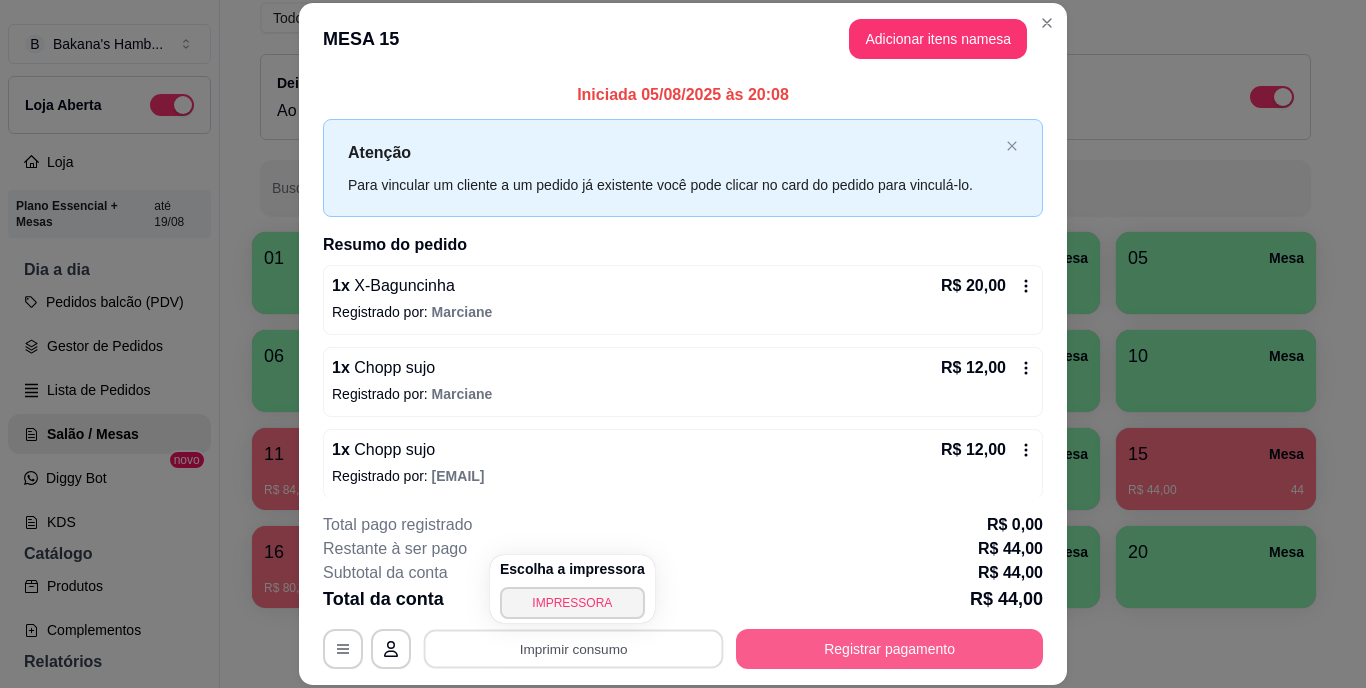 click on "B Bakana's Hamb ... Loja Aberta Loja Plano Essencial + Mesas até 19/08   Dia a dia Pedidos balcão (PDV) Gestor de Pedidos Lista de Pedidos Salão / Mesas Diggy Bot novo KDS Catálogo Produtos Complementos Relatórios Relatórios de vendas Relatório de clientes Relatório de mesas Relatório de fidelidade novo Gerenciar Entregadores novo Nota Fiscal (NFC-e) Controle de caixa Controle de fiado Cupons Clientes Estoque Configurações Diggy Planos Precisa de ajuda? Sair Salão / Mesas / Comandas Adicionar mesa / comanda Imprimir qr-codes da mesa Adicionar funcionário Configurar taxa de serviço Todos Mesas Comandas Deixar cliente chamar o garçom na mesa Ao o cliente scanear o qr code, ele terá a opção de chamar o garçom naquela mesa. Busque pela mesa ou comanda
01 Mesa 02 Mesa R$ 38,00 29 03 Mesa 04 Mesa 05 Mesa 06 Mesa 07 Mesa 08 Mesa R$ 35,00 8 09 Mesa 10 Mesa 11 Mesa R$ 84,00 12 12 Mesa 13 Mesa R$ 75,00 49 14 Mesa 15 Mesa R$ 44,00 44 16 Mesa R$ 80,00 17 17 Mesa R$ 55,00 13 18 19" at bounding box center (675, 344) 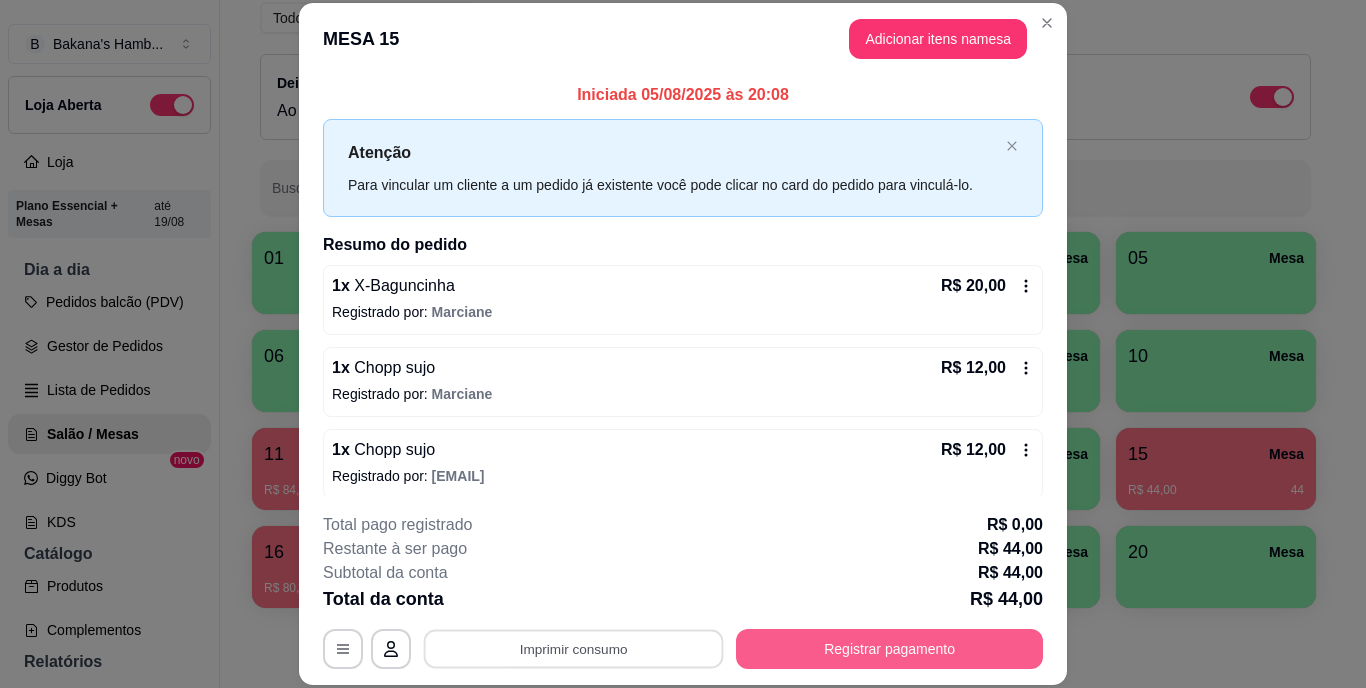 click on "Registrar pagamento" at bounding box center [889, 649] 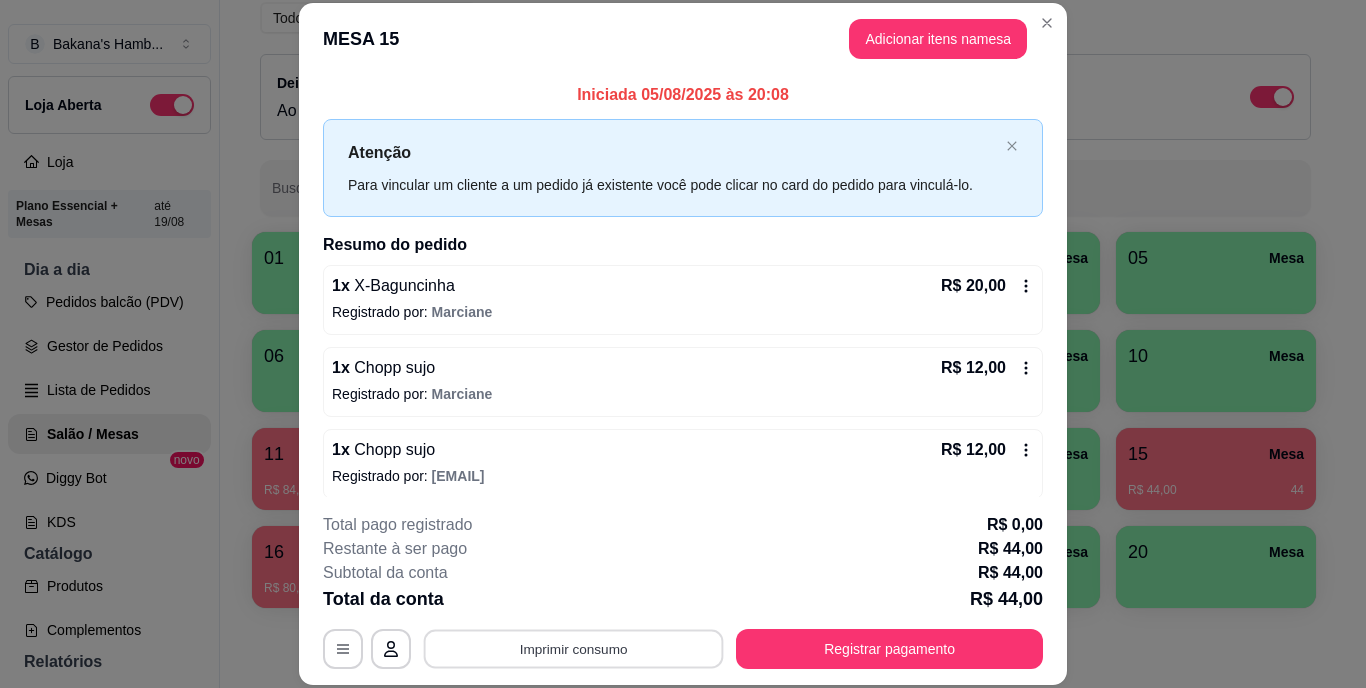 click on "Imprimir consumo" at bounding box center (574, 648) 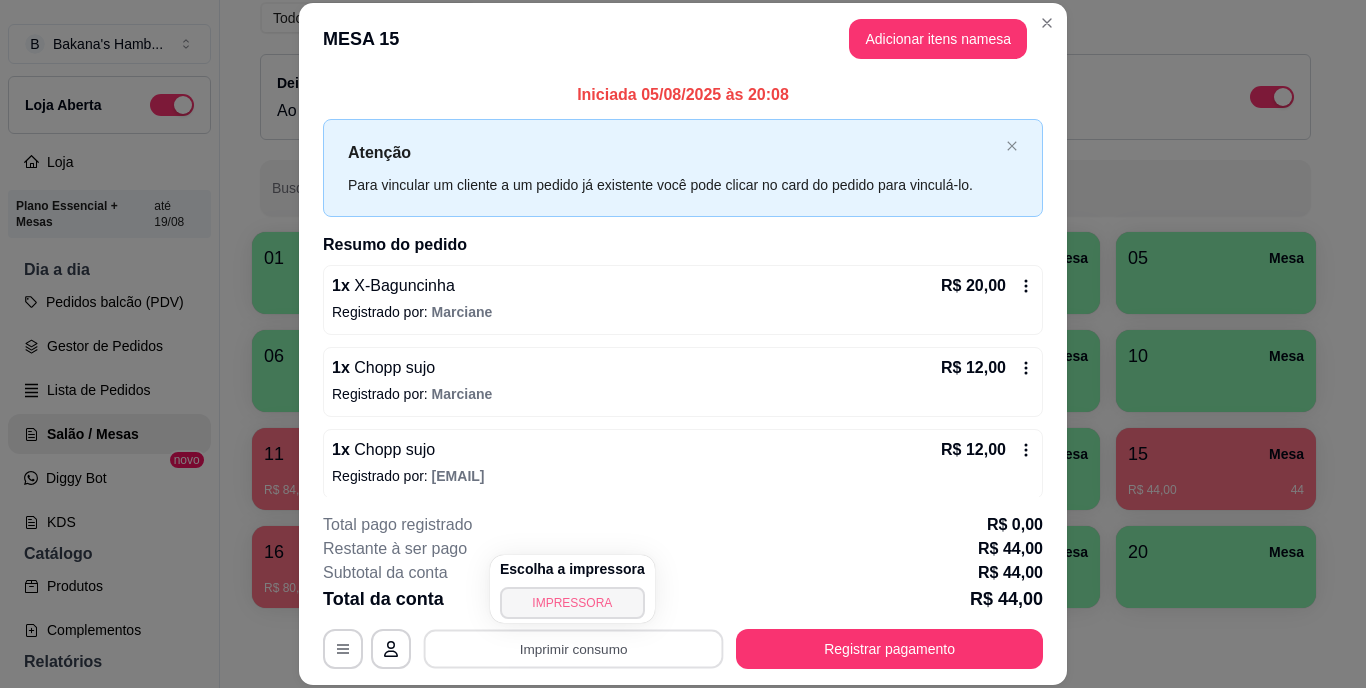 click on "IMPRESSORA" at bounding box center [572, 603] 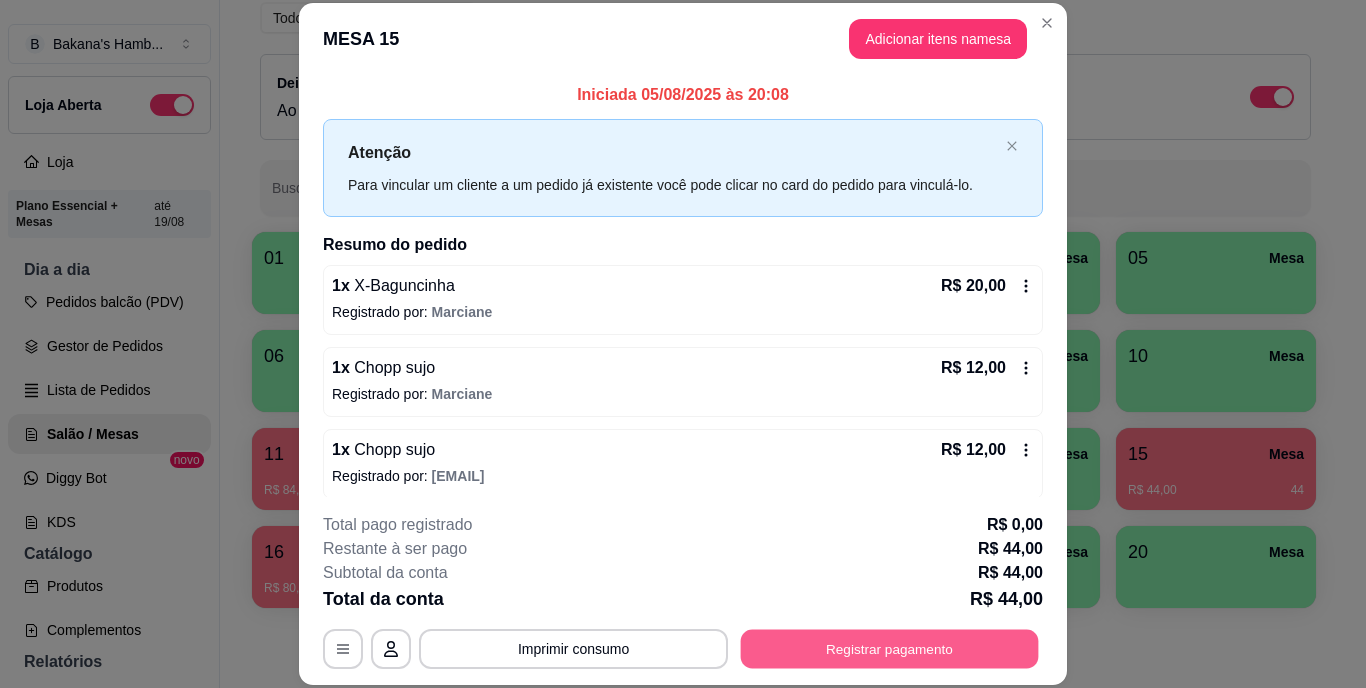 click on "Registrar pagamento" at bounding box center (890, 648) 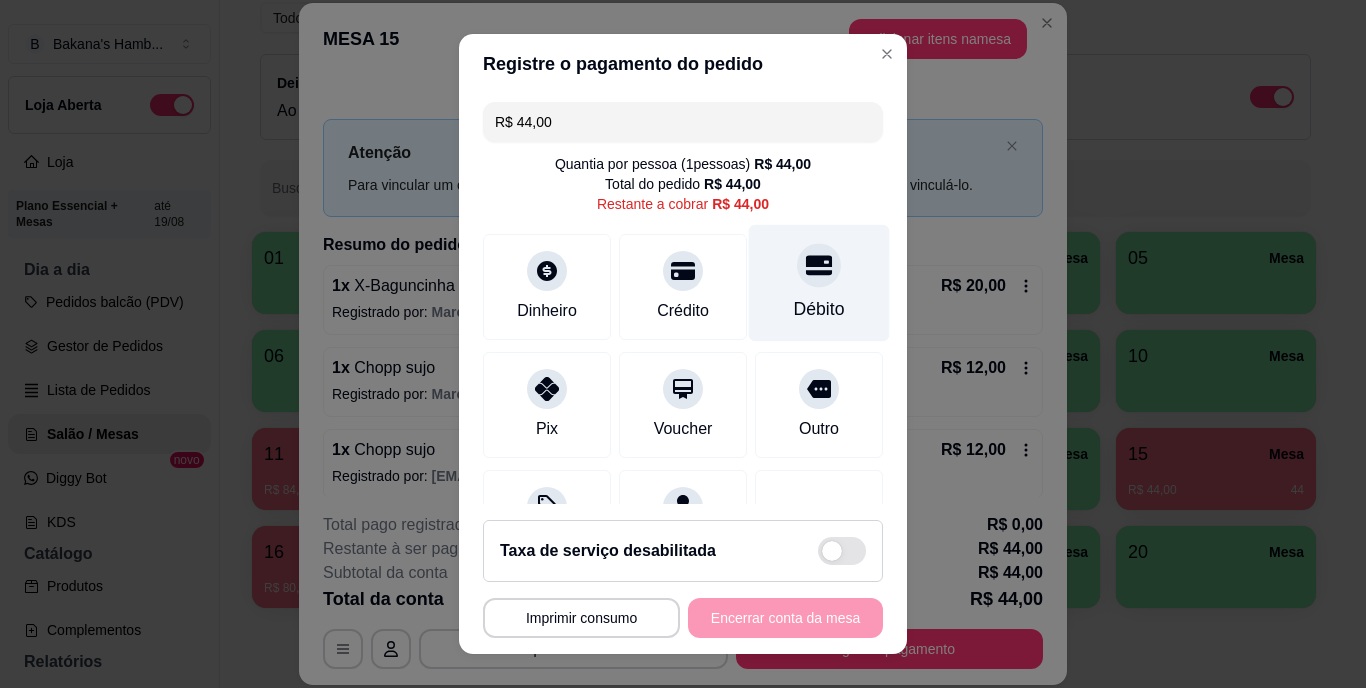 click on "Débito" at bounding box center [819, 310] 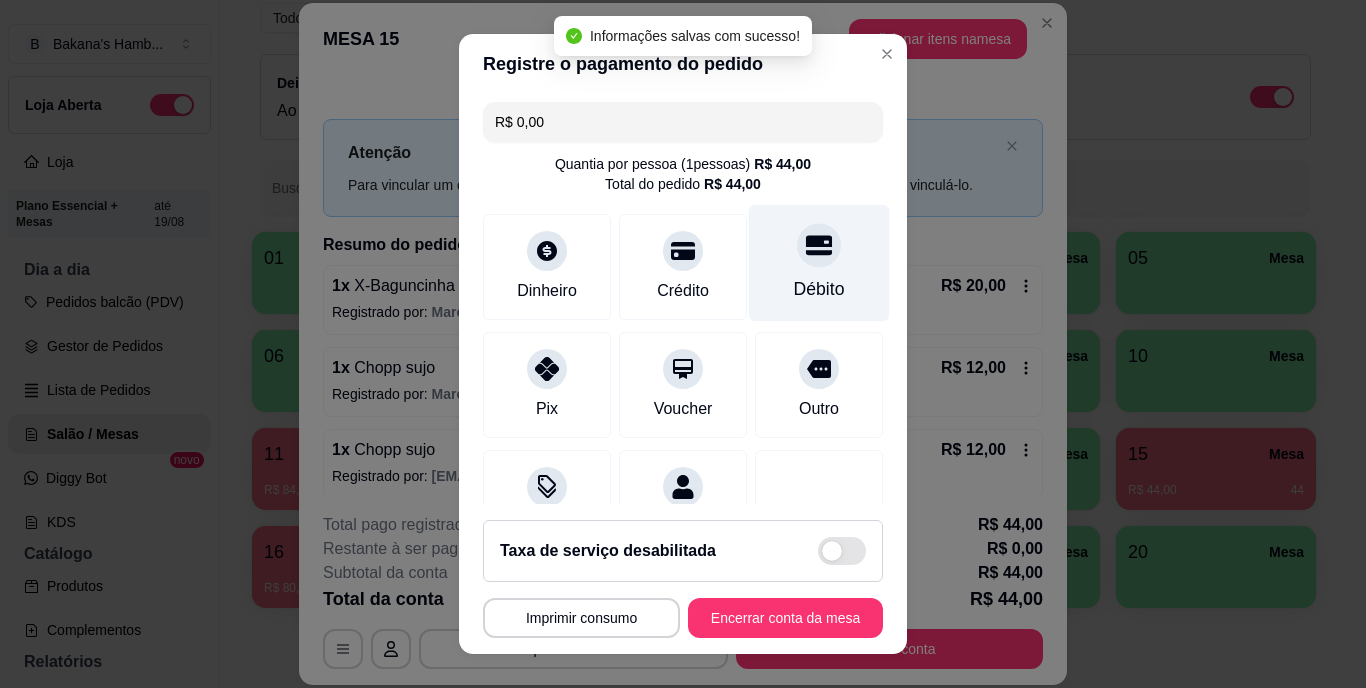 type on "R$ 0,00" 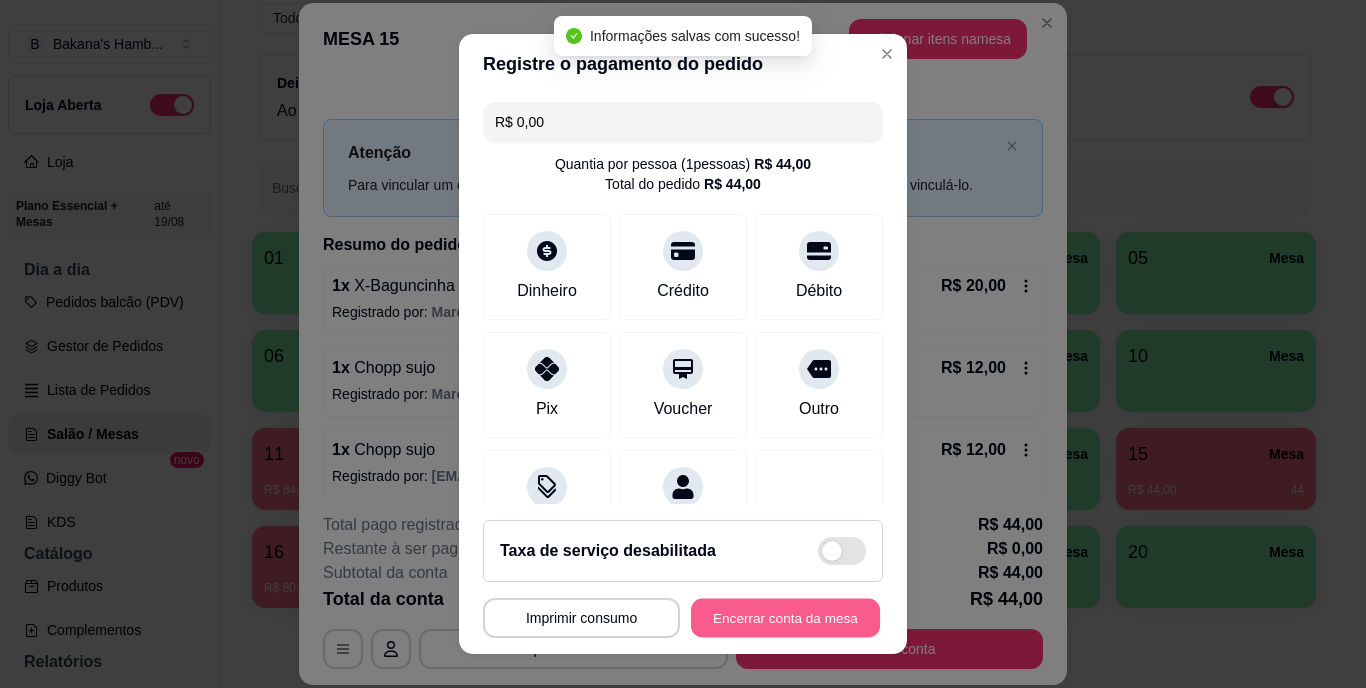 click on "Encerrar conta da mesa" at bounding box center (785, 617) 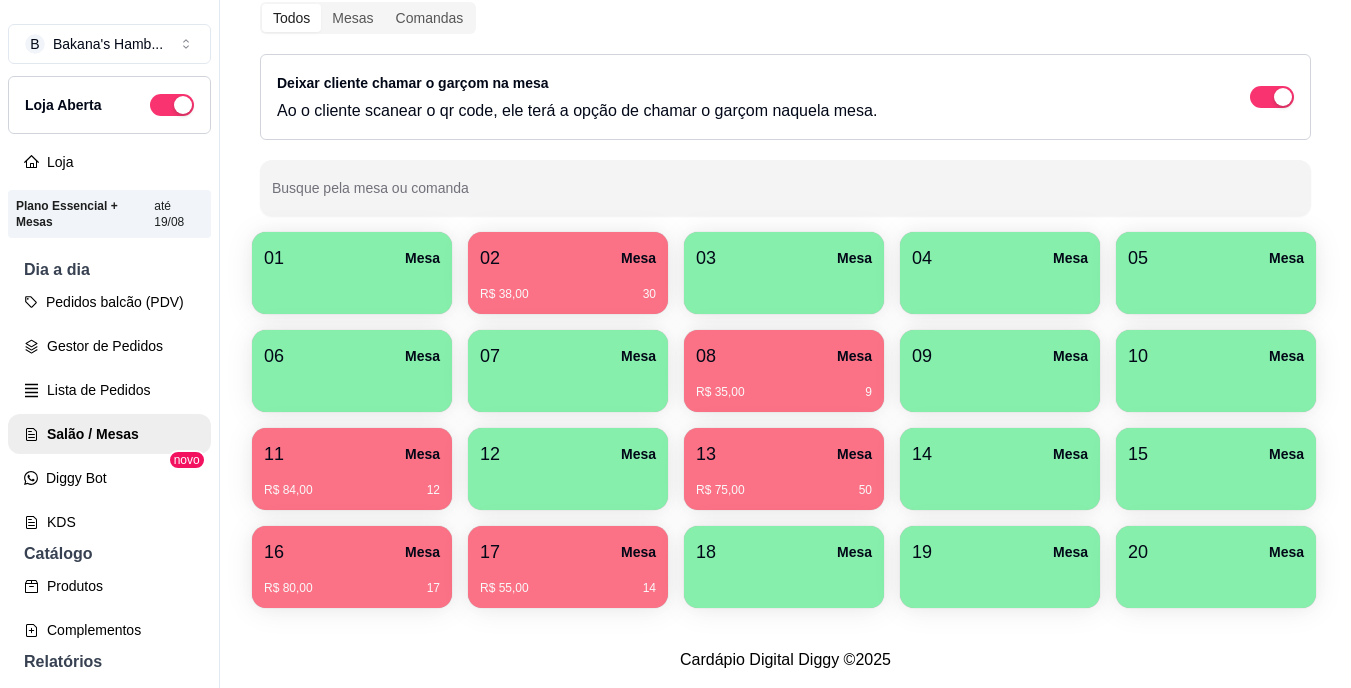 click on "16 Mesa" at bounding box center (352, 552) 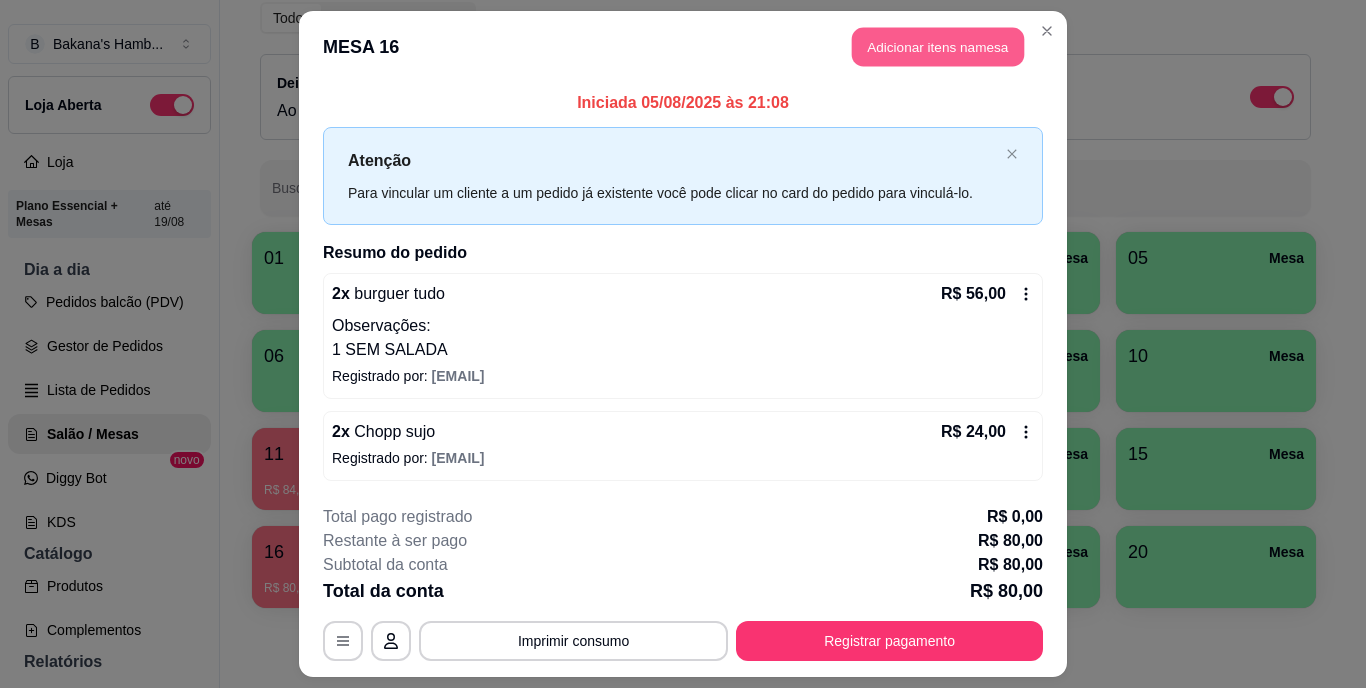 click on "Adicionar itens na  mesa" at bounding box center [938, 47] 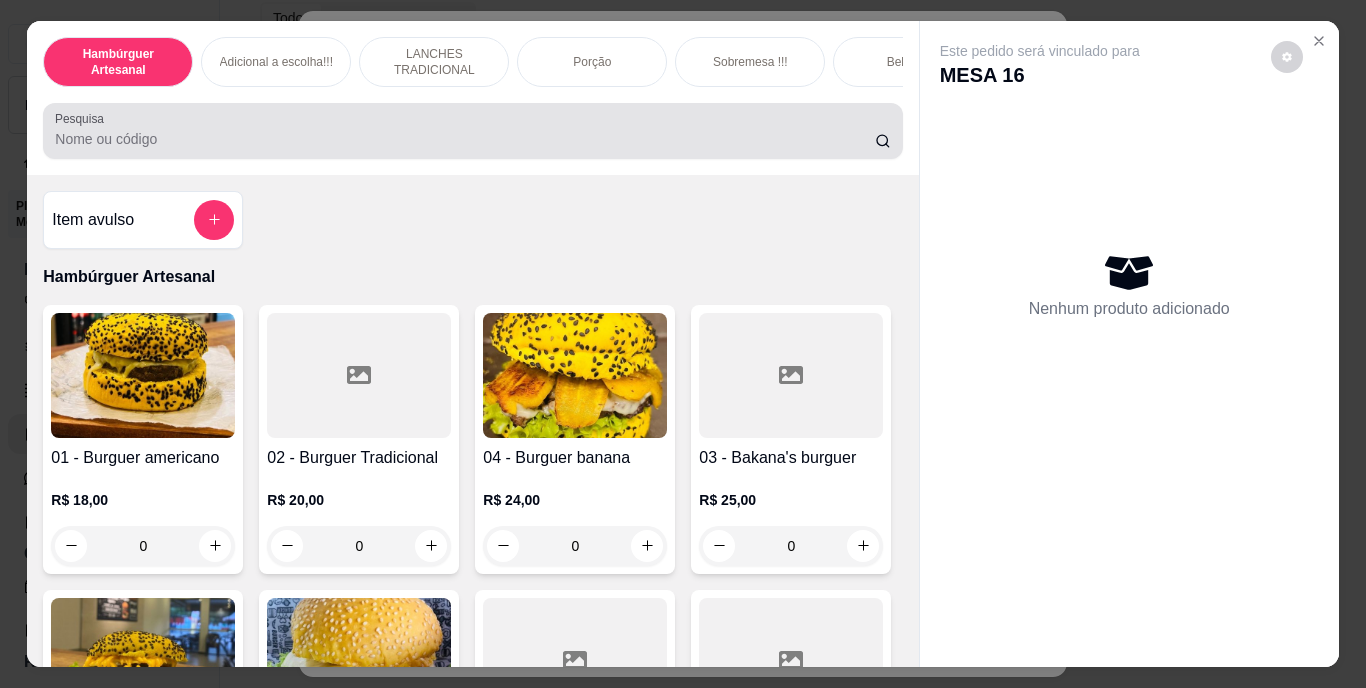 click at bounding box center (472, 131) 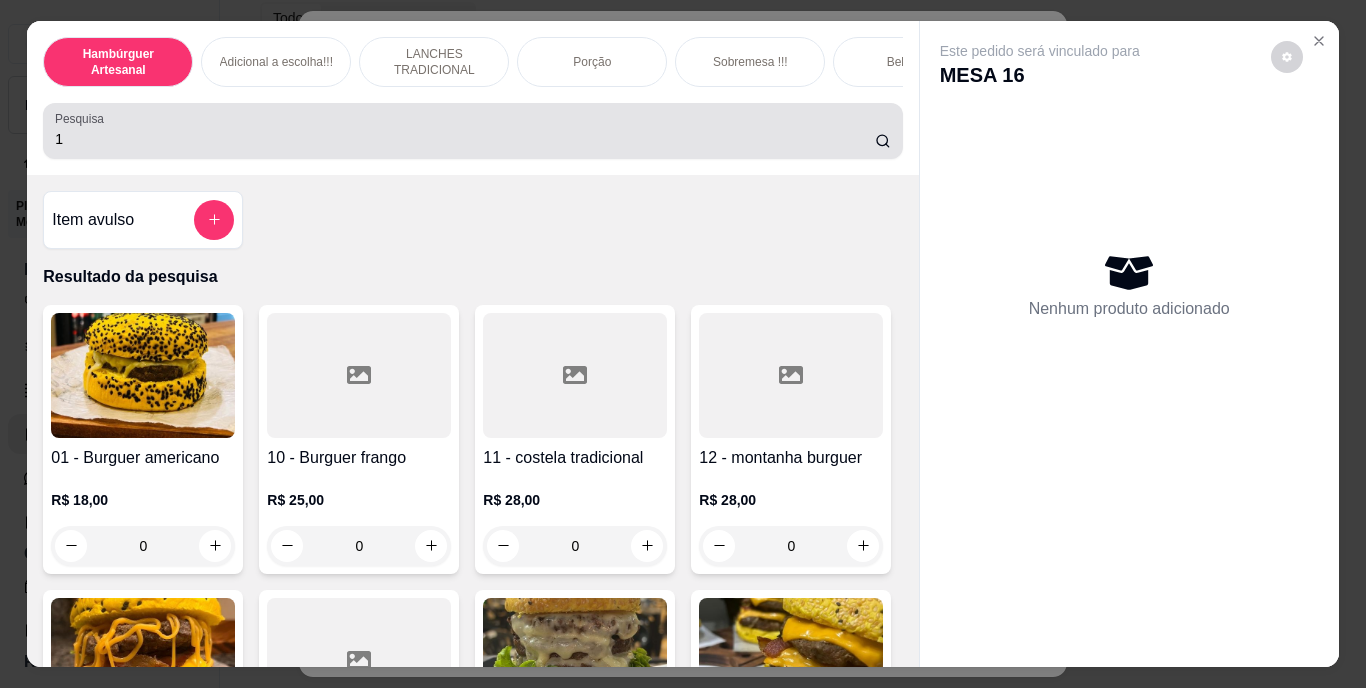 click on "1" at bounding box center (472, 131) 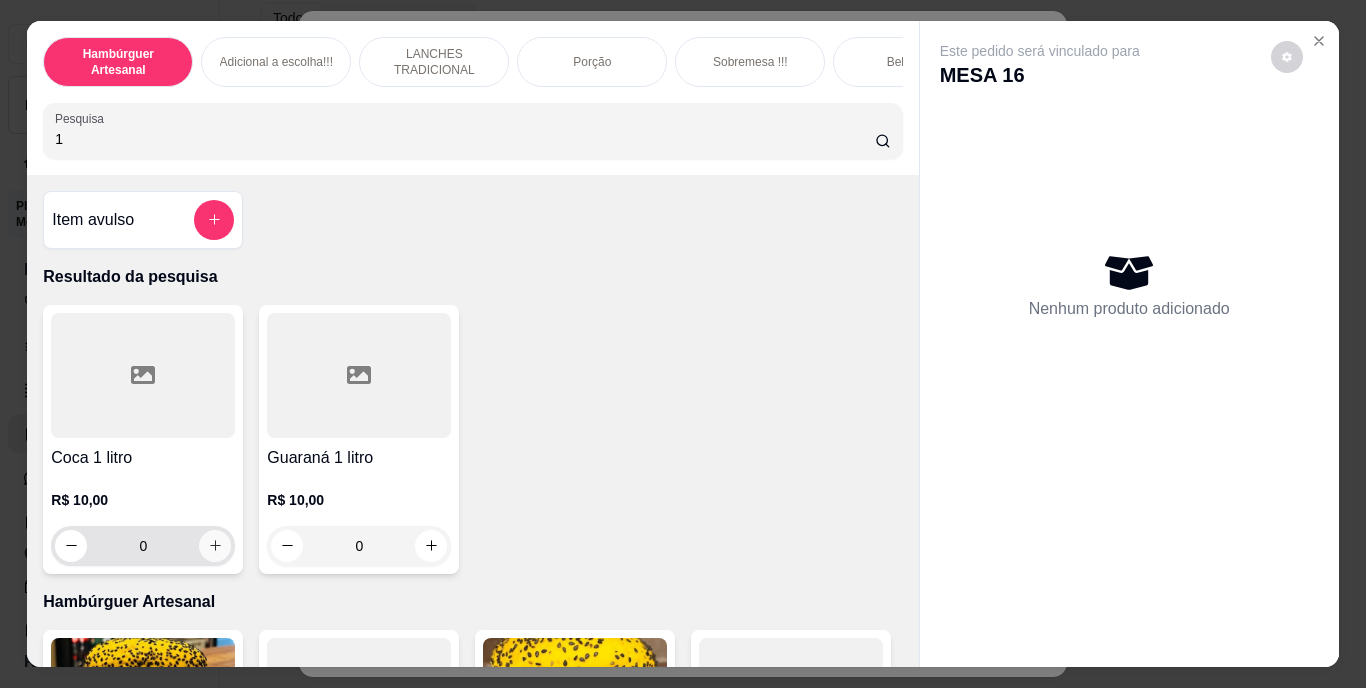 type on "1" 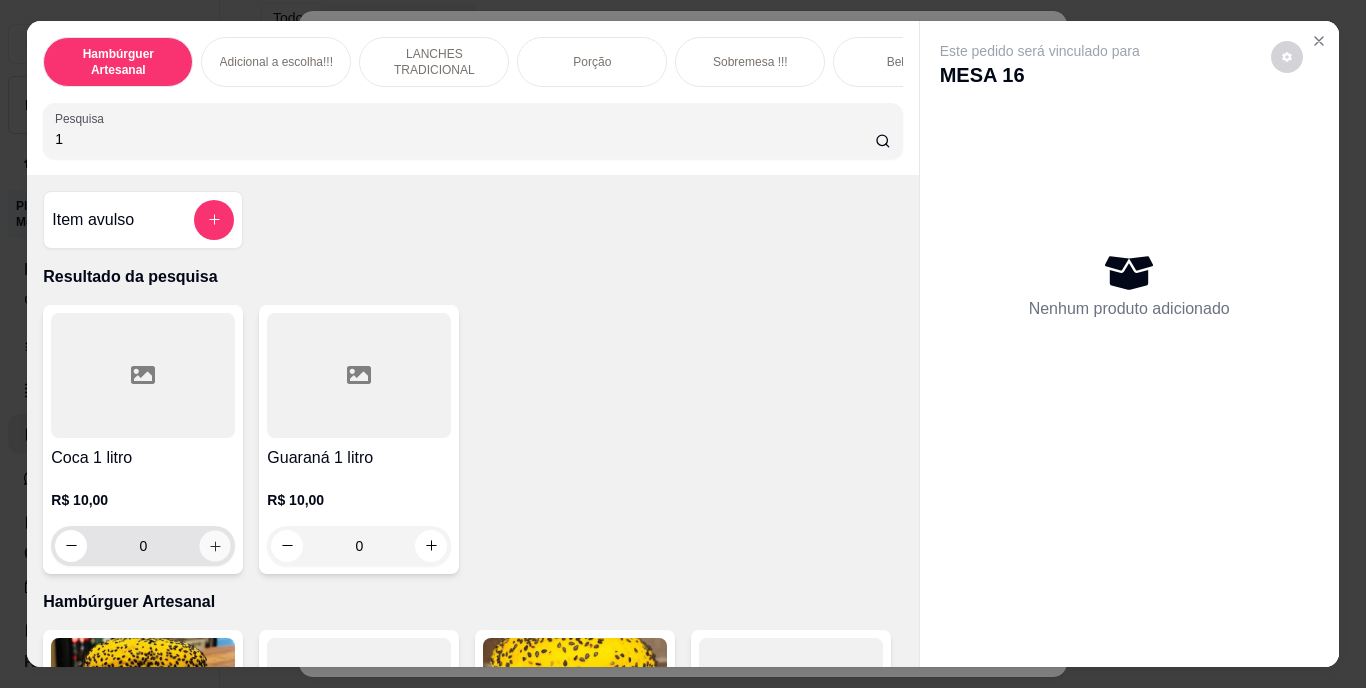 click at bounding box center [215, 545] 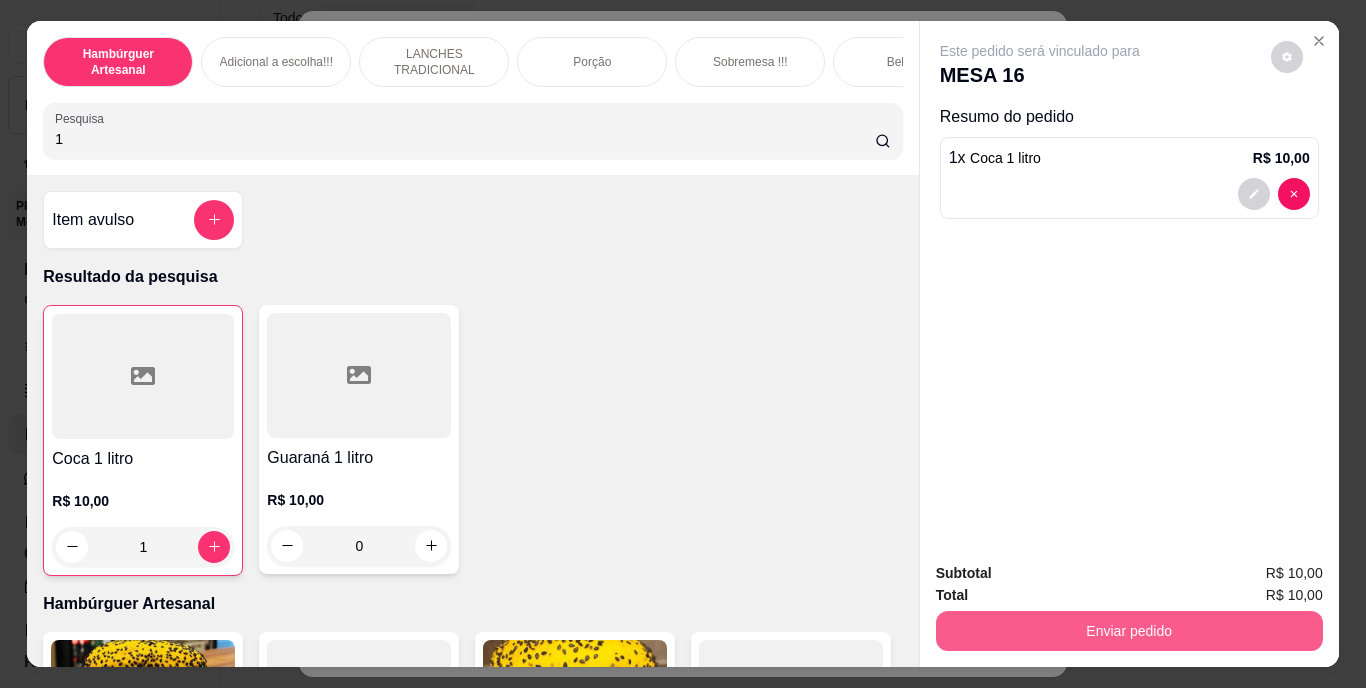 click on "Enviar pedido" at bounding box center [1129, 631] 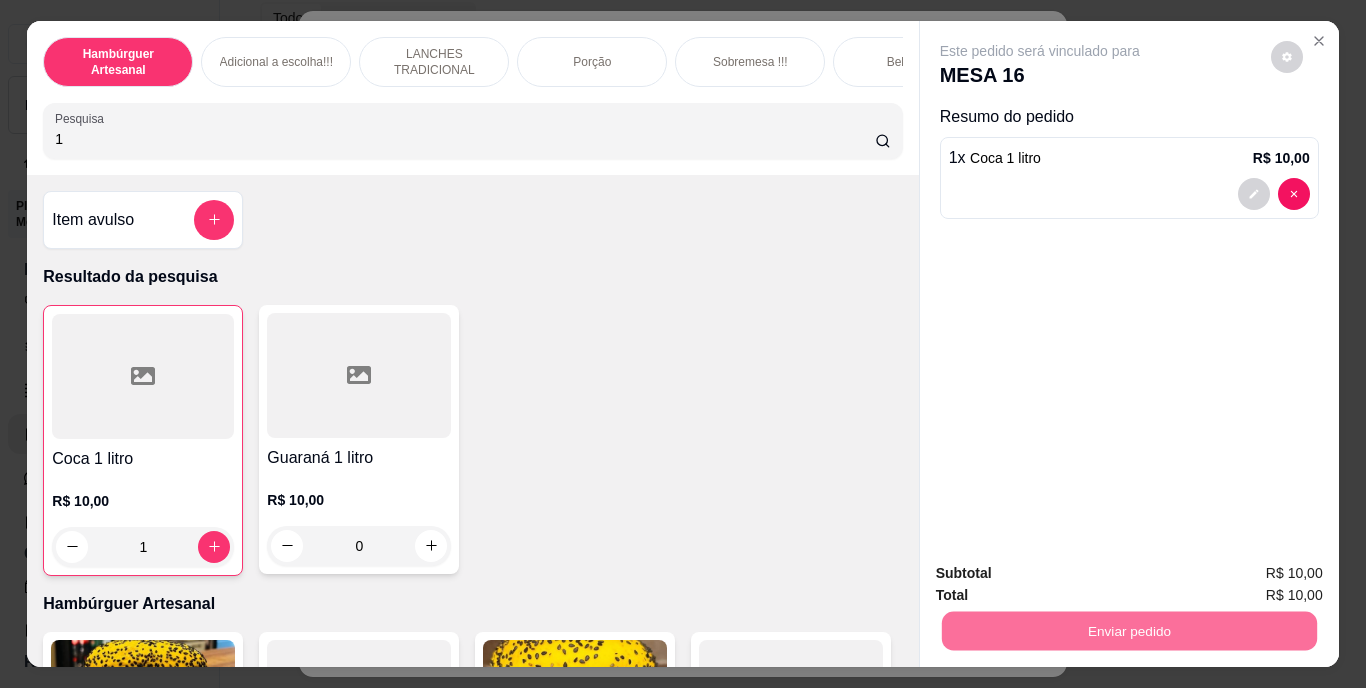 click on "Não registrar e enviar pedido" at bounding box center (1063, 574) 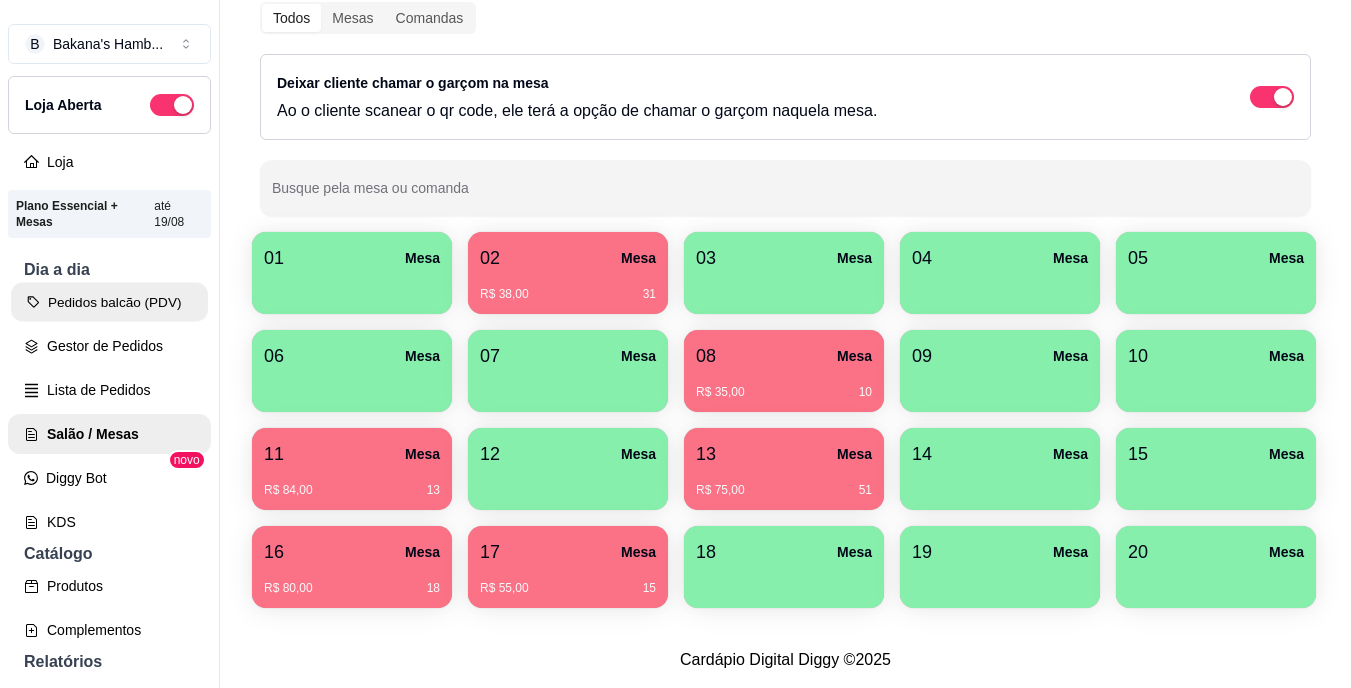 click on "Pedidos balcão (PDV)" at bounding box center [109, 302] 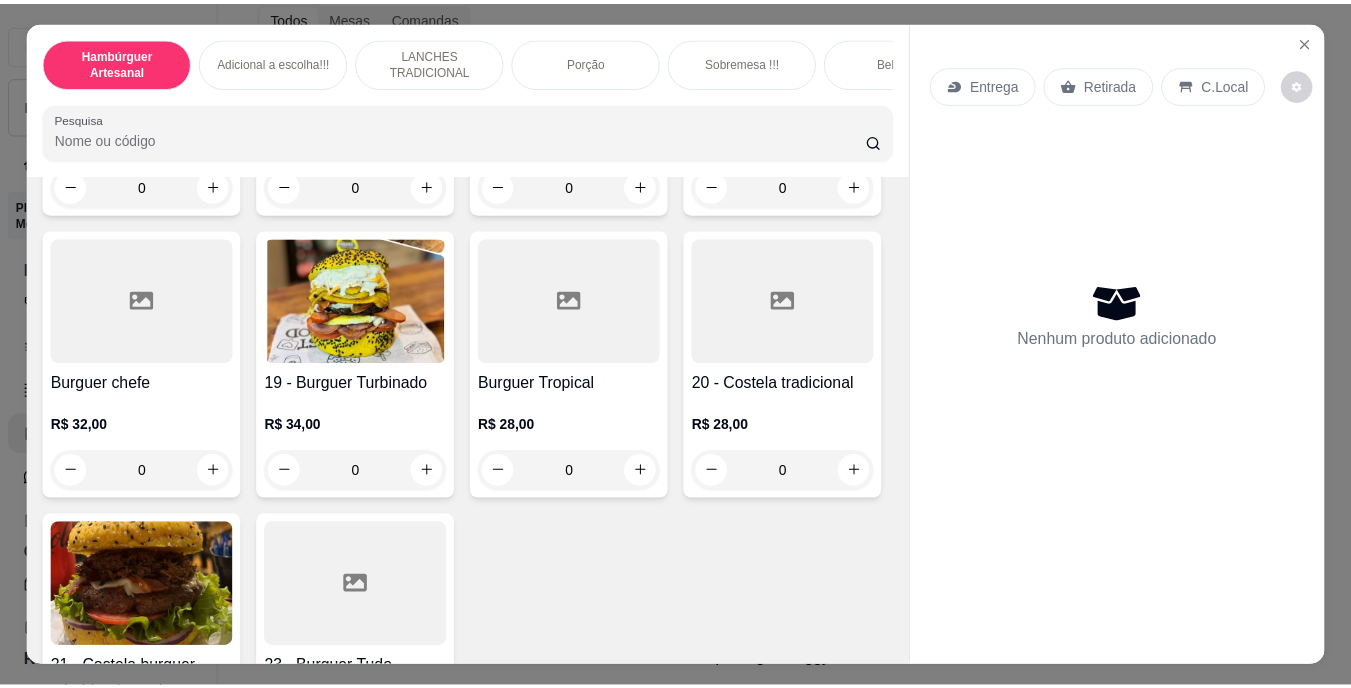 scroll, scrollTop: 1523, scrollLeft: 0, axis: vertical 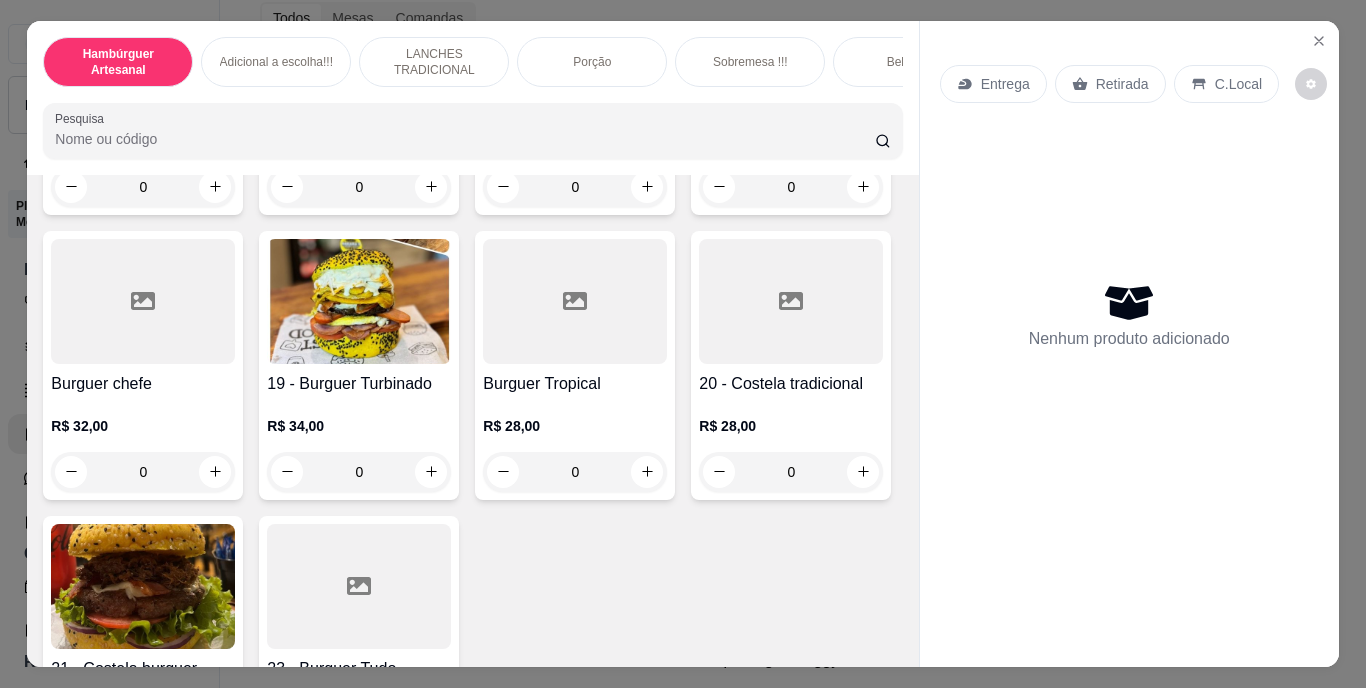 click 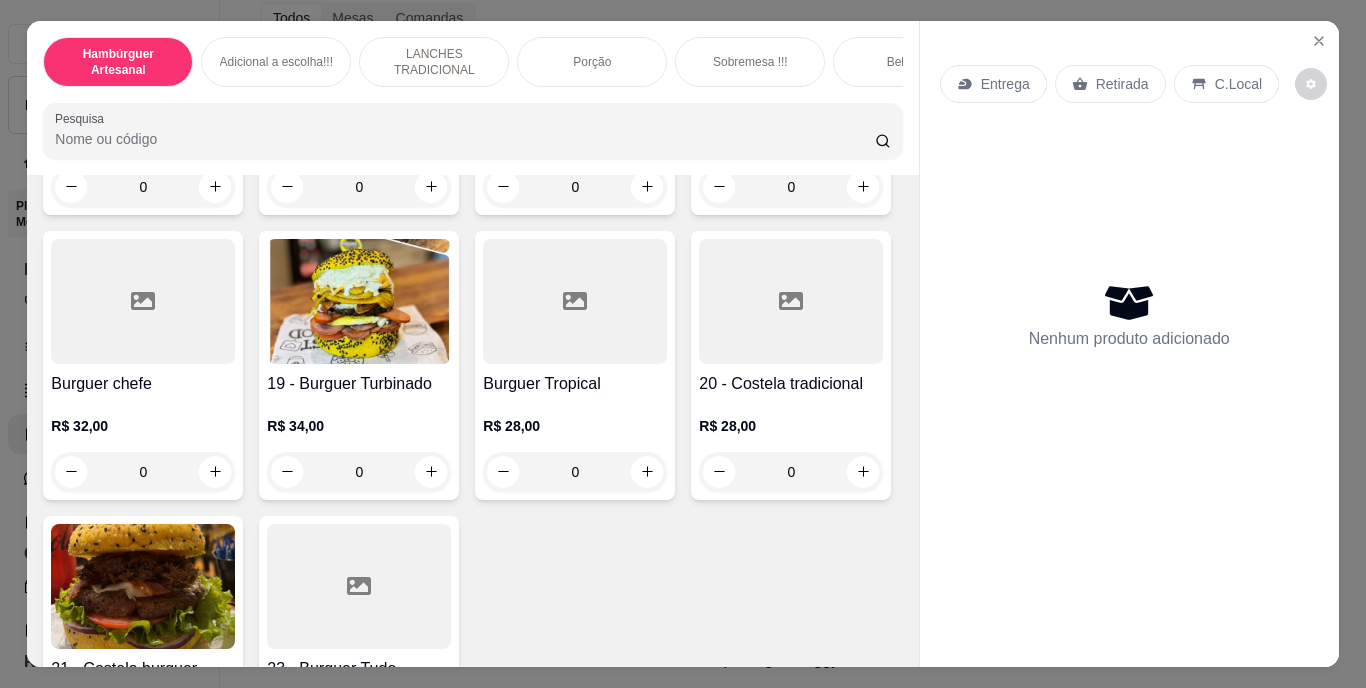 type on "1" 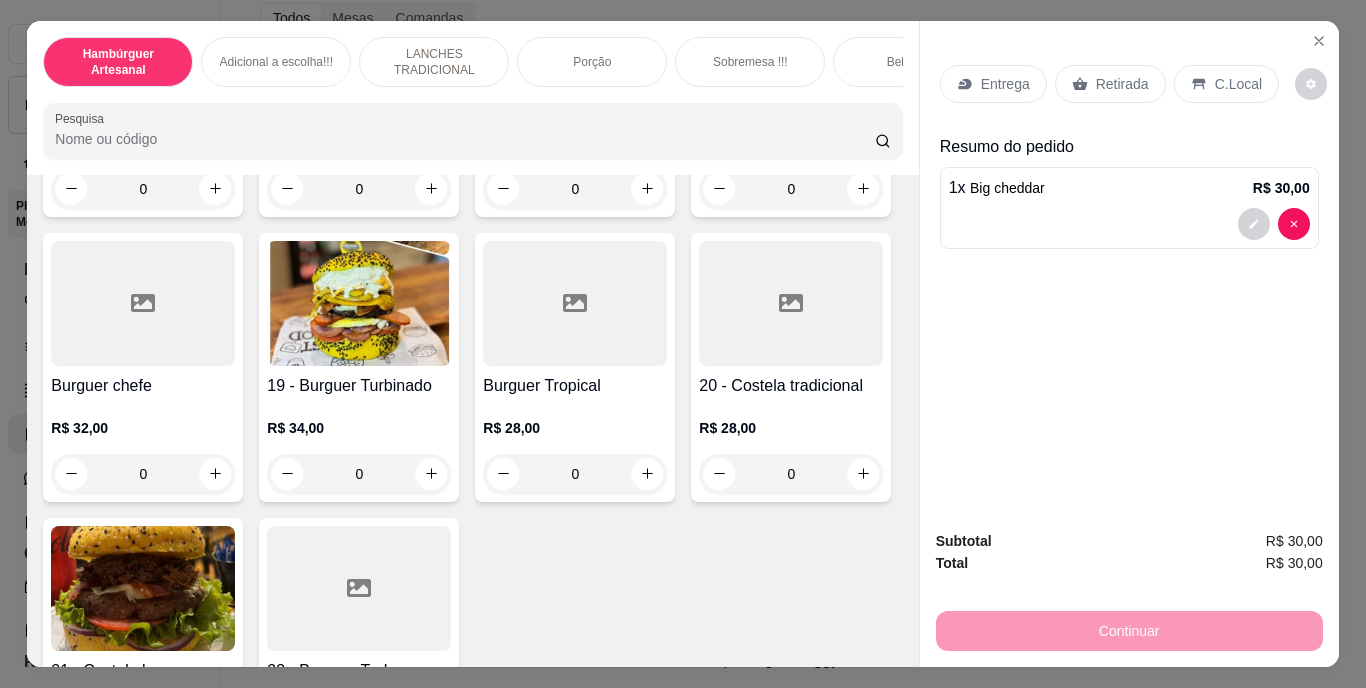 click on "Retirada" at bounding box center (1122, 84) 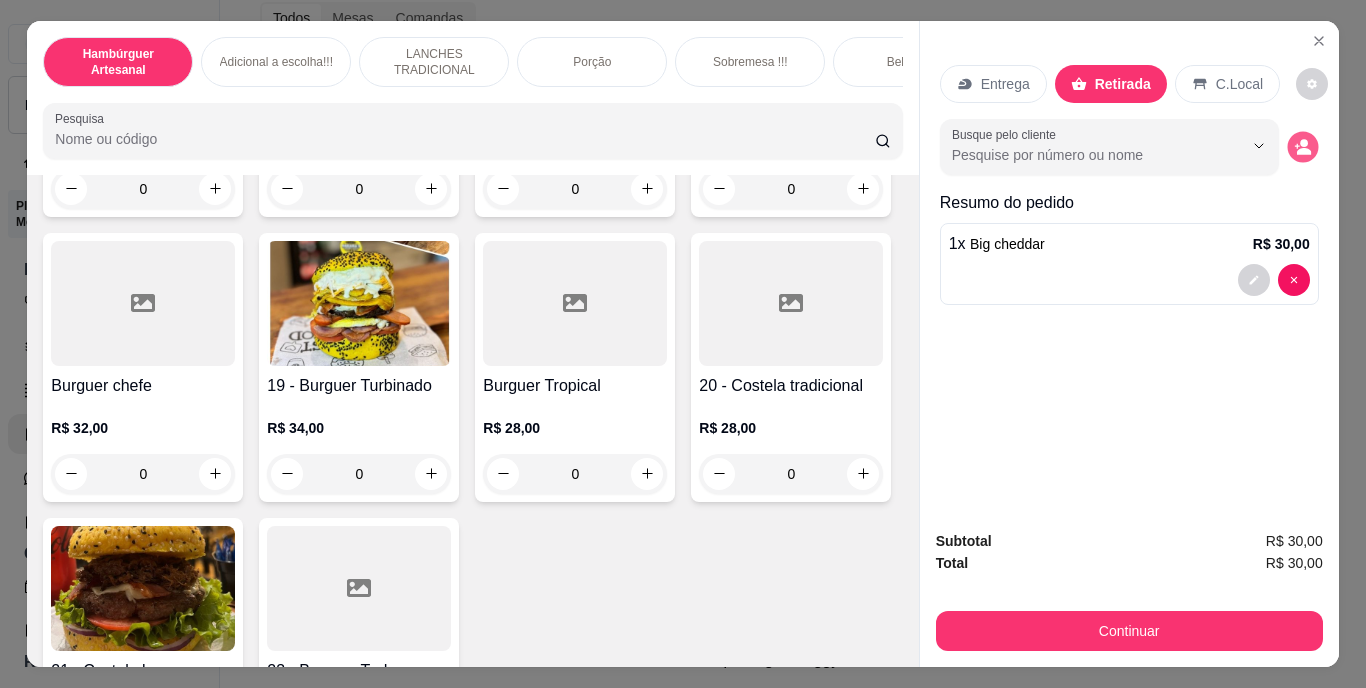 click 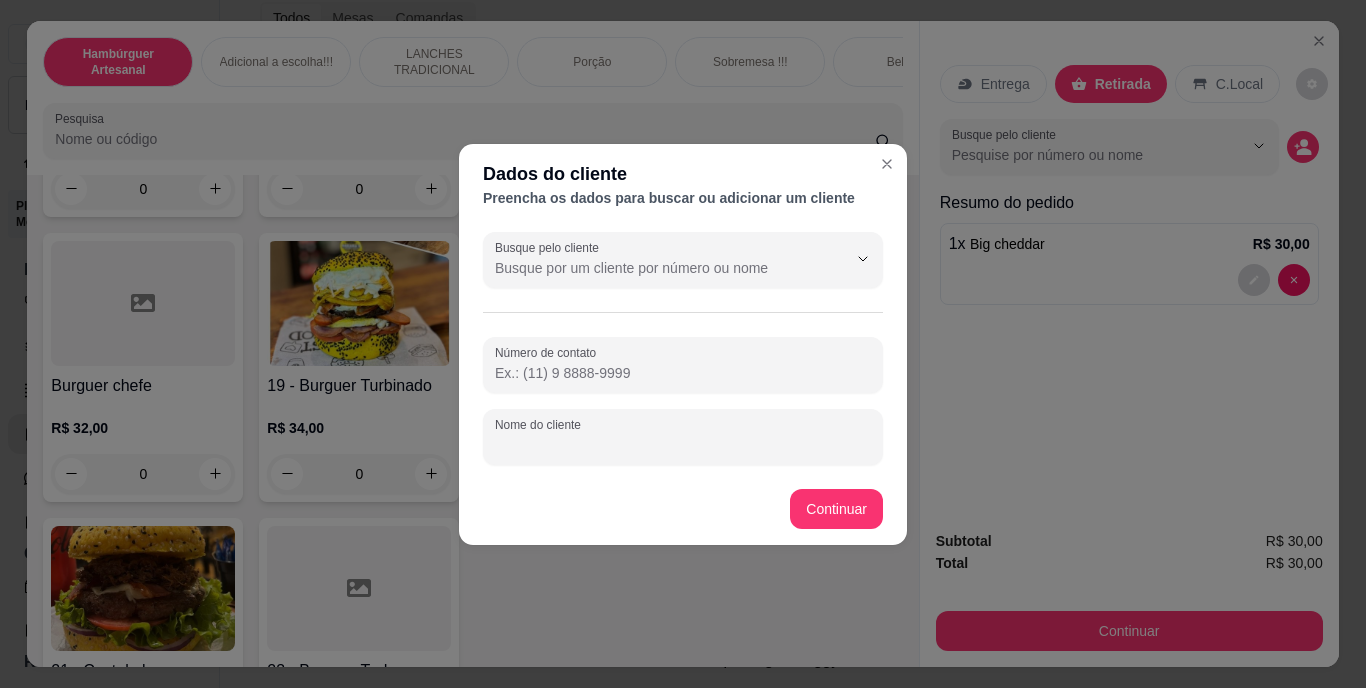 click on "Nome do cliente" at bounding box center [683, 445] 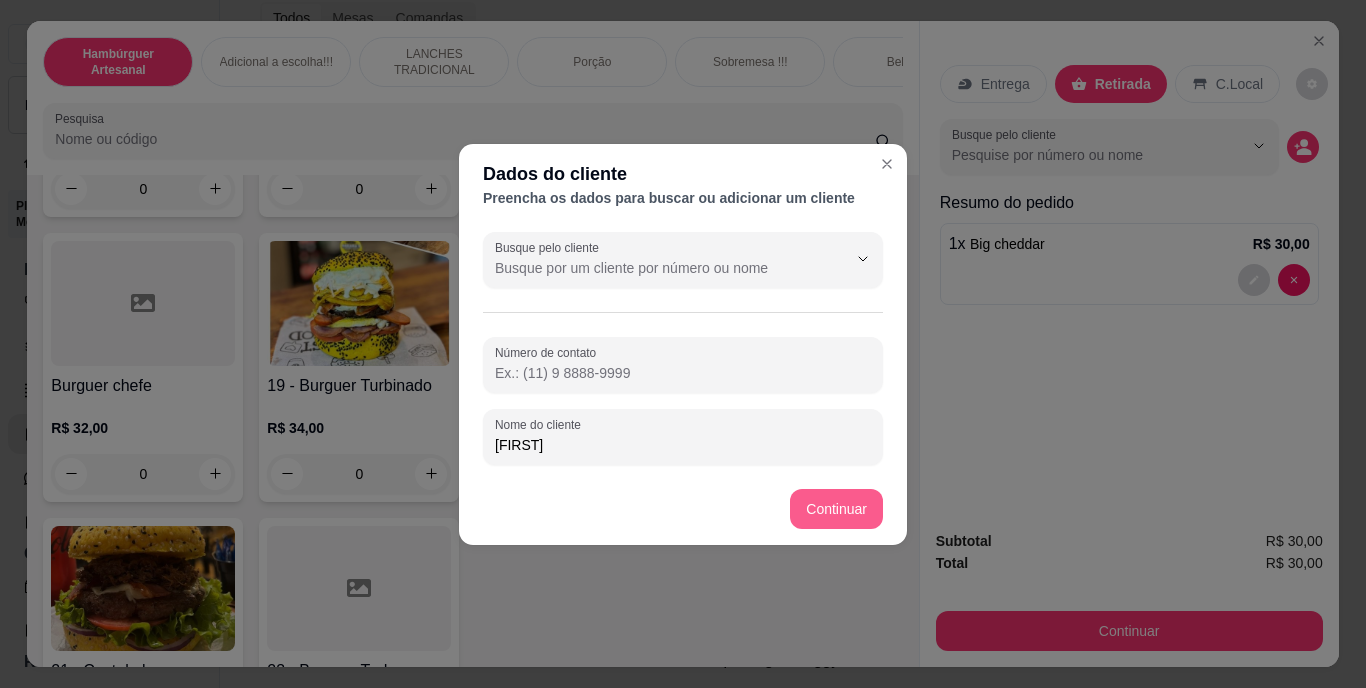 type on "[FIRST]" 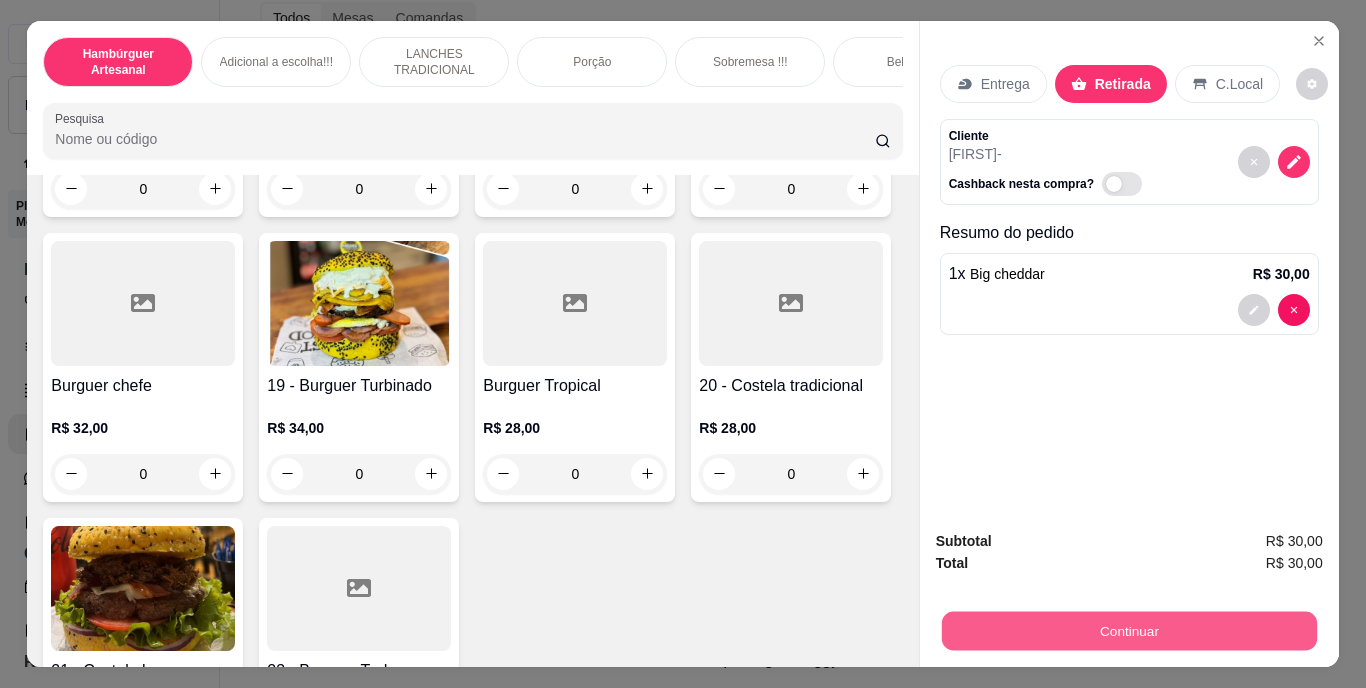 click on "Continuar" at bounding box center (1128, 631) 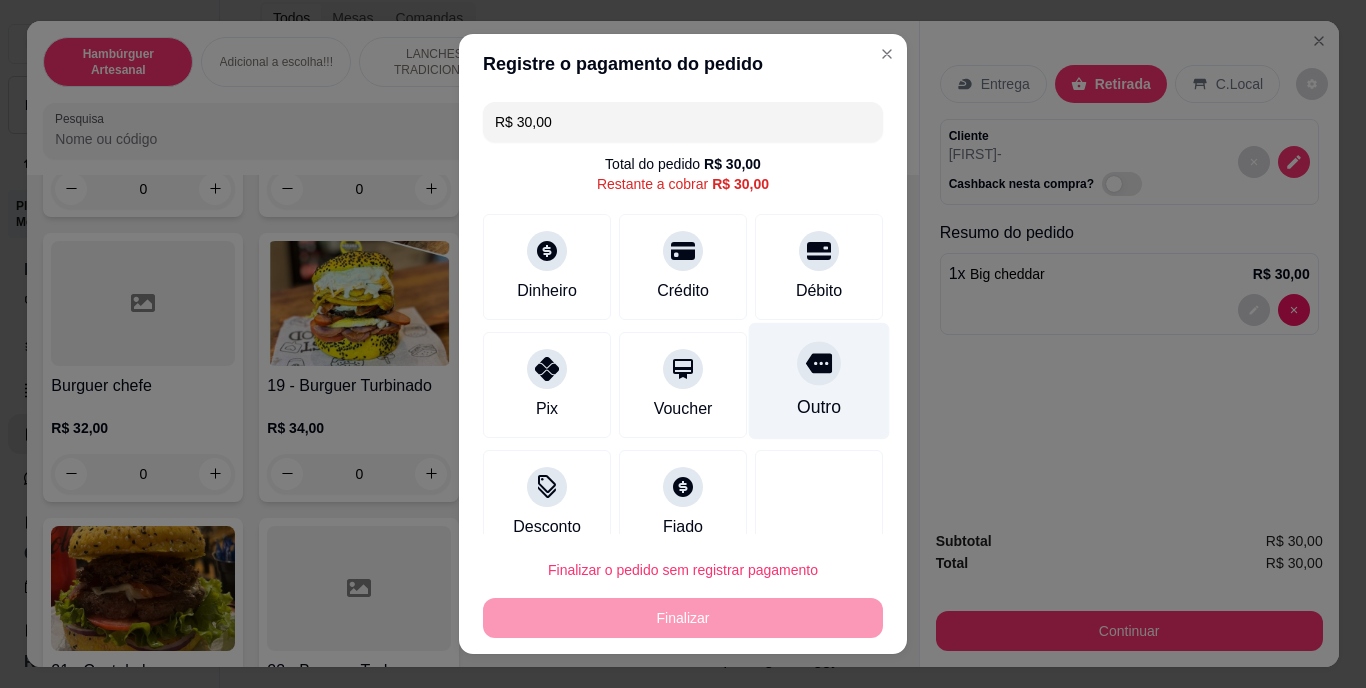 click on "Outro" at bounding box center [819, 408] 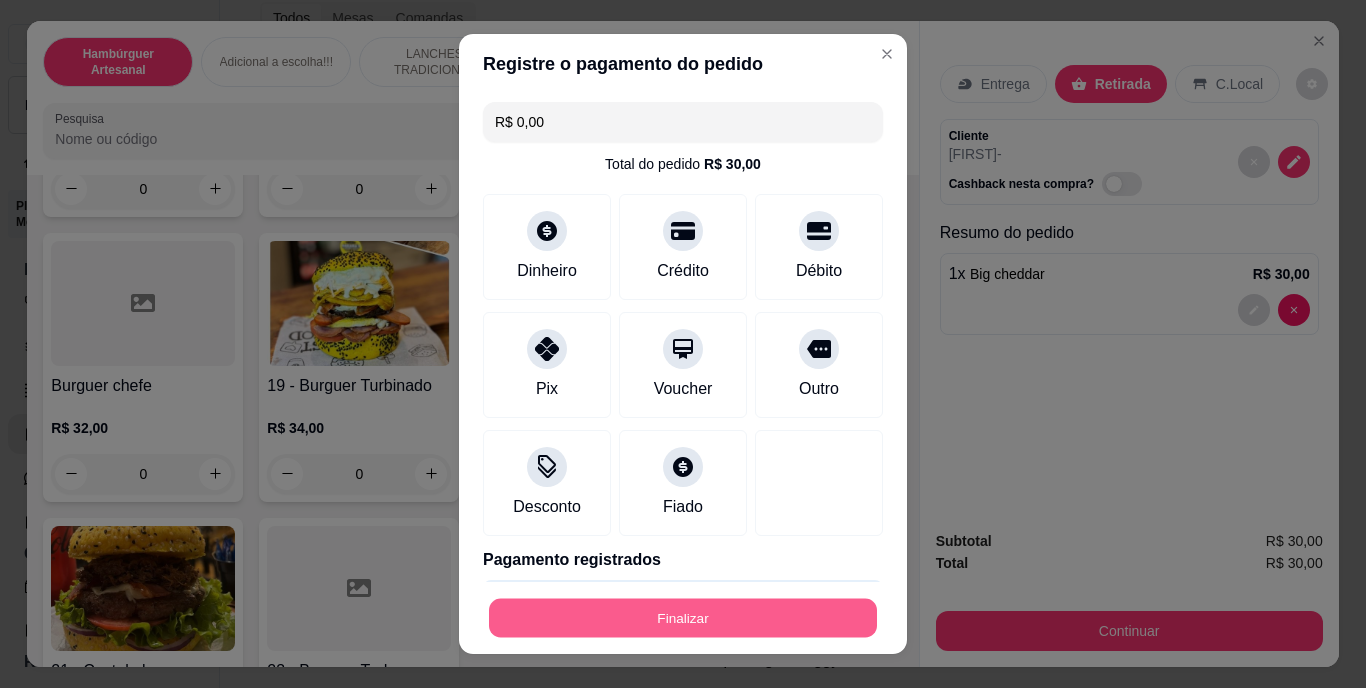 click on "Finalizar" at bounding box center (683, 617) 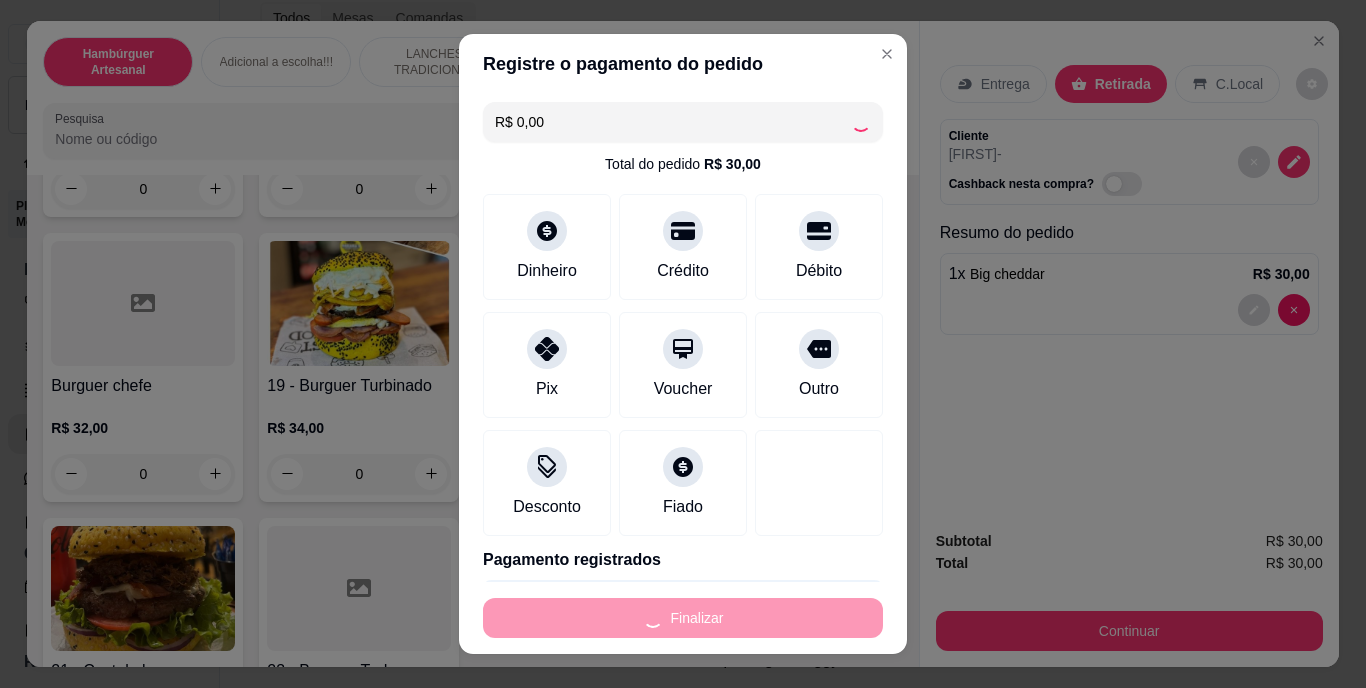 type on "0" 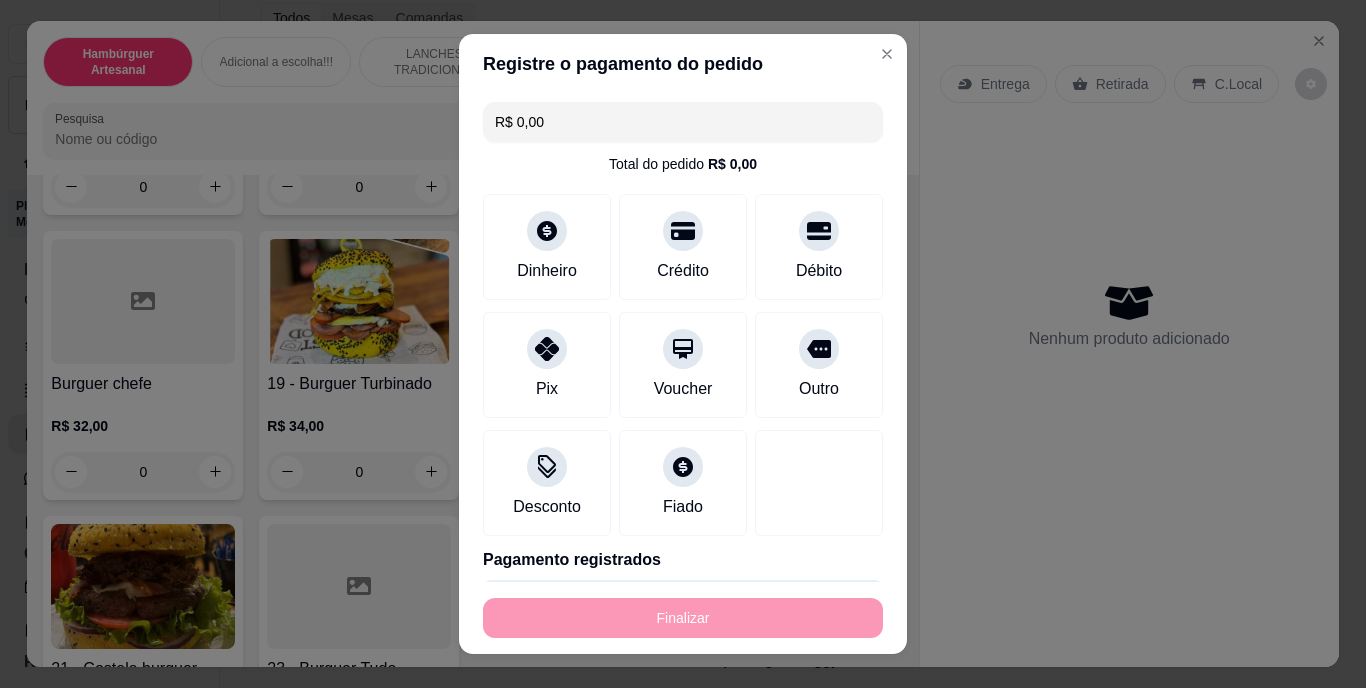 type on "-R$ 30,00" 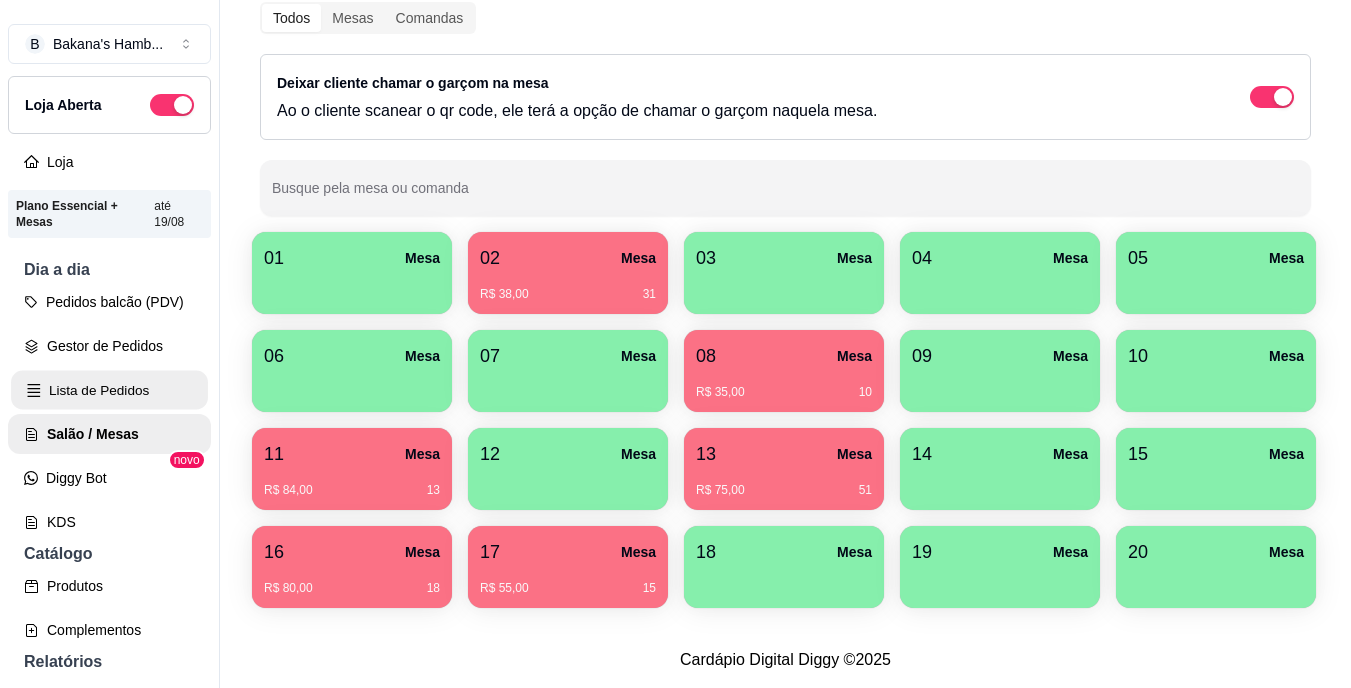 click on "Lista de Pedidos" at bounding box center (109, 390) 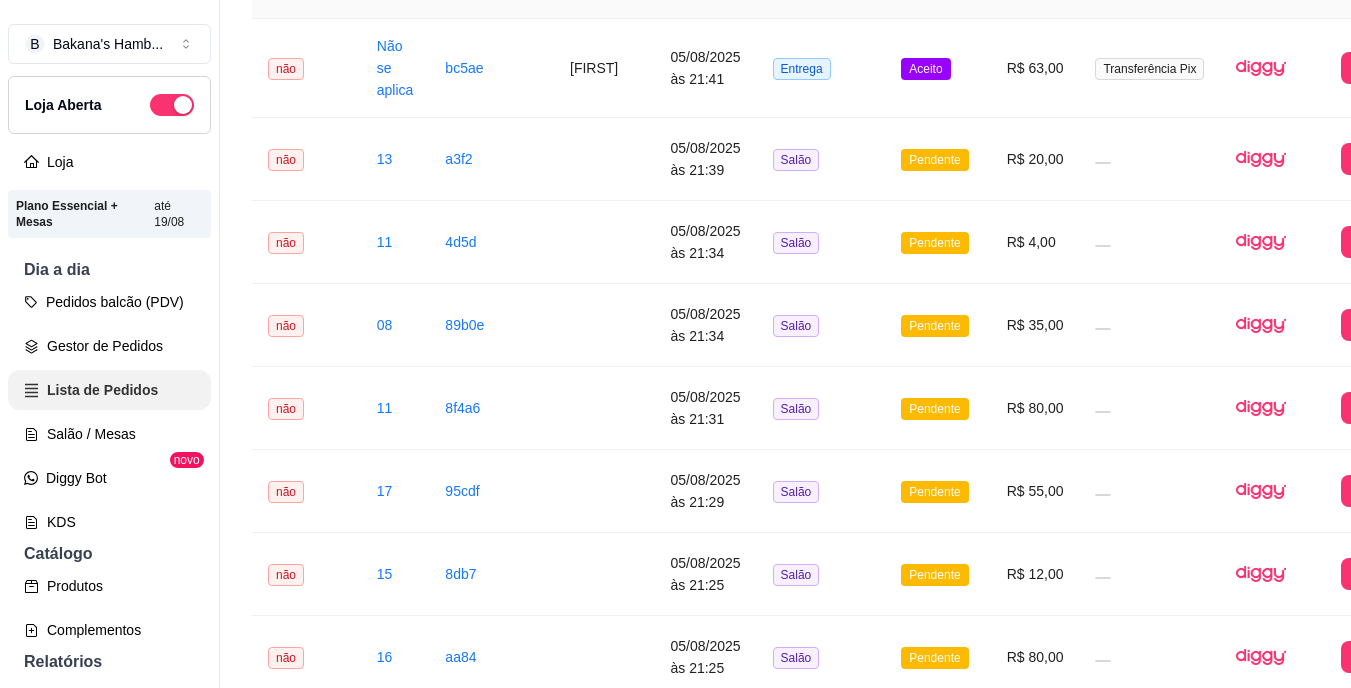 scroll, scrollTop: 0, scrollLeft: 0, axis: both 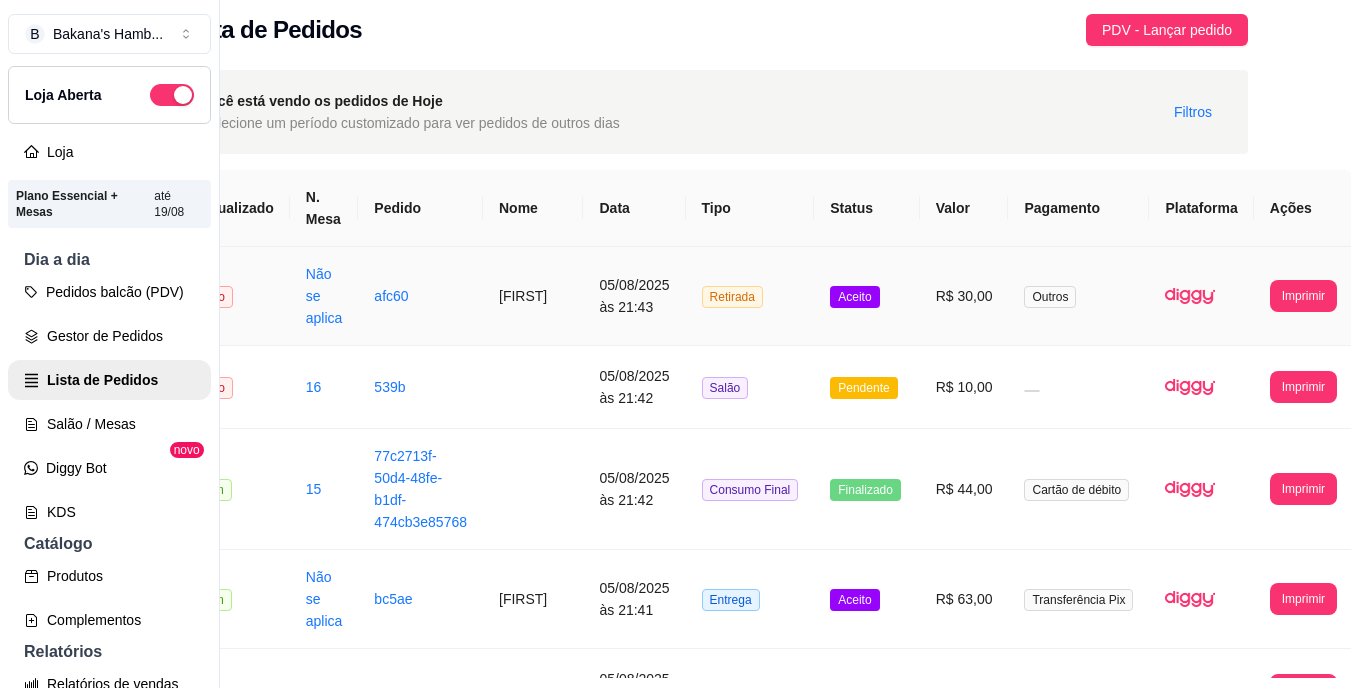 click on "**********" at bounding box center [1303, 296] 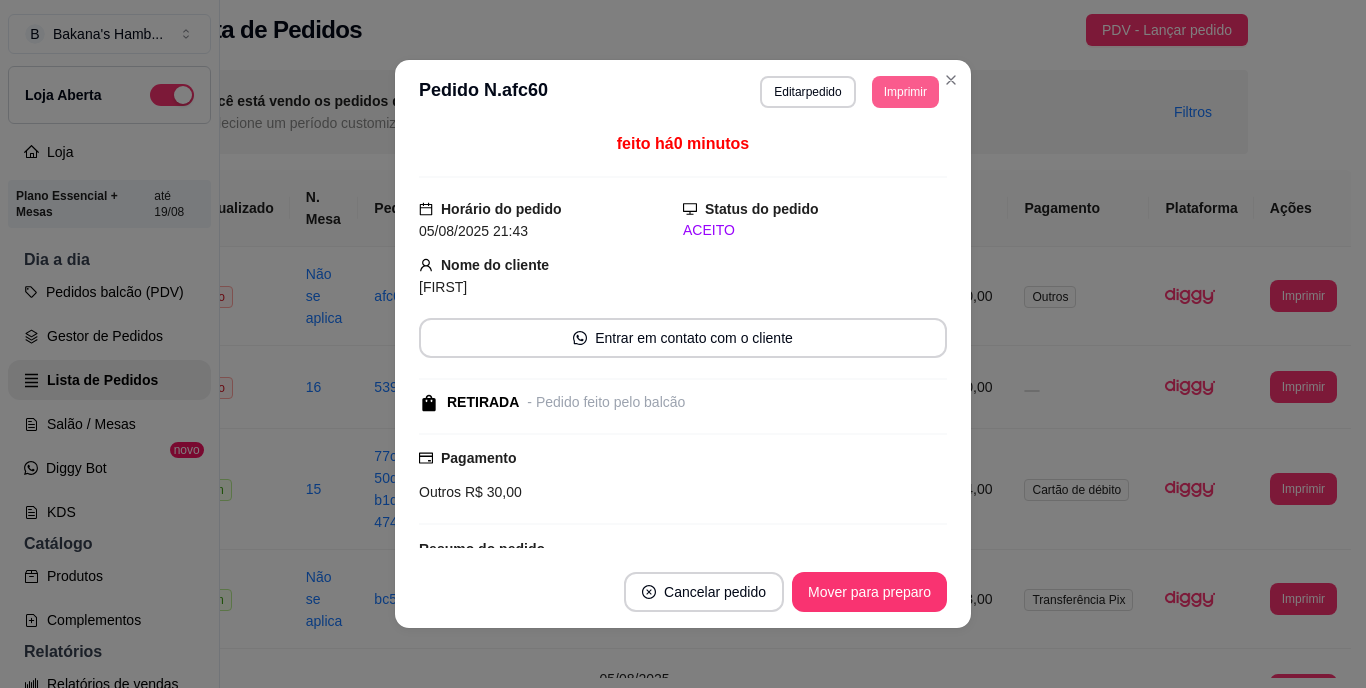 click on "**********" at bounding box center [683, 344] 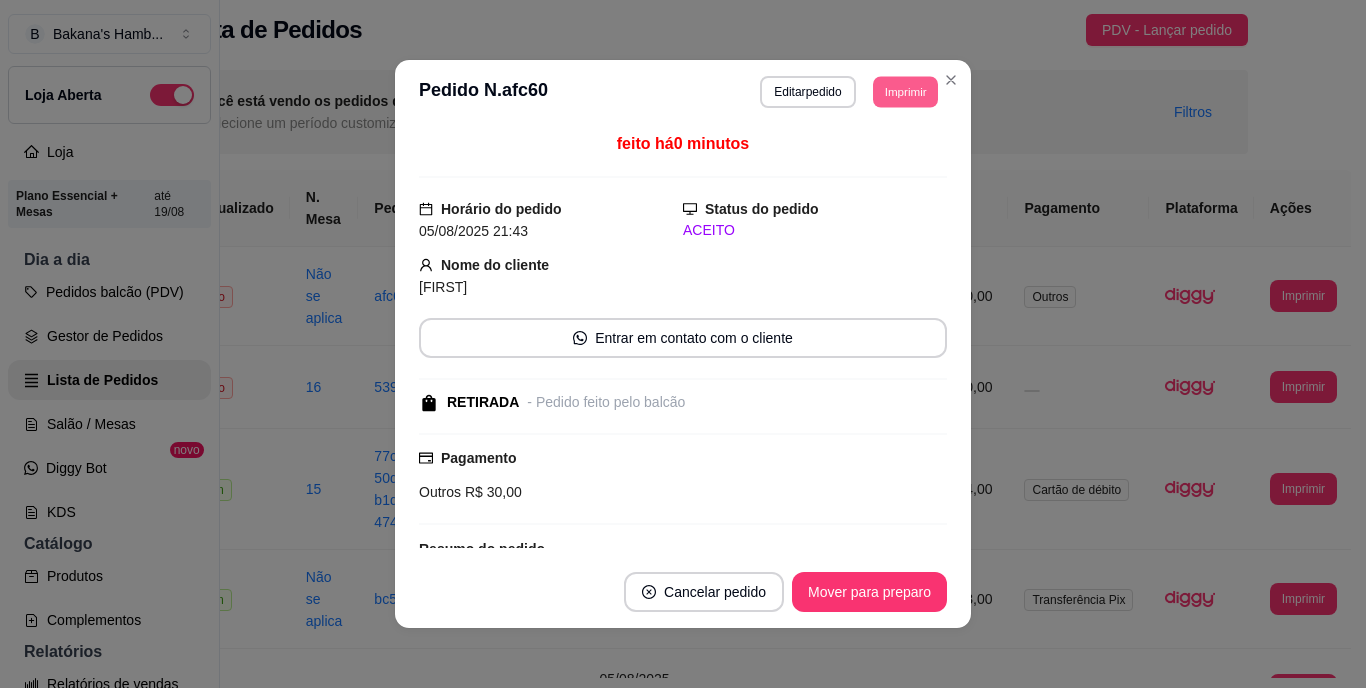 click on "Imprimir" at bounding box center (905, 91) 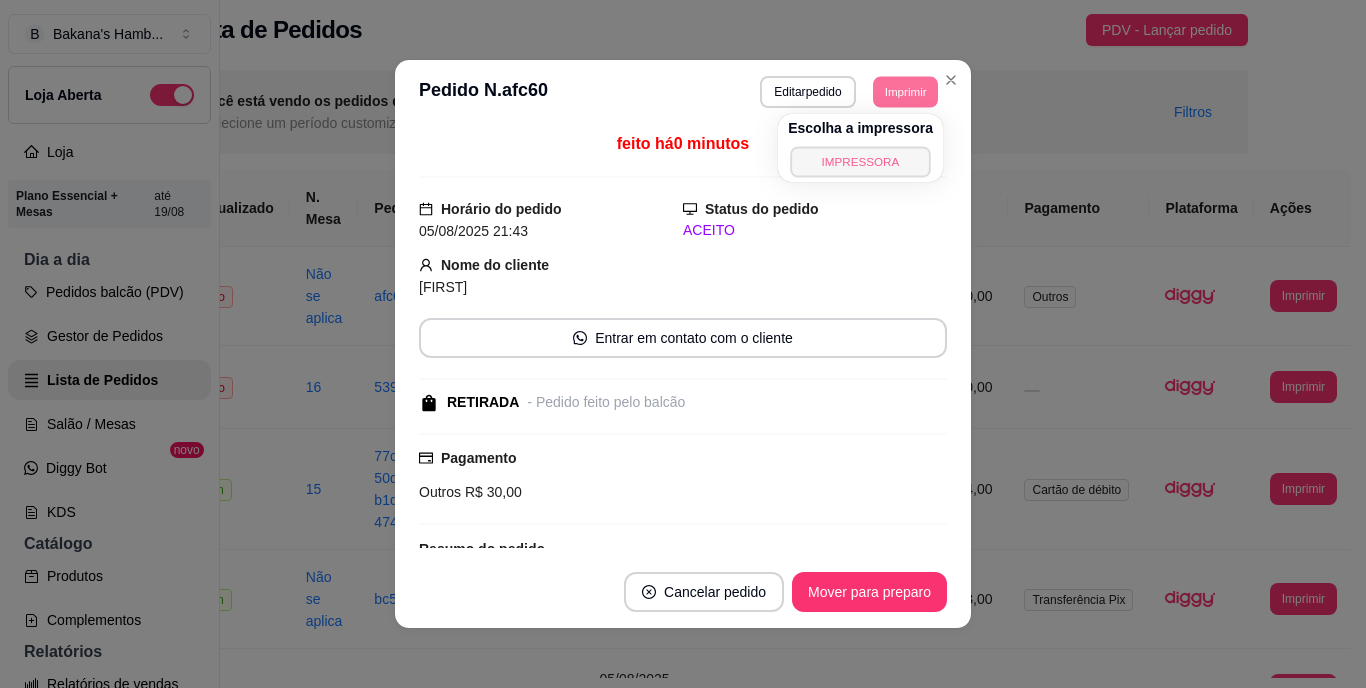 click on "IMPRESSORA" at bounding box center [860, 161] 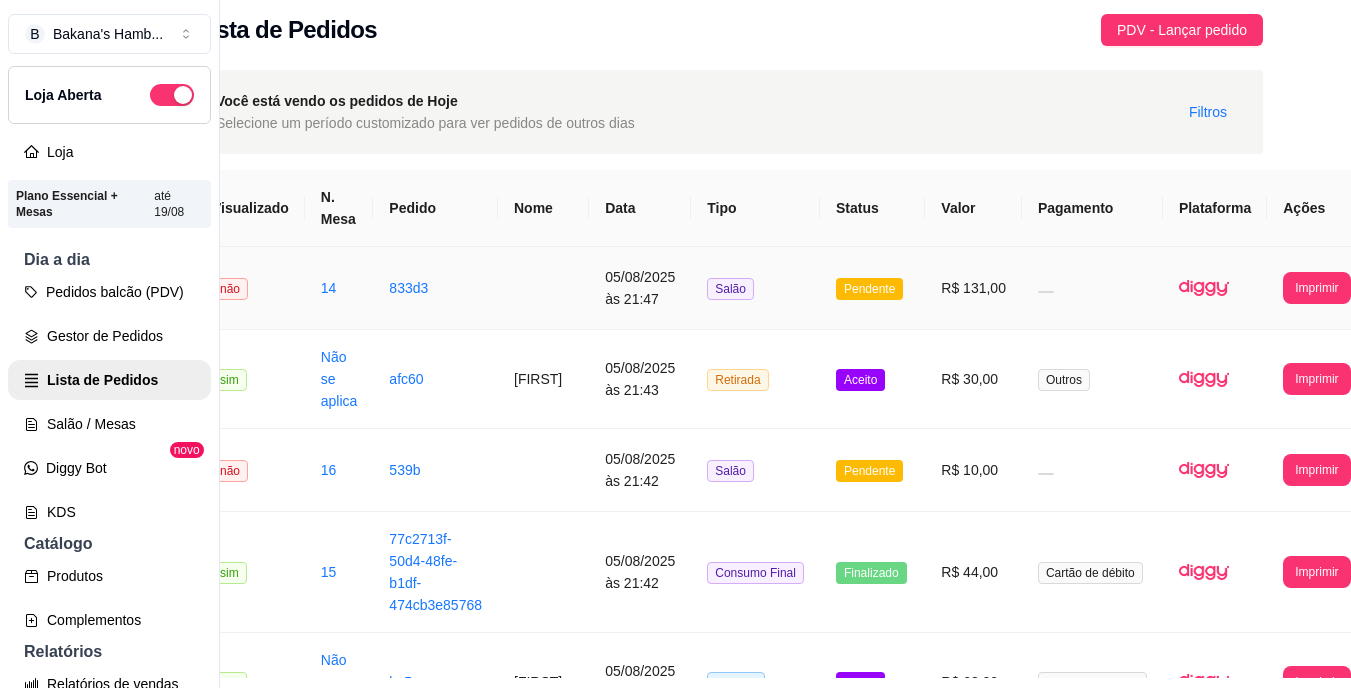 scroll, scrollTop: 0, scrollLeft: 73, axis: horizontal 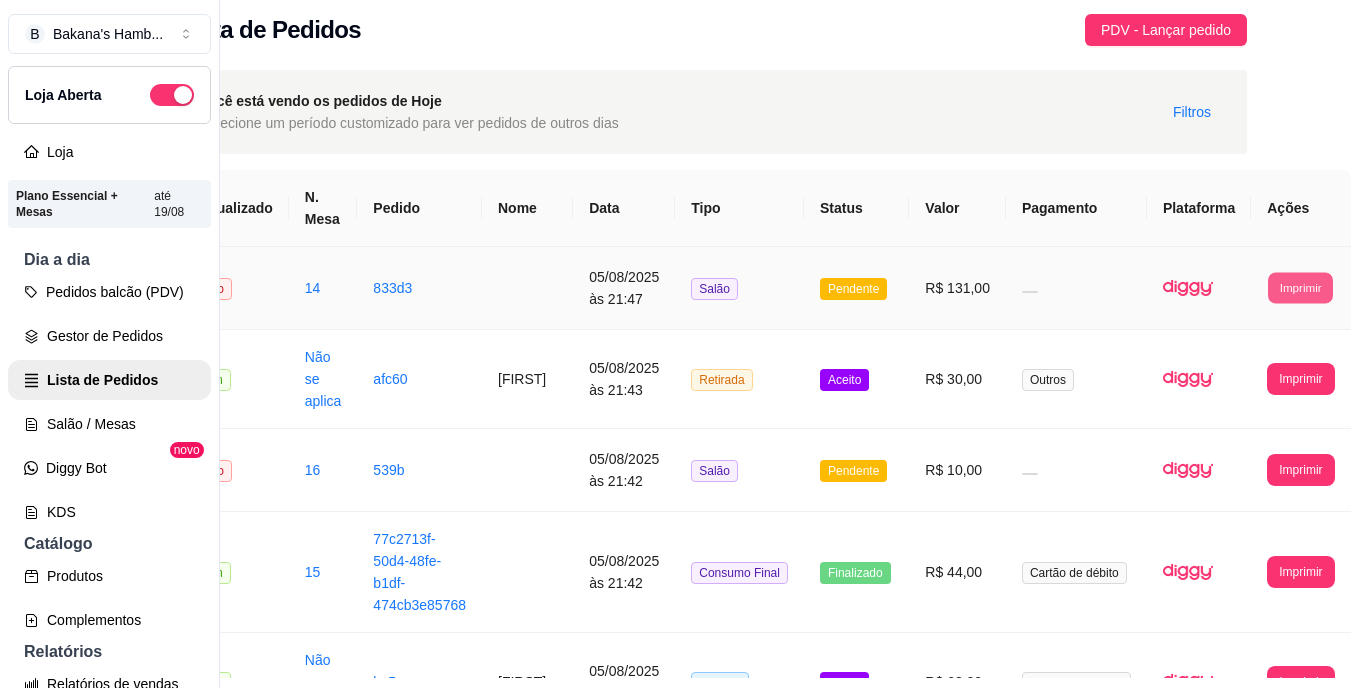 click on "Imprimir" at bounding box center [1300, 287] 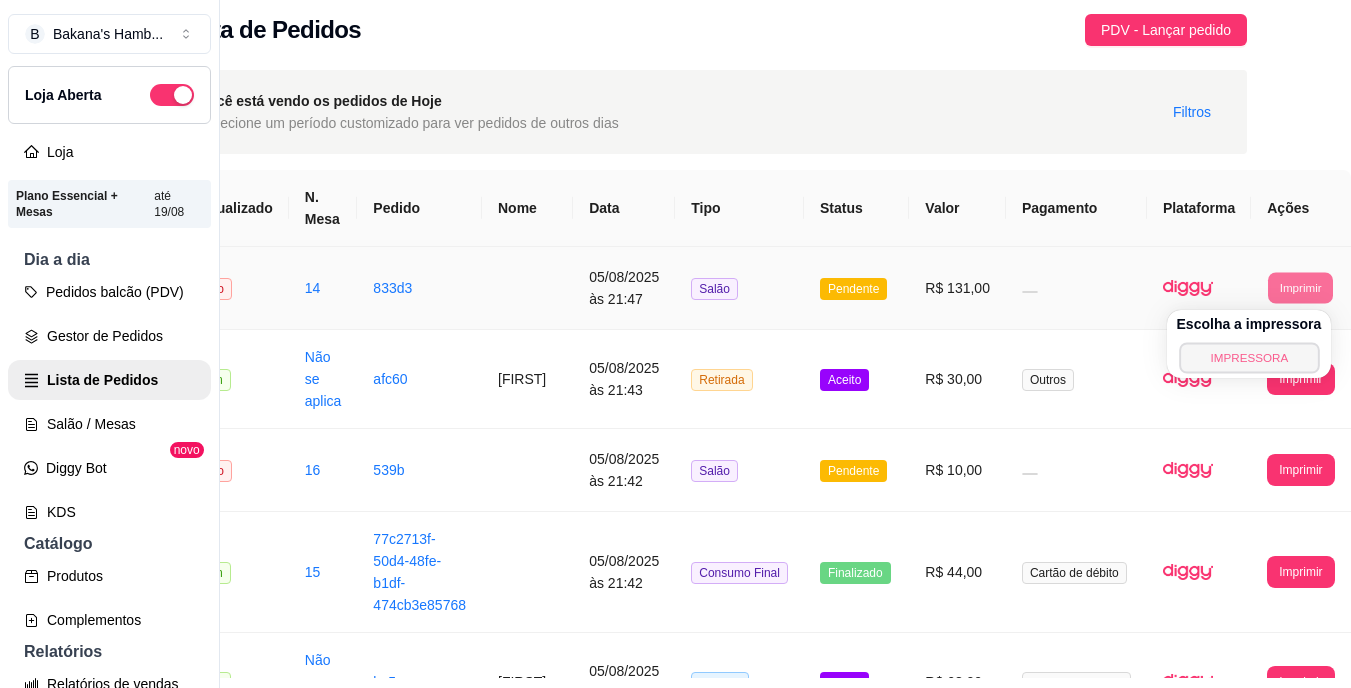click on "IMPRESSORA" at bounding box center [1249, 357] 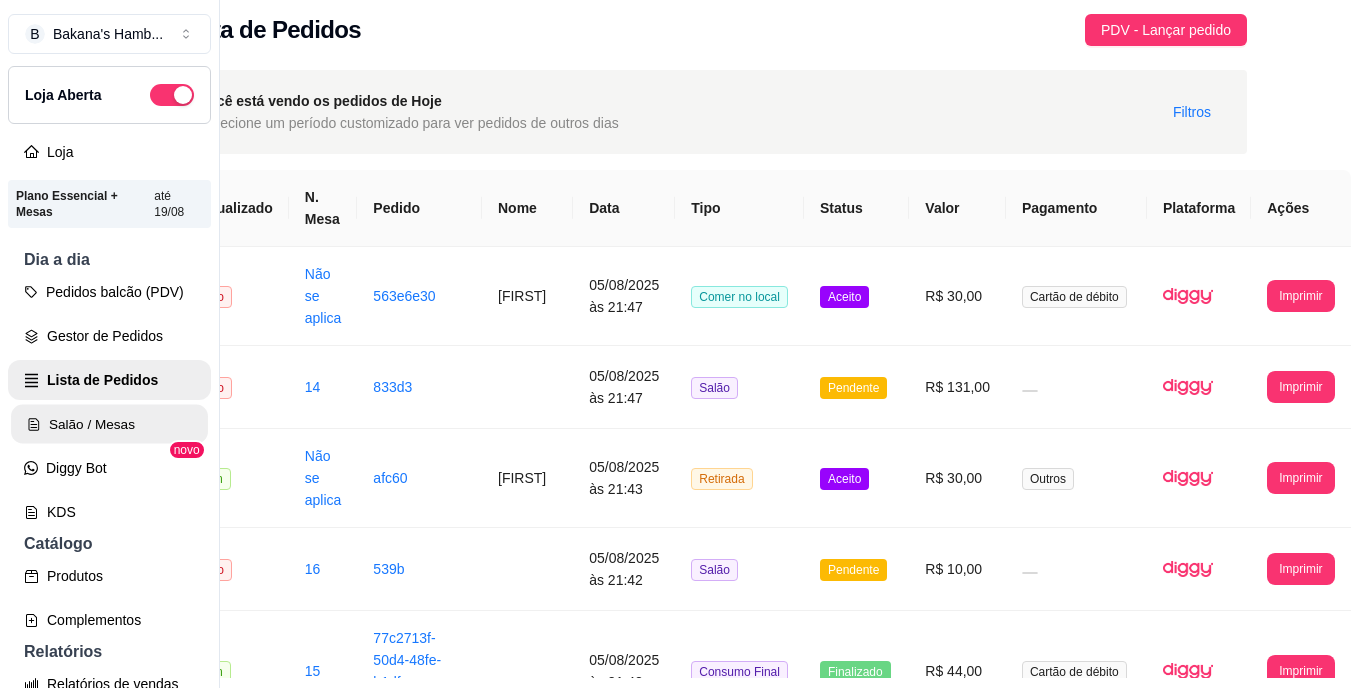 click on "Salão / Mesas" at bounding box center [109, 424] 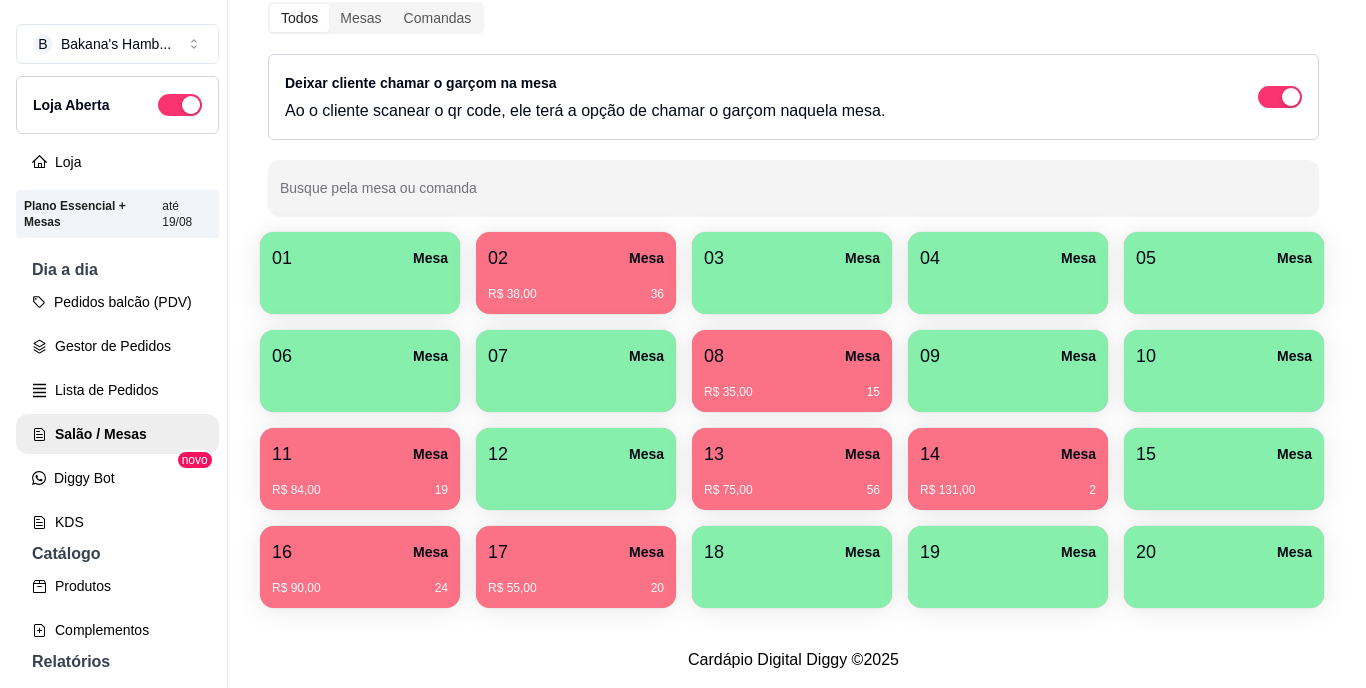 scroll, scrollTop: 239, scrollLeft: 0, axis: vertical 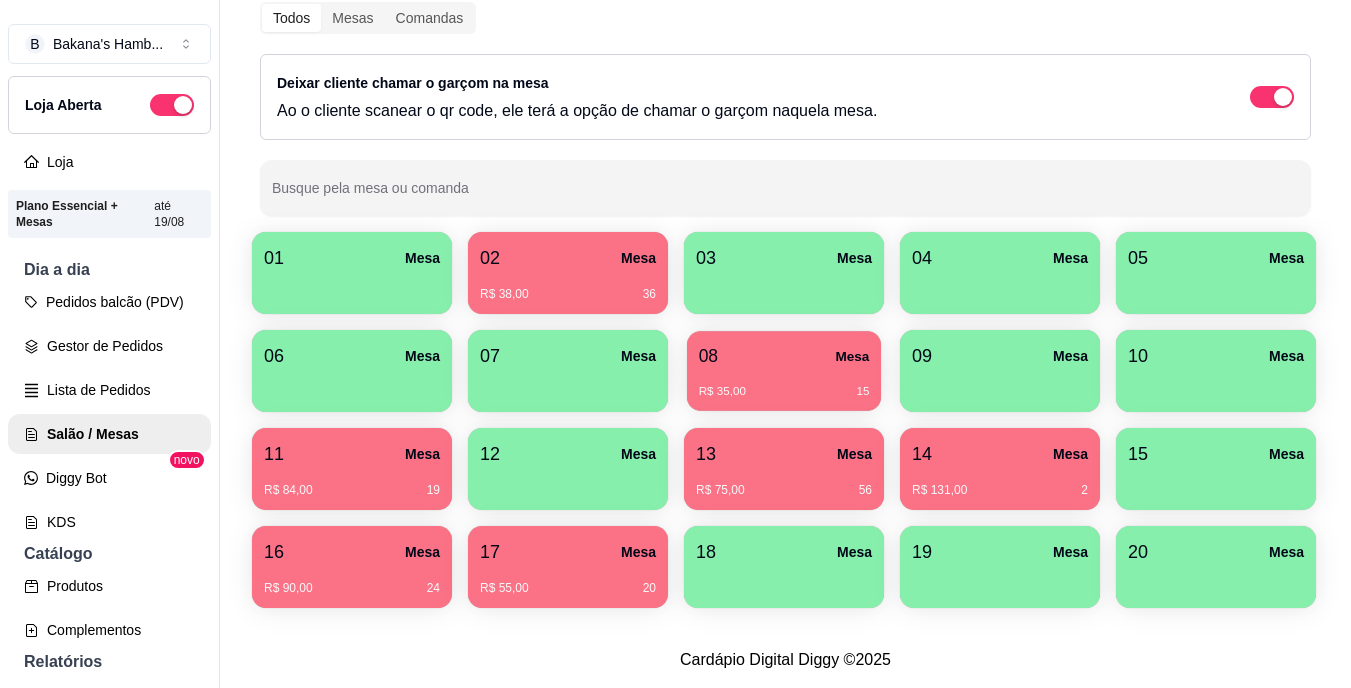 click on "R$ 35,00 15" at bounding box center [784, 384] 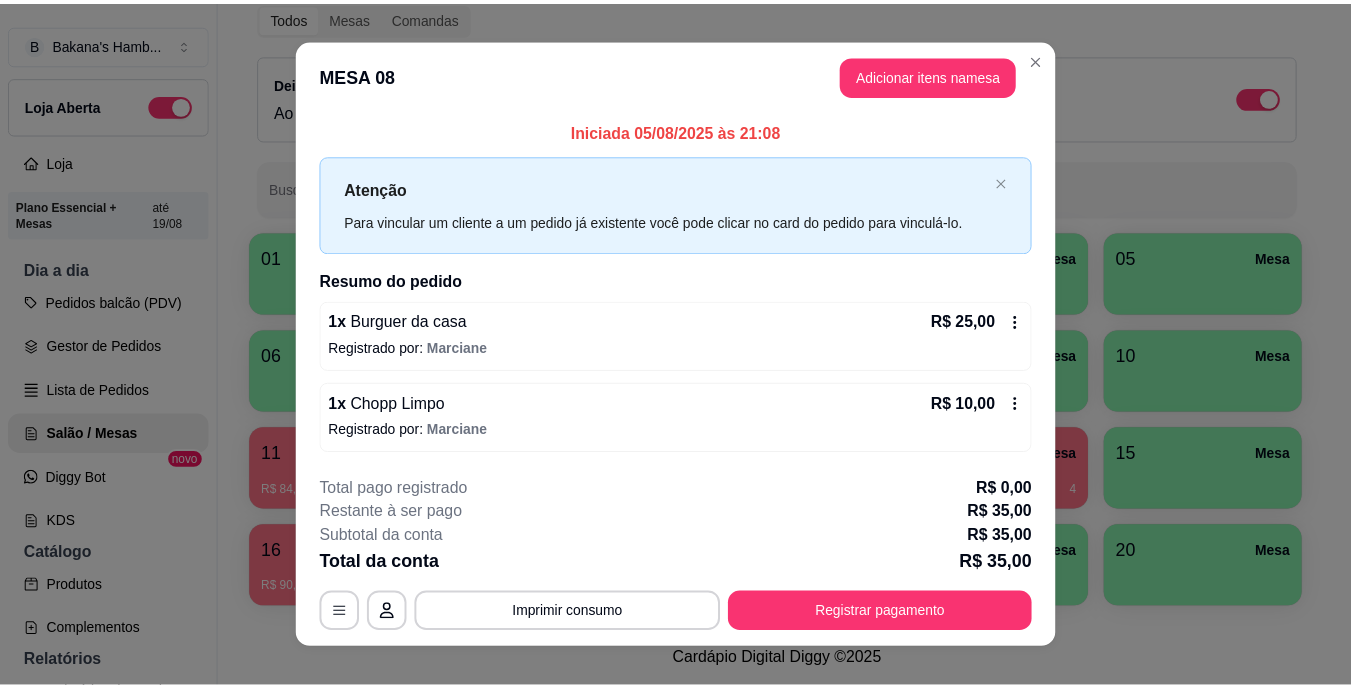 scroll, scrollTop: 25, scrollLeft: 0, axis: vertical 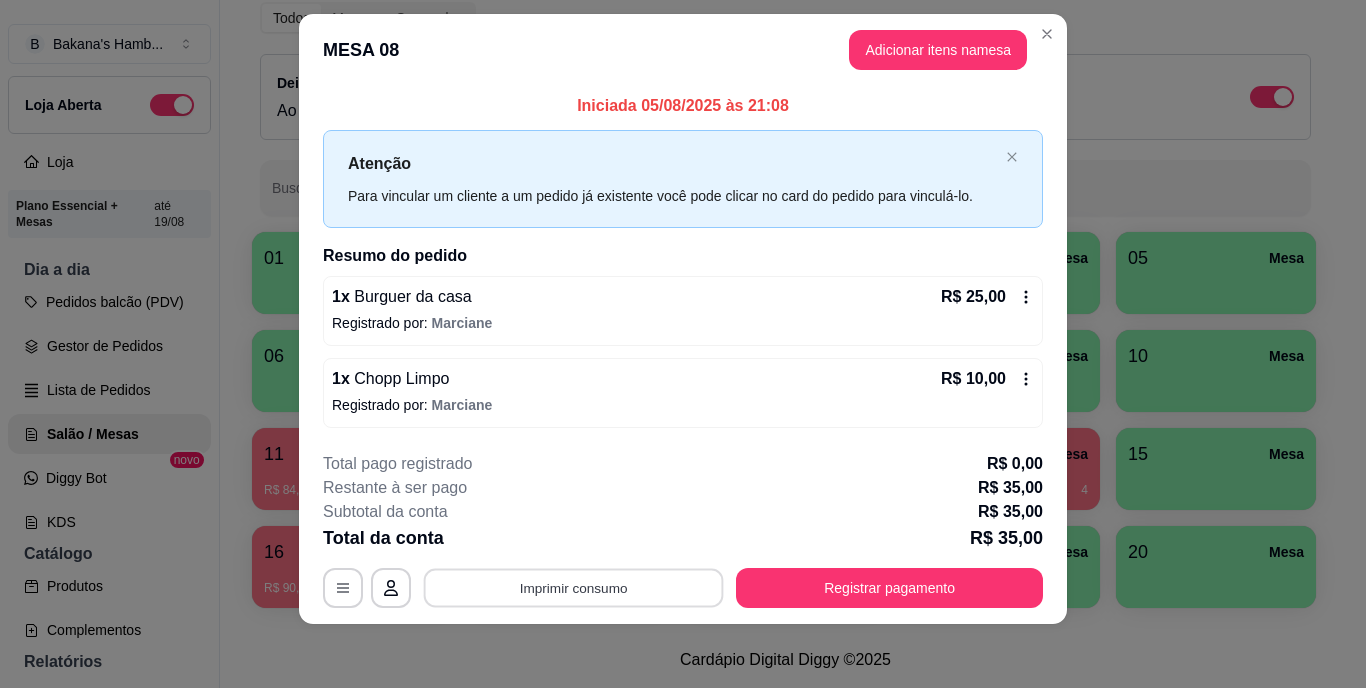 click on "Imprimir consumo" at bounding box center (574, 587) 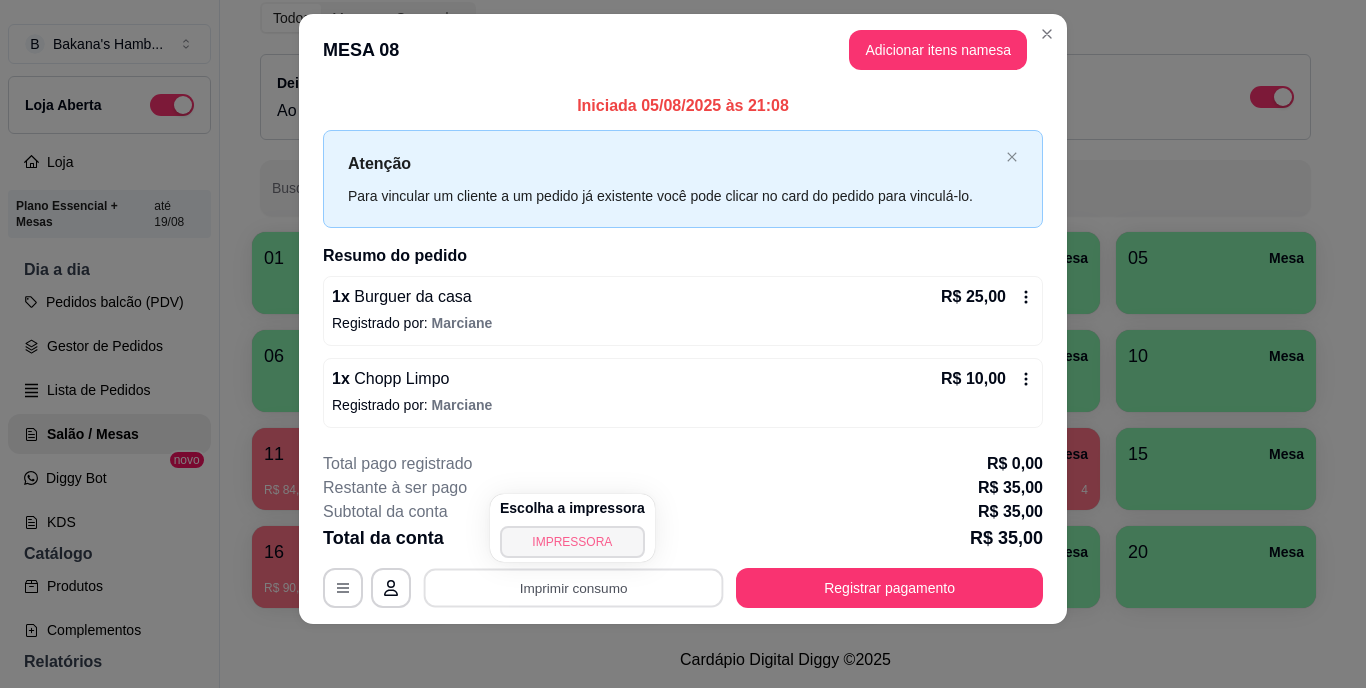 click on "IMPRESSORA" at bounding box center [572, 542] 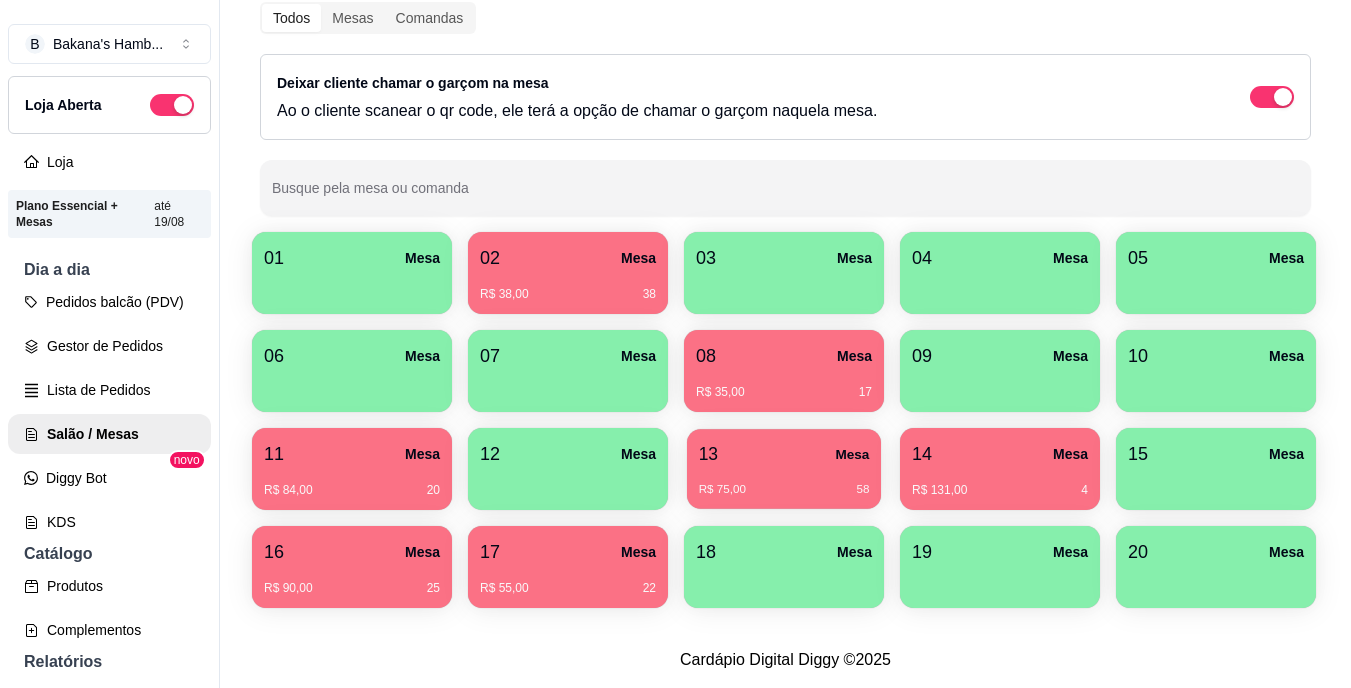 click on "R$ 75,00 58" at bounding box center (784, 482) 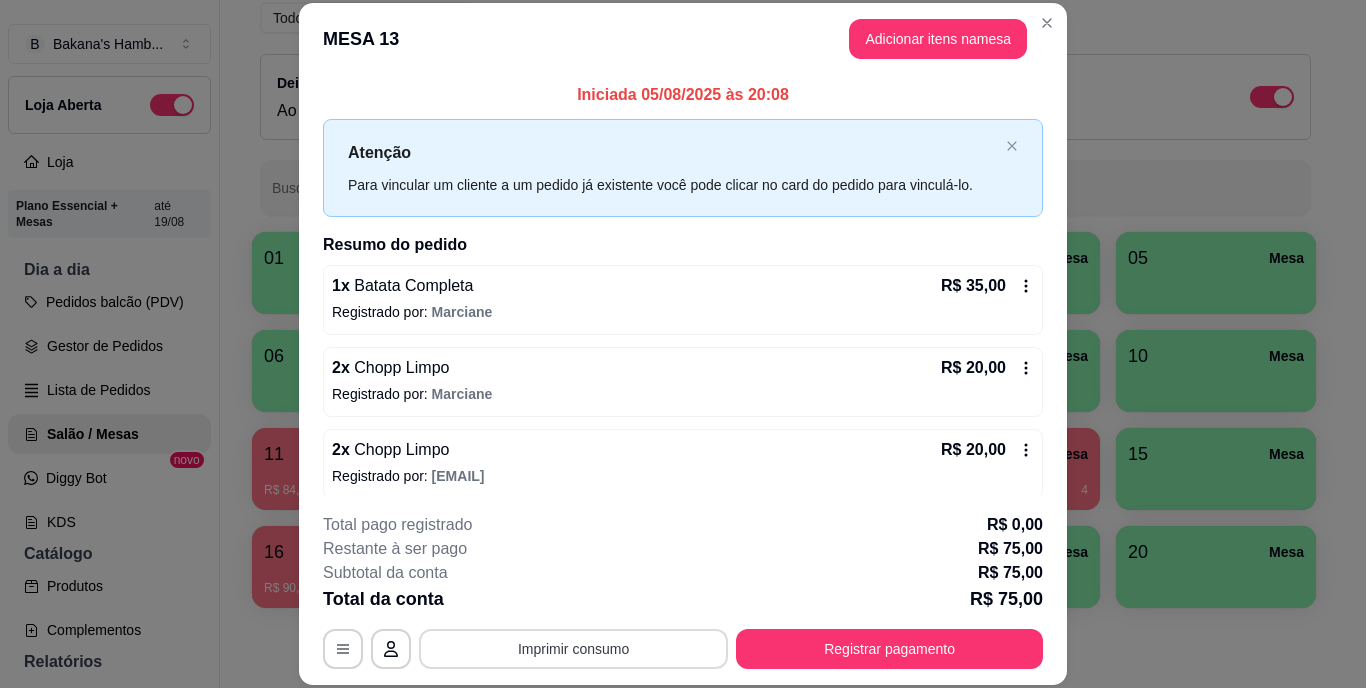 click on "Imprimir consumo" at bounding box center [573, 649] 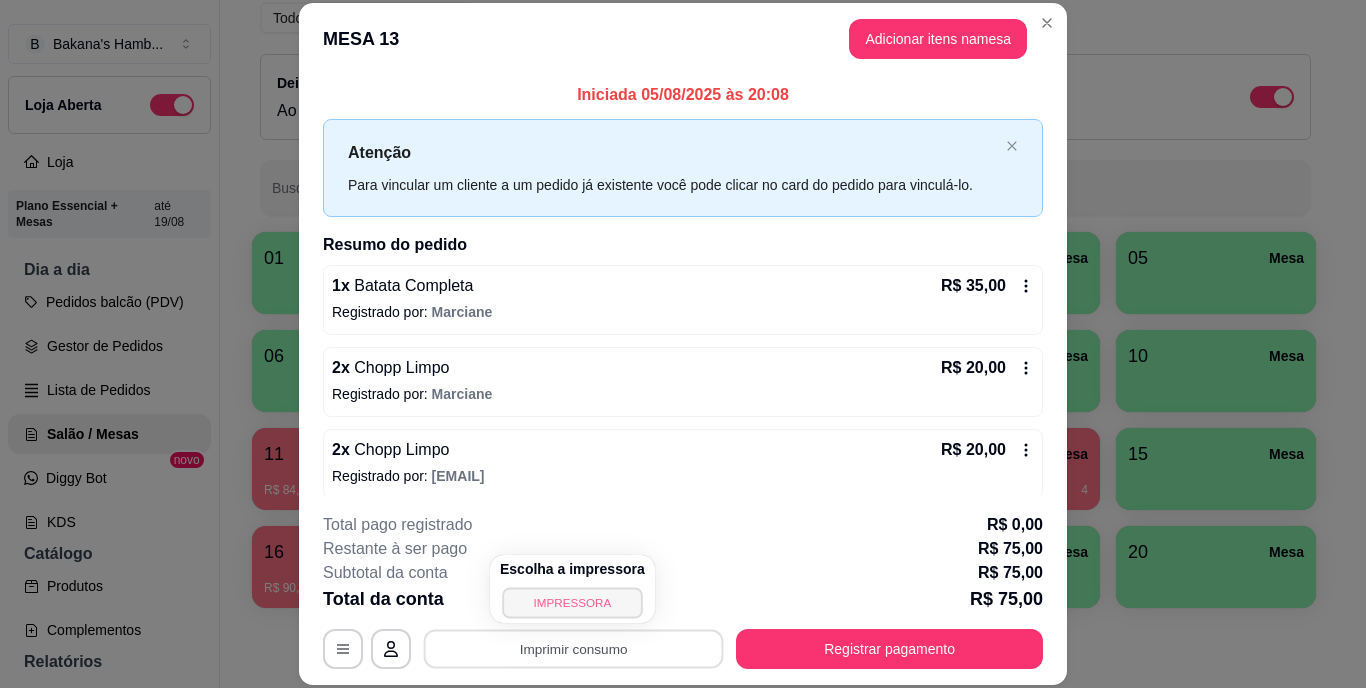 click on "IMPRESSORA" at bounding box center (572, 602) 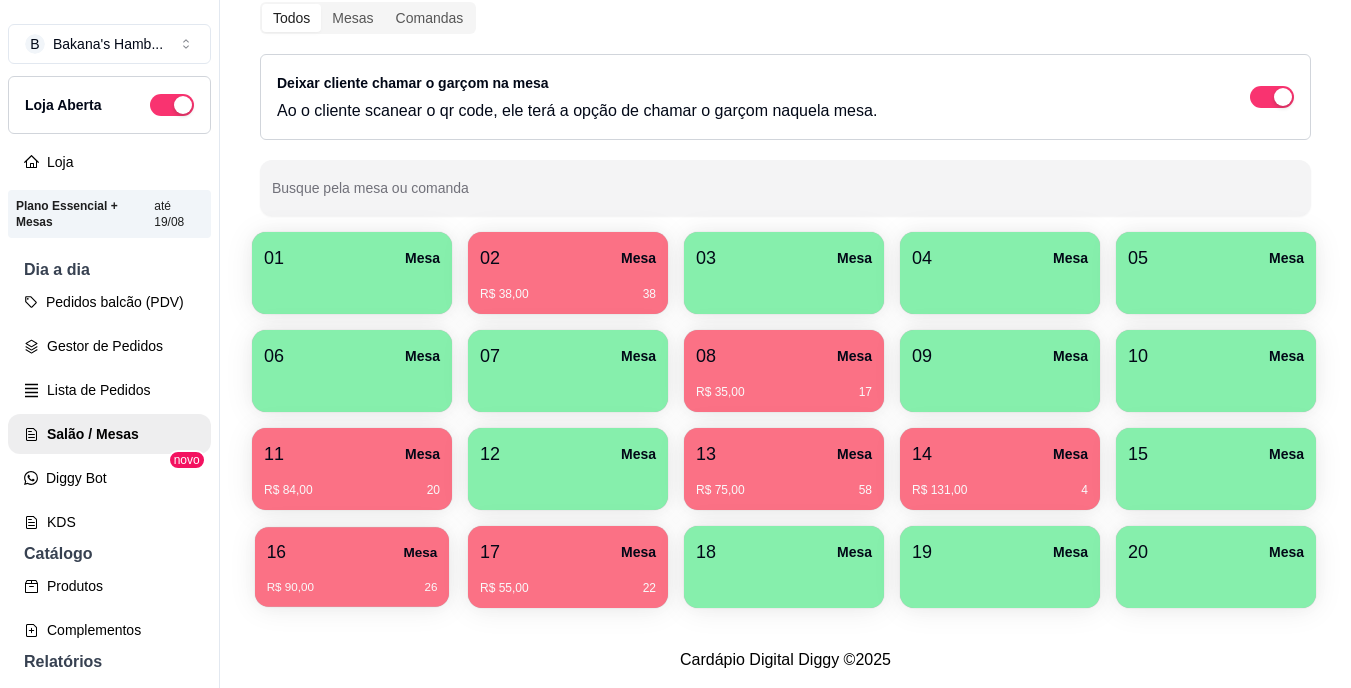 click on "16 Mesa" at bounding box center (352, 552) 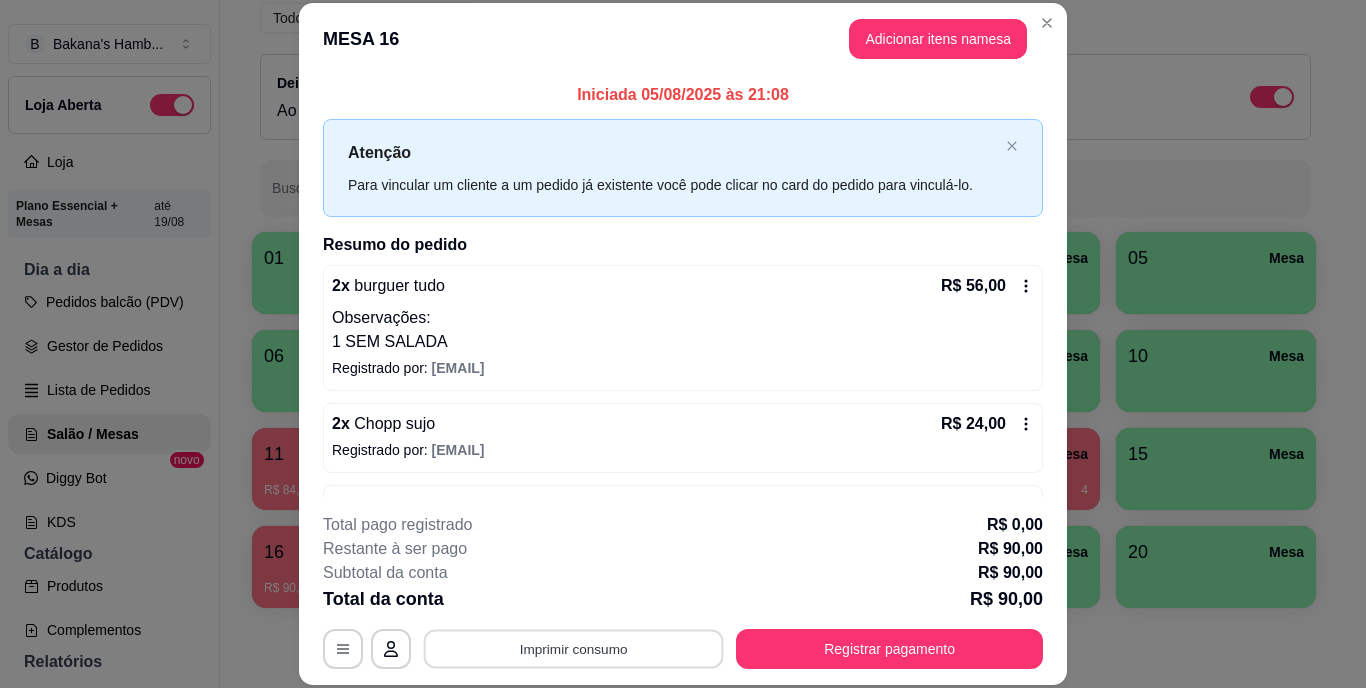 click on "Imprimir consumo" at bounding box center (574, 648) 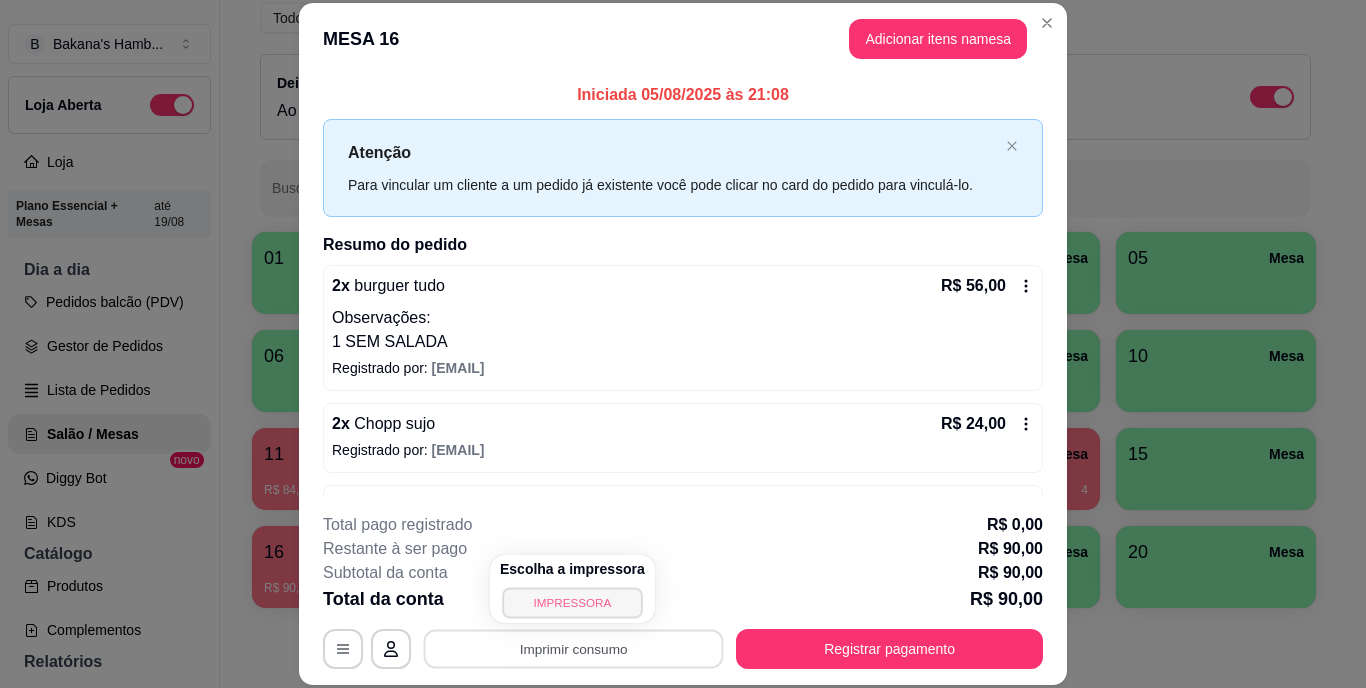 click on "IMPRESSORA" at bounding box center (572, 602) 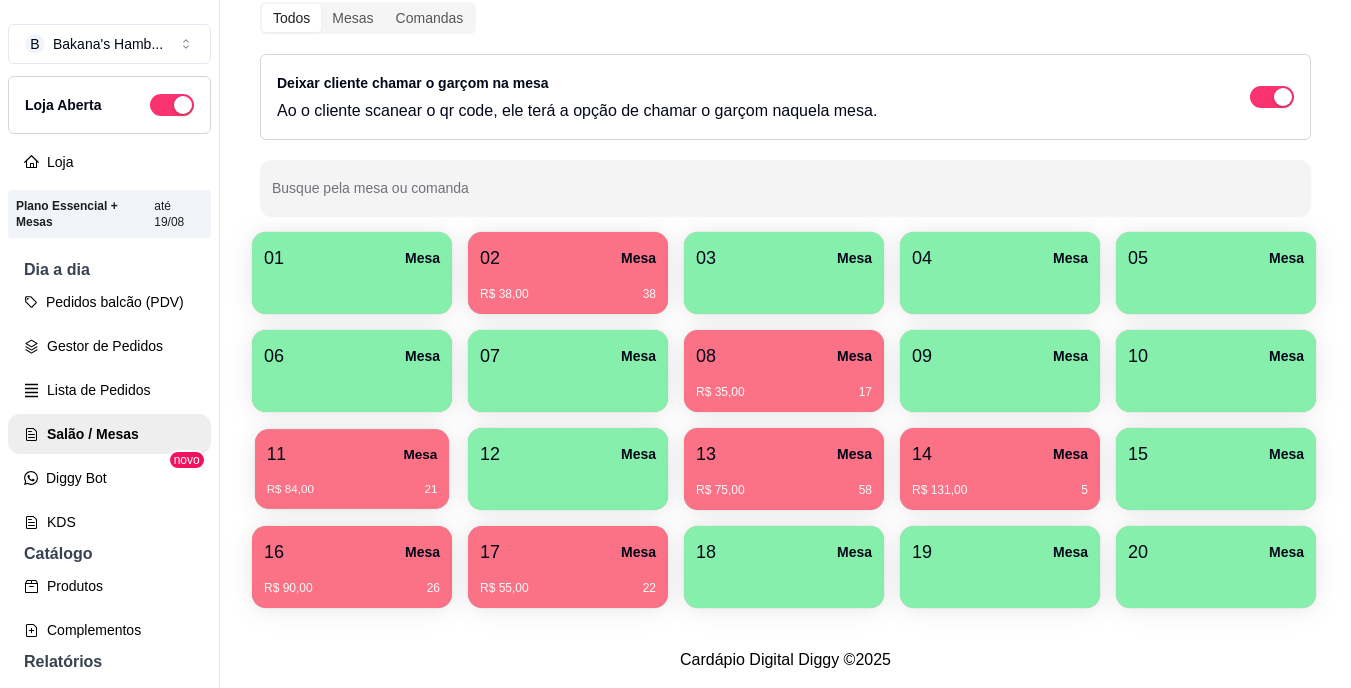 click on "R$ 84,00 21" at bounding box center (352, 482) 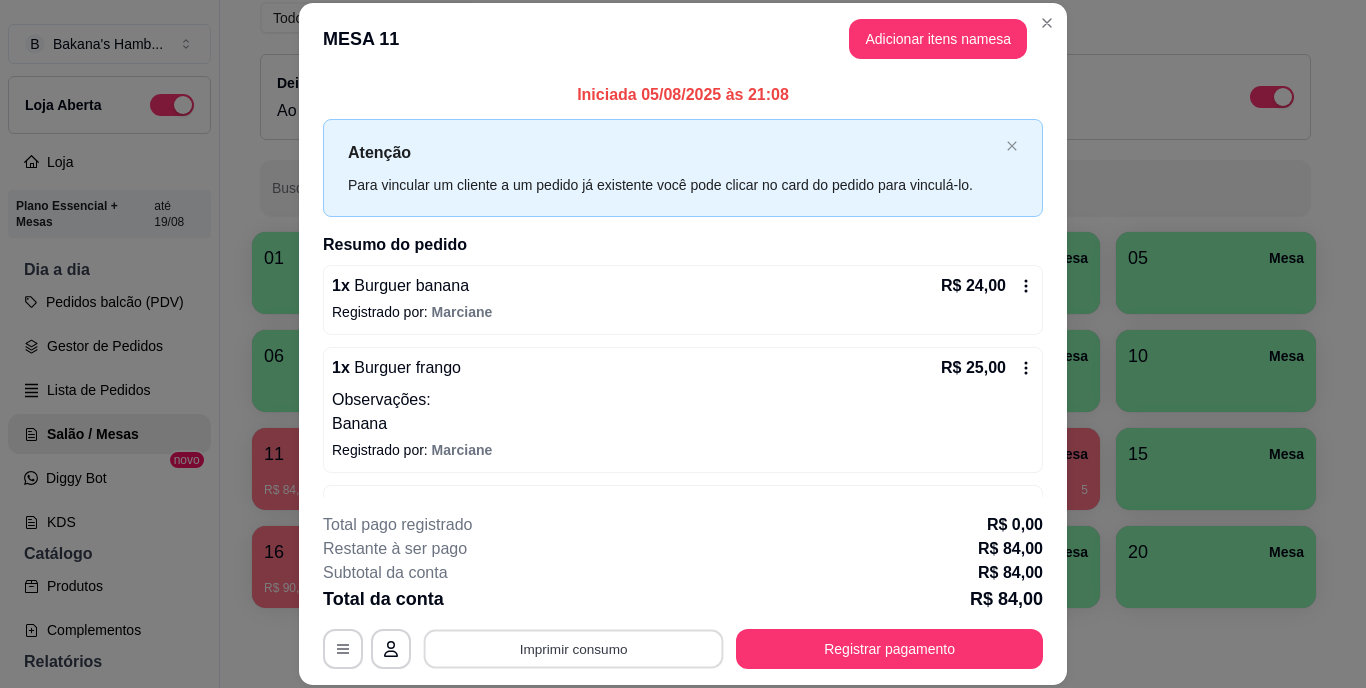 click on "Imprimir consumo" at bounding box center [574, 648] 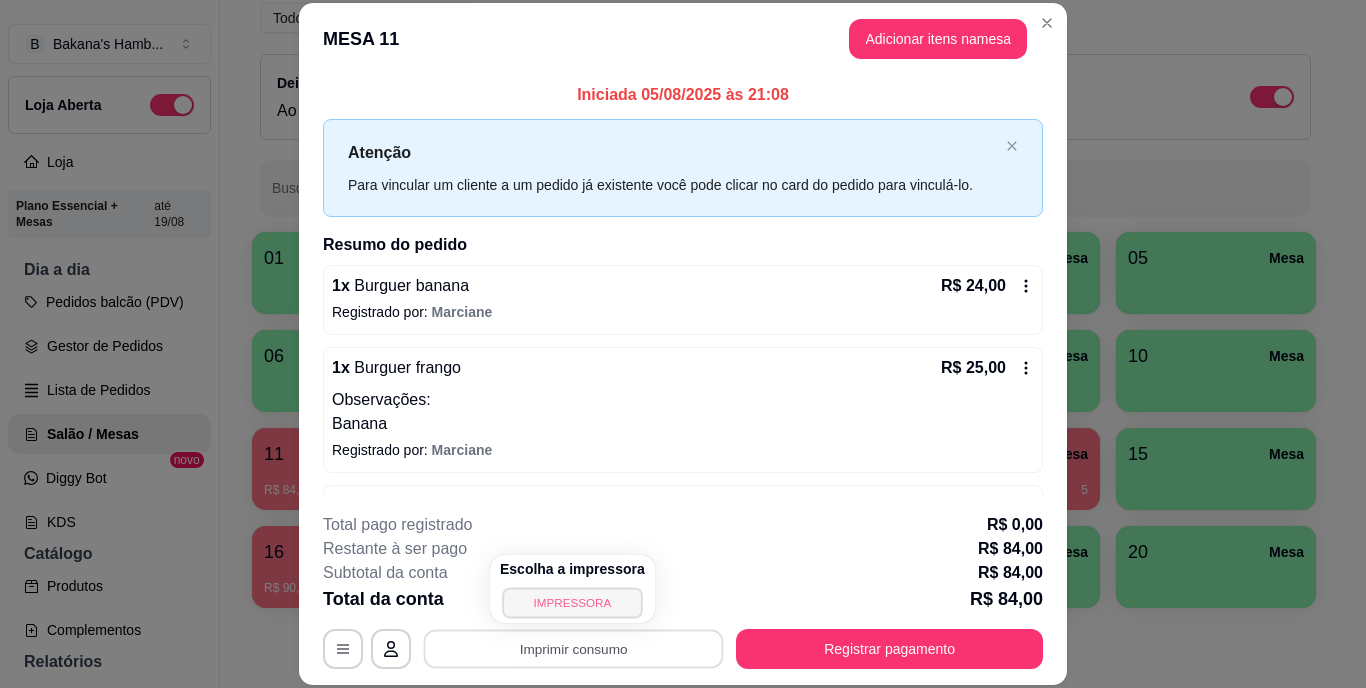 click on "IMPRESSORA" at bounding box center (572, 602) 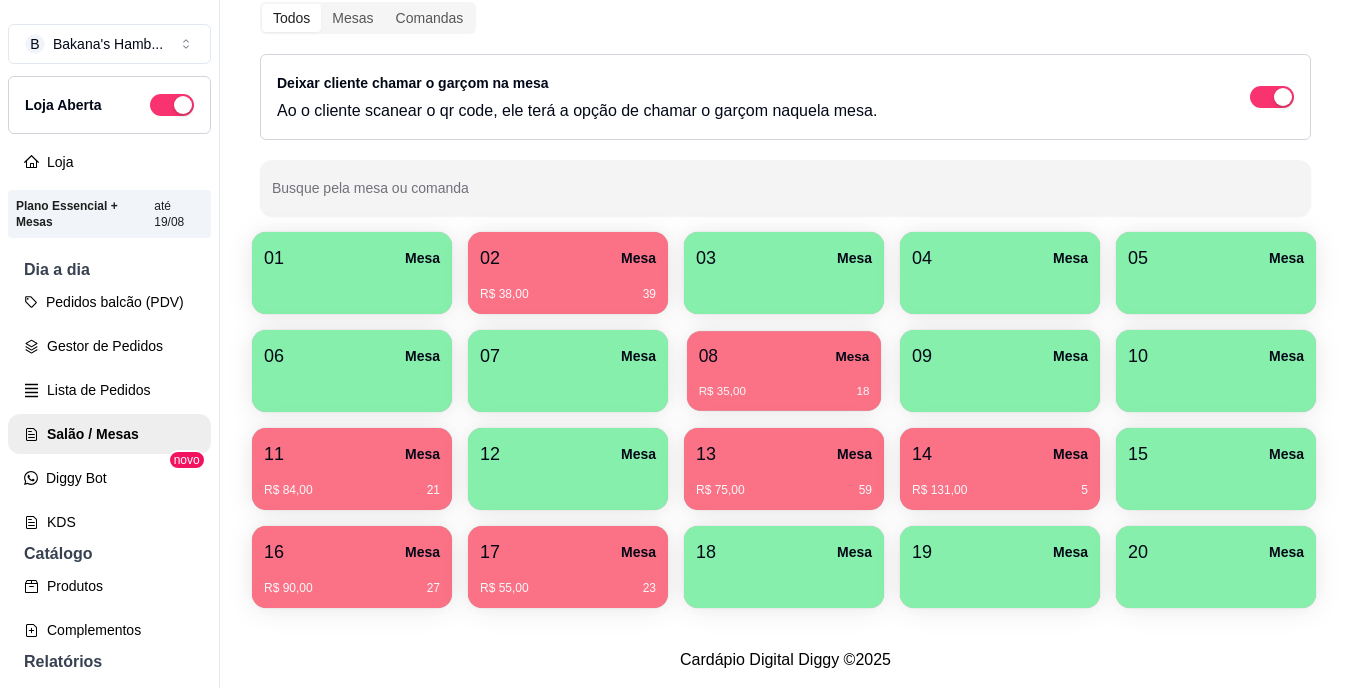 click on "08 Mesa R$ 35,00 18" at bounding box center [784, 371] 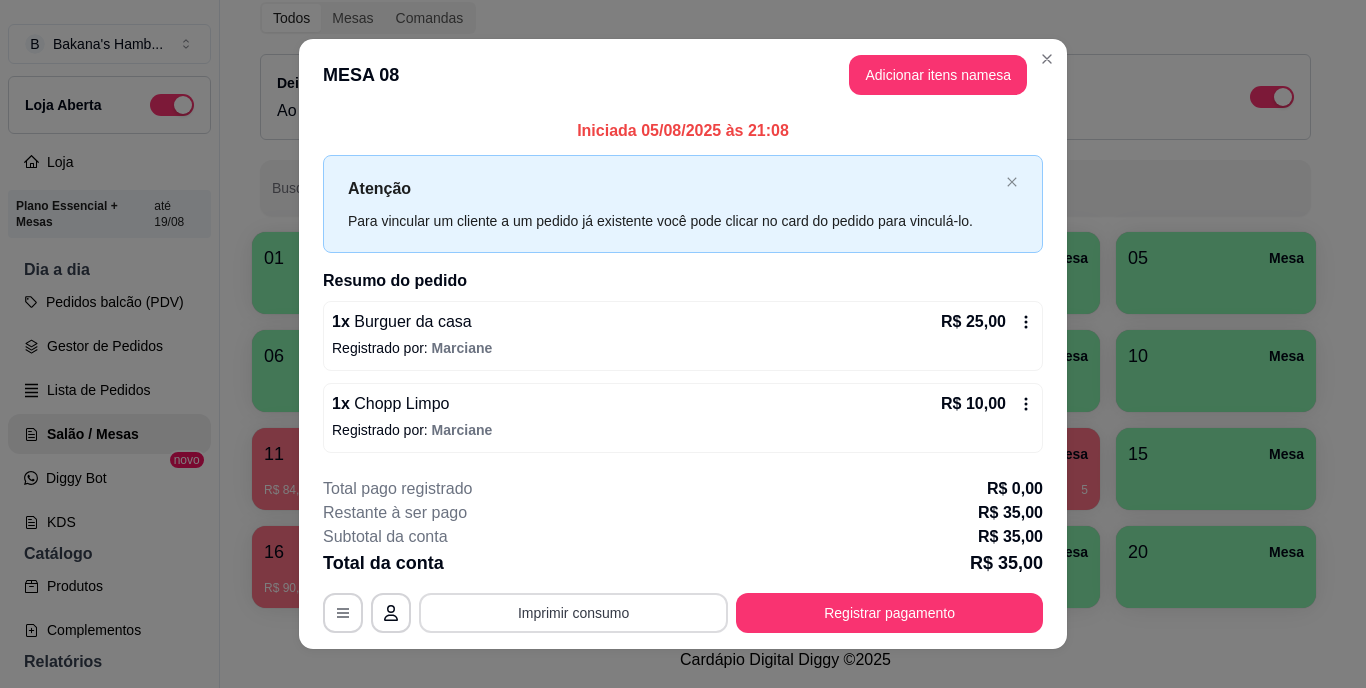 click on "Imprimir consumo" at bounding box center (573, 613) 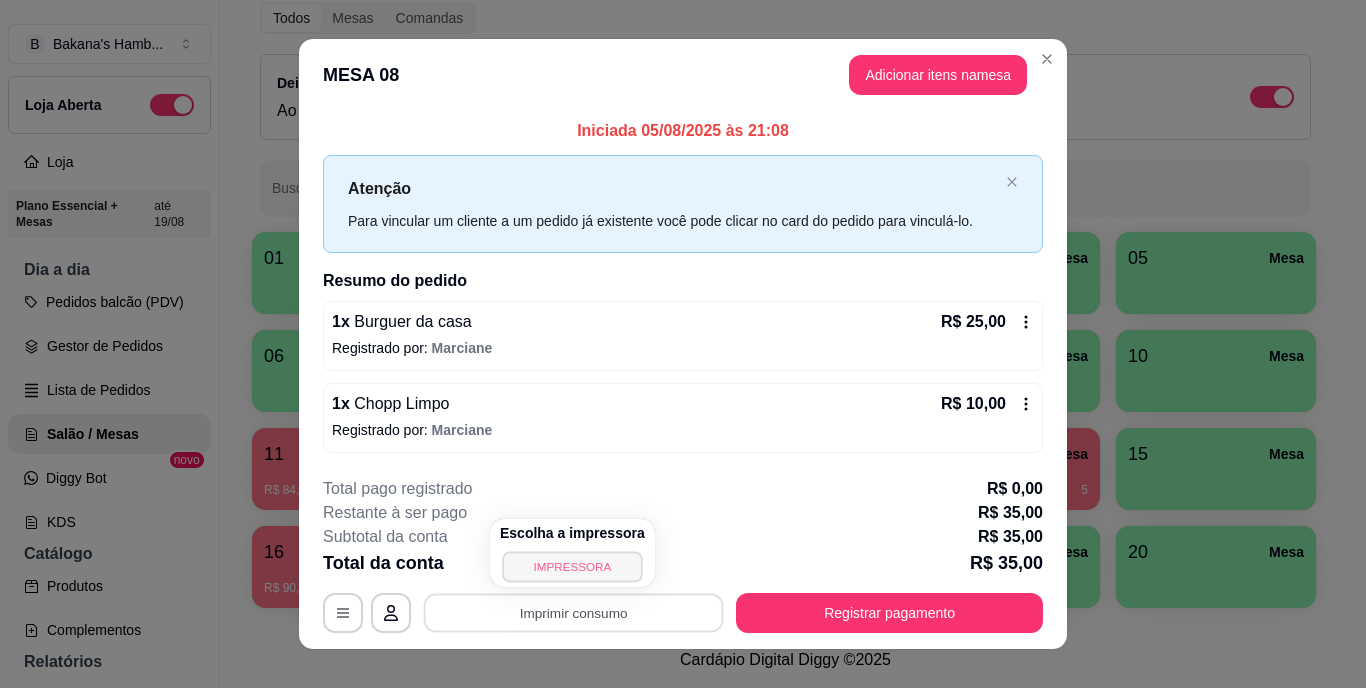 click on "IMPRESSORA" at bounding box center (572, 566) 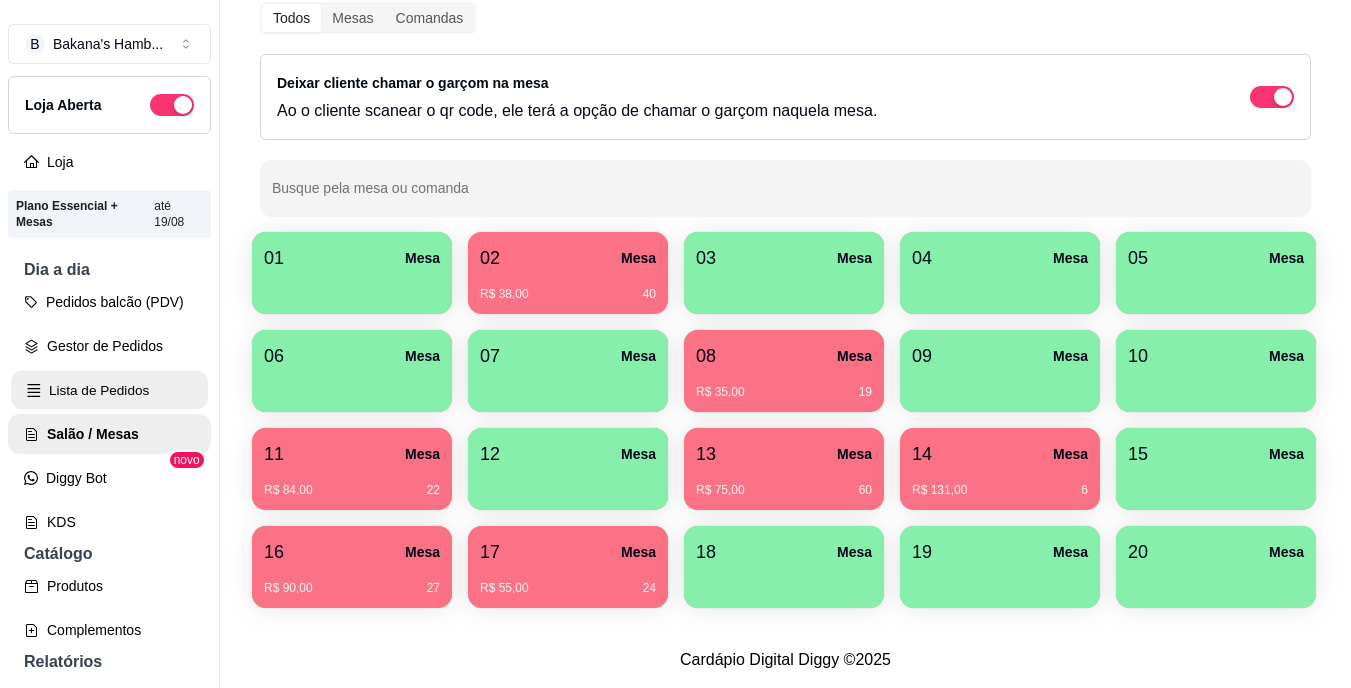 click on "Lista de Pedidos" at bounding box center (109, 390) 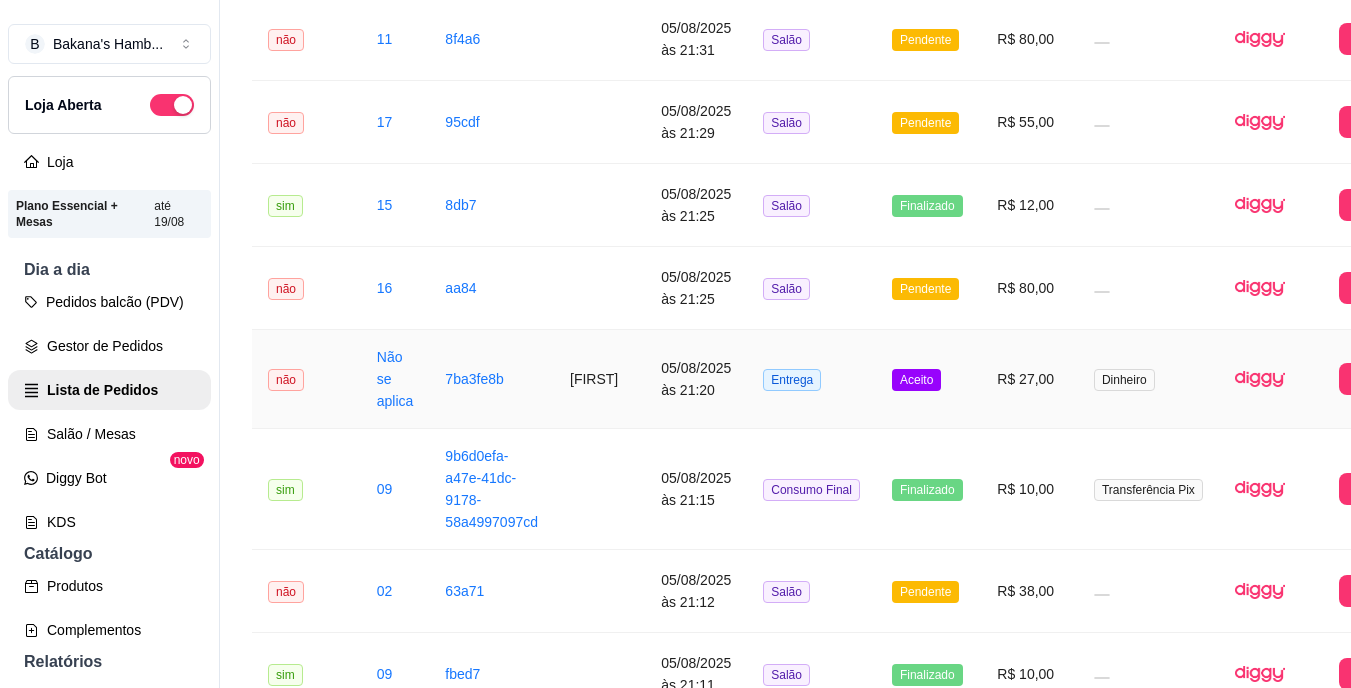 scroll, scrollTop: 1133, scrollLeft: 0, axis: vertical 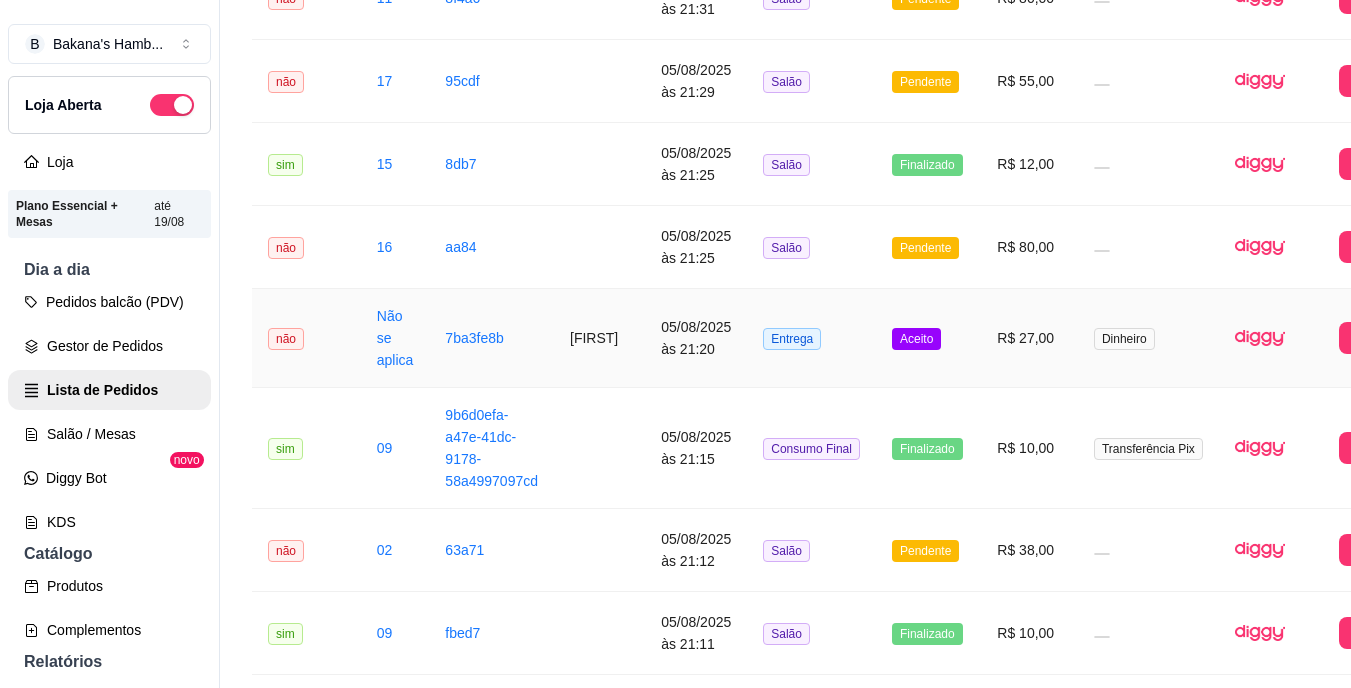 click on "Entrega" at bounding box center [811, 338] 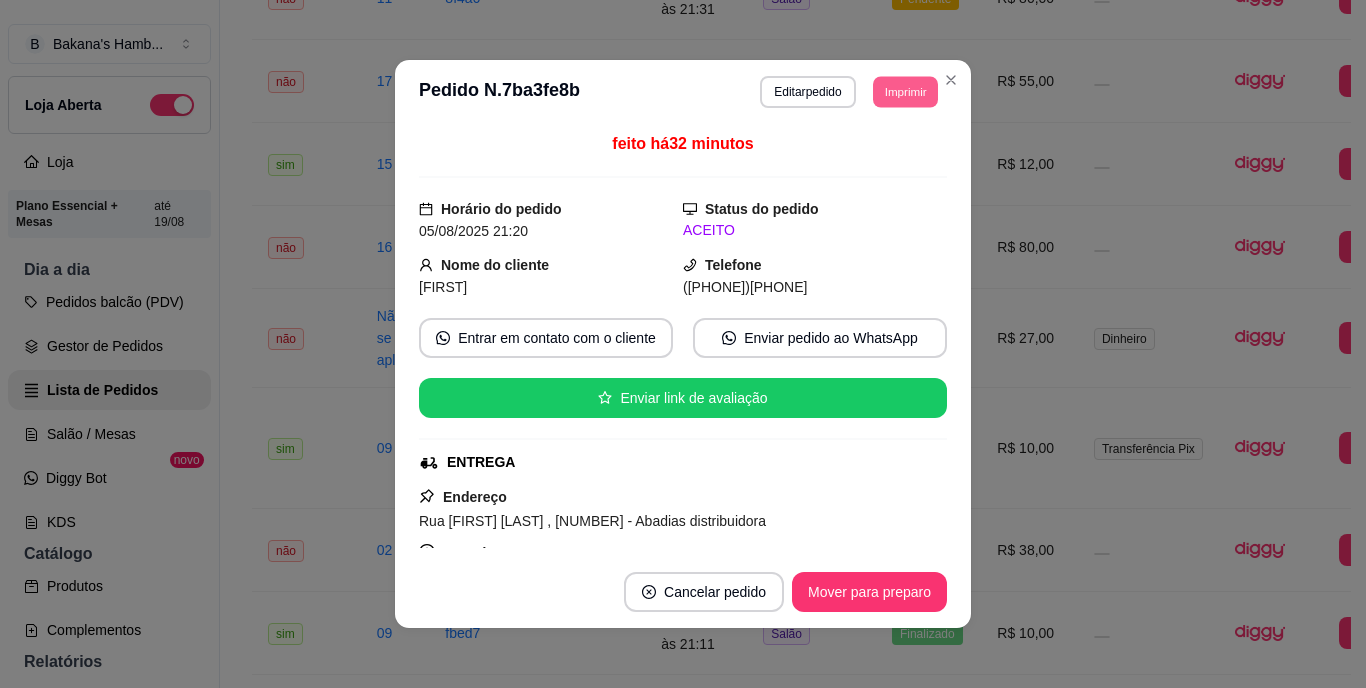 click on "Imprimir" at bounding box center [905, 91] 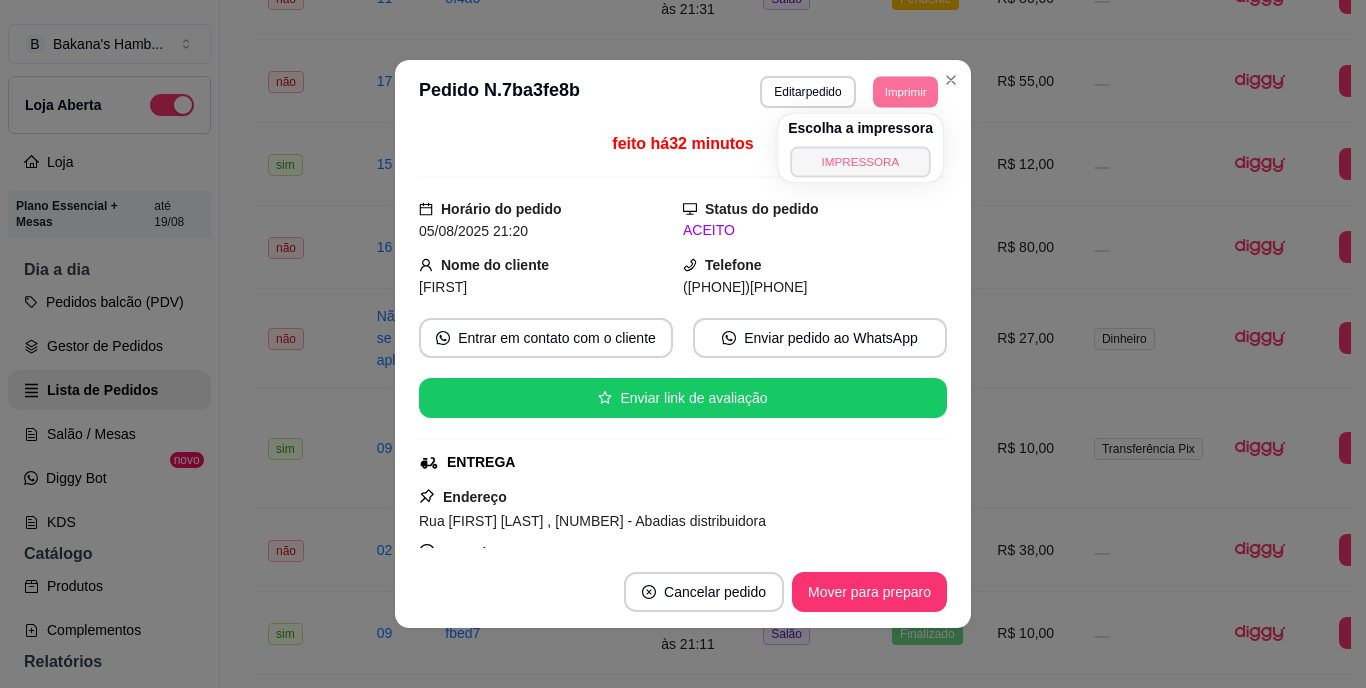 click on "IMPRESSORA" at bounding box center (860, 161) 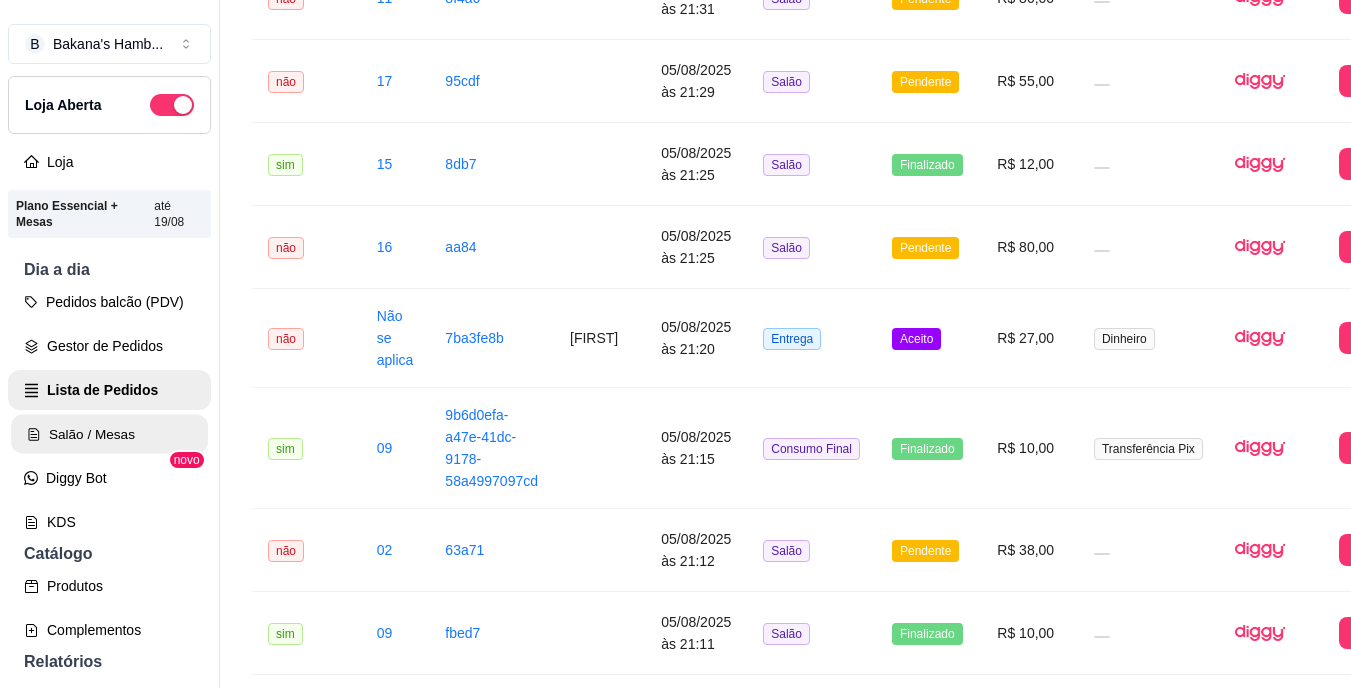 click on "Salão / Mesas" at bounding box center [109, 434] 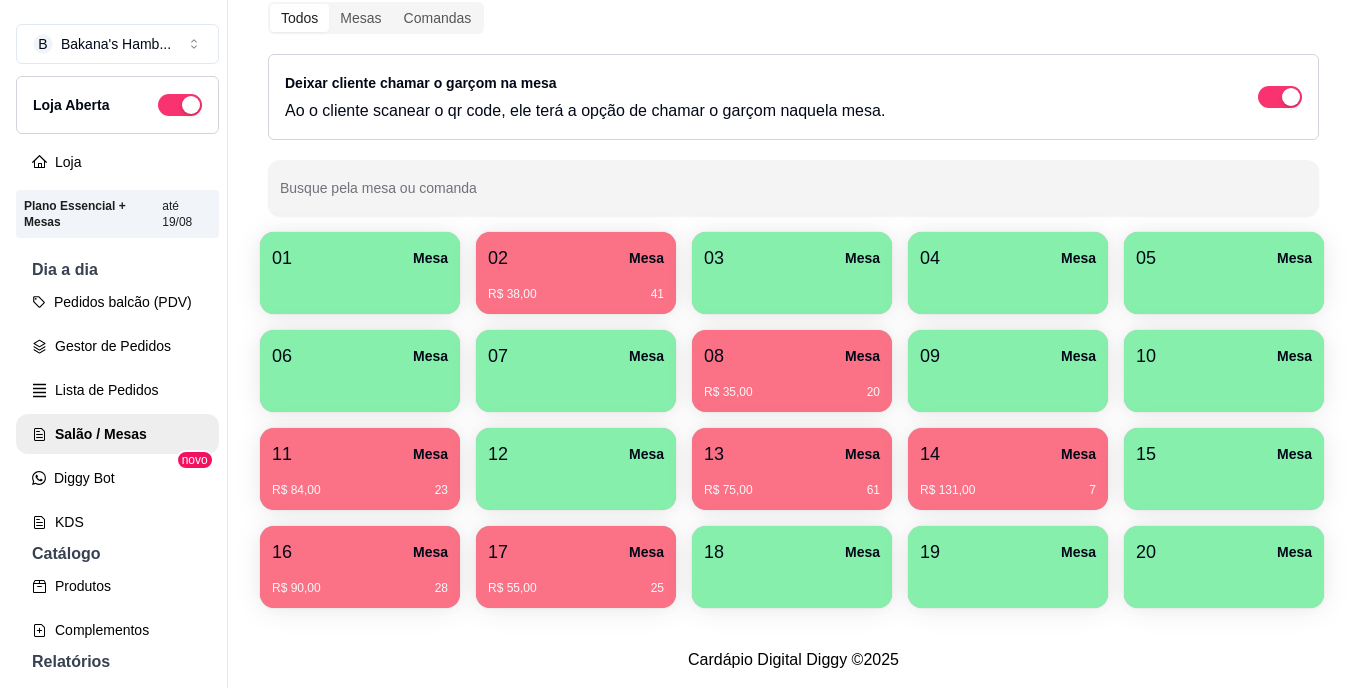 scroll, scrollTop: 131, scrollLeft: 0, axis: vertical 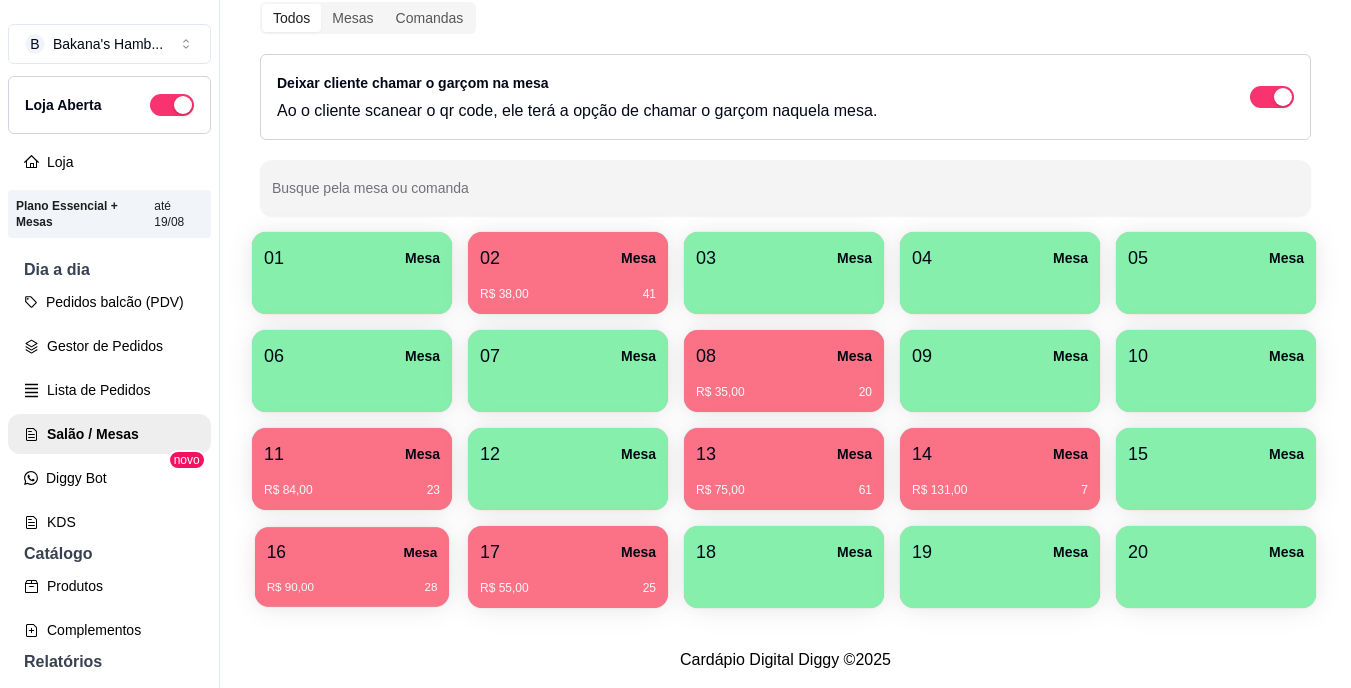 click on "R$ 90,00 28" at bounding box center (352, 580) 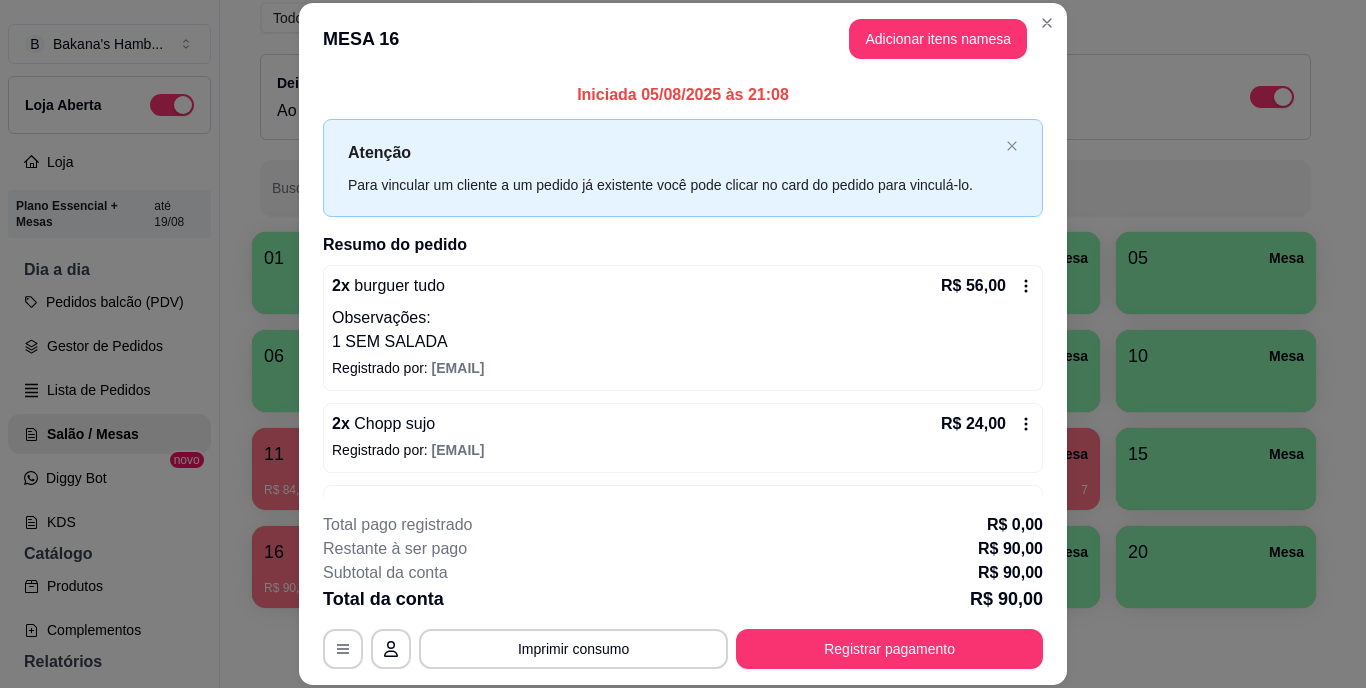 click on "**********" at bounding box center [683, 591] 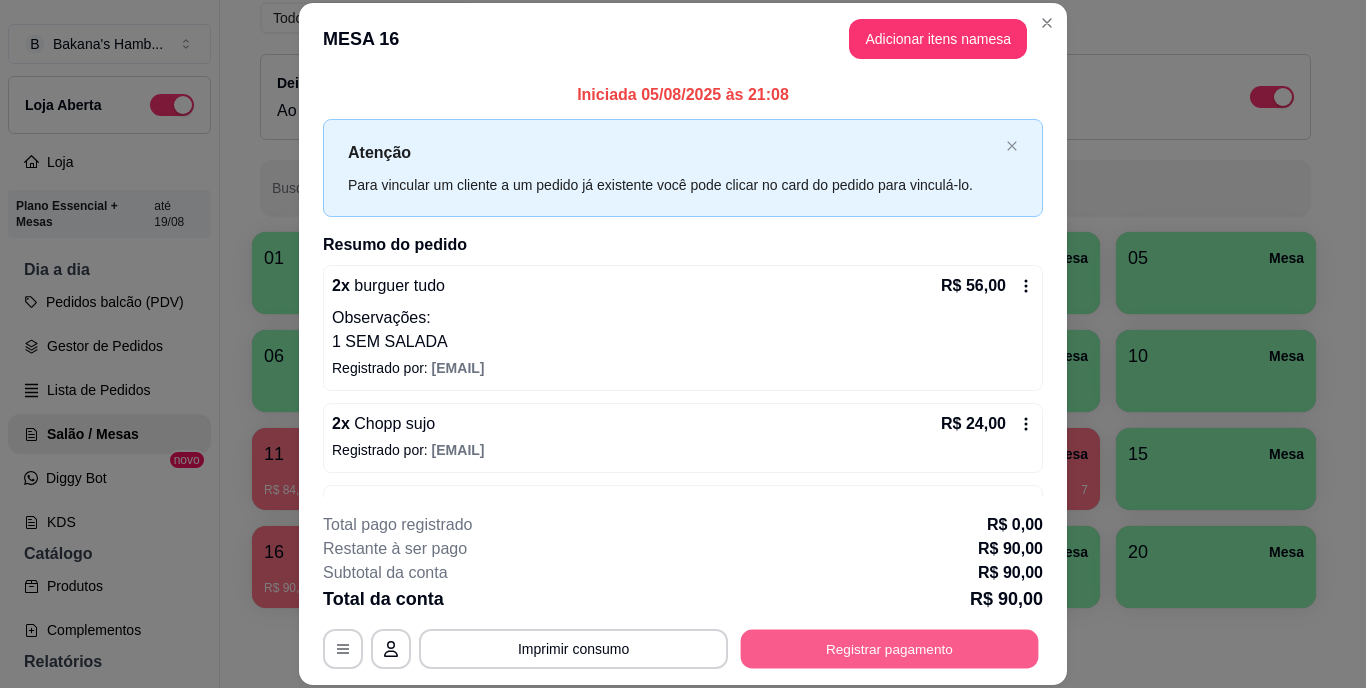 click on "Registrar pagamento" at bounding box center (890, 648) 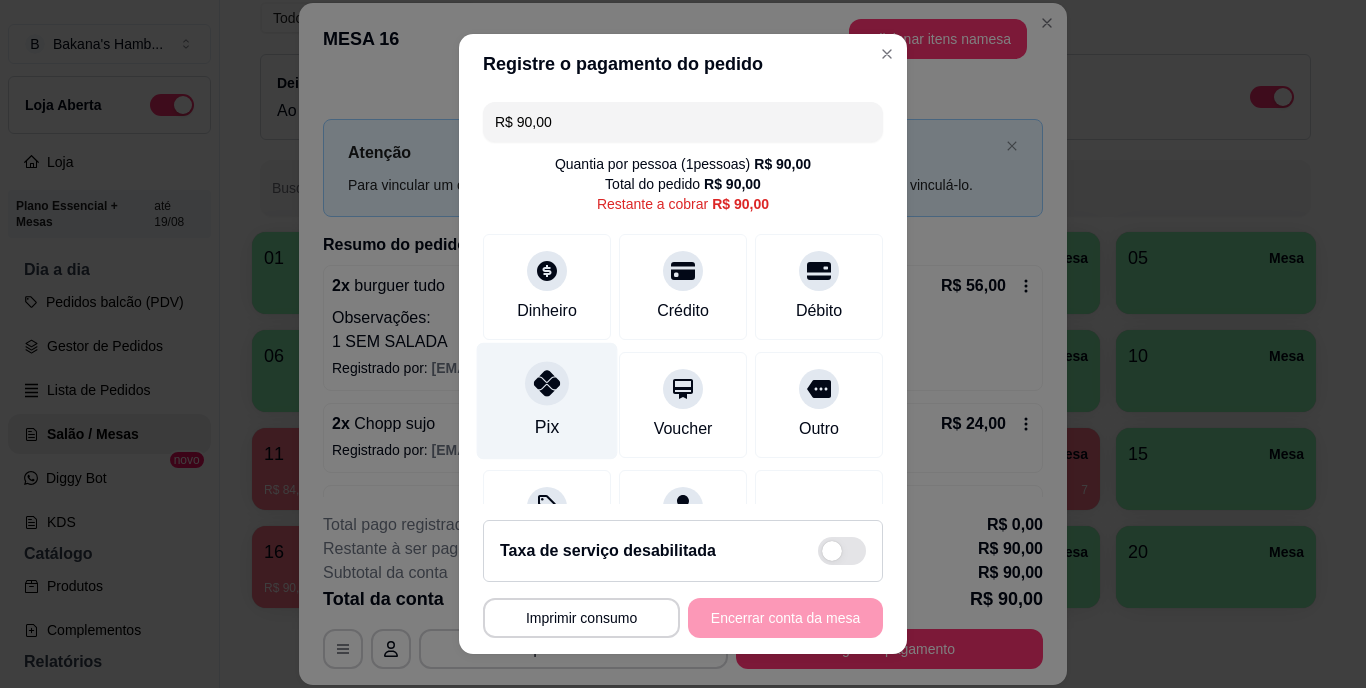 click at bounding box center [547, 384] 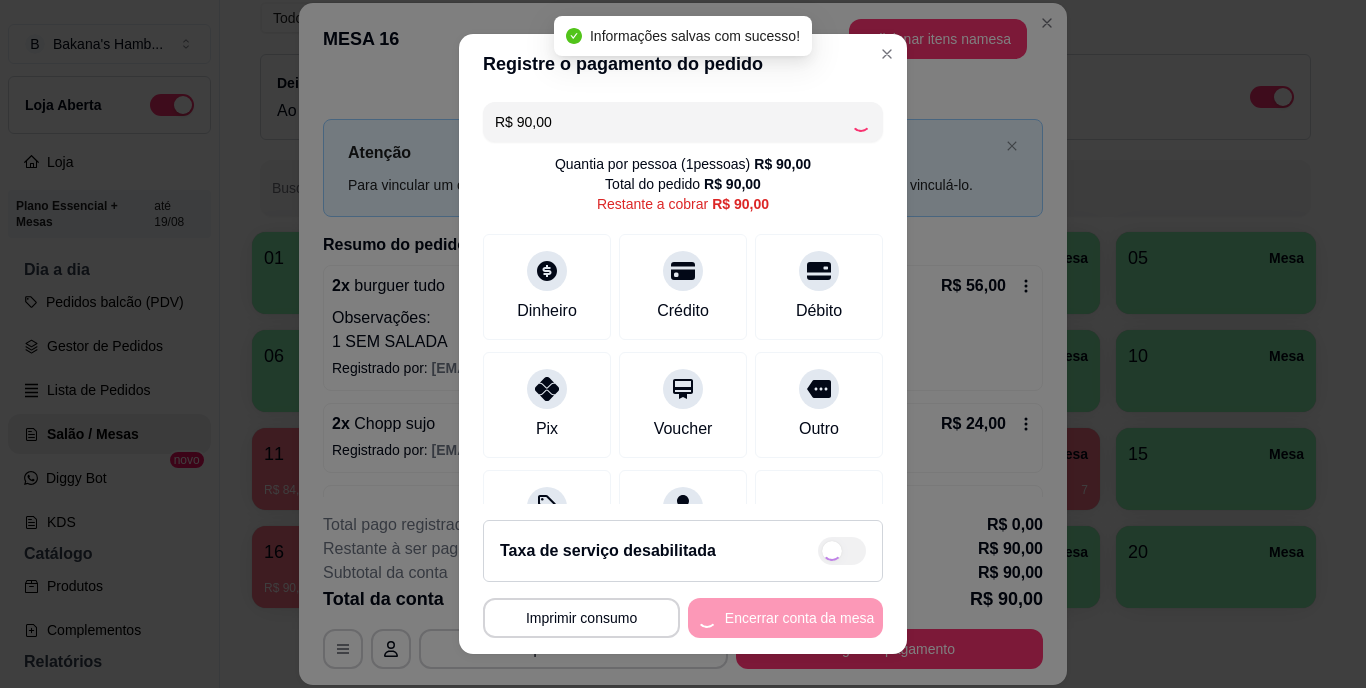 type on "R$ 0,00" 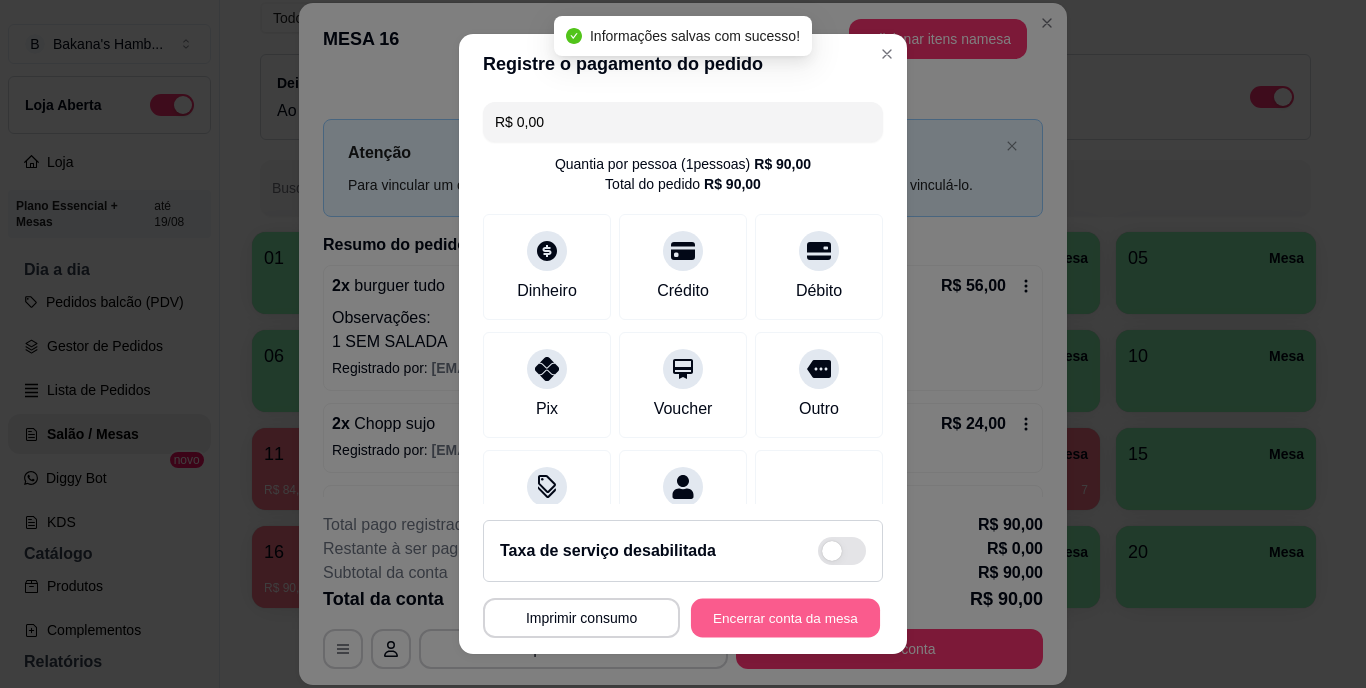 click on "Encerrar conta da mesa" at bounding box center (785, 617) 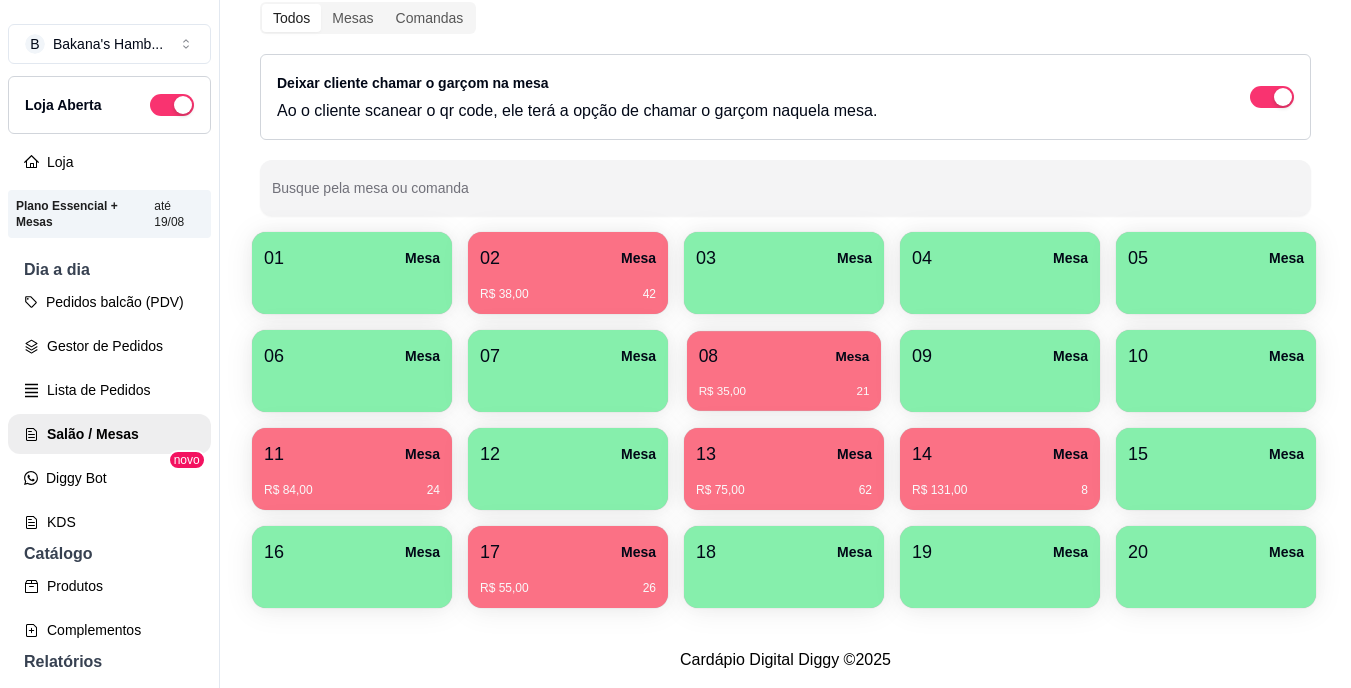 click on "08" at bounding box center [708, 356] 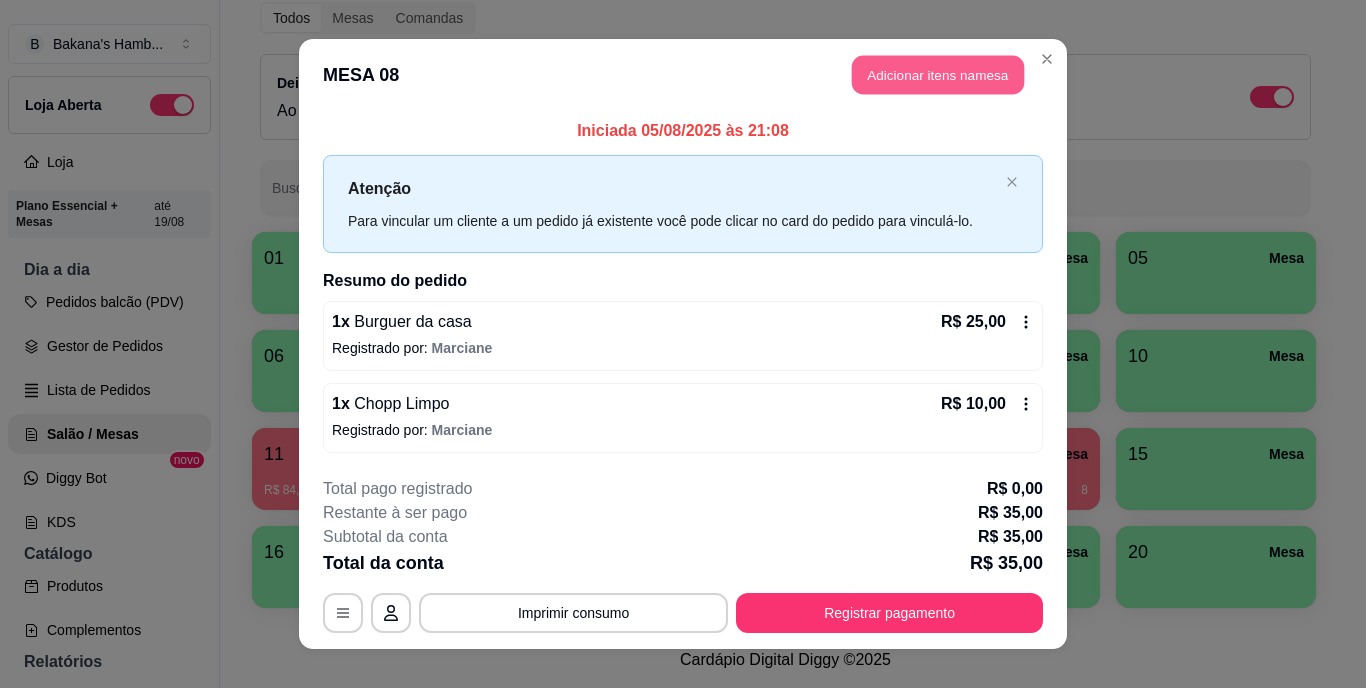 click on "Adicionar itens na  mesa" at bounding box center (938, 75) 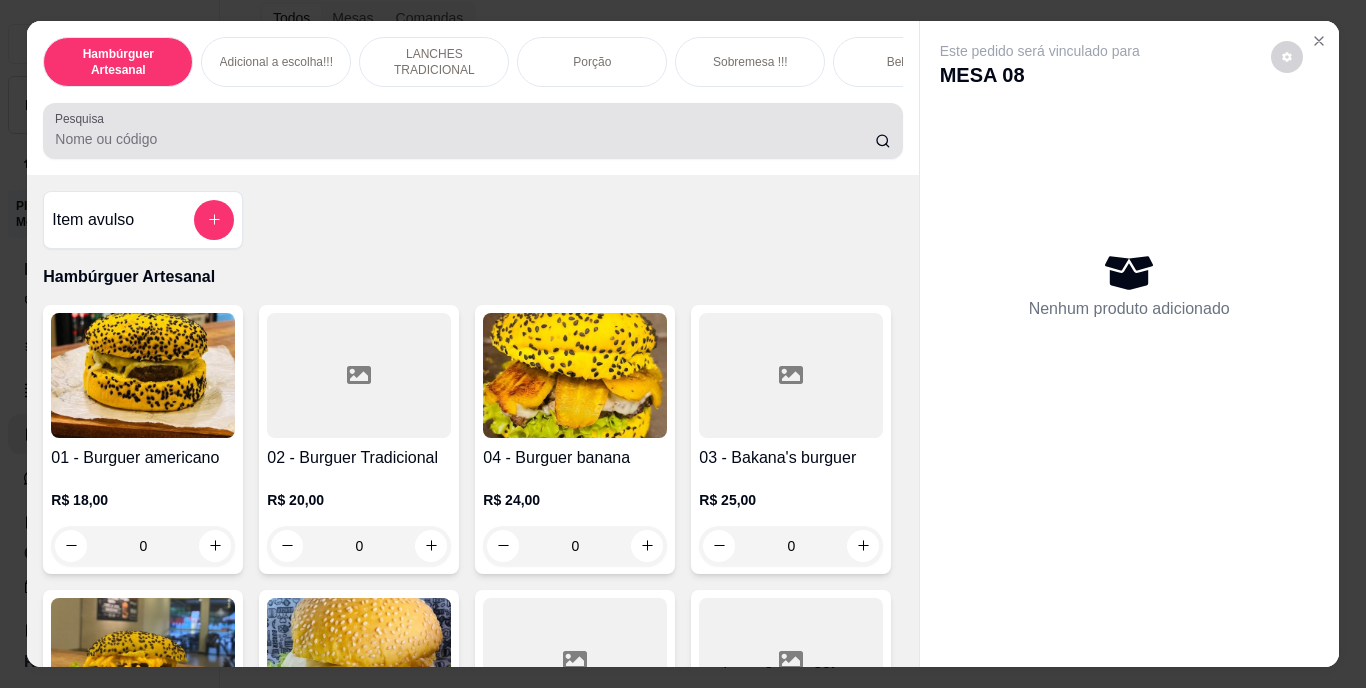 click at bounding box center [472, 131] 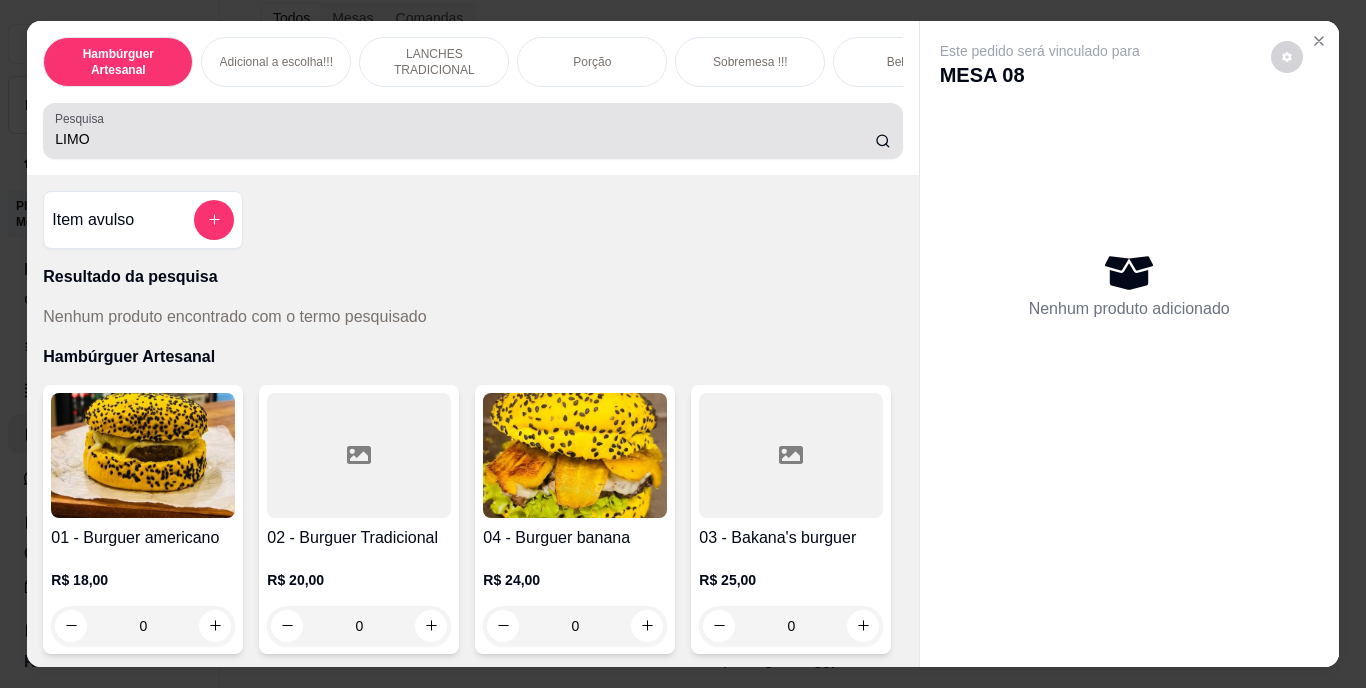 click on "LIMO" at bounding box center [472, 131] 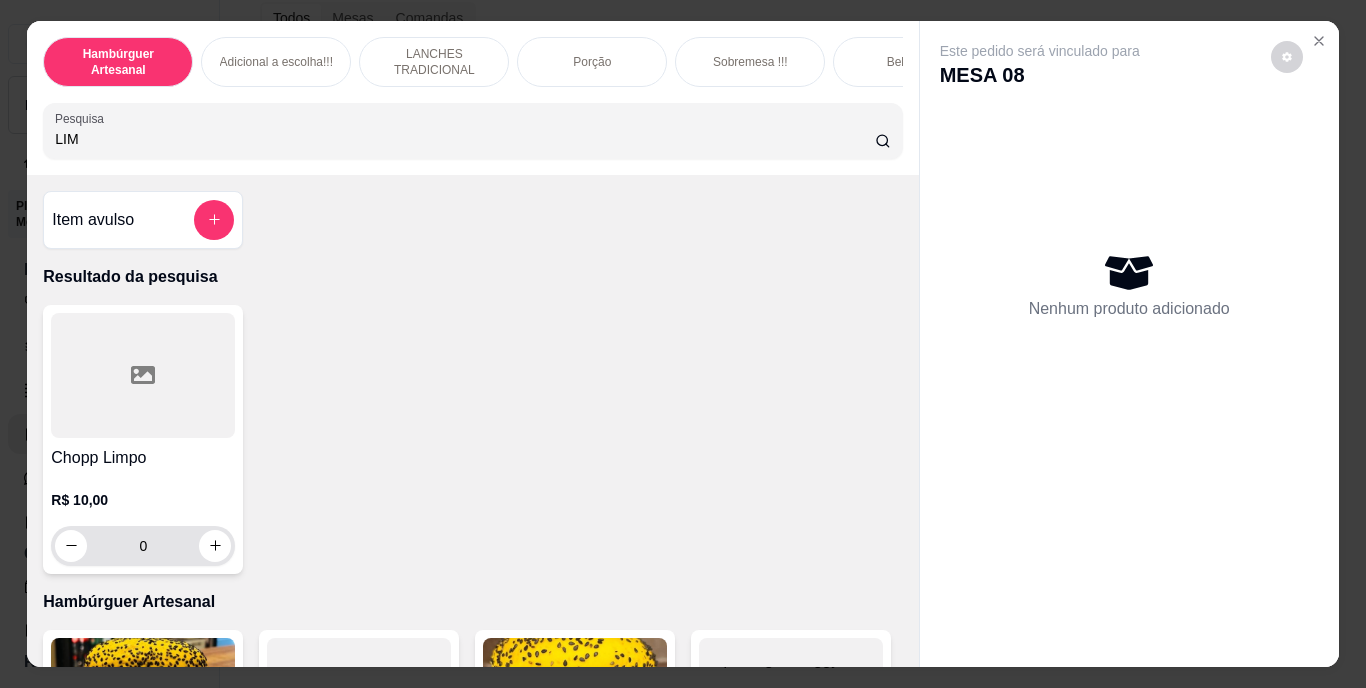 type on "LIM" 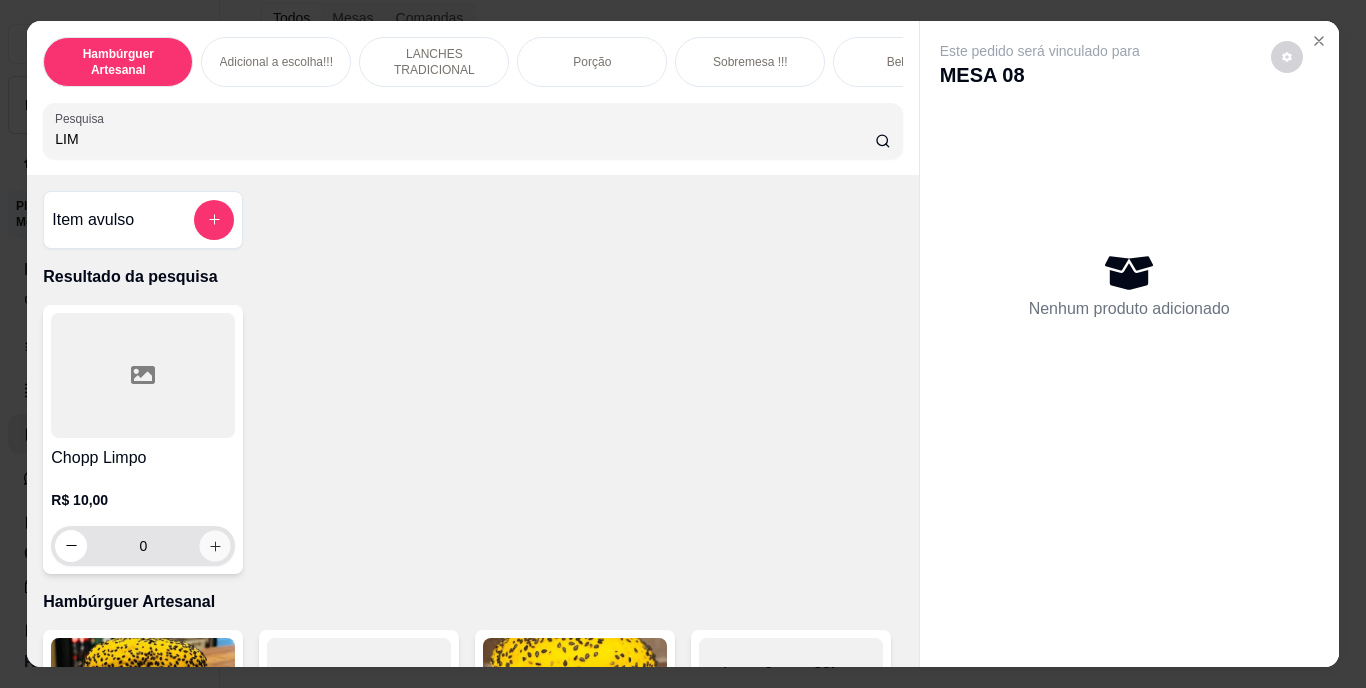 click at bounding box center [215, 545] 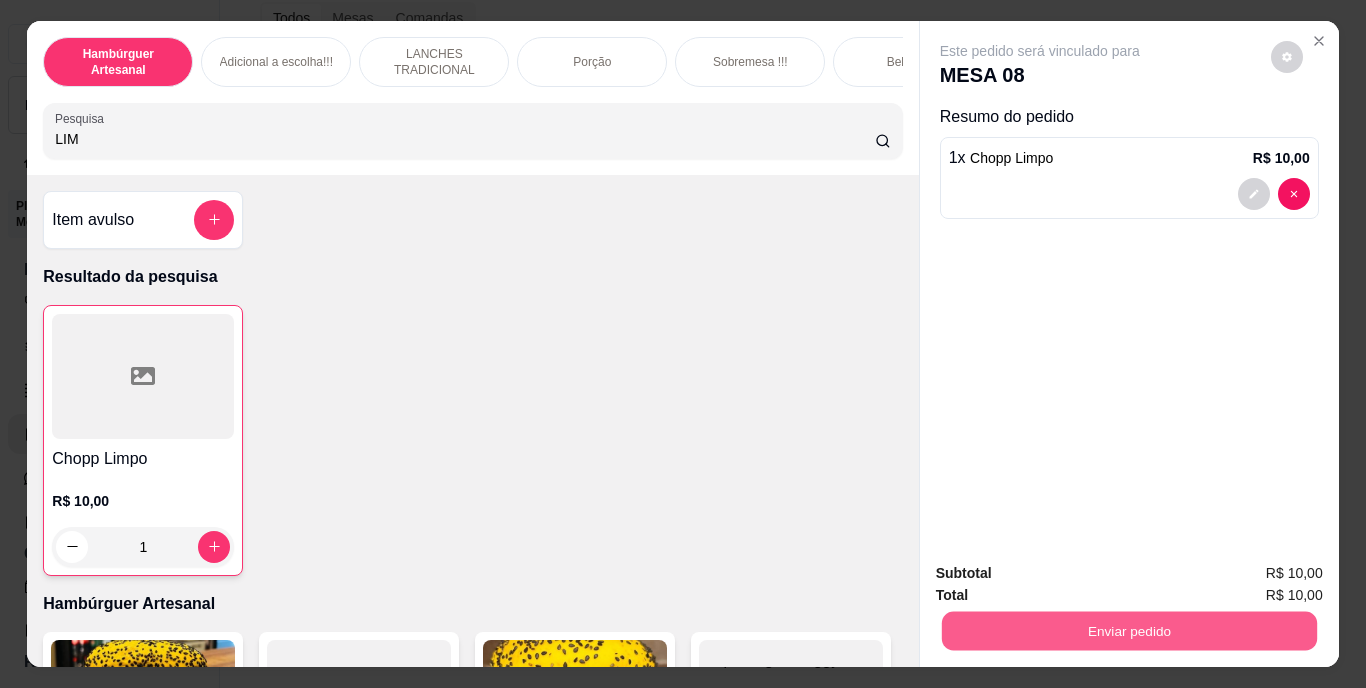 click on "Enviar pedido" at bounding box center (1128, 631) 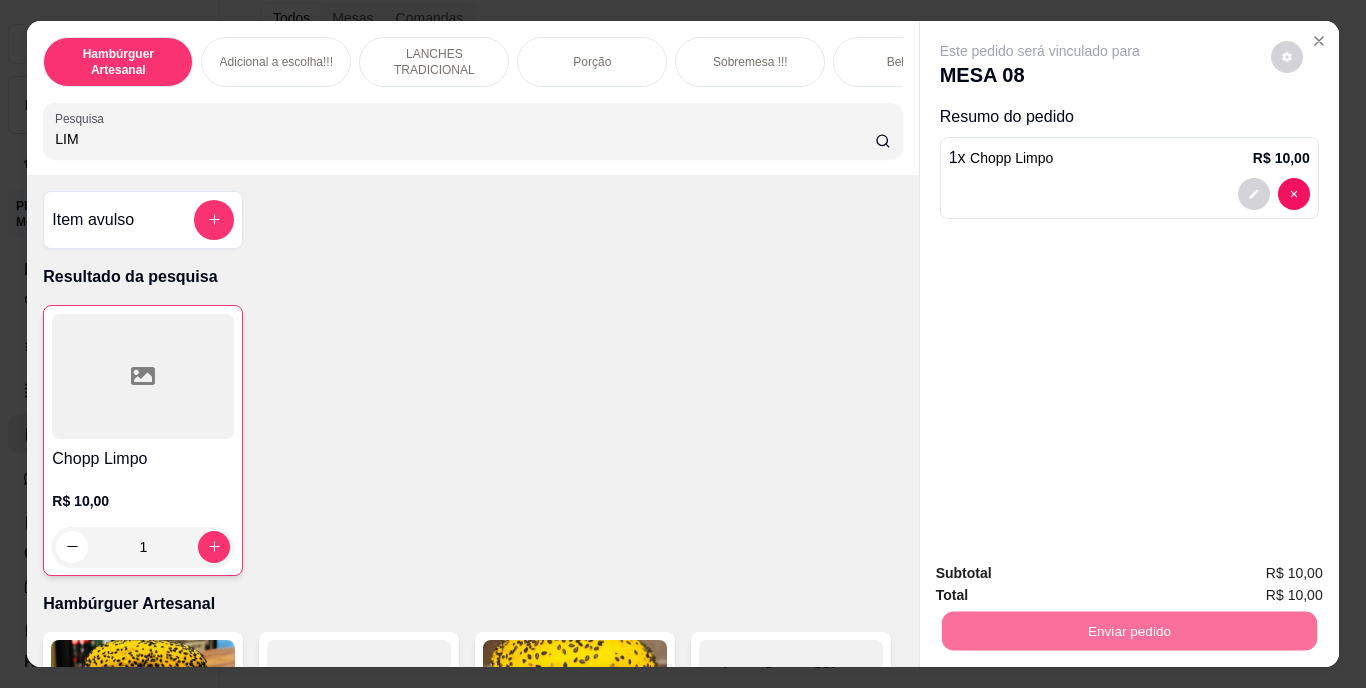 click on "Não registrar e enviar pedido" at bounding box center (1063, 574) 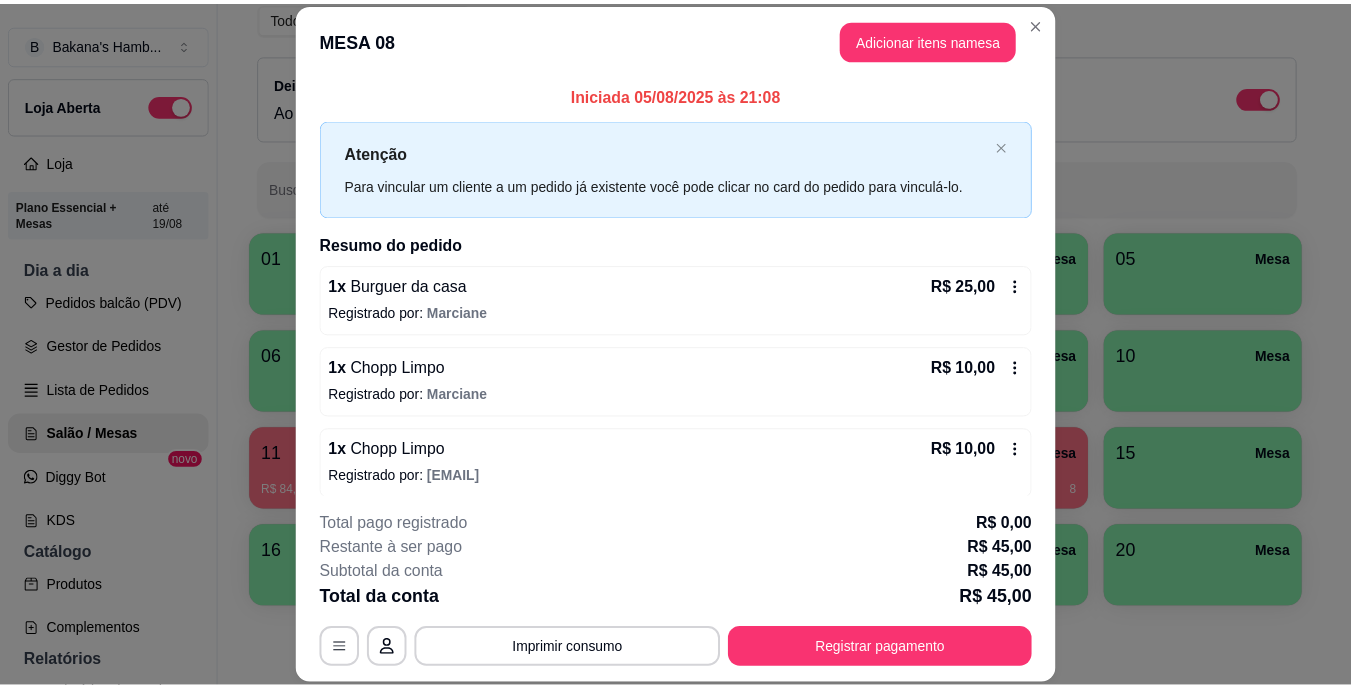 scroll, scrollTop: 61, scrollLeft: 0, axis: vertical 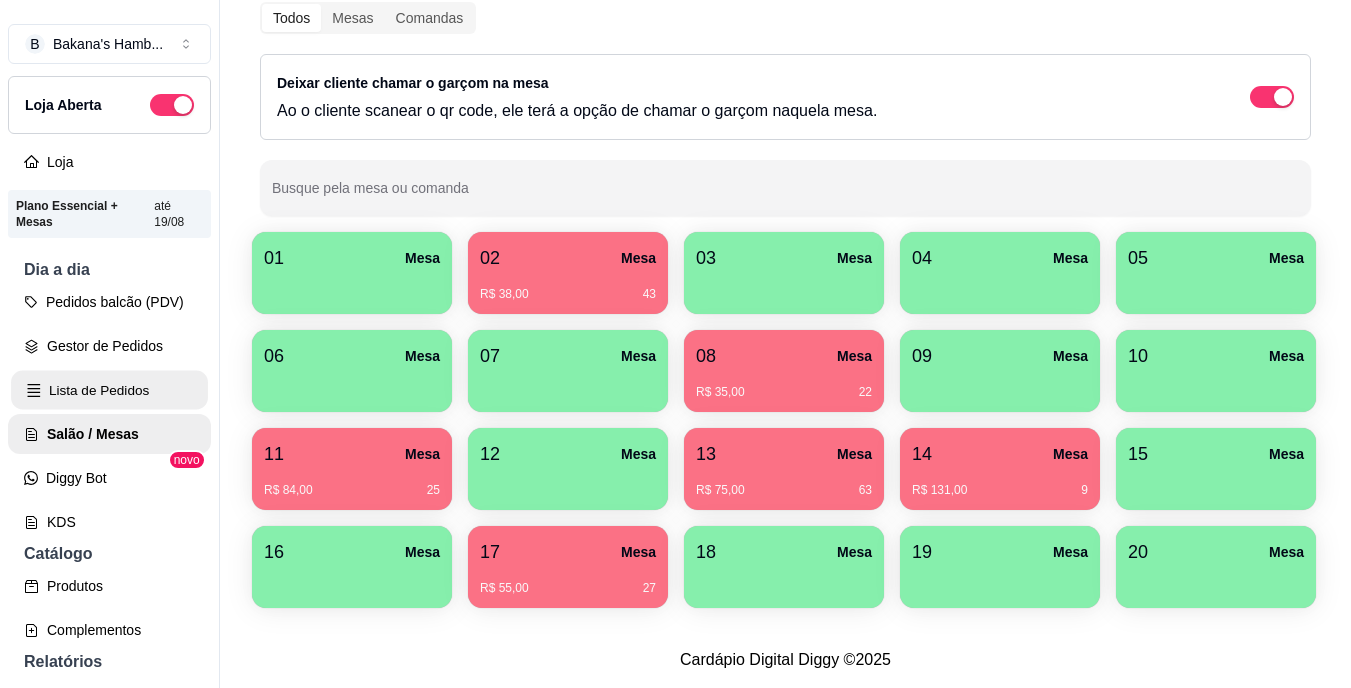 click on "Lista de Pedidos" at bounding box center [109, 390] 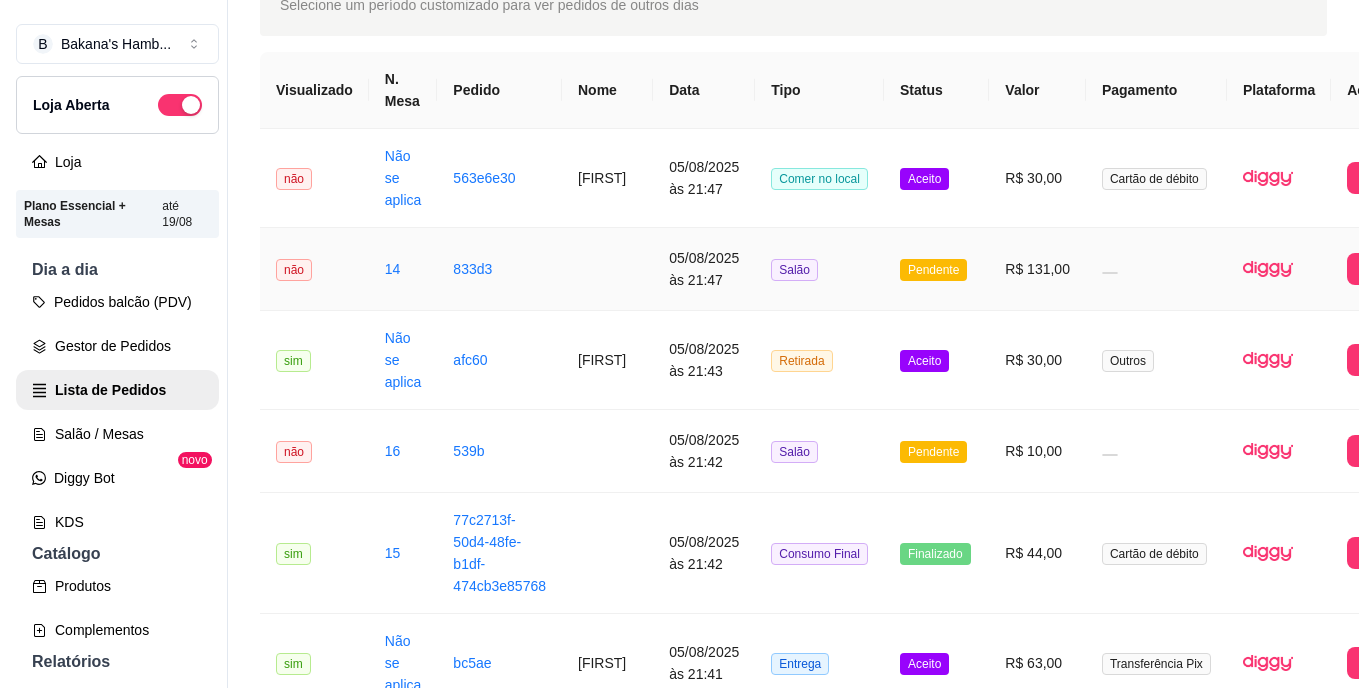 scroll, scrollTop: 135, scrollLeft: 0, axis: vertical 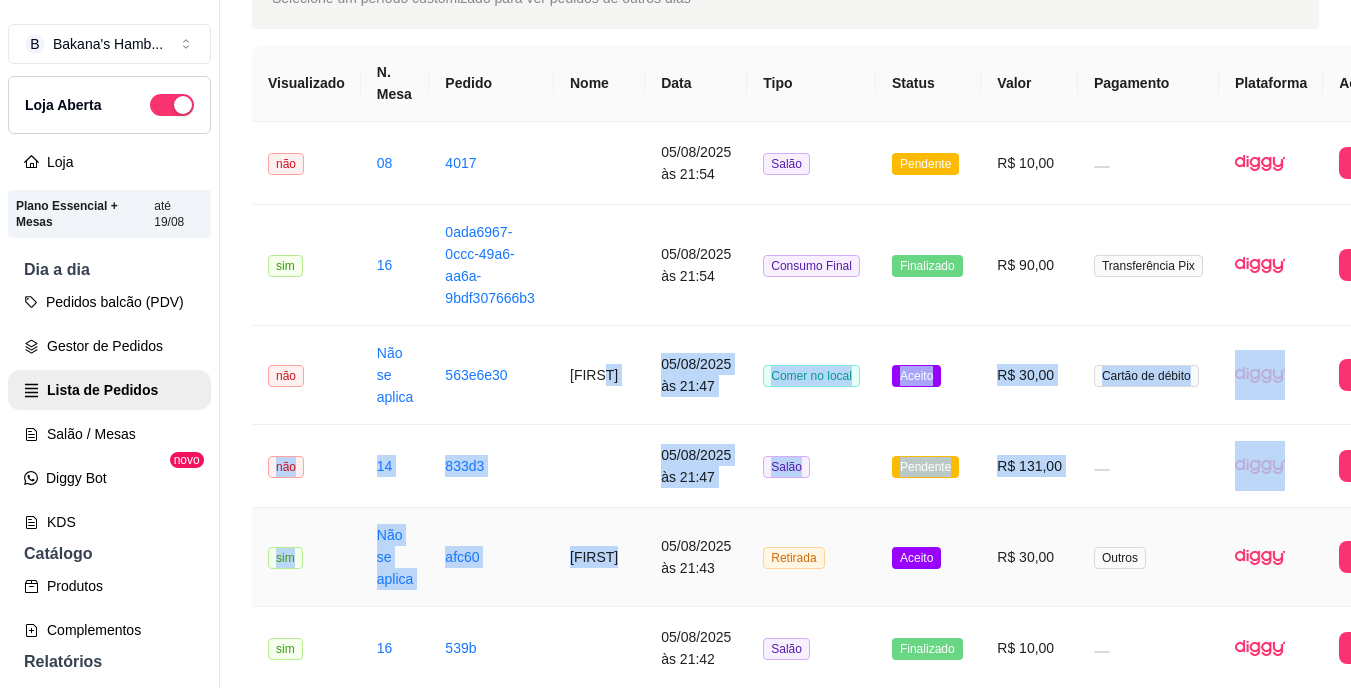 drag, startPoint x: 637, startPoint y: 393, endPoint x: 634, endPoint y: 519, distance: 126.035706 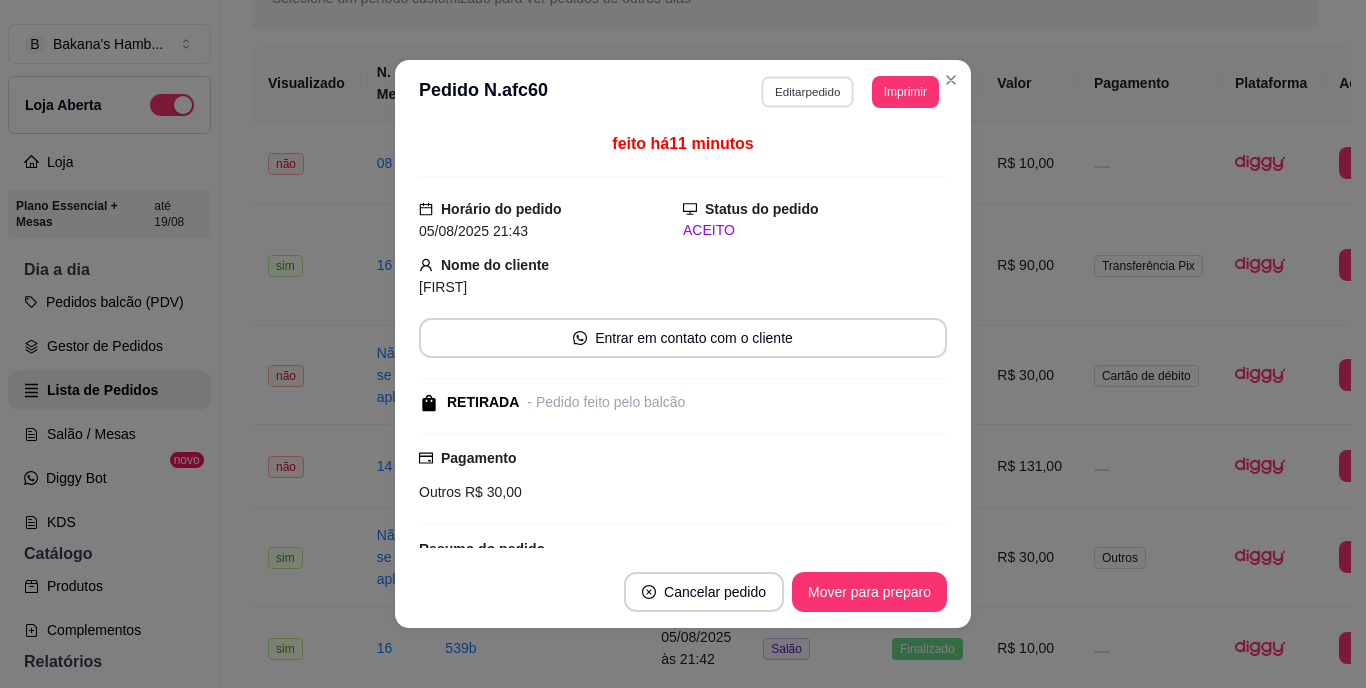 click on "Editar  pedido" at bounding box center (808, 91) 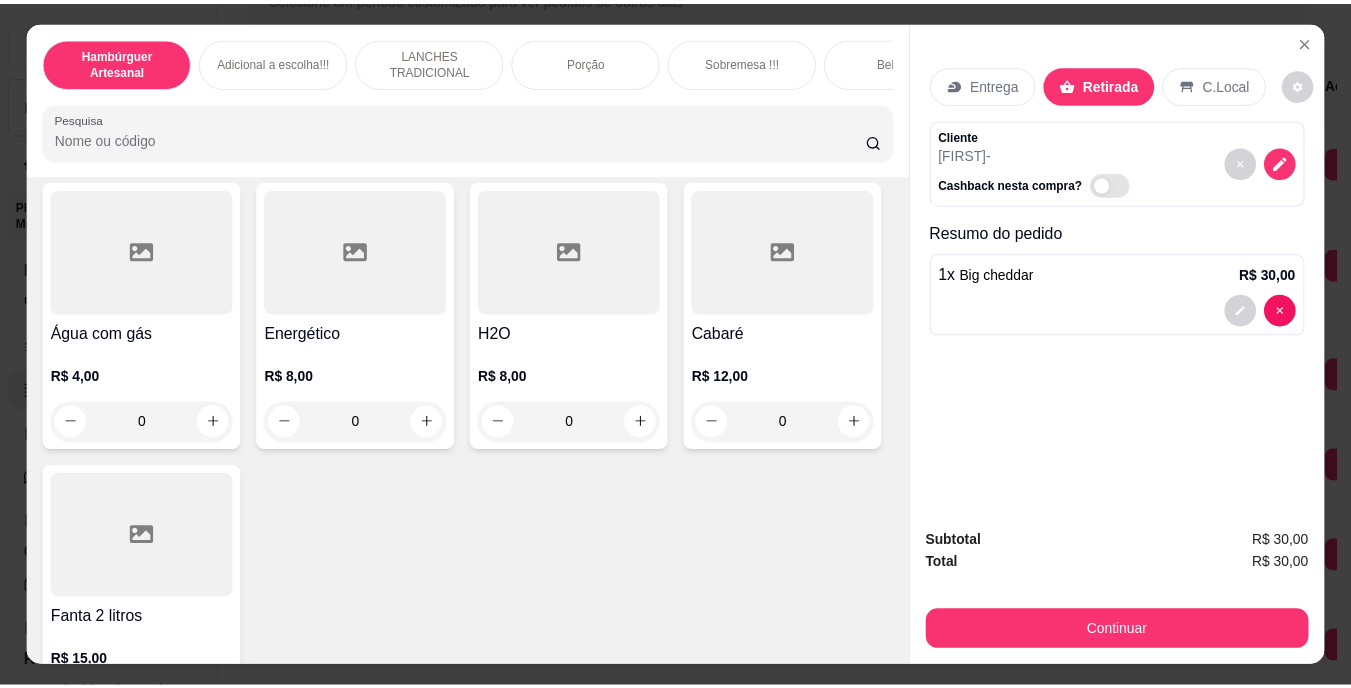 scroll, scrollTop: 5811, scrollLeft: 0, axis: vertical 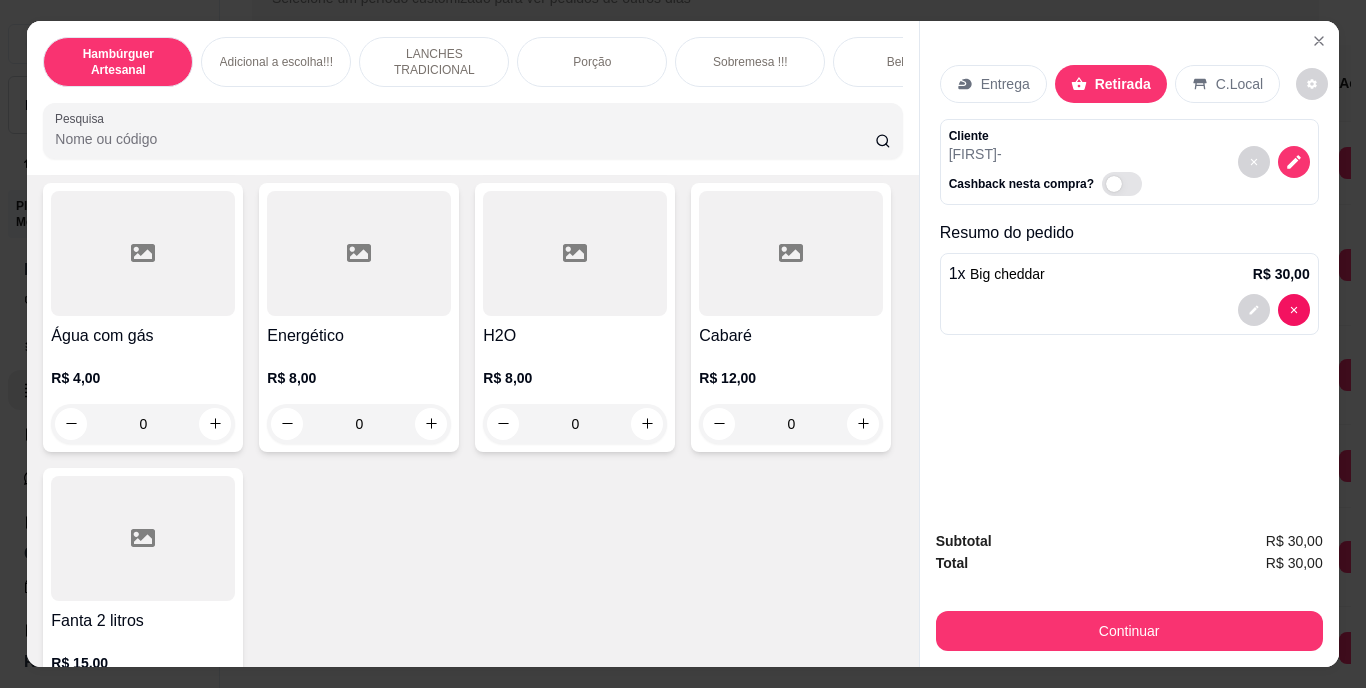 click on "50 - Refrigerante Lata   R$ 6,00 0" at bounding box center [143, -823] 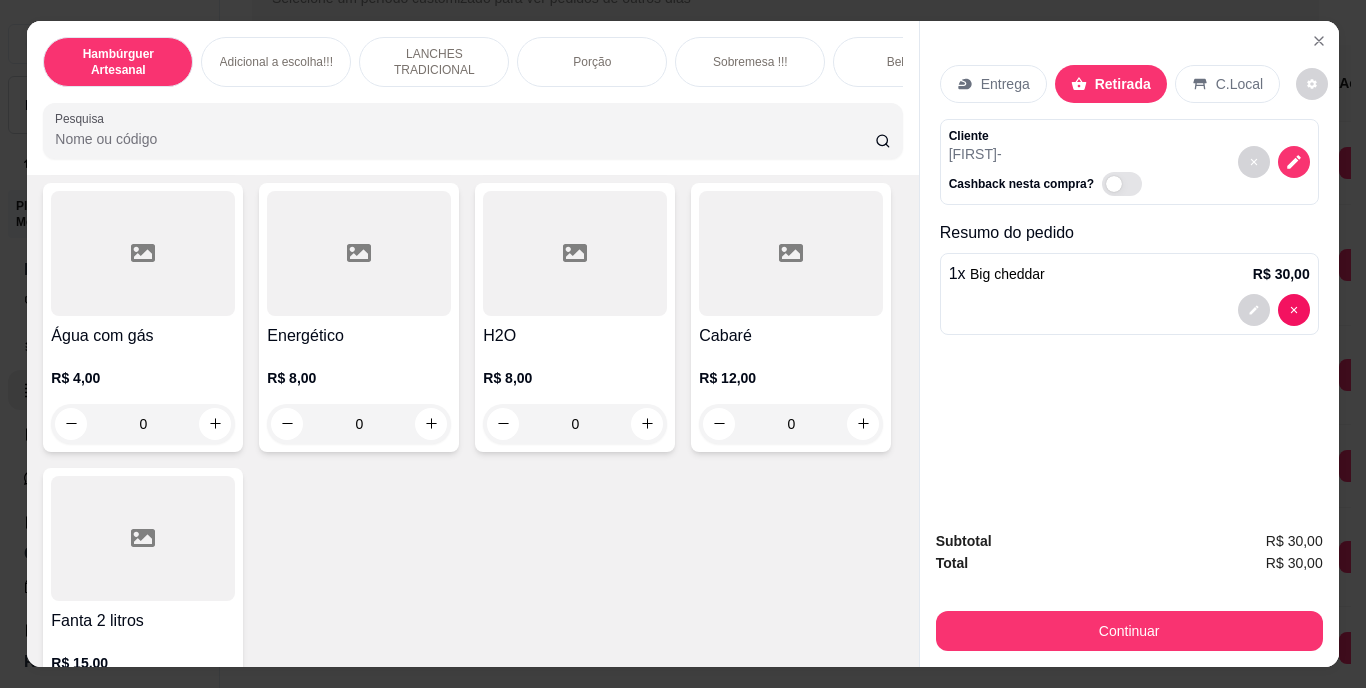 click 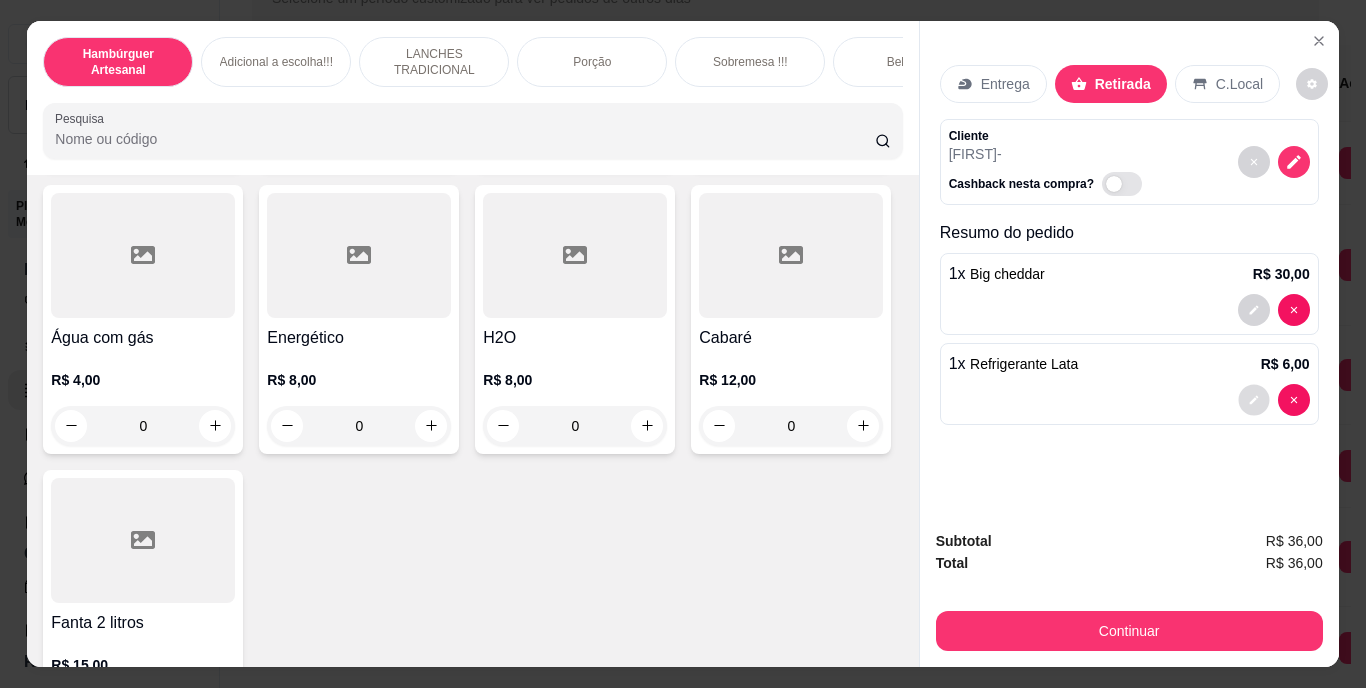 click at bounding box center [1253, 399] 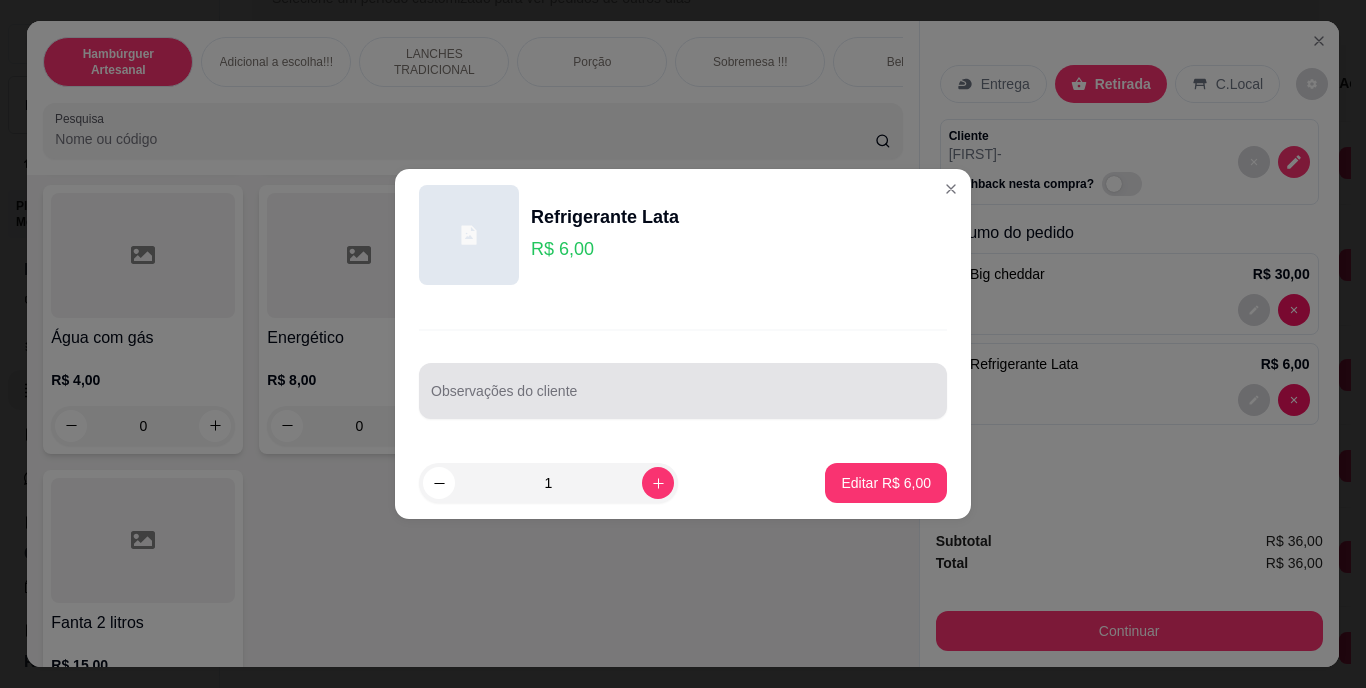 click at bounding box center [683, 391] 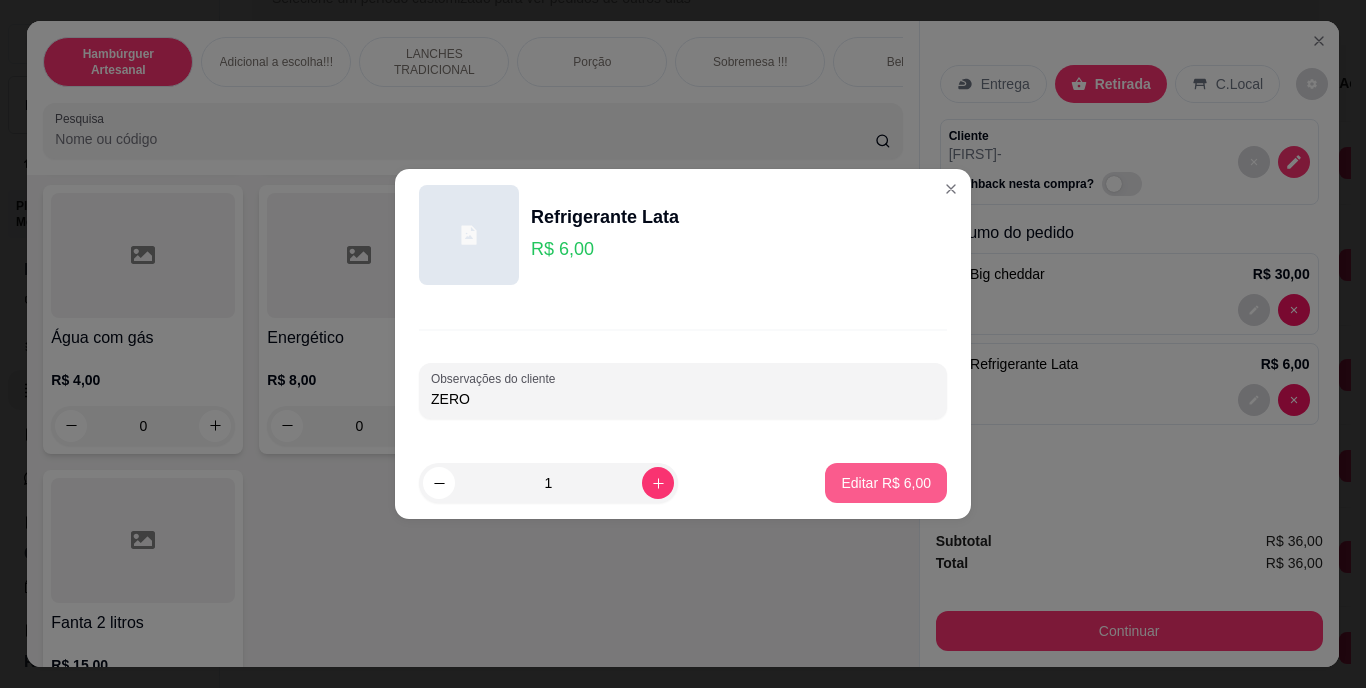 type on "ZERO" 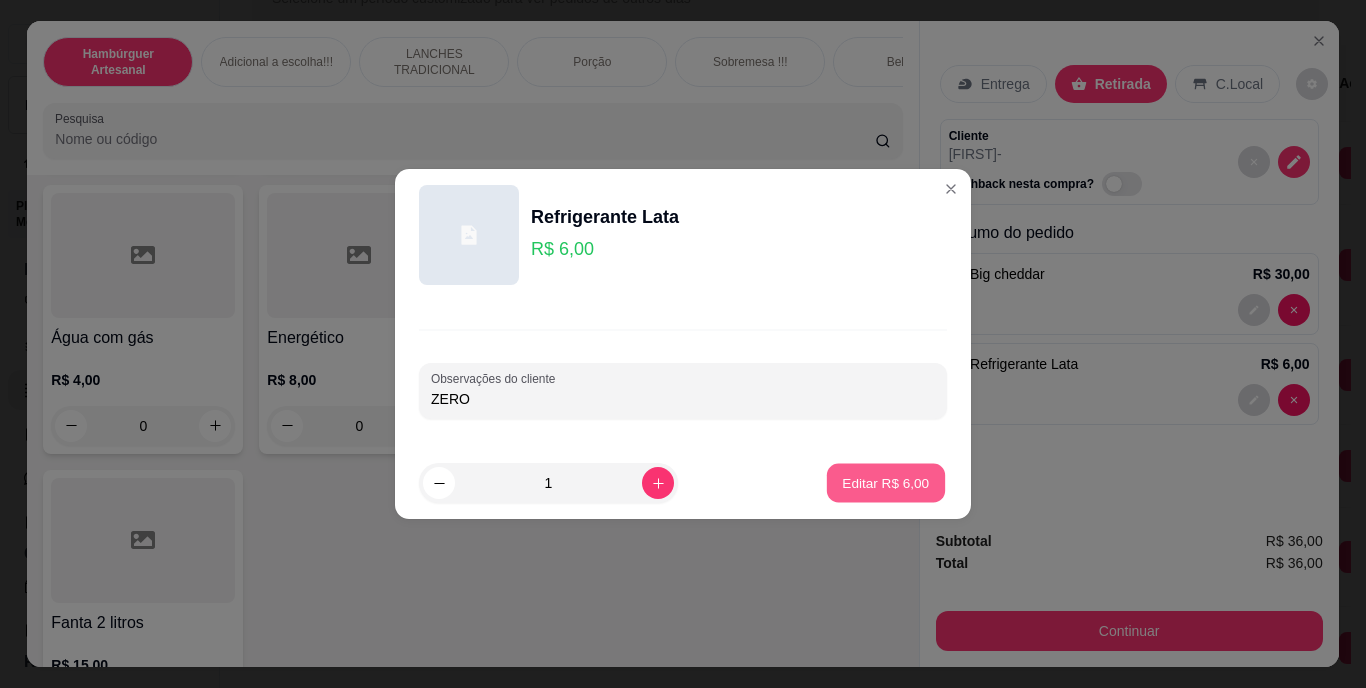 click on "Editar   R$ 6,00" at bounding box center (886, 482) 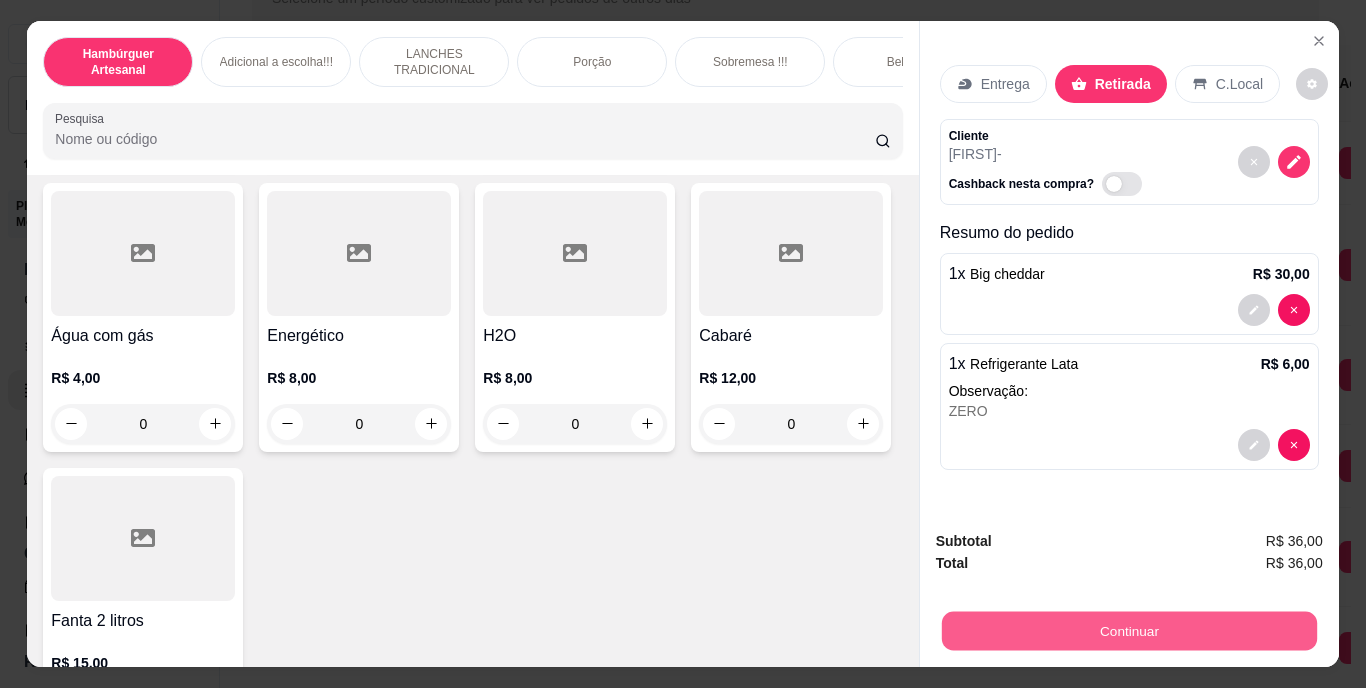 click on "Continuar" at bounding box center [1128, 631] 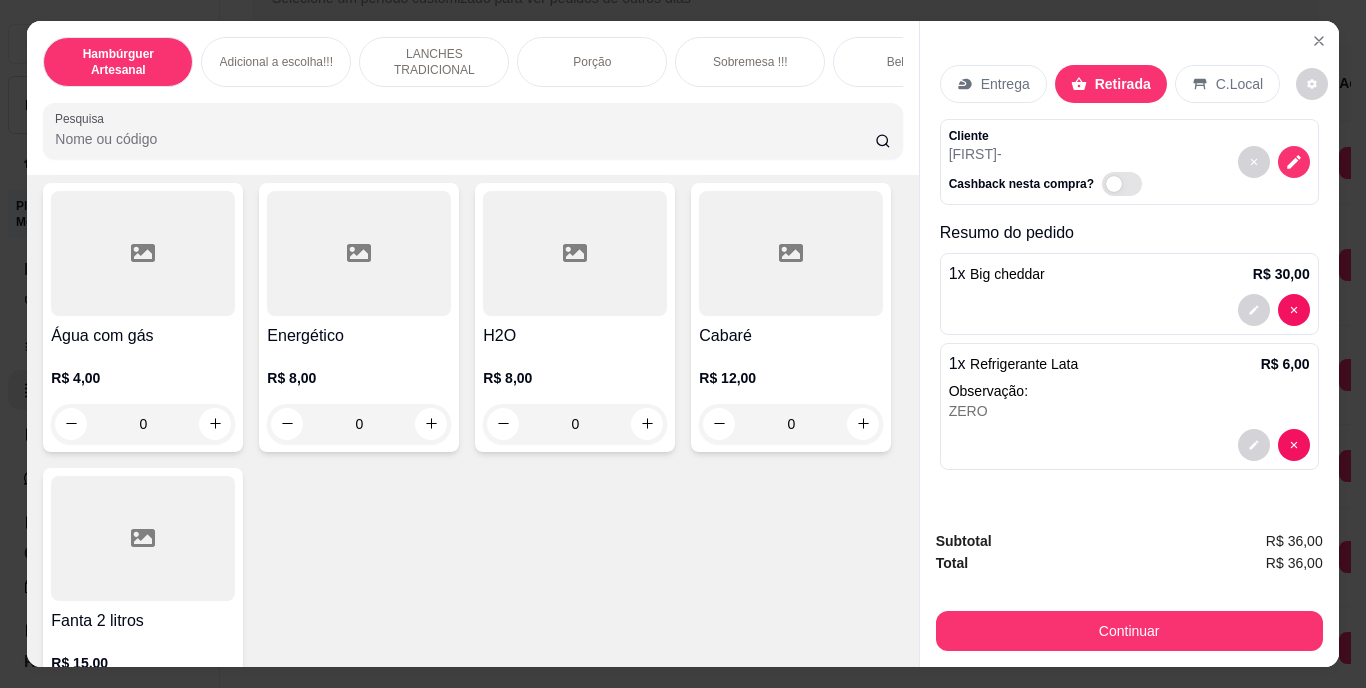 click on "C.Local" at bounding box center [1239, 84] 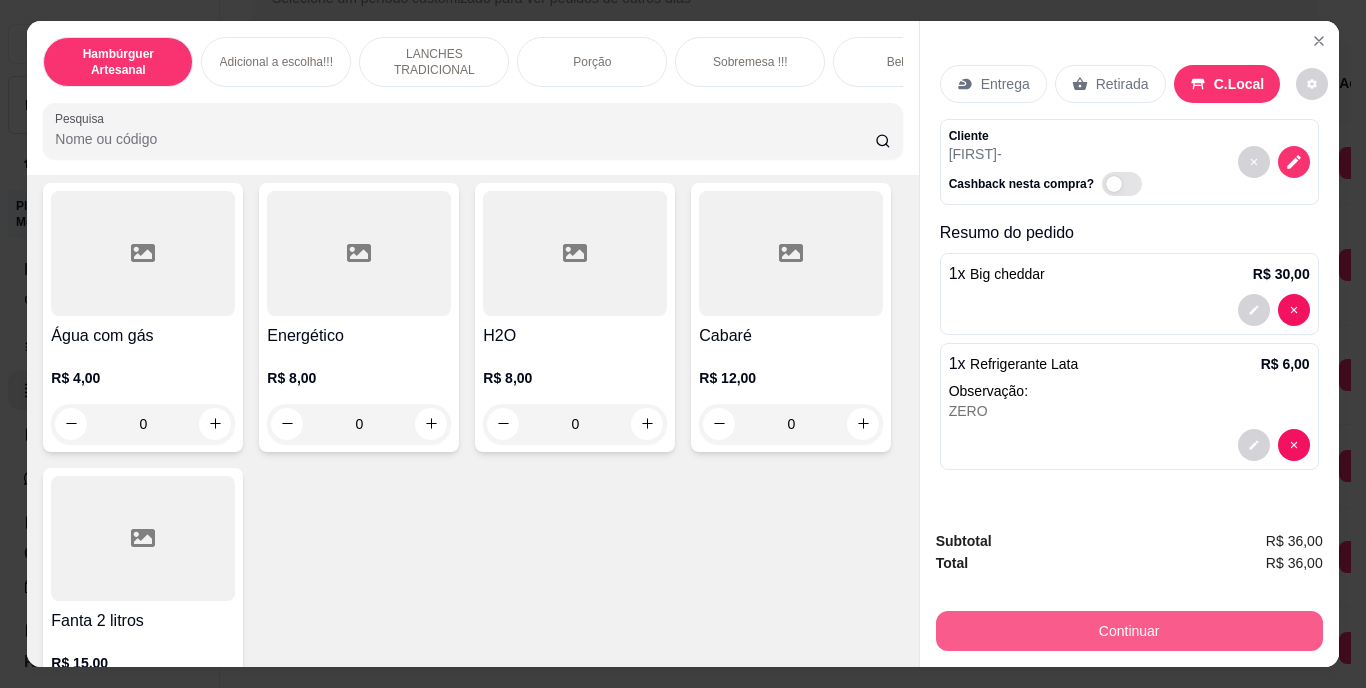 click on "Continuar" at bounding box center (1129, 631) 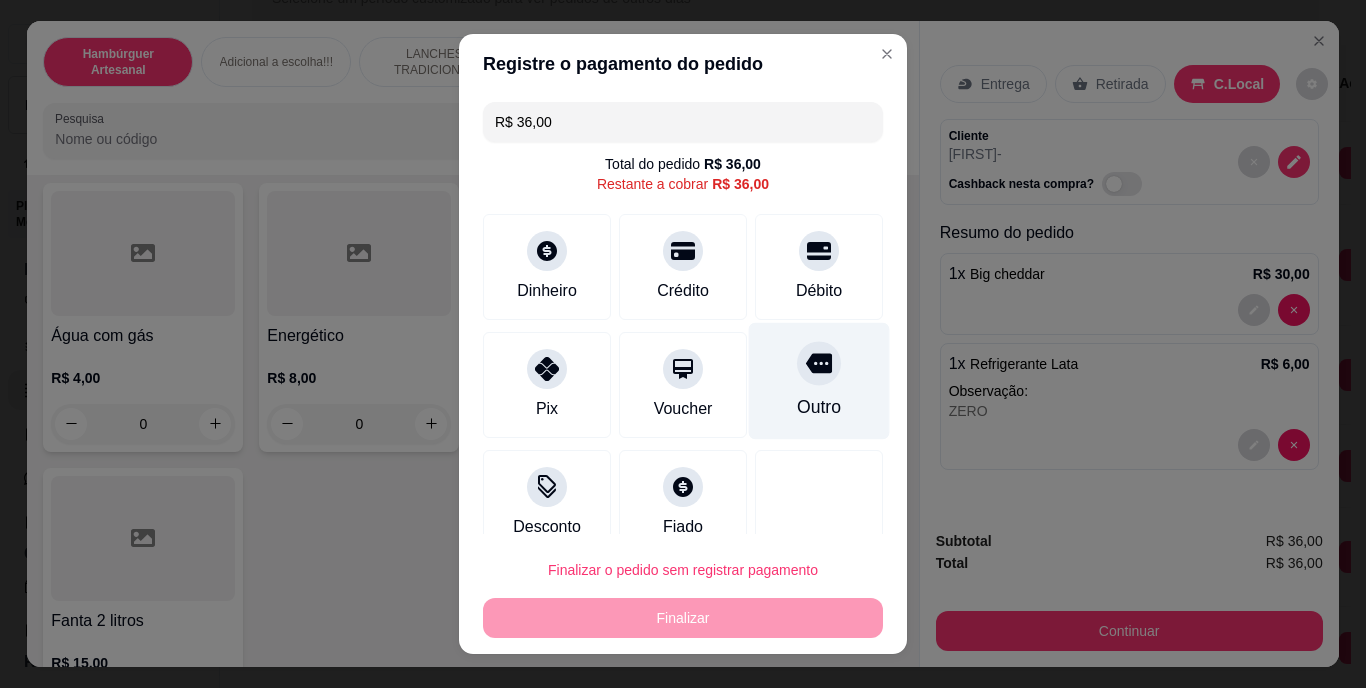 click on "Outro" at bounding box center [819, 381] 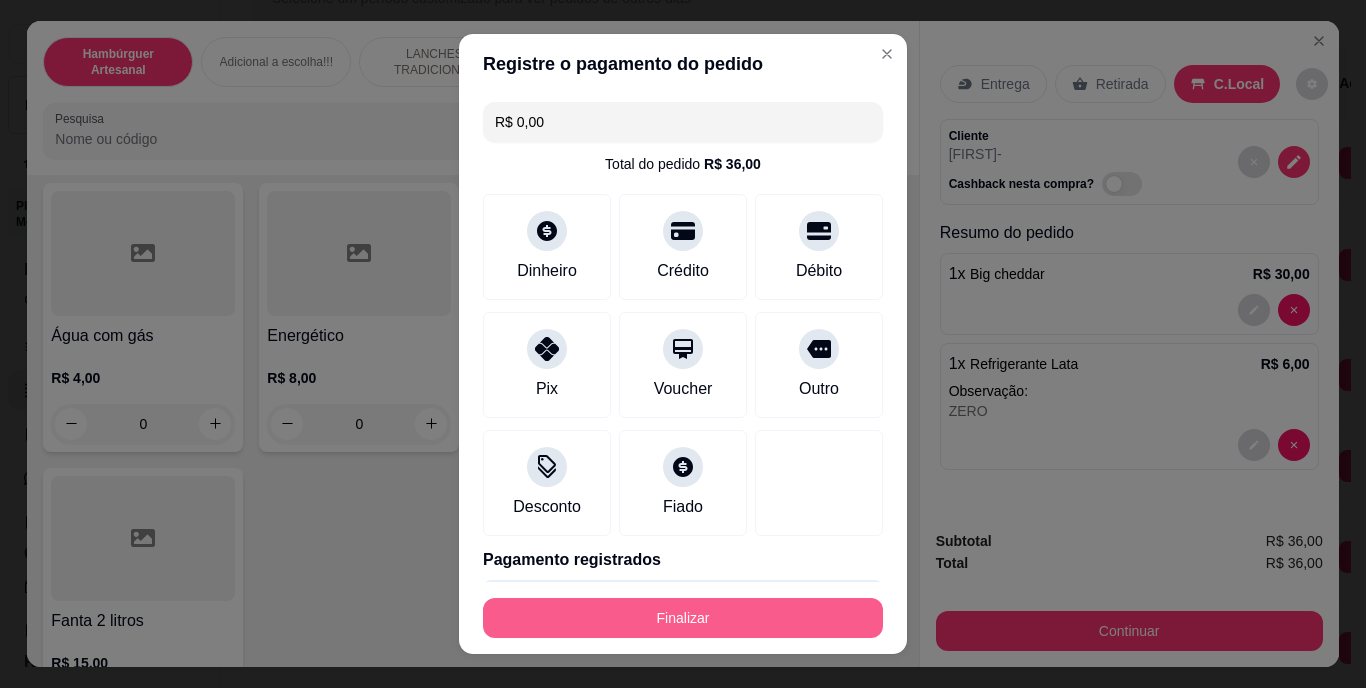 click on "Finalizar" at bounding box center [683, 618] 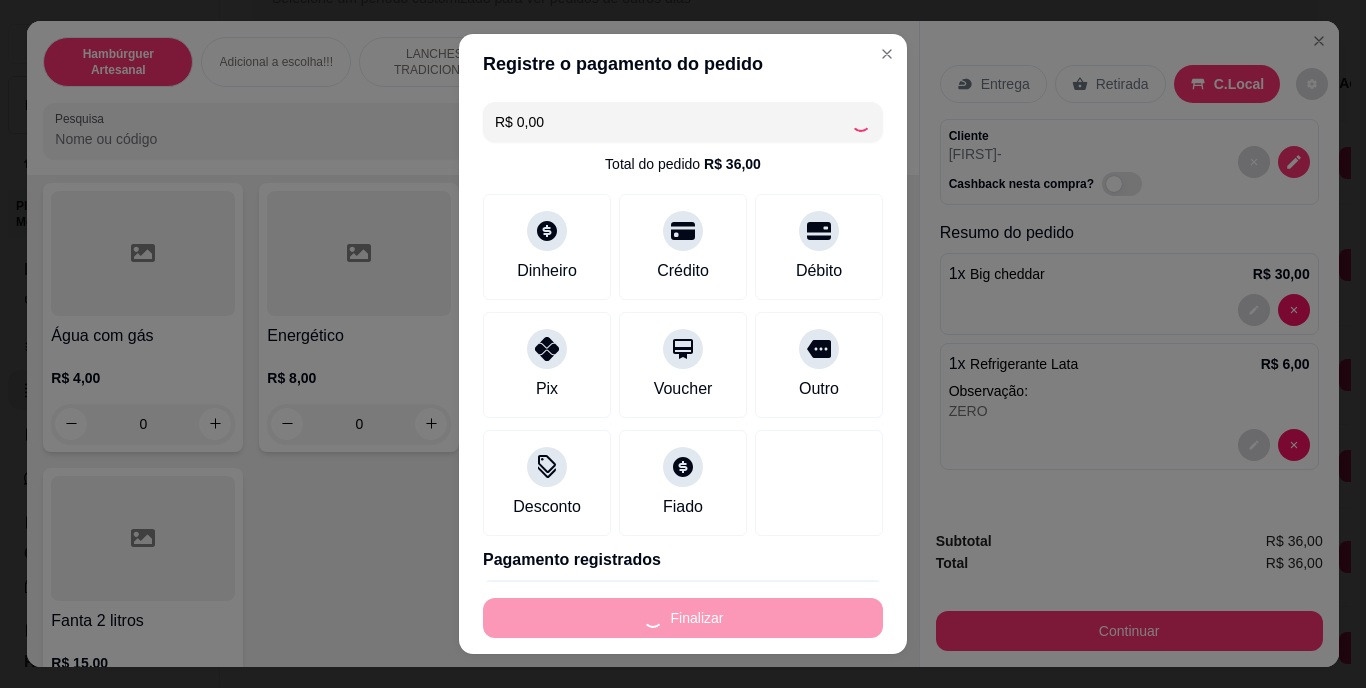 type on "0" 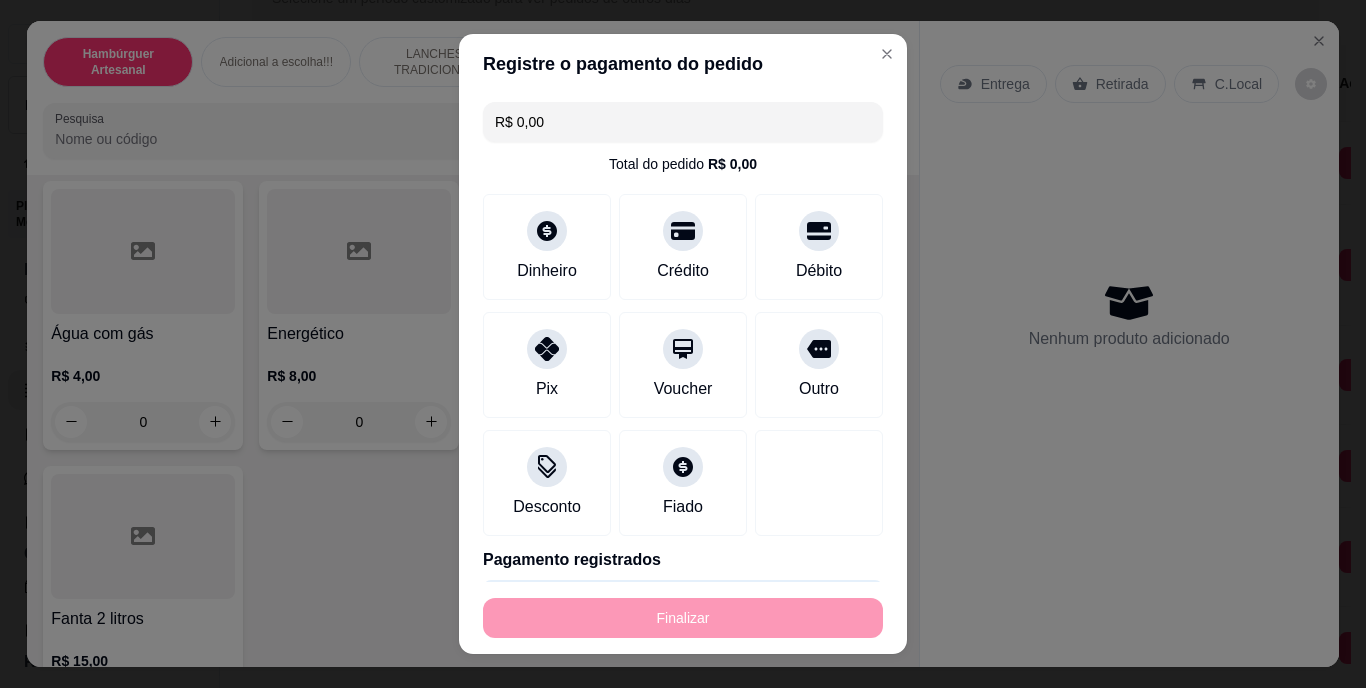 type on "-R$ 36,00" 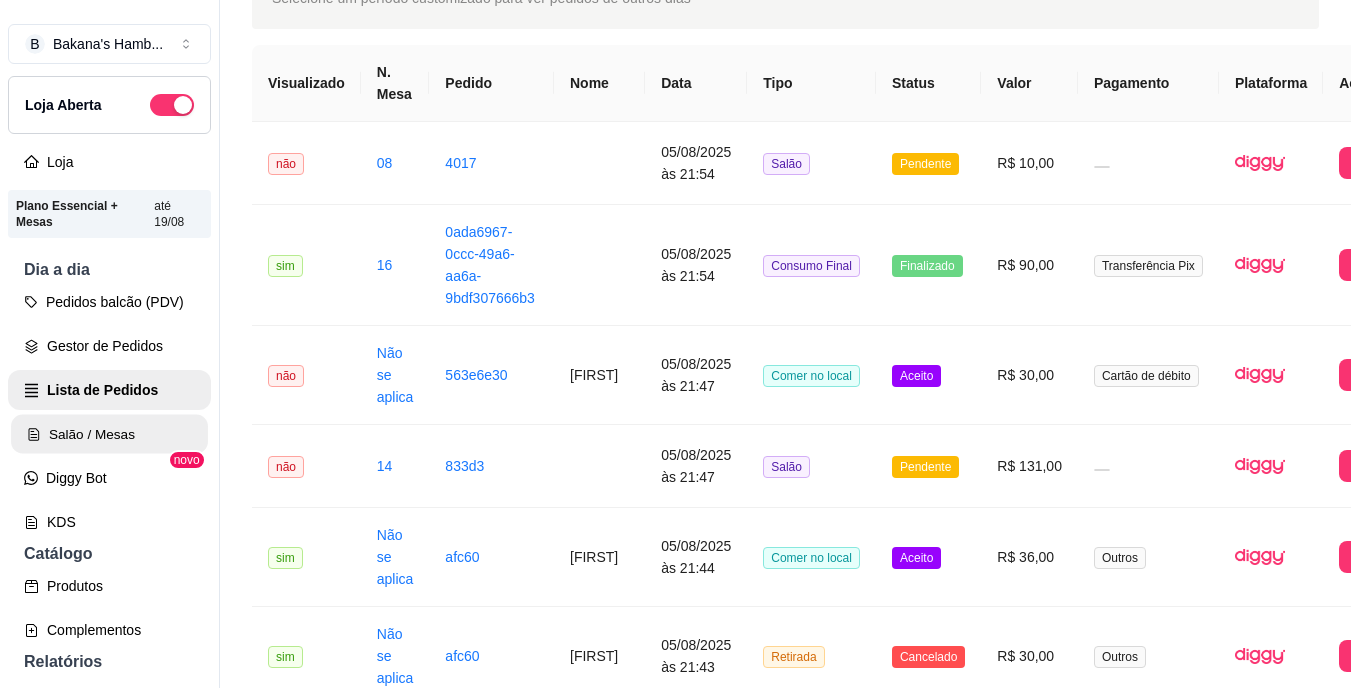 click on "Salão / Mesas" at bounding box center (109, 434) 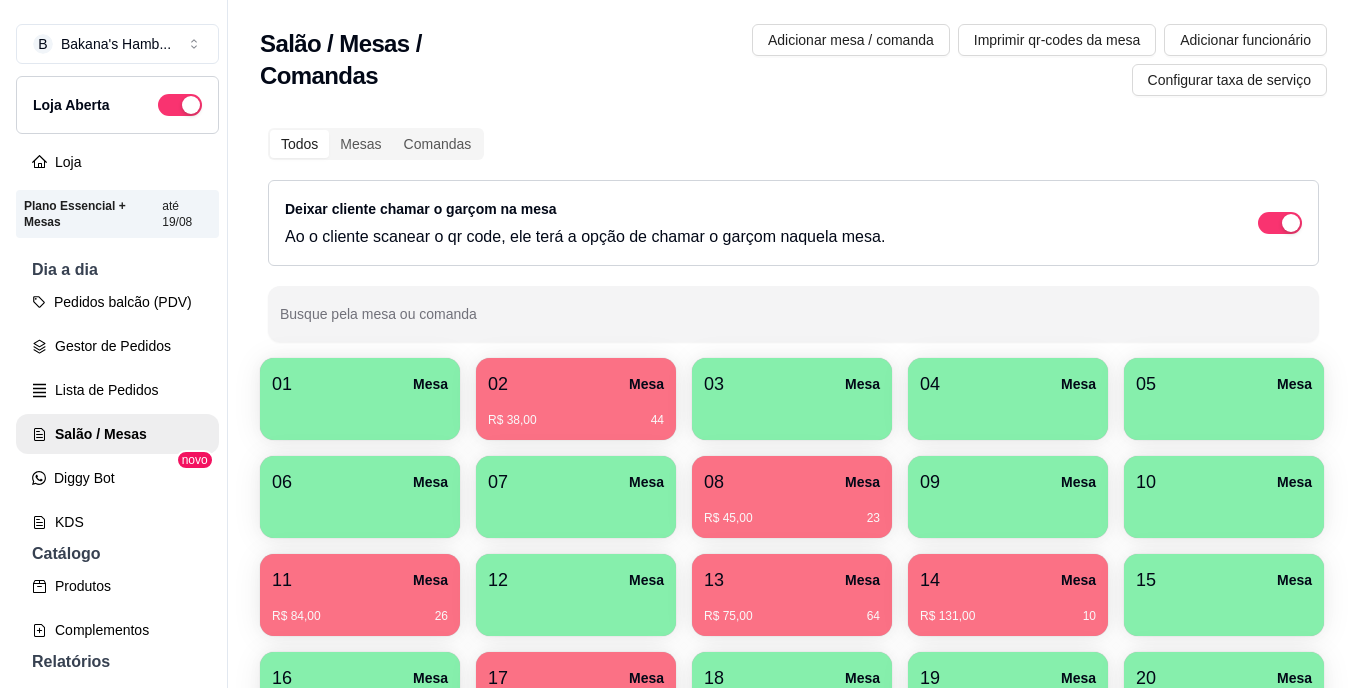 scroll, scrollTop: 139, scrollLeft: 0, axis: vertical 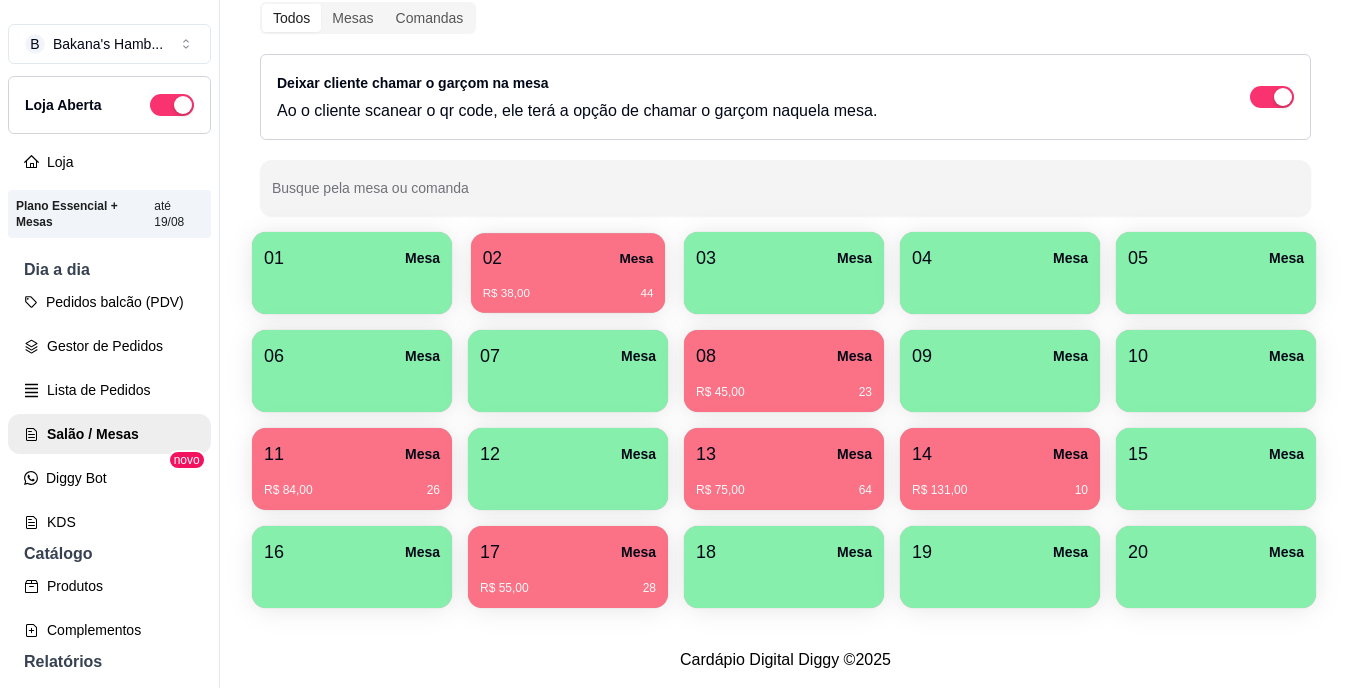 click on "R$ 38,00 44" at bounding box center (568, 286) 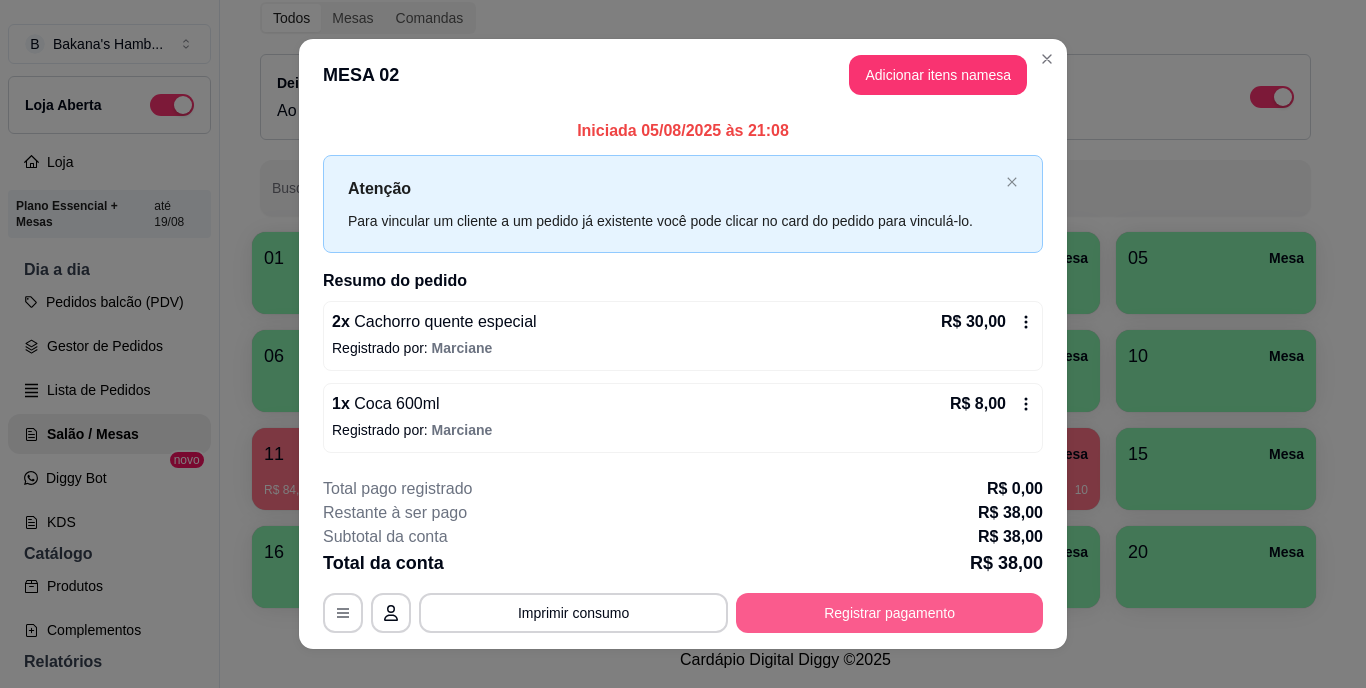 click on "Registrar pagamento" at bounding box center [889, 613] 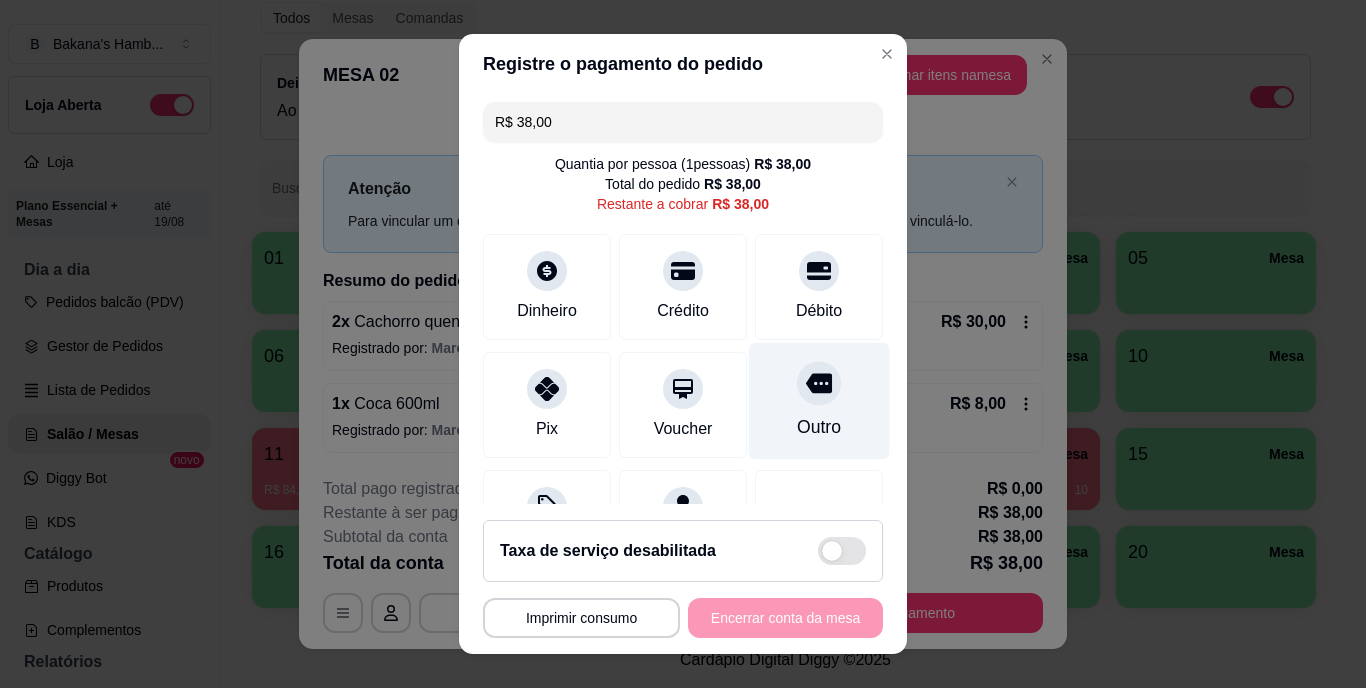 click on "Outro" at bounding box center (819, 401) 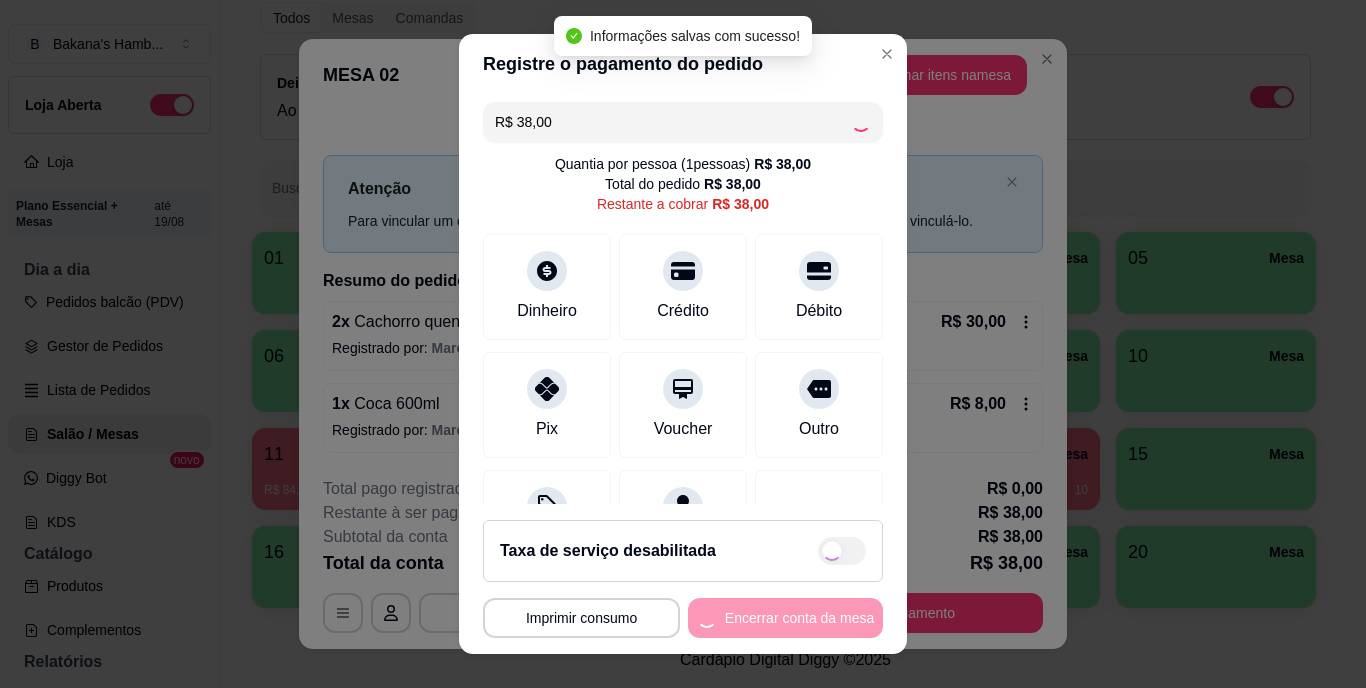 type on "R$ 0,00" 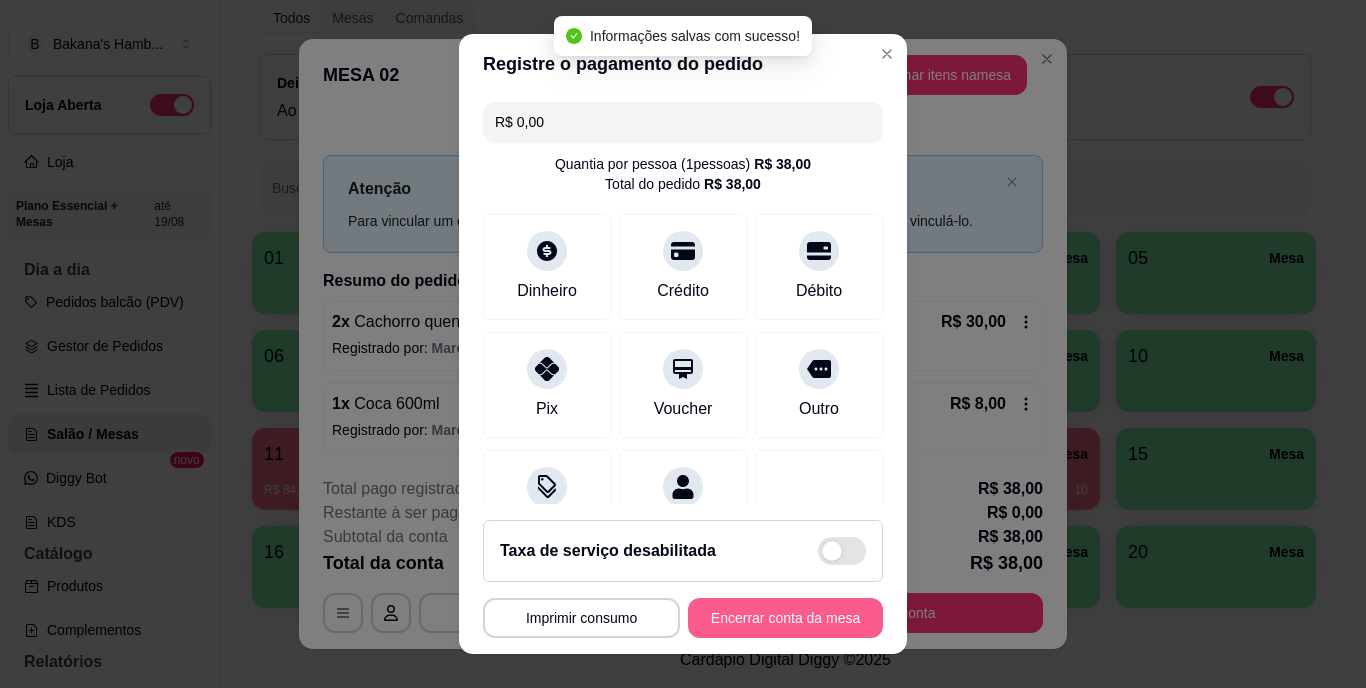 click on "Encerrar conta da mesa" at bounding box center (785, 618) 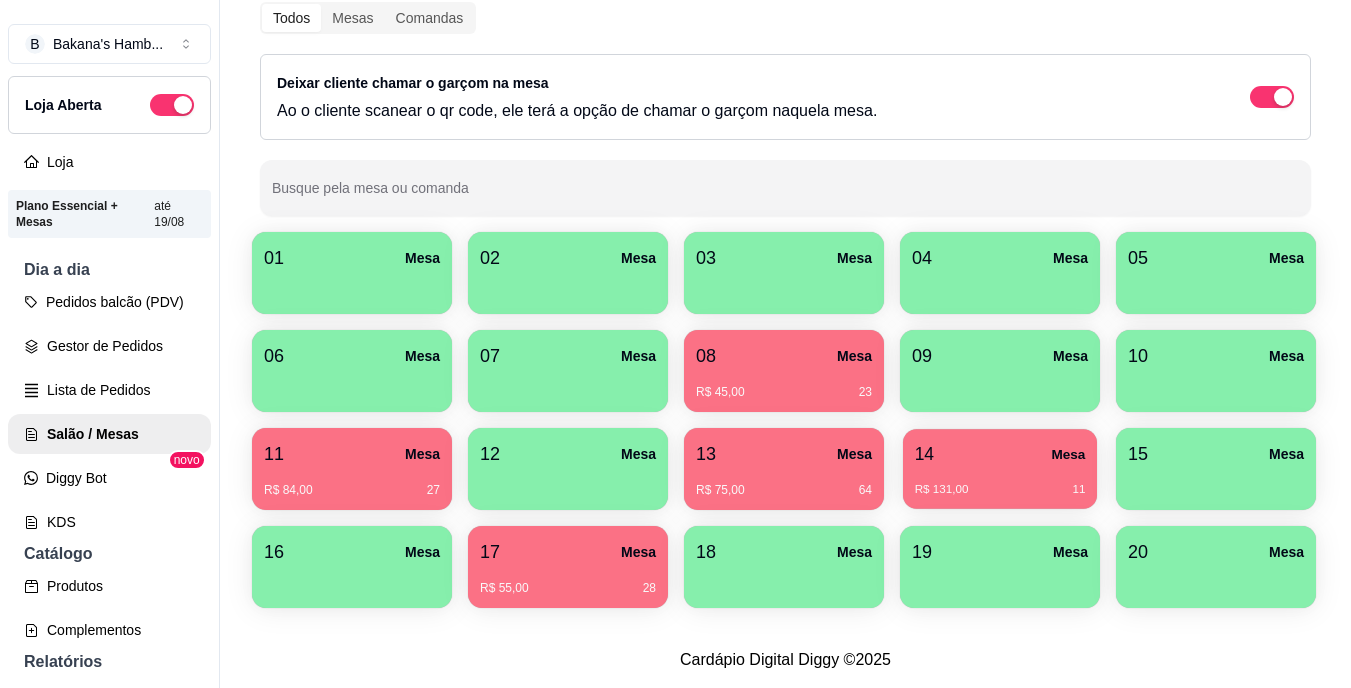 click on "R$ 131,00 11" at bounding box center [1000, 482] 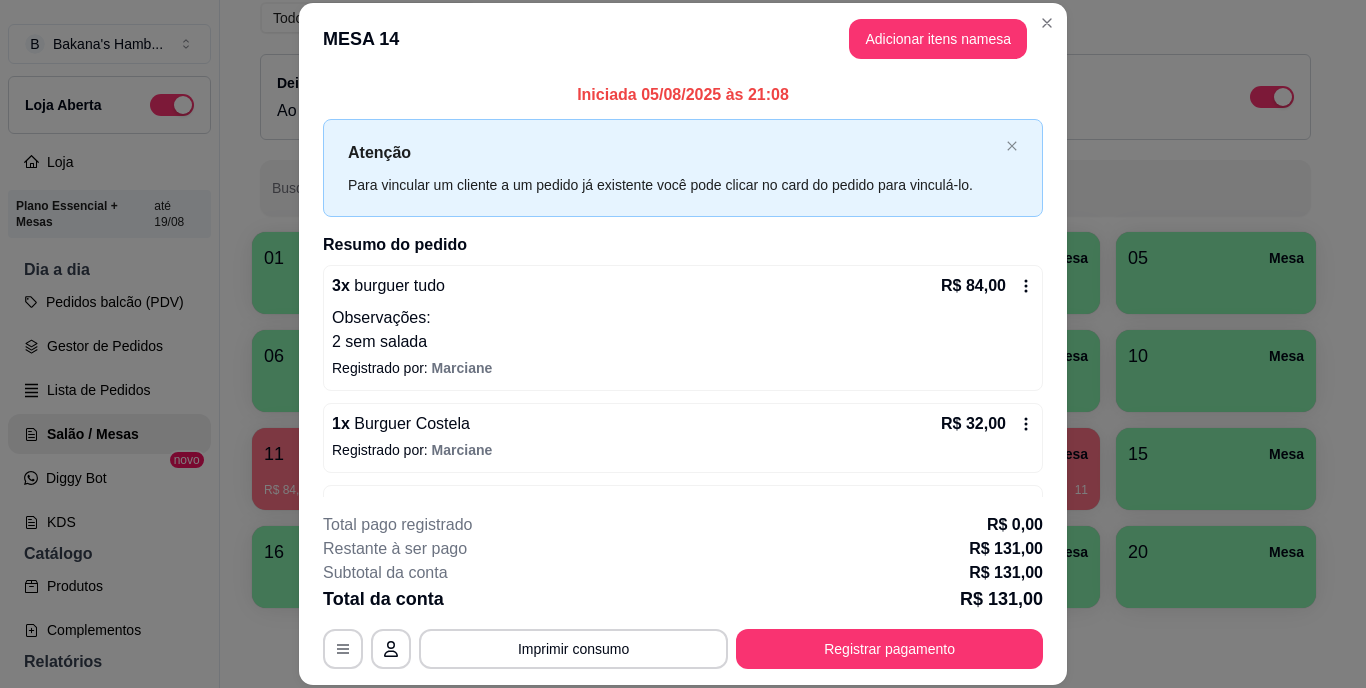 scroll, scrollTop: 66, scrollLeft: 0, axis: vertical 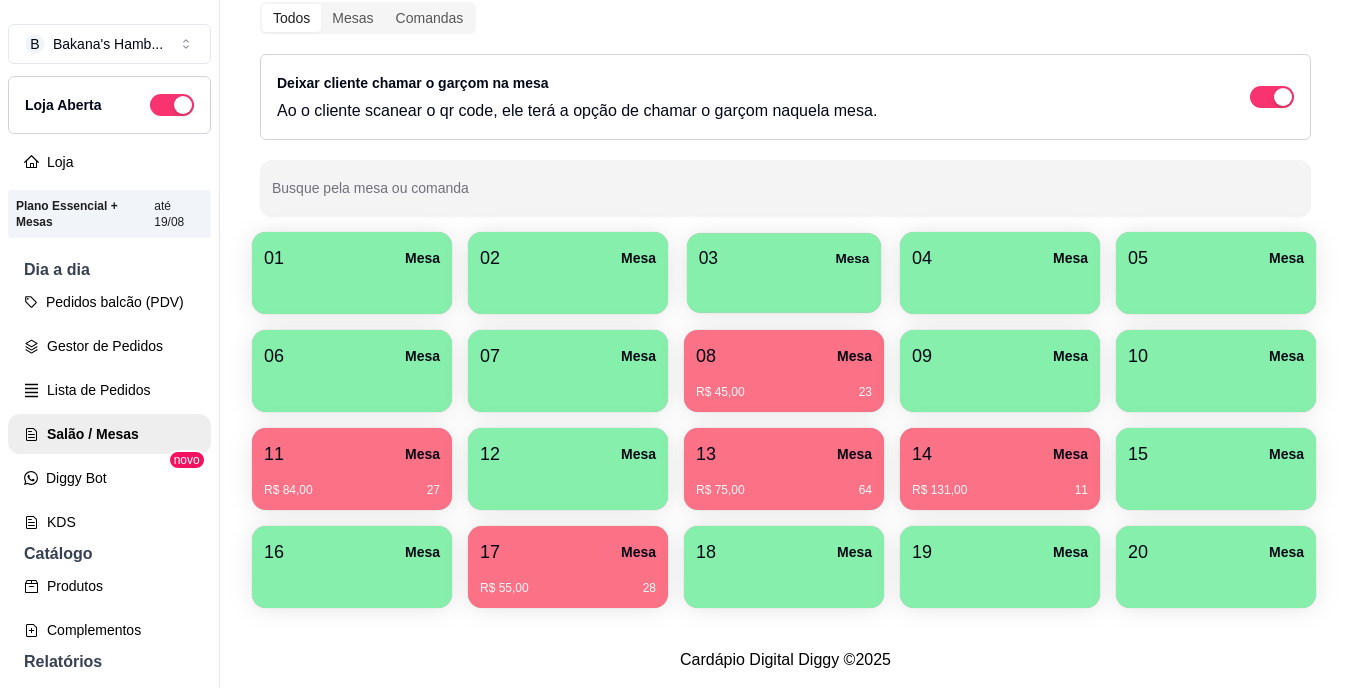 click on "03 Mesa" at bounding box center (784, 258) 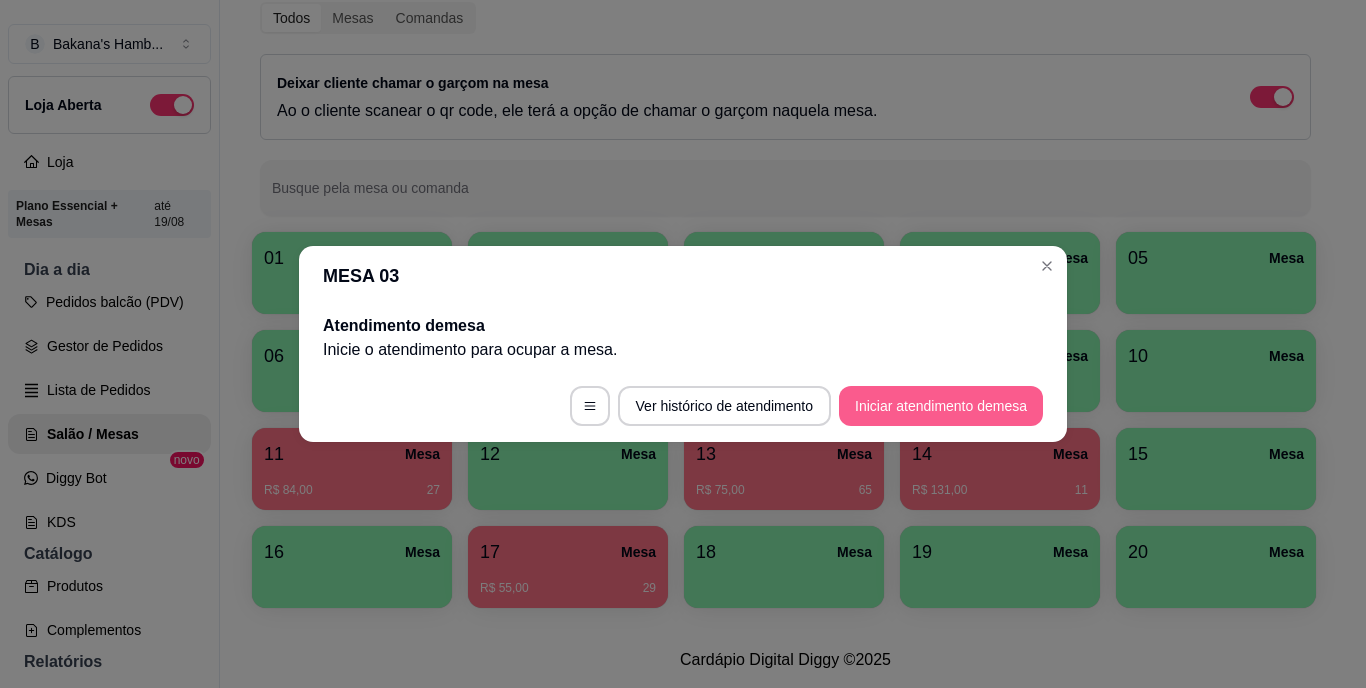 click on "Iniciar atendimento de  mesa" at bounding box center [941, 406] 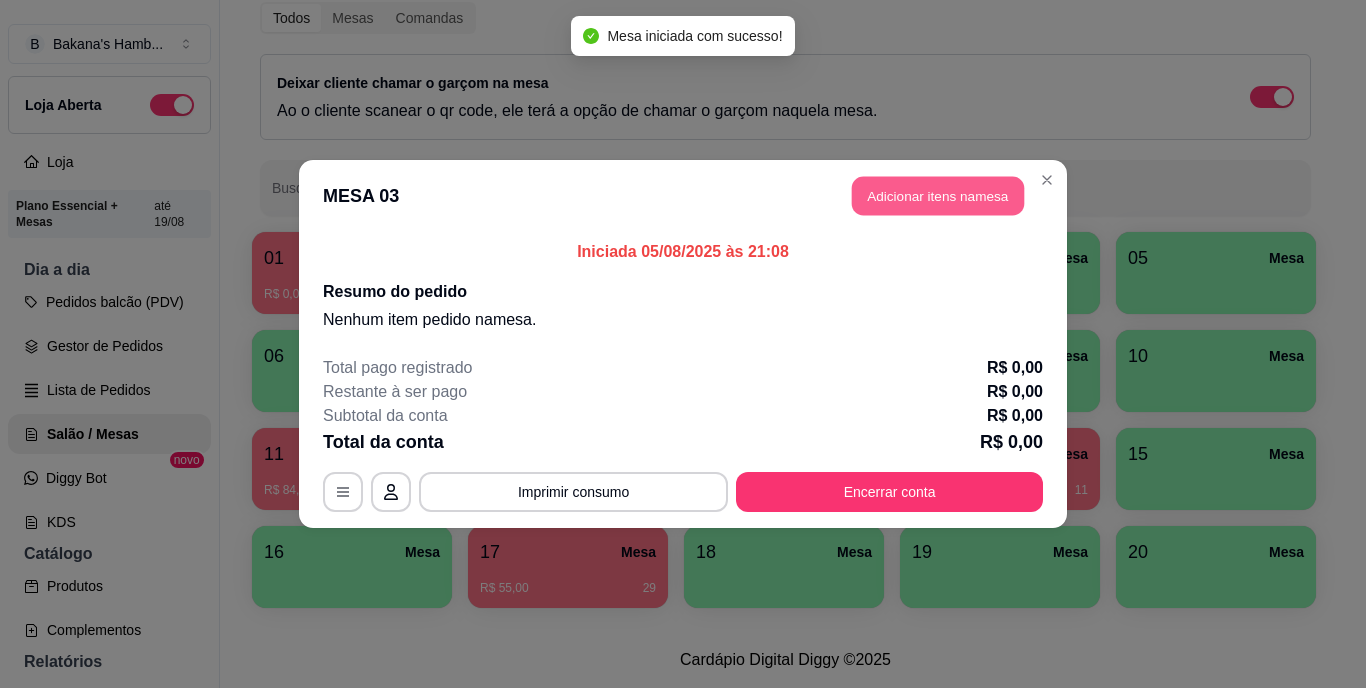 click on "Adicionar itens na  mesa" at bounding box center [938, 196] 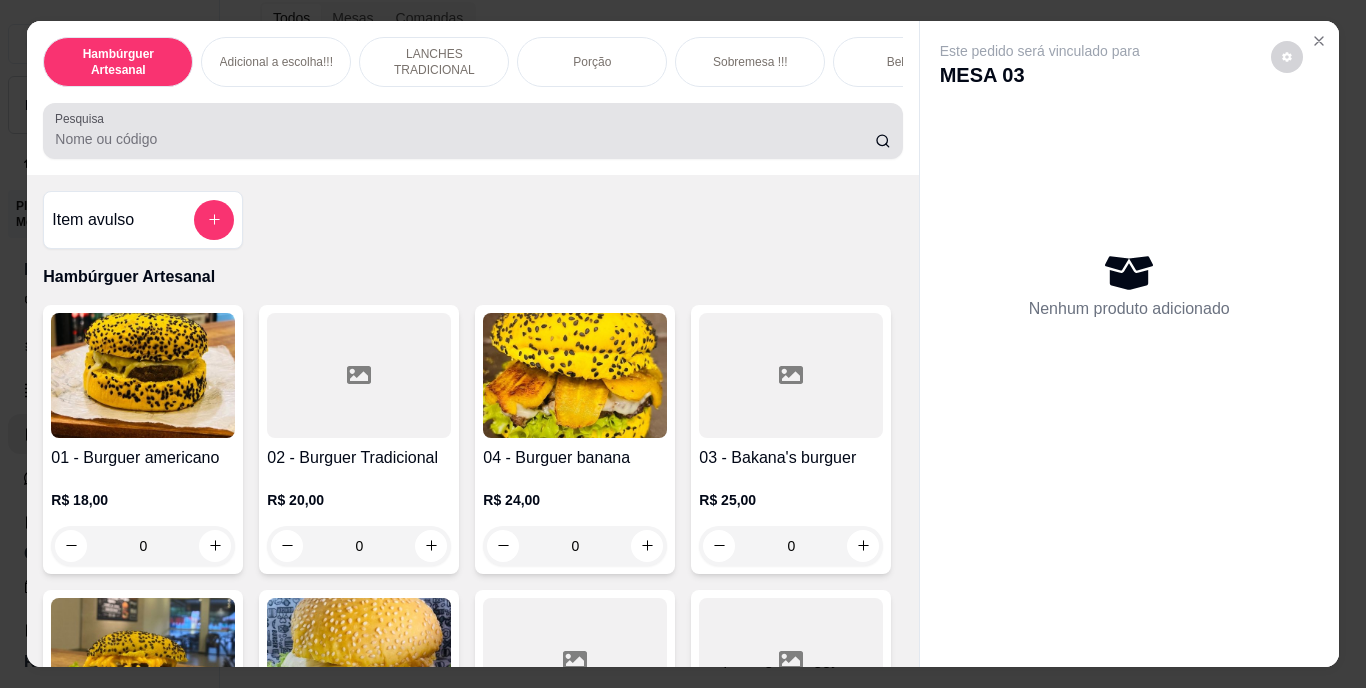 click at bounding box center (472, 131) 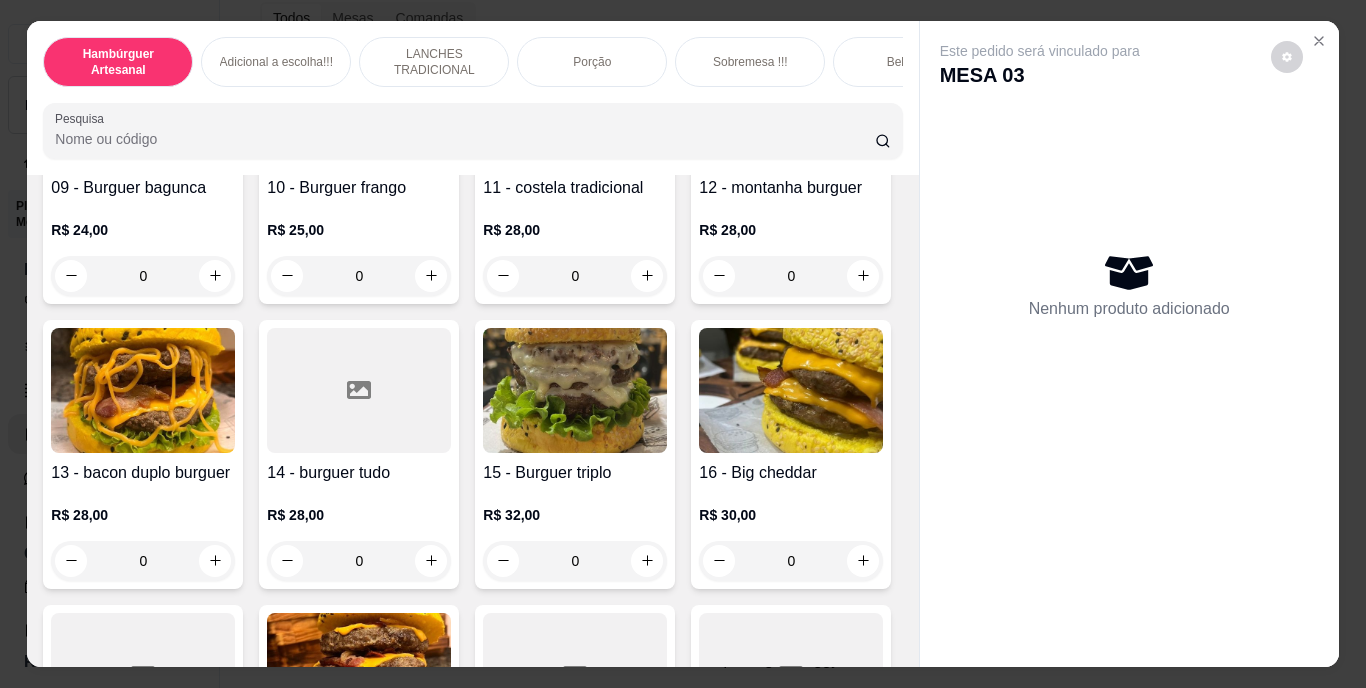 scroll, scrollTop: 841, scrollLeft: 0, axis: vertical 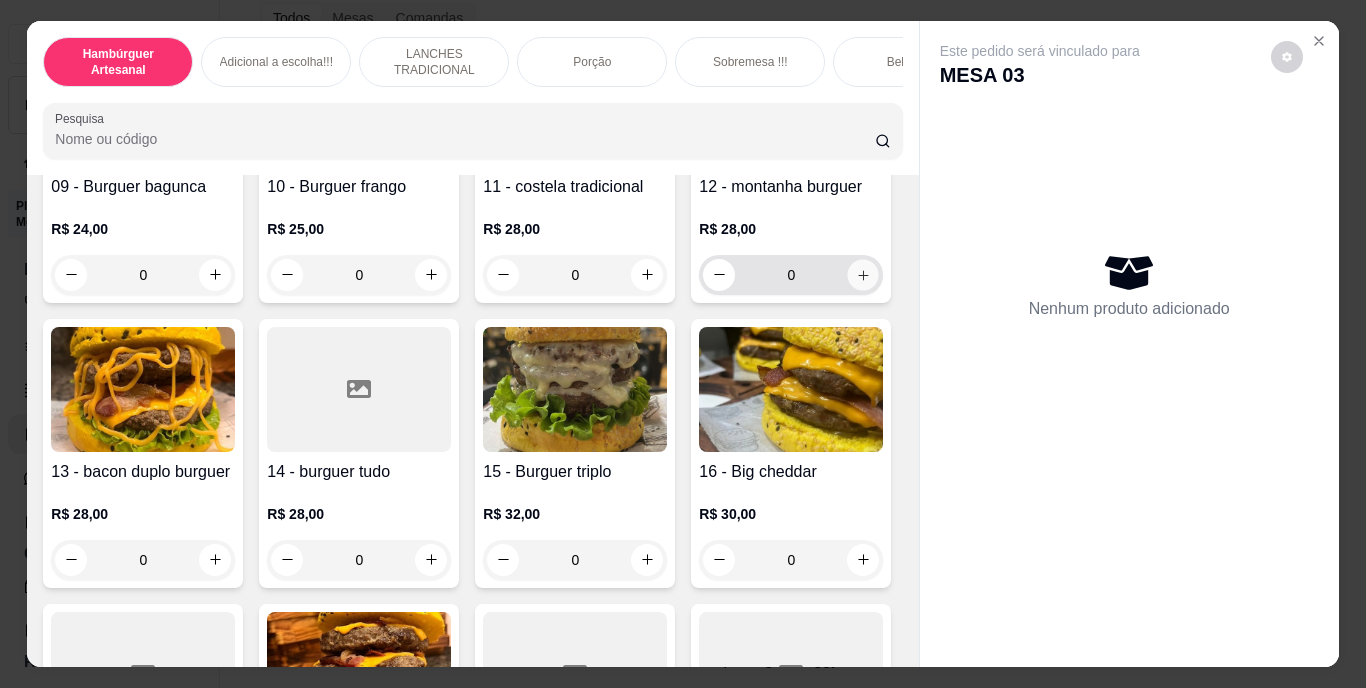 click 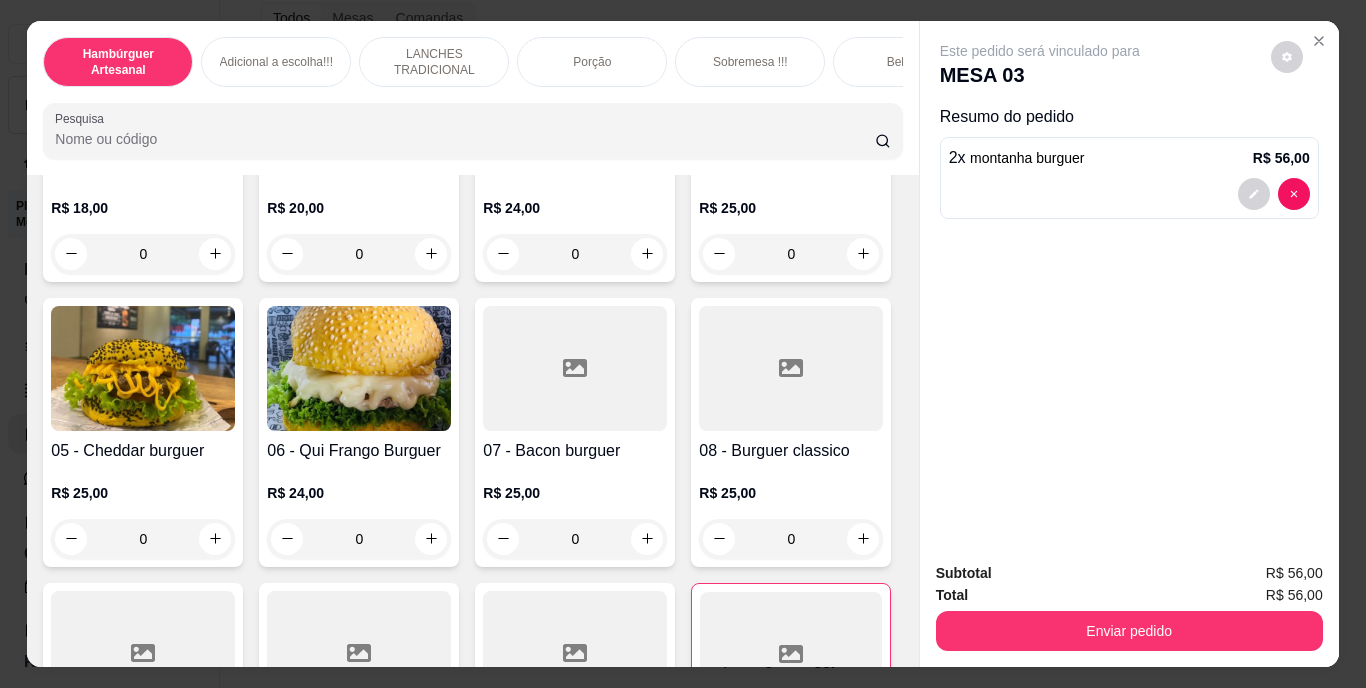 scroll, scrollTop: 0, scrollLeft: 0, axis: both 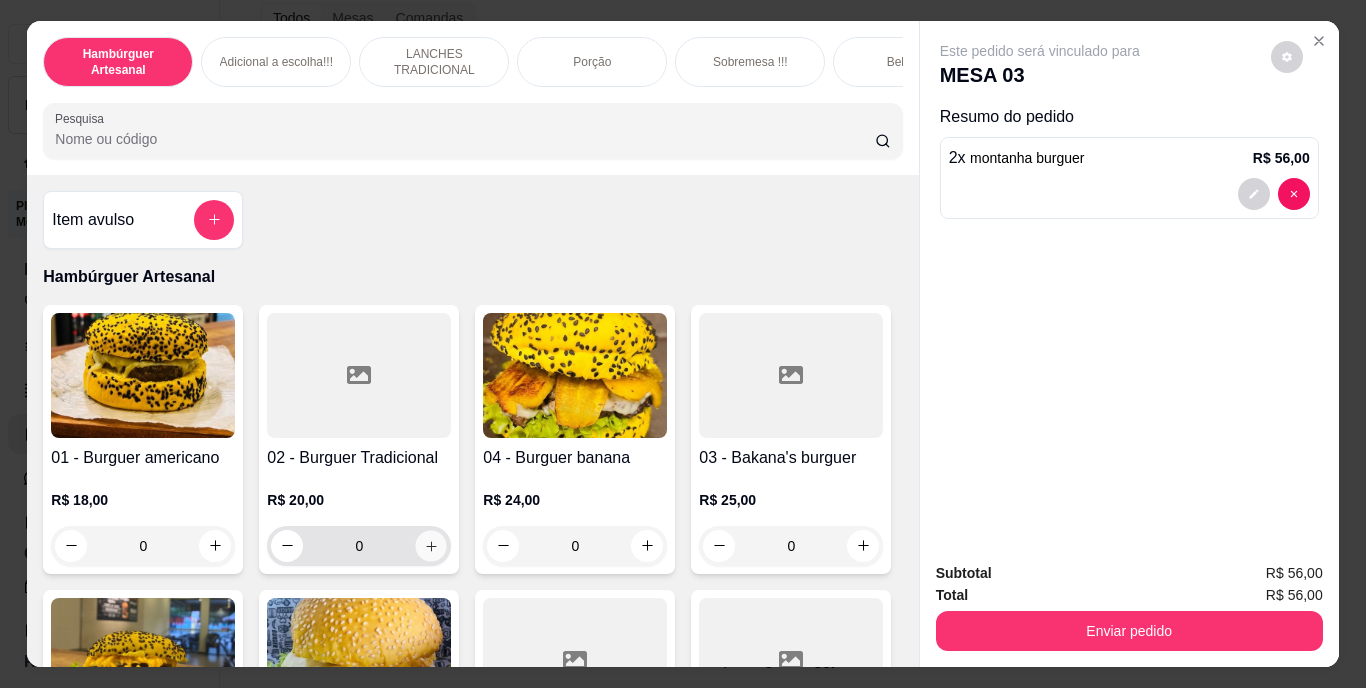 click at bounding box center (431, 545) 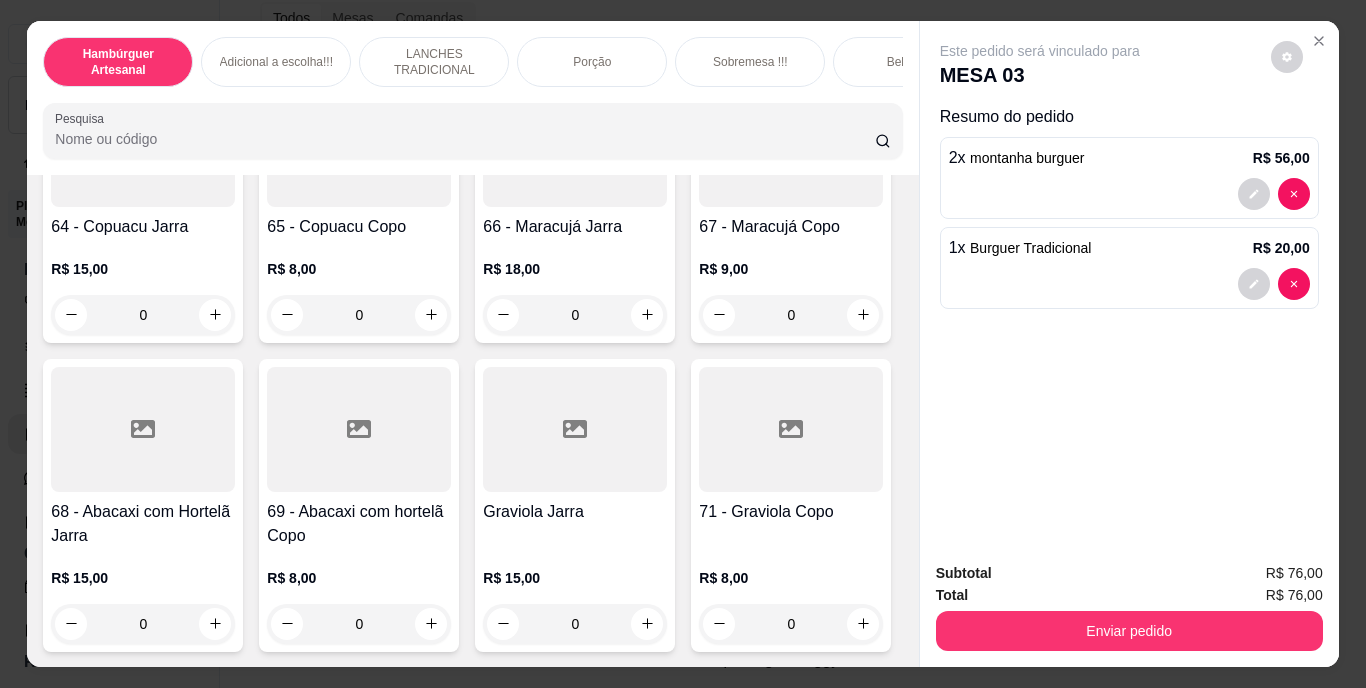 scroll, scrollTop: 8345, scrollLeft: 0, axis: vertical 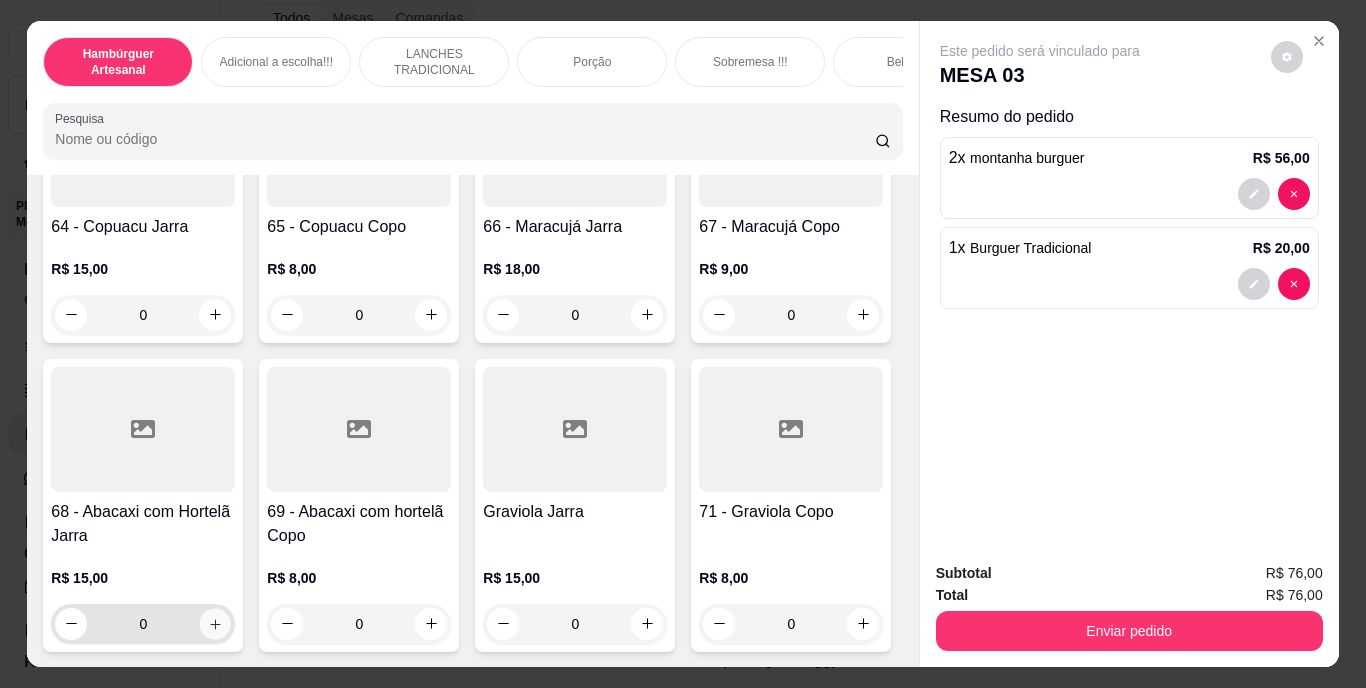 click 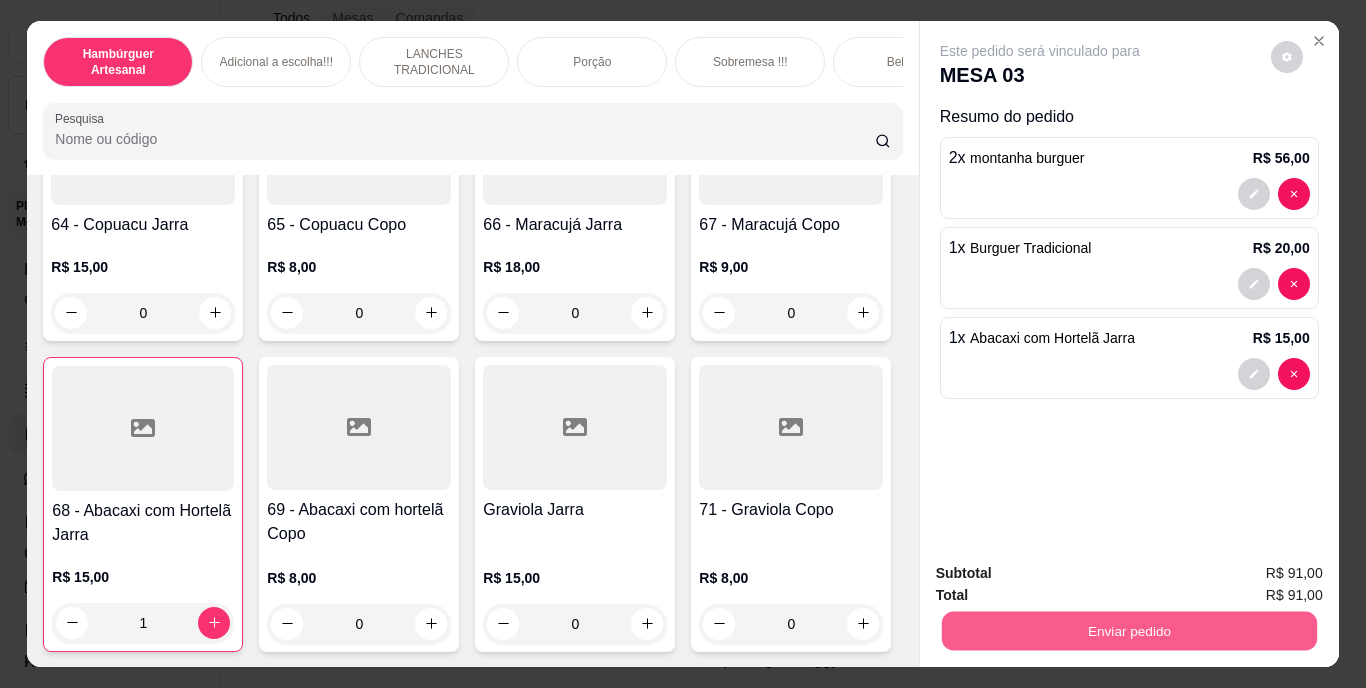 click on "Enviar pedido" at bounding box center (1128, 631) 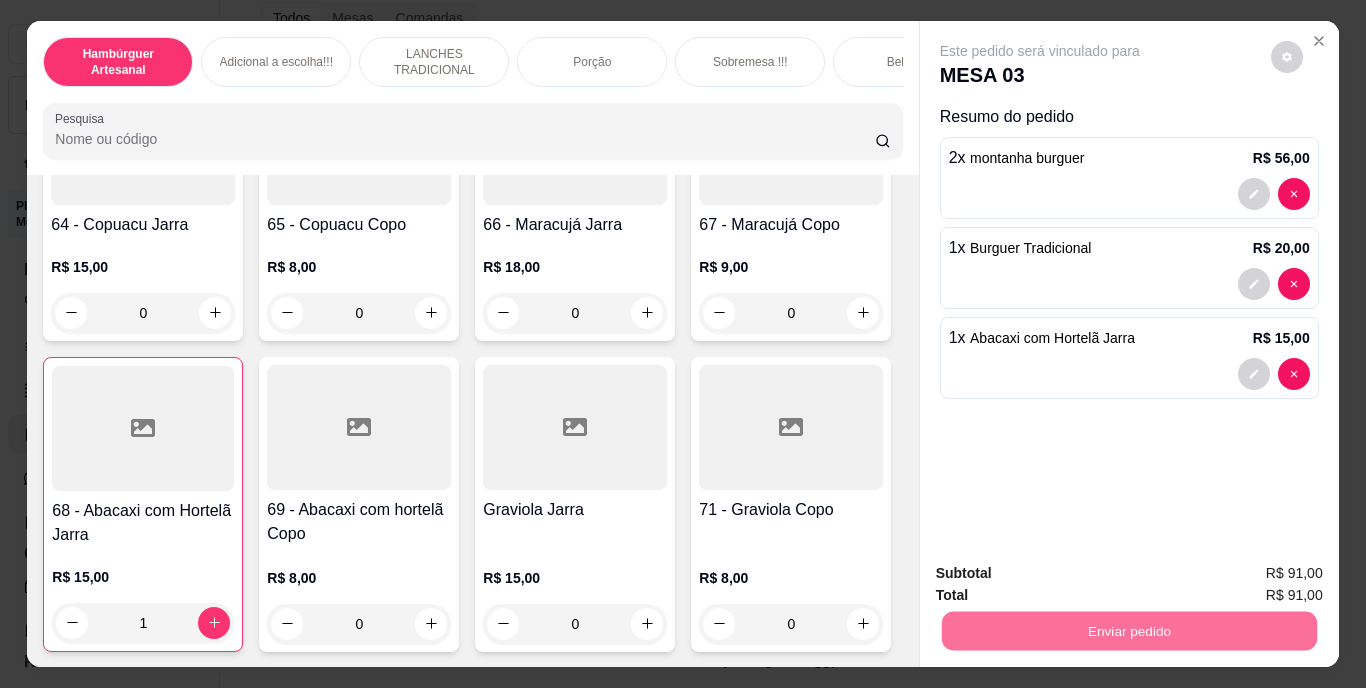 click on "Não registrar e enviar pedido" at bounding box center (1063, 574) 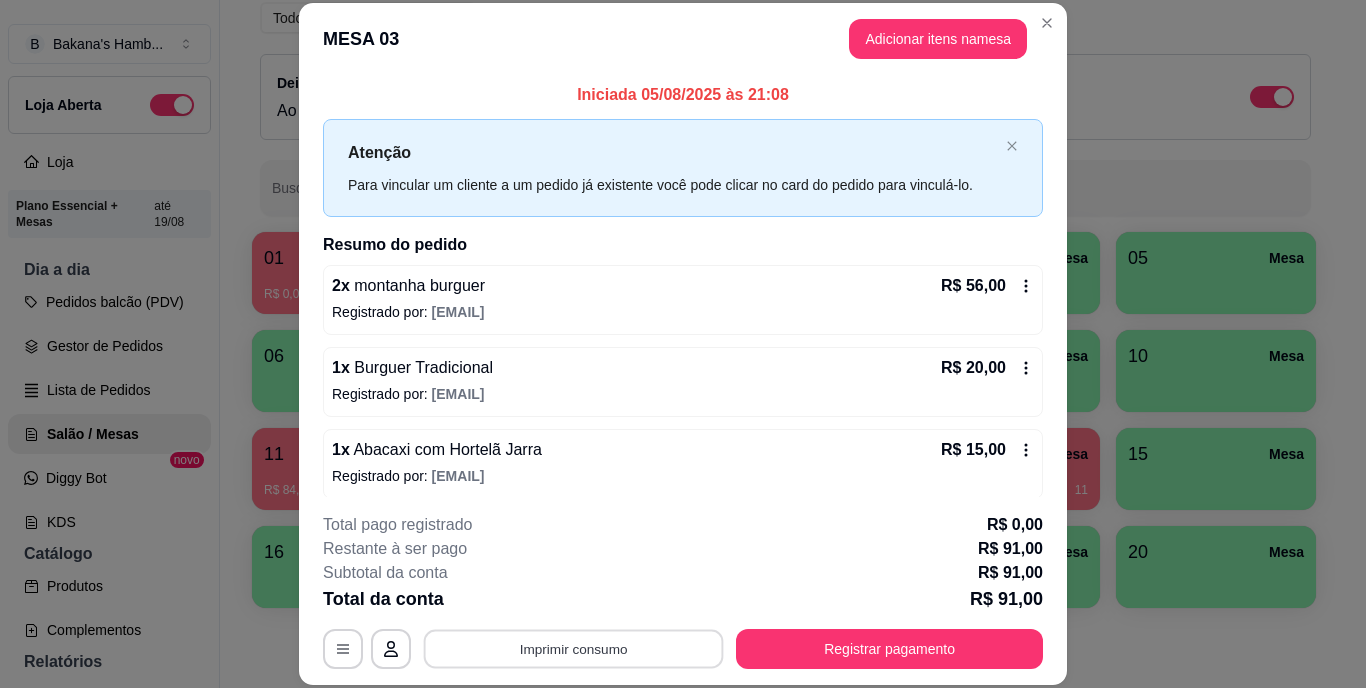 click on "Imprimir consumo" at bounding box center [574, 648] 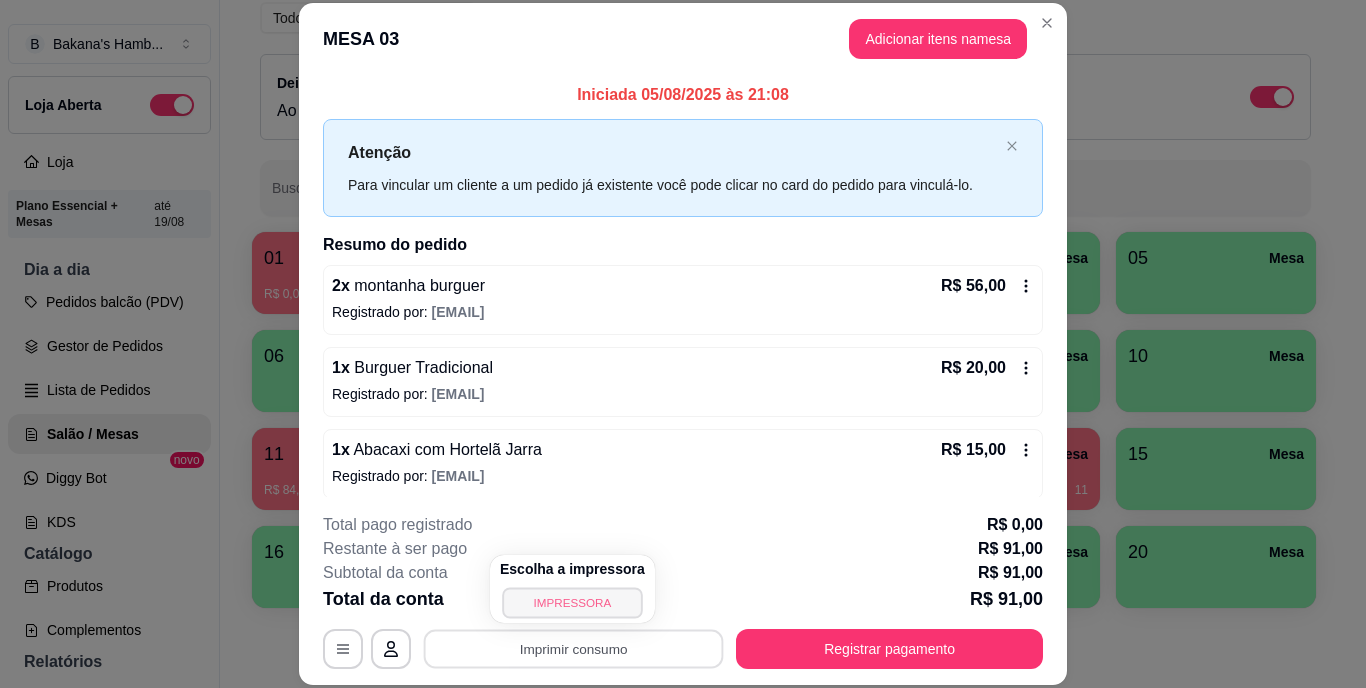 click on "IMPRESSORA" at bounding box center [572, 602] 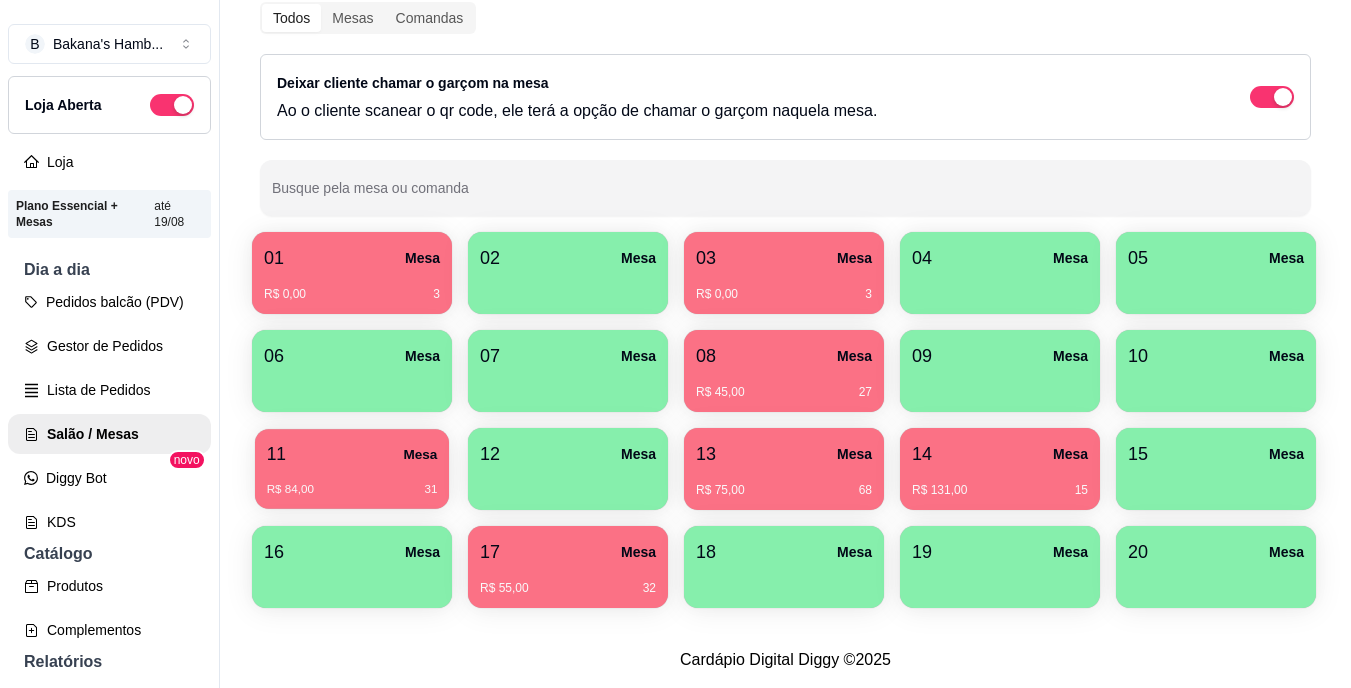 click on "R$ 84,00 31" at bounding box center (352, 482) 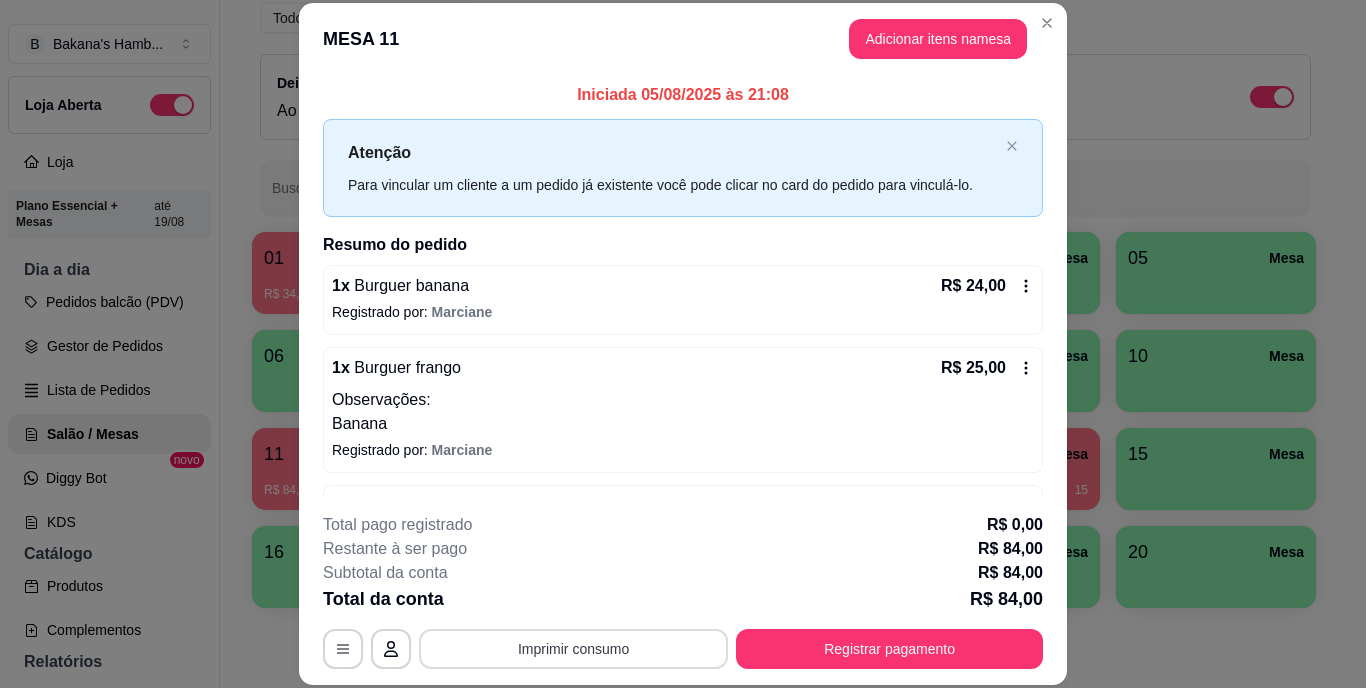 click on "Imprimir consumo" at bounding box center [573, 649] 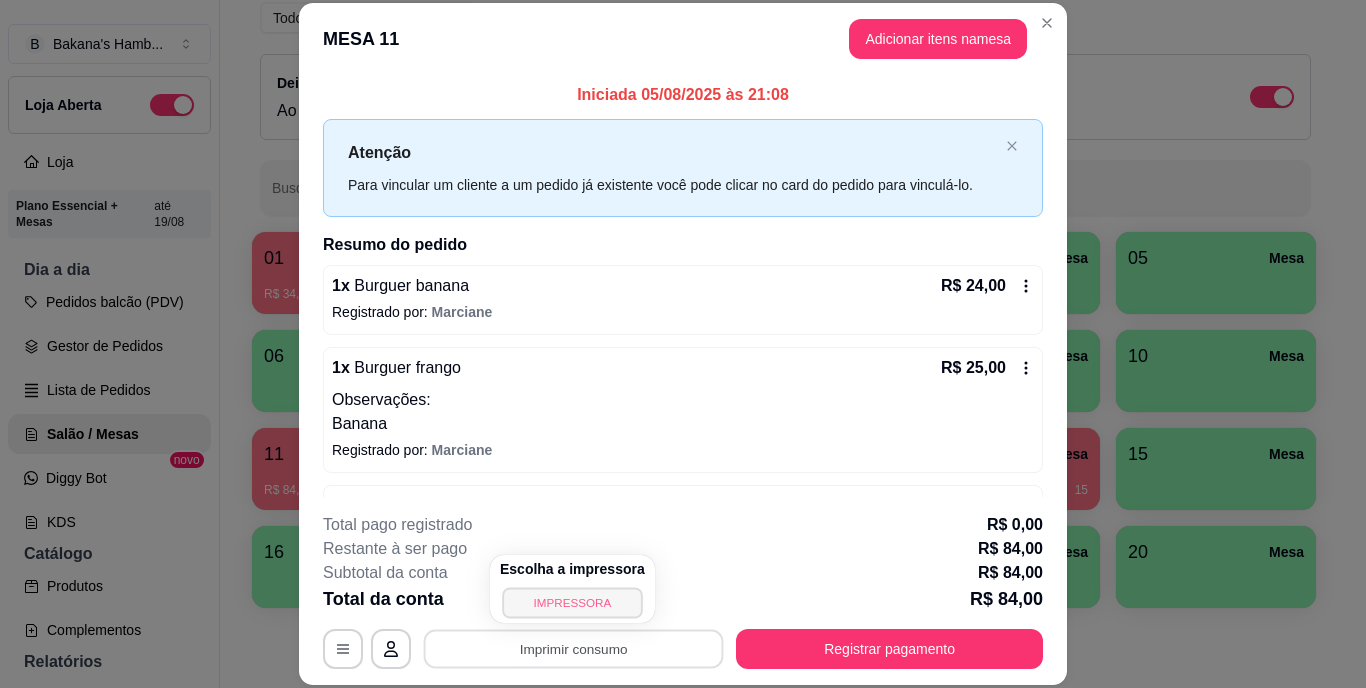 click on "IMPRESSORA" at bounding box center [572, 602] 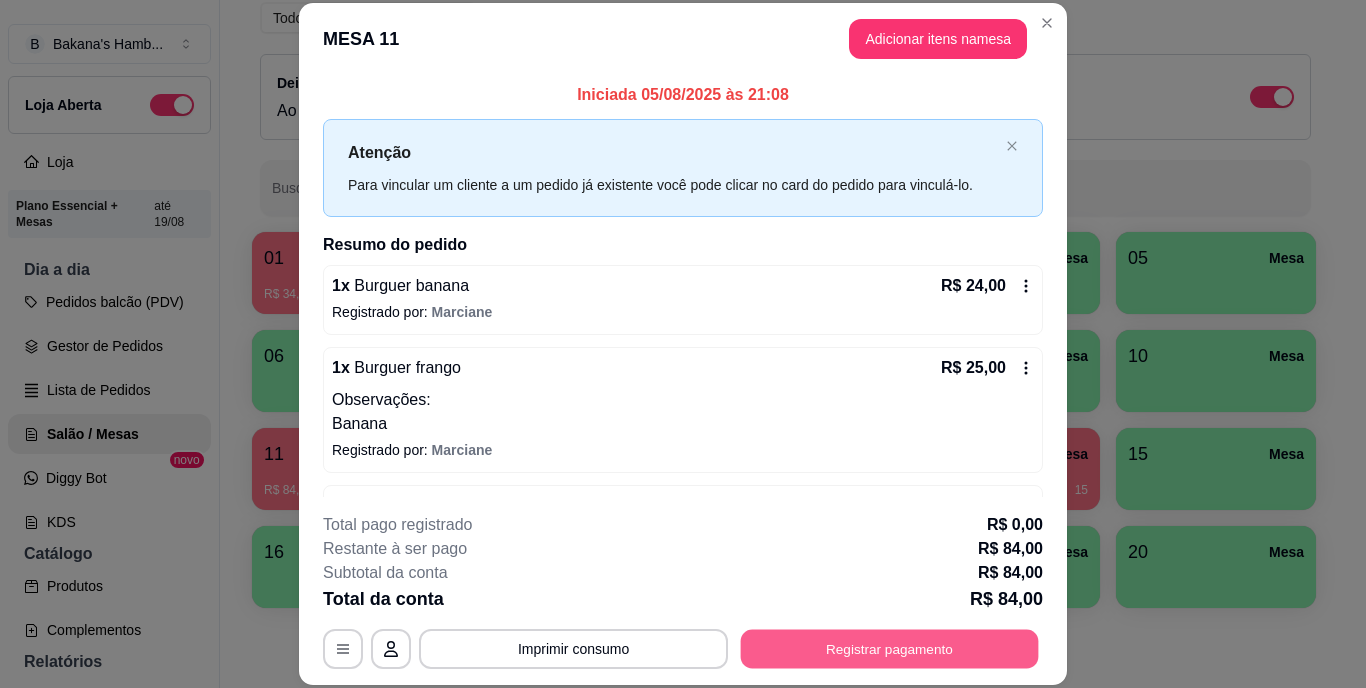 click on "Registrar pagamento" at bounding box center [890, 648] 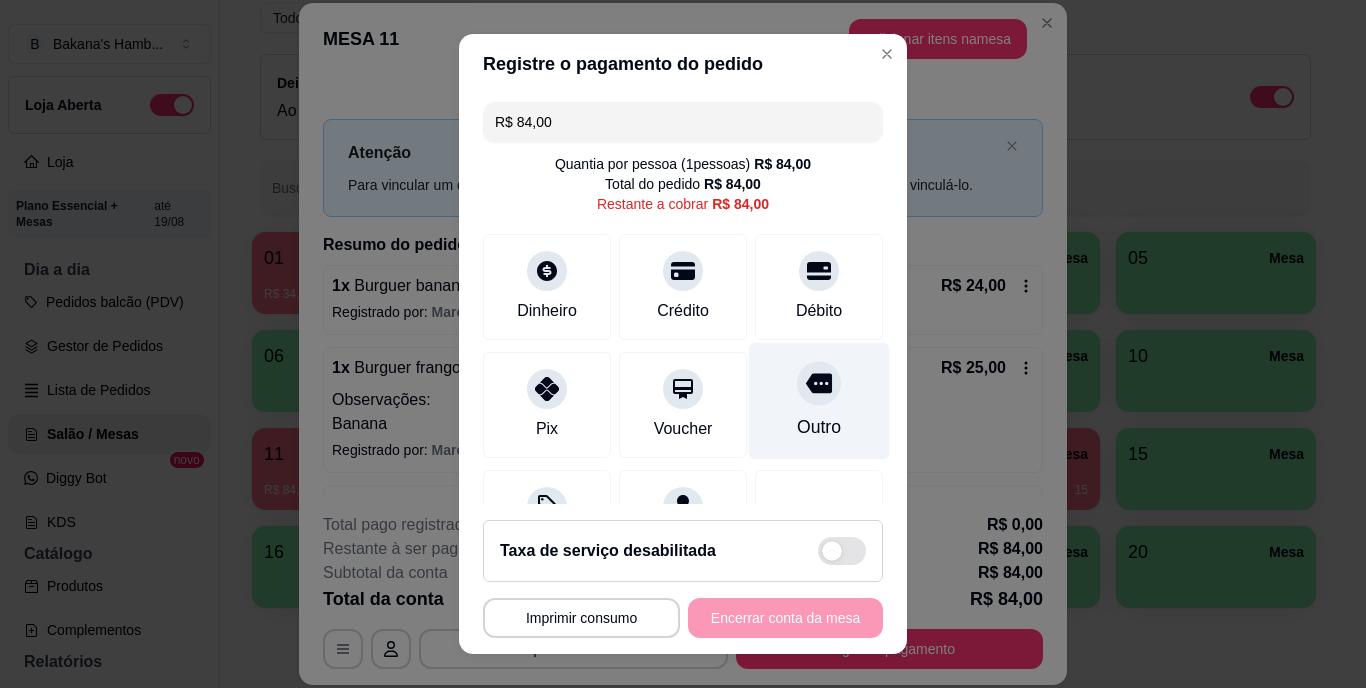 click on "Outro" at bounding box center (819, 428) 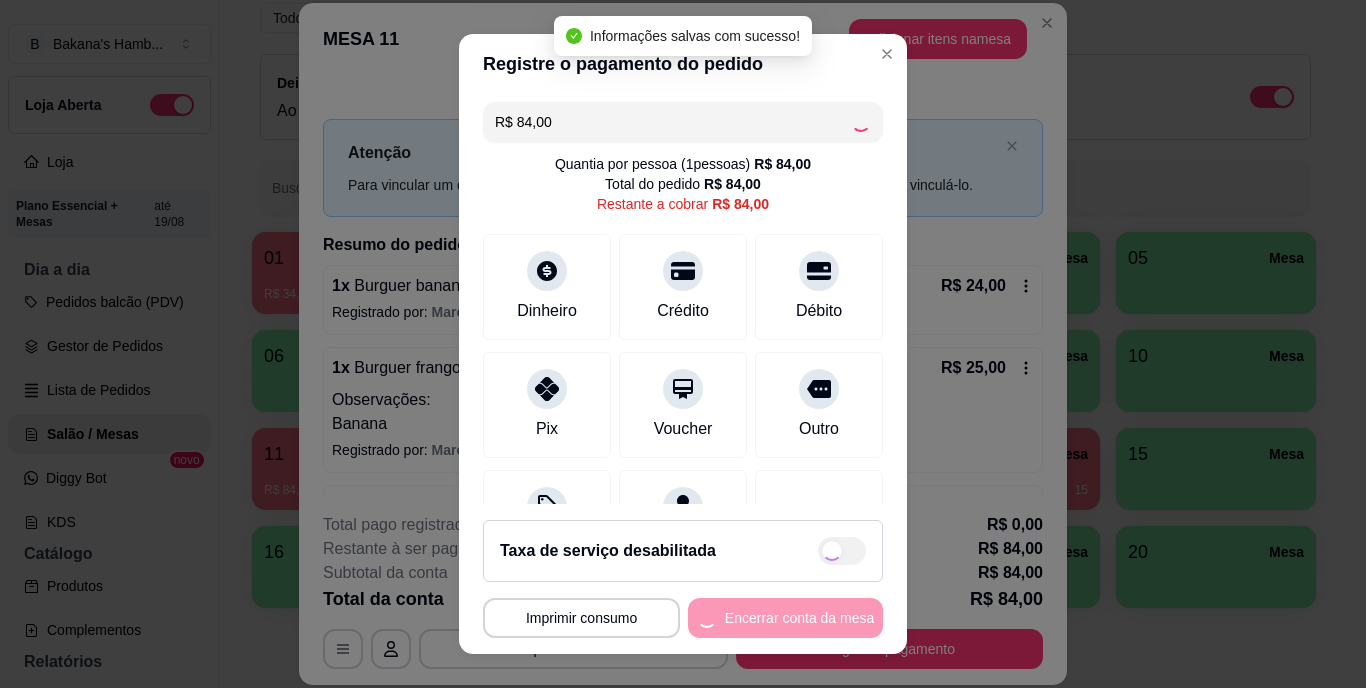 type on "R$ 0,00" 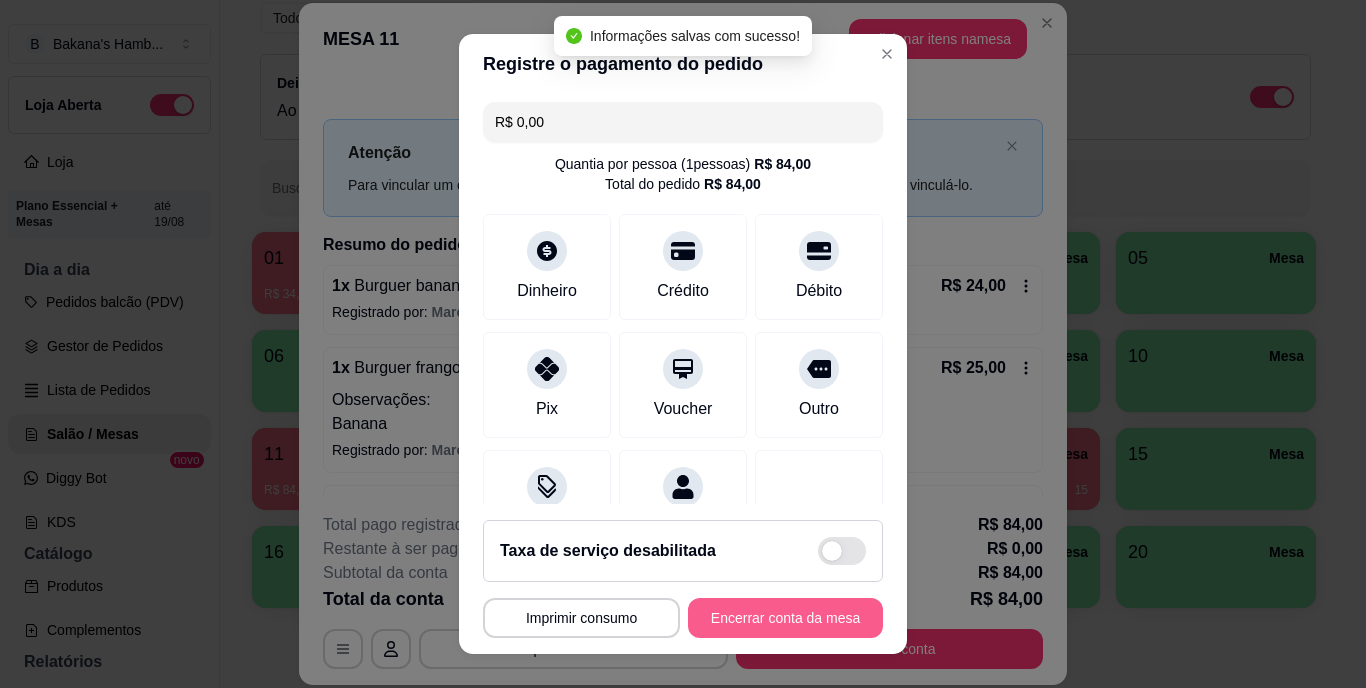 click on "Encerrar conta da mesa" at bounding box center (785, 618) 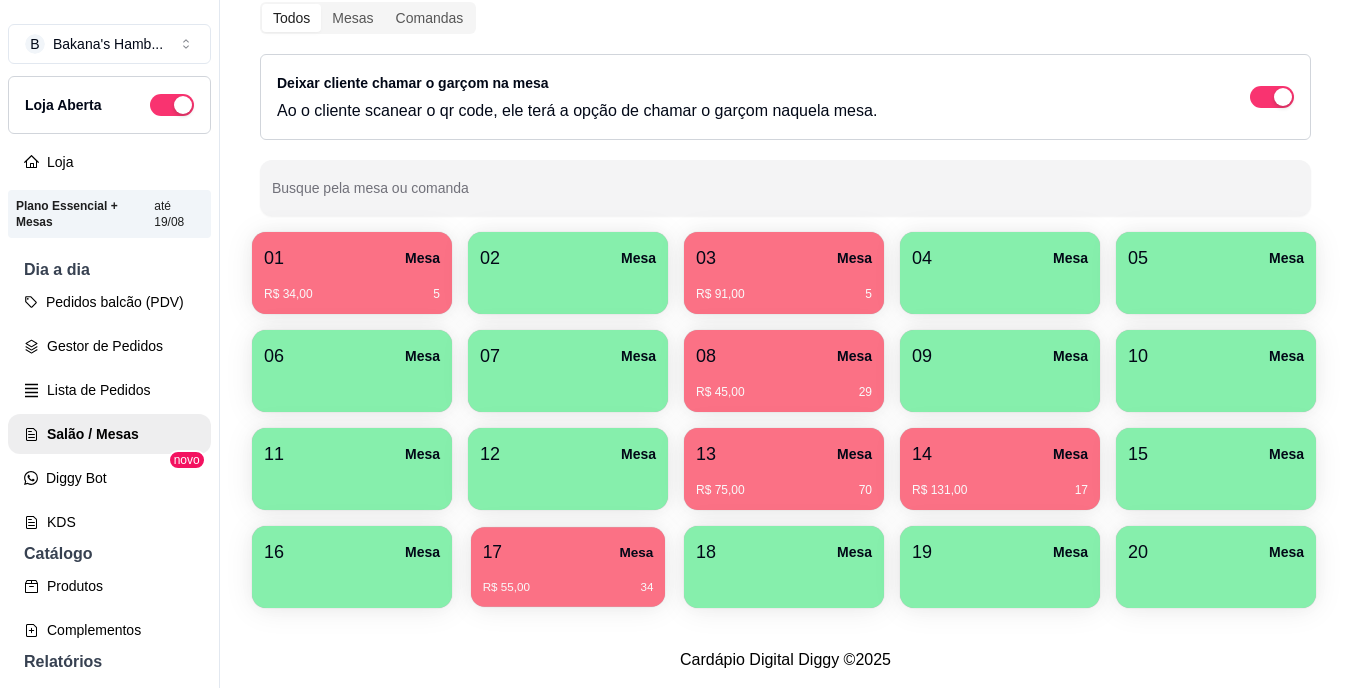click on "R$ 55,00 34" at bounding box center [568, 580] 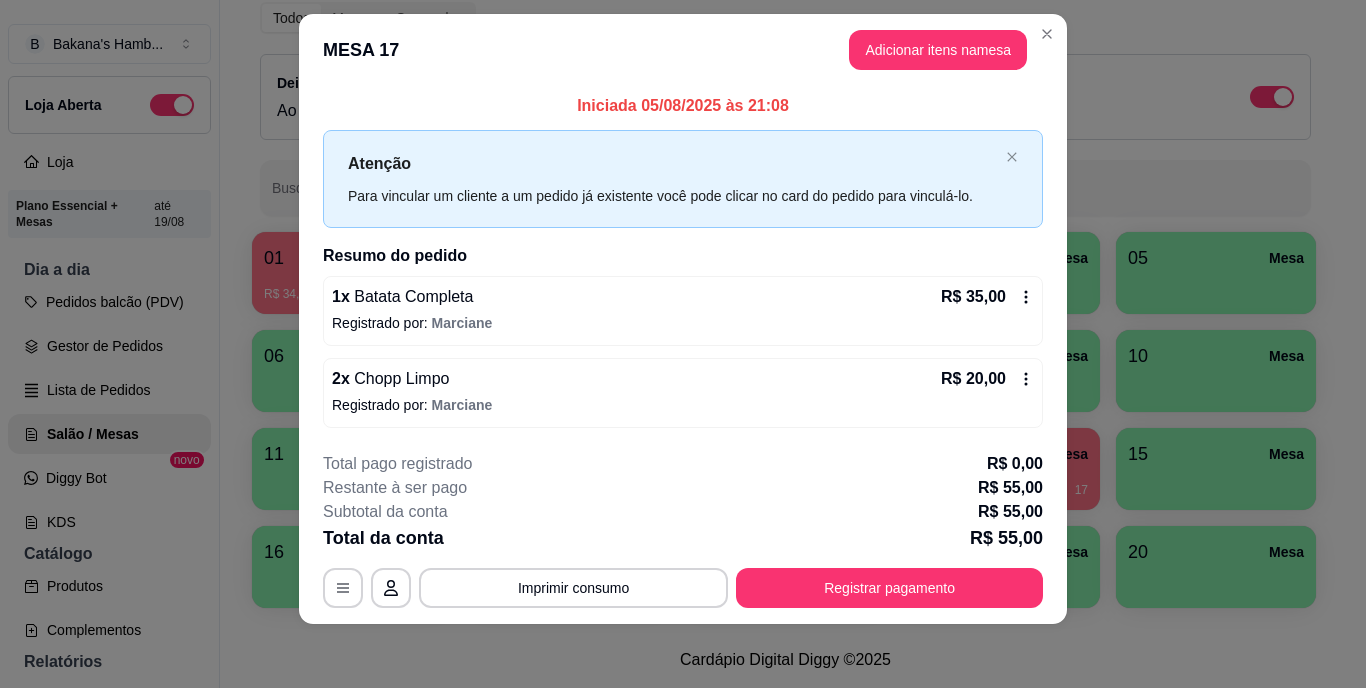 scroll, scrollTop: 25, scrollLeft: 0, axis: vertical 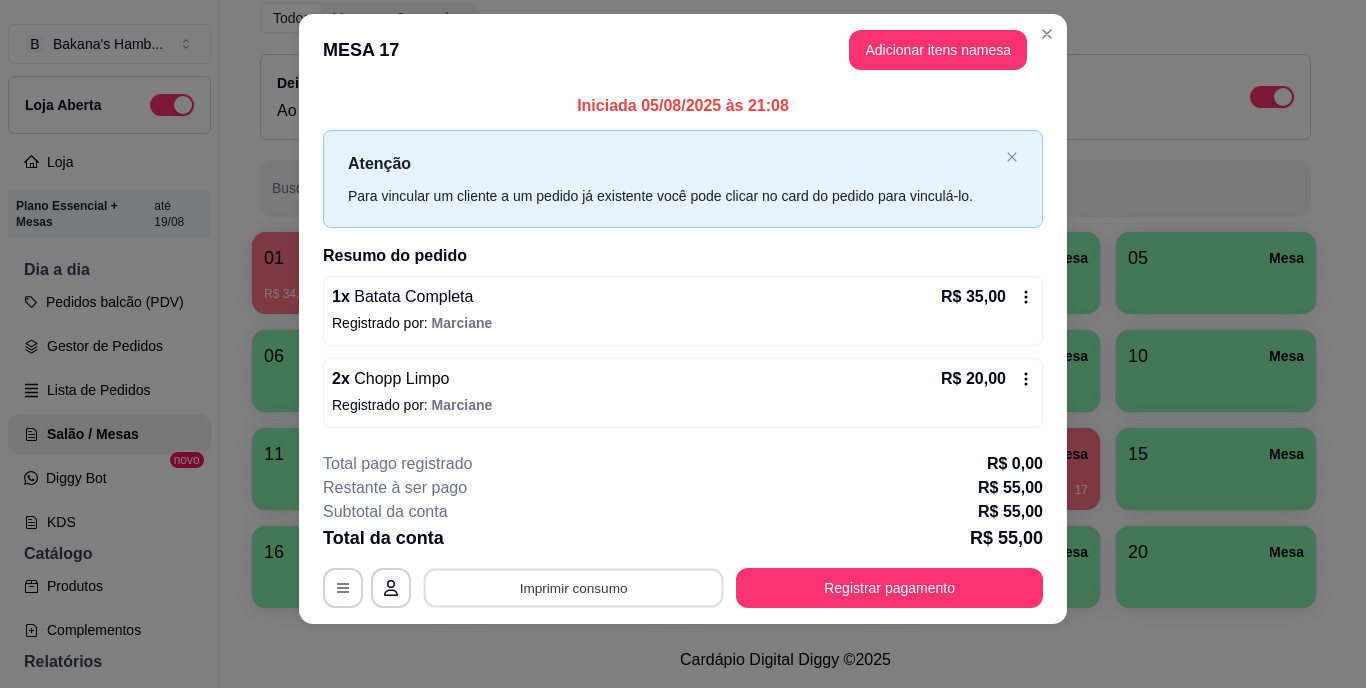 click on "Imprimir consumo" at bounding box center (574, 587) 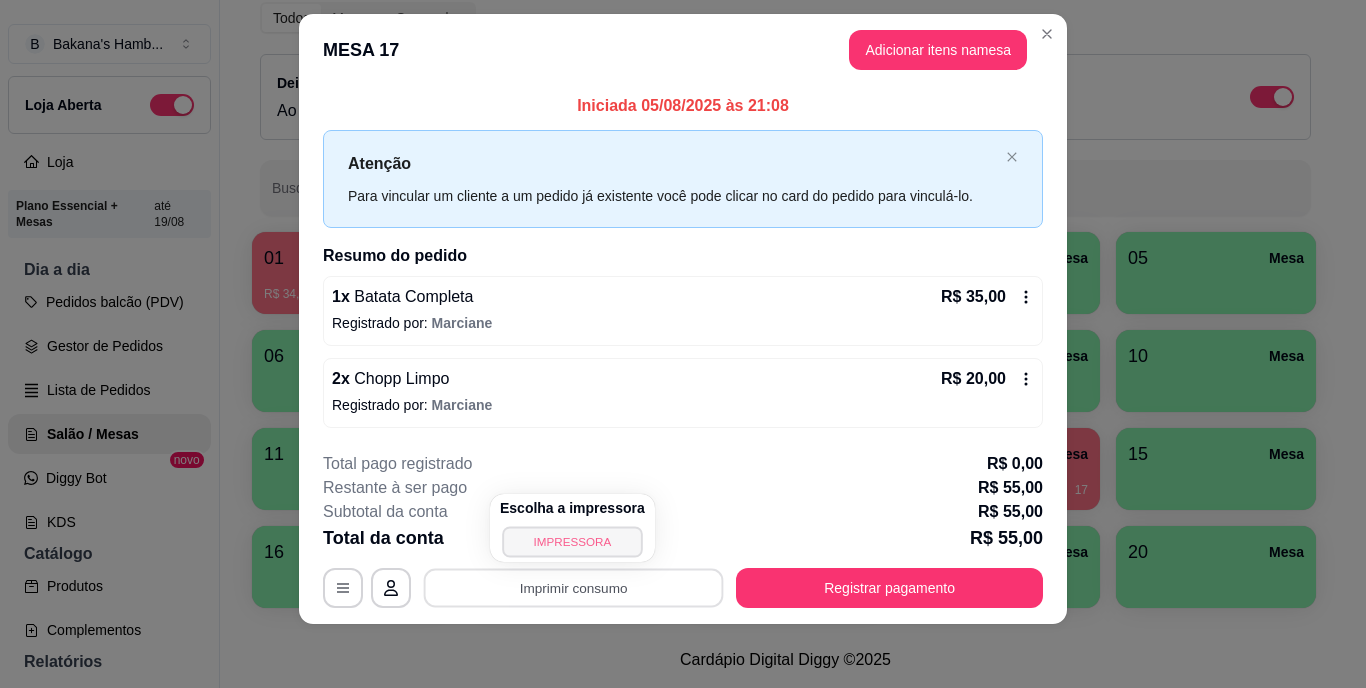 click on "IMPRESSORA" at bounding box center (572, 541) 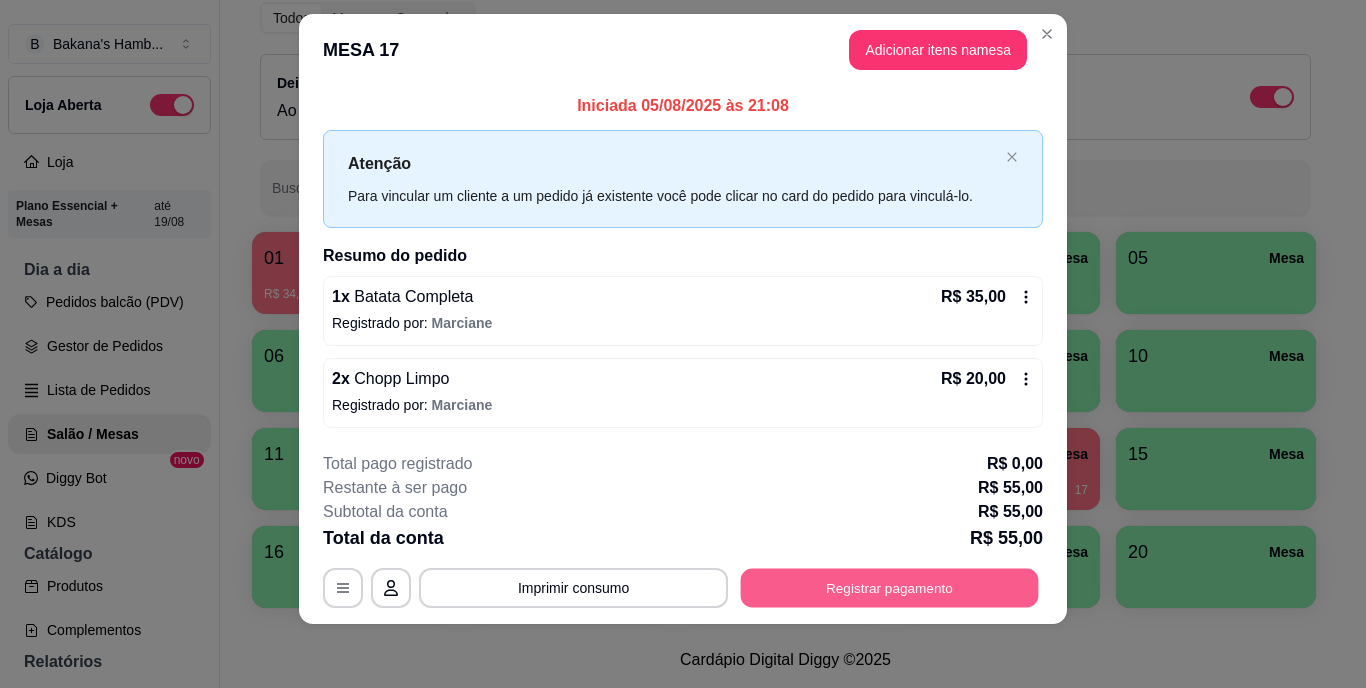 click on "Registrar pagamento" at bounding box center (890, 587) 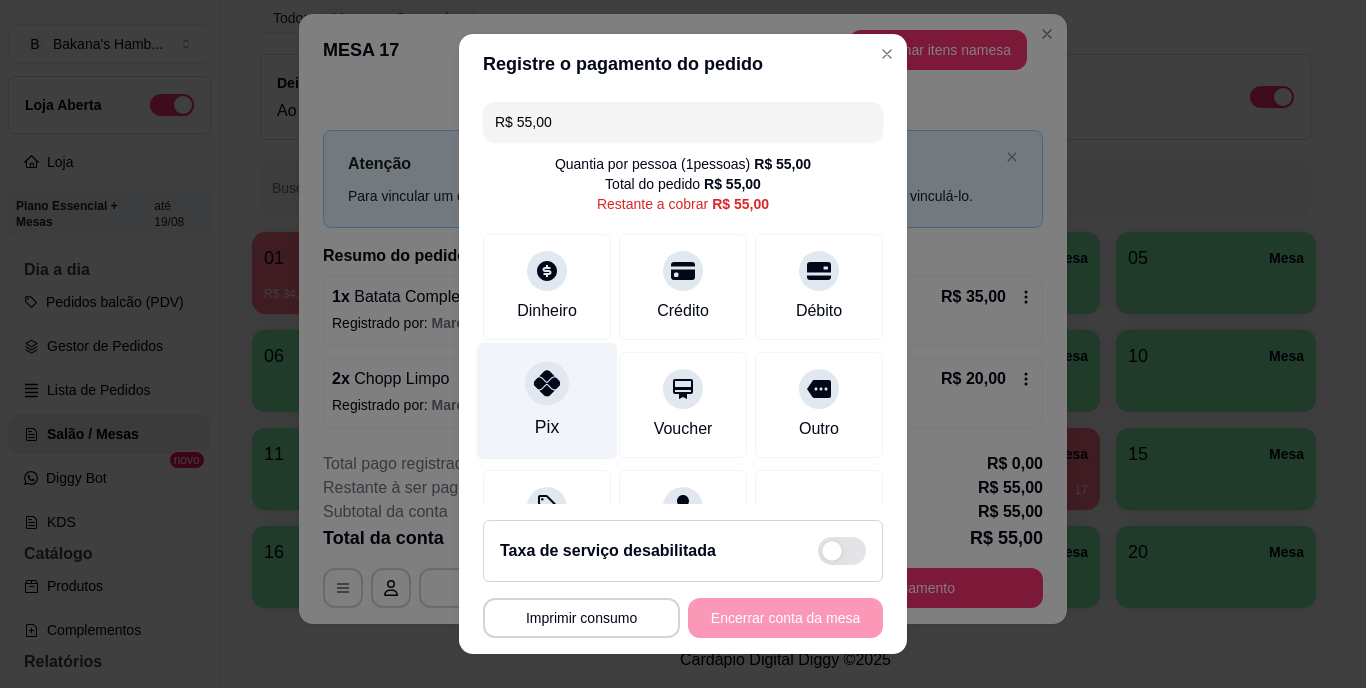 click on "Pix" at bounding box center [547, 428] 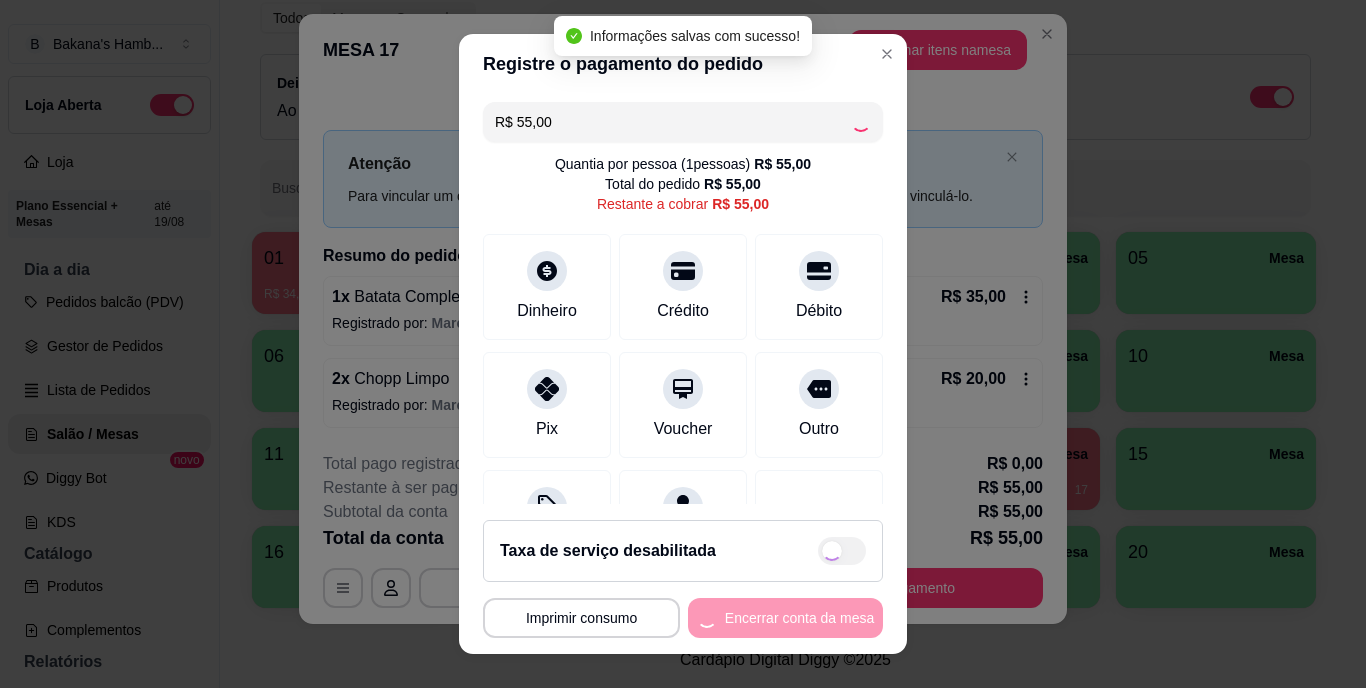 type on "R$ 0,00" 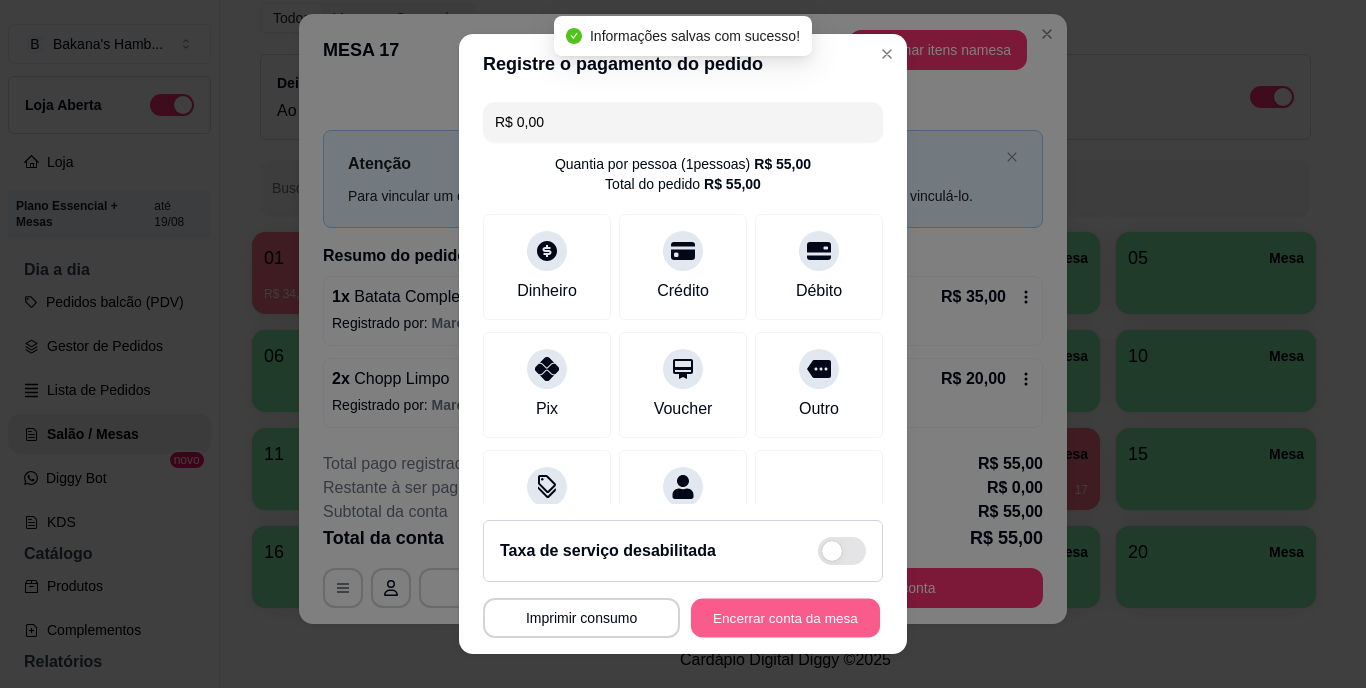 click on "Encerrar conta da mesa" at bounding box center (785, 617) 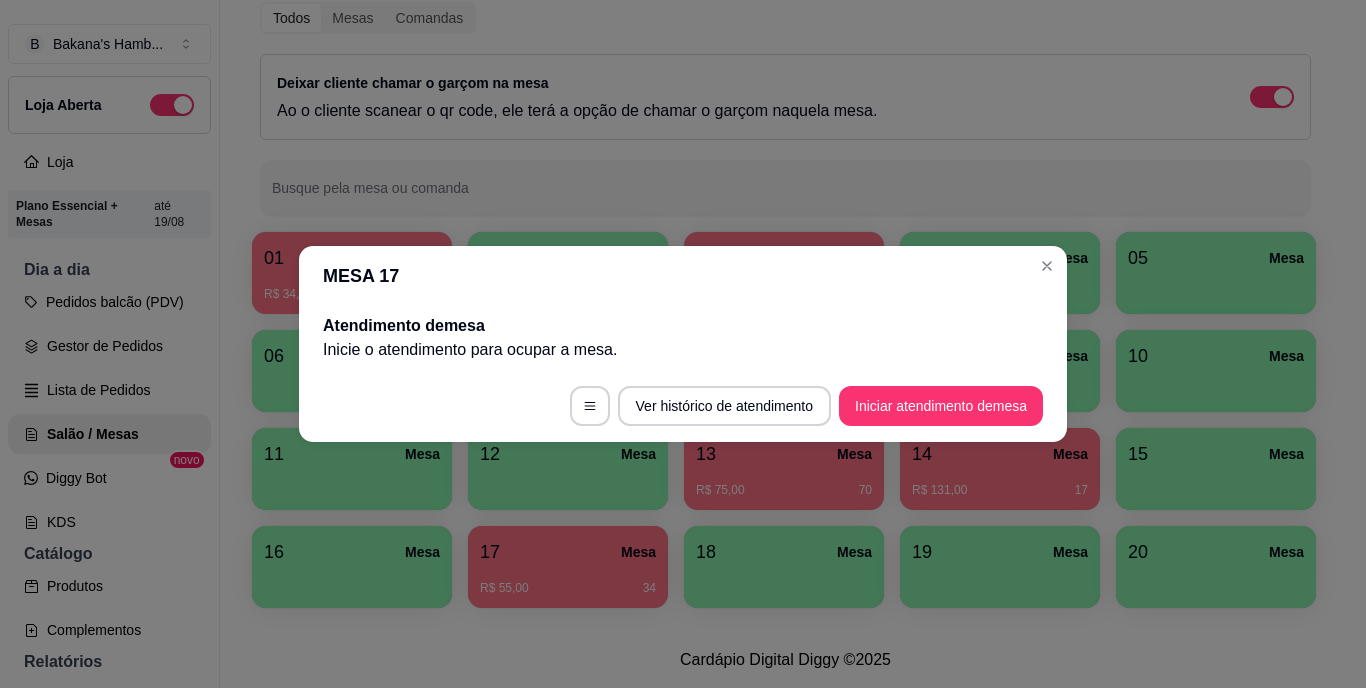 scroll, scrollTop: 0, scrollLeft: 0, axis: both 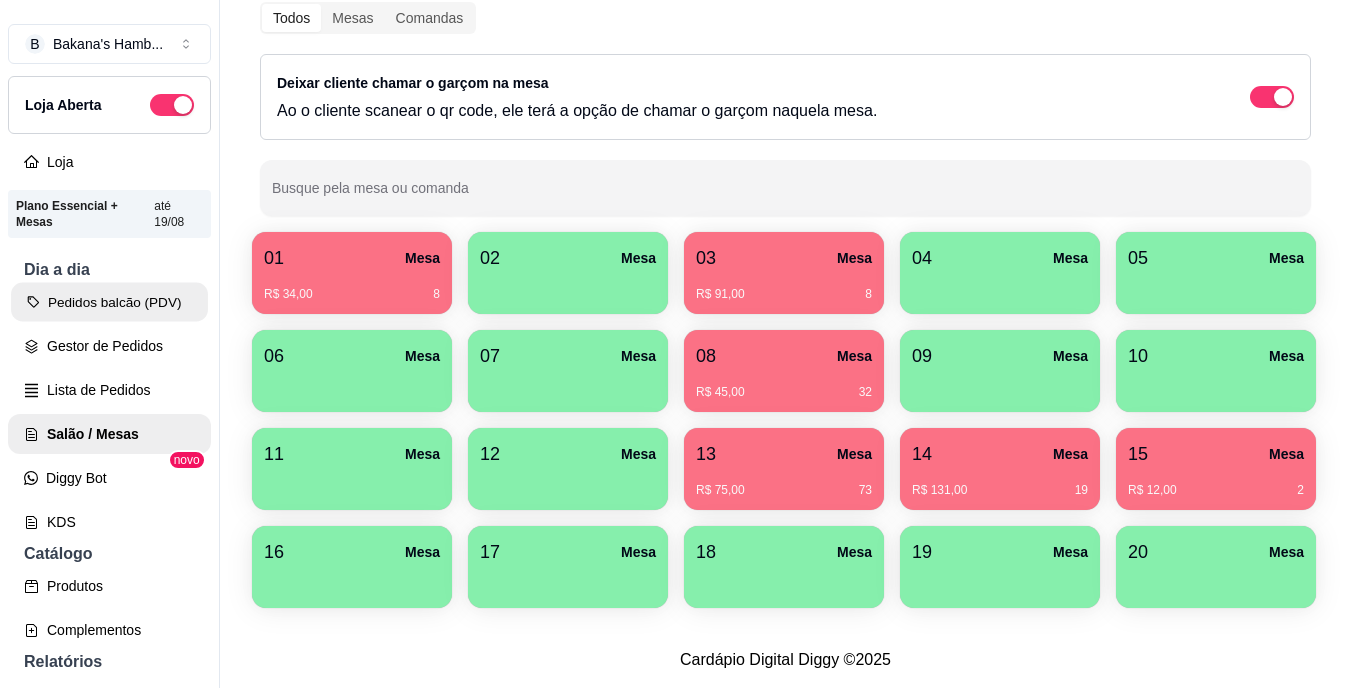 click on "Pedidos balcão (PDV)" at bounding box center (109, 302) 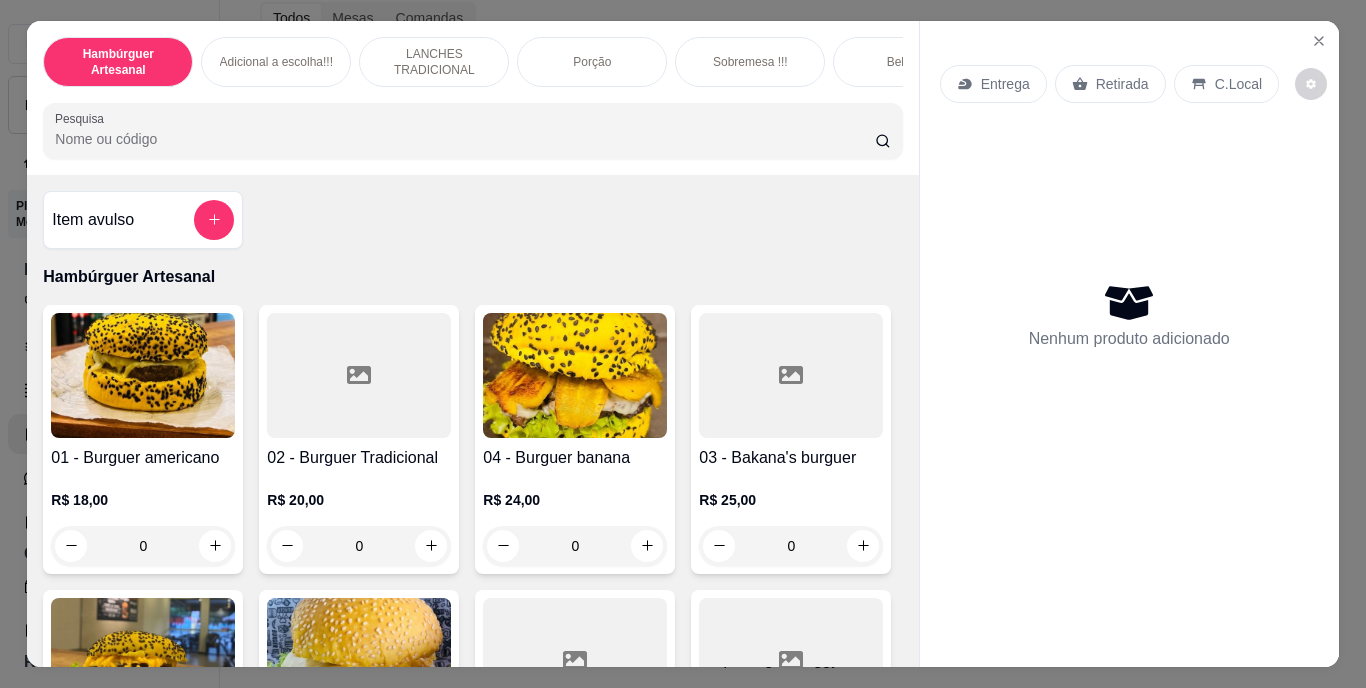 click on "Pesquisa" at bounding box center (465, 139) 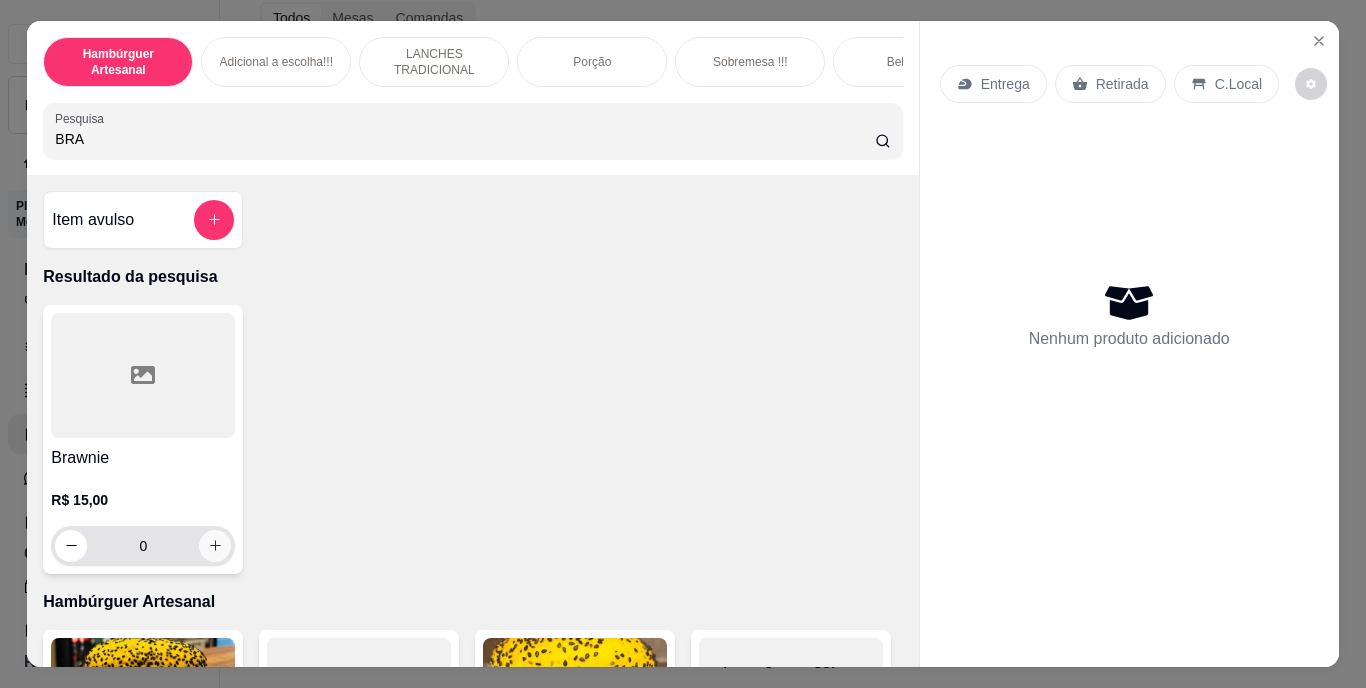 type on "BRA" 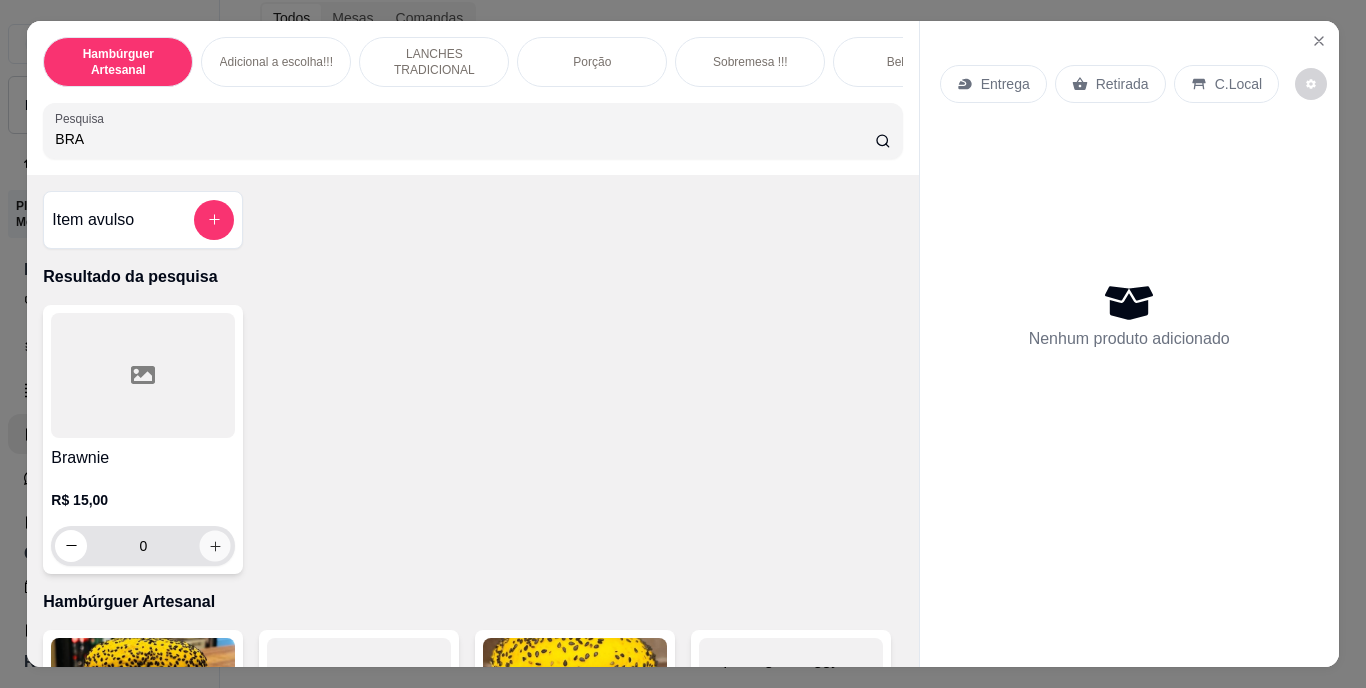 click 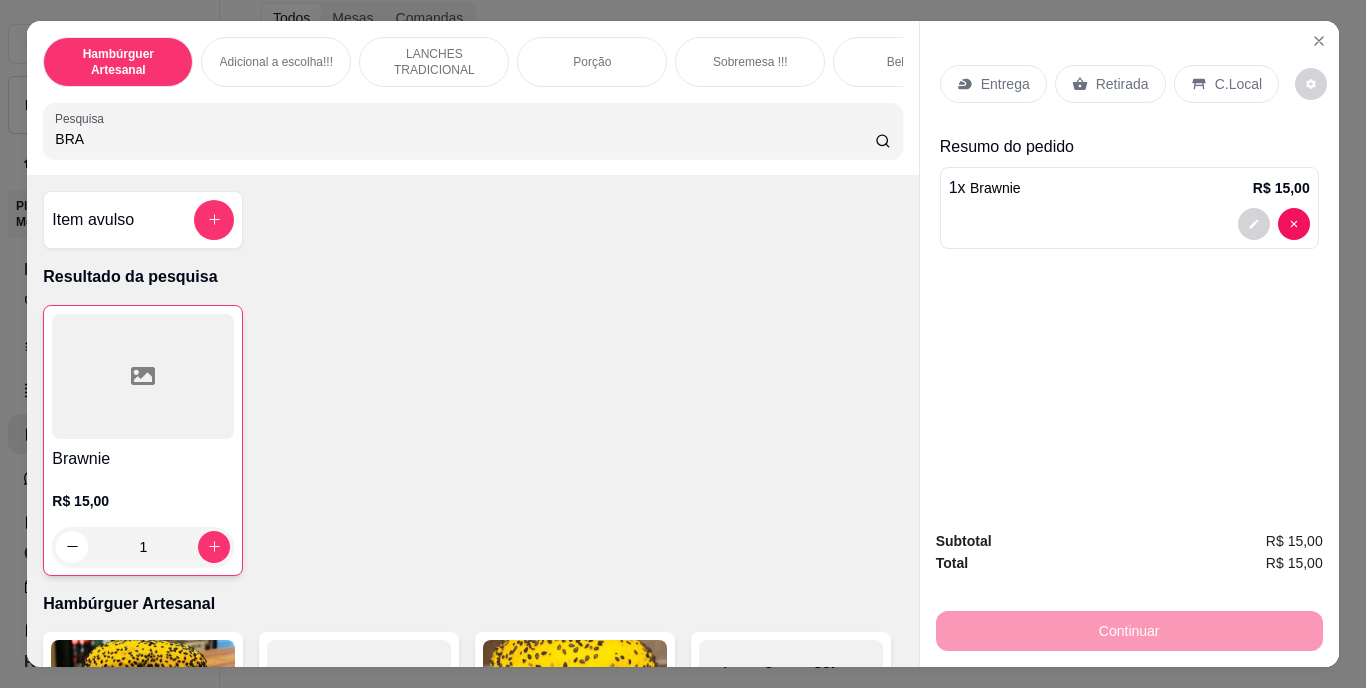 click on "Retirada" at bounding box center (1122, 84) 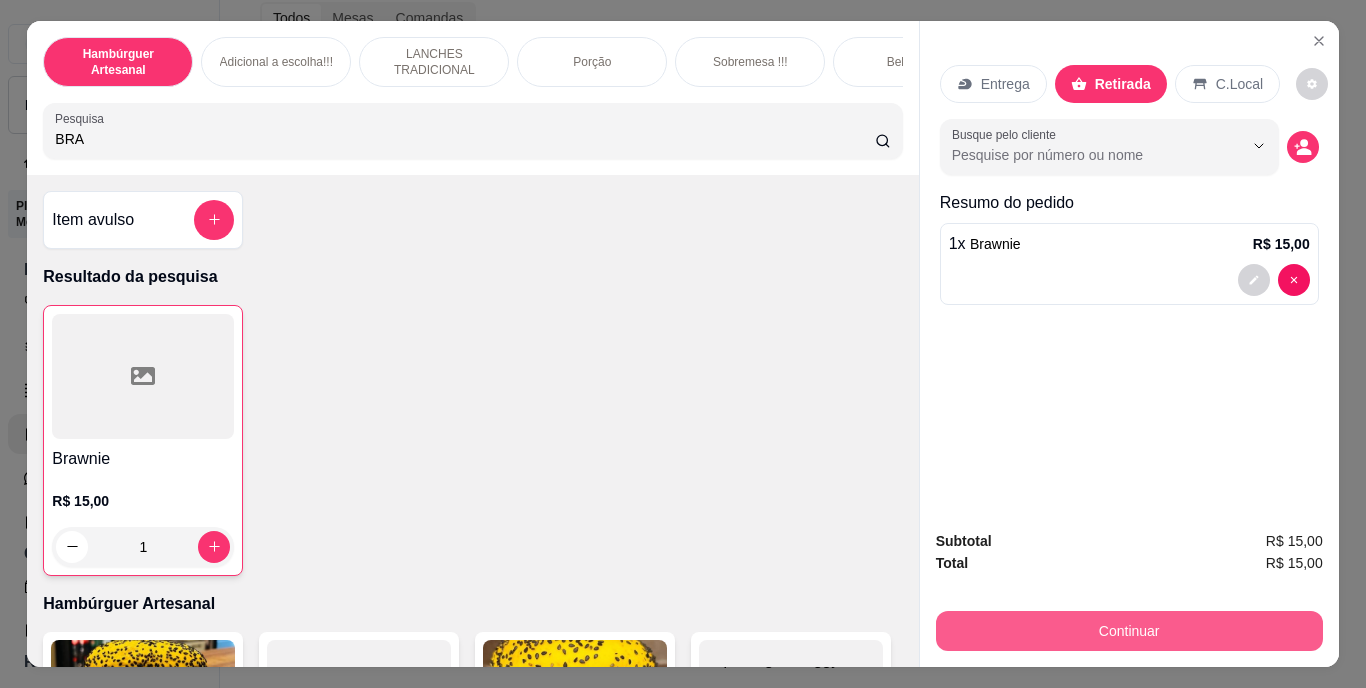 click on "Continuar" at bounding box center (1129, 631) 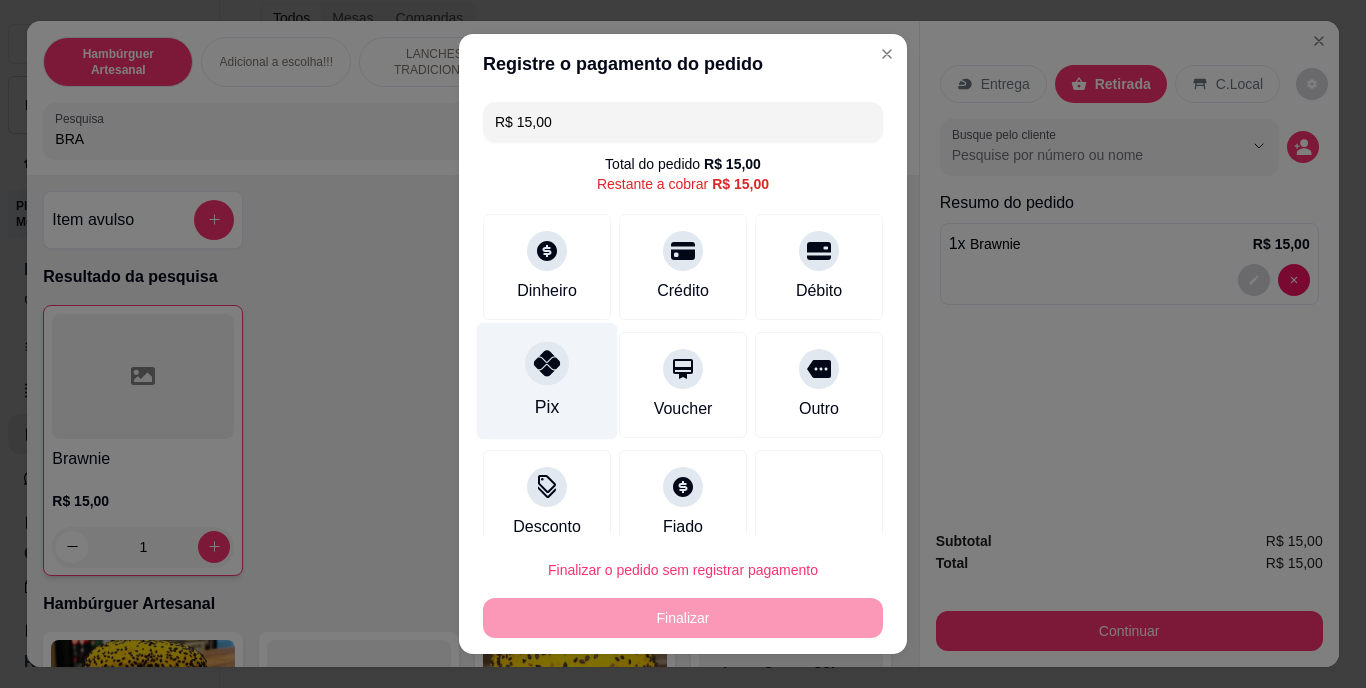 click on "Pix" at bounding box center [547, 381] 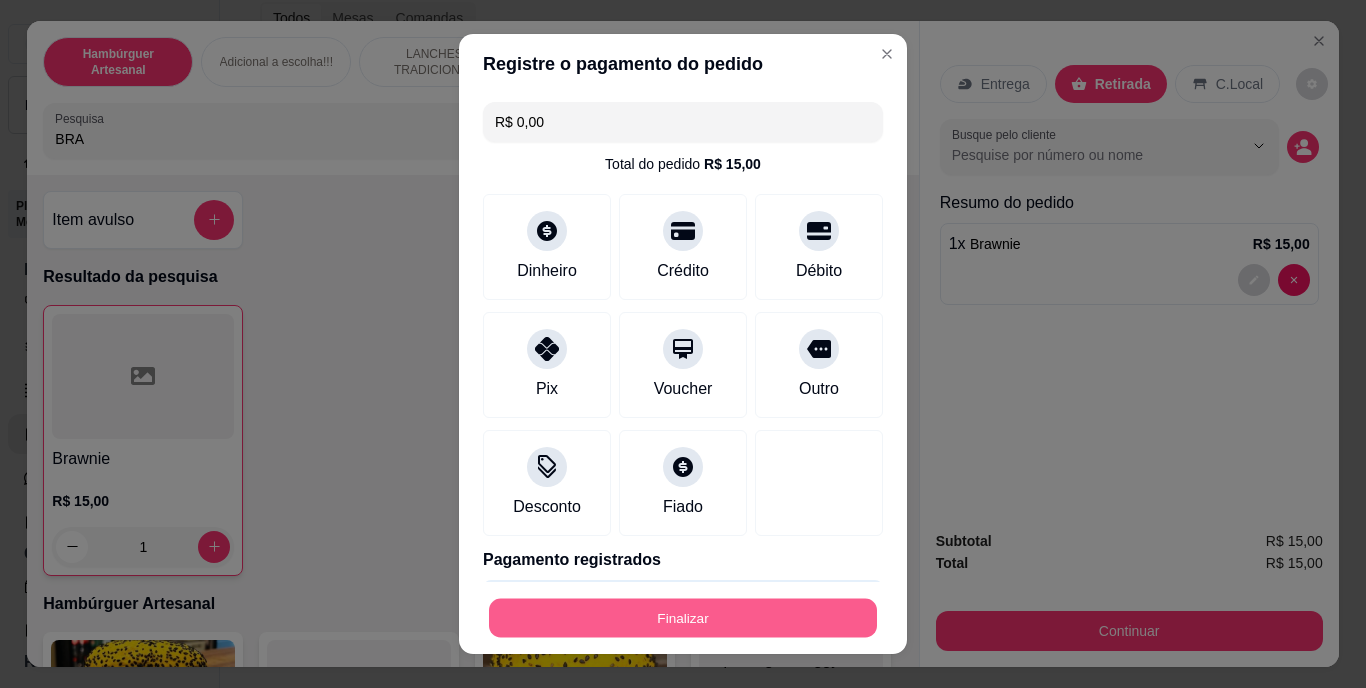 click on "Finalizar" at bounding box center [683, 617] 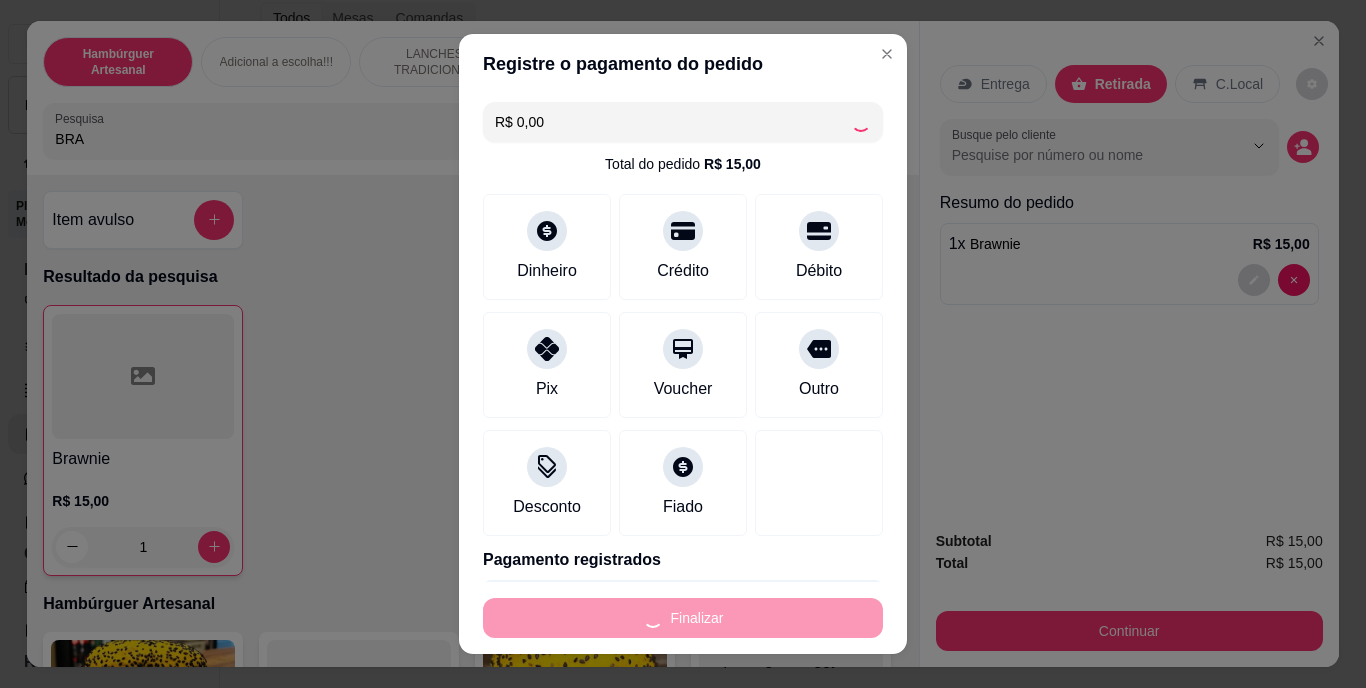 type on "0" 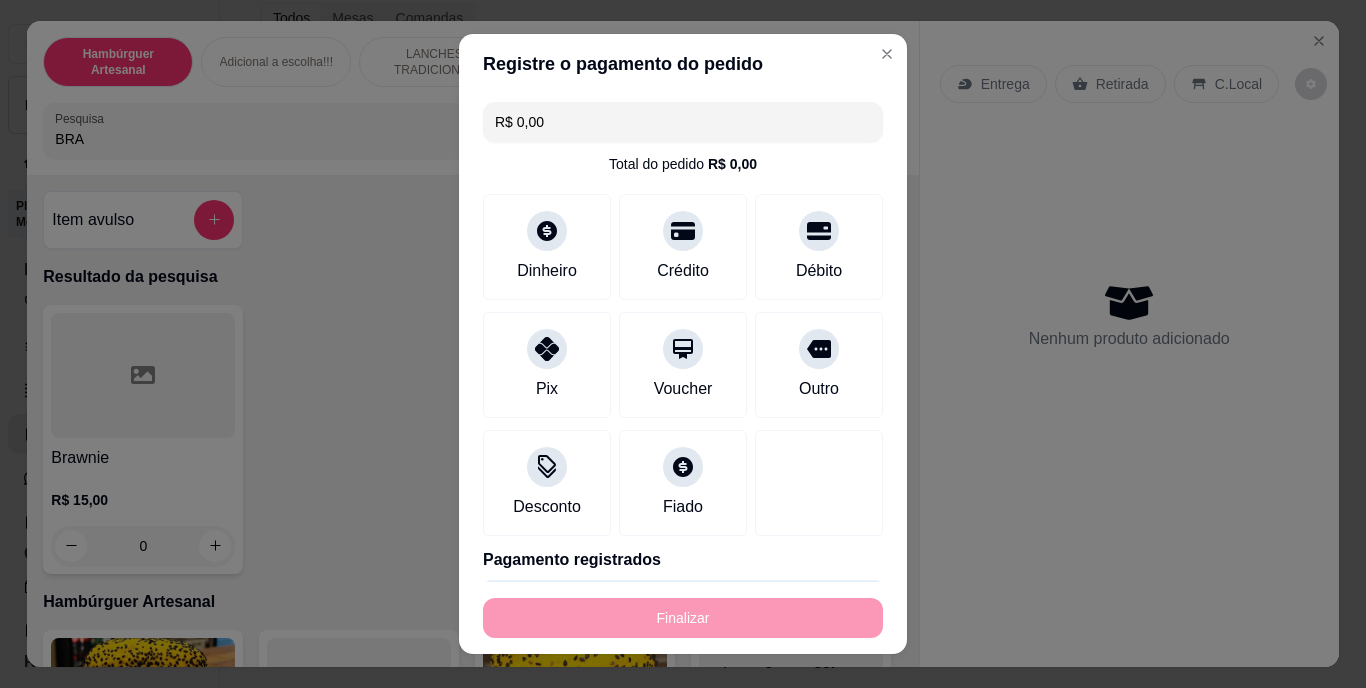 type on "-R$ 15,00" 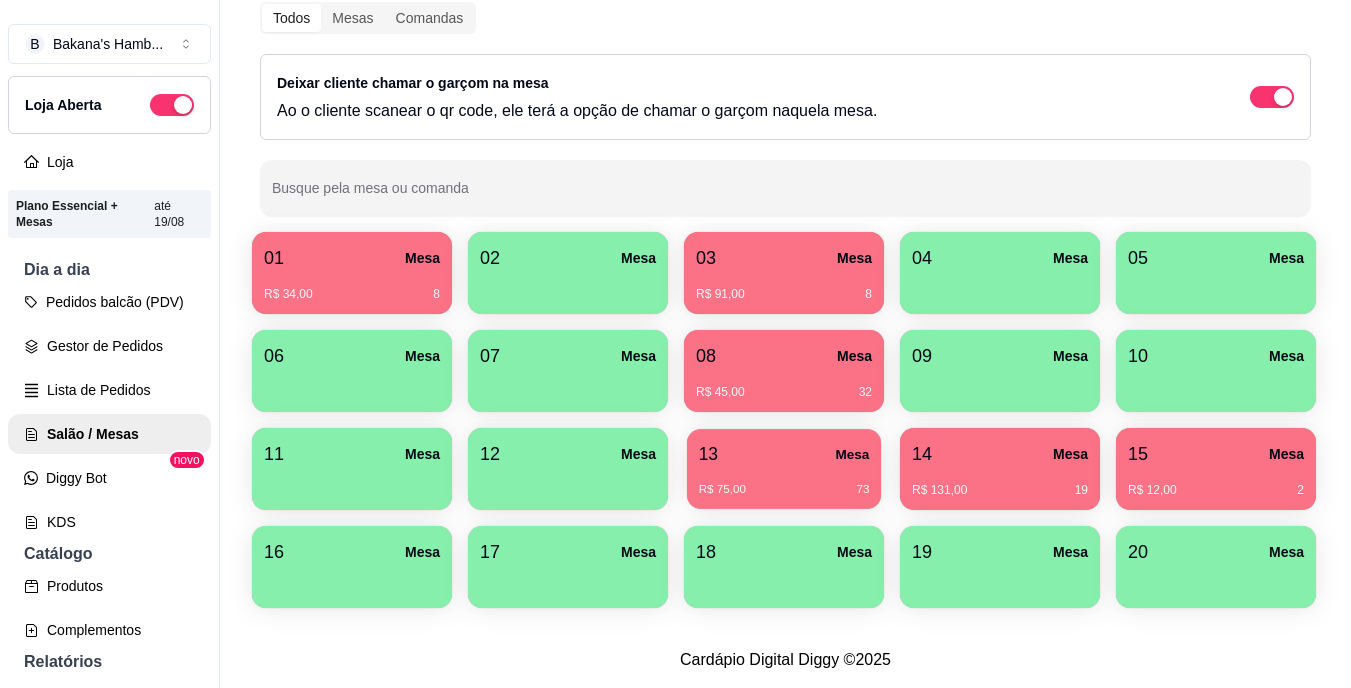 click on "13 Mesa R$ 75,00 73" at bounding box center (784, 469) 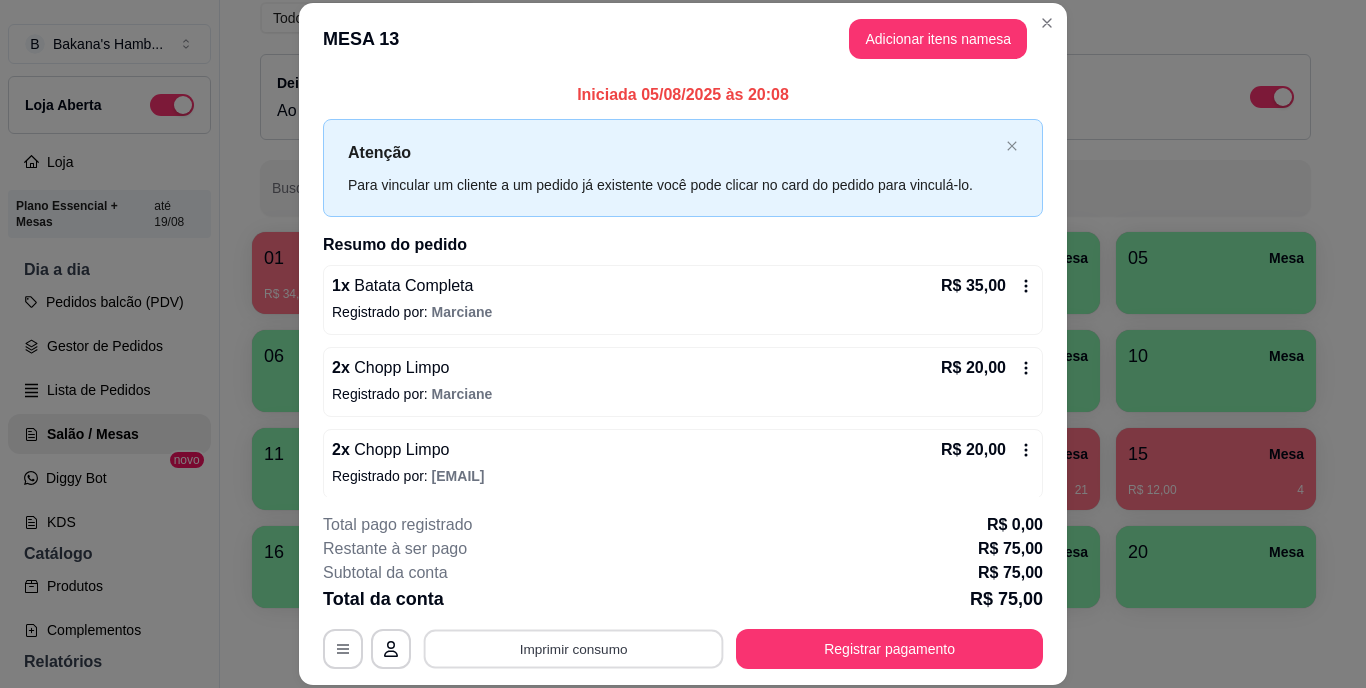 click on "Imprimir consumo" at bounding box center (574, 648) 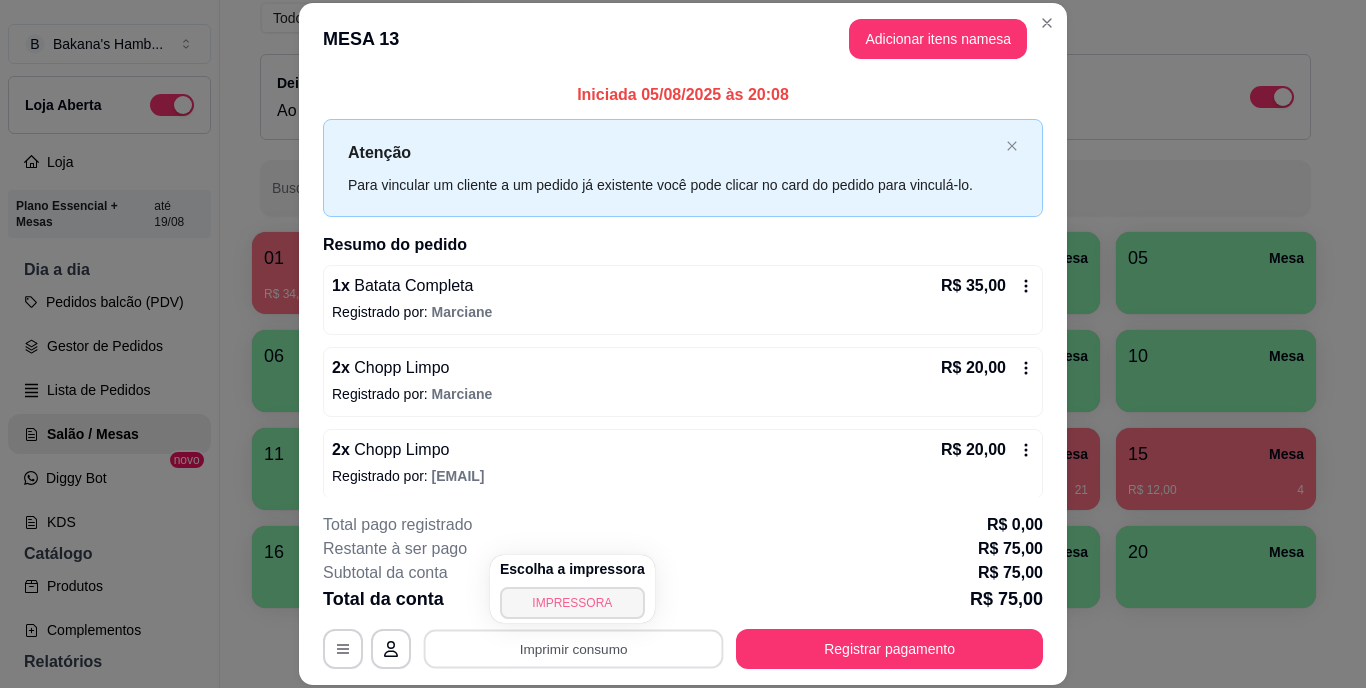 click on "IMPRESSORA" at bounding box center (572, 603) 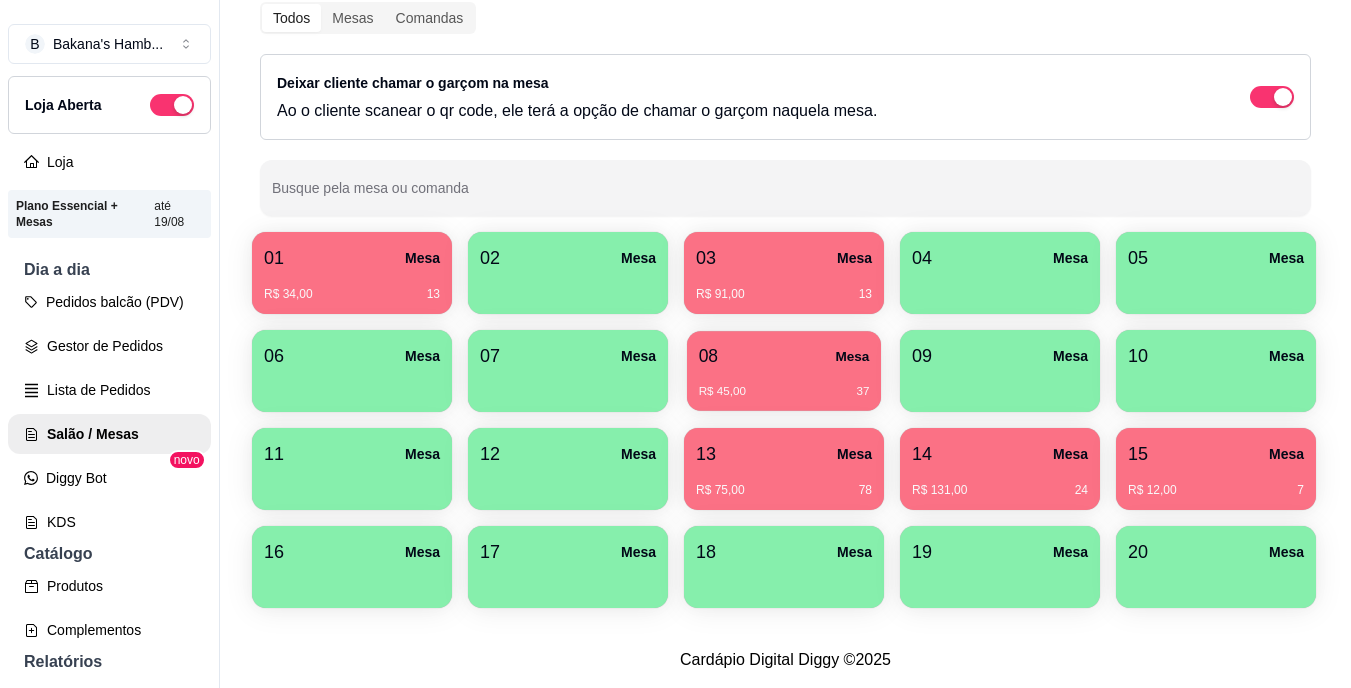 click on "08 Mesa" at bounding box center (784, 356) 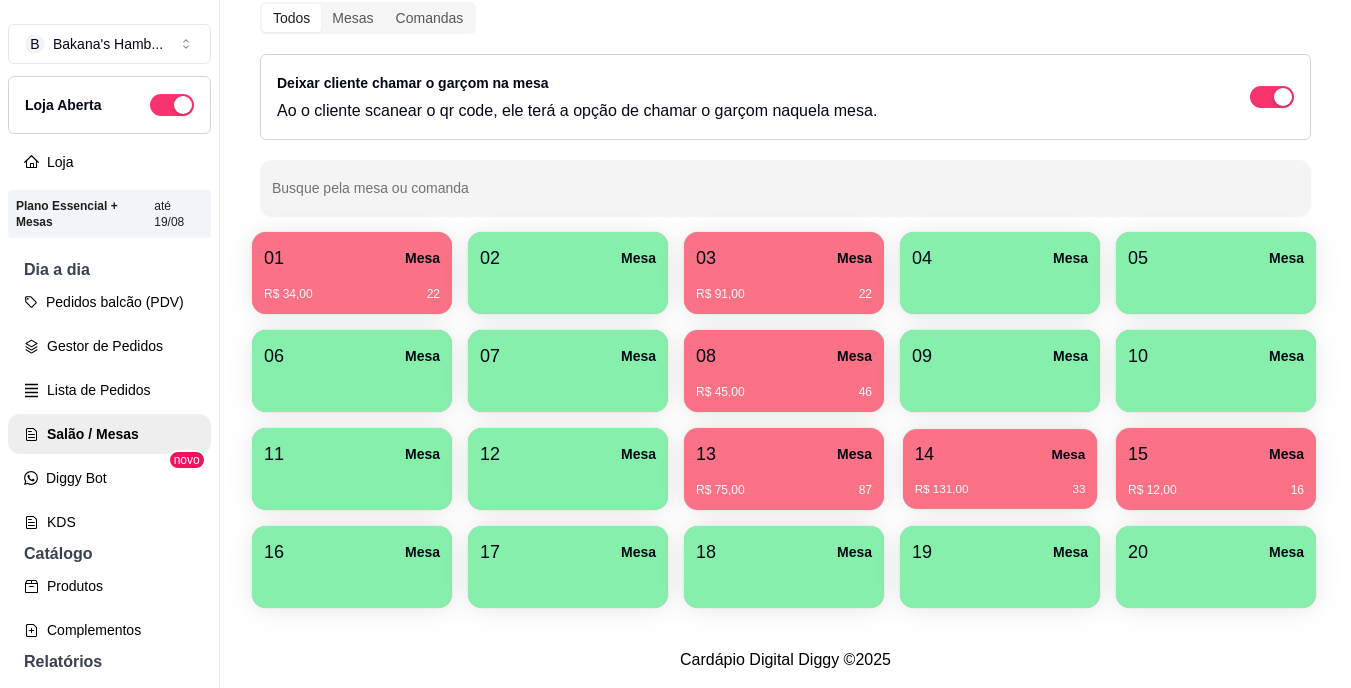 click on "01 Mesa R$ 34,00 22 02 Mesa 03 Mesa R$ 91,00 22 04 Mesa 05 Mesa 06 Mesa 07 Mesa 08 Mesa R$ 45,00 46 09 Mesa 10 Mesa 11 Mesa 12 Mesa 13 Mesa R$ 75,00 87 14 Mesa R$ 131,00 33 15 Mesa R$ 12,00 16 16 Mesa 17 Mesa 18 Mesa 19 Mesa 20 Mesa" at bounding box center [785, 420] 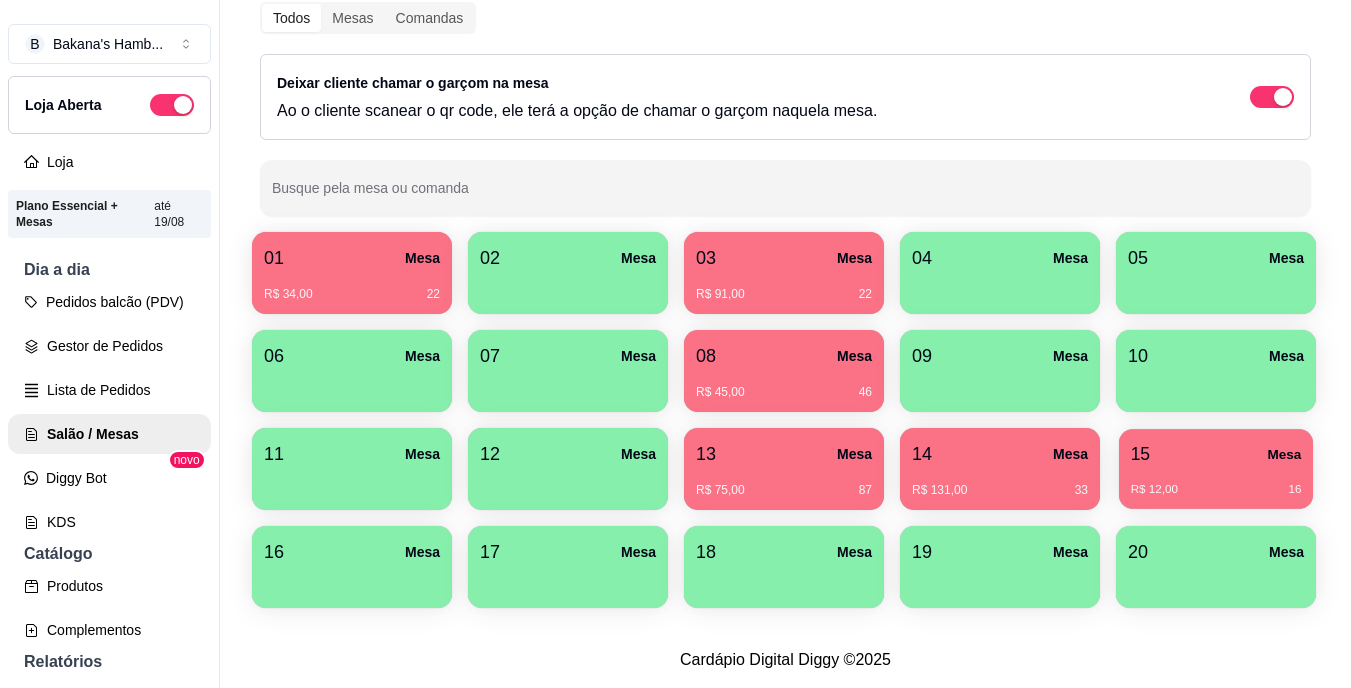click on "15 Mesa" at bounding box center (1216, 454) 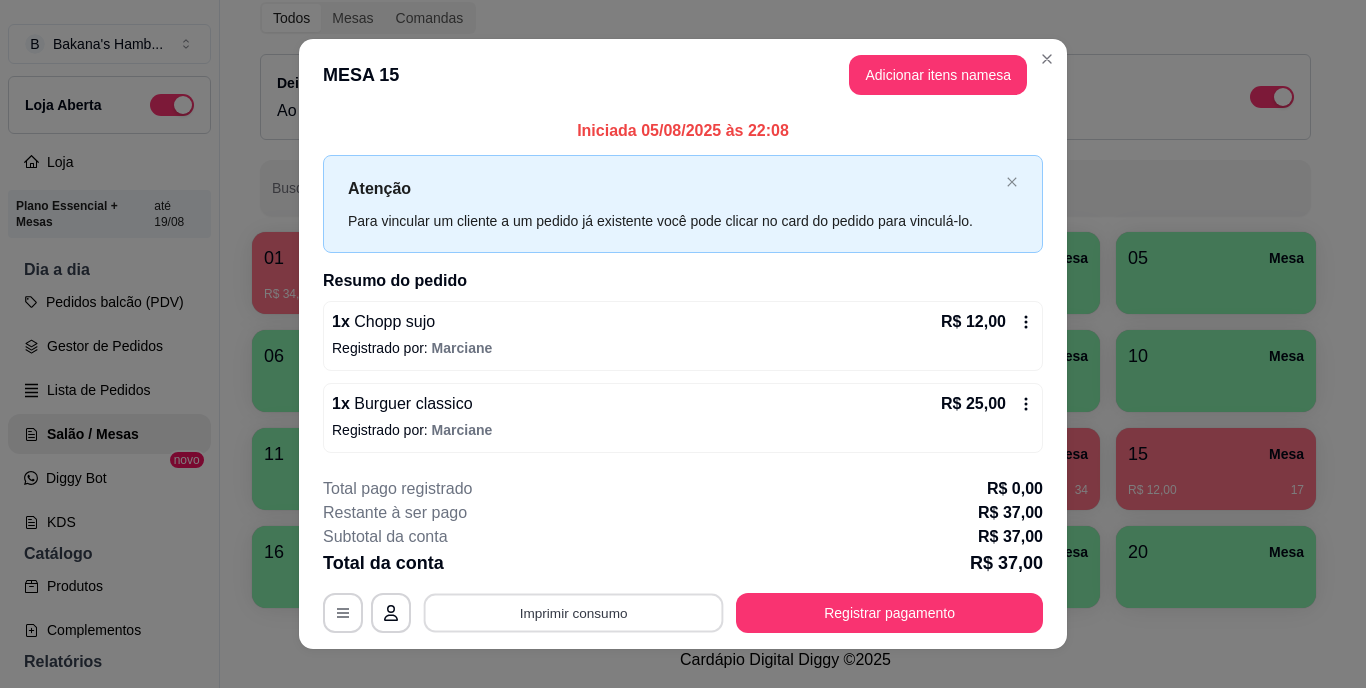 click on "Imprimir consumo" at bounding box center (574, 612) 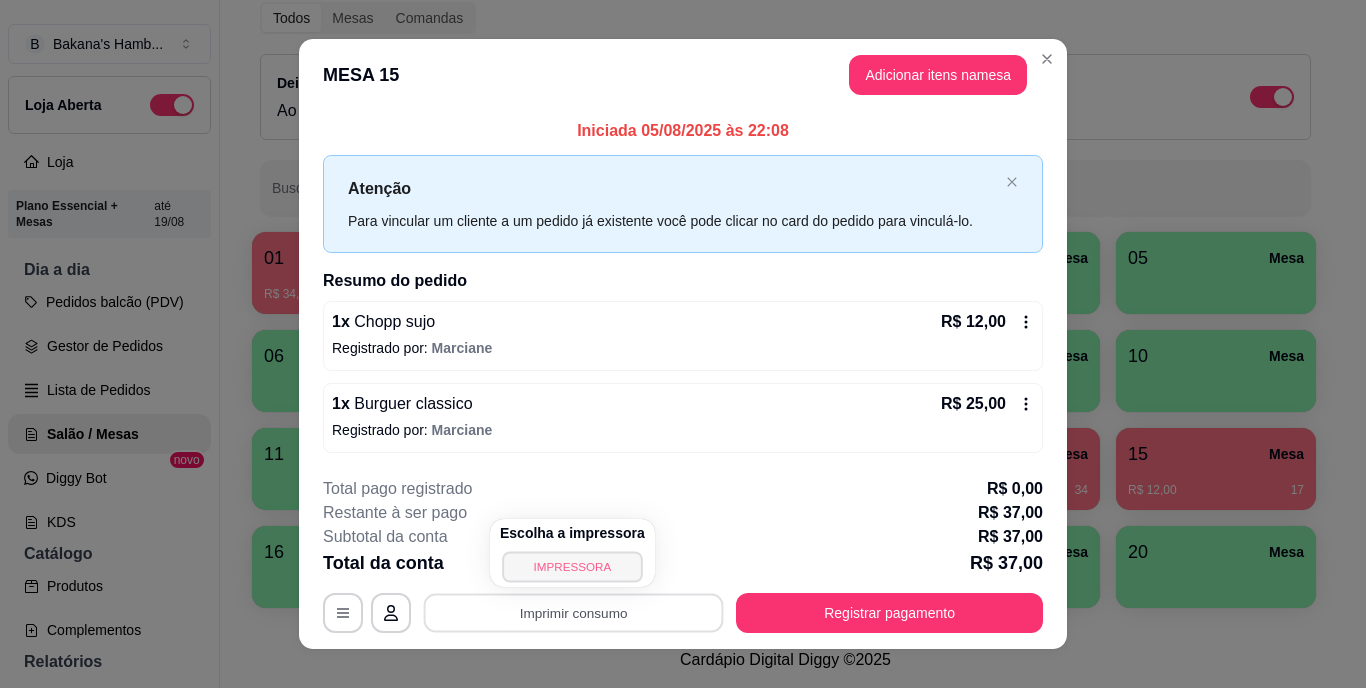 click on "IMPRESSORA" at bounding box center (572, 566) 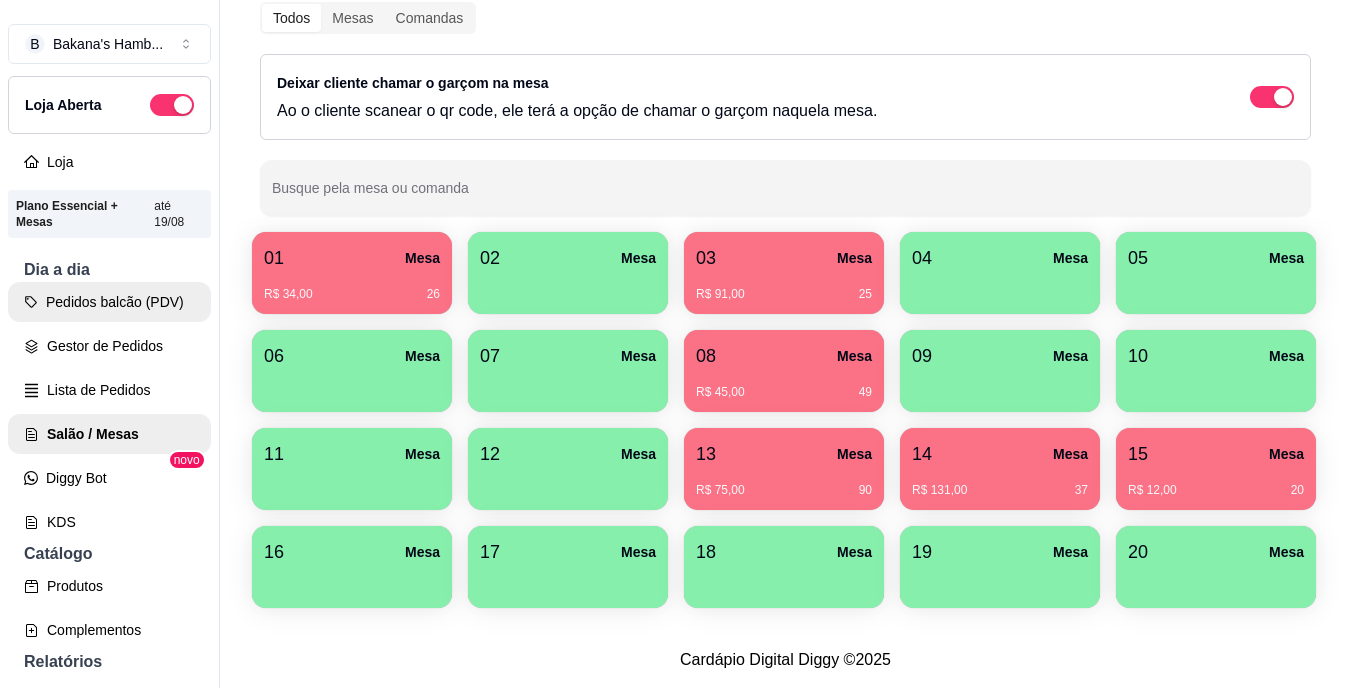click on "Pedidos balcão (PDV)" at bounding box center (109, 302) 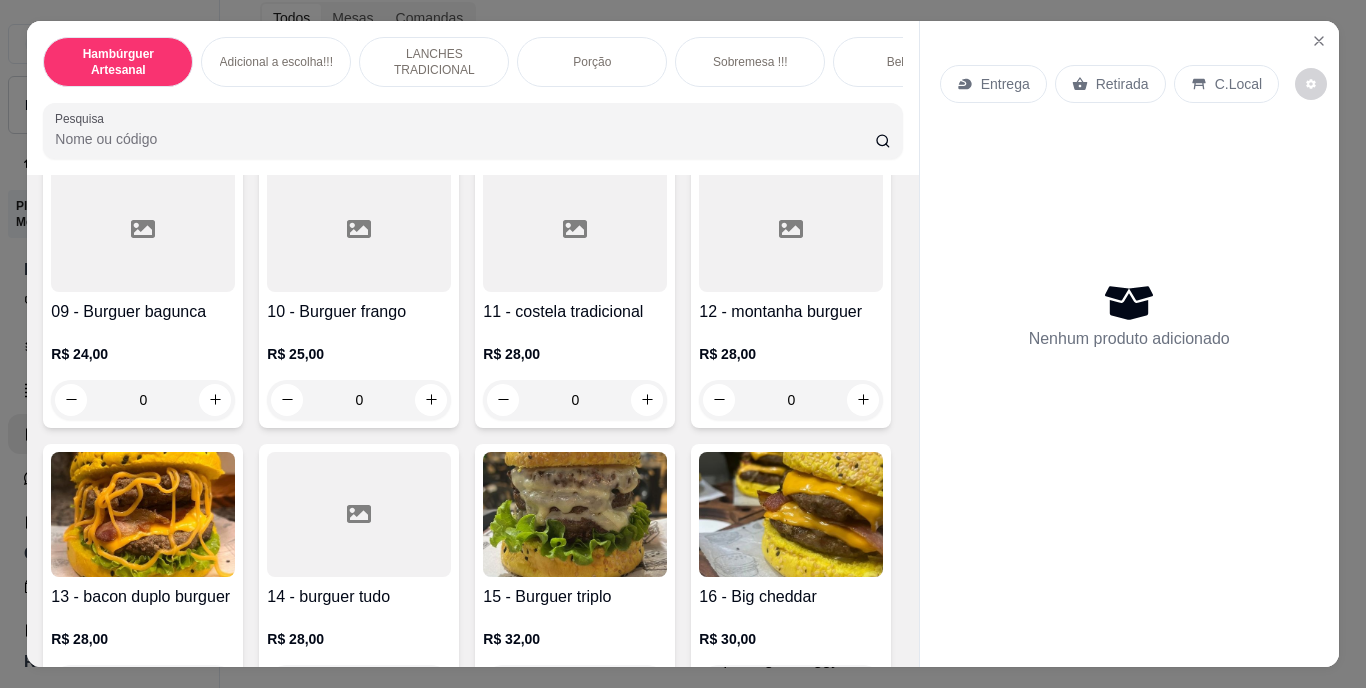 scroll, scrollTop: 954, scrollLeft: 0, axis: vertical 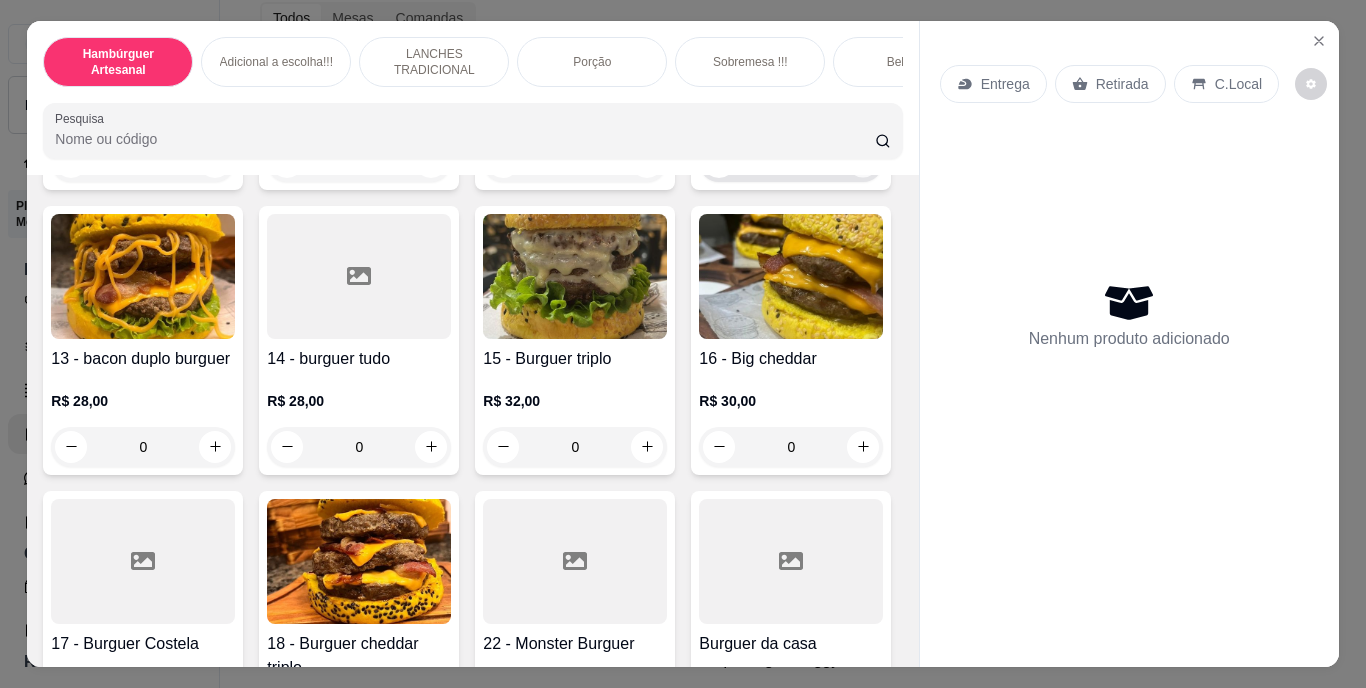 click at bounding box center [863, 161] 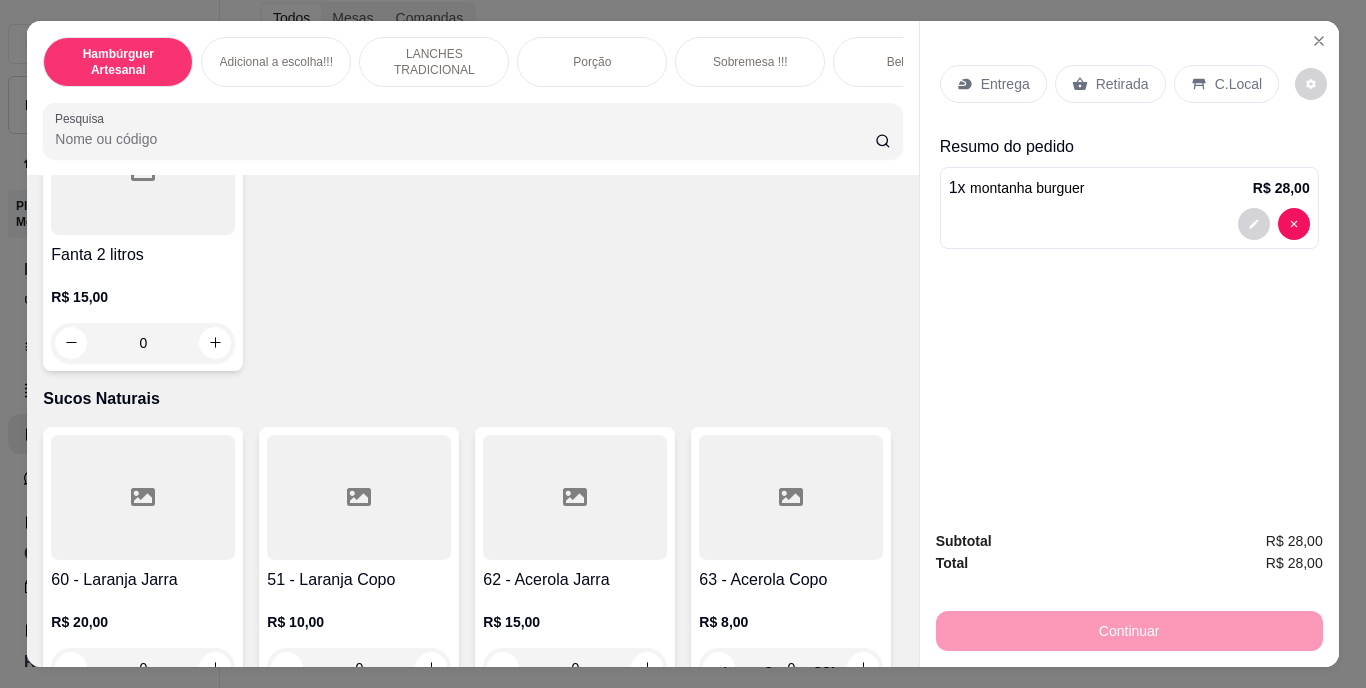 scroll, scrollTop: 6383, scrollLeft: 0, axis: vertical 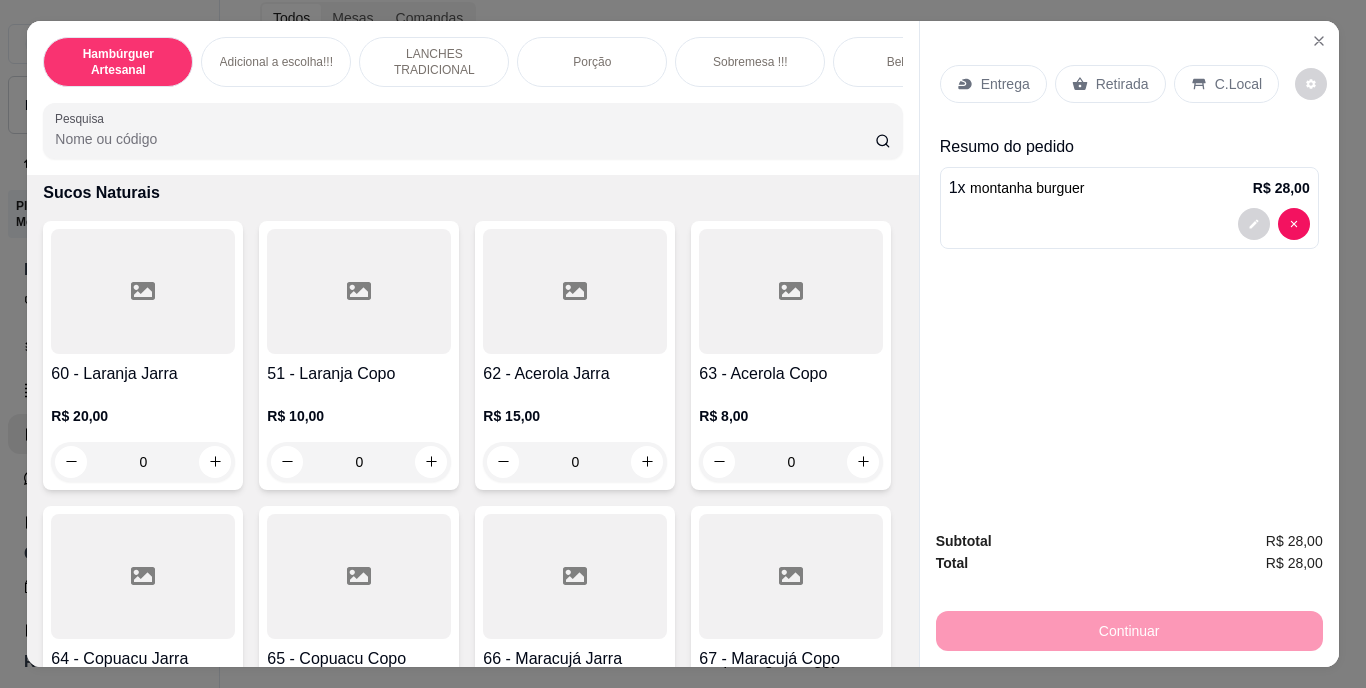 click 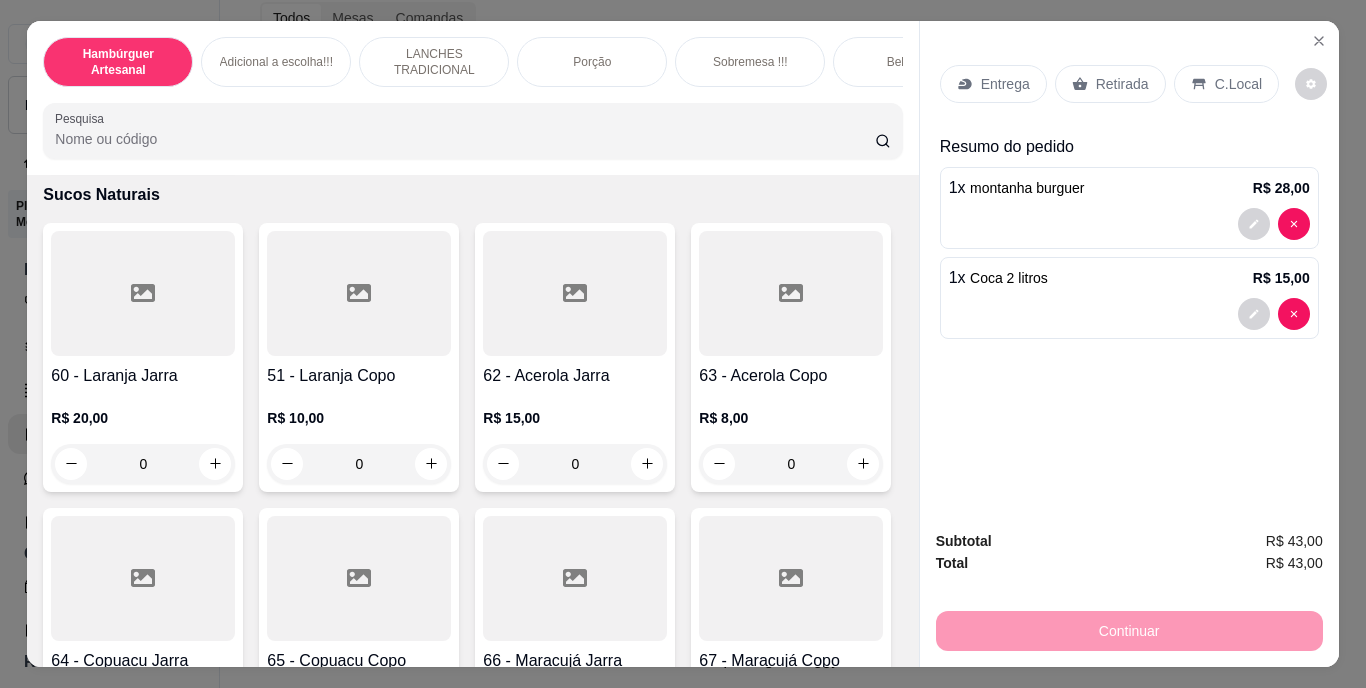 click on "Entrega" at bounding box center [1005, 84] 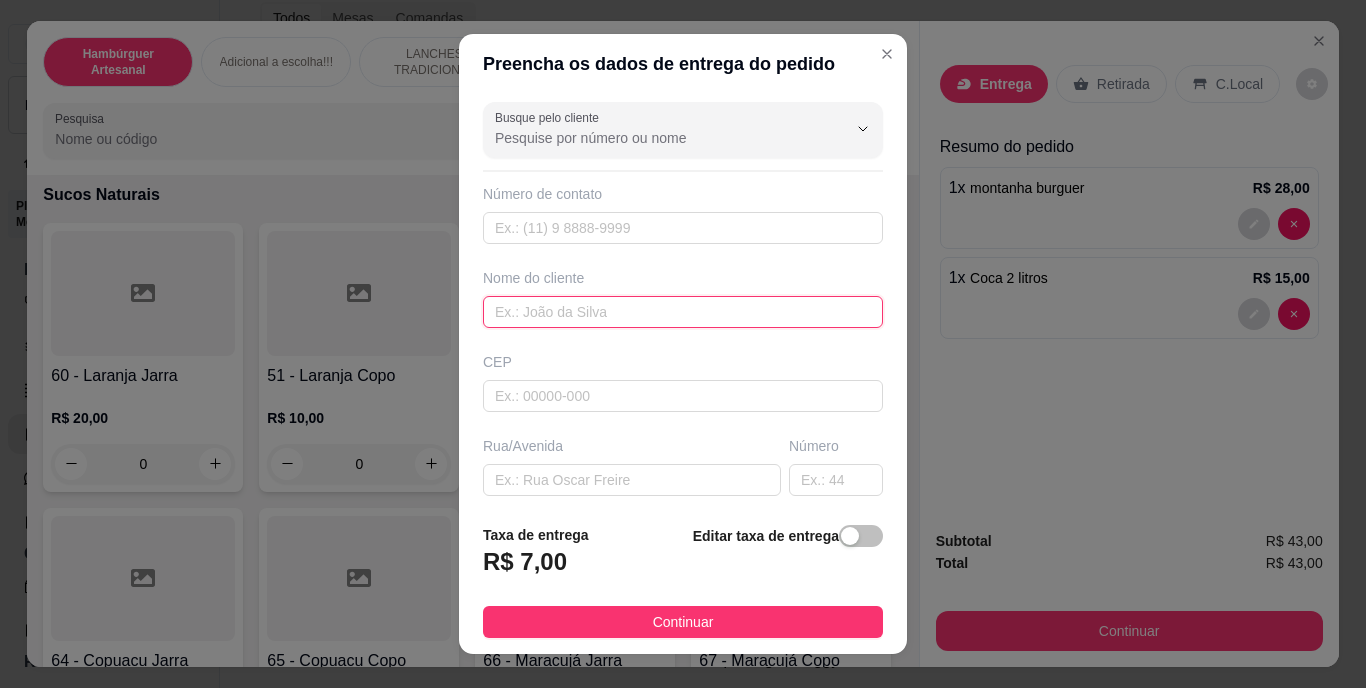 click at bounding box center (683, 312) 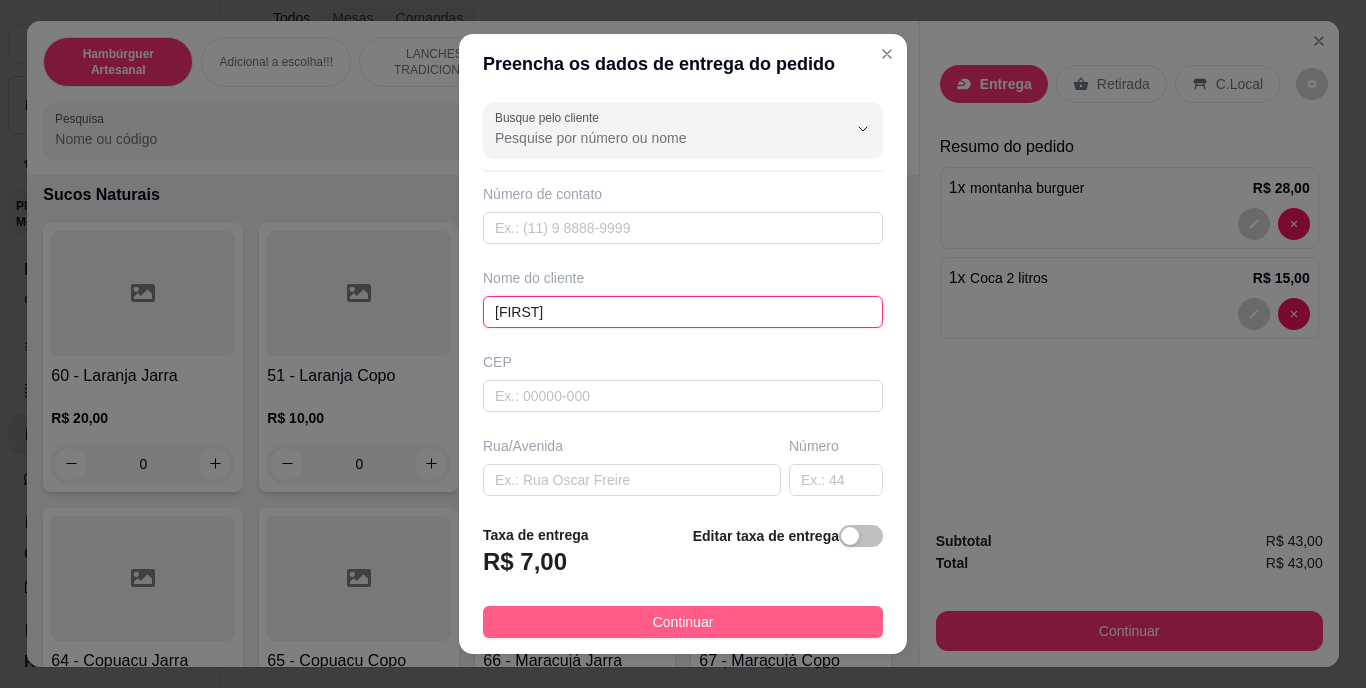 type on "[FIRST]" 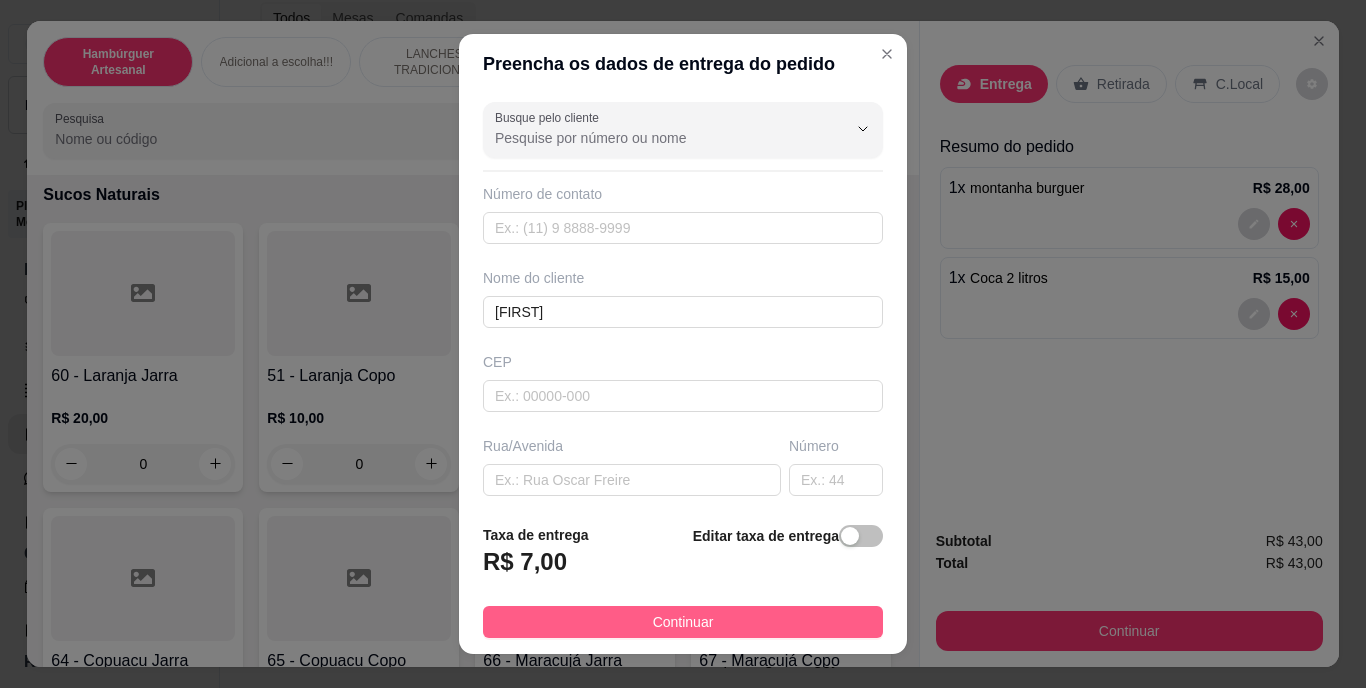 click on "Continuar" at bounding box center (683, 622) 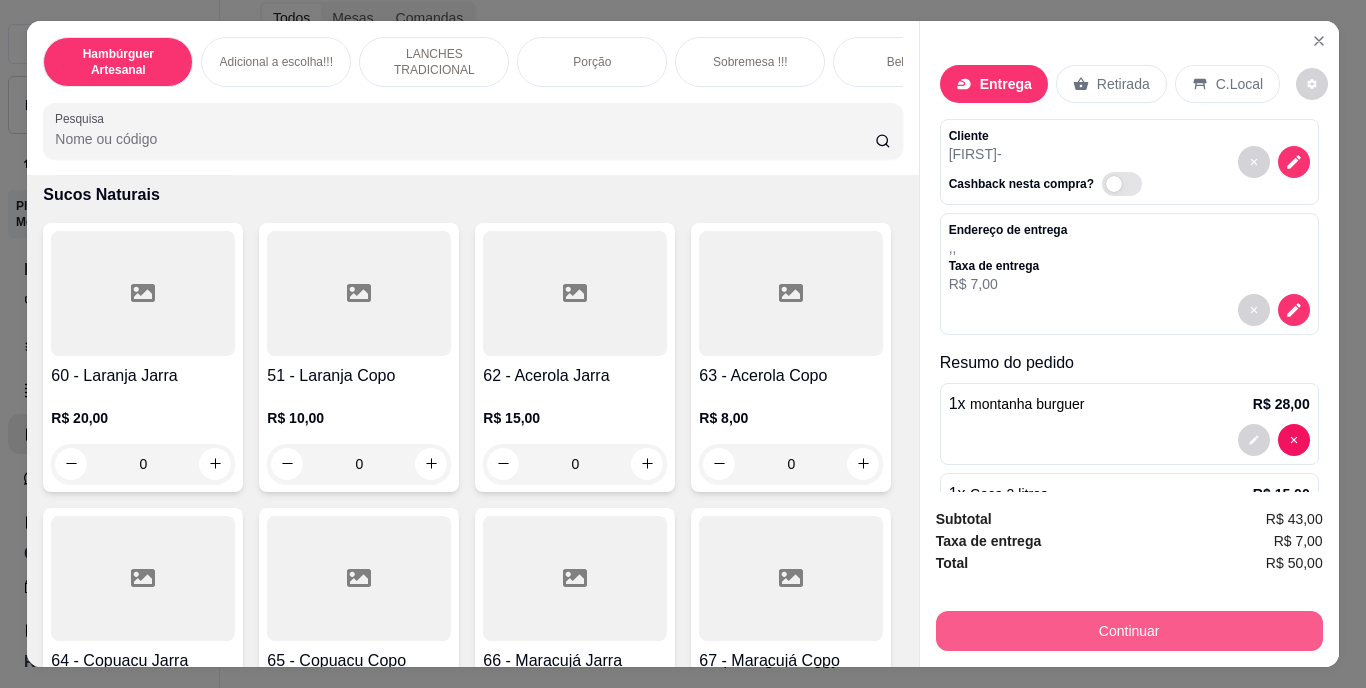 click on "Continuar" at bounding box center (1129, 631) 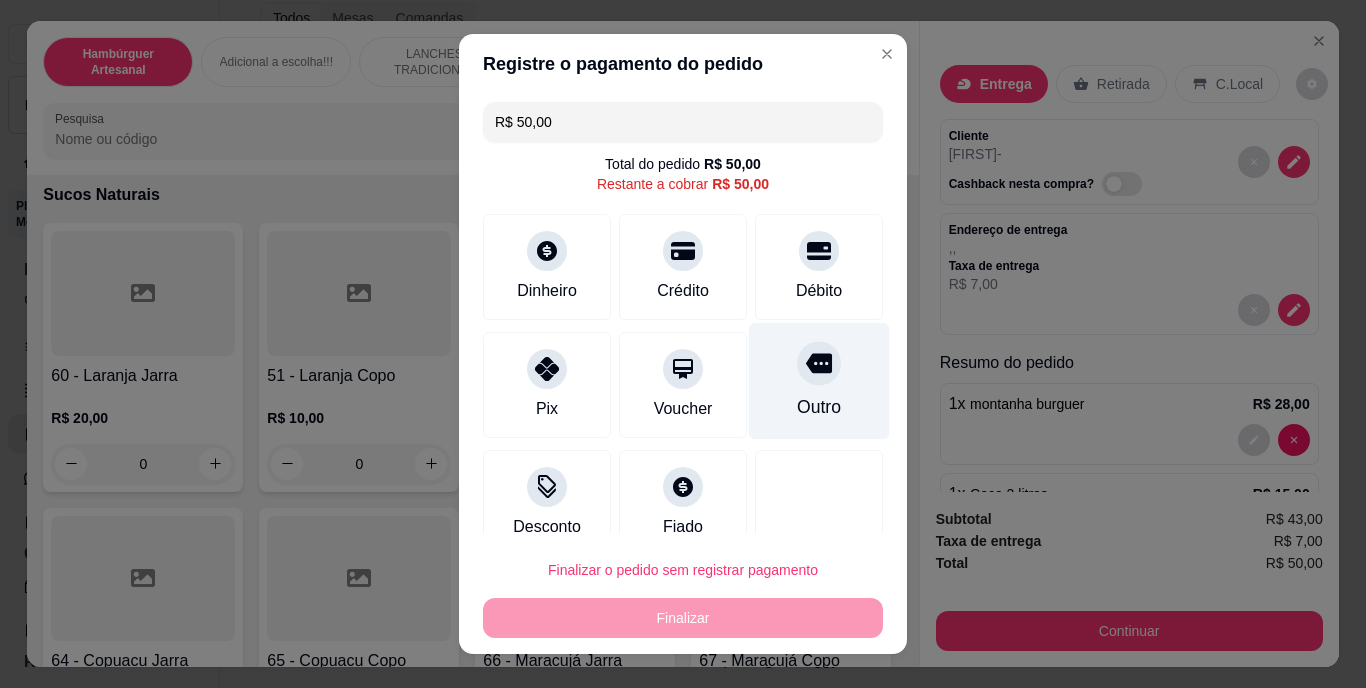 click on "Outro" at bounding box center [819, 381] 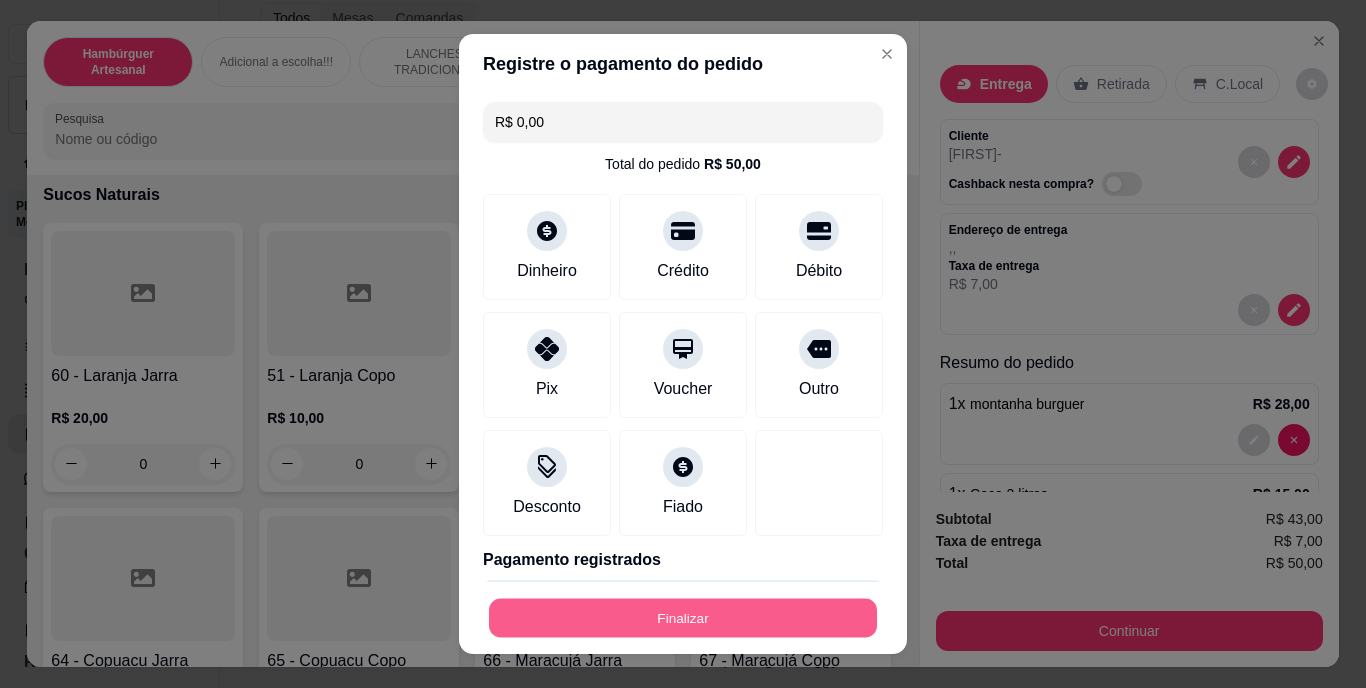 click on "Finalizar" at bounding box center (683, 617) 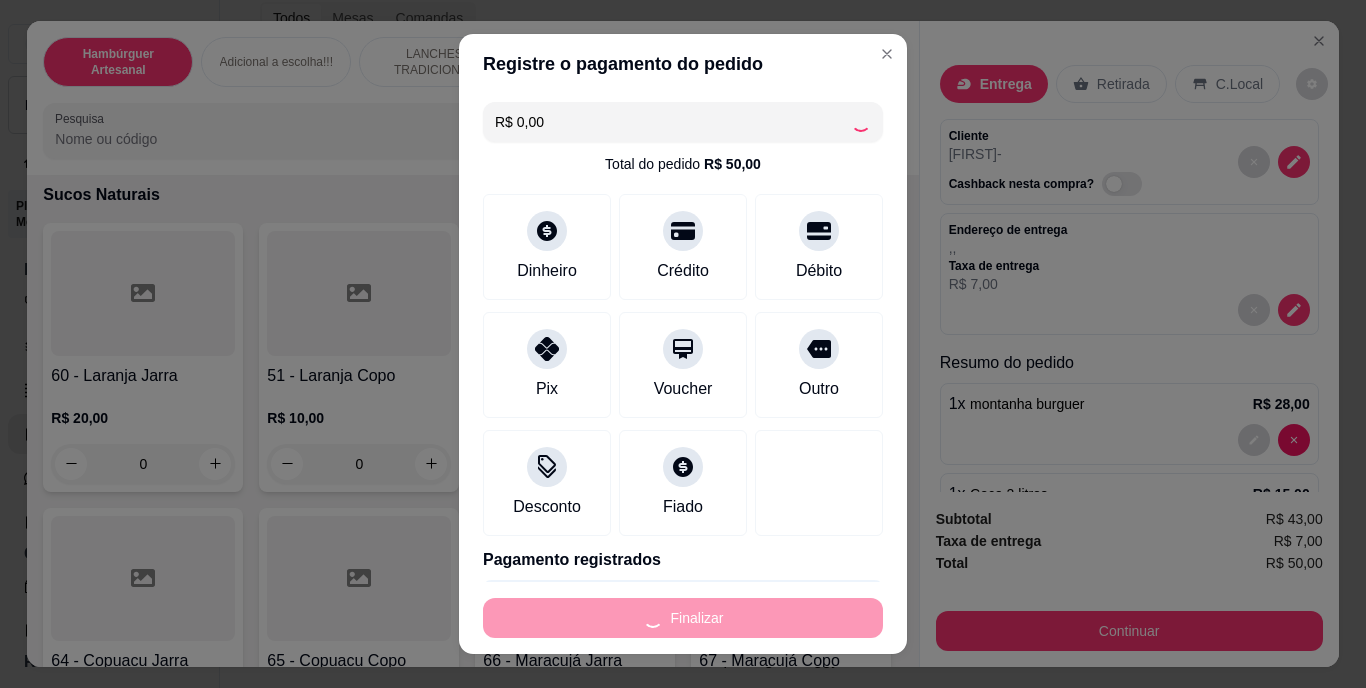 type on "0" 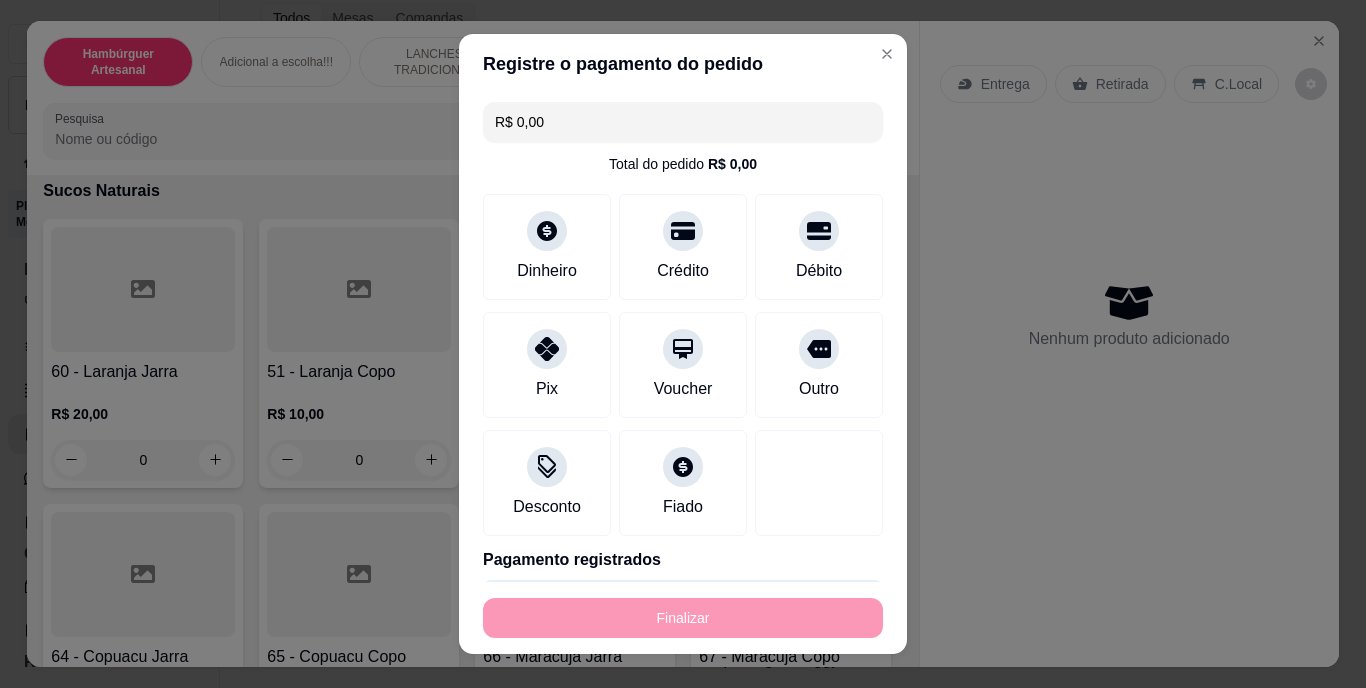 type on "-R$ 50,00" 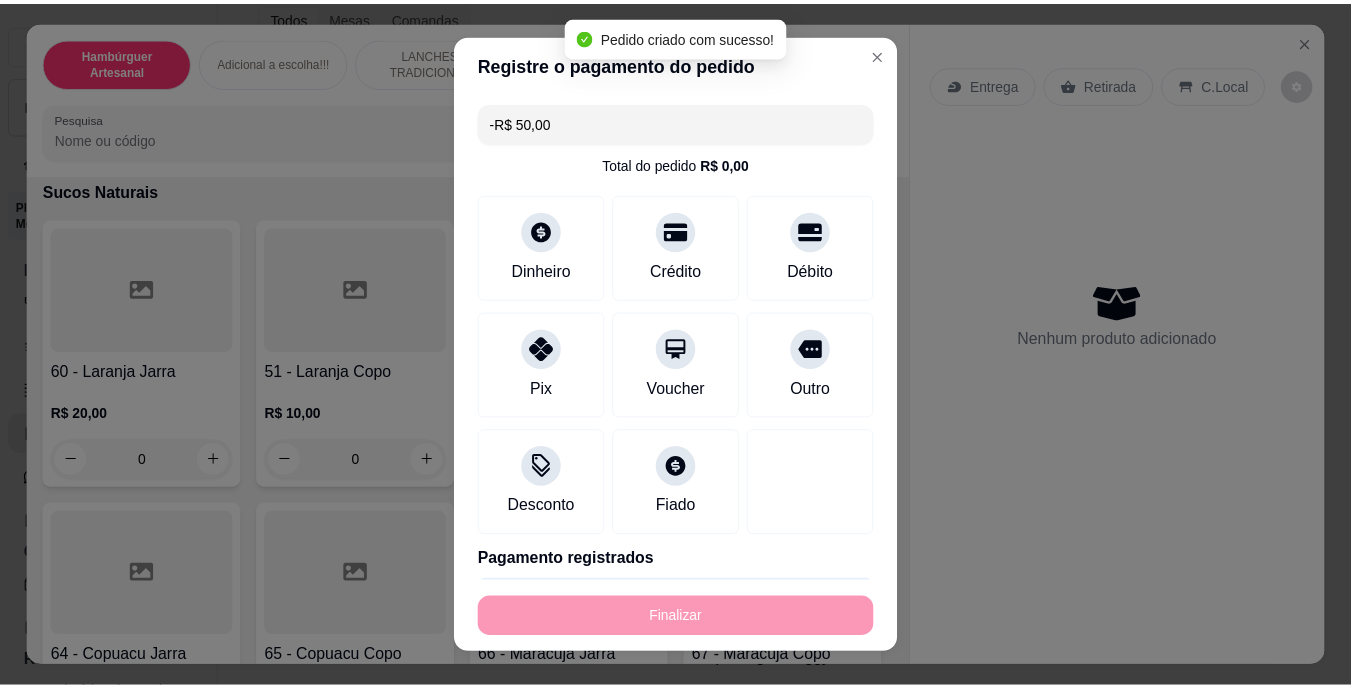 scroll, scrollTop: 6381, scrollLeft: 0, axis: vertical 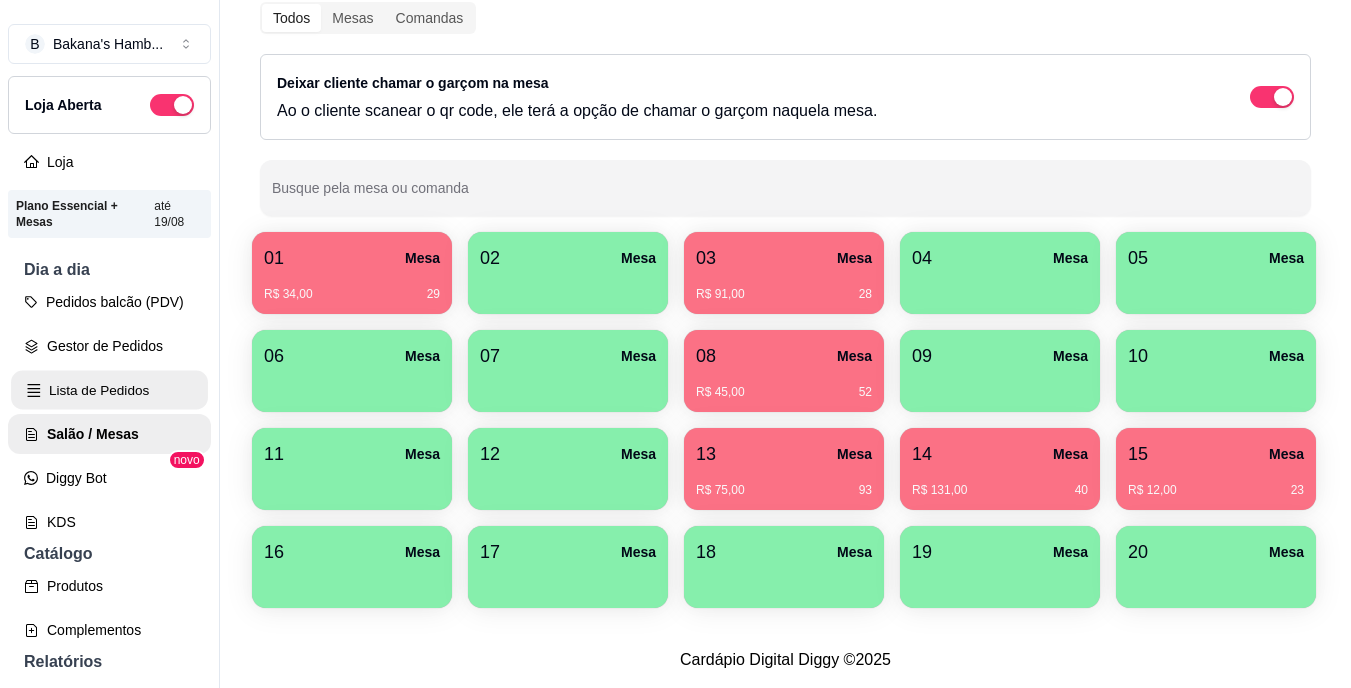 click on "Lista de Pedidos" at bounding box center [109, 390] 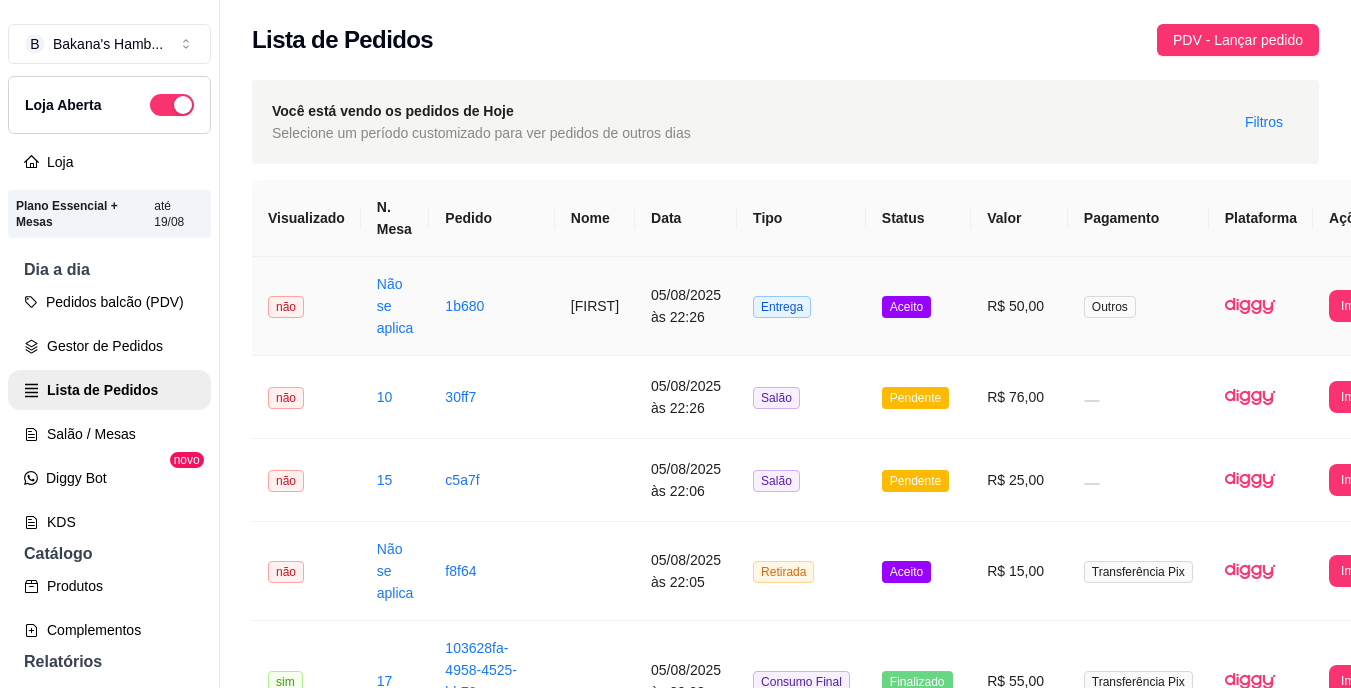 scroll, scrollTop: 0, scrollLeft: 74, axis: horizontal 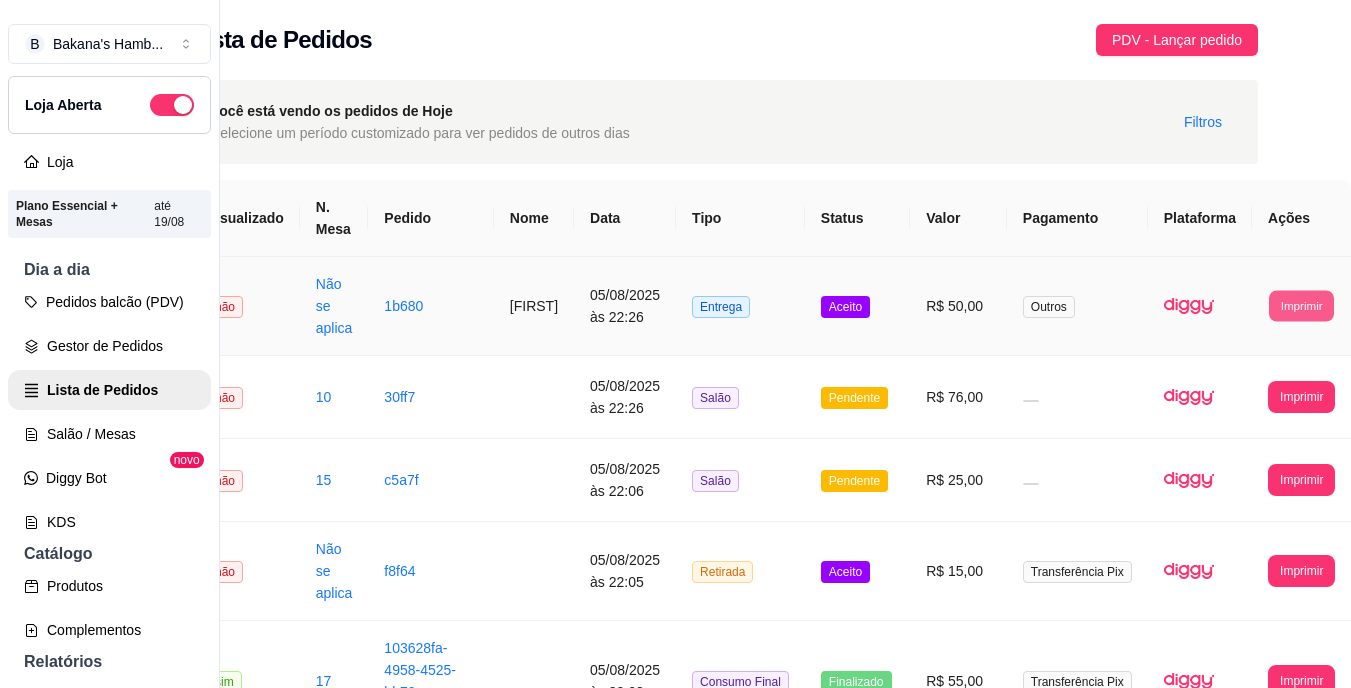 click on "Imprimir" at bounding box center (1301, 305) 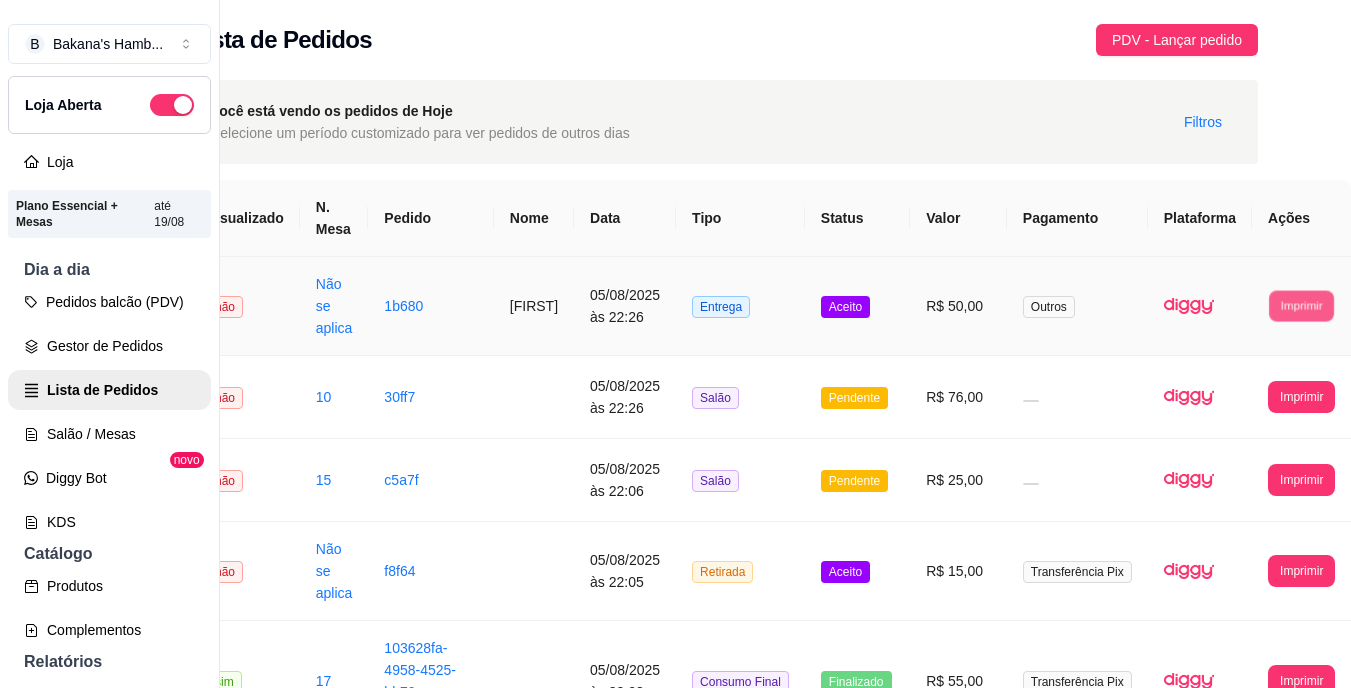click on "Imprimir" at bounding box center (1301, 305) 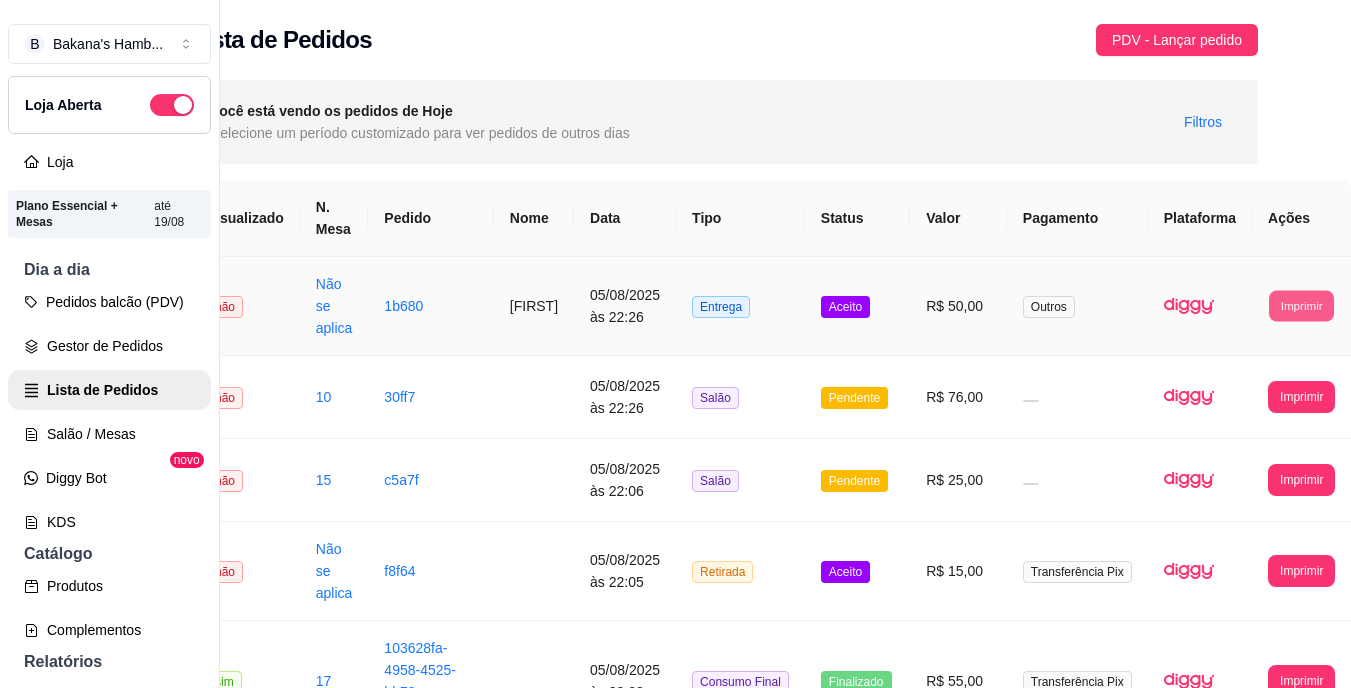 click on "Imprimir" at bounding box center [1301, 305] 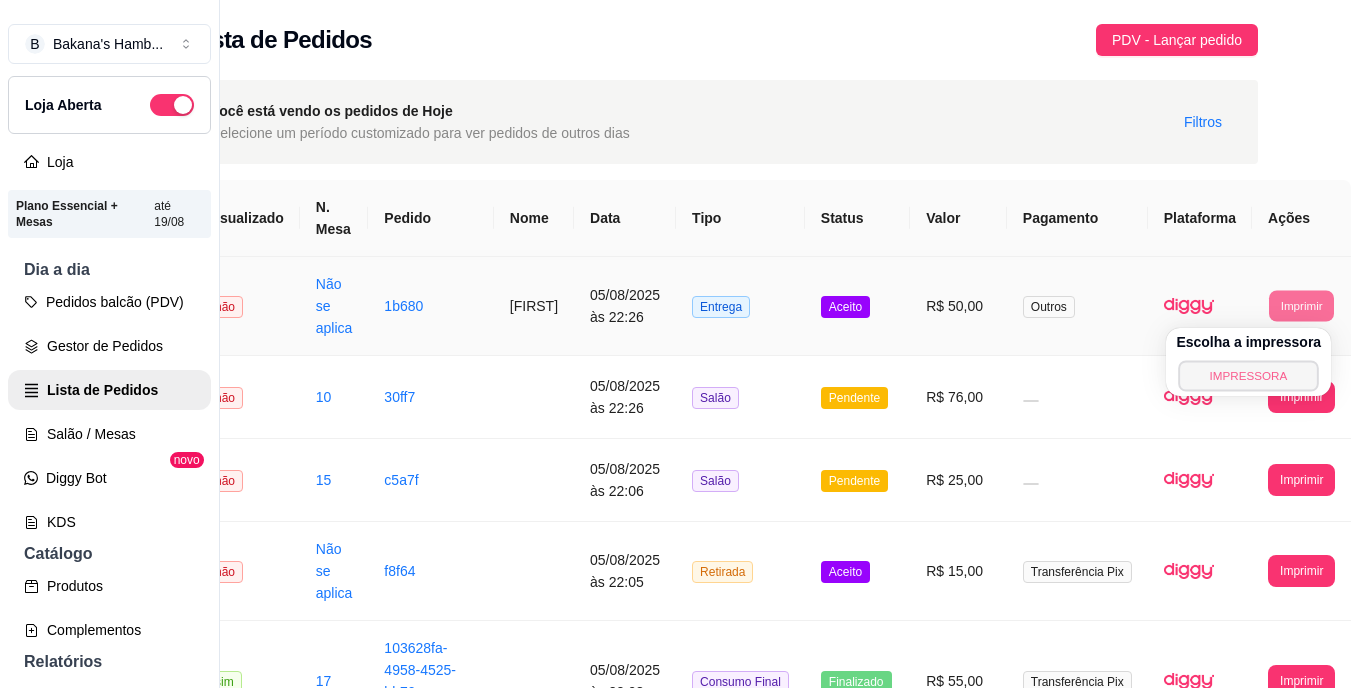 click on "IMPRESSORA" at bounding box center (1249, 375) 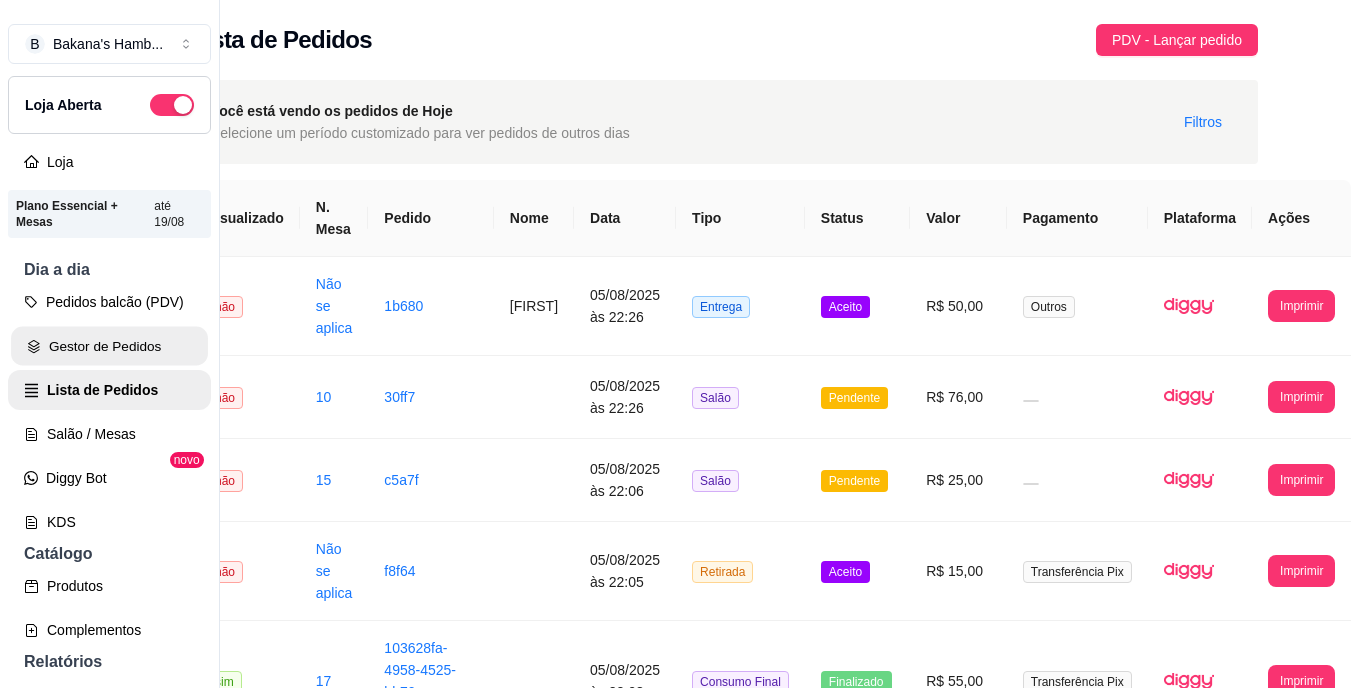 click on "Gestor de Pedidos" at bounding box center [109, 346] 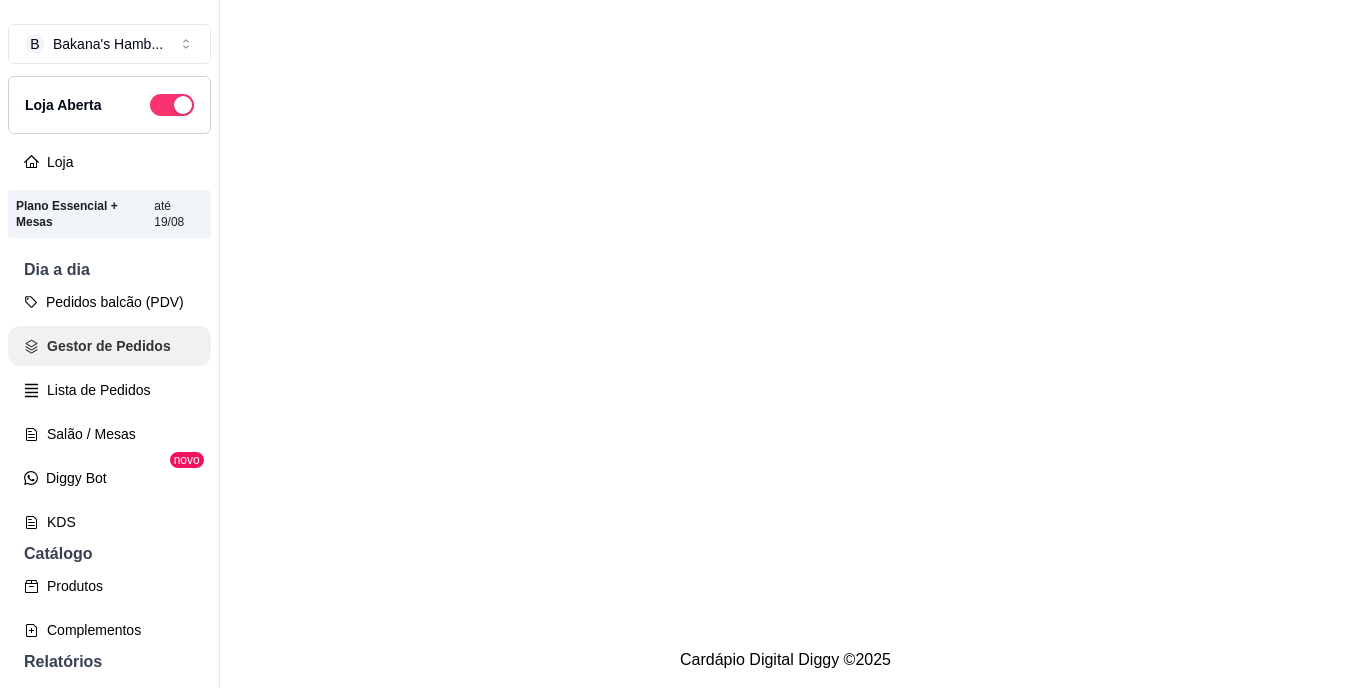 scroll, scrollTop: 0, scrollLeft: 0, axis: both 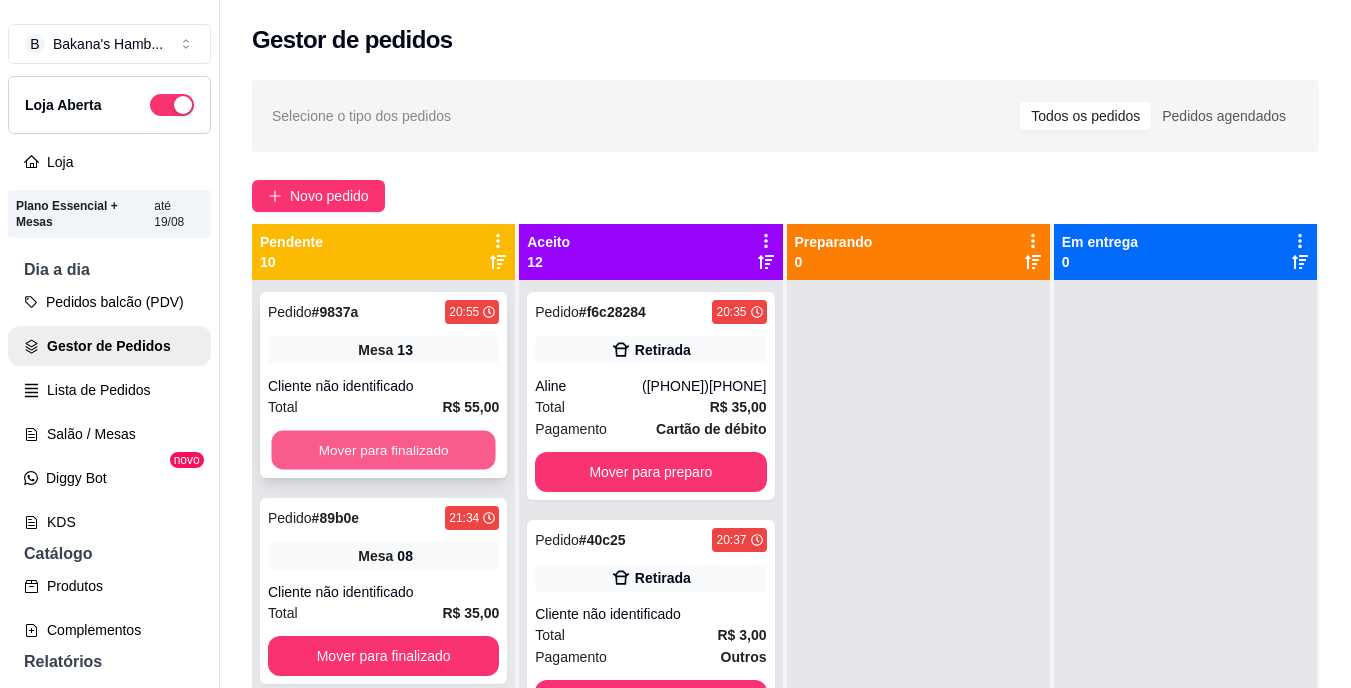 click on "Mover para finalizado" at bounding box center [383, 450] 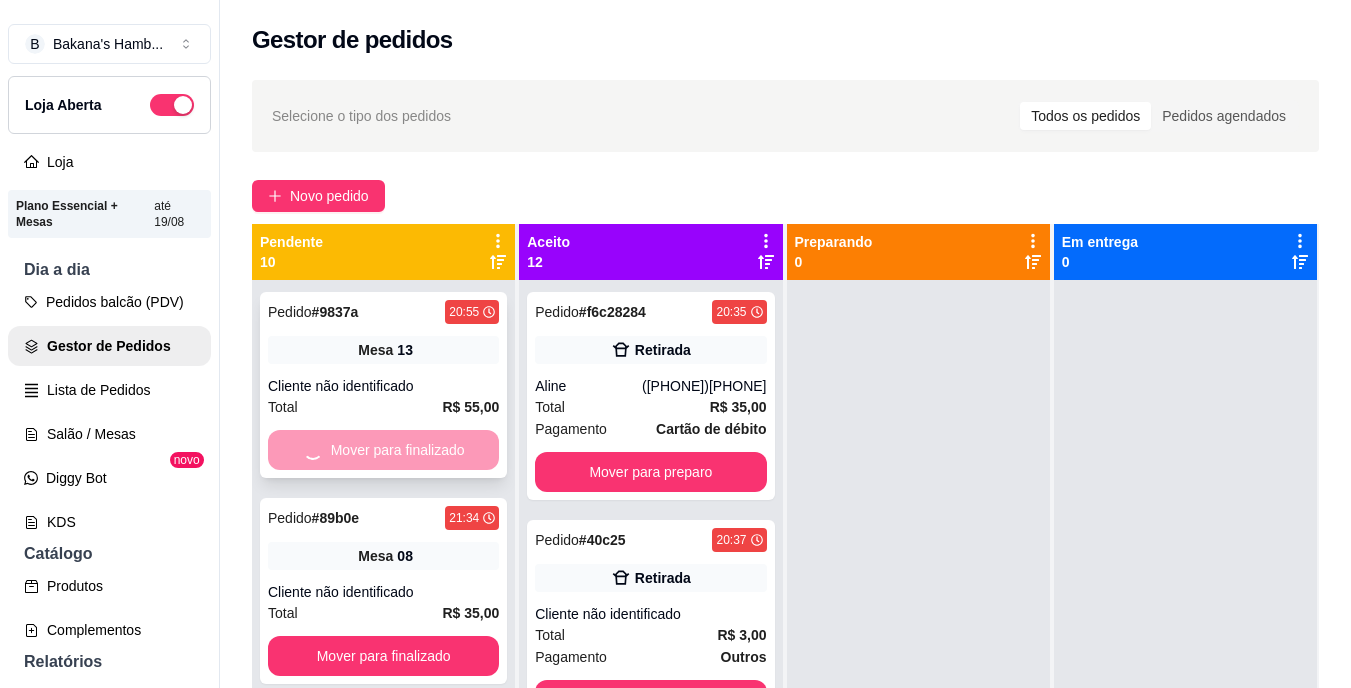 click on "Mover para finalizado" at bounding box center [383, 450] 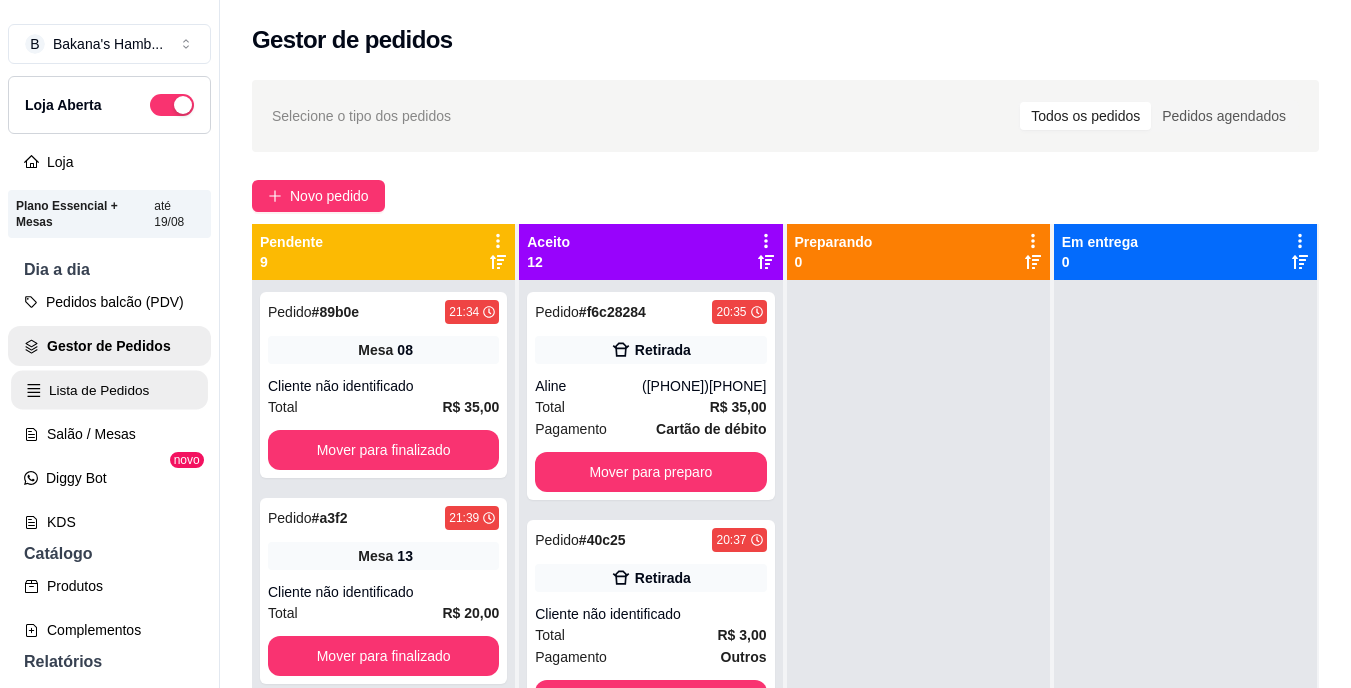 click on "Lista de Pedidos" at bounding box center [109, 390] 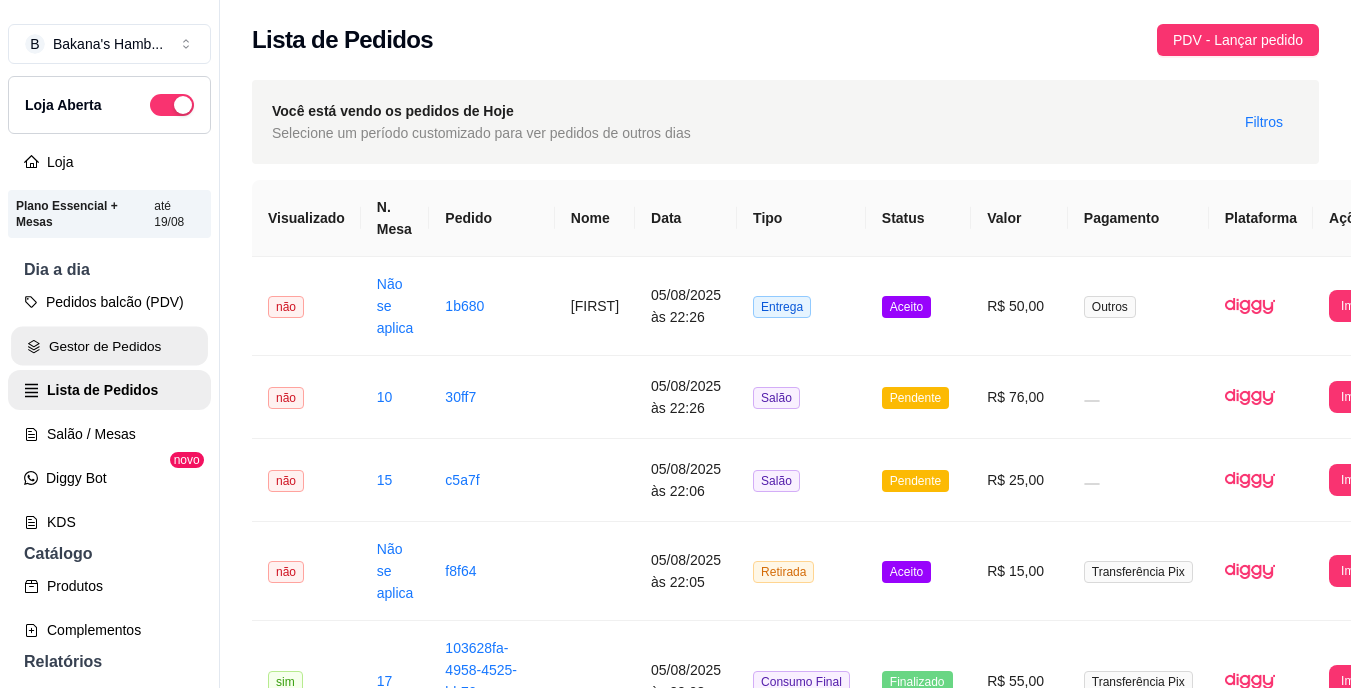 click on "Gestor de Pedidos" at bounding box center [109, 346] 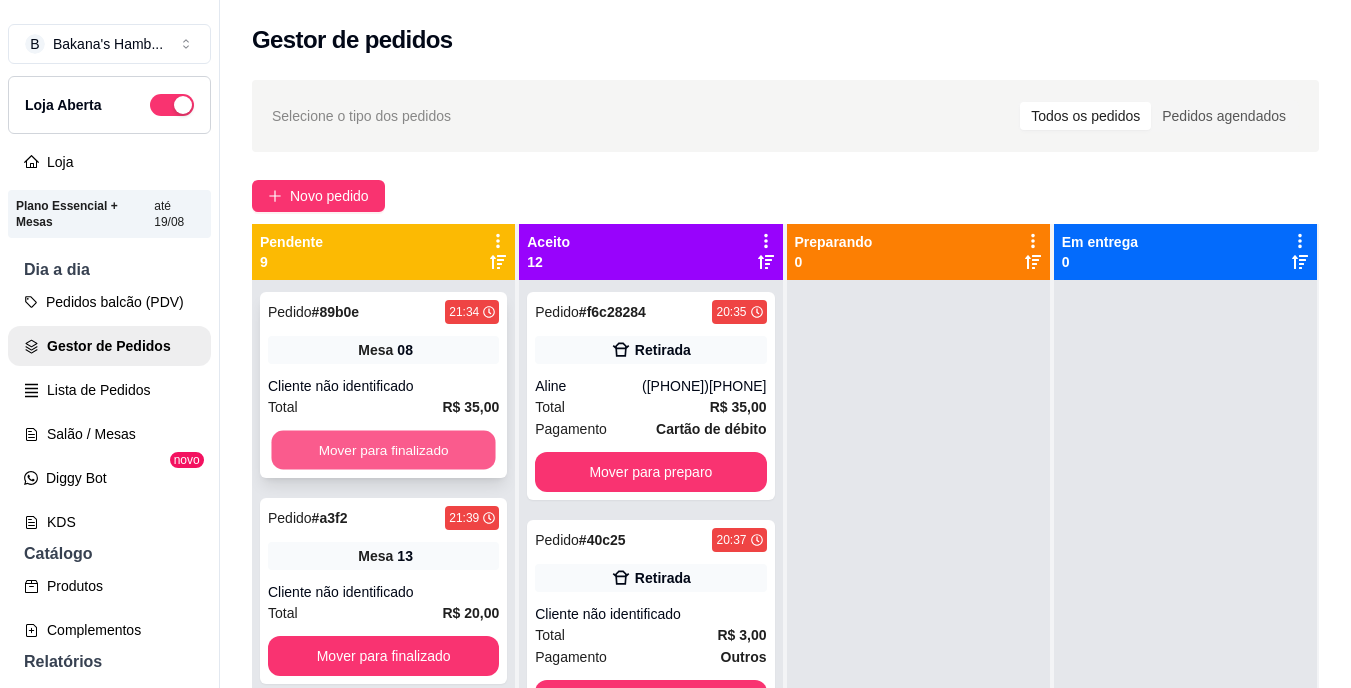 click on "Mover para finalizado" at bounding box center (383, 450) 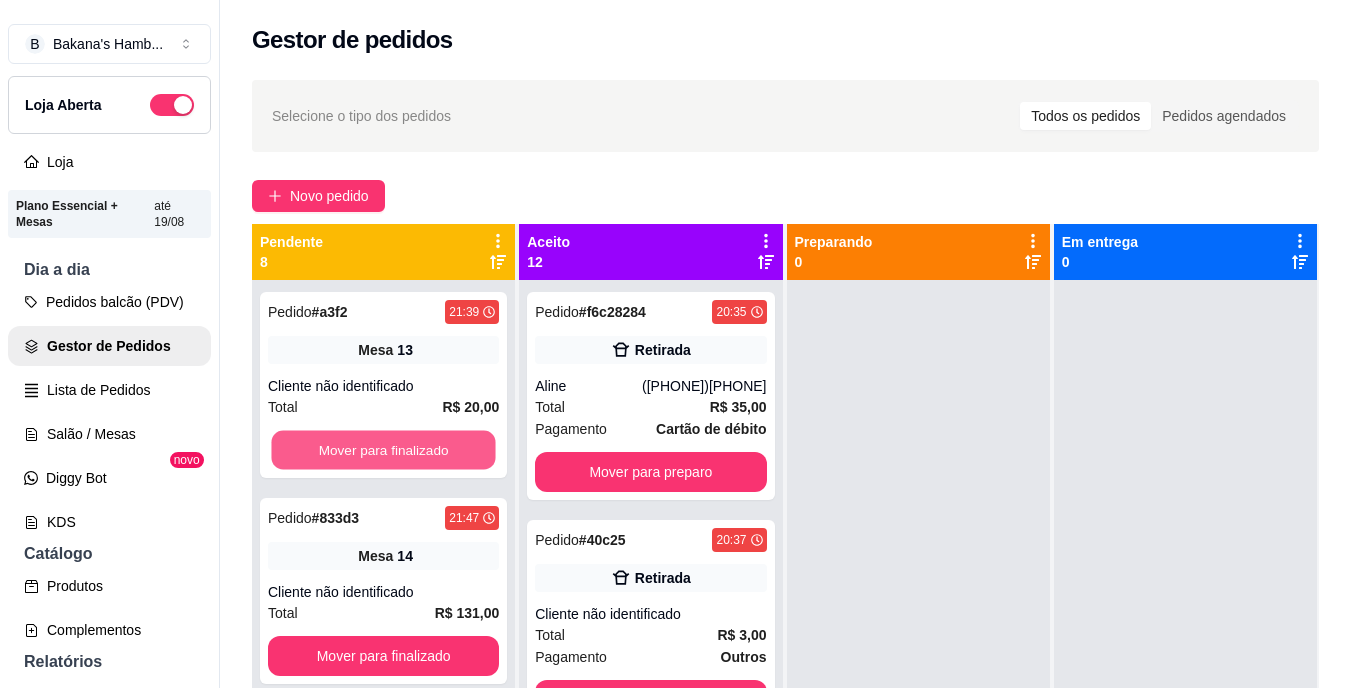click on "Mover para finalizado" at bounding box center (383, 450) 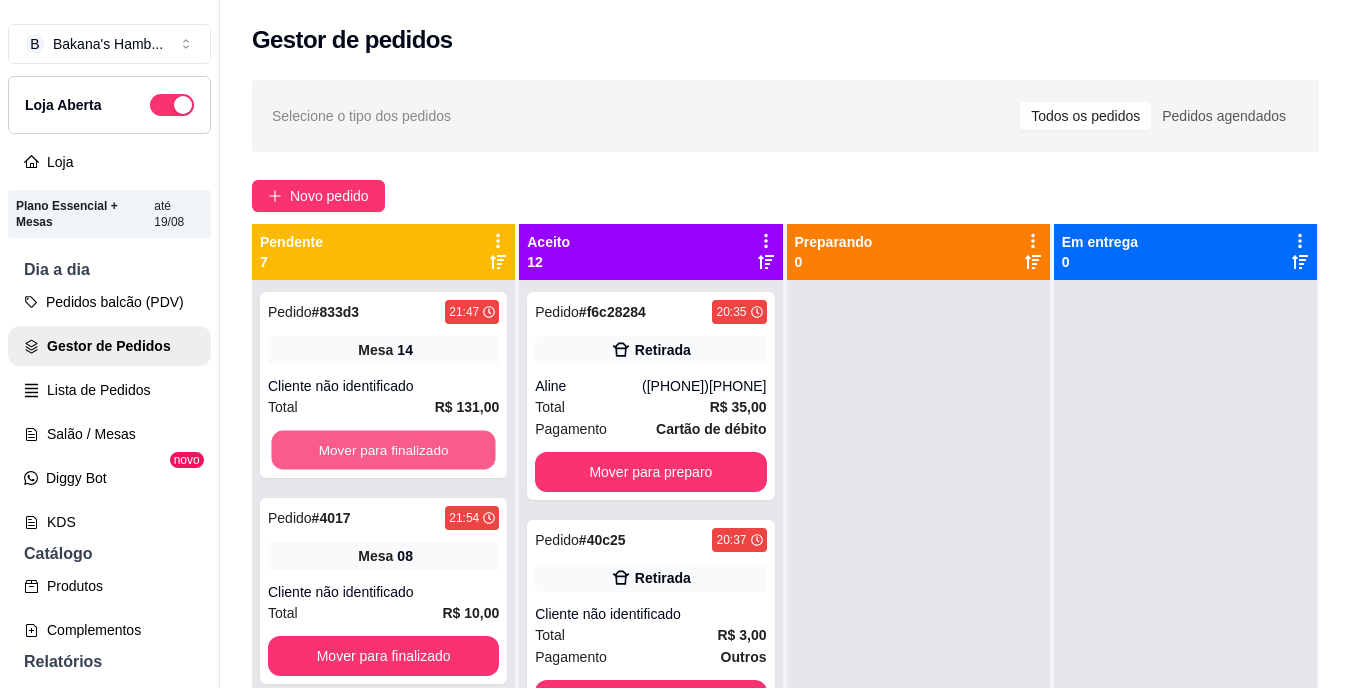 click on "Mover para finalizado" at bounding box center (383, 450) 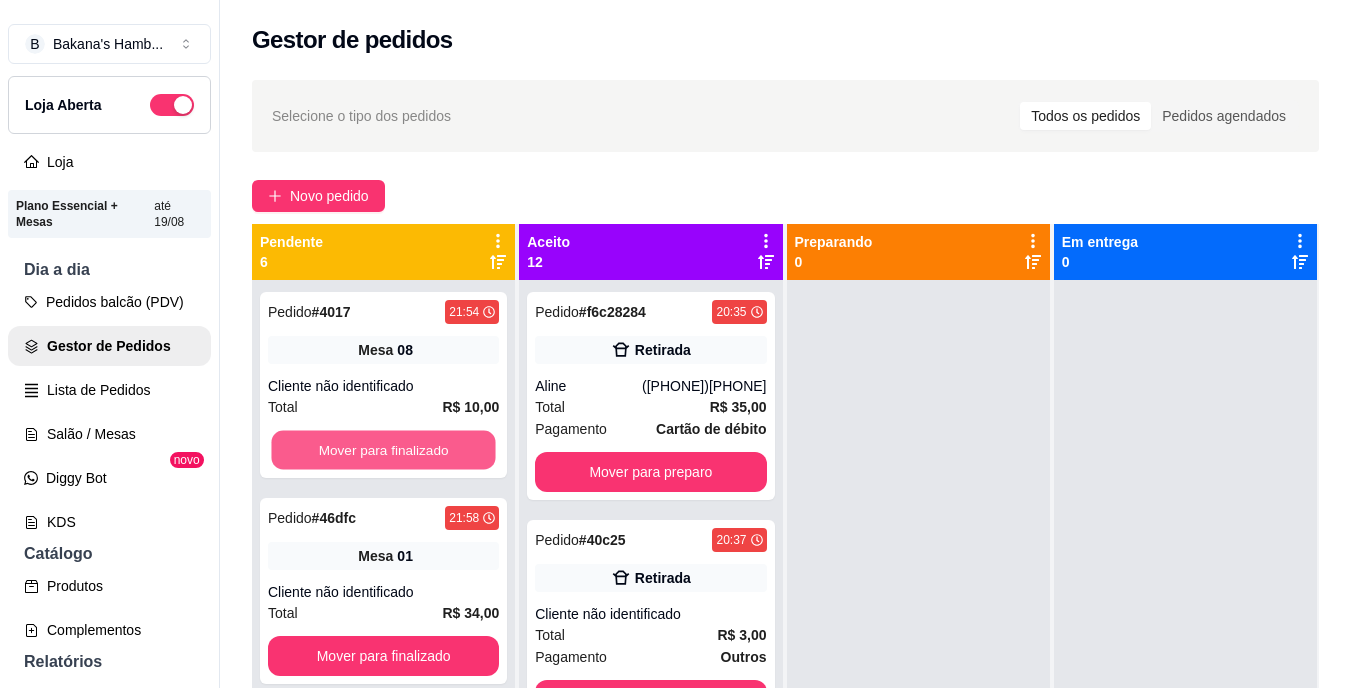 click on "Mover para finalizado" at bounding box center [383, 450] 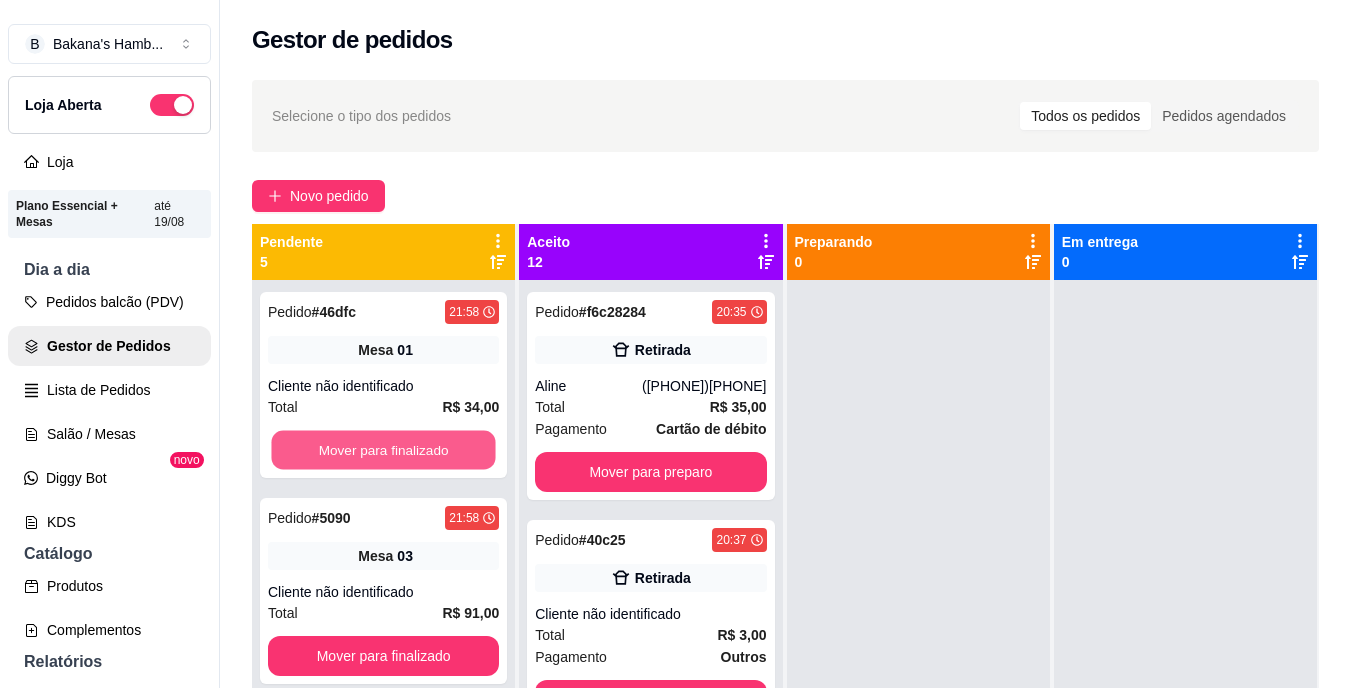 click on "Mover para finalizado" at bounding box center [383, 450] 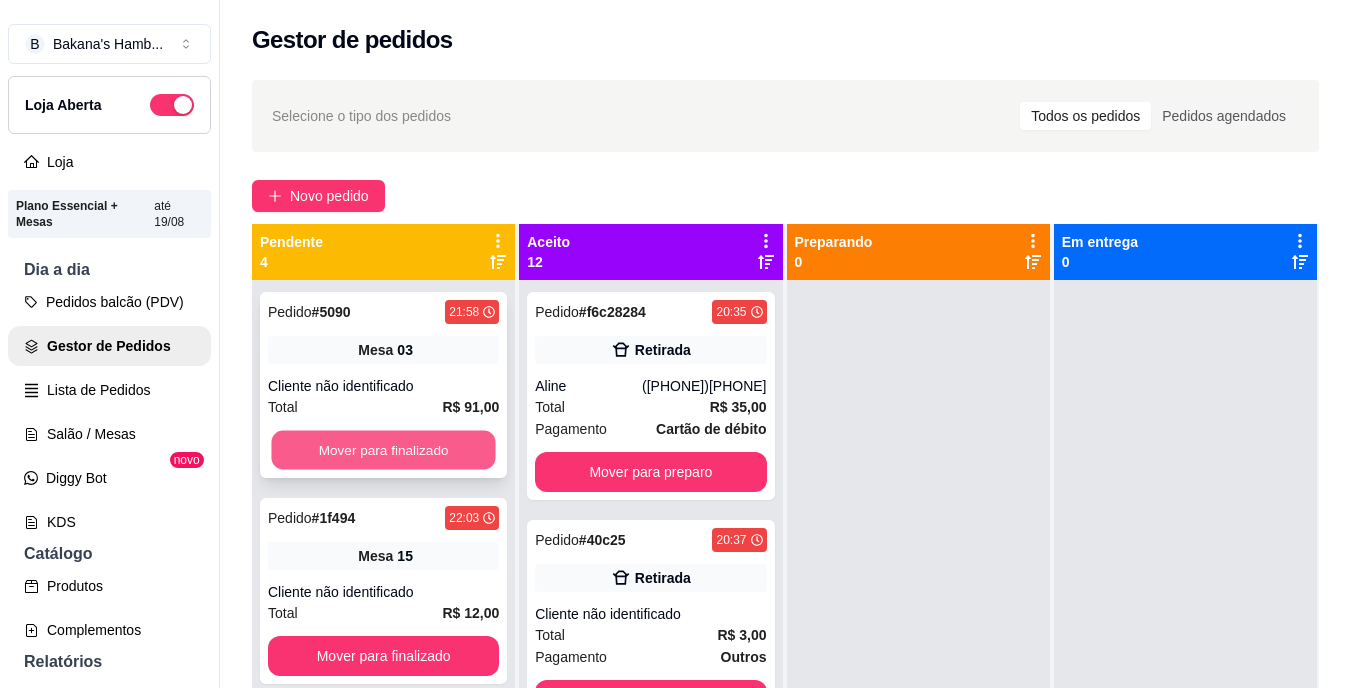 click on "Mover para finalizado" at bounding box center [383, 450] 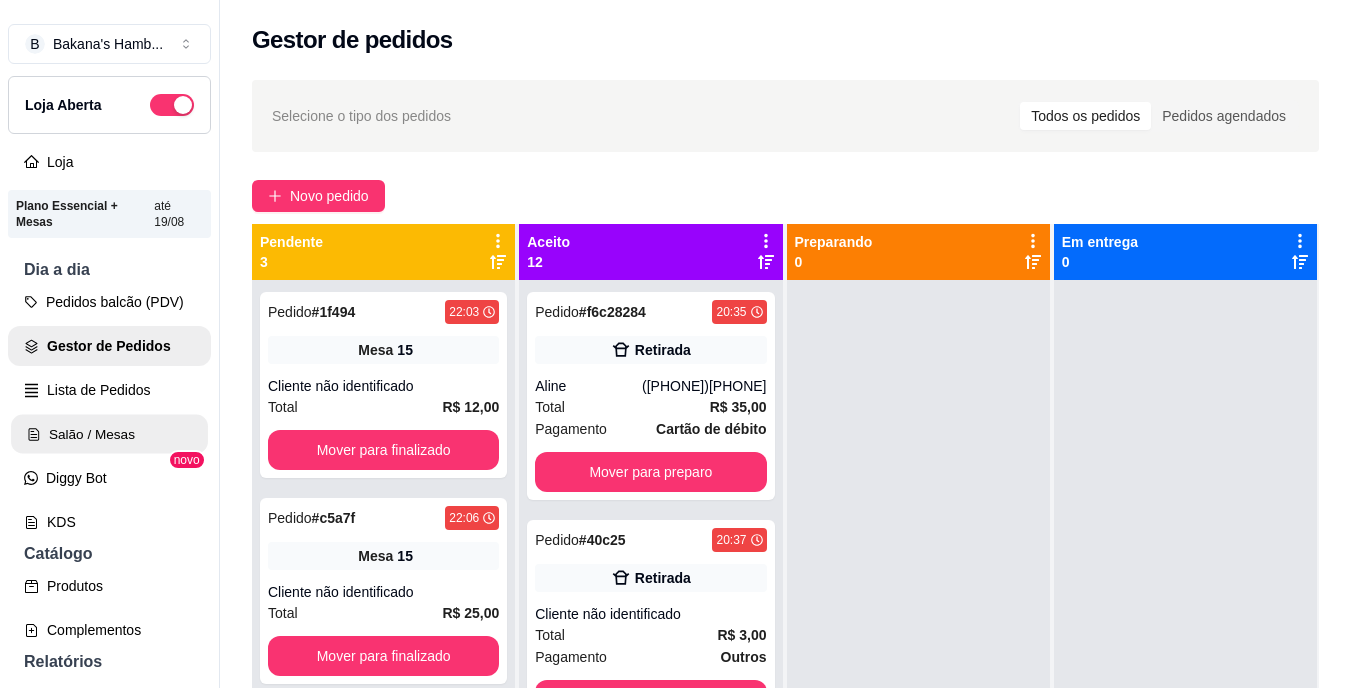click on "Salão / Mesas" at bounding box center [109, 434] 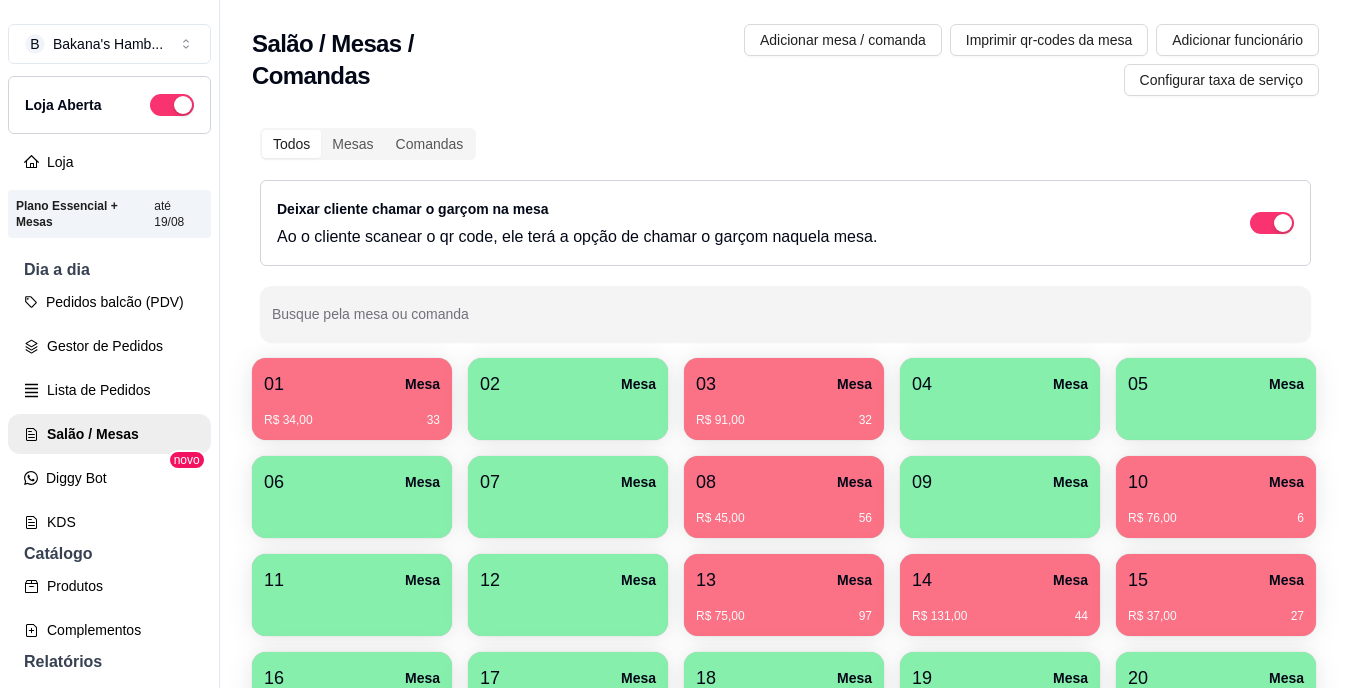 click on "R$ 91,00 32" at bounding box center [784, 413] 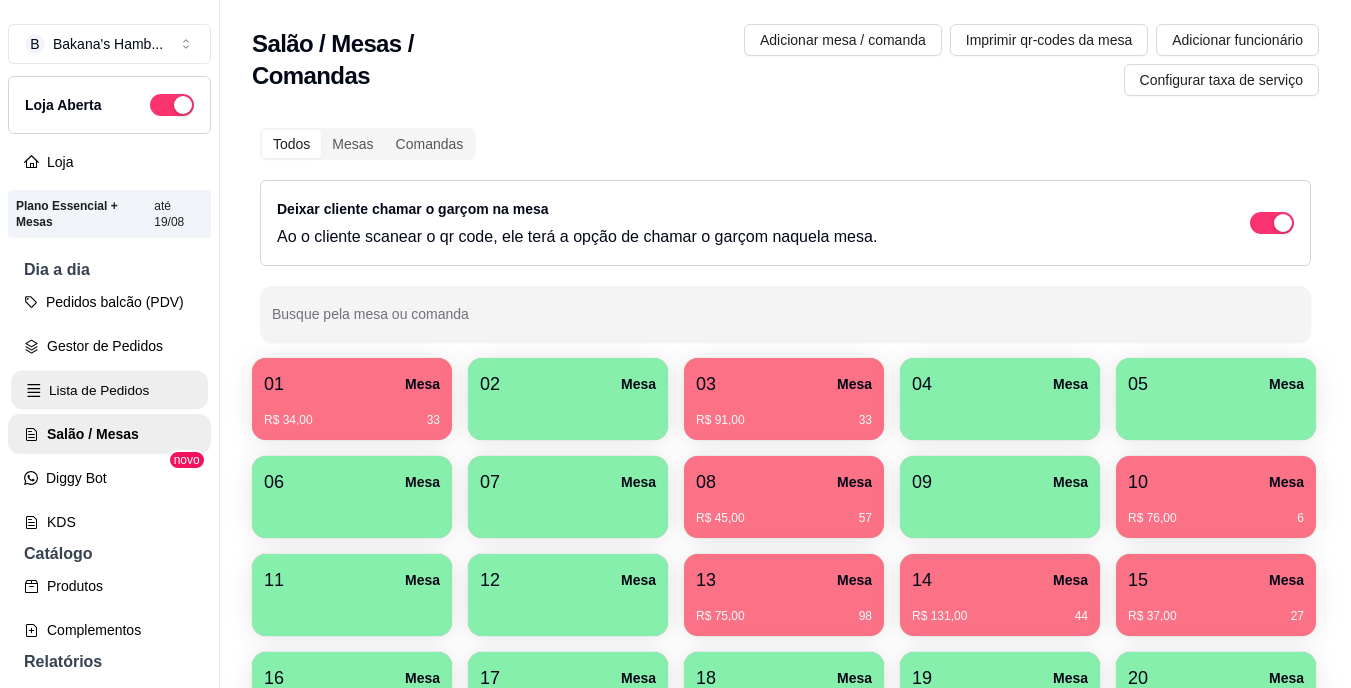 click on "Lista de Pedidos" at bounding box center [109, 390] 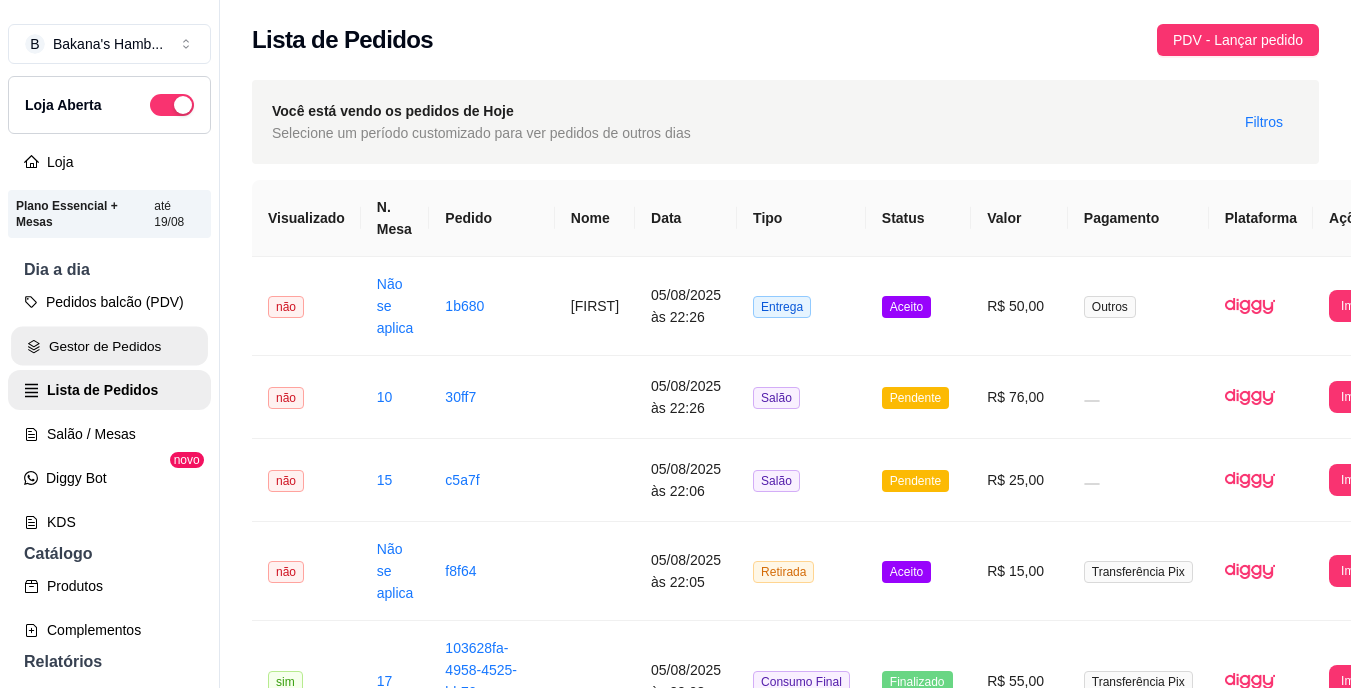click on "Gestor de Pedidos" at bounding box center [109, 346] 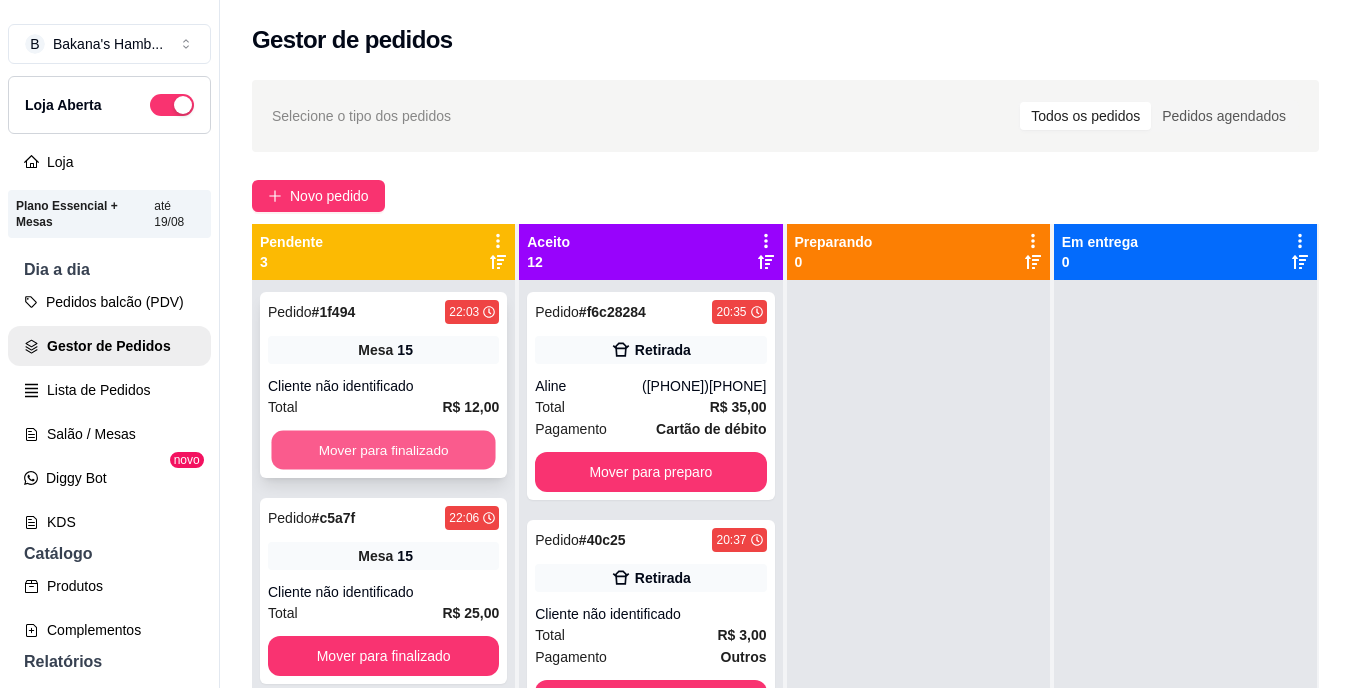 click on "Mover para finalizado" at bounding box center [383, 450] 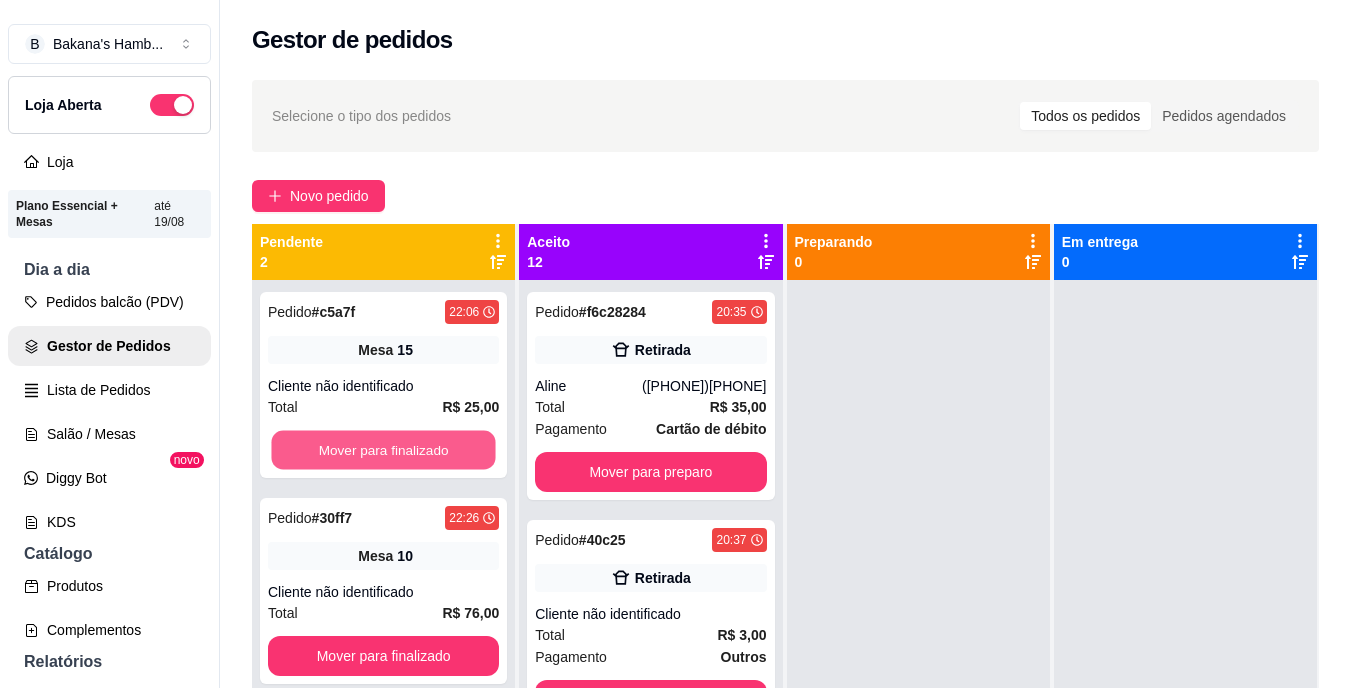 click on "Mover para finalizado" at bounding box center (383, 450) 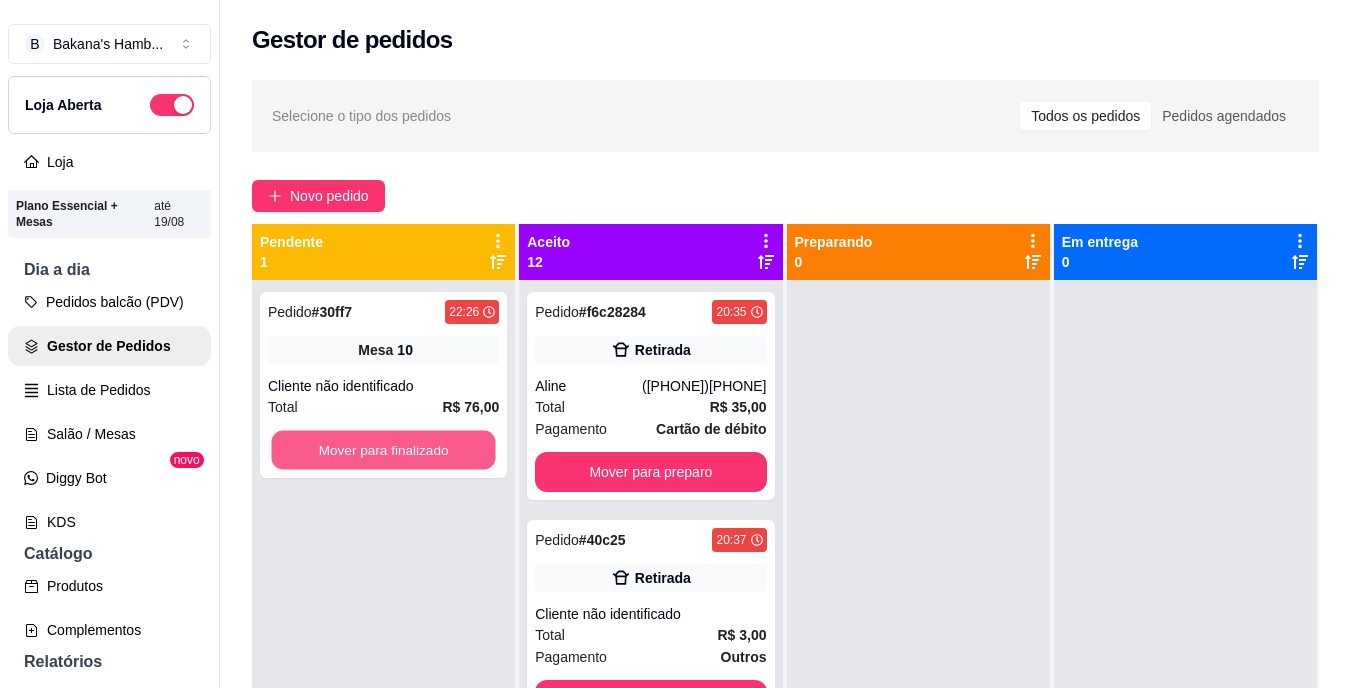 click on "Mover para finalizado" at bounding box center [383, 450] 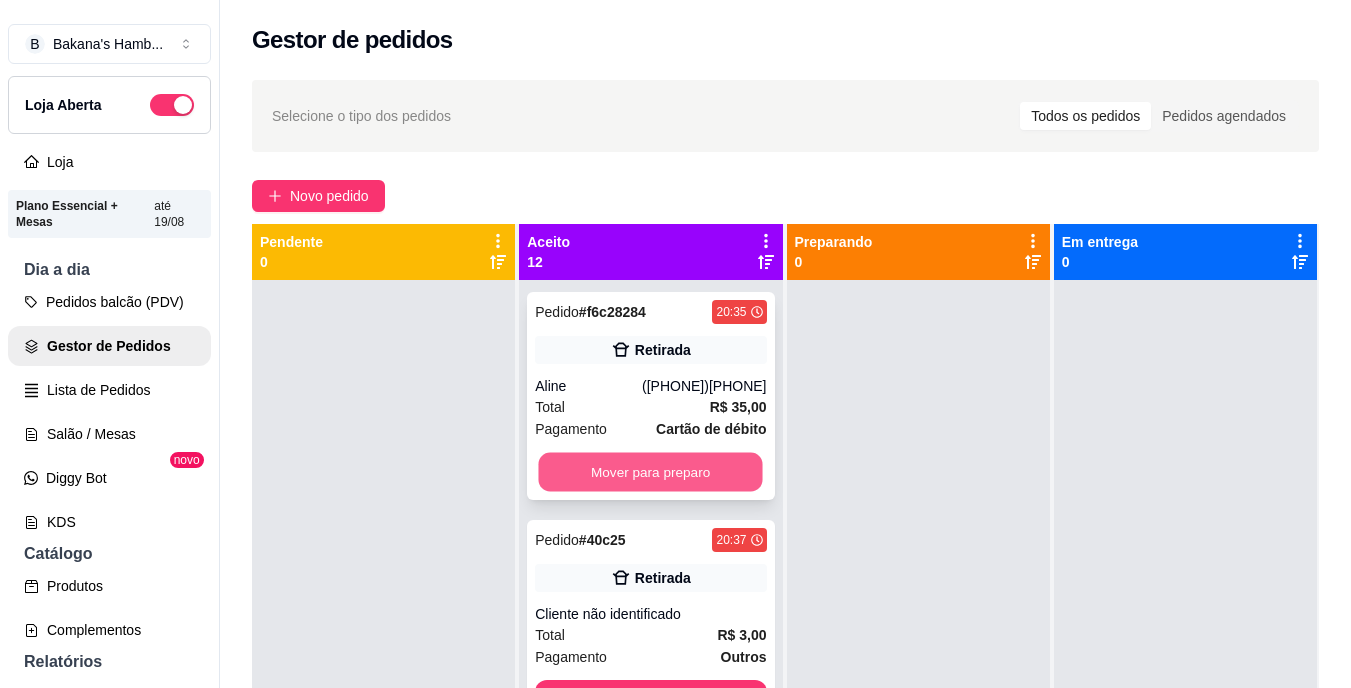 click on "Mover para preparo" at bounding box center (651, 472) 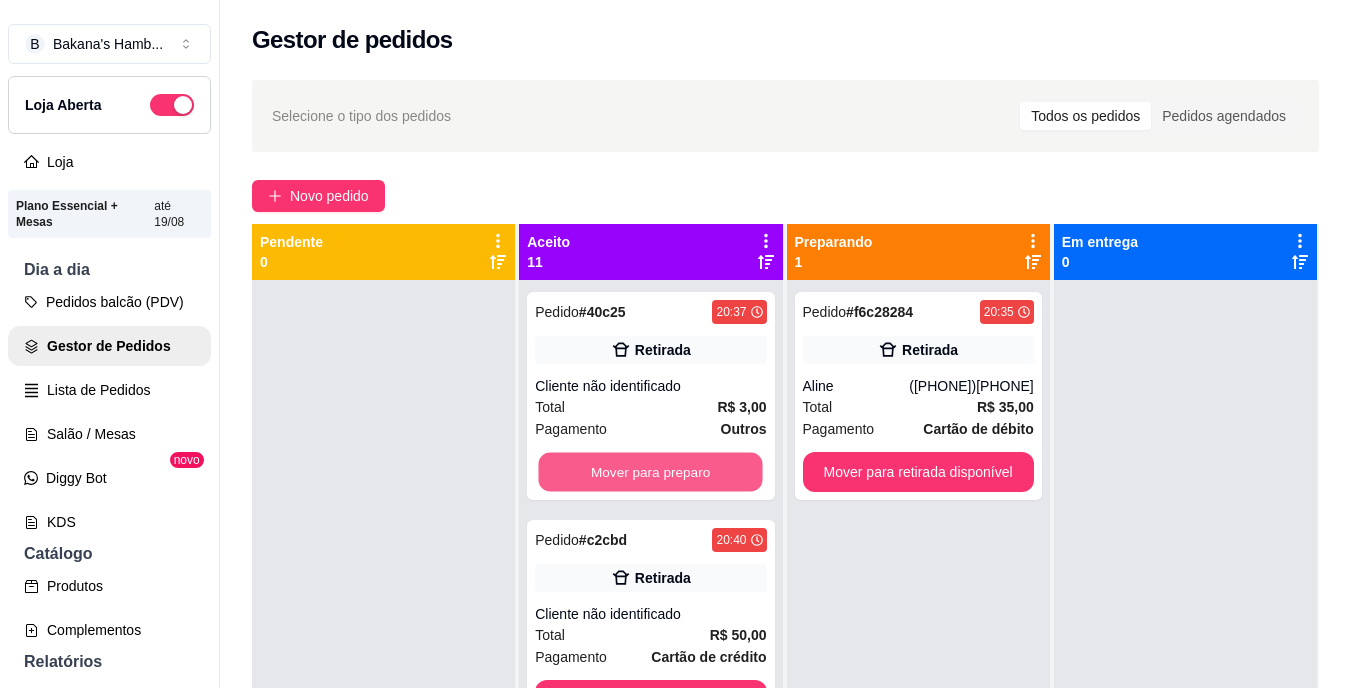 click on "Mover para preparo" at bounding box center [651, 472] 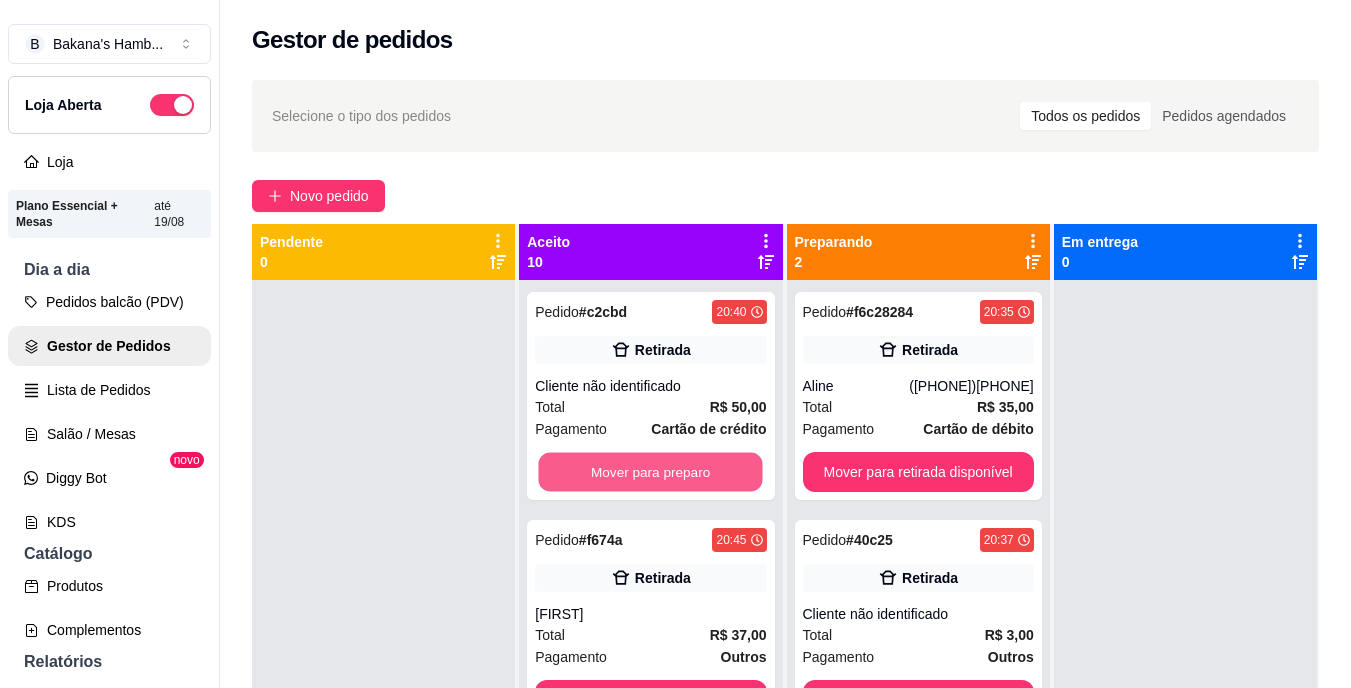 click on "Mover para preparo" at bounding box center (651, 472) 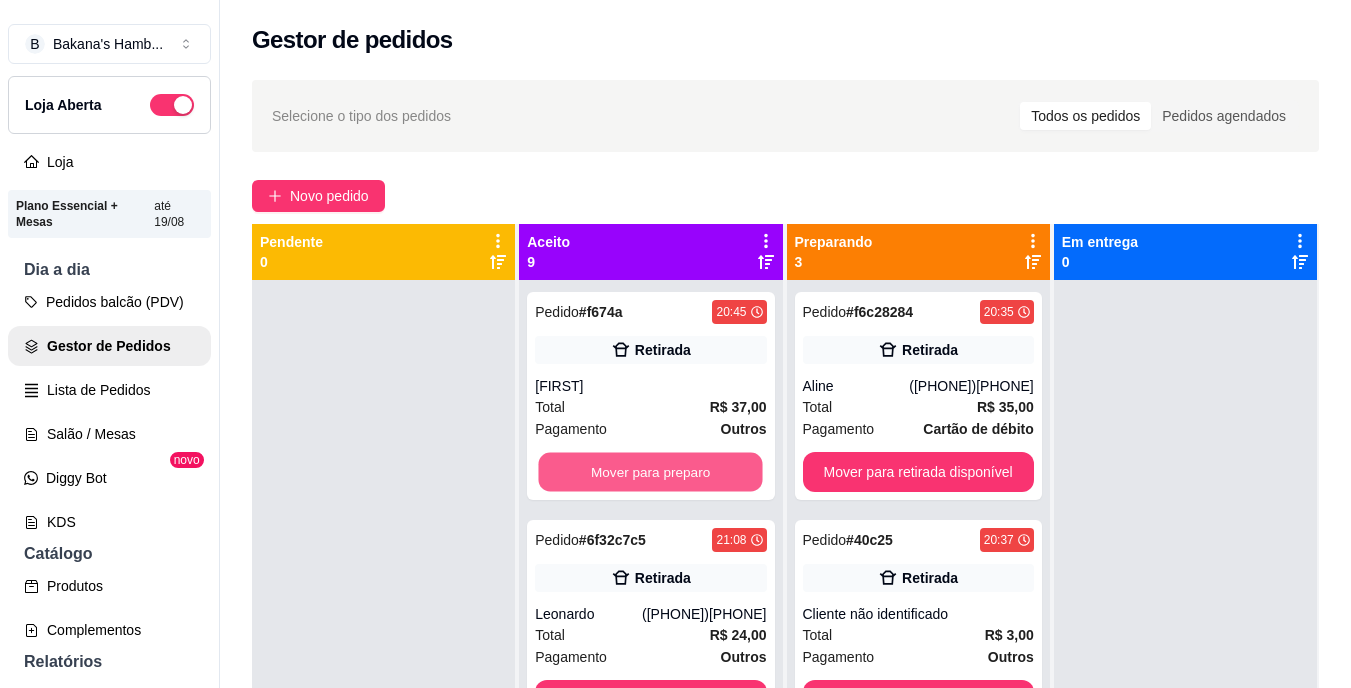 click on "Mover para preparo" at bounding box center (651, 472) 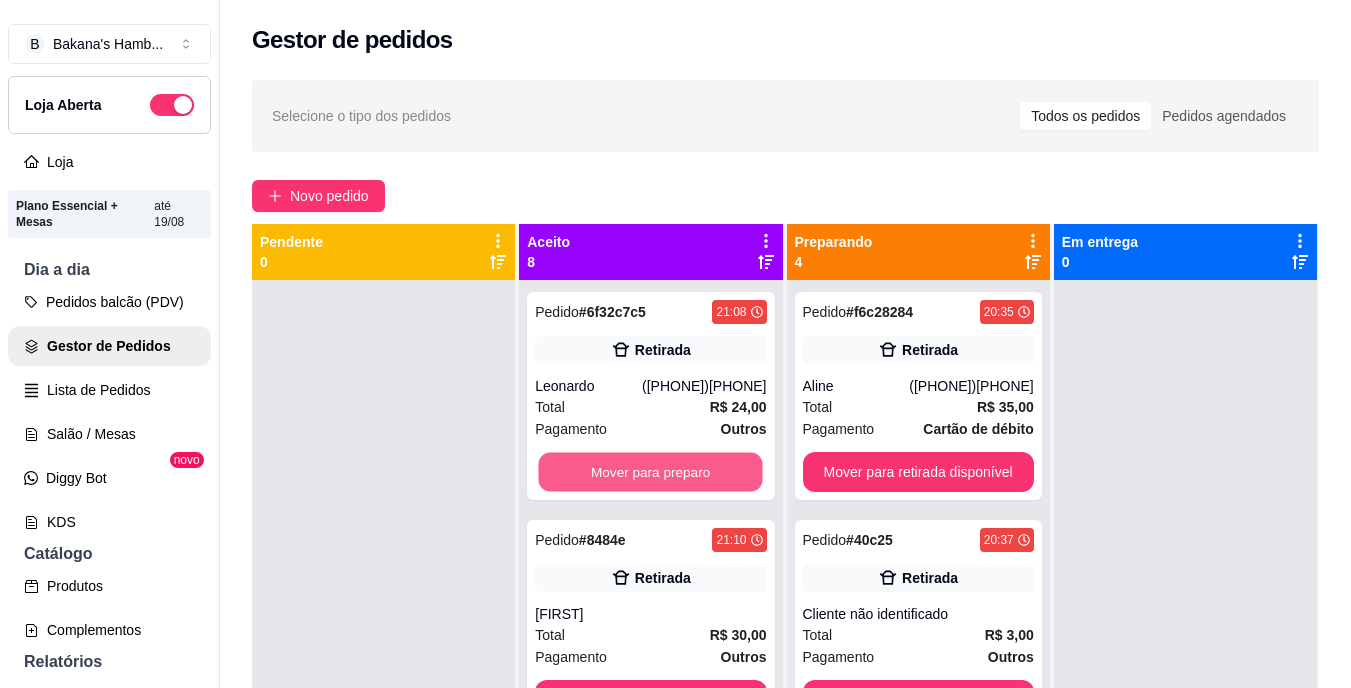 click on "Mover para preparo" at bounding box center [651, 472] 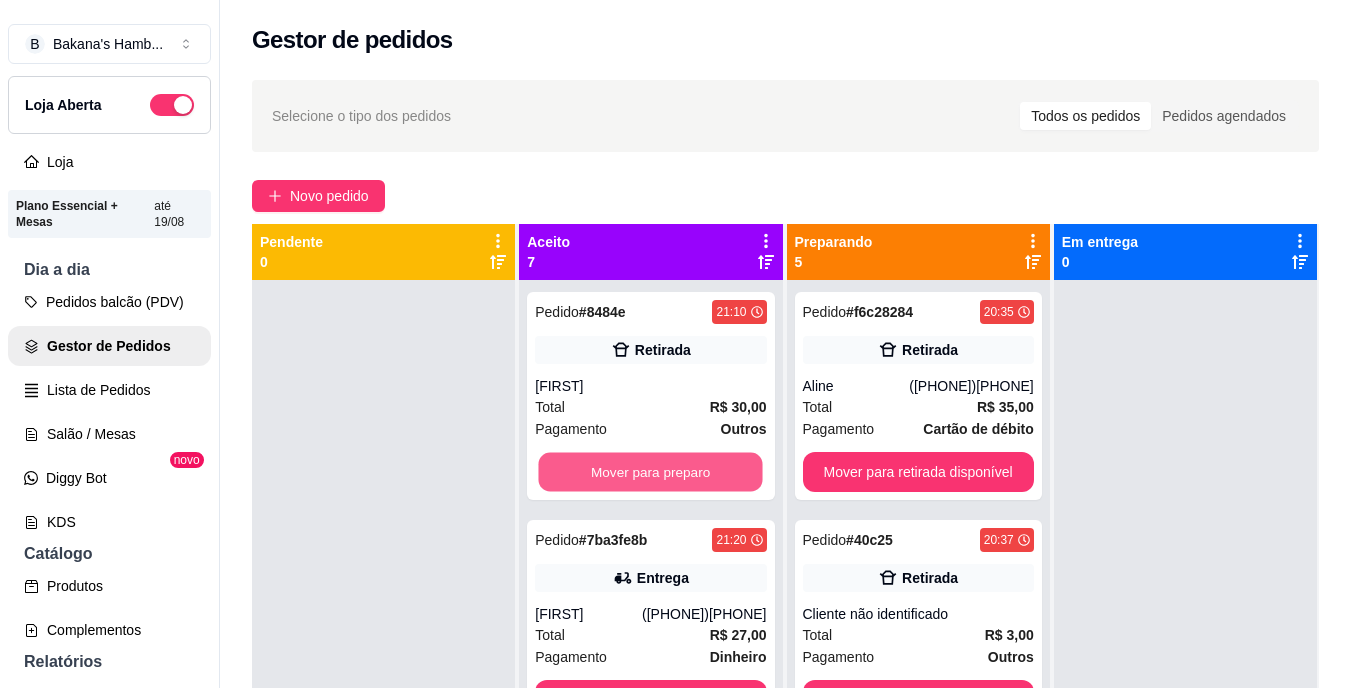click on "Mover para preparo" at bounding box center (651, 472) 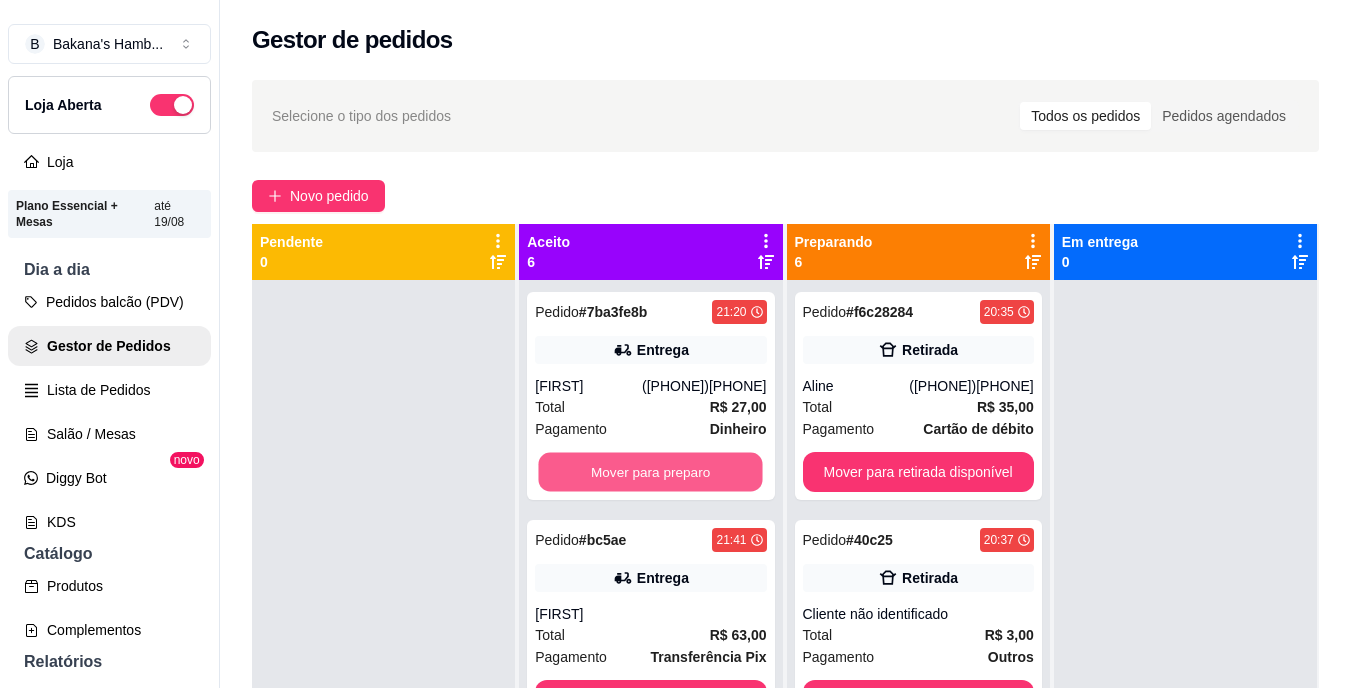 click on "Mover para preparo" at bounding box center [651, 472] 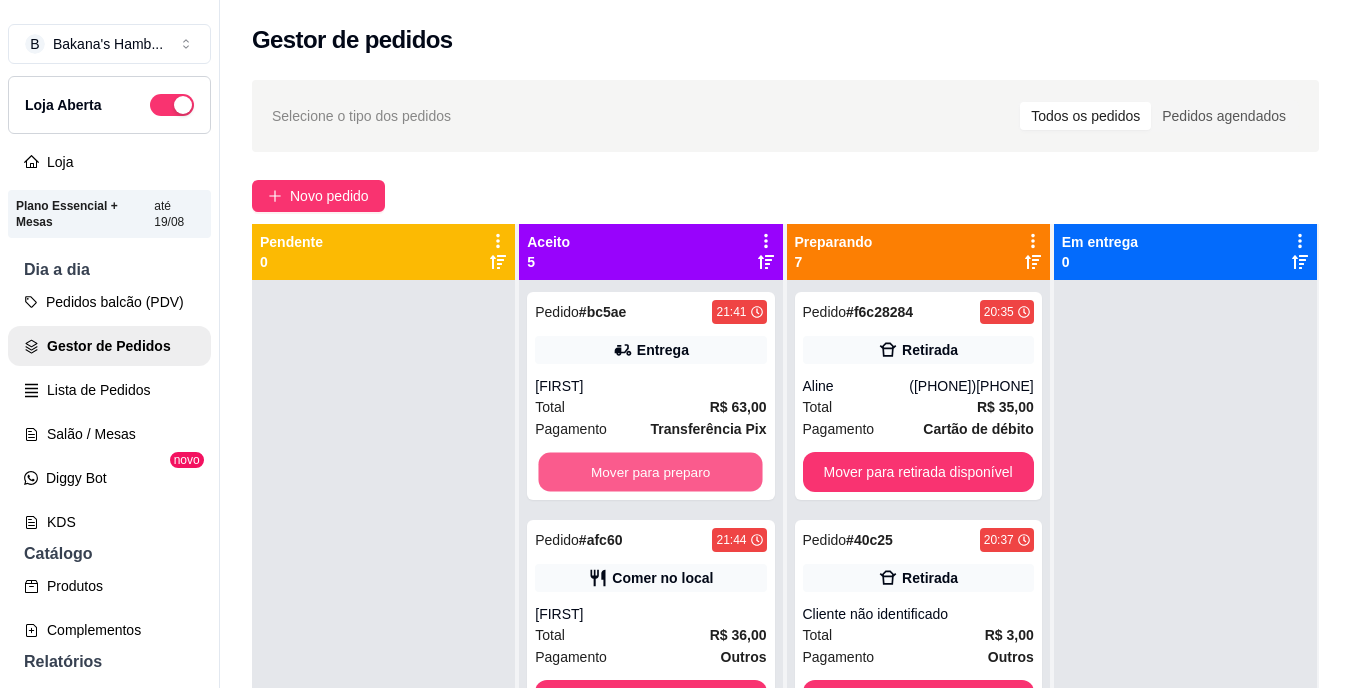click on "Mover para preparo" at bounding box center [651, 472] 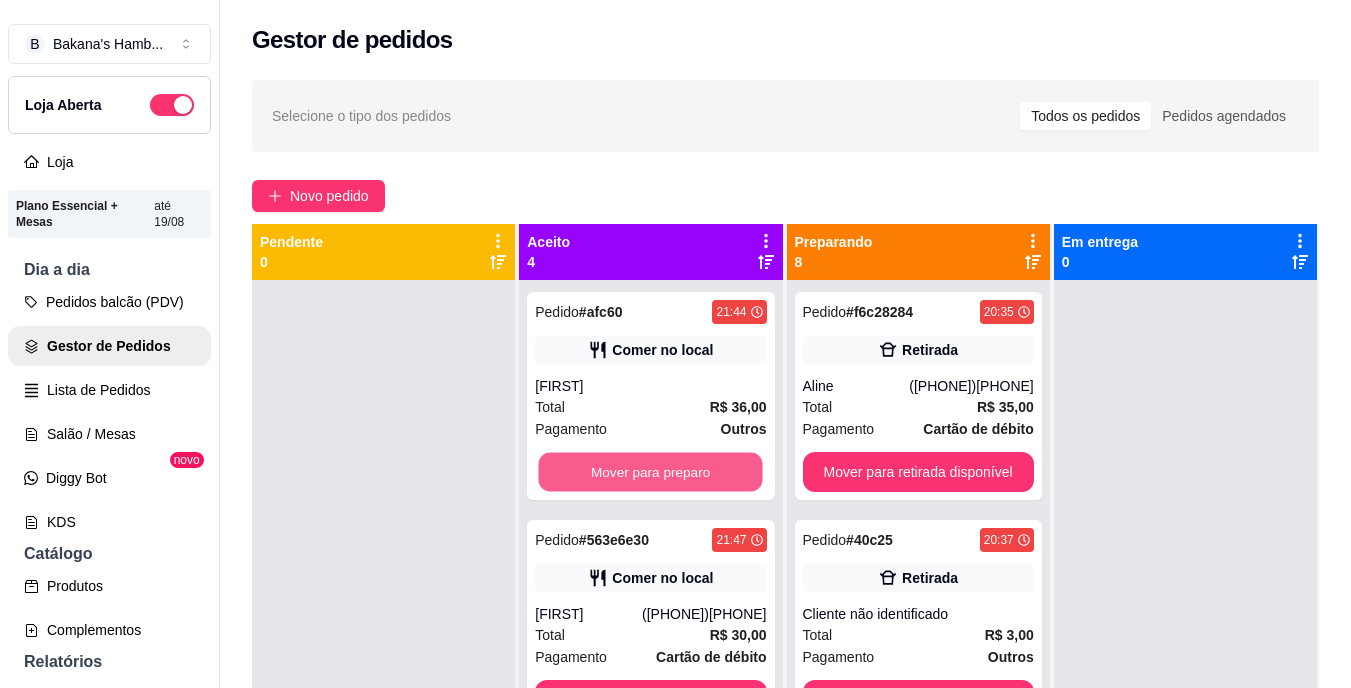 click on "Mover para preparo" at bounding box center [651, 472] 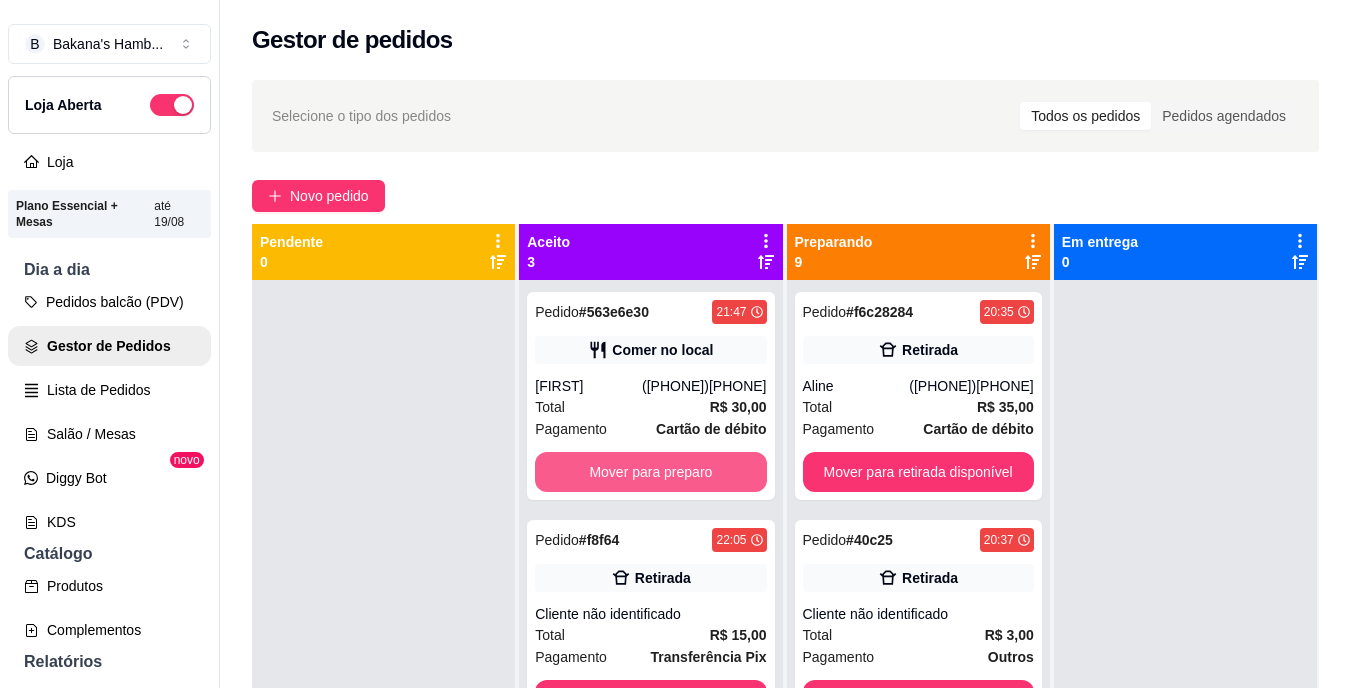 click on "Mover para preparo" at bounding box center (650, 472) 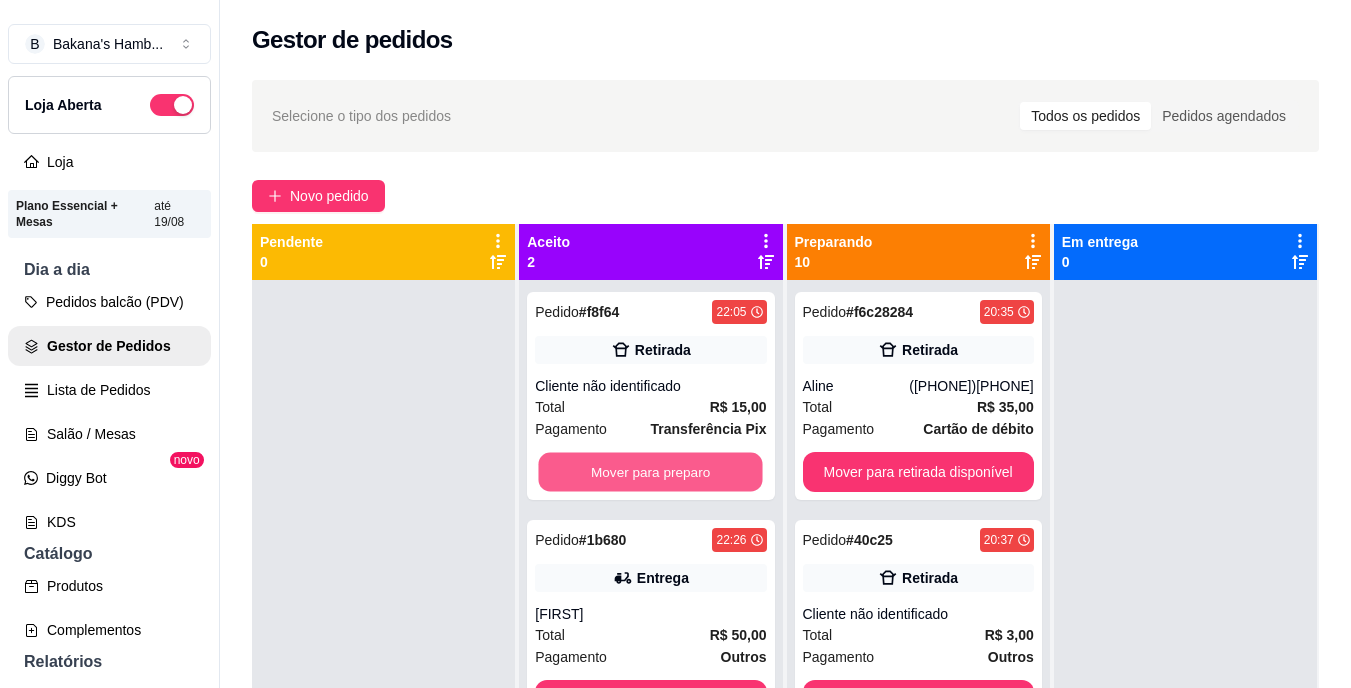 click on "Mover para preparo" at bounding box center [651, 472] 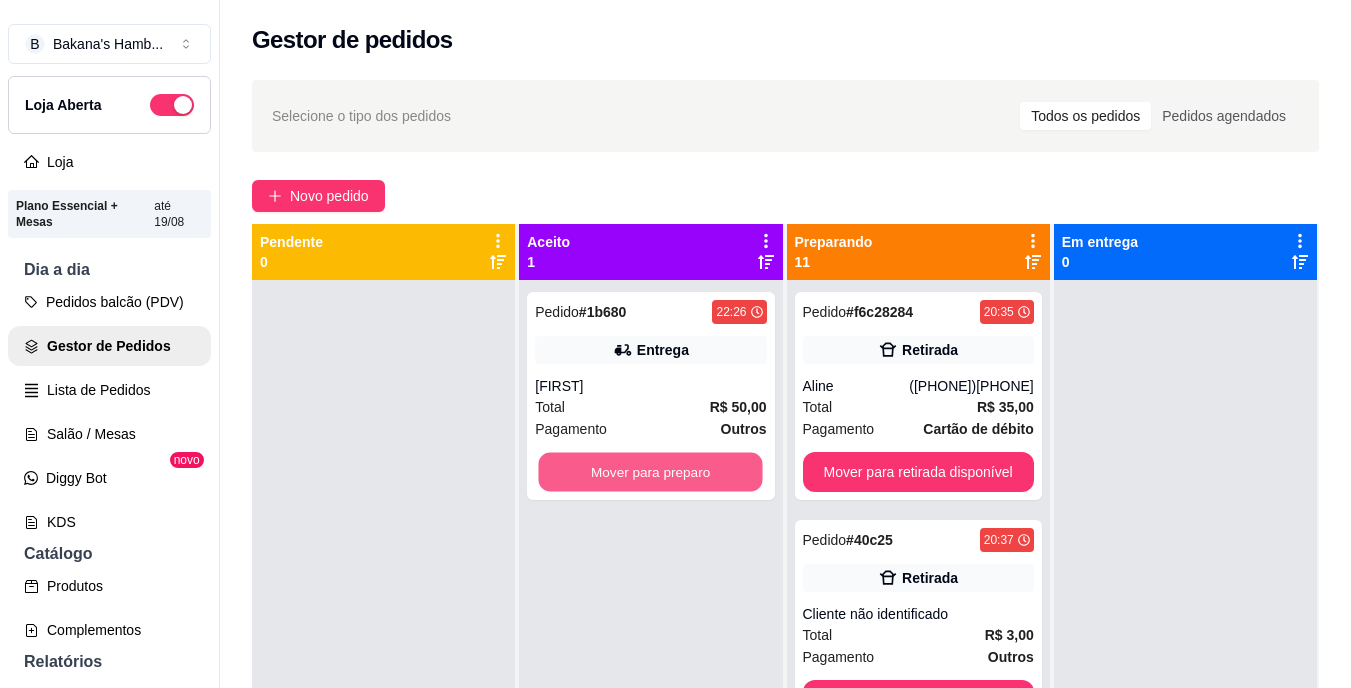 click on "Mover para preparo" at bounding box center (651, 472) 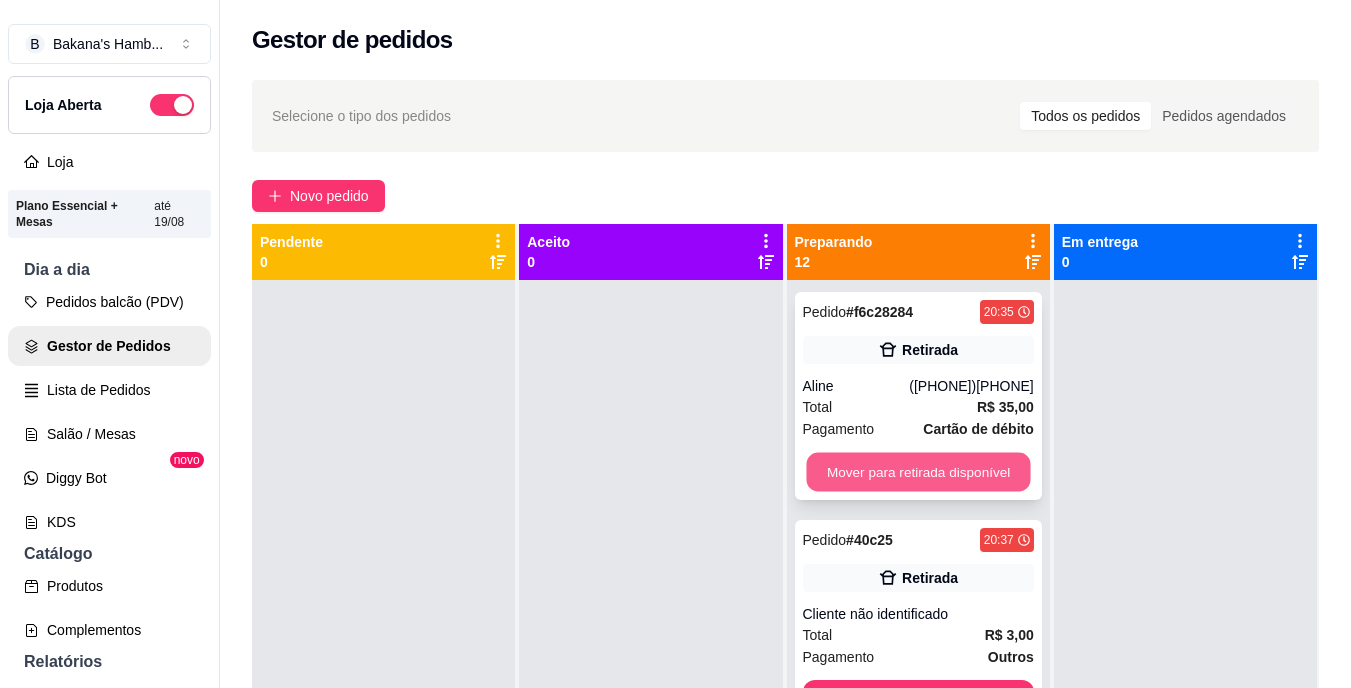 click on "Mover para retirada disponível" at bounding box center (918, 472) 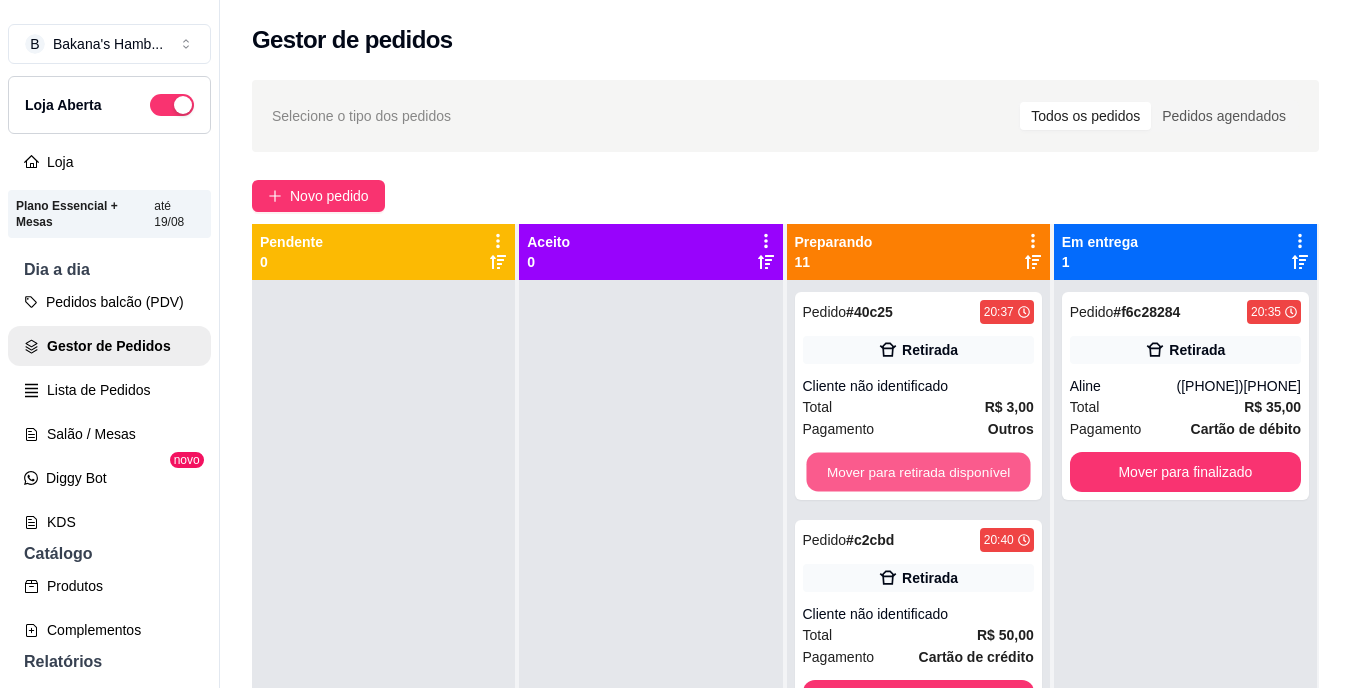 click on "Mover para retirada disponível" at bounding box center (918, 472) 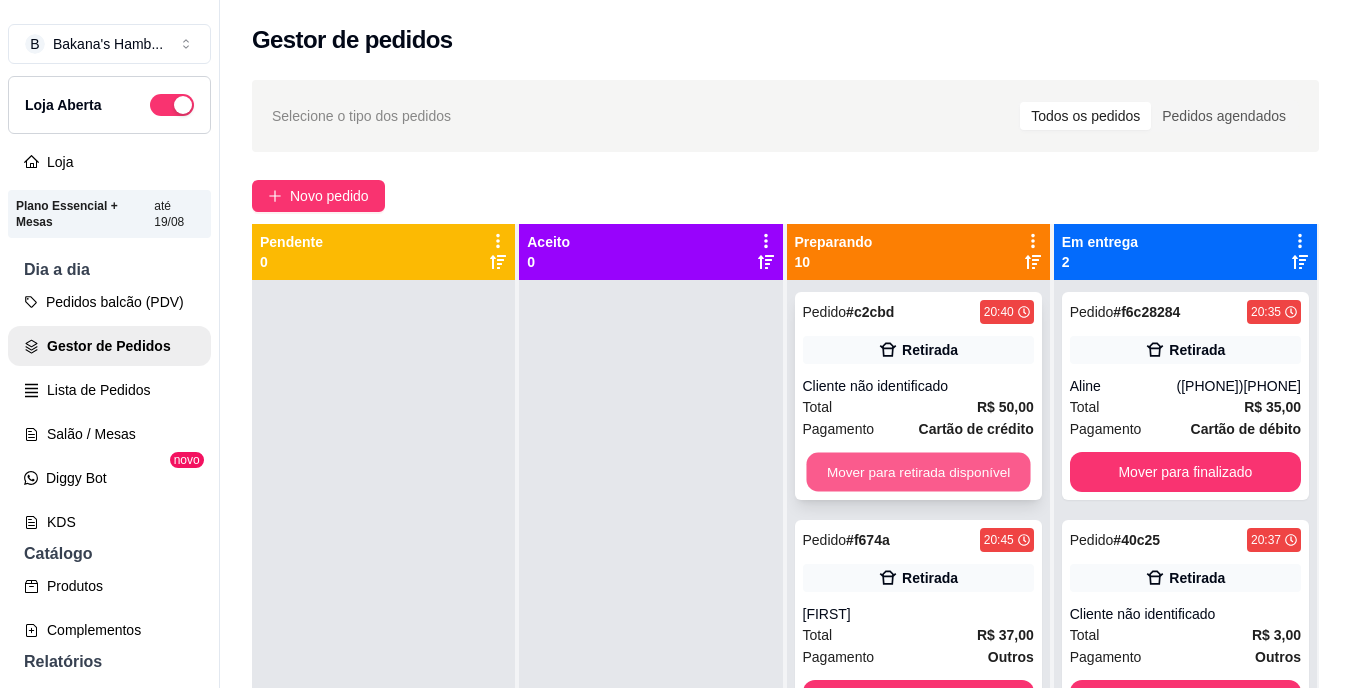 click on "Mover para retirada disponível" at bounding box center (918, 472) 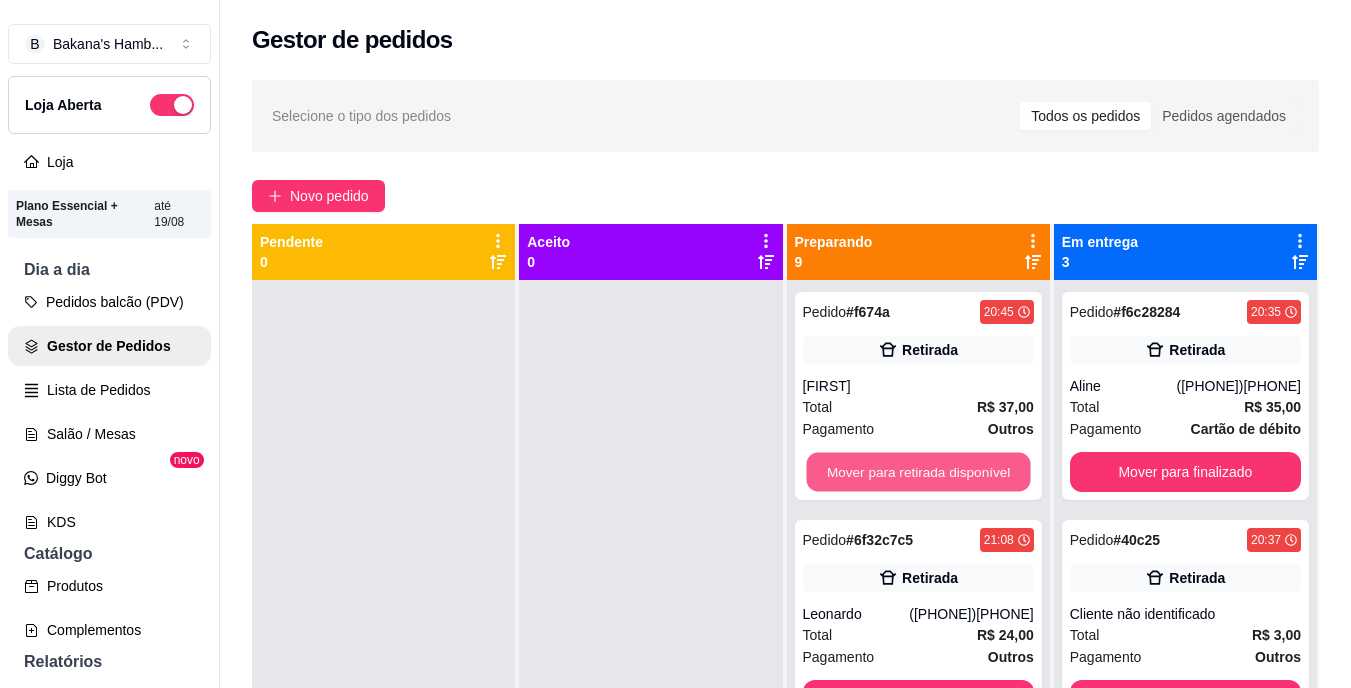 click on "Mover para retirada disponível" at bounding box center [918, 472] 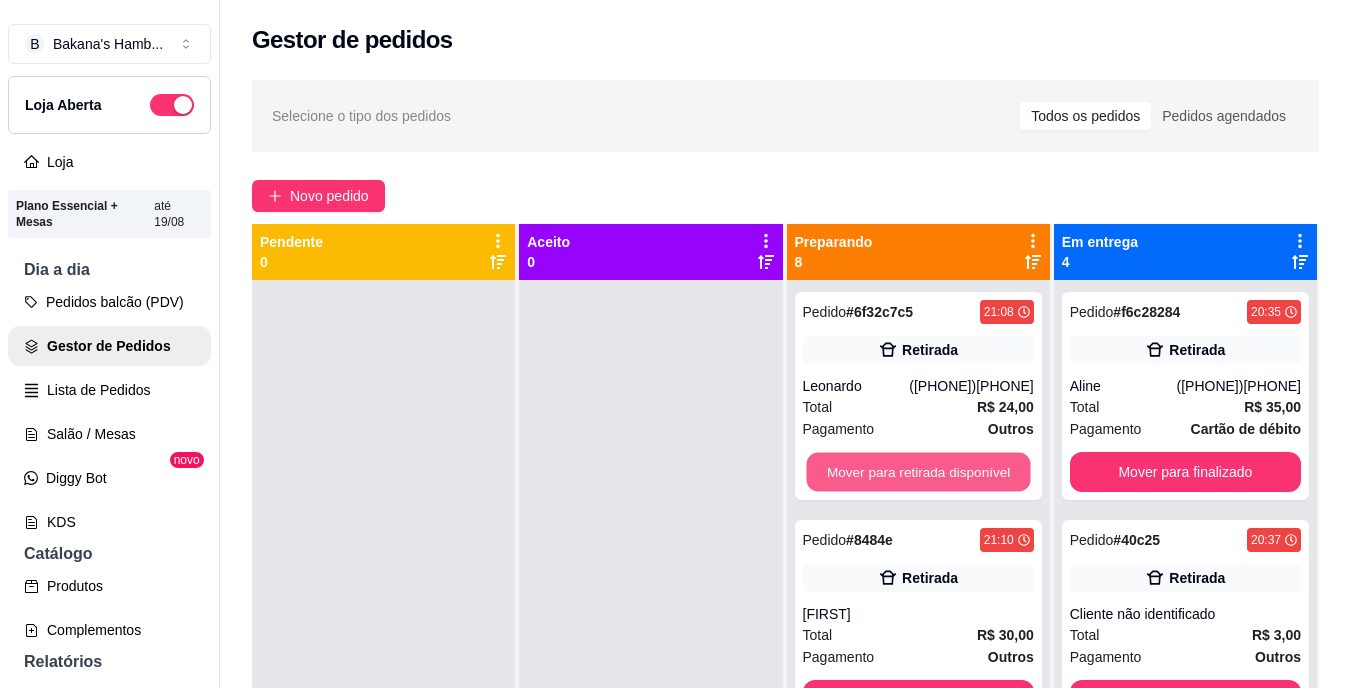 click on "Mover para retirada disponível" at bounding box center [918, 472] 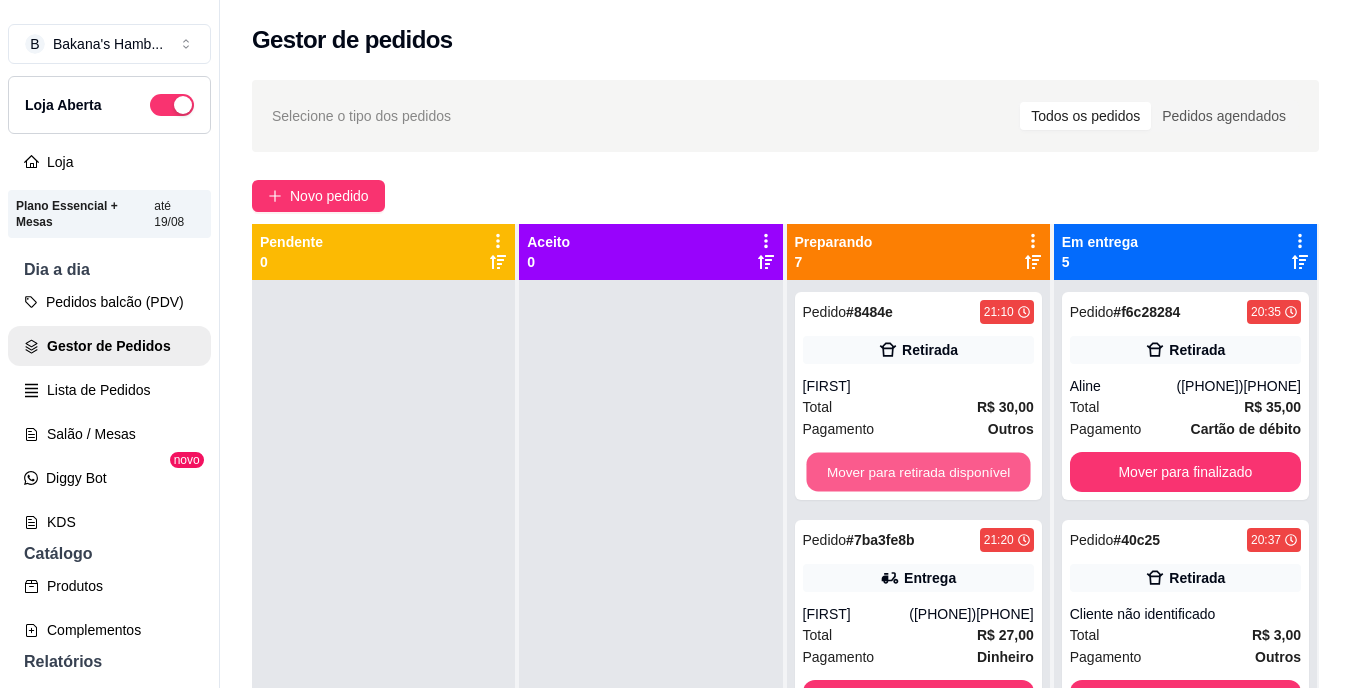 click on "Mover para retirada disponível" at bounding box center [918, 472] 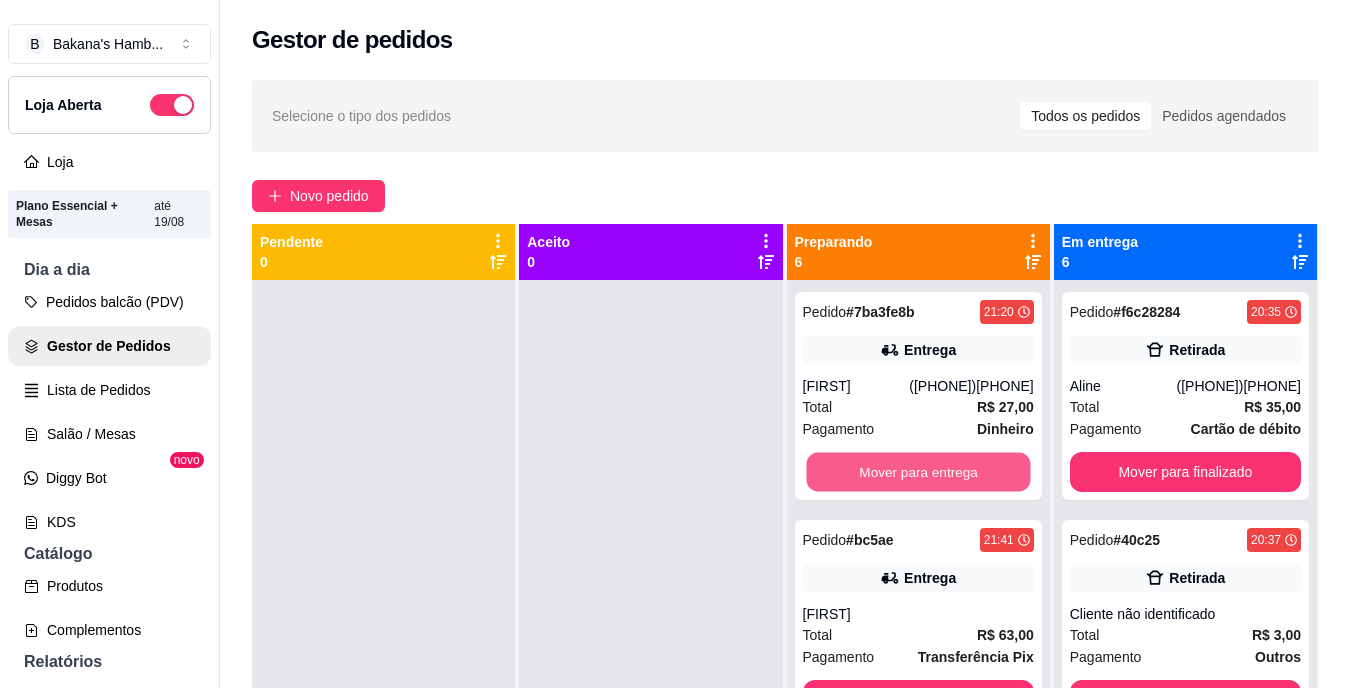 click on "Mover para entrega" at bounding box center (918, 472) 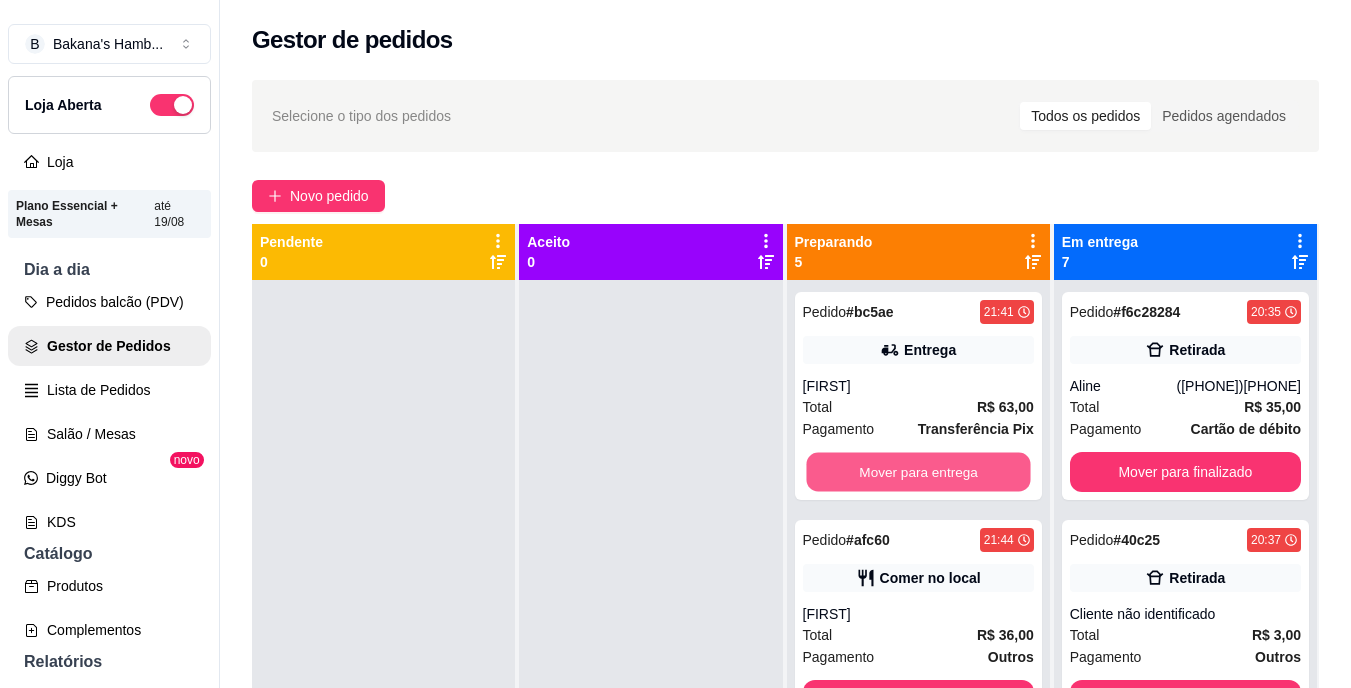 click on "Mover para entrega" at bounding box center [918, 472] 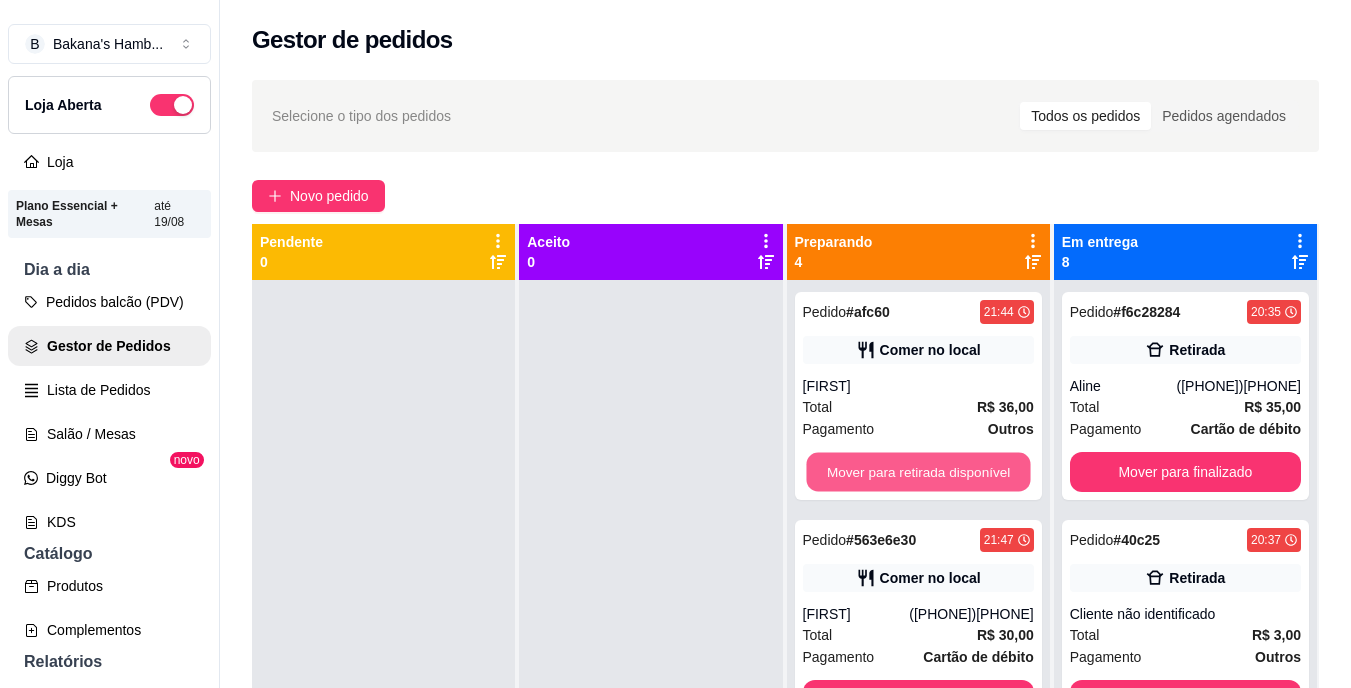 click on "Mover para retirada disponível" at bounding box center [918, 472] 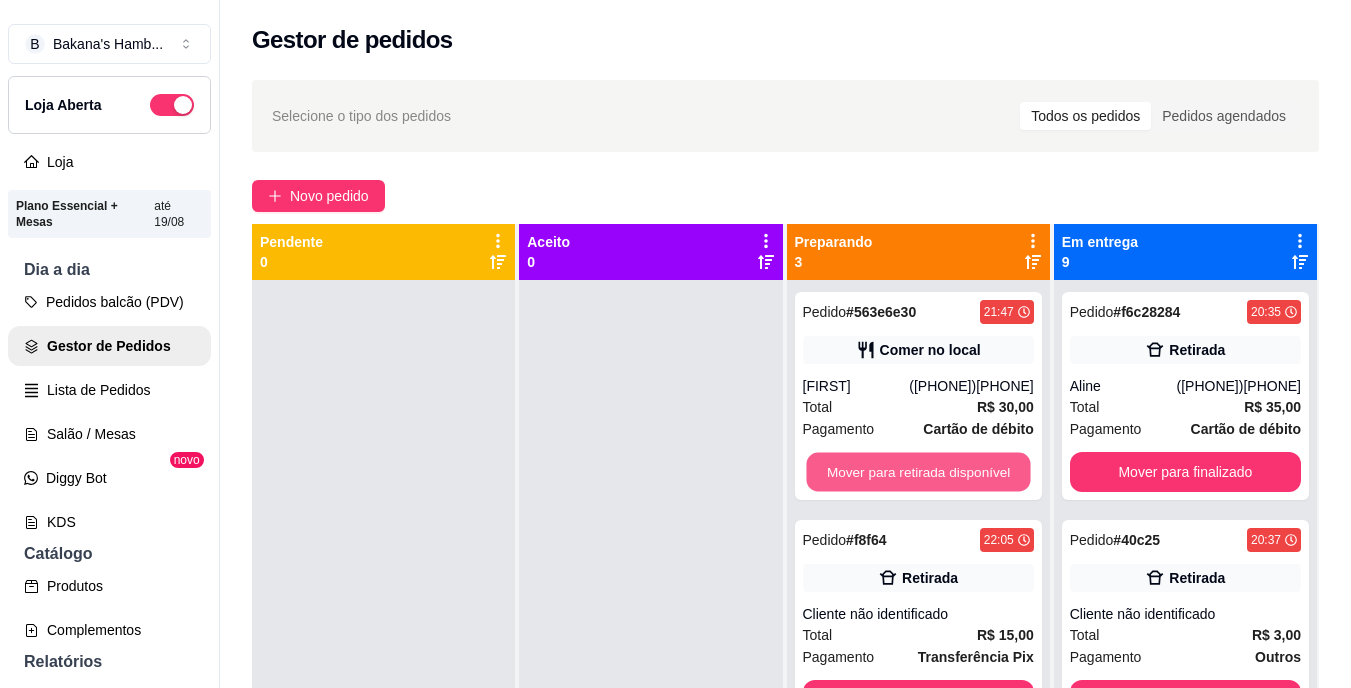 click on "Mover para retirada disponível" at bounding box center [918, 472] 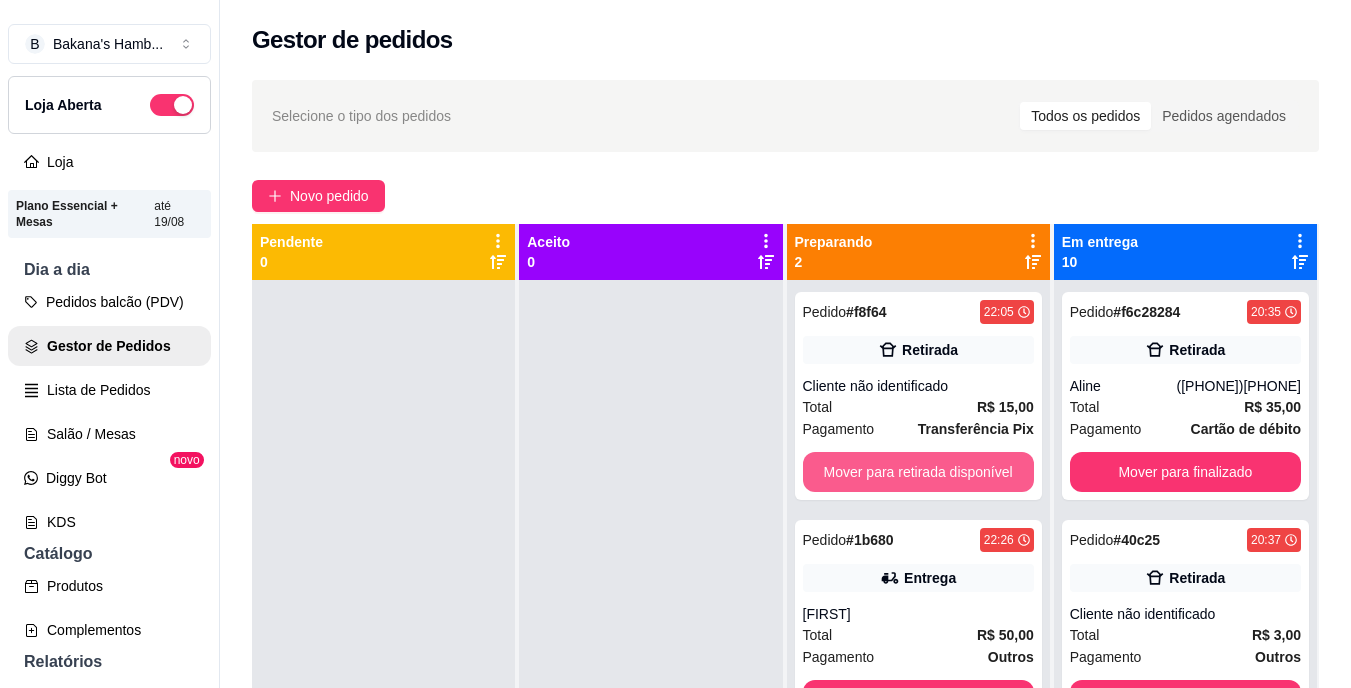 click on "Mover para retirada disponível" at bounding box center [918, 472] 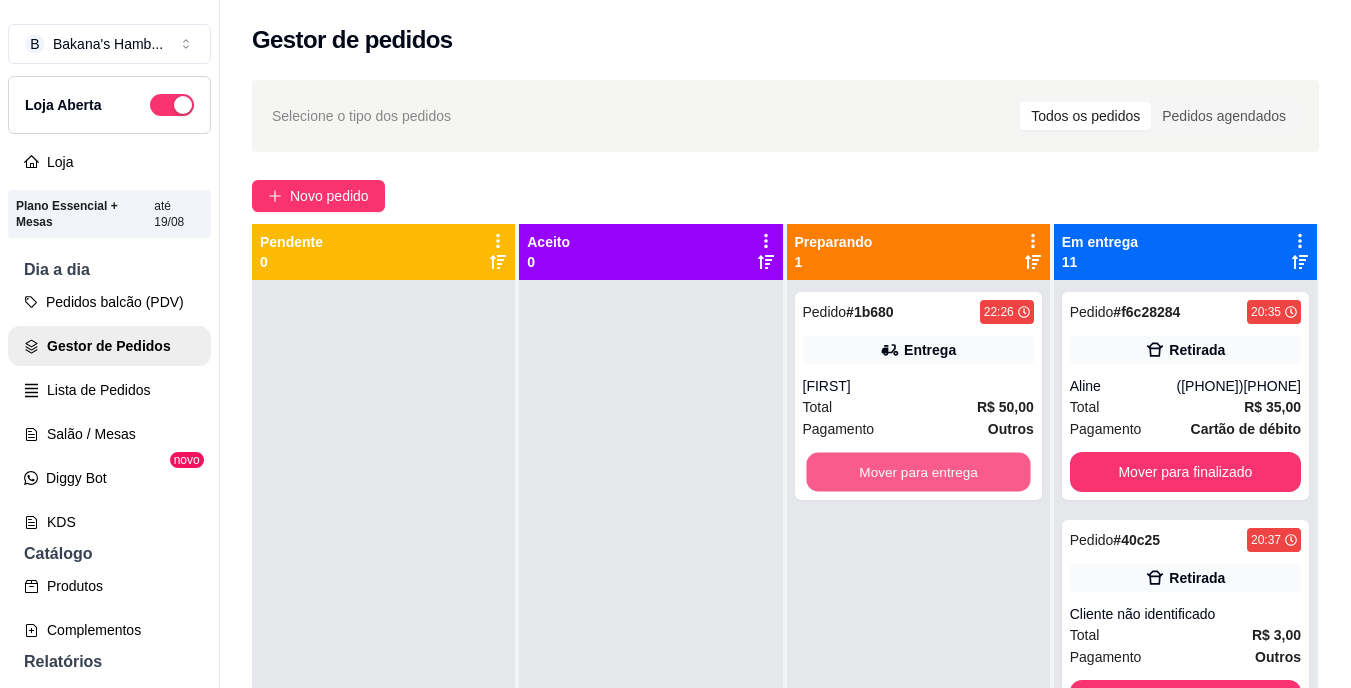 click on "Mover para entrega" at bounding box center (918, 472) 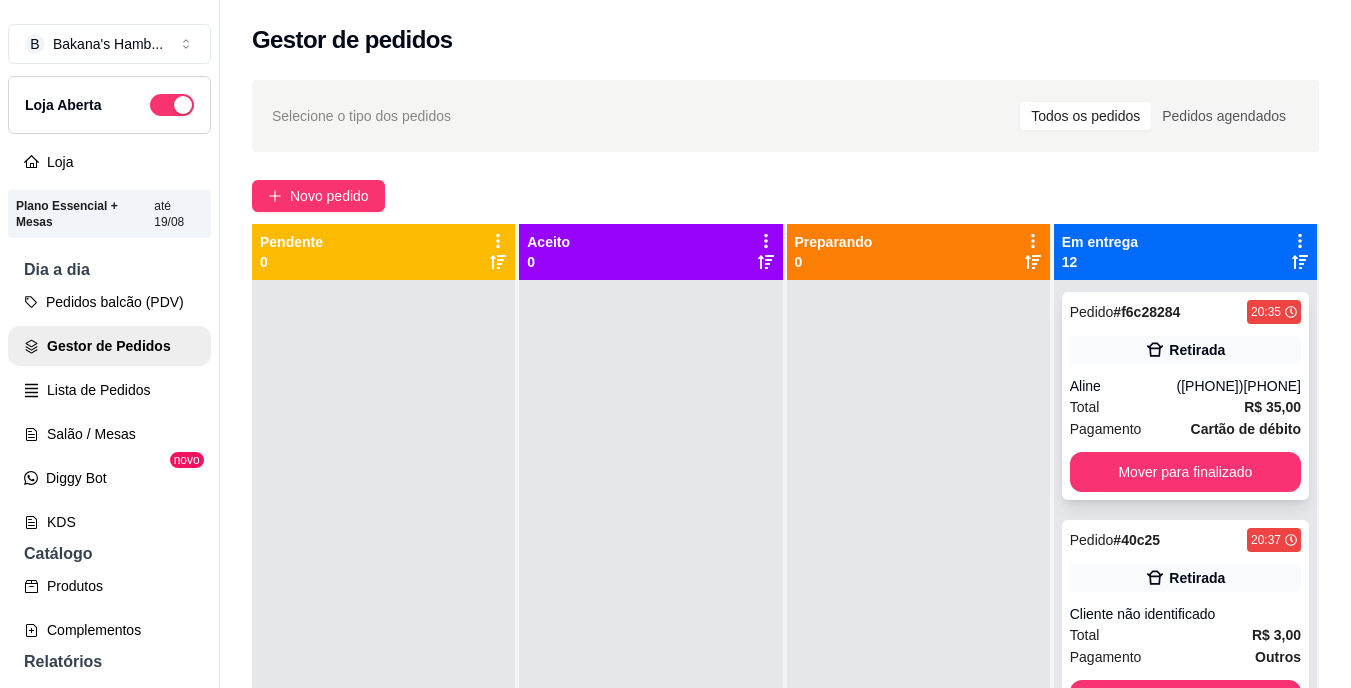 click on "Pedido  # f6c28284 20:35 Retirada Aline  (69) 99346-1015 Total R$ 35,00 Pagamento Cartão de débito Mover para finalizado" at bounding box center [1185, 396] 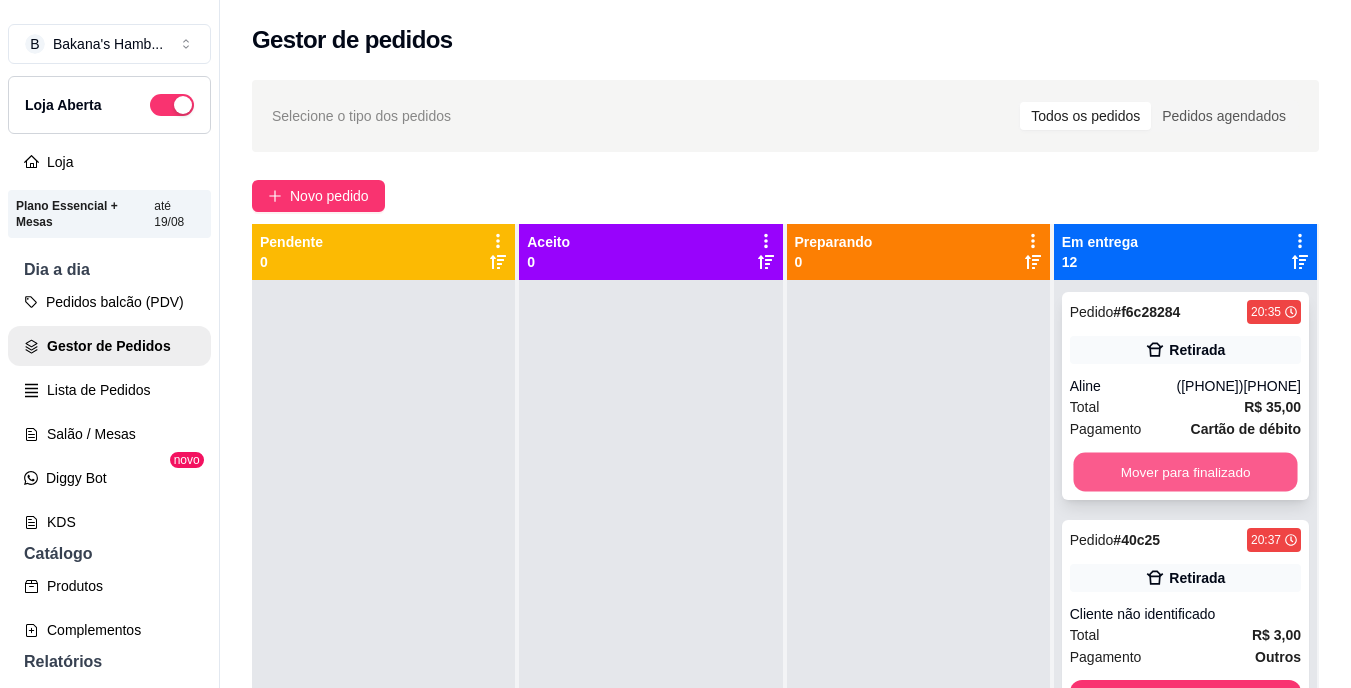 click on "Mover para finalizado" at bounding box center (1185, 472) 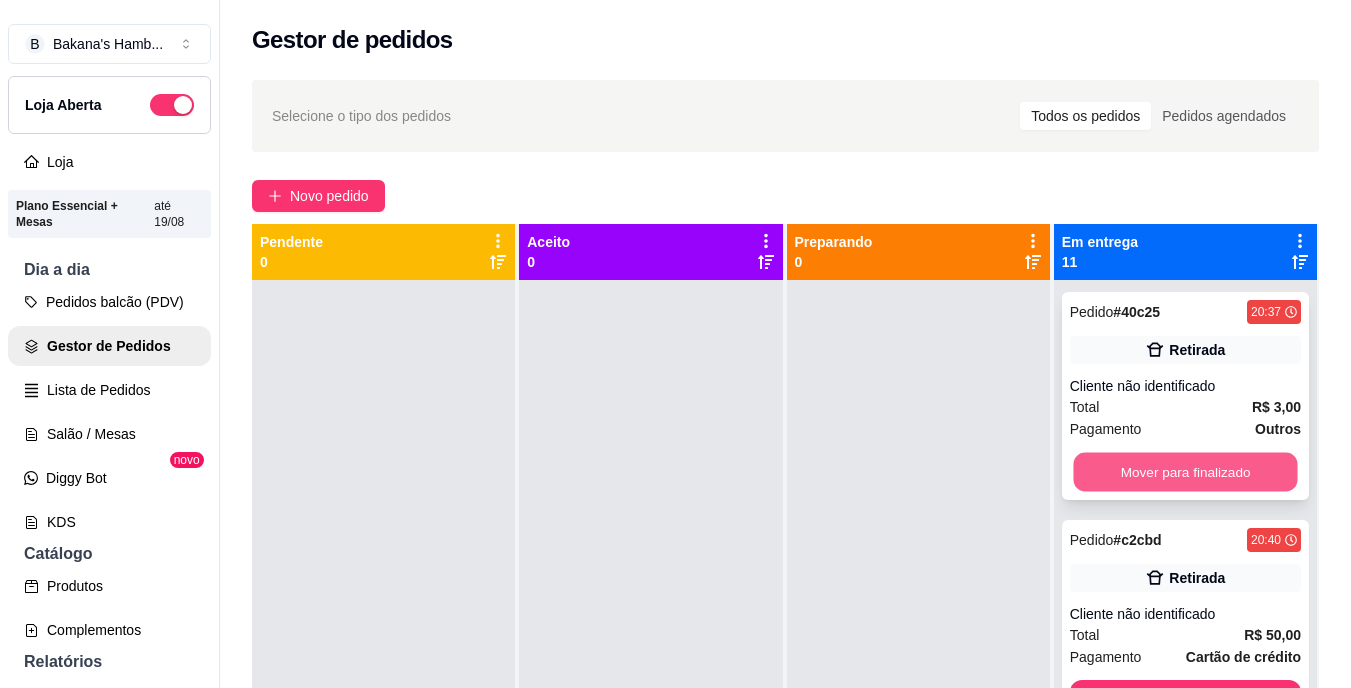 click on "Mover para finalizado" at bounding box center (1185, 472) 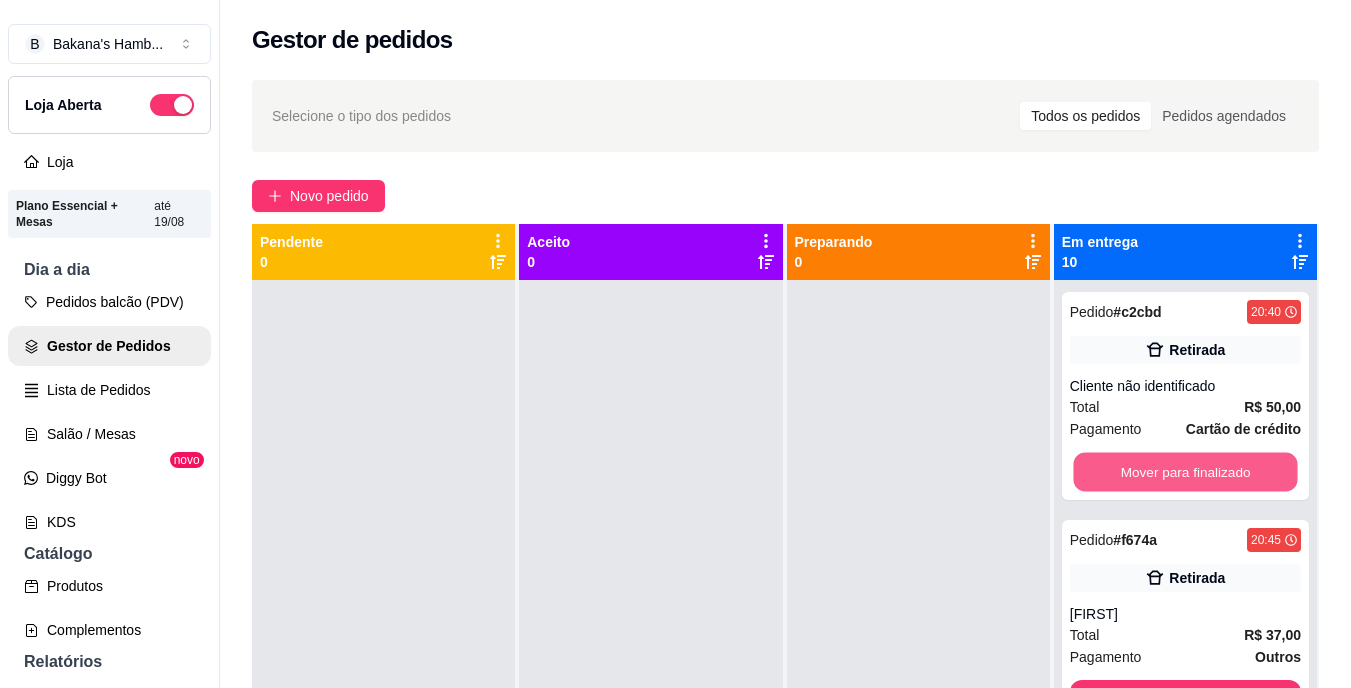 click on "Mover para finalizado" at bounding box center (1185, 472) 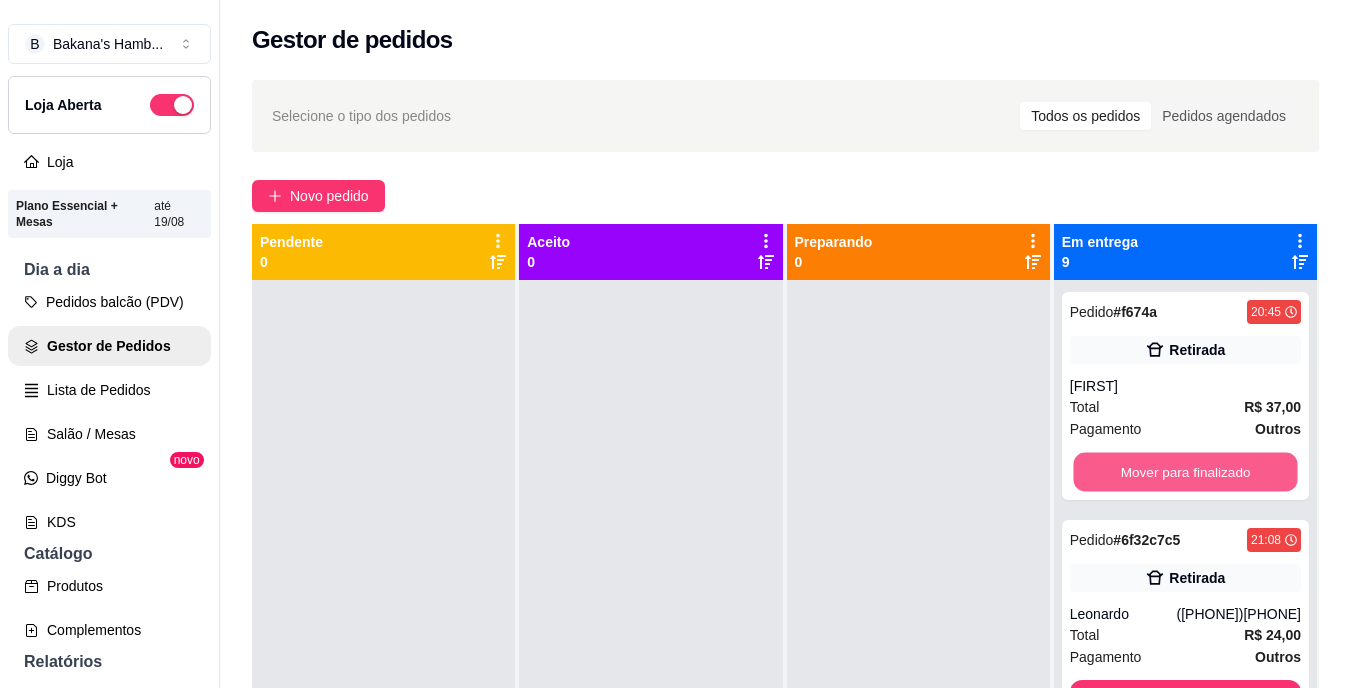 click on "Mover para finalizado" at bounding box center [1185, 472] 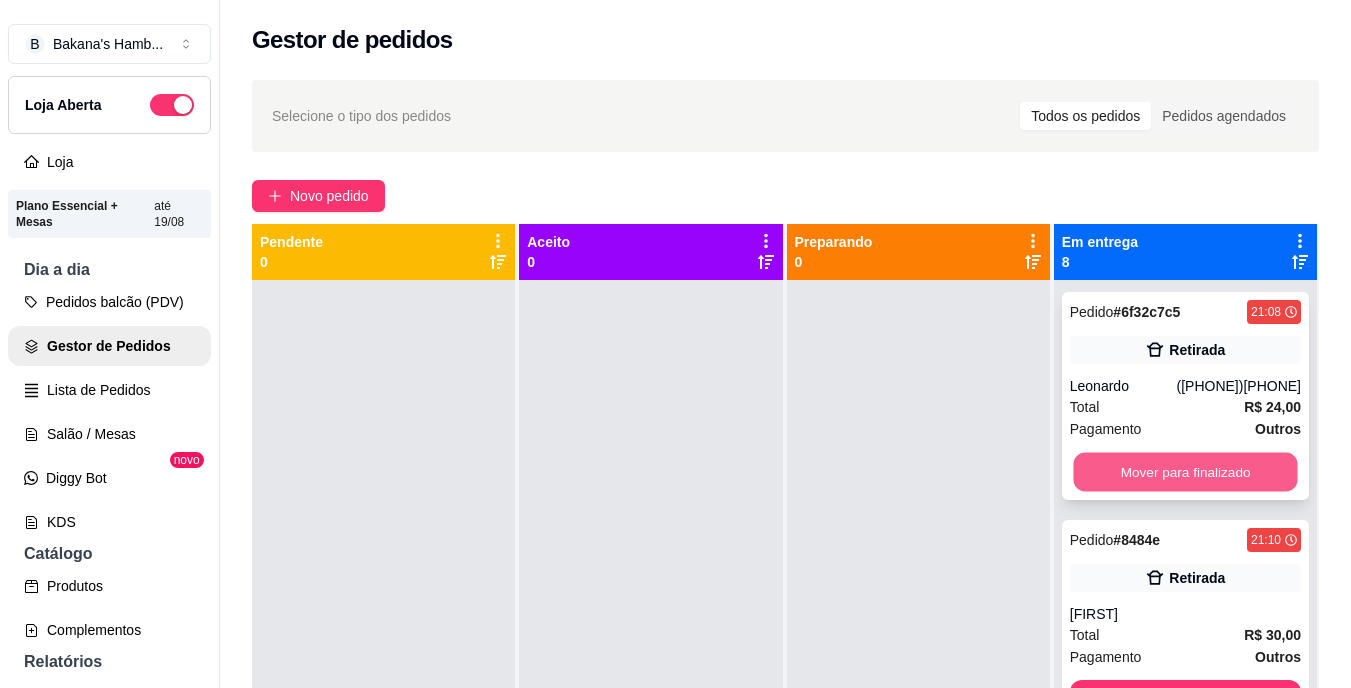 click on "Mover para finalizado" at bounding box center (1185, 472) 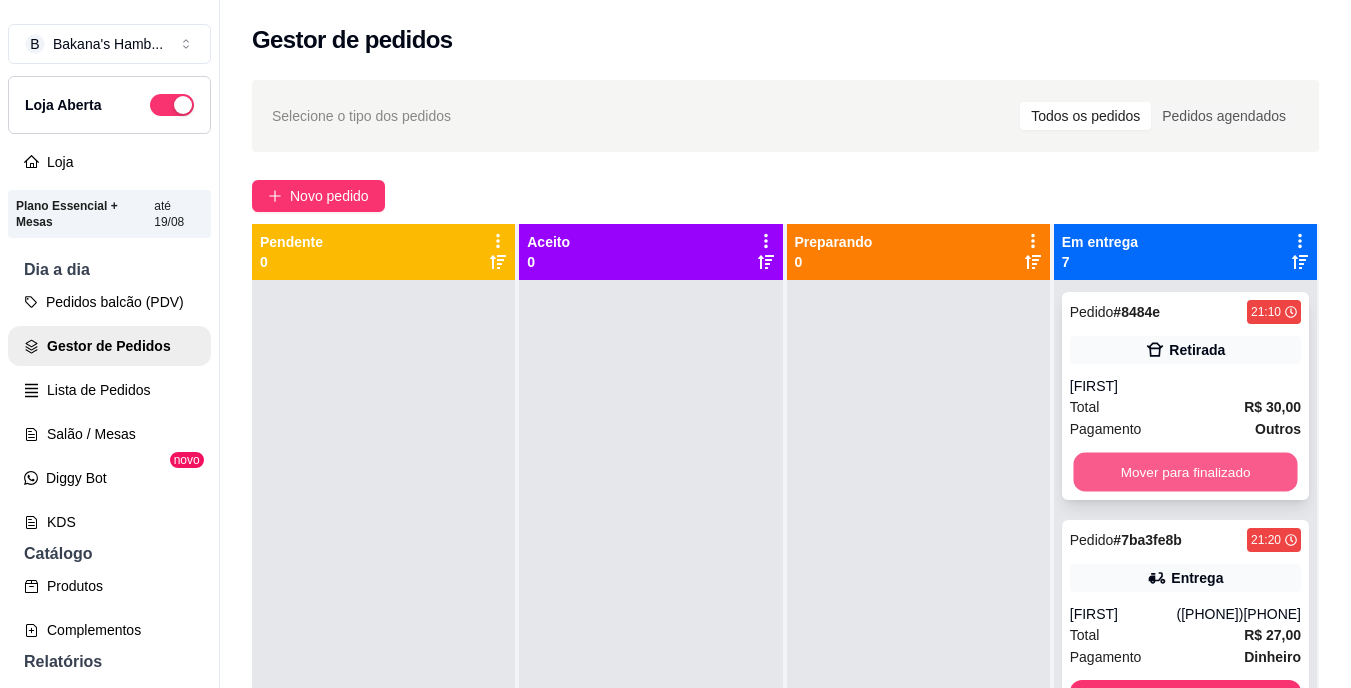 click on "Mover para finalizado" at bounding box center [1185, 472] 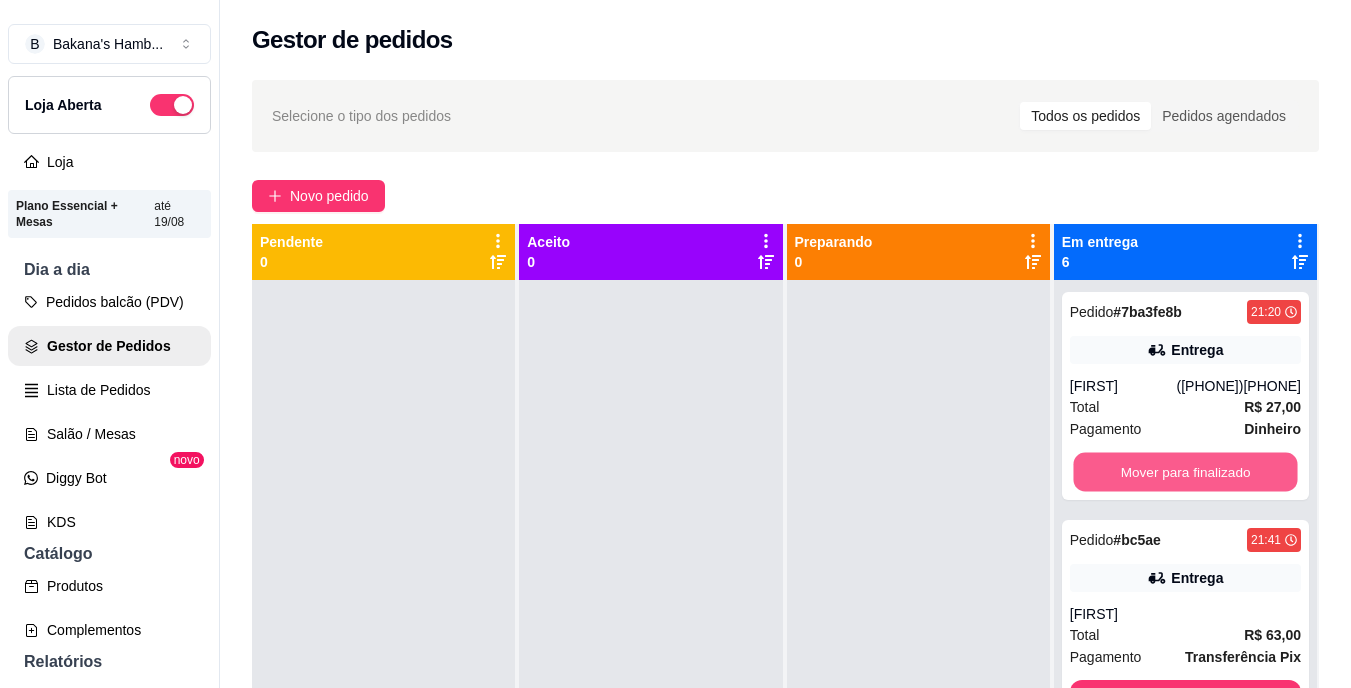 click on "Mover para finalizado" at bounding box center (1185, 472) 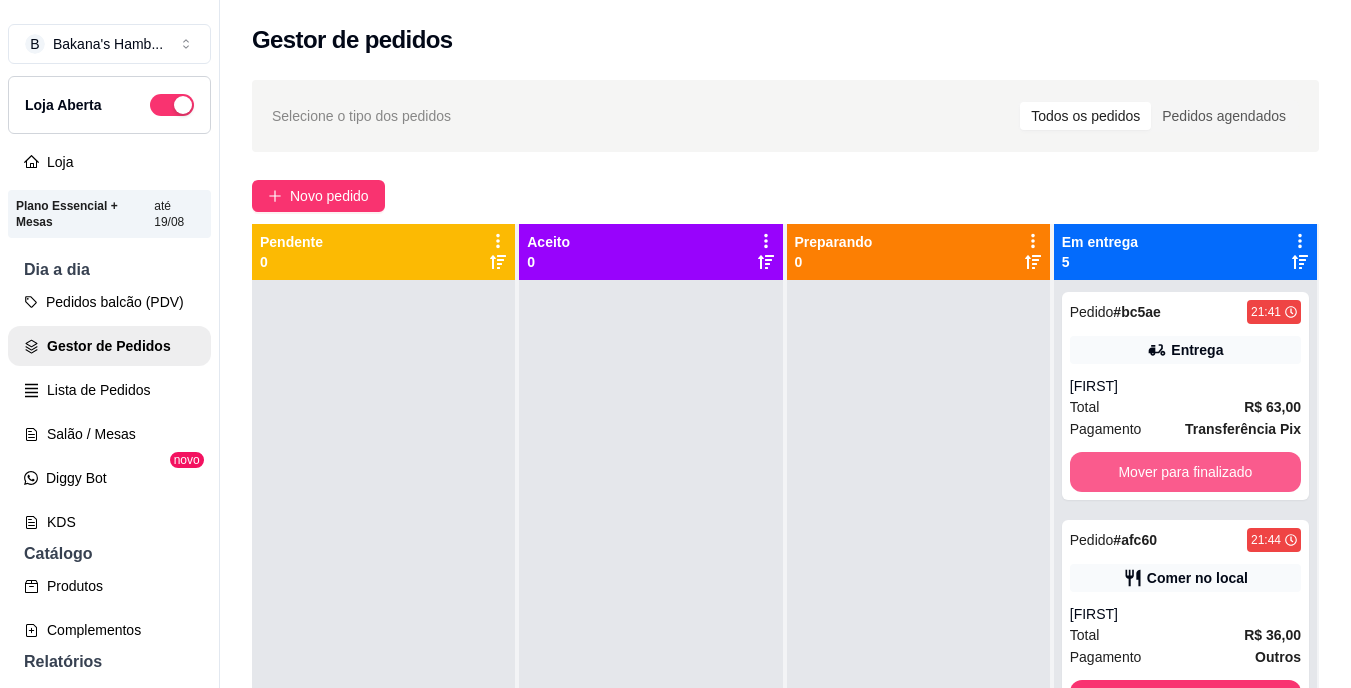 click on "Mover para finalizado" at bounding box center [1185, 472] 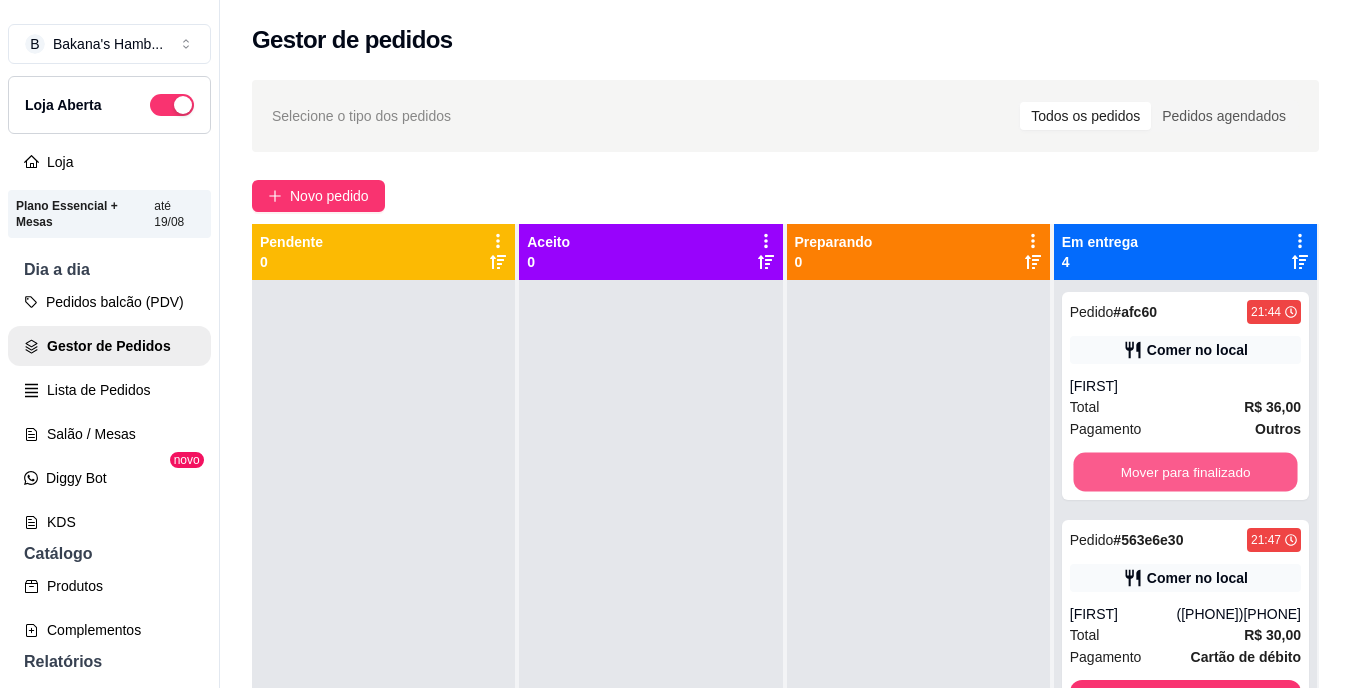 click on "Mover para finalizado" at bounding box center (1185, 472) 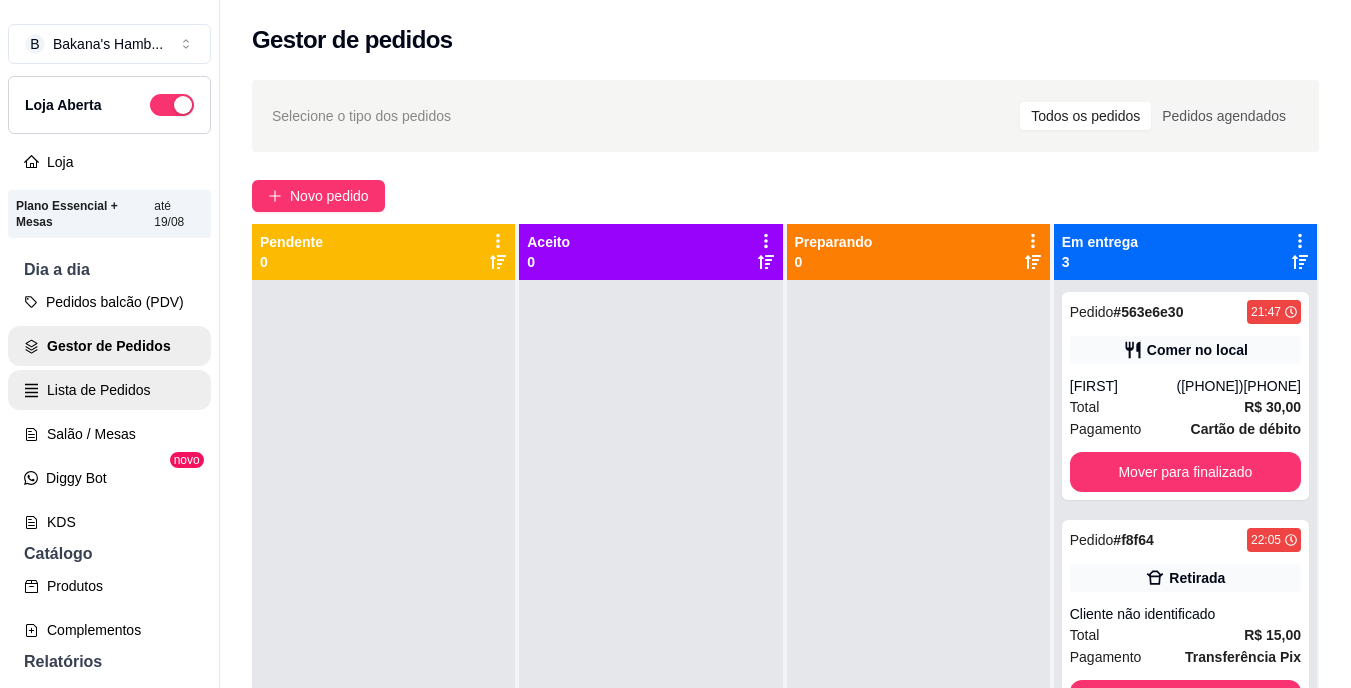 click on "Lista de Pedidos" at bounding box center [109, 390] 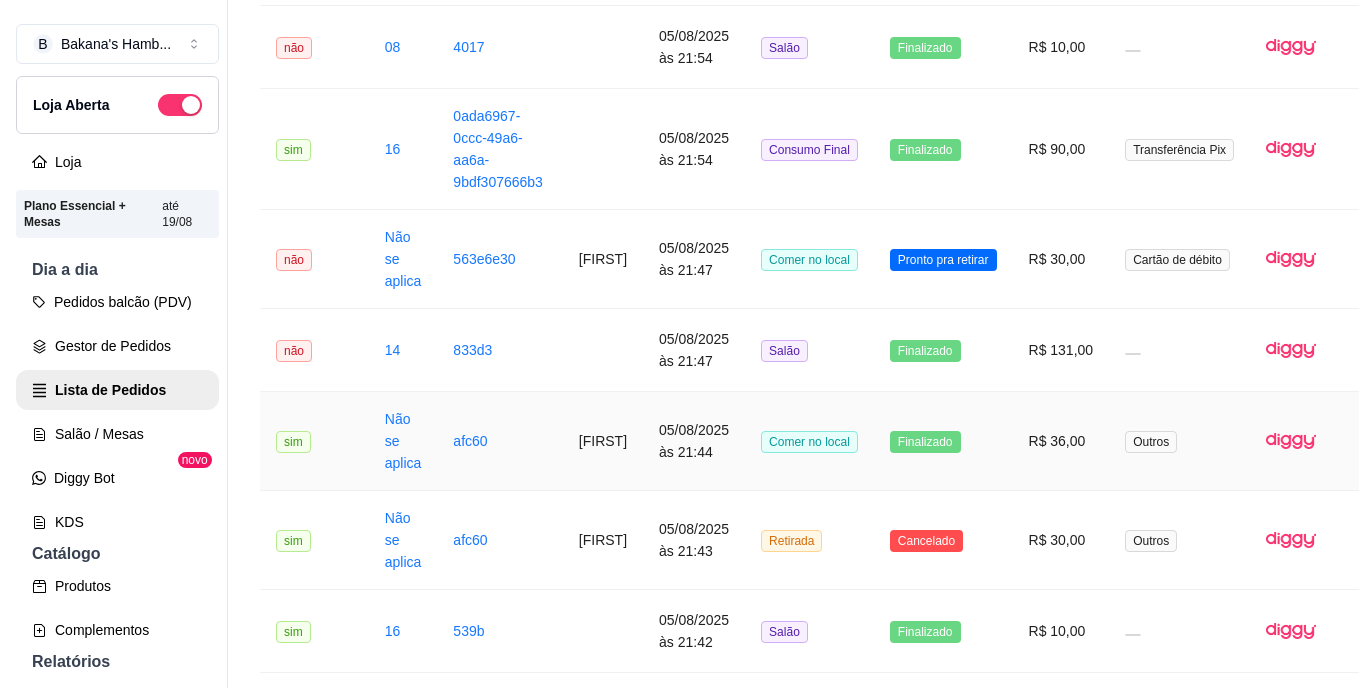 scroll, scrollTop: 1331, scrollLeft: 0, axis: vertical 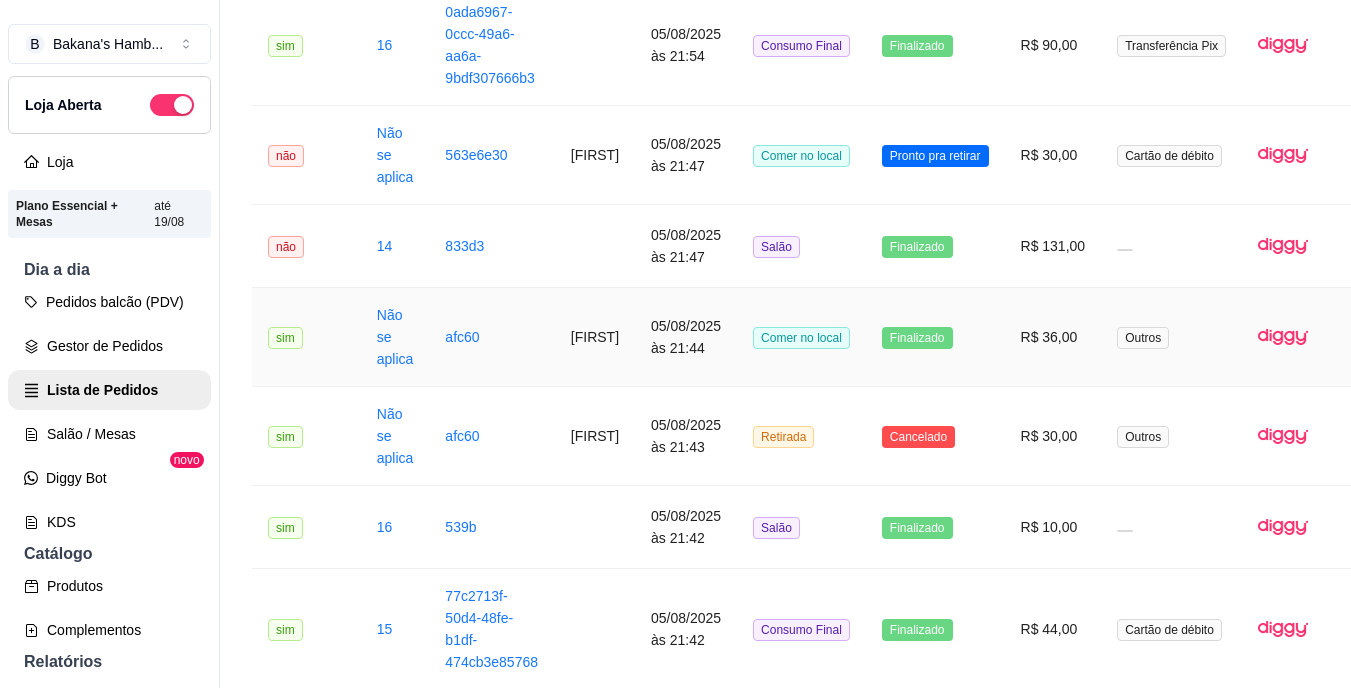 click on "[FIRST]" at bounding box center [595, 337] 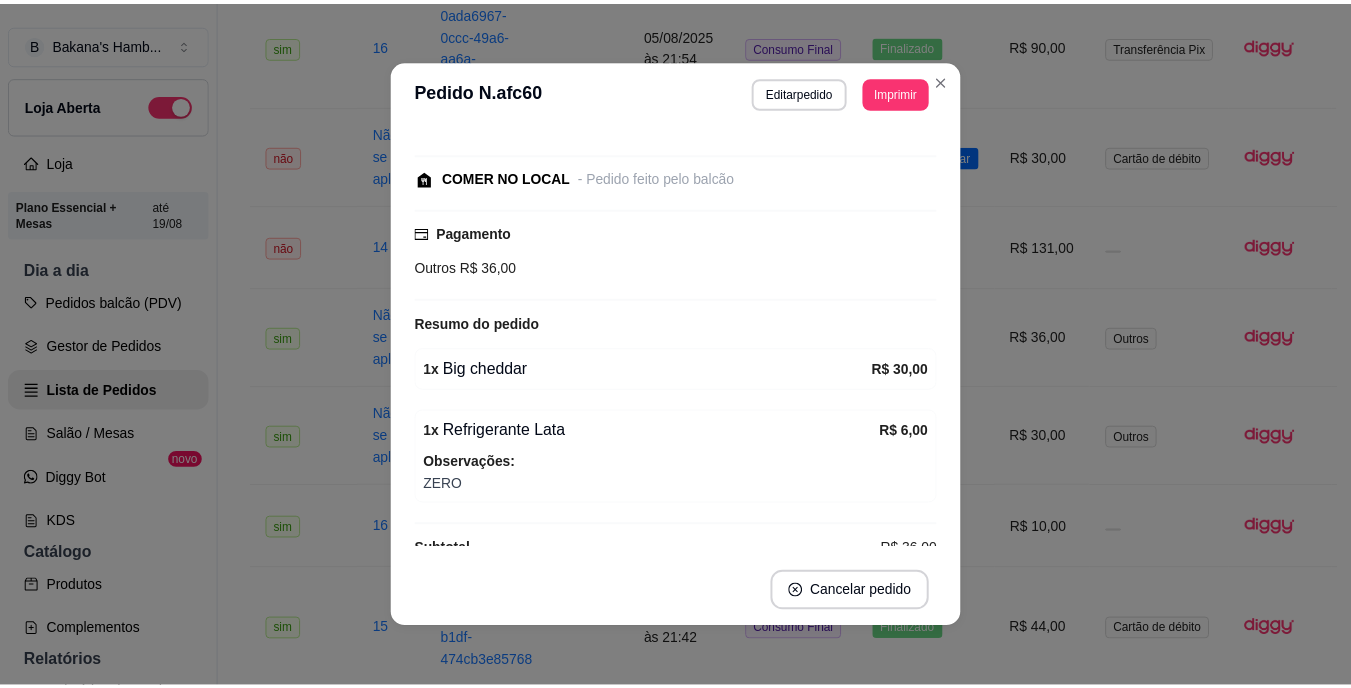 scroll, scrollTop: 197, scrollLeft: 0, axis: vertical 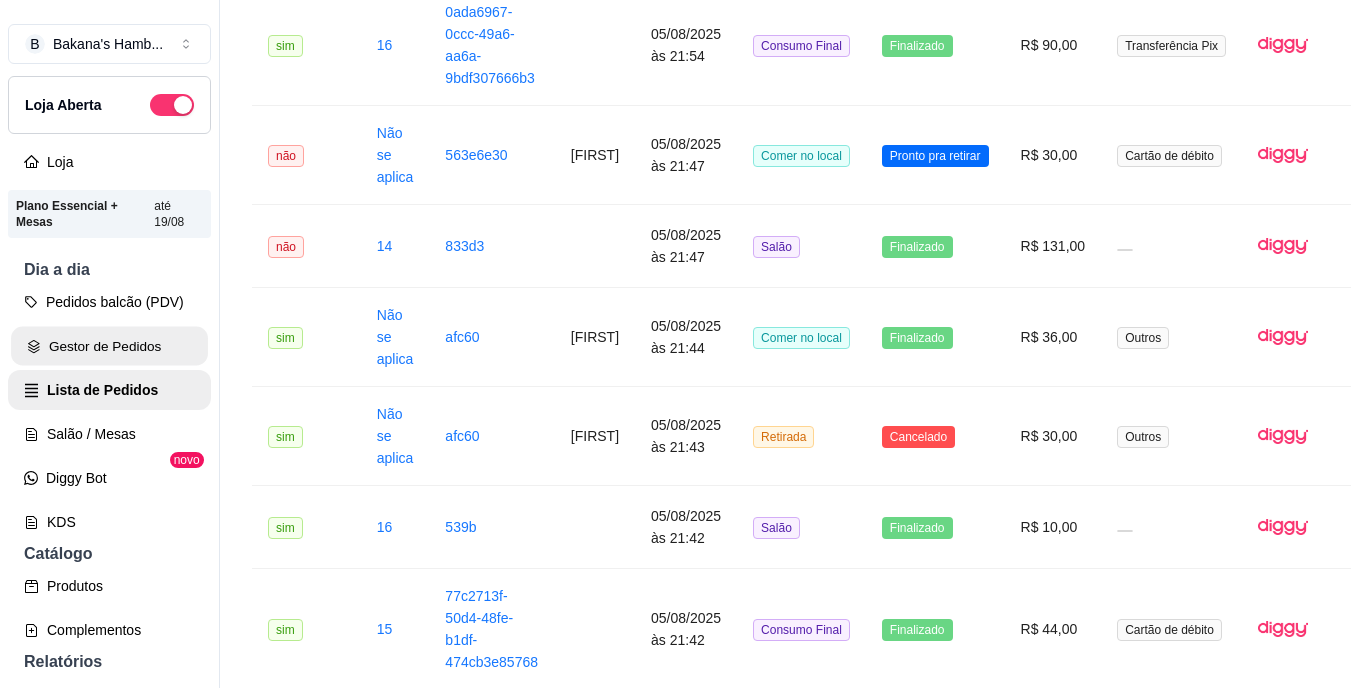 click on "Gestor de Pedidos" at bounding box center (109, 346) 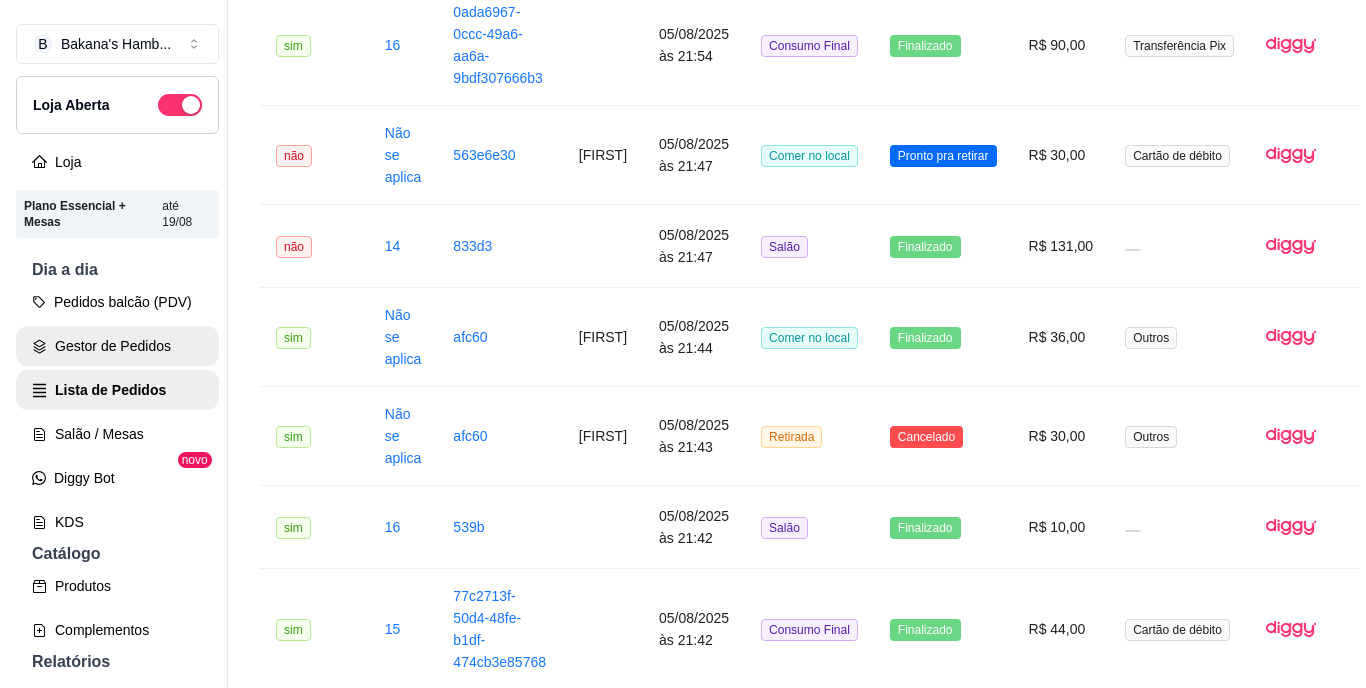 scroll, scrollTop: 0, scrollLeft: 0, axis: both 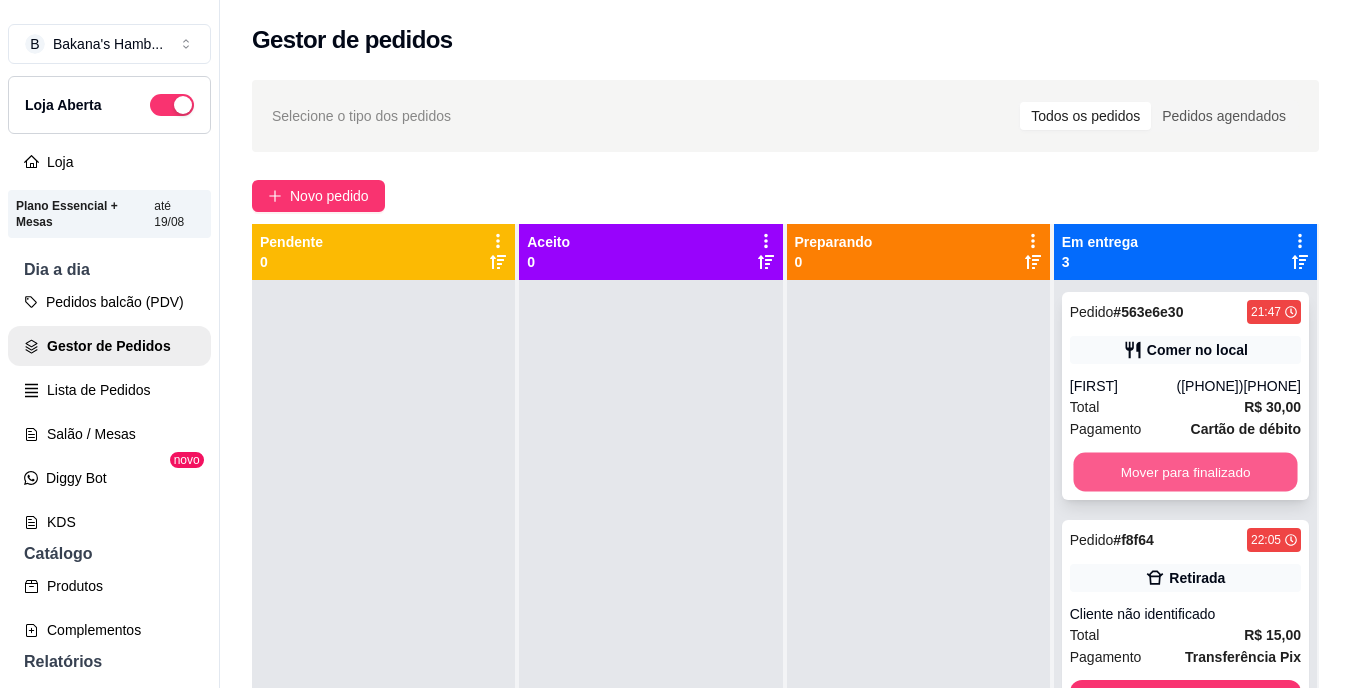 click on "Mover para finalizado" at bounding box center (1185, 472) 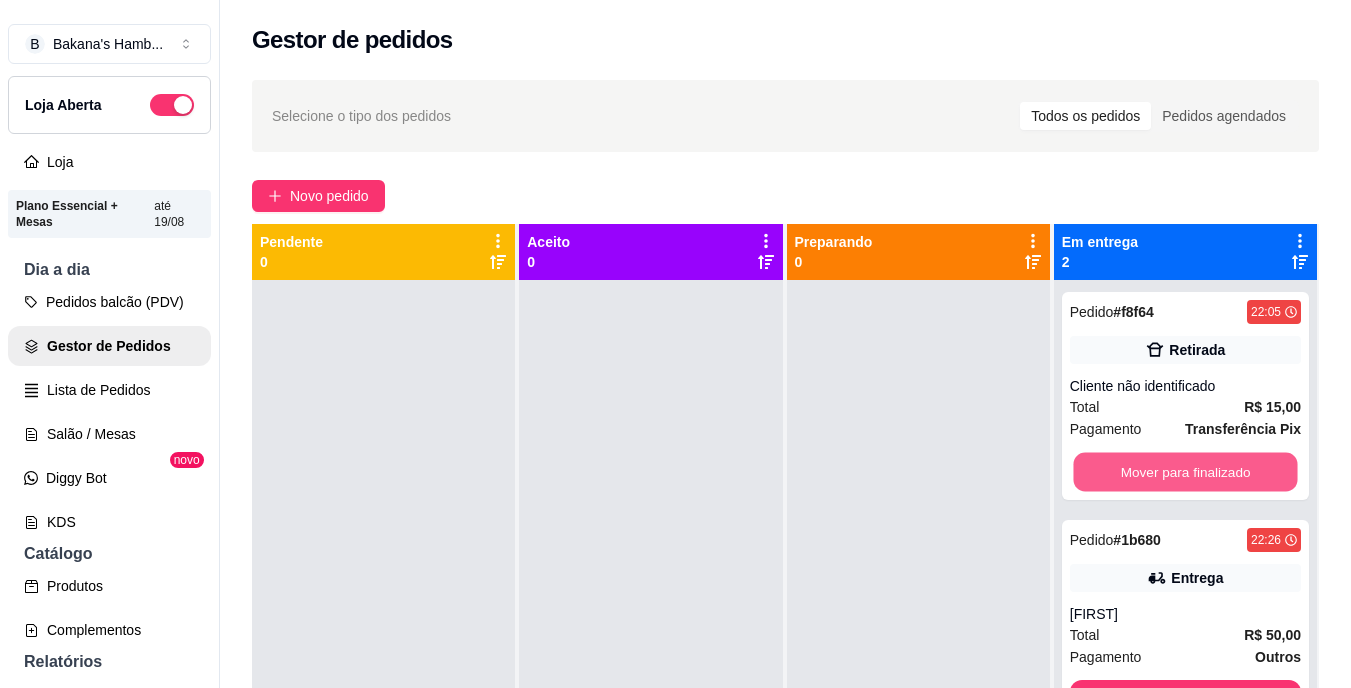 click on "Mover para finalizado" at bounding box center (1185, 472) 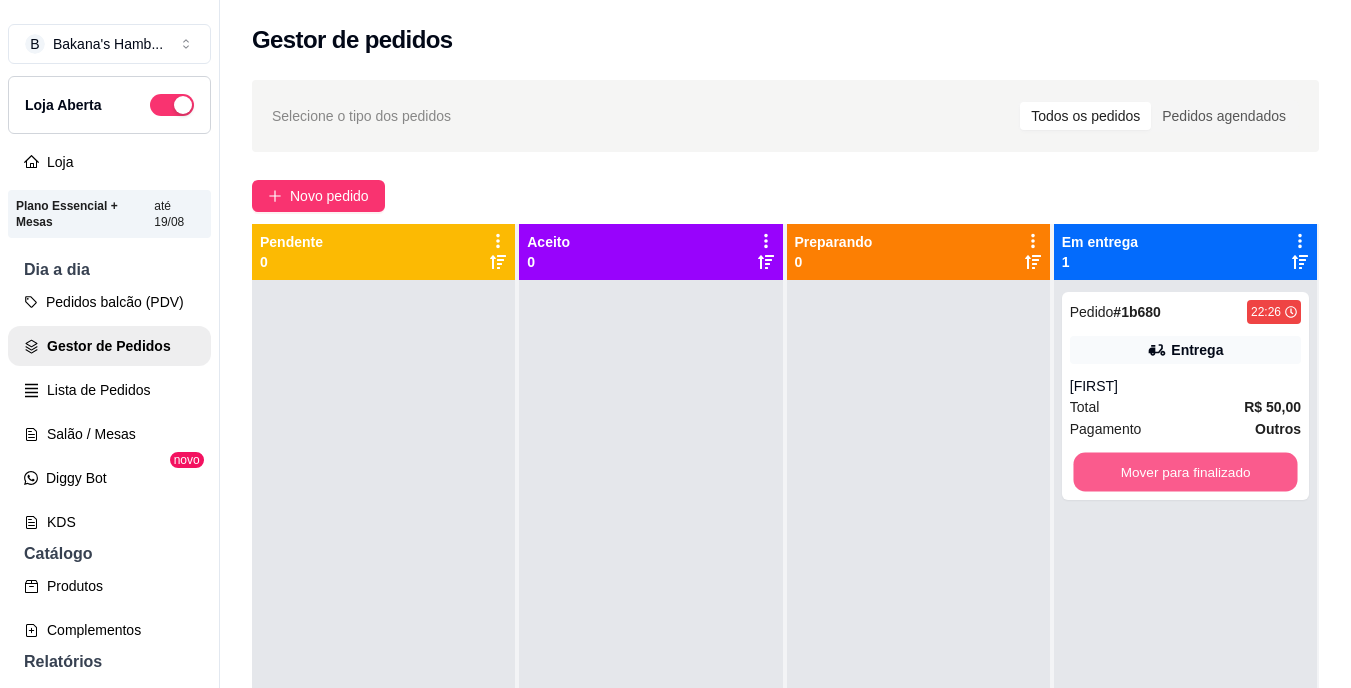 click on "Mover para finalizado" at bounding box center (1185, 472) 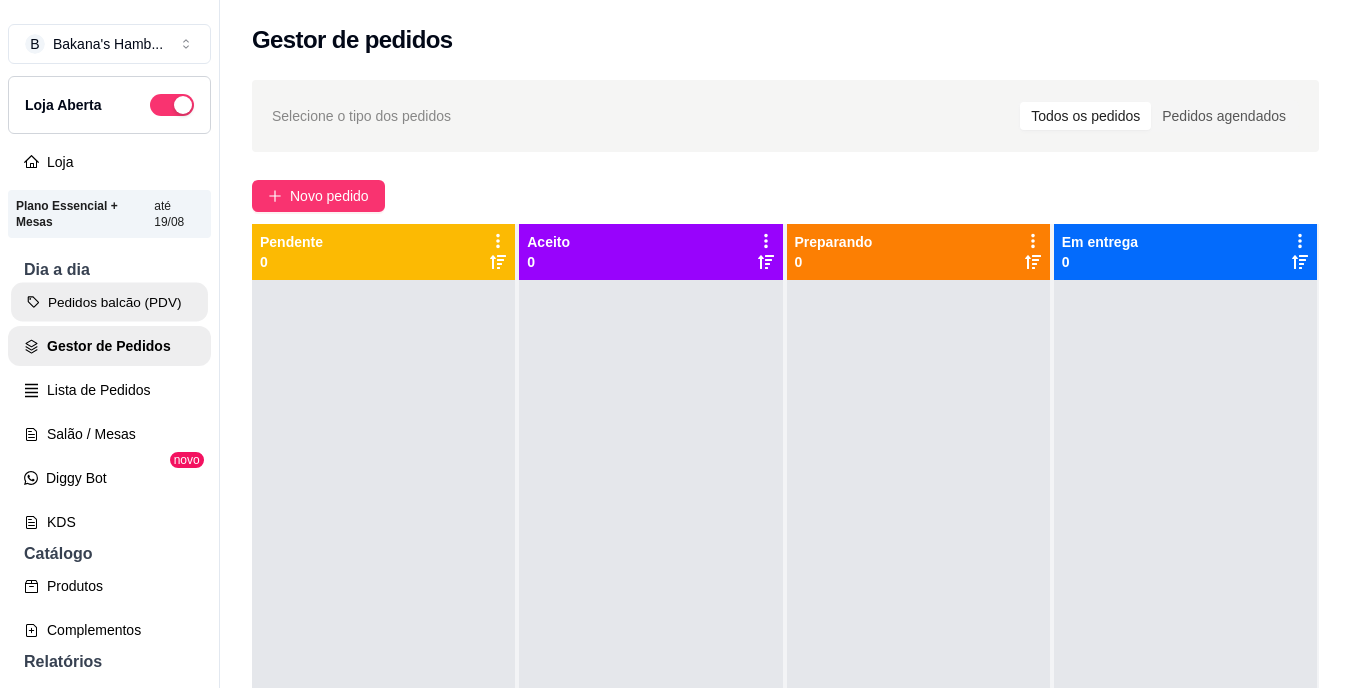 click on "Pedidos balcão (PDV)" at bounding box center (109, 302) 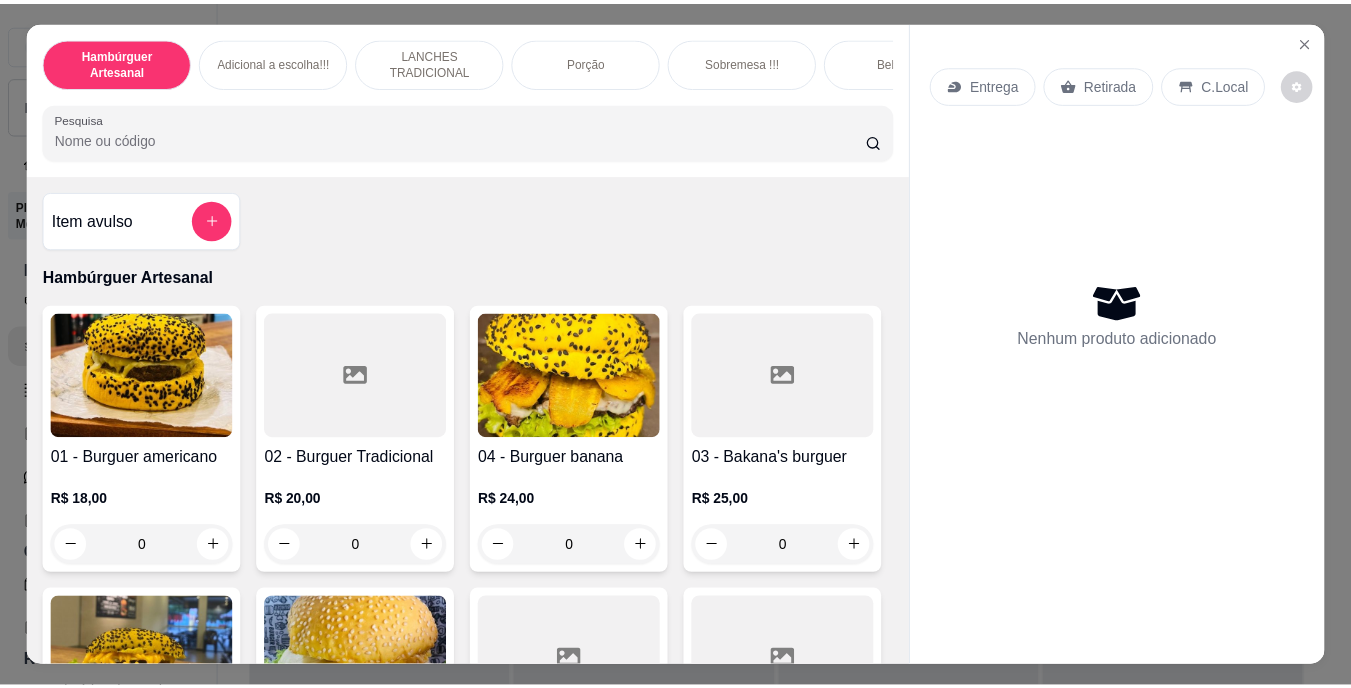 scroll, scrollTop: 184, scrollLeft: 0, axis: vertical 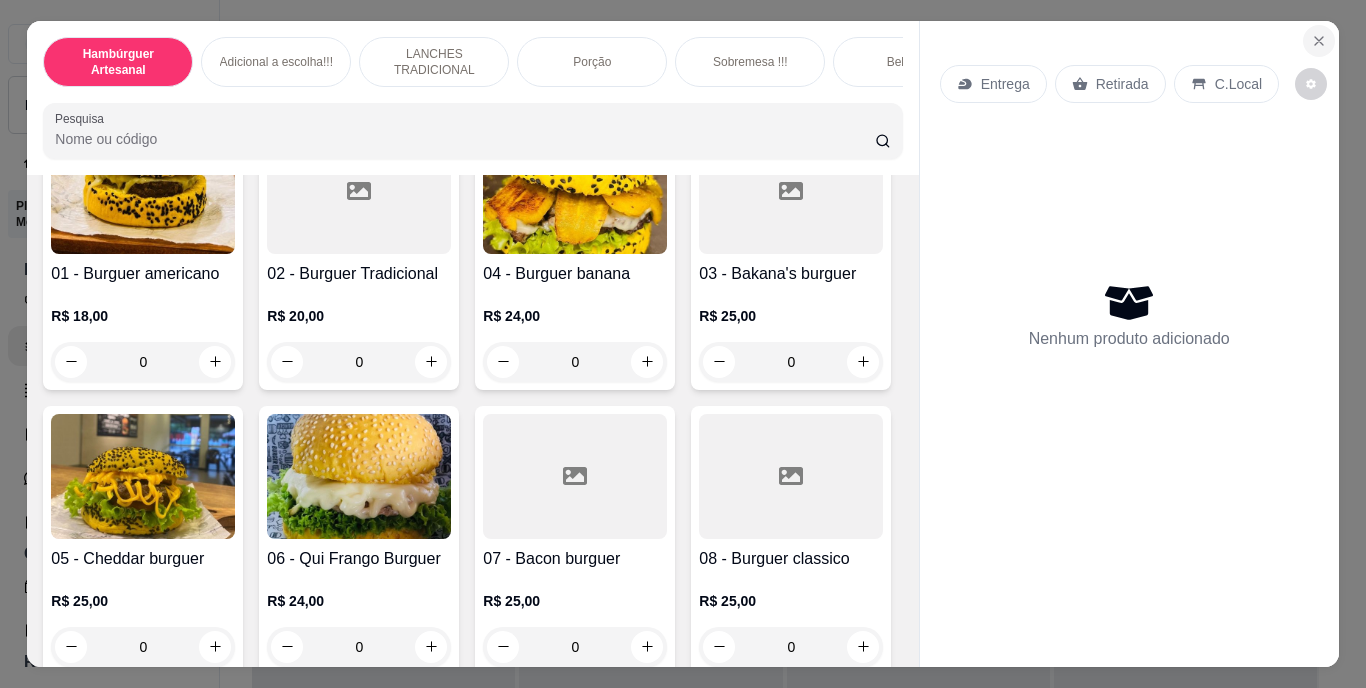 click 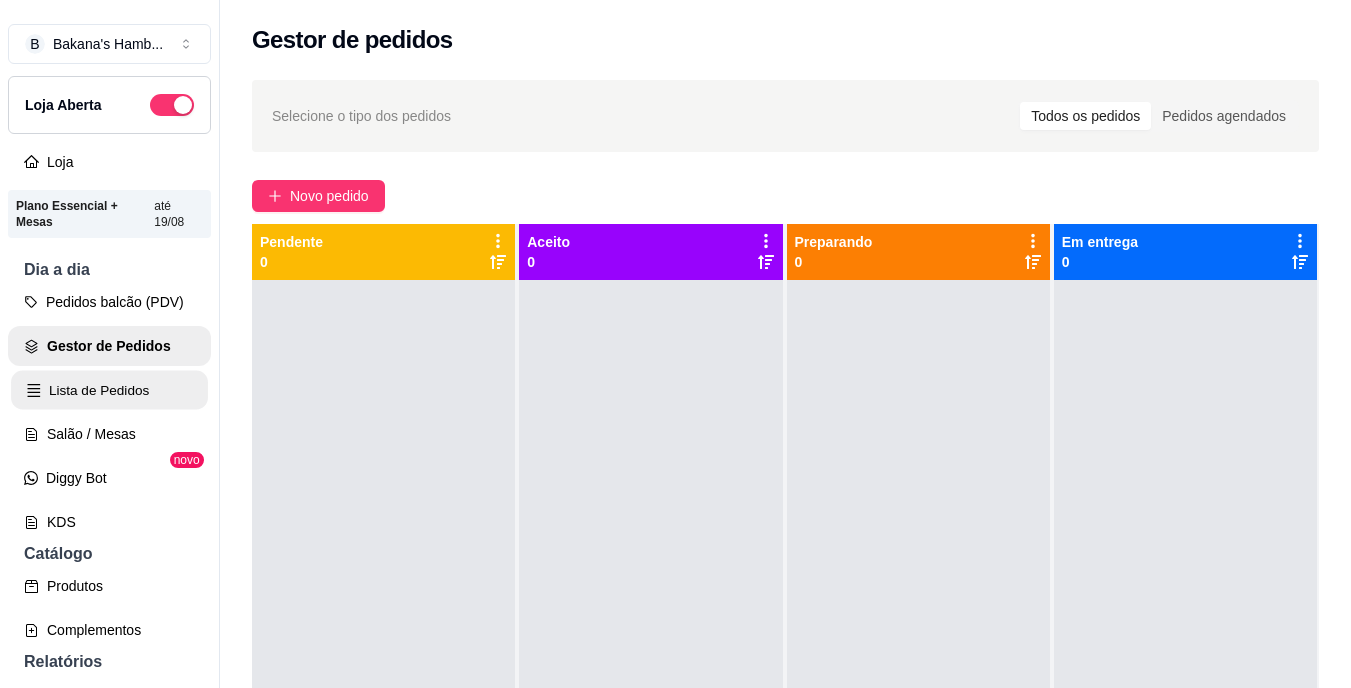 click on "Lista de Pedidos" at bounding box center (109, 390) 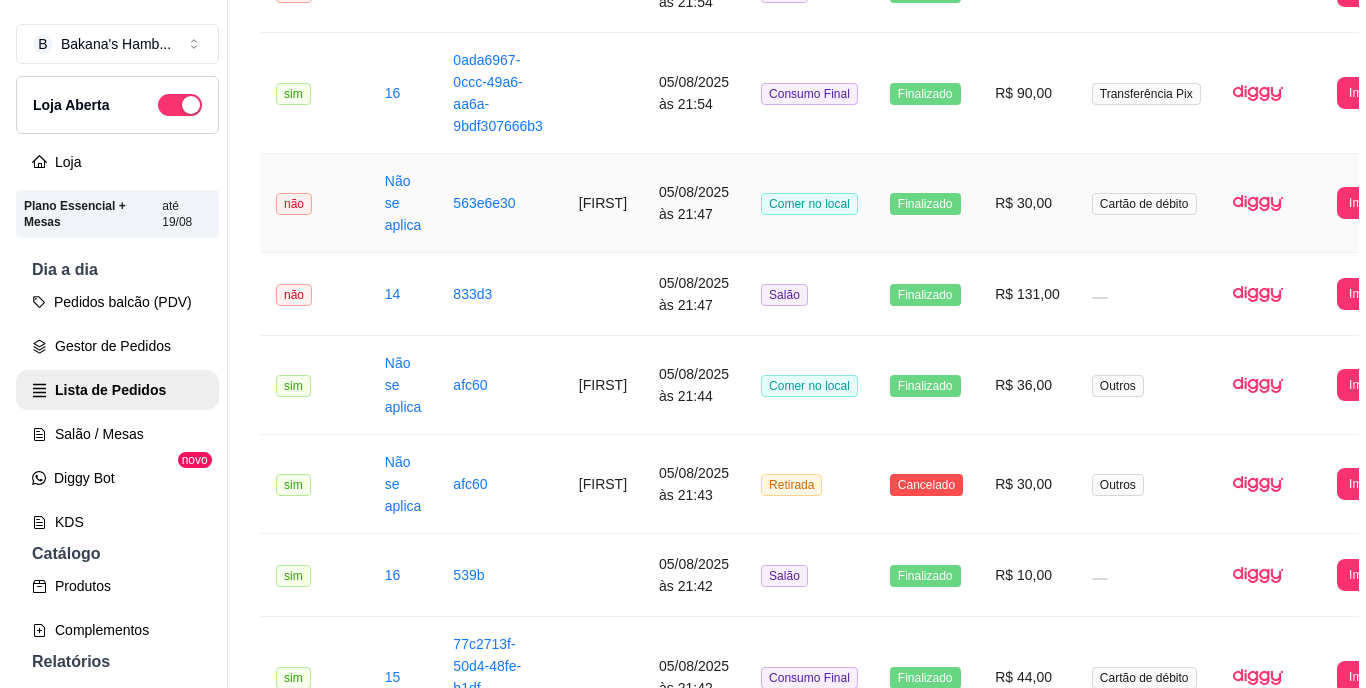 scroll, scrollTop: 1282, scrollLeft: 0, axis: vertical 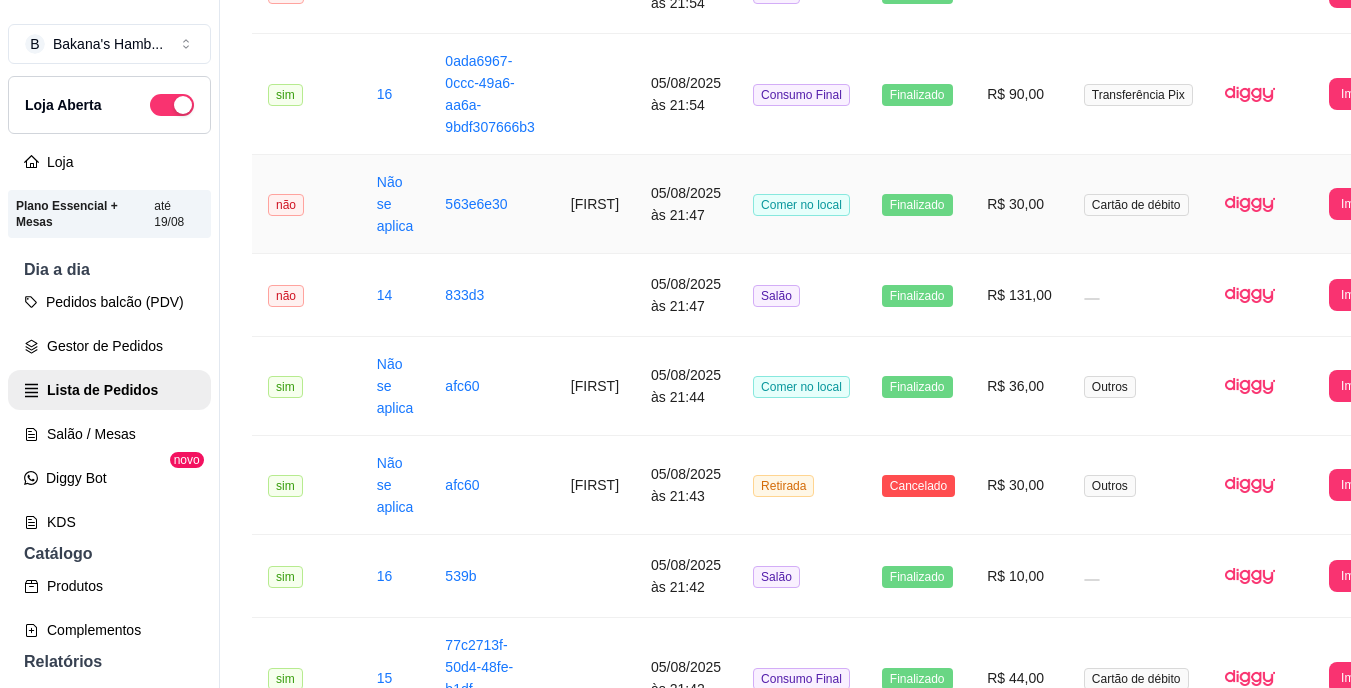 click on "[FIRST]" at bounding box center [595, 204] 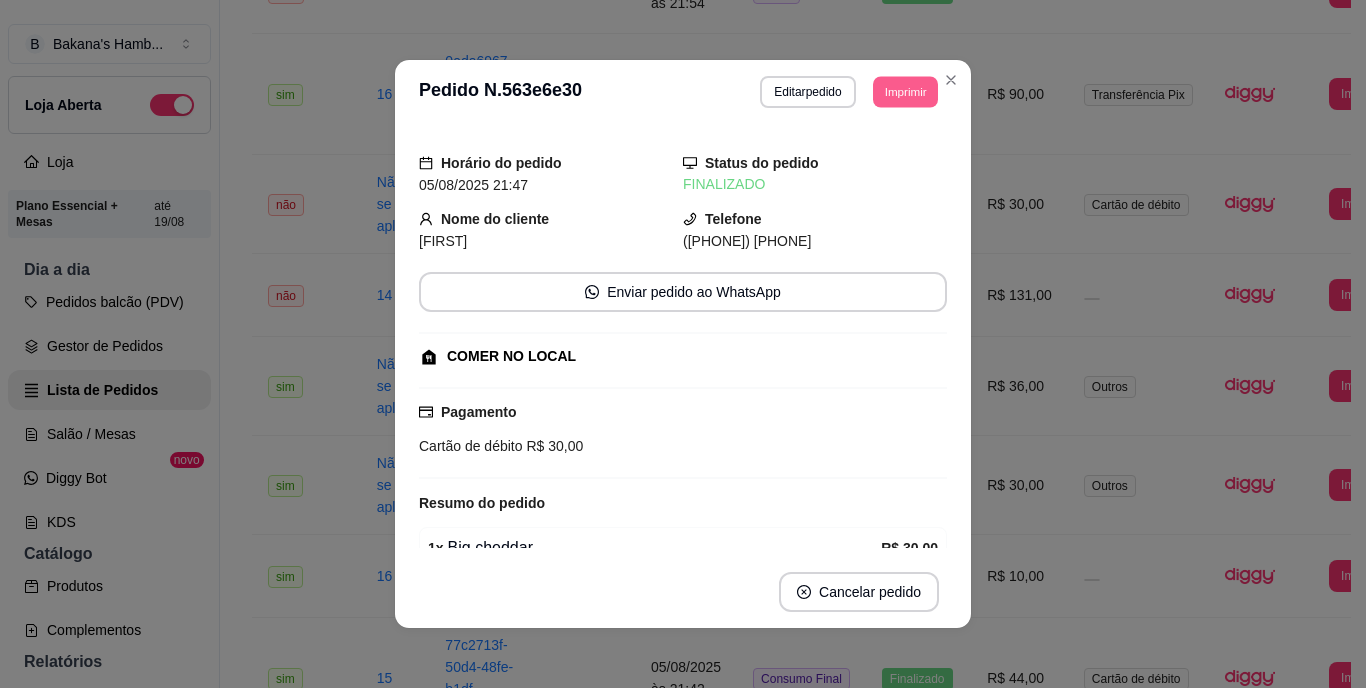click on "Imprimir" at bounding box center (905, 91) 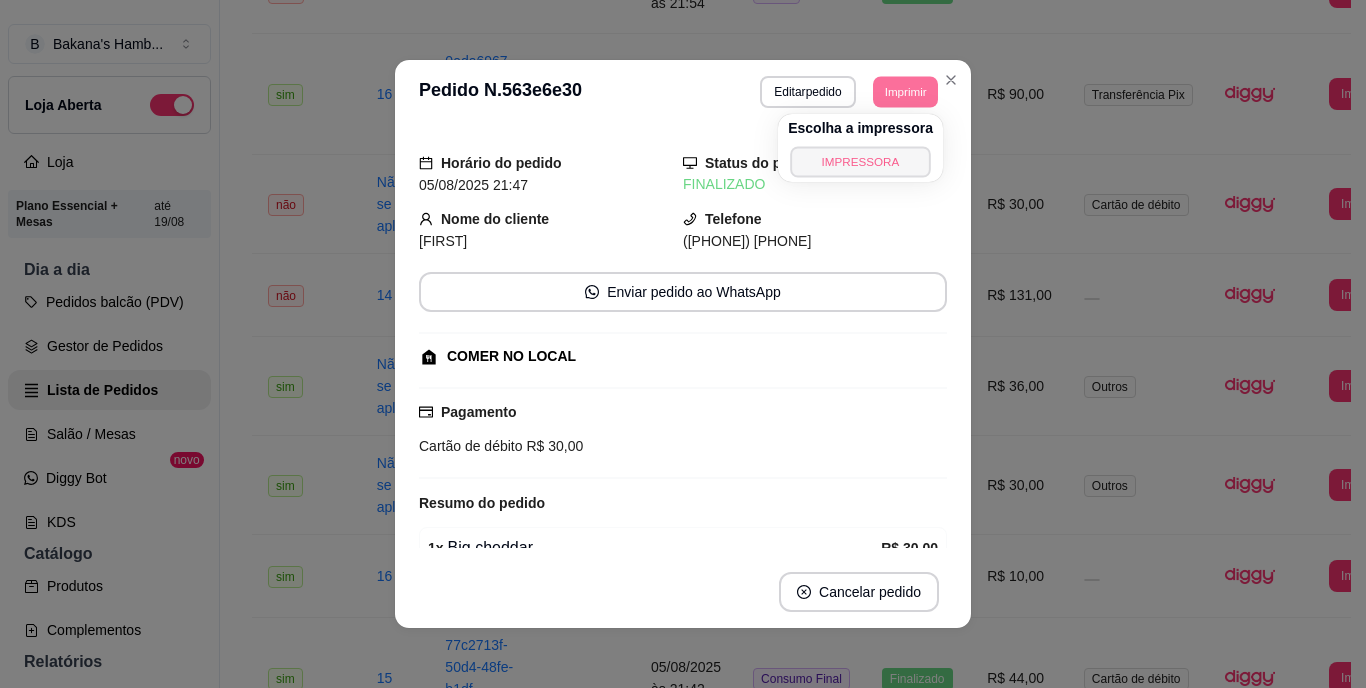 click on "IMPRESSORA" at bounding box center (860, 161) 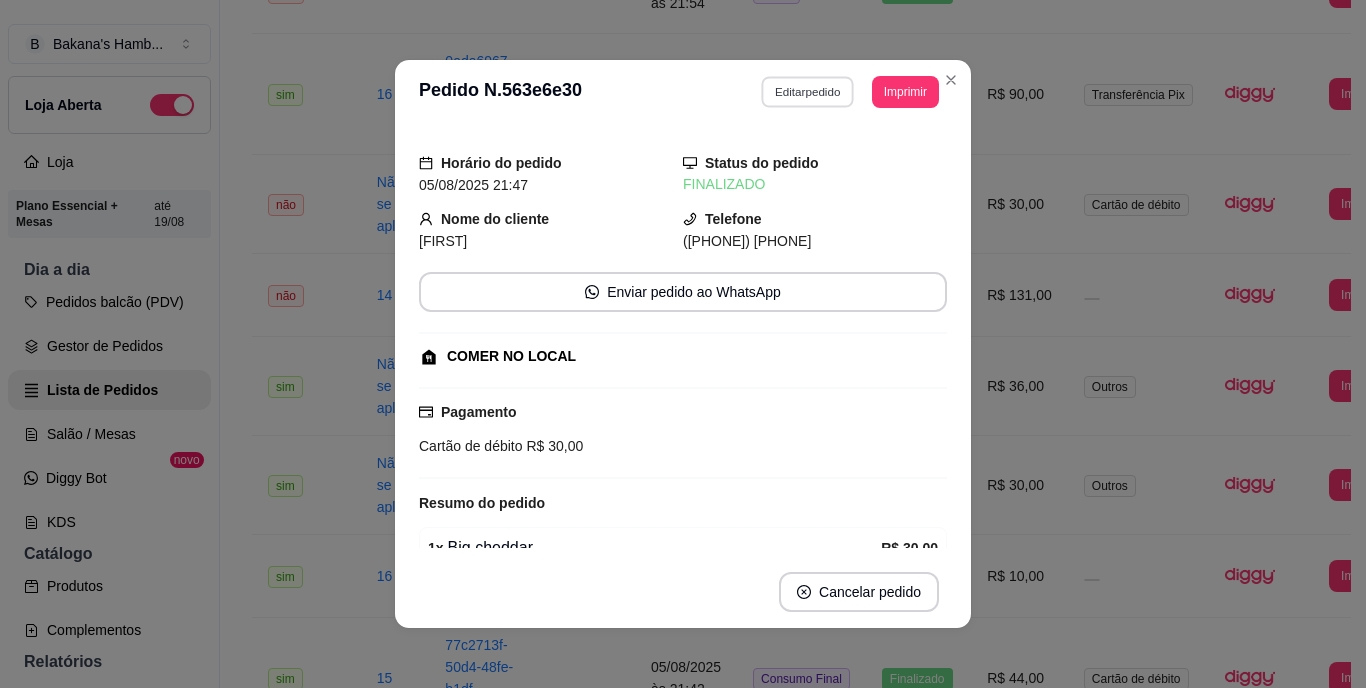click on "Editar  pedido" at bounding box center (808, 91) 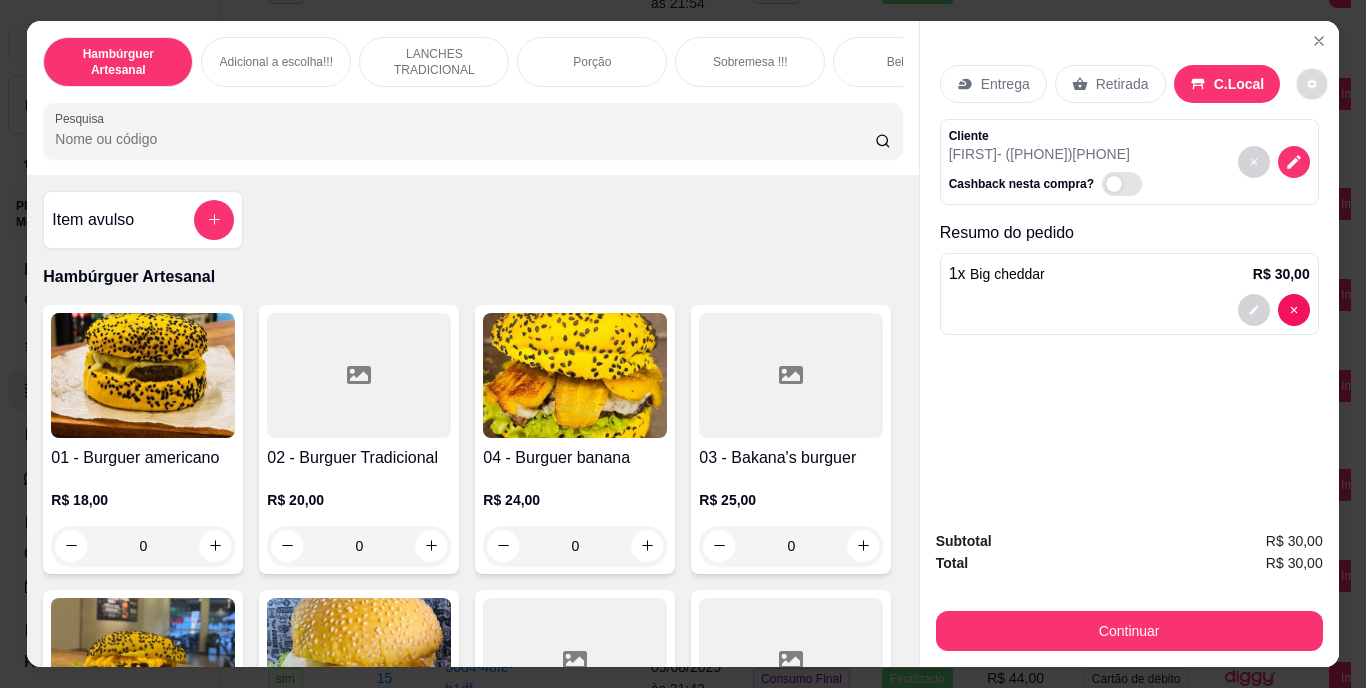 click 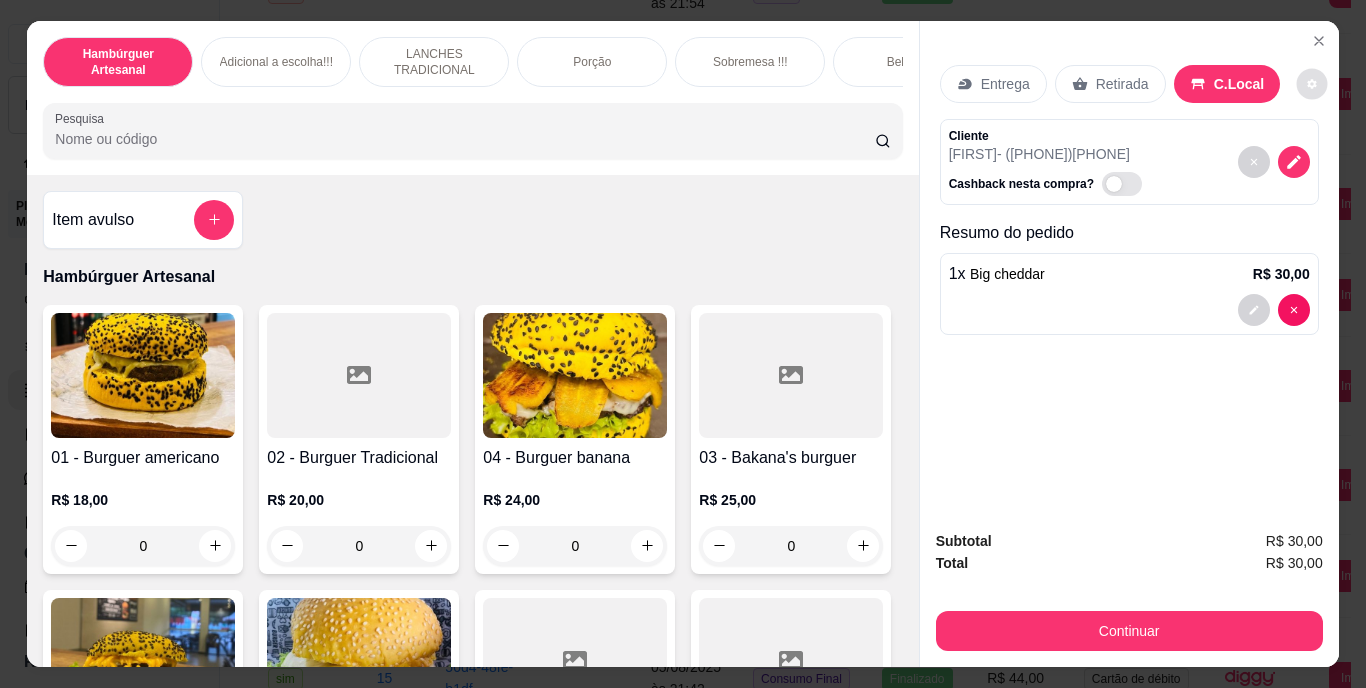 click on "Hambúrguer Artesanal Adicional a escolha!!! LANCHES TRADICIONAL Porção Sobremesa !!! Bebidas Sucos Naturais Pesquisa Item avulso Hambúrguer Artesanal 01 - Burguer americano R$ 18,00 0 02 - Burguer Tradicional R$ 20,00 0 04 - Burguer banana R$ 24,00 0 03 - Bakana's burguer R$ 25,00 0 05 - Cheddar burguer R$ 25,00 0 06 - Qui Frango Burguer R$ 24,00 0 07 - Bacon burguer R$ 25,00 0 08 - Burguer classico R$ 25,00 0 09 - Burguer bagunca R$ 24,00 0 10 - Burguer frango R$ 25,00 0 11 - costela tradicional R$ 28,00 0 12 - montanha burguer R$ 28,00 0 13 - bacon duplo burguer R$ 28,00 0 14 - burguer tudo R$ 28,00 0 15 - Burguer triplo R$ 32,00 0 16 - Big cheddar R$ 30,00 1 17 - Burguer Costela R$ 32,00 0 18 - Burguer cheddar triplo R$ 34,00 0 22 - Monster Burguer R$ 34,00 0 Burguer da casa R$ 25,00 0 Burguer chefe R$ 32,00 0 19 - Burguer Turbinado R$ 34,00 0 Burguer Tropical R$ 28,00 0 20 - Costela tradicional R$ 28,00 0 0 0" at bounding box center (683, 344) 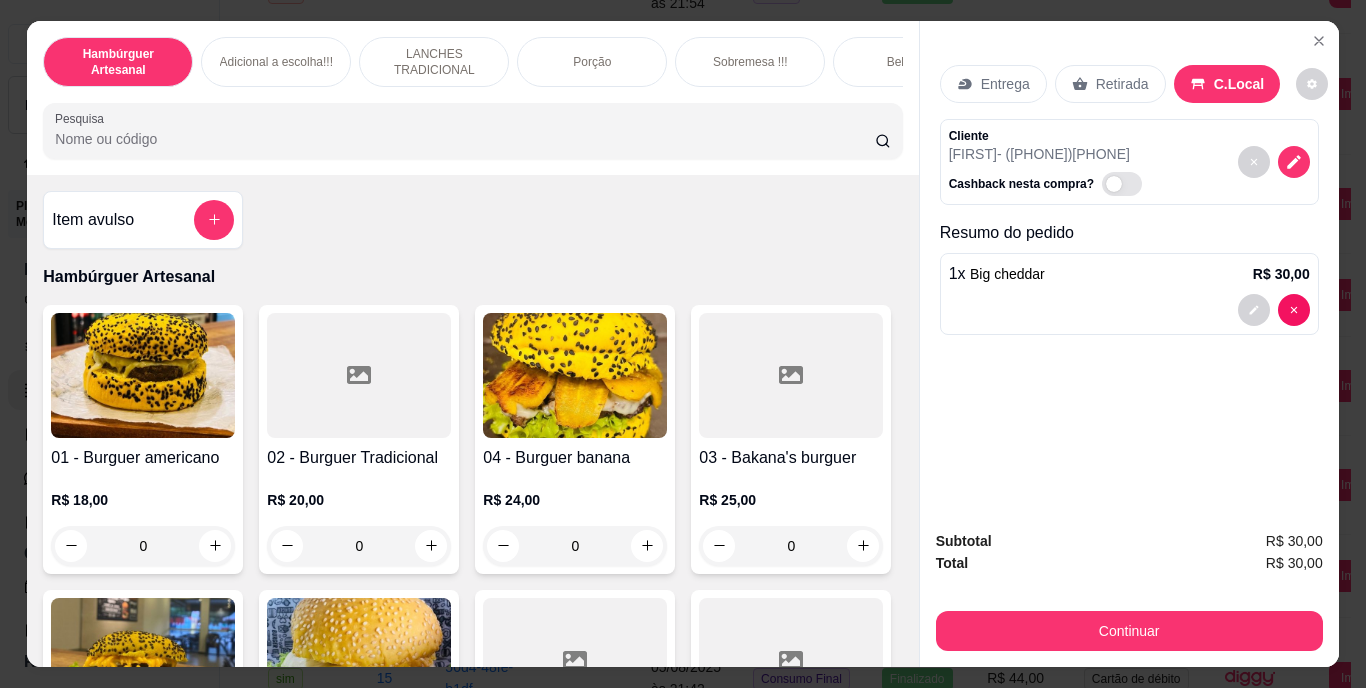 click on "Hambúrguer Artesanal Adicional a escolha!!! LANCHES TRADICIONAL Porção Sobremesa !!! Bebidas Sucos Naturais Pesquisa Item avulso Hambúrguer Artesanal 01 - Burguer americano R$ 18,00 0 02 - Burguer Tradicional R$ 20,00 0 04 - Burguer banana R$ 24,00 0 03 - Bakana's burguer R$ 25,00 0 05 - Cheddar burguer R$ 25,00 0 06 - Qui Frango Burguer R$ 24,00 0 07 - Bacon burguer R$ 25,00 0 08 - Burguer classico R$ 25,00 0 09 - Burguer bagunca R$ 24,00 0 10 - Burguer frango R$ 25,00 0 11 - costela tradicional R$ 28,00 0 12 - montanha burguer R$ 28,00 0 13 - bacon duplo burguer R$ 28,00 0 14 - burguer tudo R$ 28,00 0 15 - Burguer triplo R$ 32,00 0 16 - Big cheddar R$ 30,00 1 17 - Burguer Costela R$ 32,00 0 18 - Burguer cheddar triplo R$ 34,00 0 22 - Monster Burguer R$ 34,00 0 Burguer da casa R$ 25,00 0 Burguer chefe R$ 32,00 0 19 - Burguer Turbinado R$ 34,00 0 Burguer Tropical R$ 28,00 0 20 - Costela tradicional R$ 28,00 0 0 0" at bounding box center [683, 344] 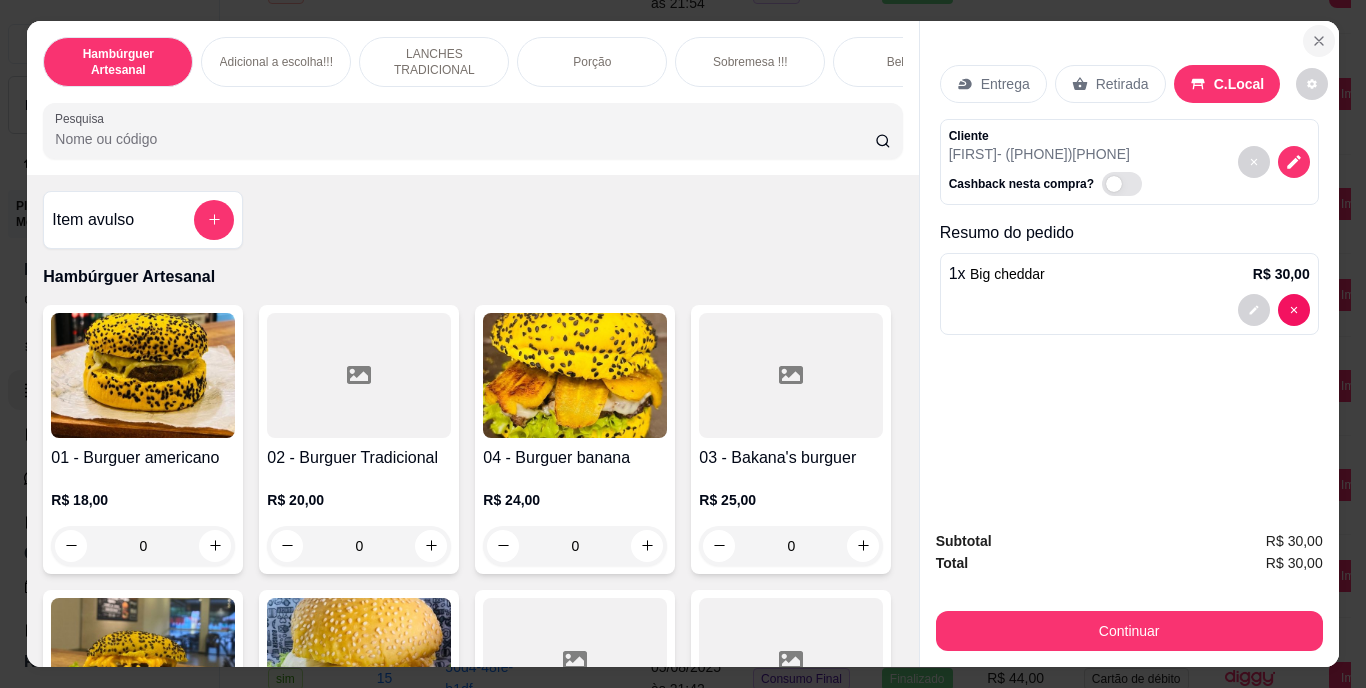 click 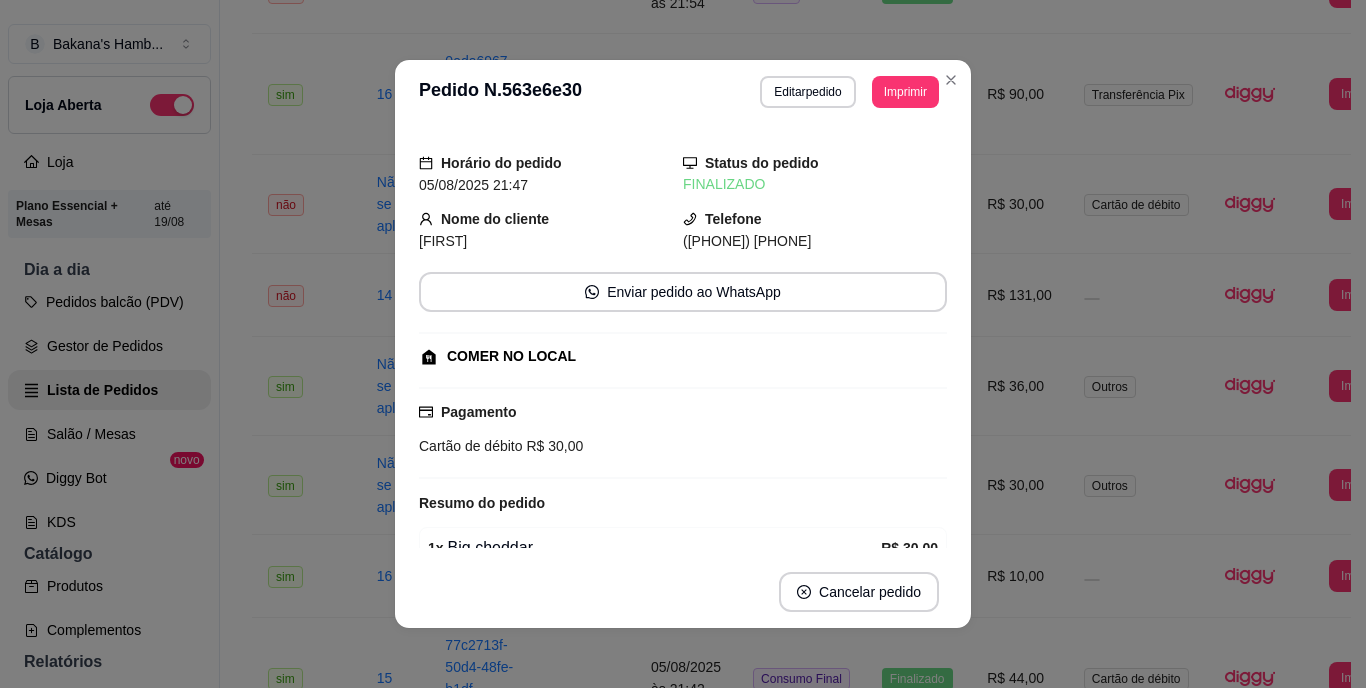 click on "COMER NO LOCAL" at bounding box center (511, 356) 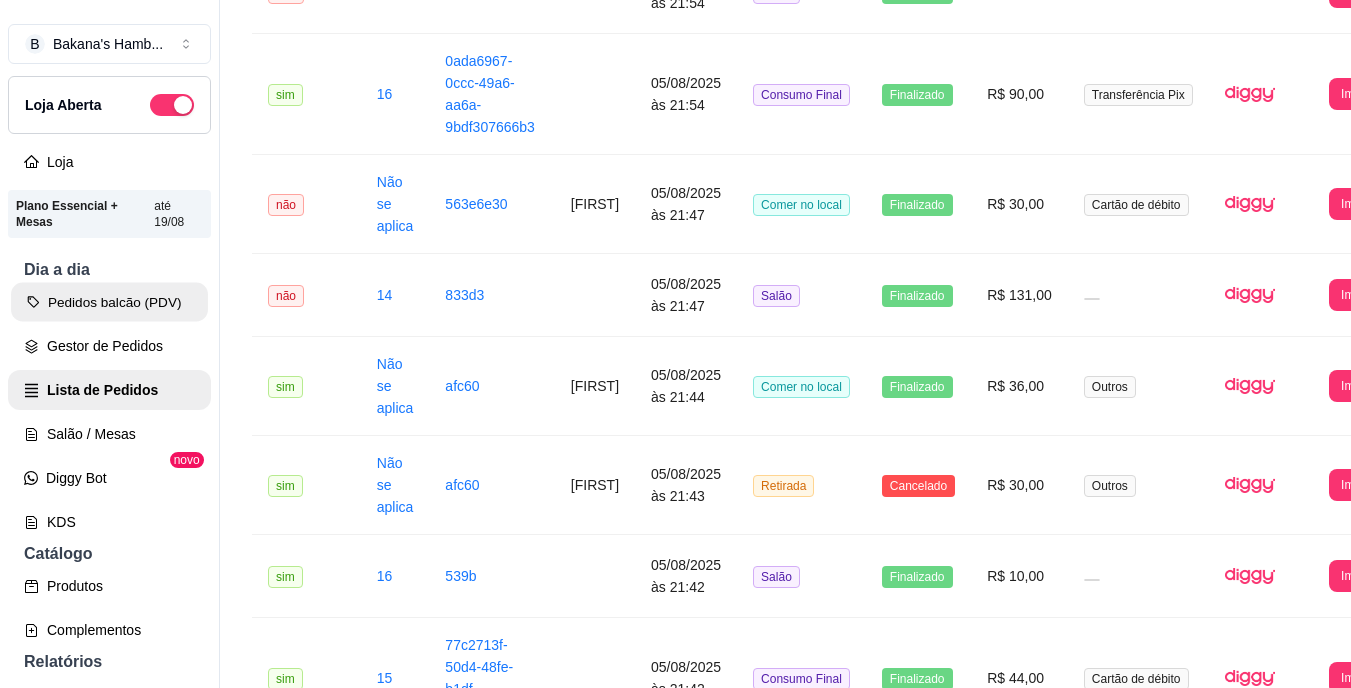 click on "Pedidos balcão (PDV)" at bounding box center (109, 302) 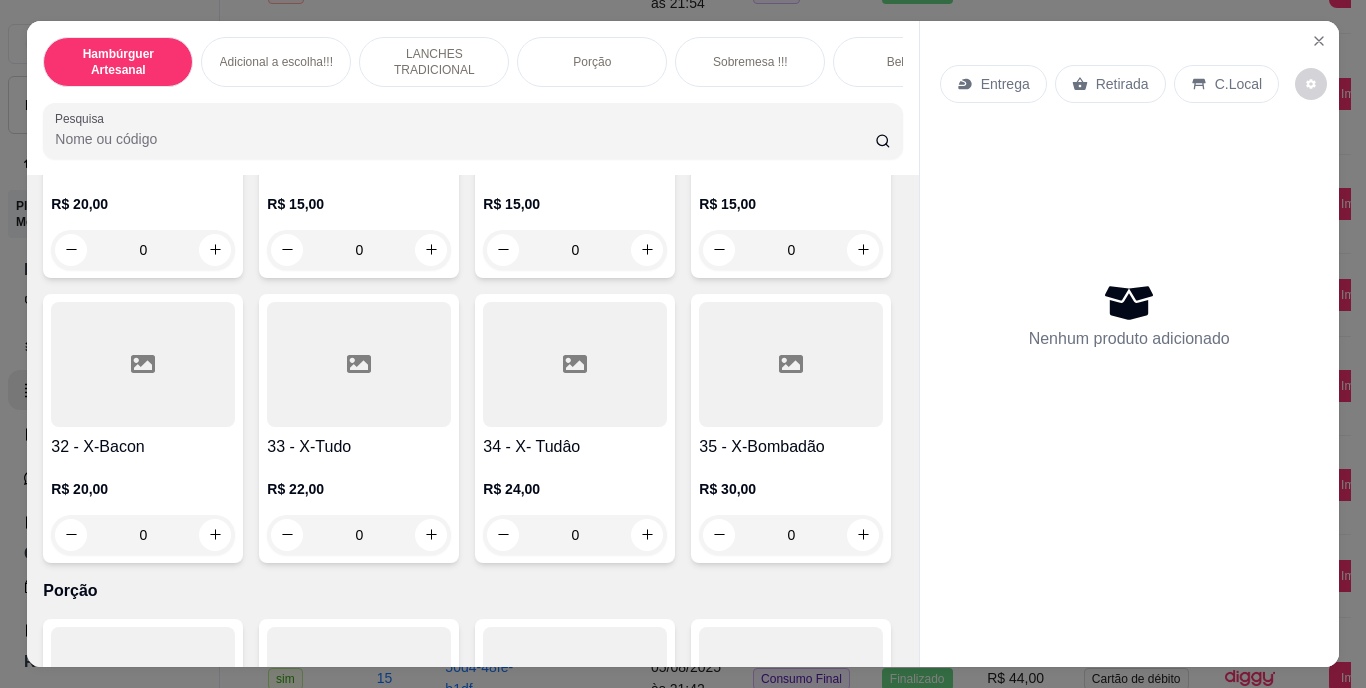 scroll, scrollTop: 3509, scrollLeft: 0, axis: vertical 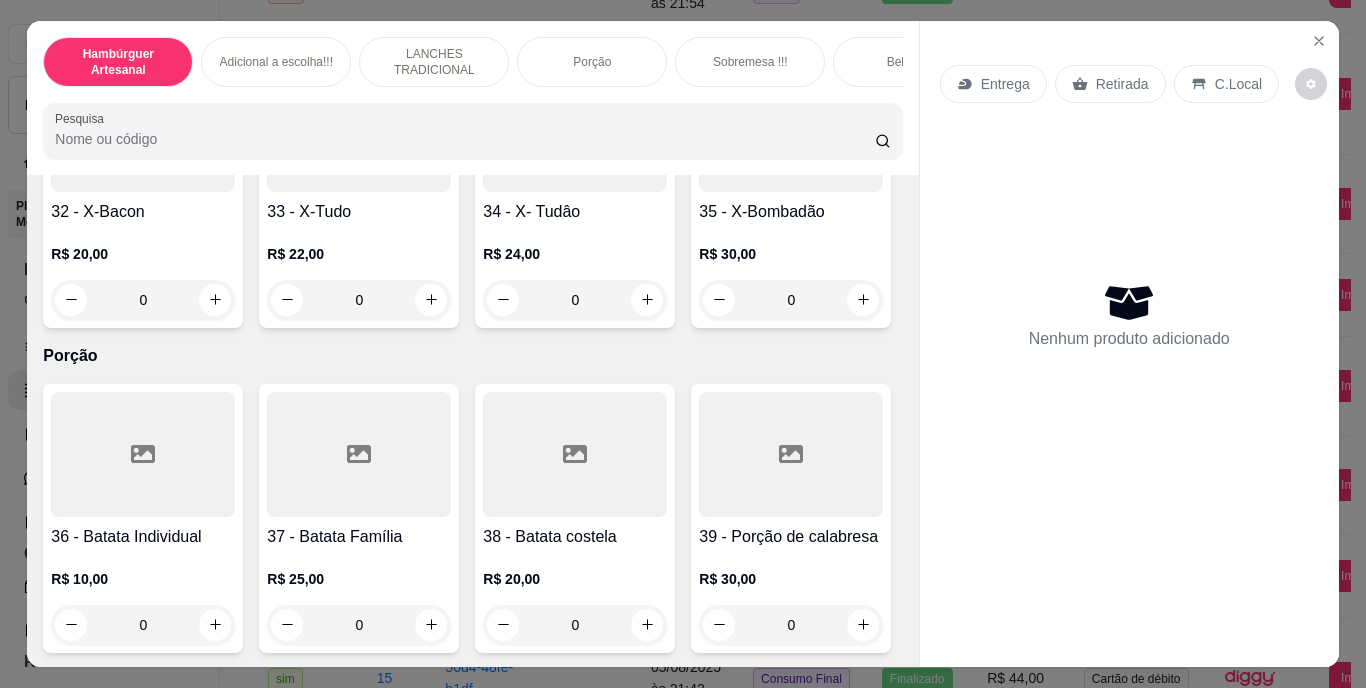 click 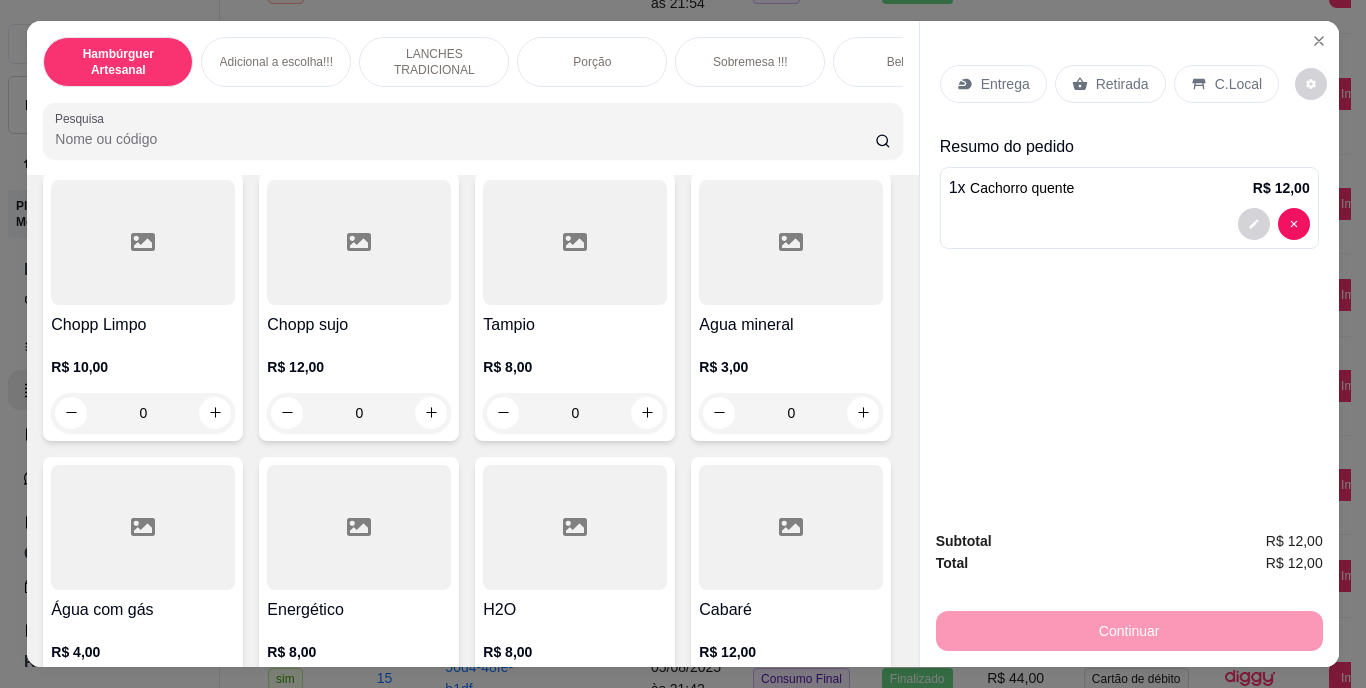 scroll, scrollTop: 5687, scrollLeft: 0, axis: vertical 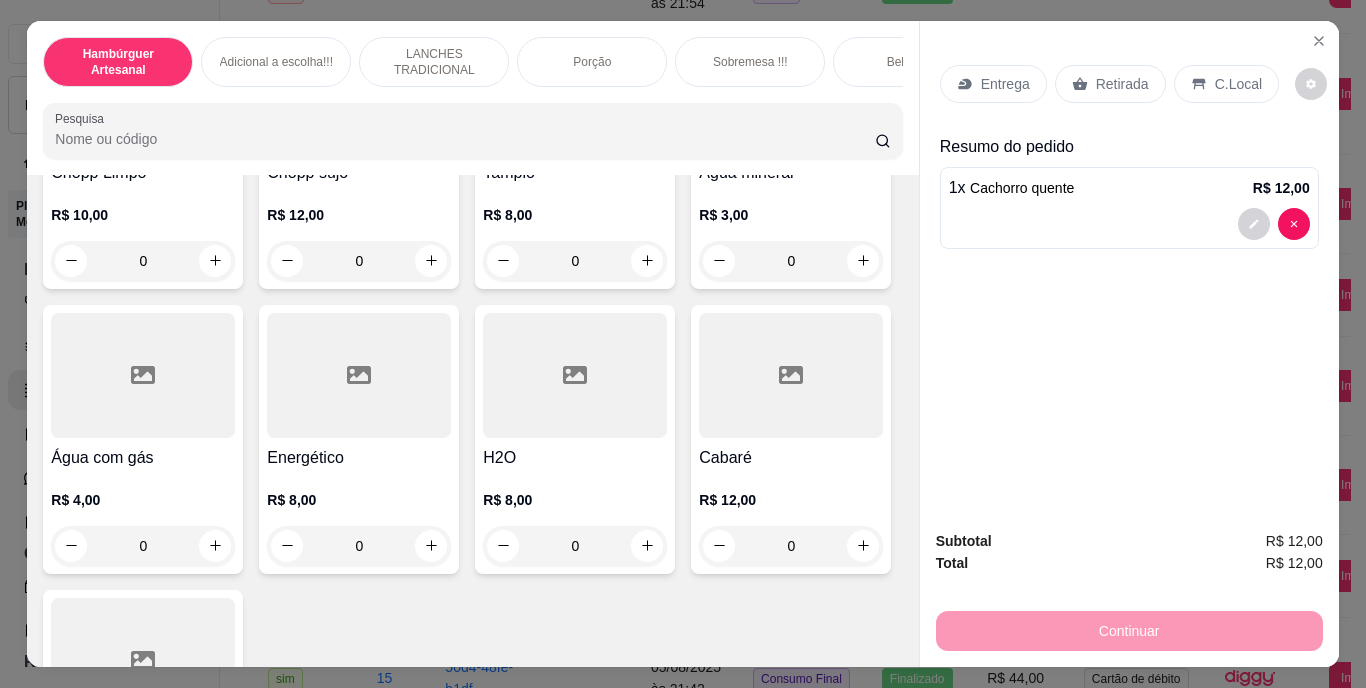 click at bounding box center [215, -595] 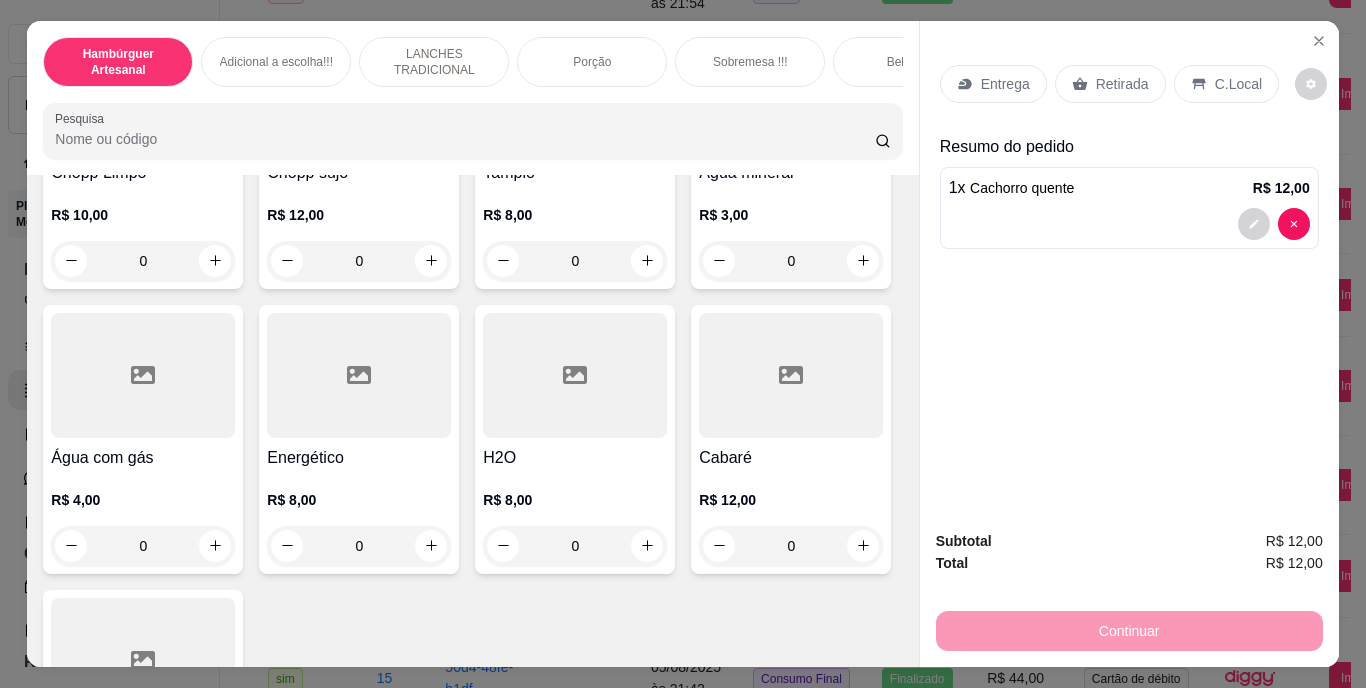 type on "1" 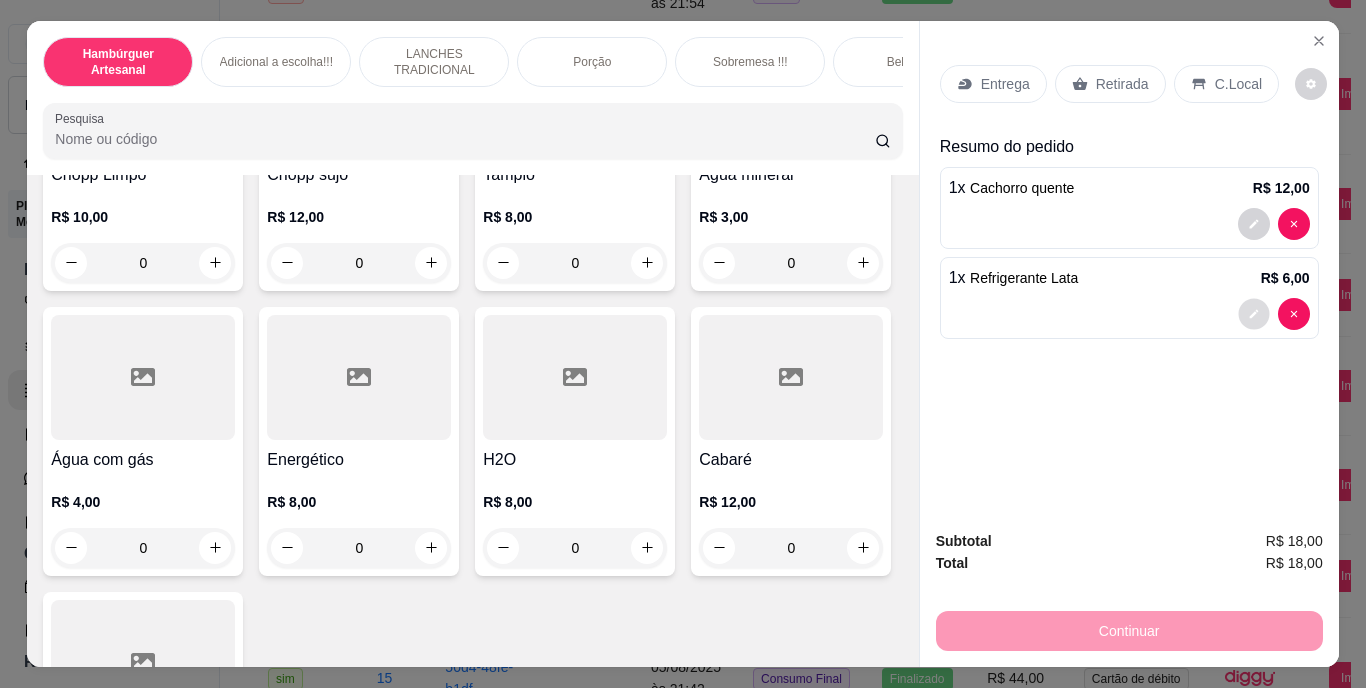 click at bounding box center [1253, 313] 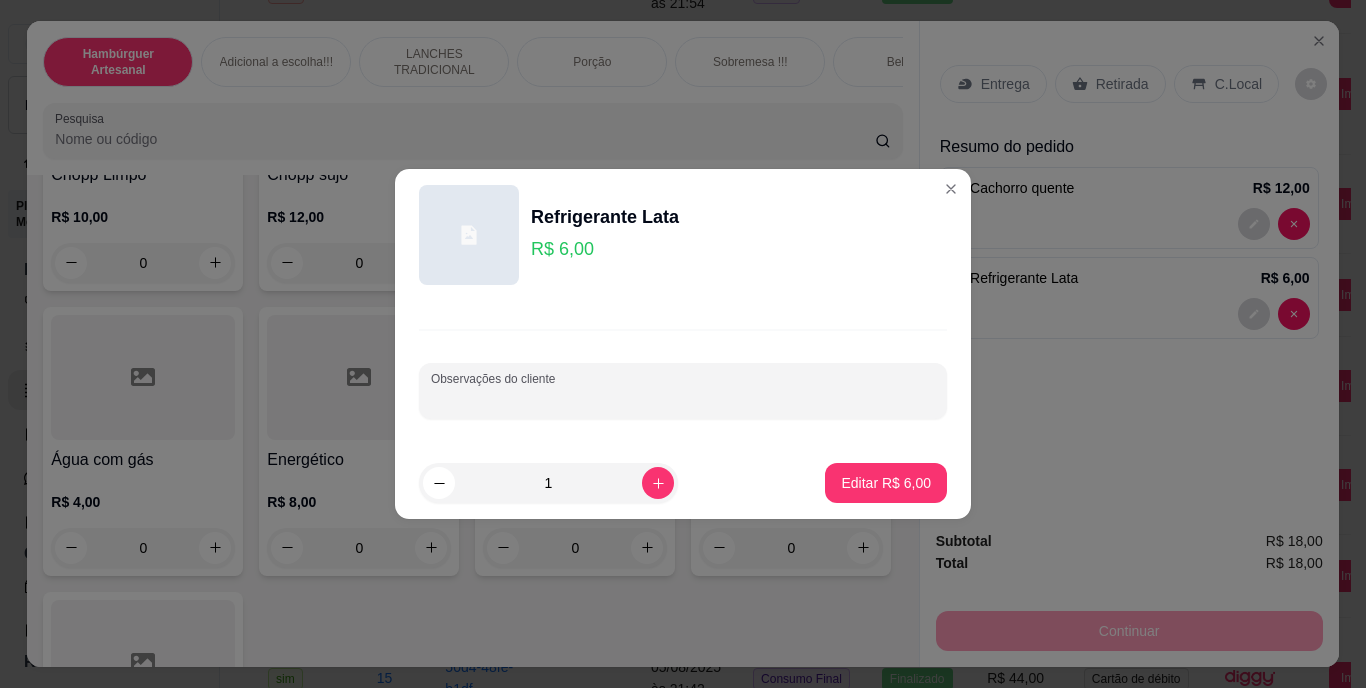 click on "Observações do cliente" at bounding box center [683, 399] 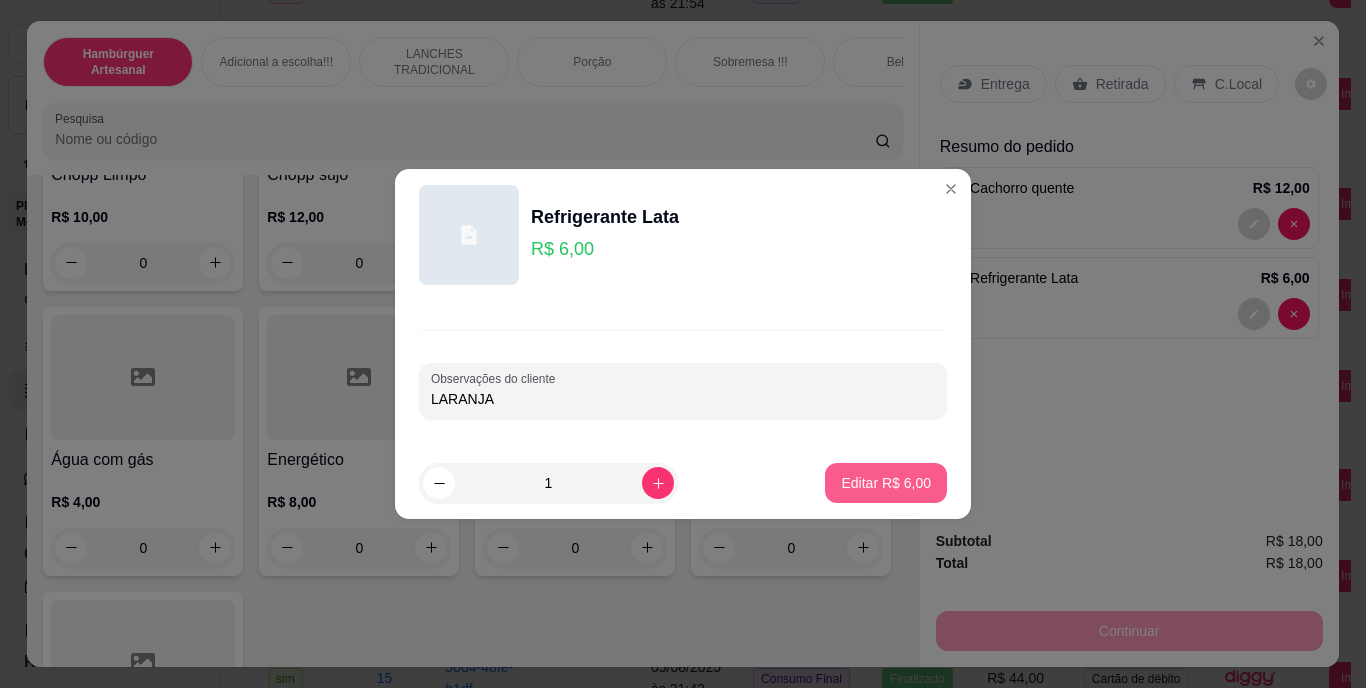 type on "LARANJA" 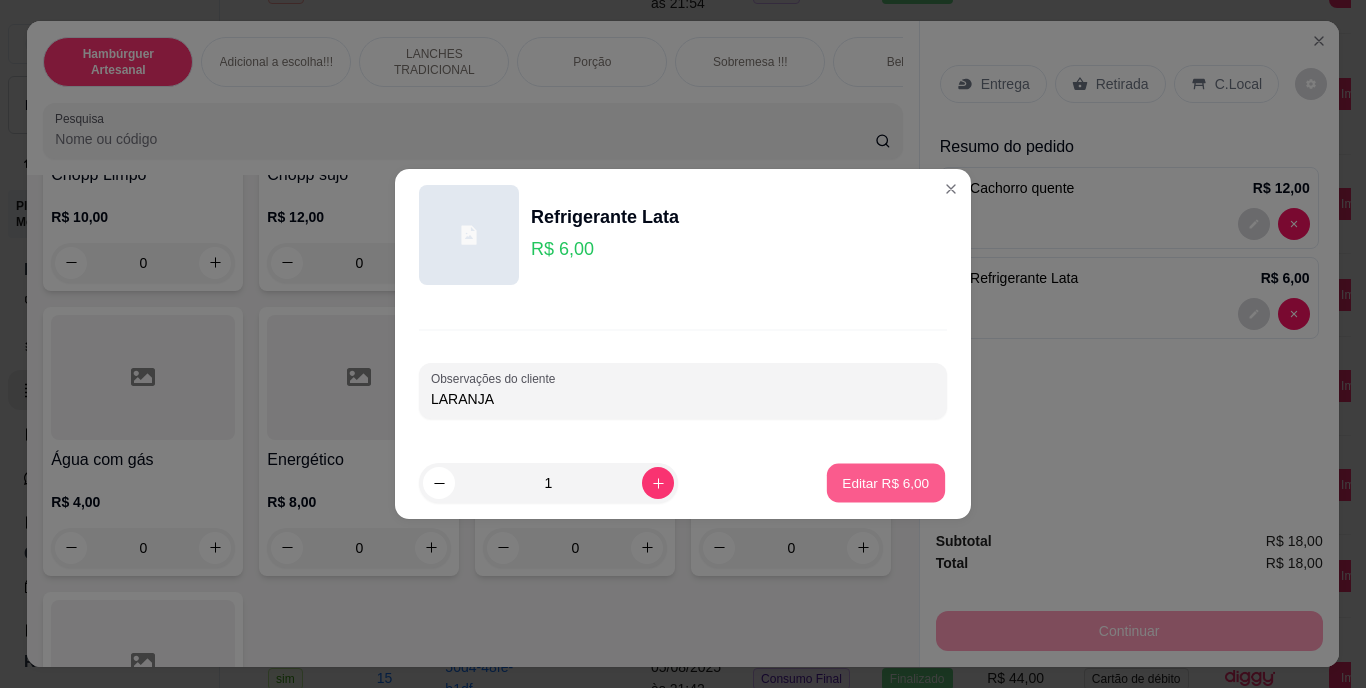 click on "Editar   R$ 6,00" at bounding box center (886, 483) 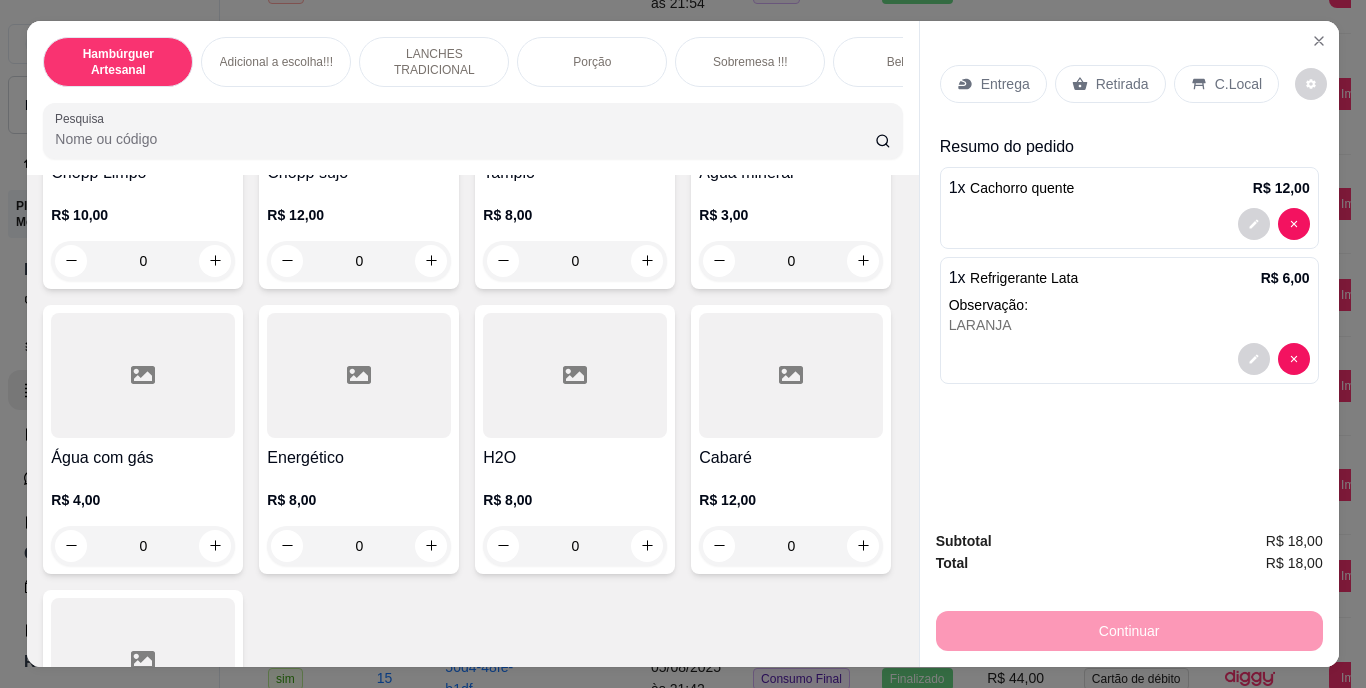 click on "Entrega" at bounding box center [1005, 84] 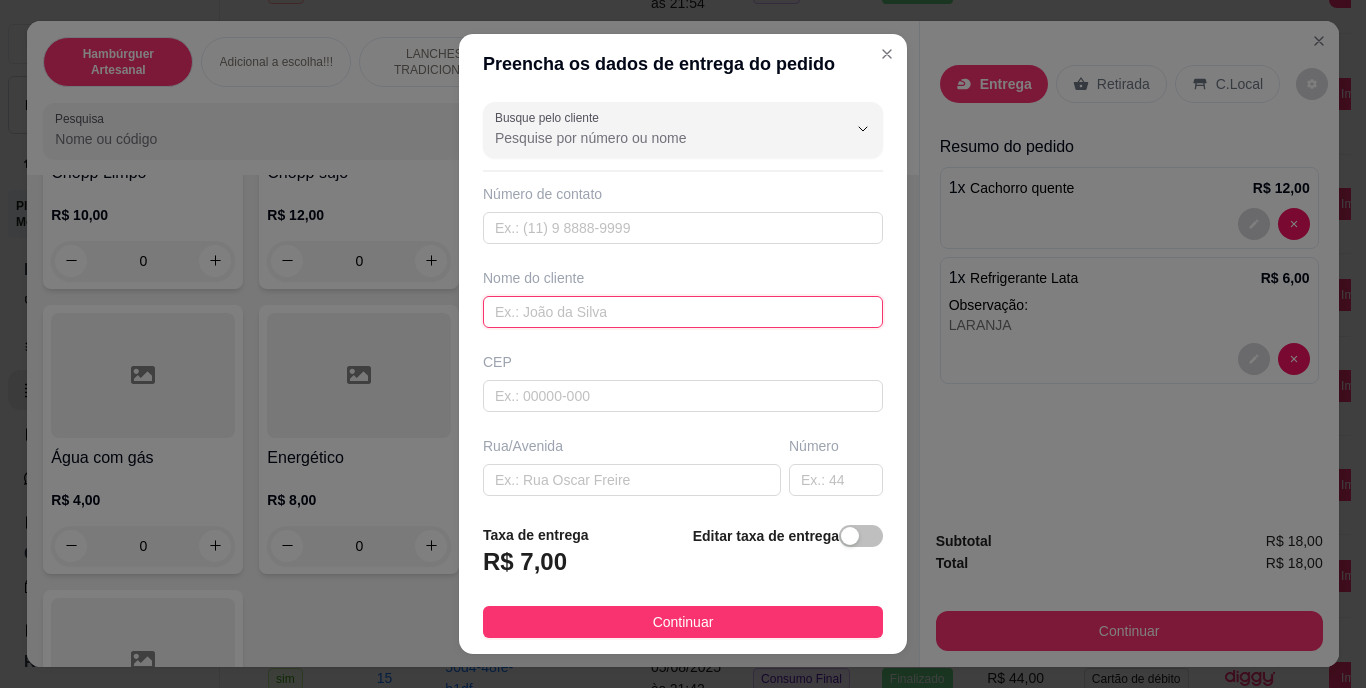 click at bounding box center (683, 312) 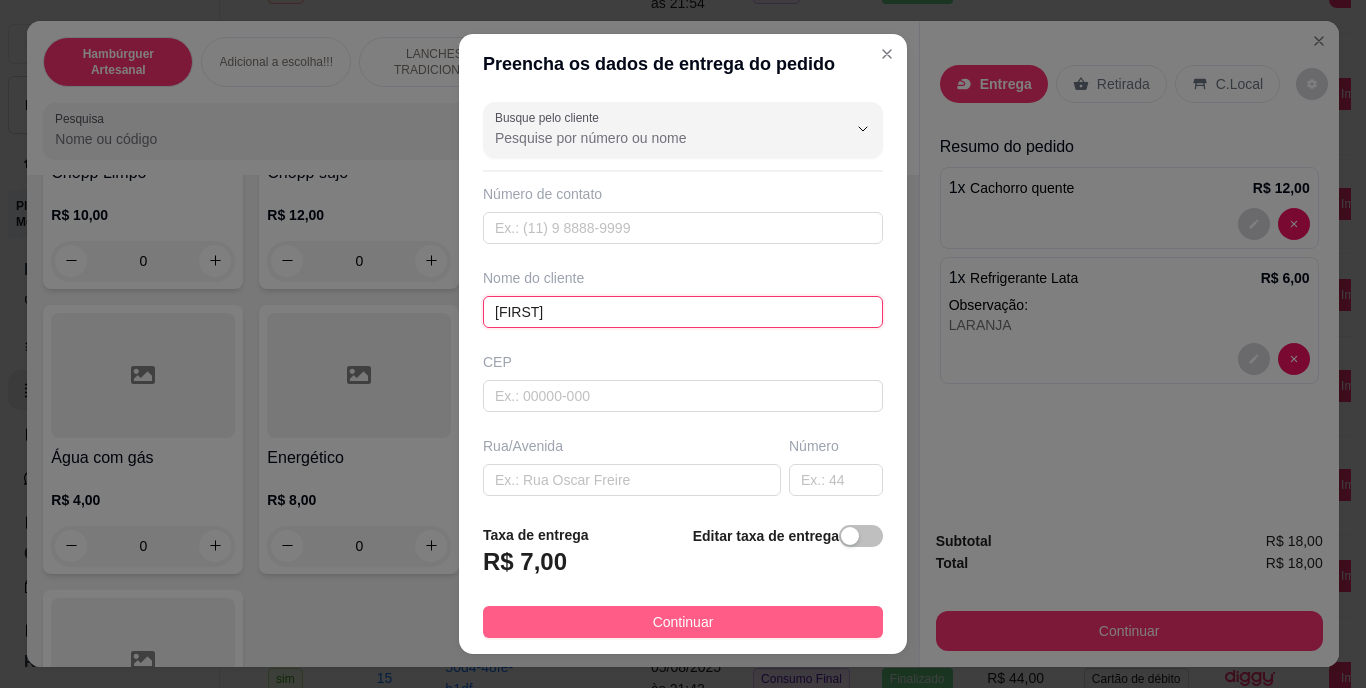 type on "[FIRST]" 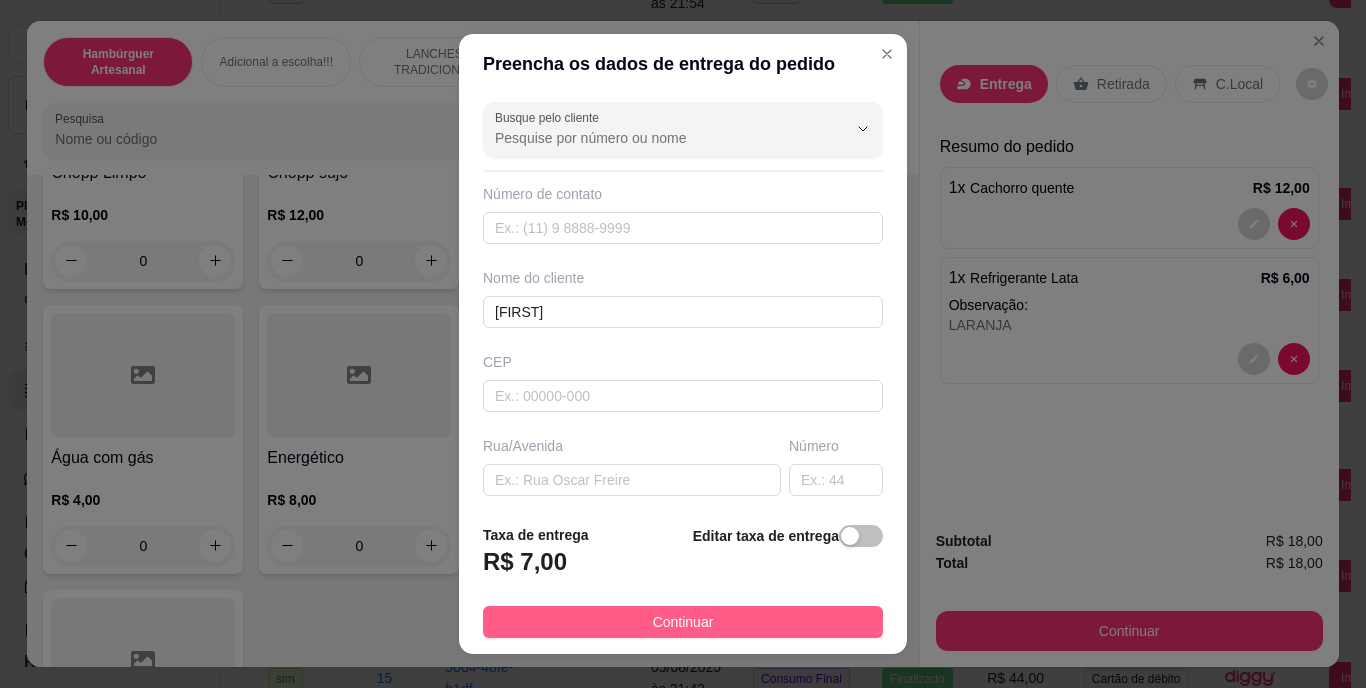 click on "Continuar" at bounding box center (683, 622) 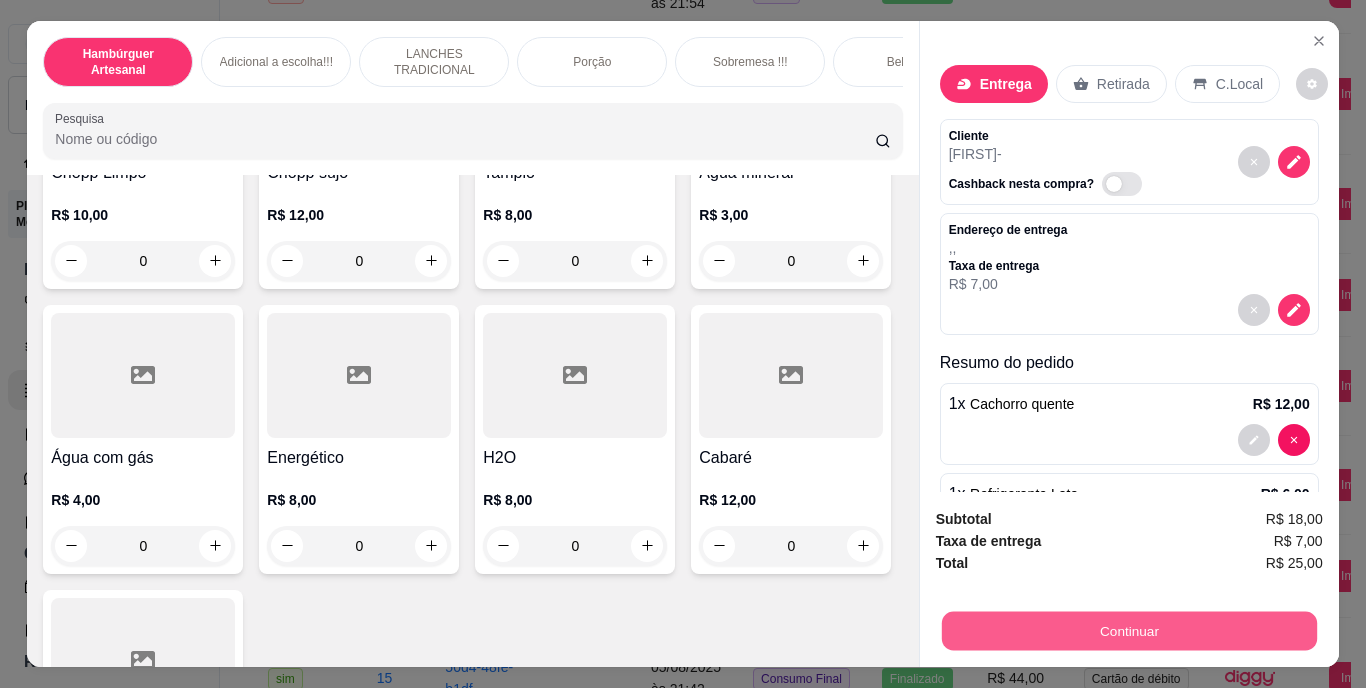 click on "Continuar" at bounding box center (1128, 631) 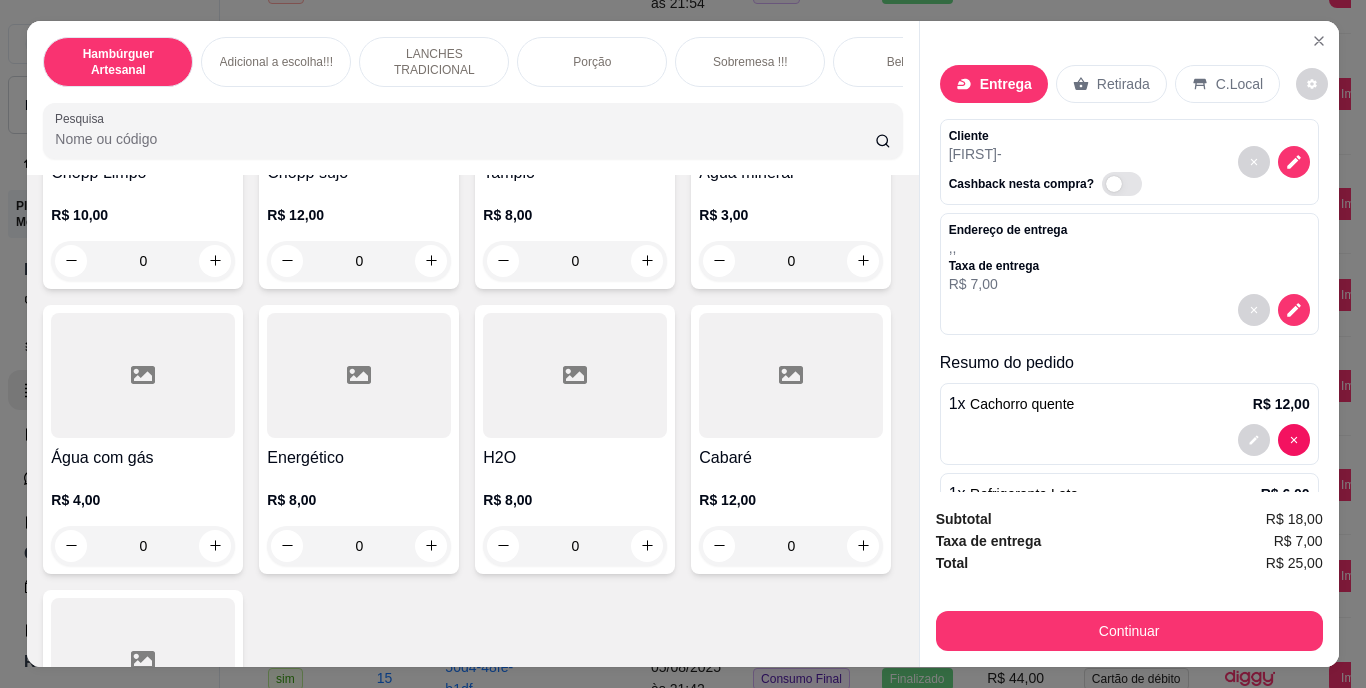 scroll, scrollTop: 135, scrollLeft: 0, axis: vertical 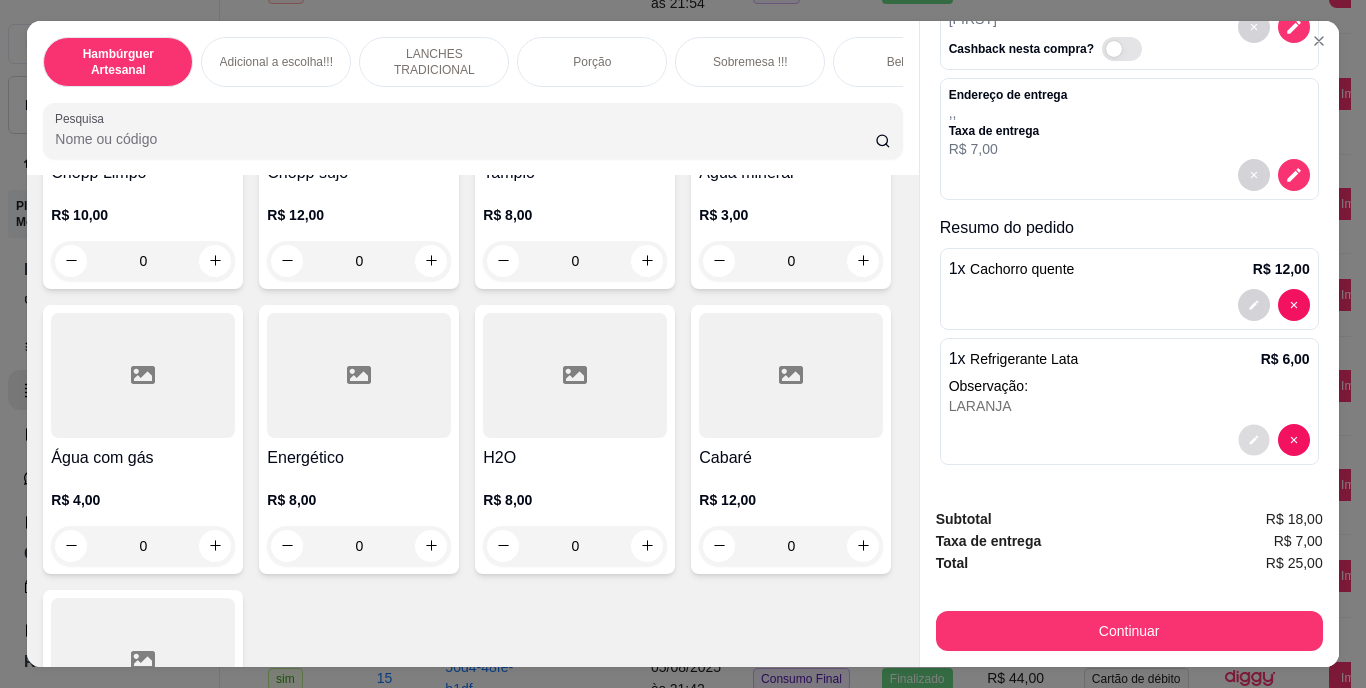 click at bounding box center (1253, 439) 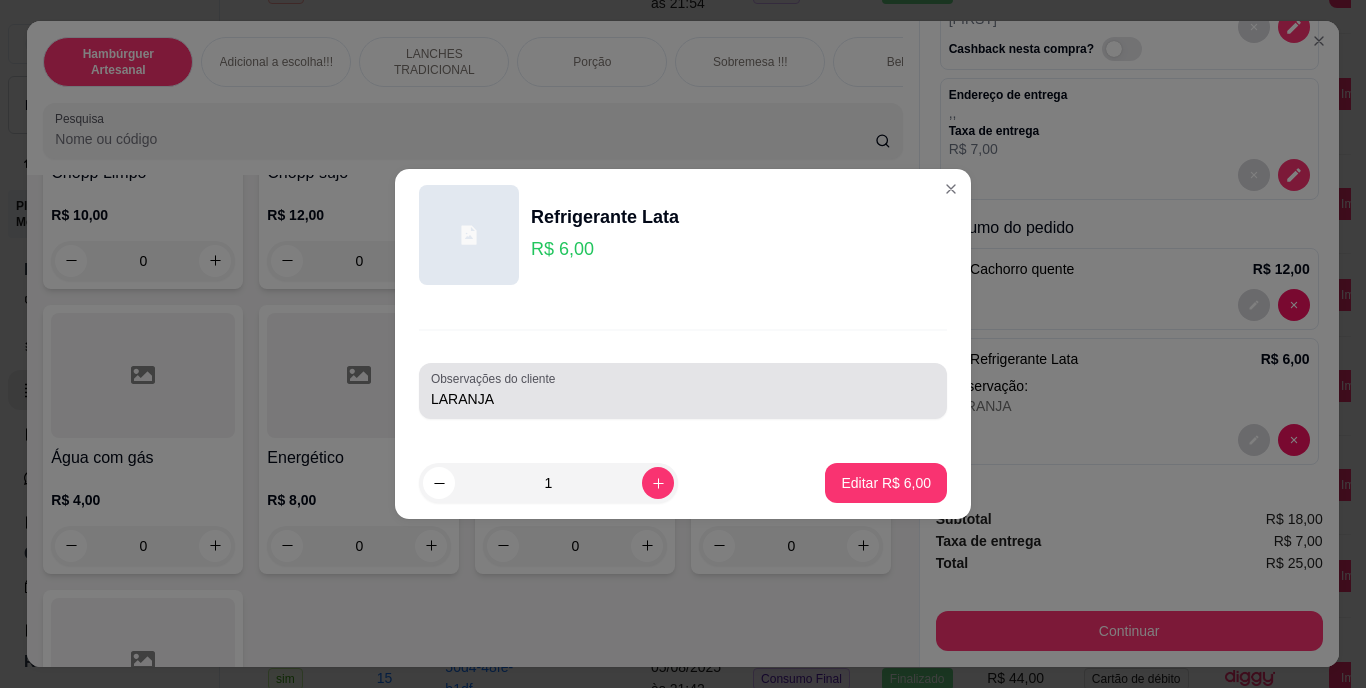 click on "LARANJA" at bounding box center [683, 399] 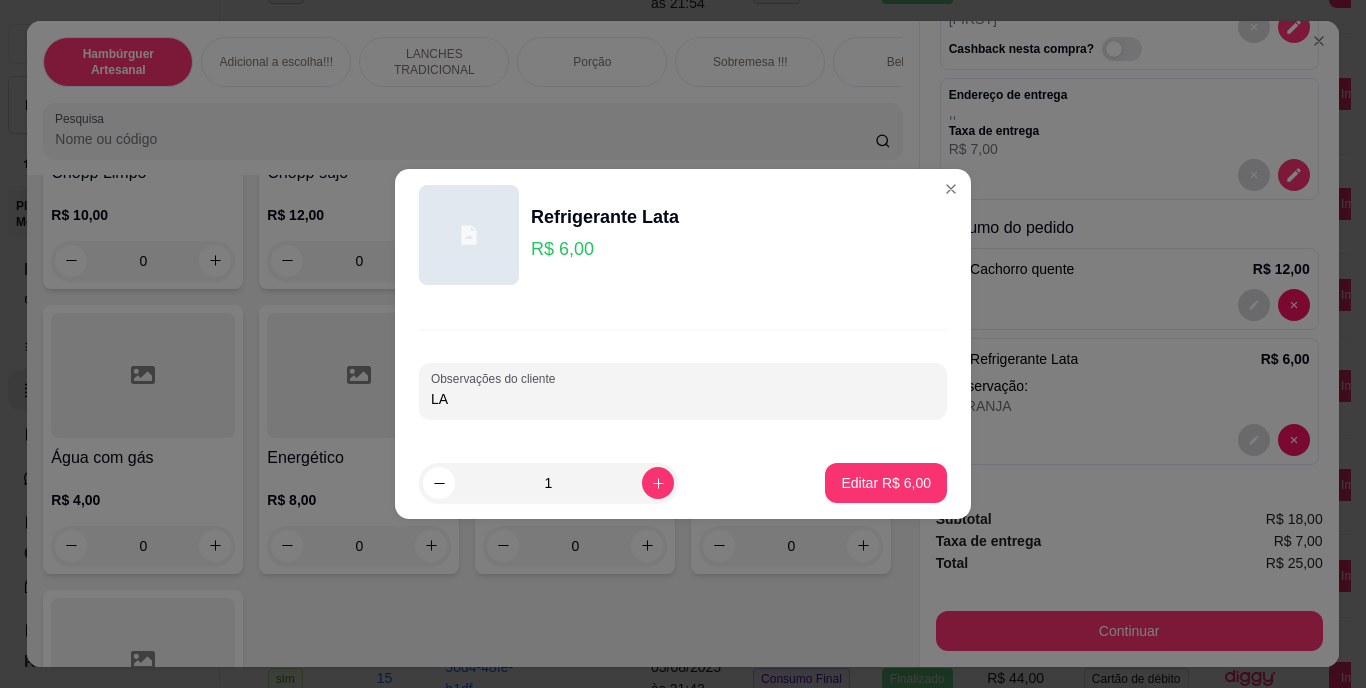 type on "L" 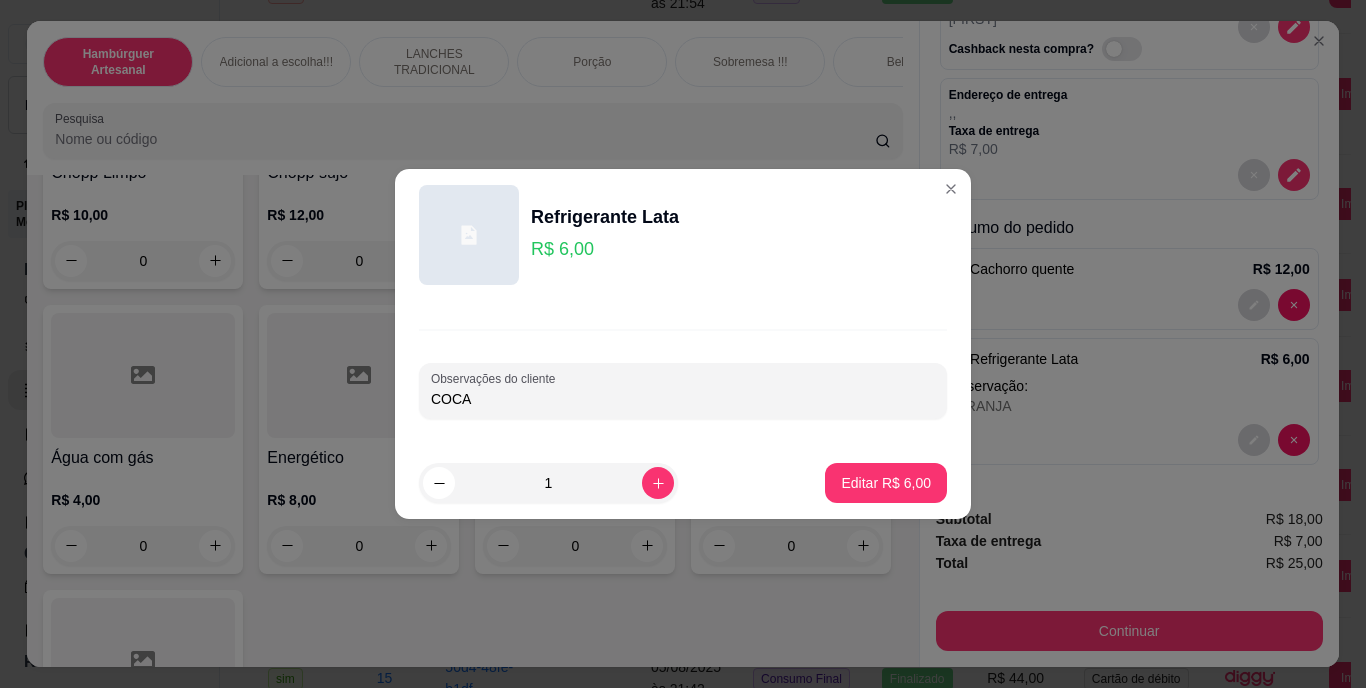 type on "COCA" 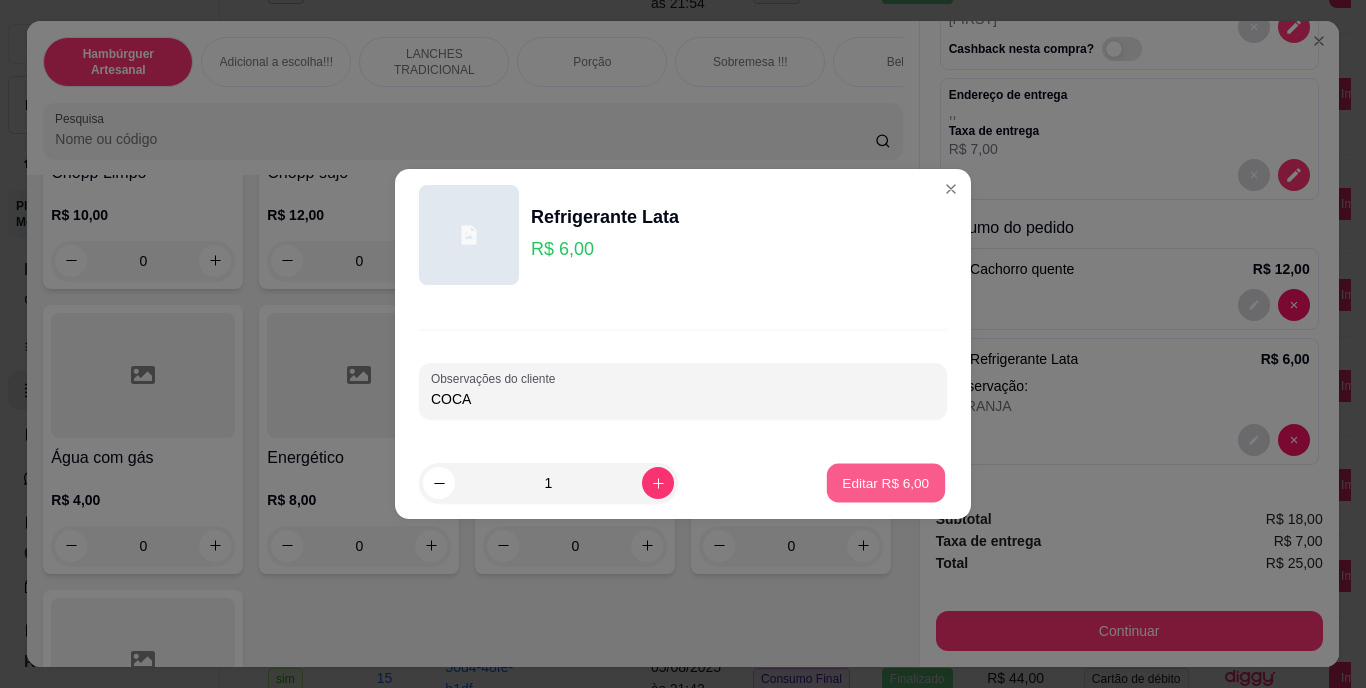 click on "Editar   R$ 6,00" at bounding box center (886, 483) 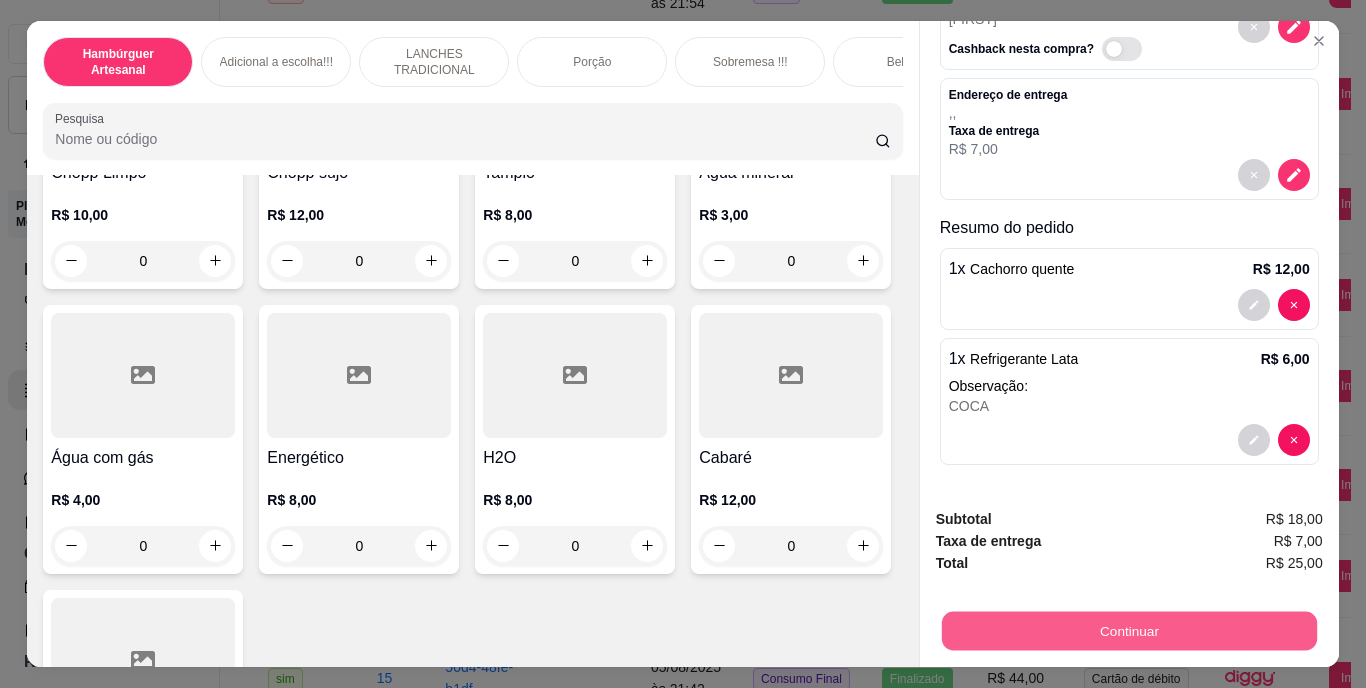 click on "Continuar" at bounding box center [1128, 631] 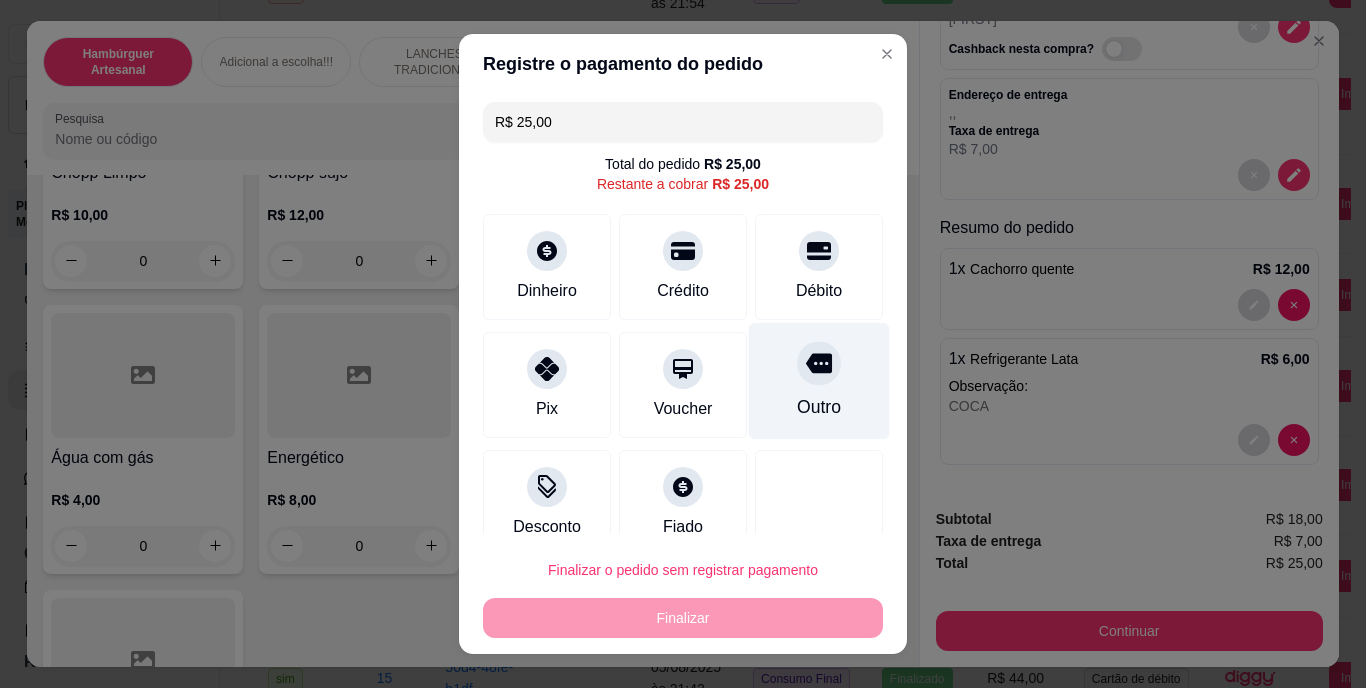 click 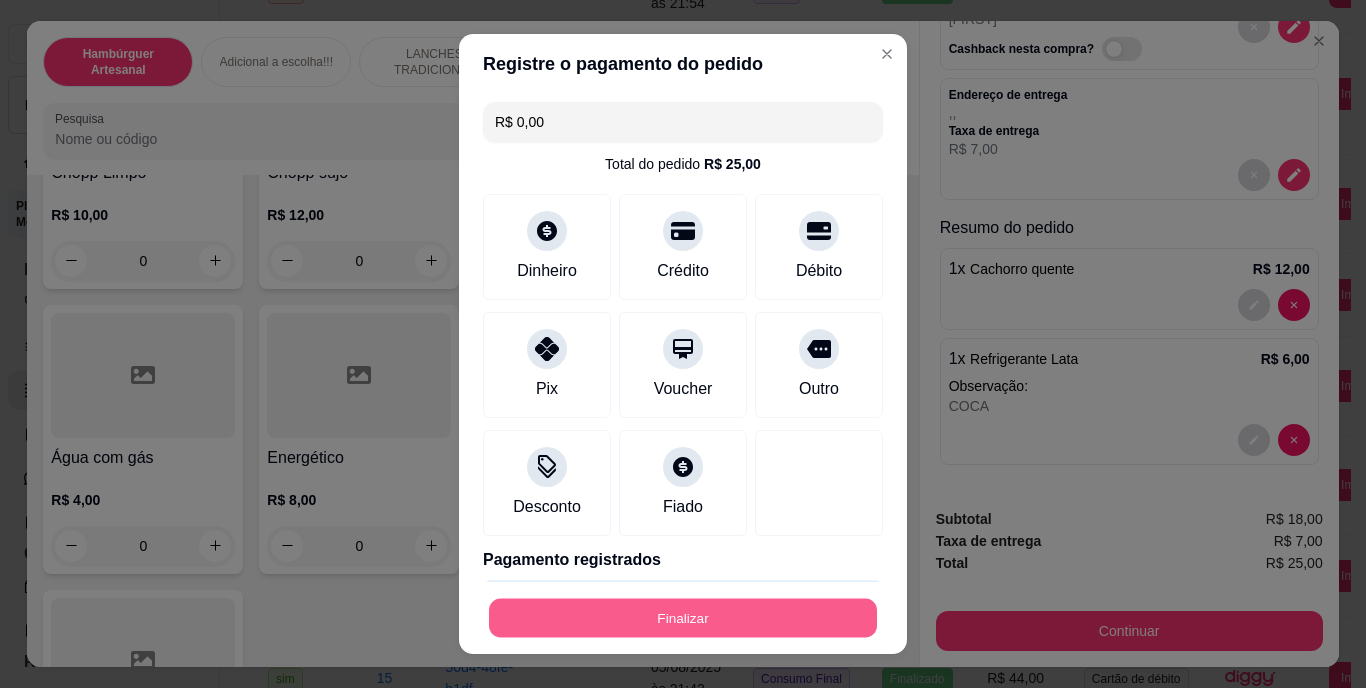 click on "Finalizar" at bounding box center [683, 617] 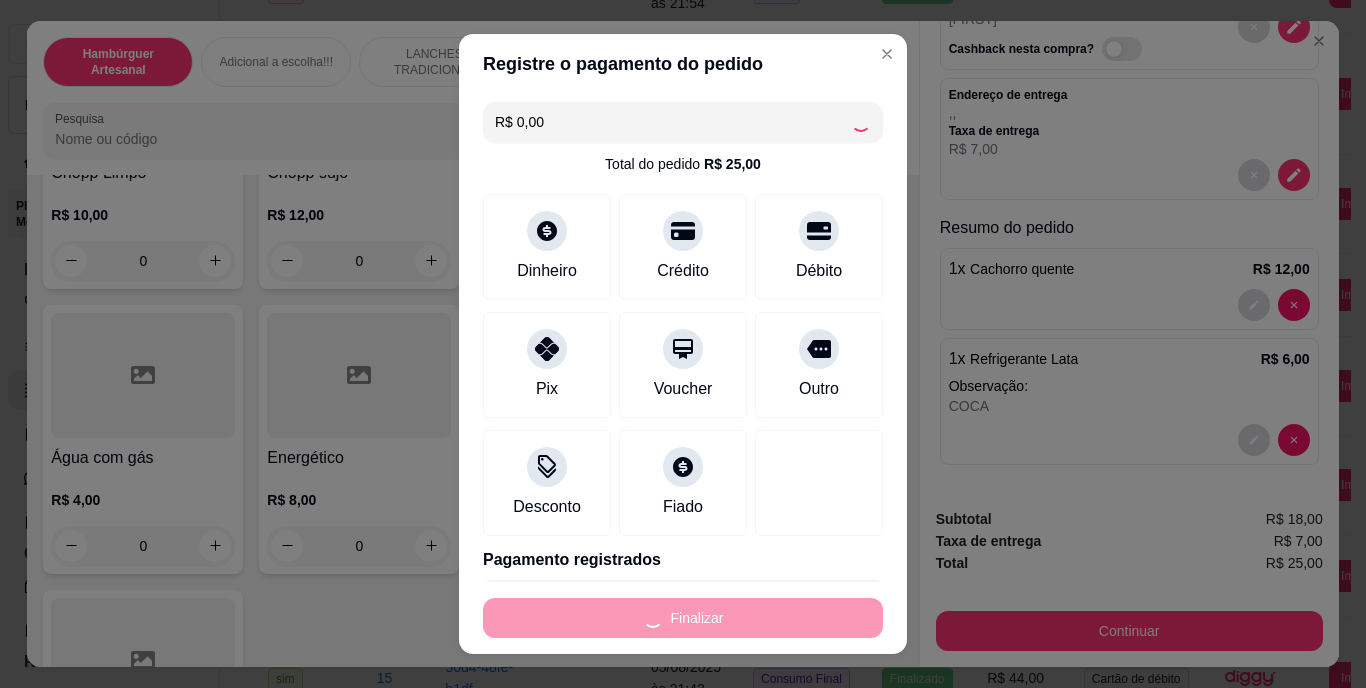 type on "0" 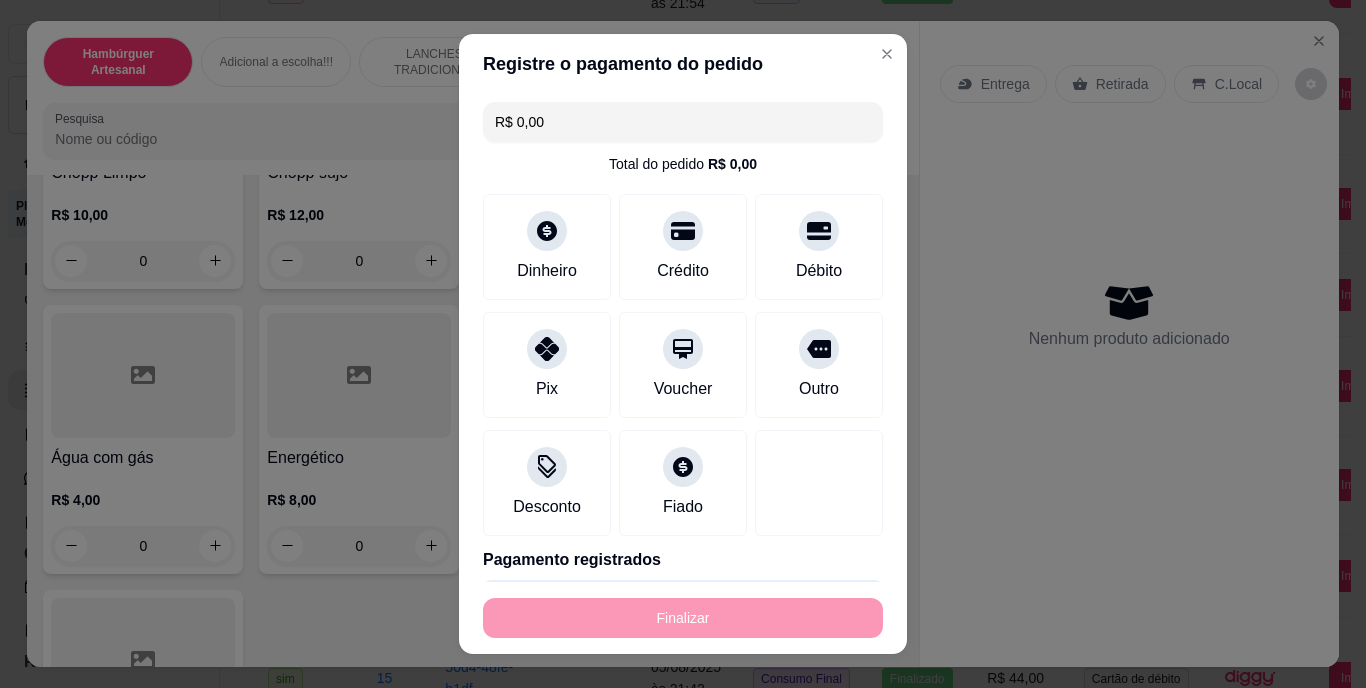 type on "-R$ 25,00" 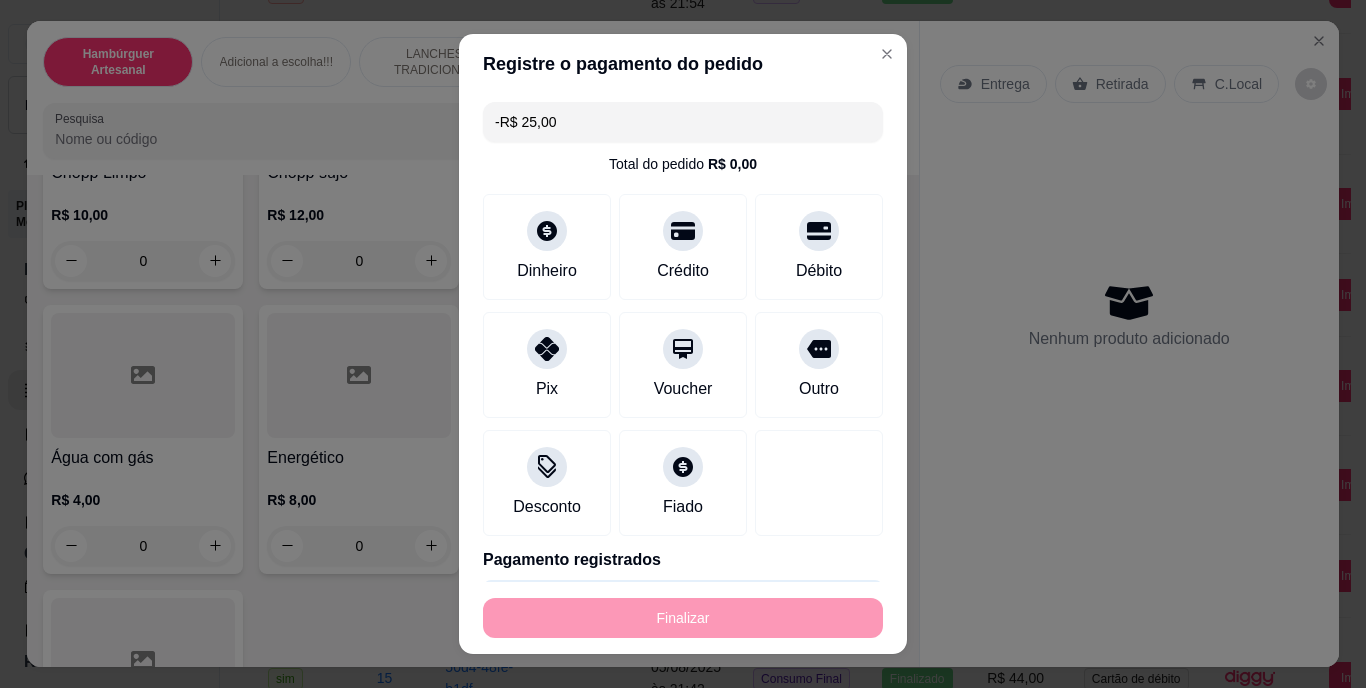 scroll, scrollTop: 0, scrollLeft: 0, axis: both 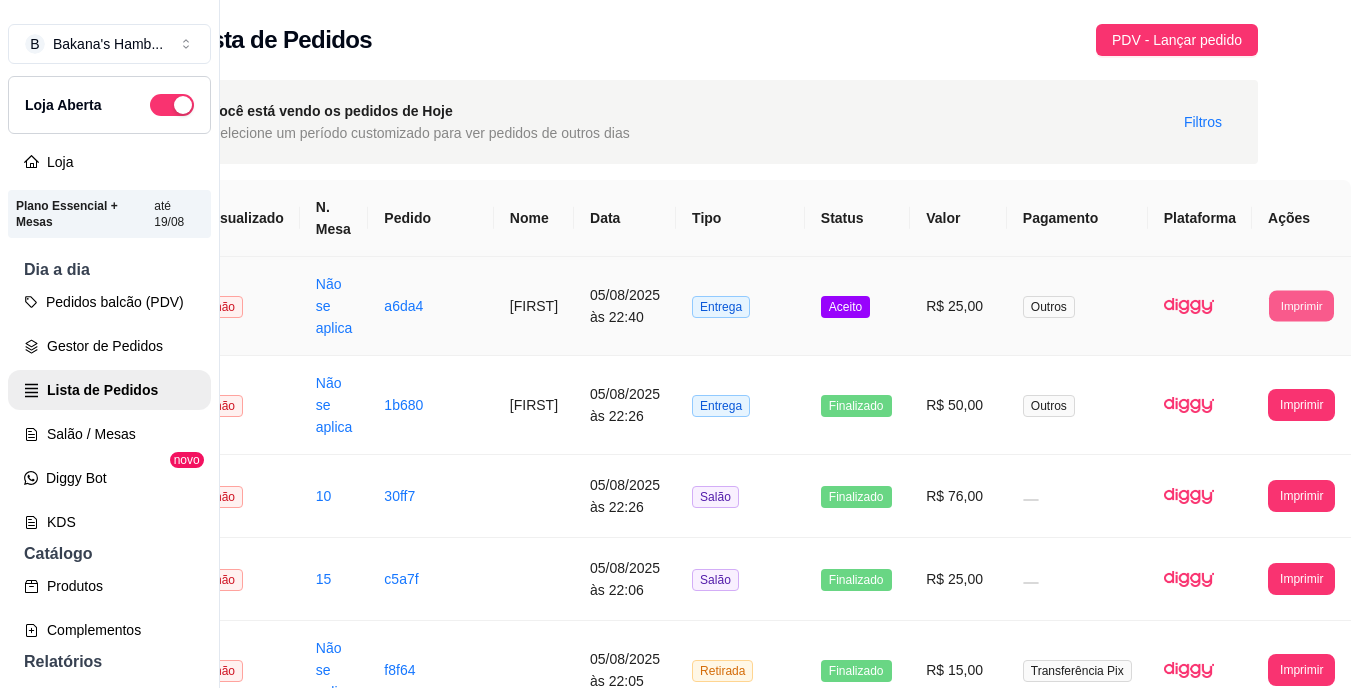 click on "Imprimir" at bounding box center (1301, 305) 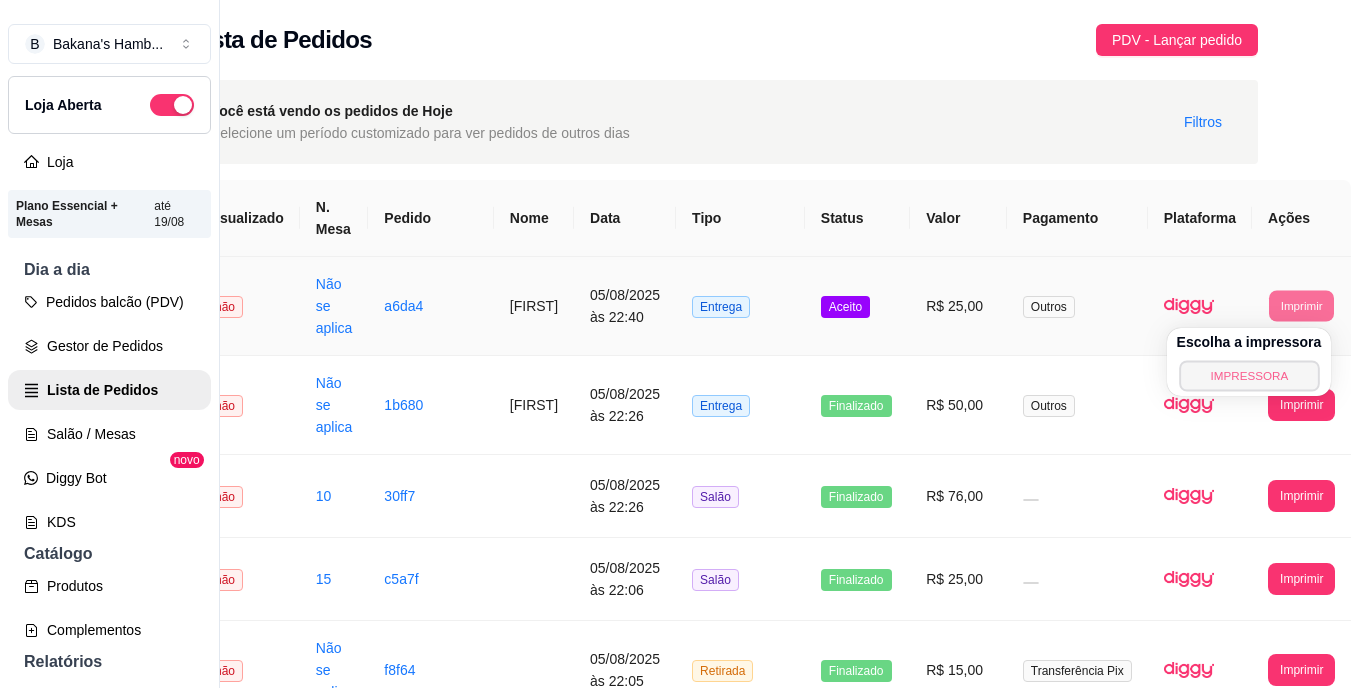 click on "IMPRESSORA" at bounding box center (1249, 375) 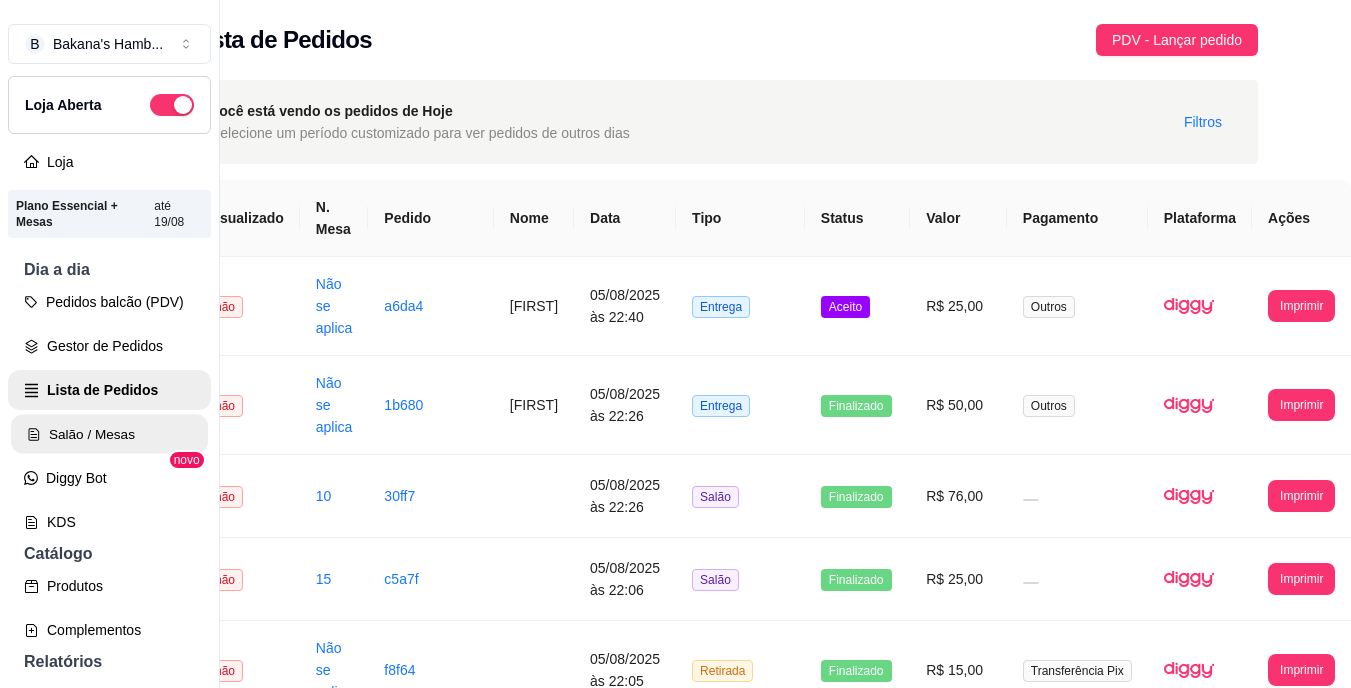 click on "Salão / Mesas" at bounding box center [109, 434] 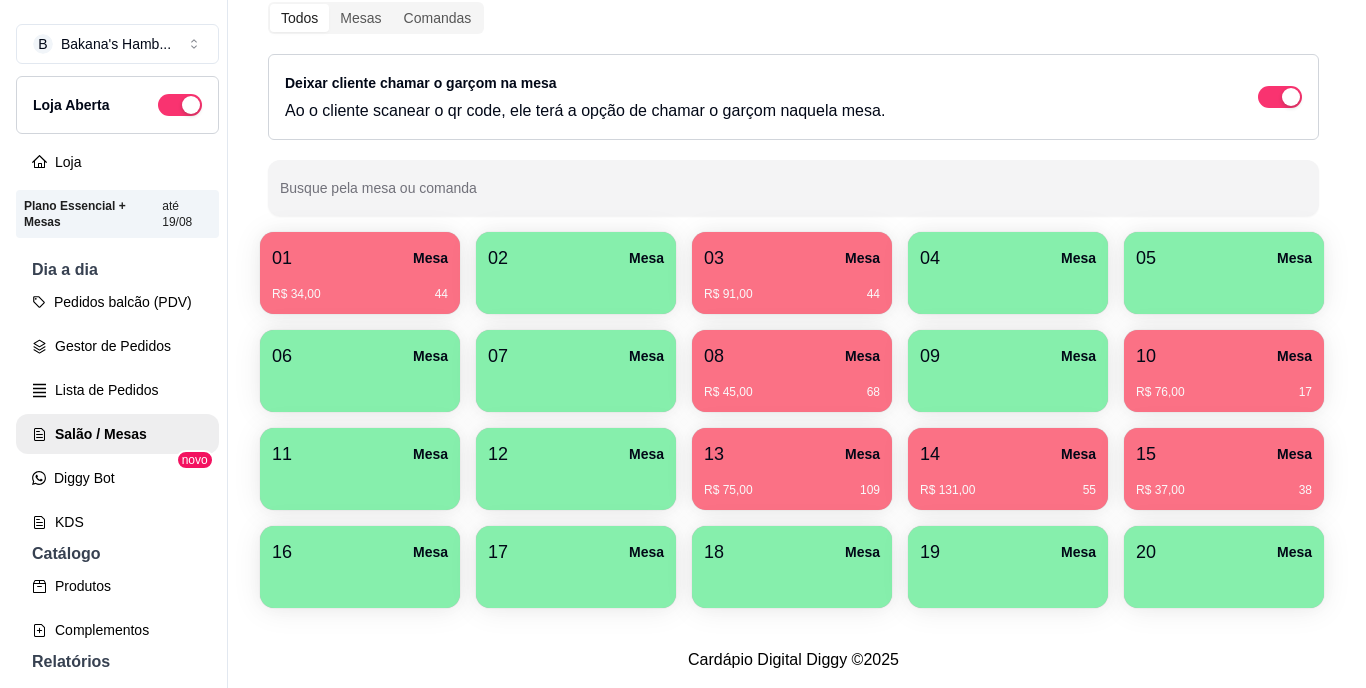 scroll, scrollTop: 238, scrollLeft: 0, axis: vertical 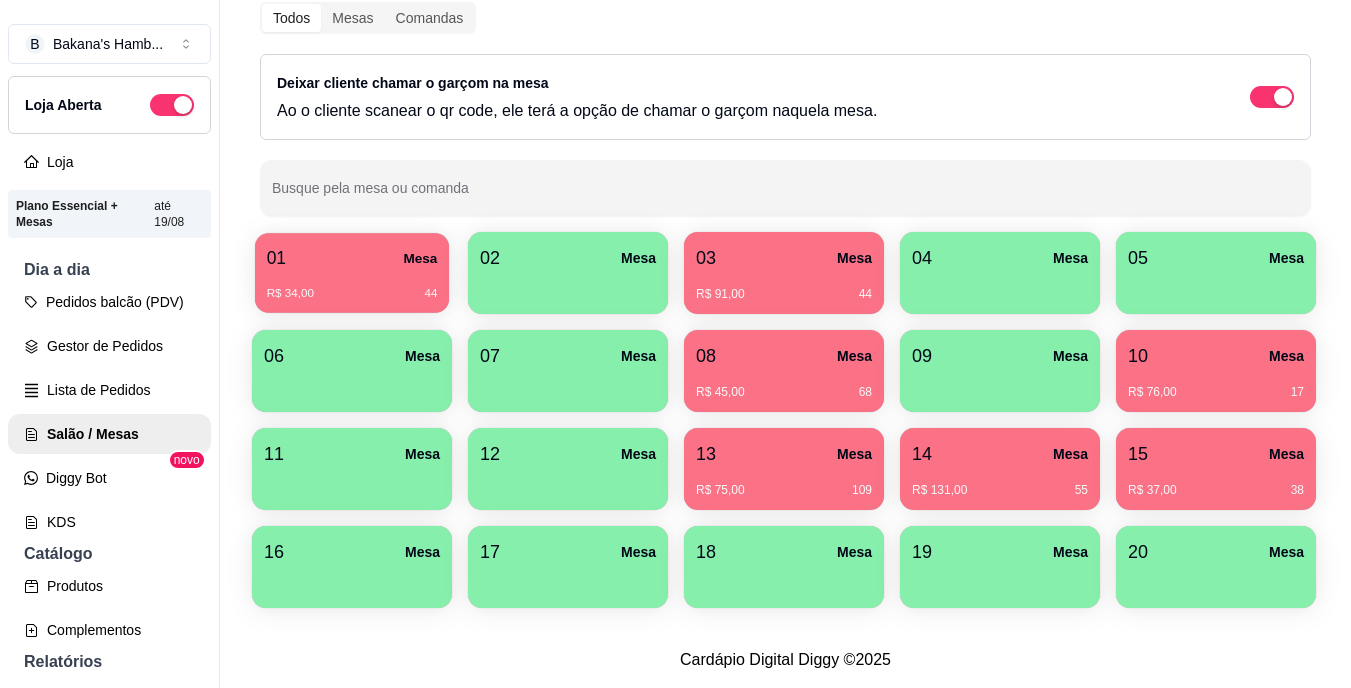 click on "R$ 34,00 44" at bounding box center [352, 294] 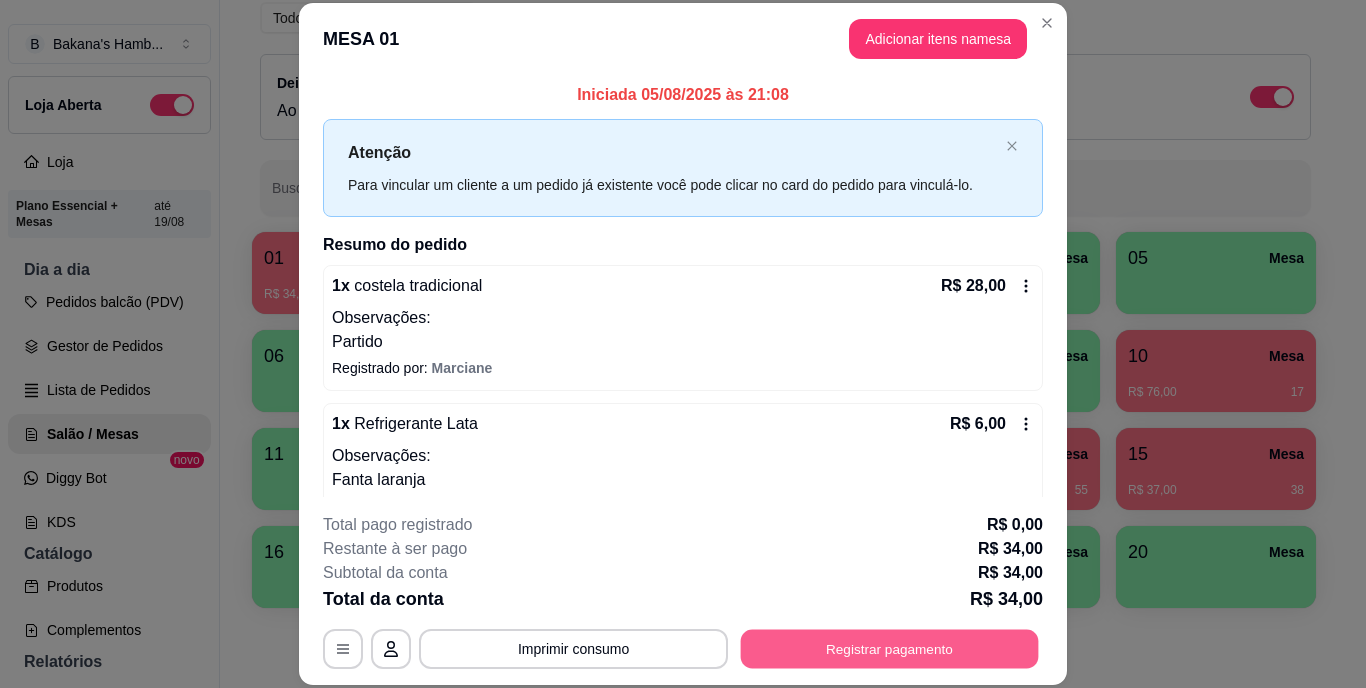 click on "Registrar pagamento" at bounding box center [890, 648] 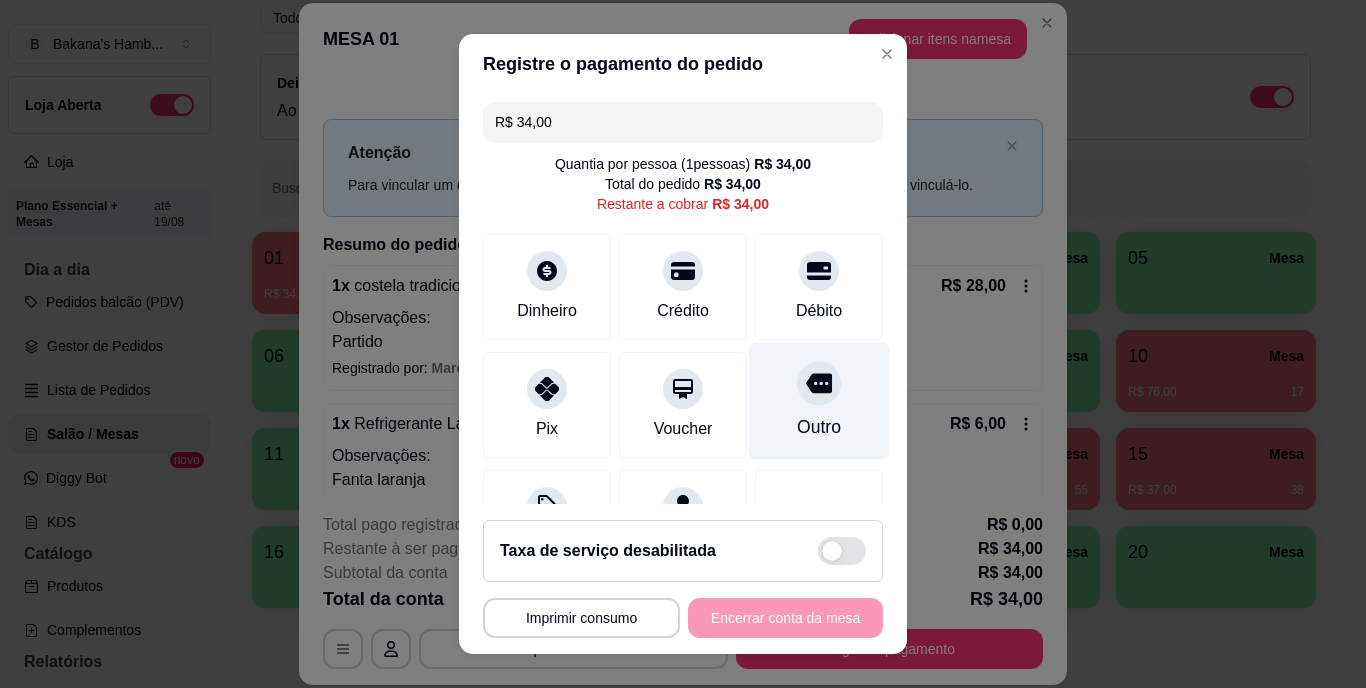 click on "Outro" at bounding box center (819, 401) 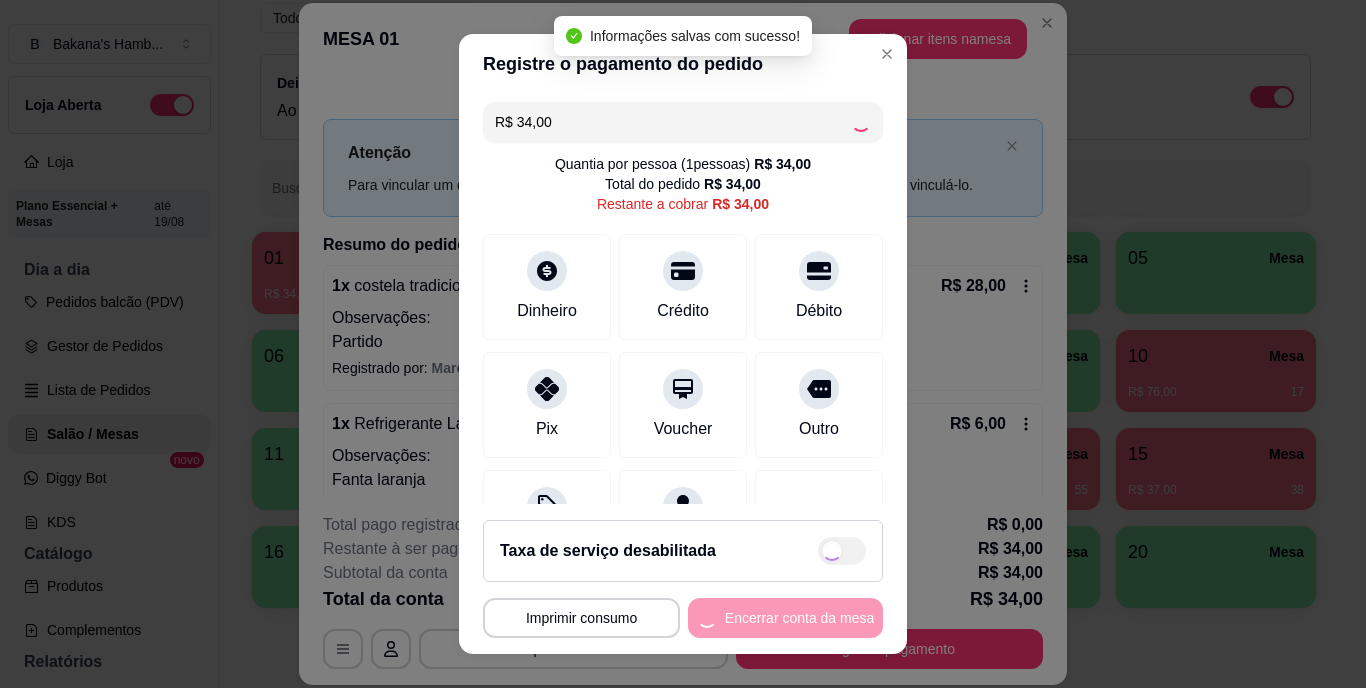 type on "R$ 0,00" 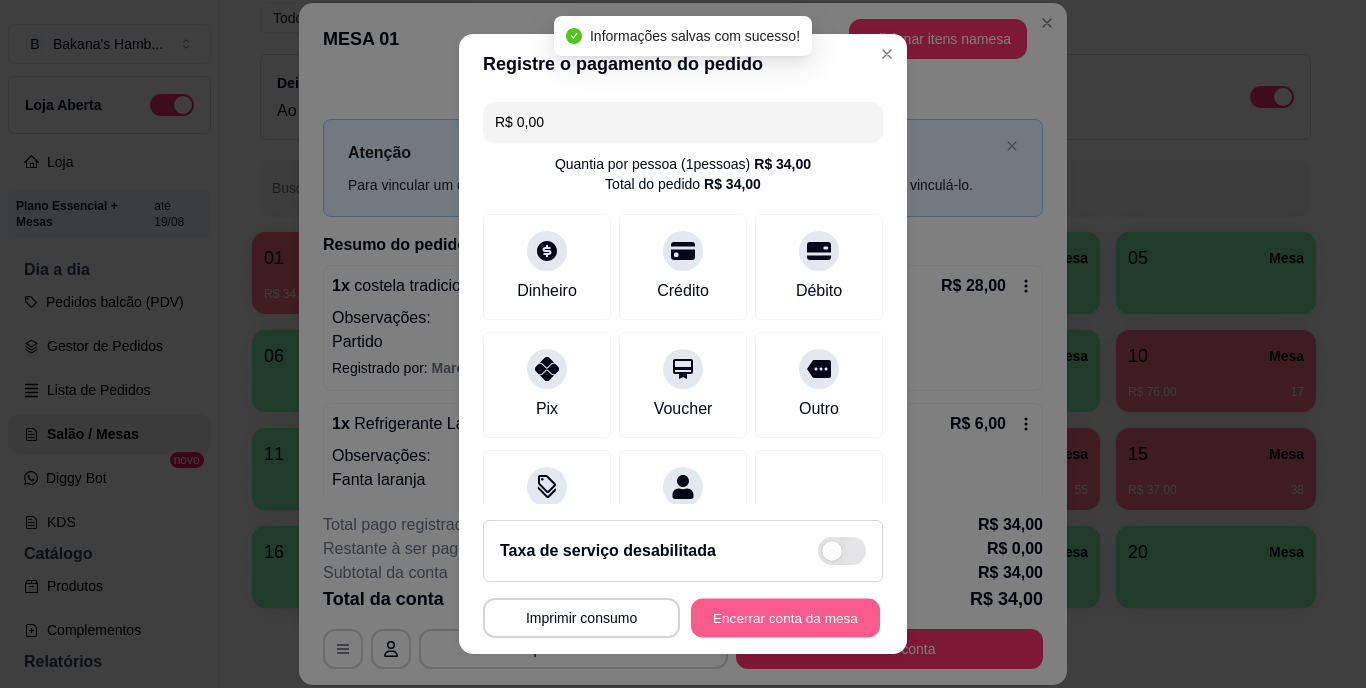 click on "Encerrar conta da mesa" at bounding box center [785, 617] 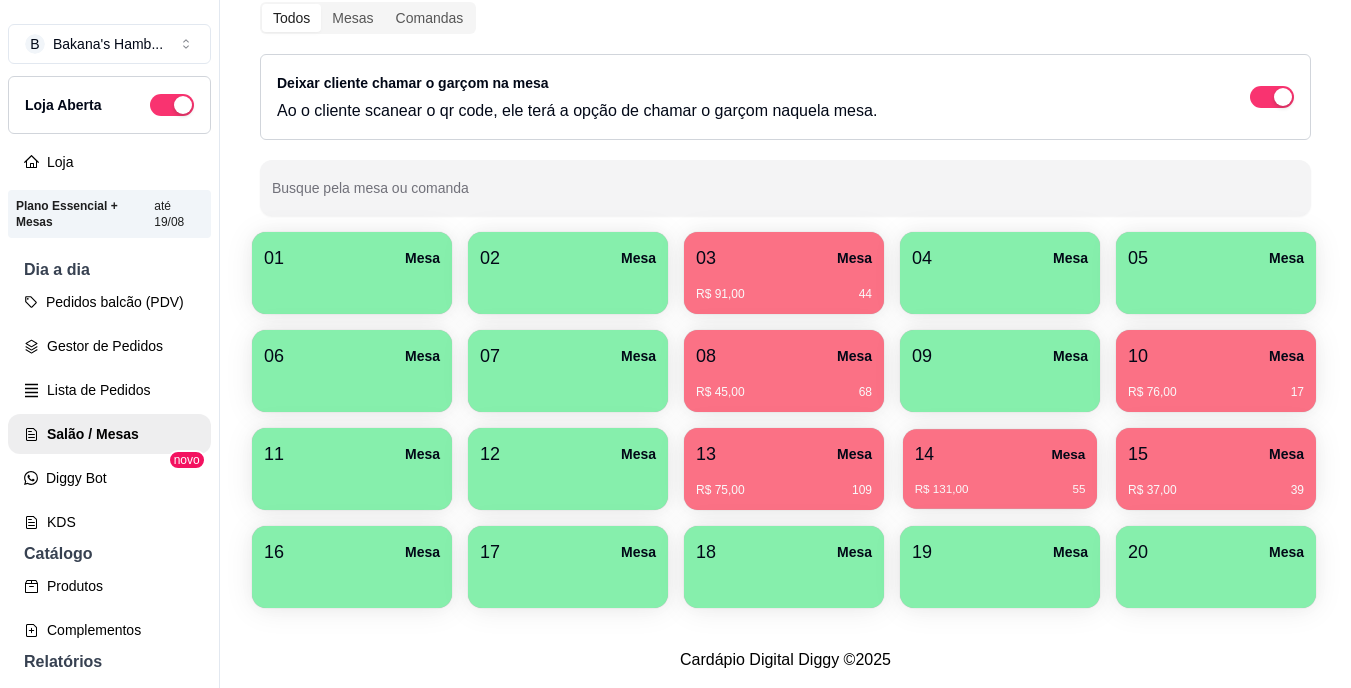 click on "R$ 131,00 55" at bounding box center [1000, 482] 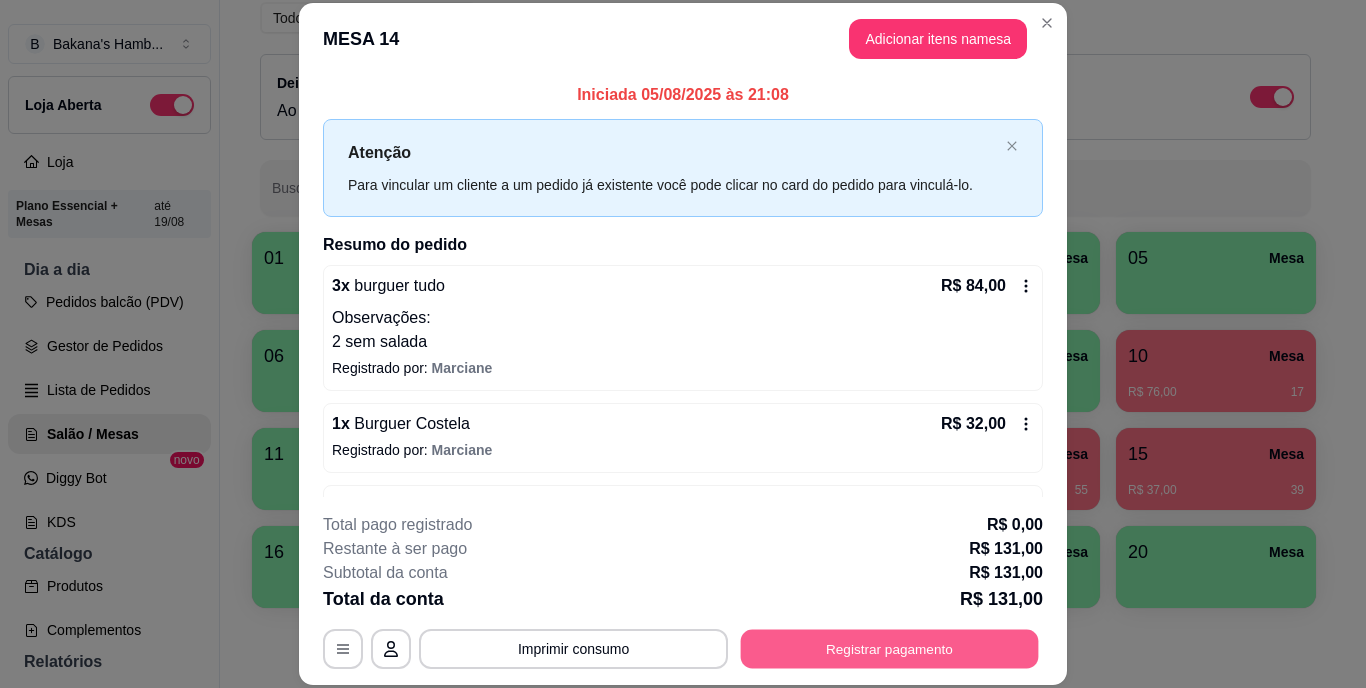 click on "Registrar pagamento" at bounding box center [890, 648] 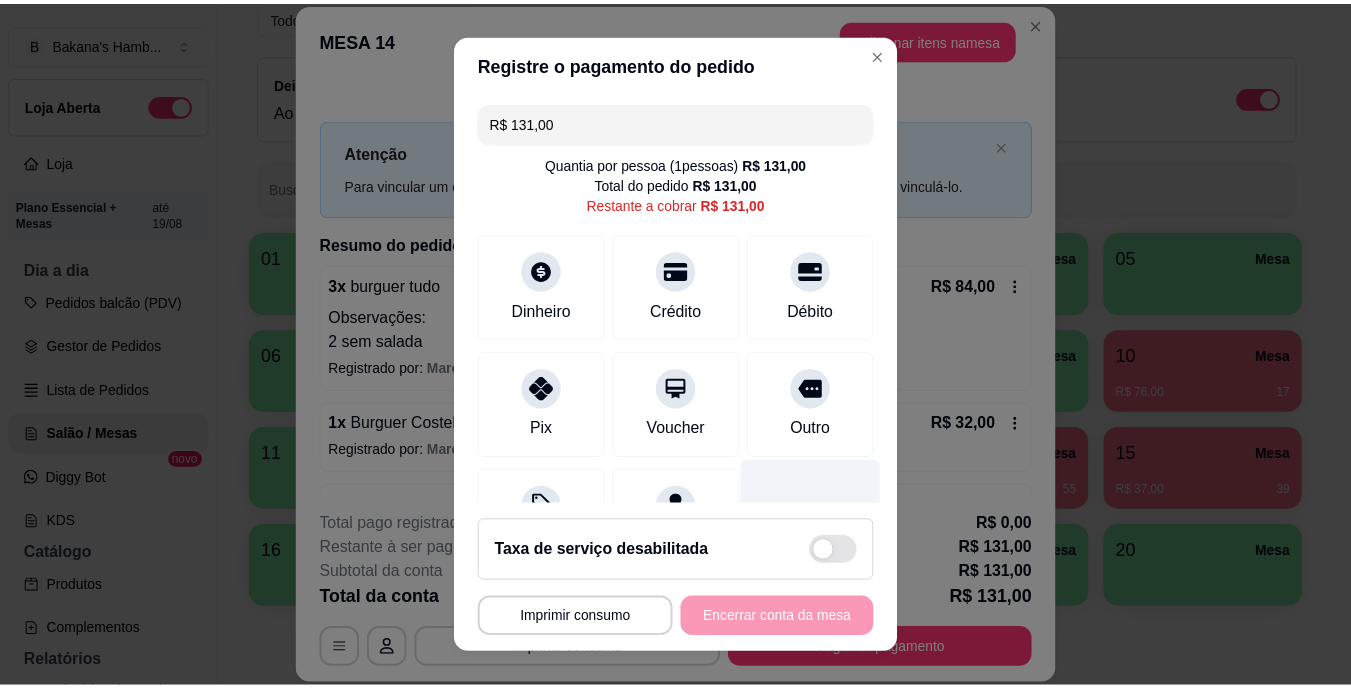 scroll, scrollTop: 104, scrollLeft: 0, axis: vertical 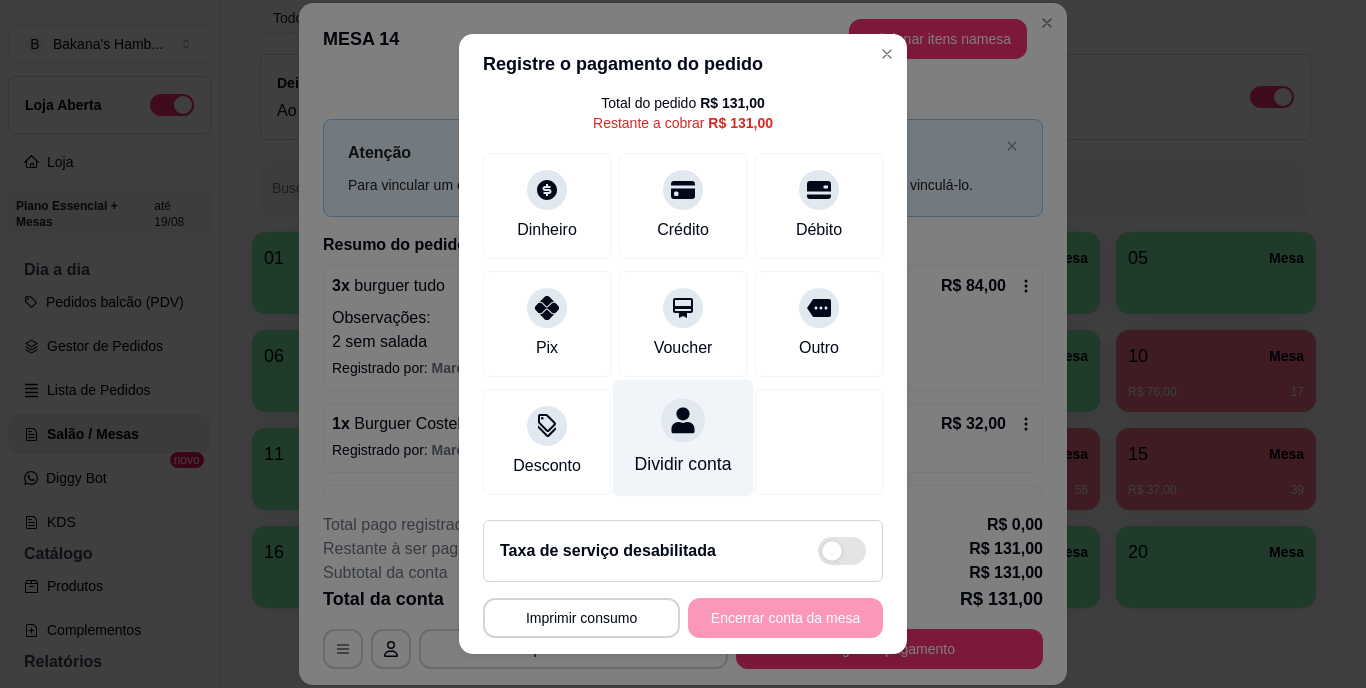 click on "Dividir conta" at bounding box center (683, 438) 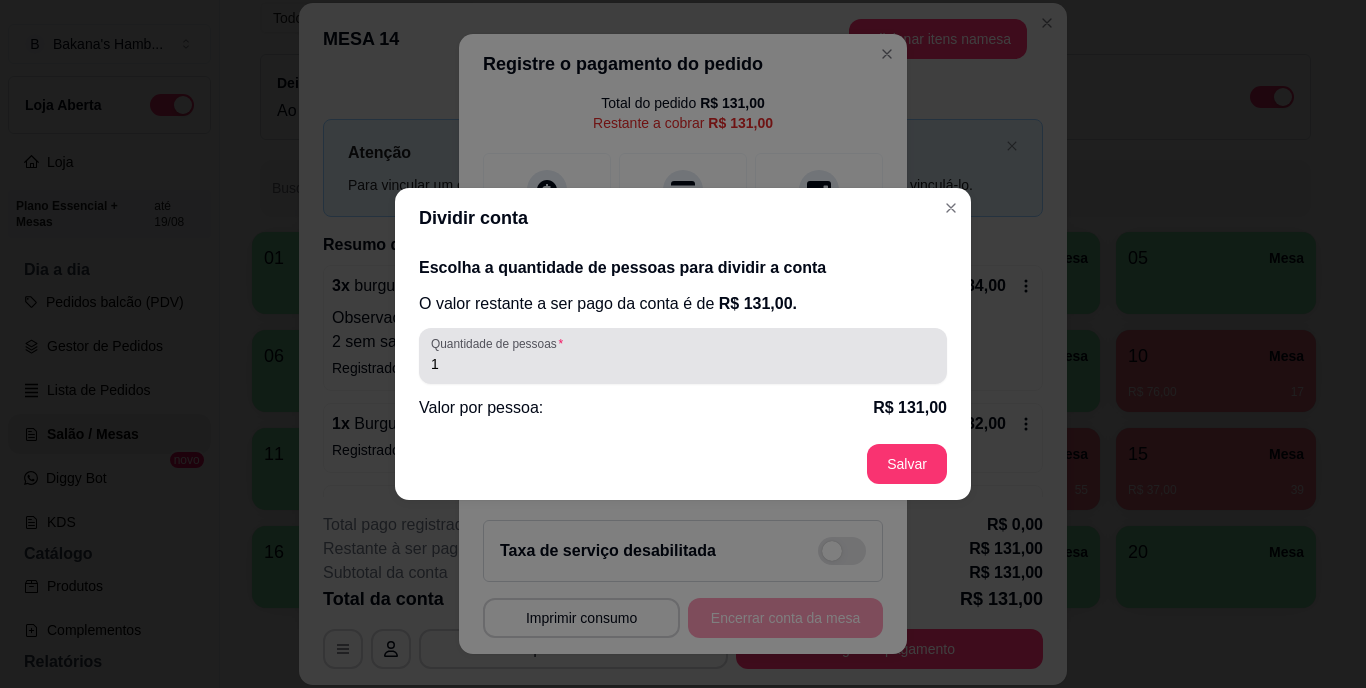 click on "1" at bounding box center [683, 356] 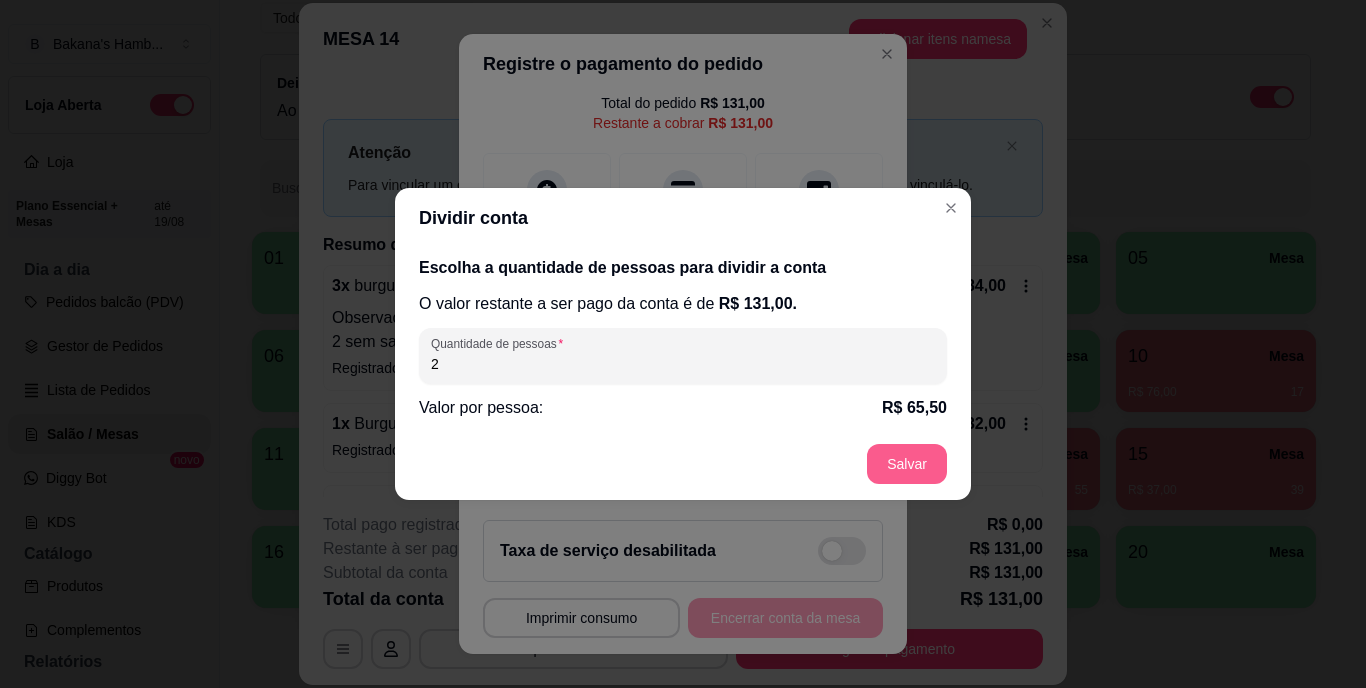 type on "2" 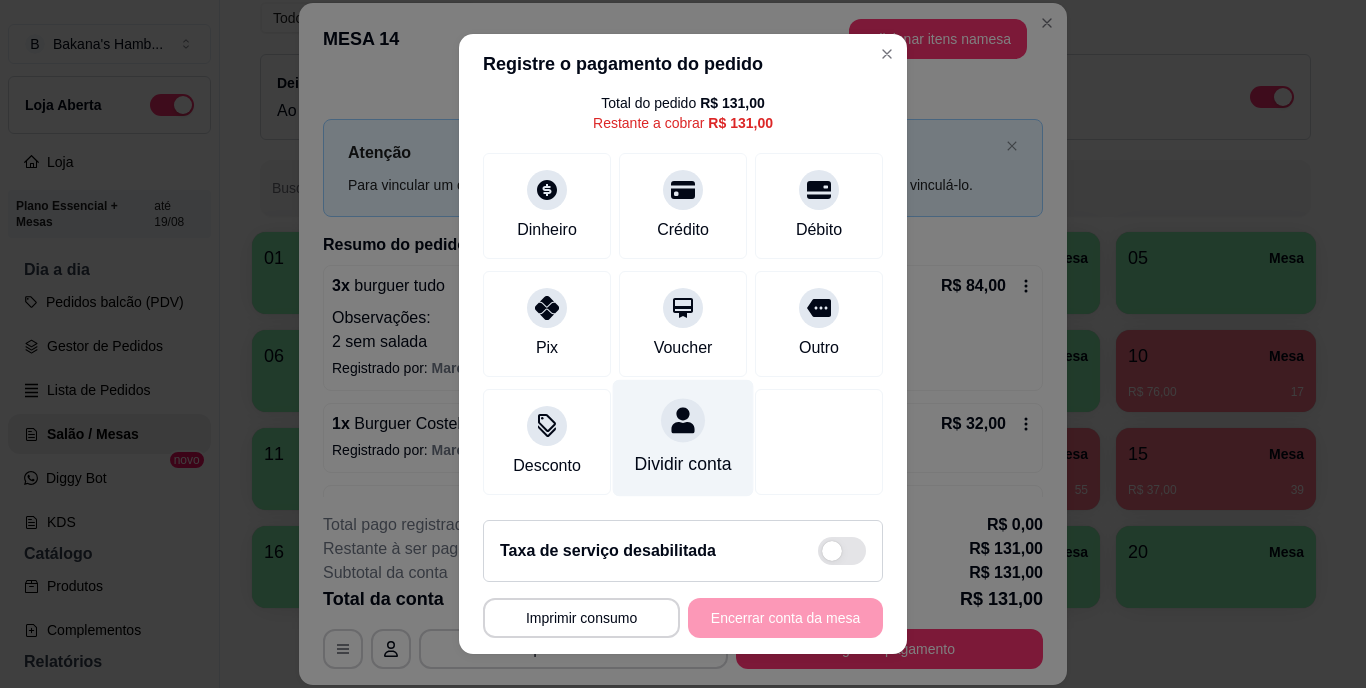 click on "Dividir conta" at bounding box center [683, 465] 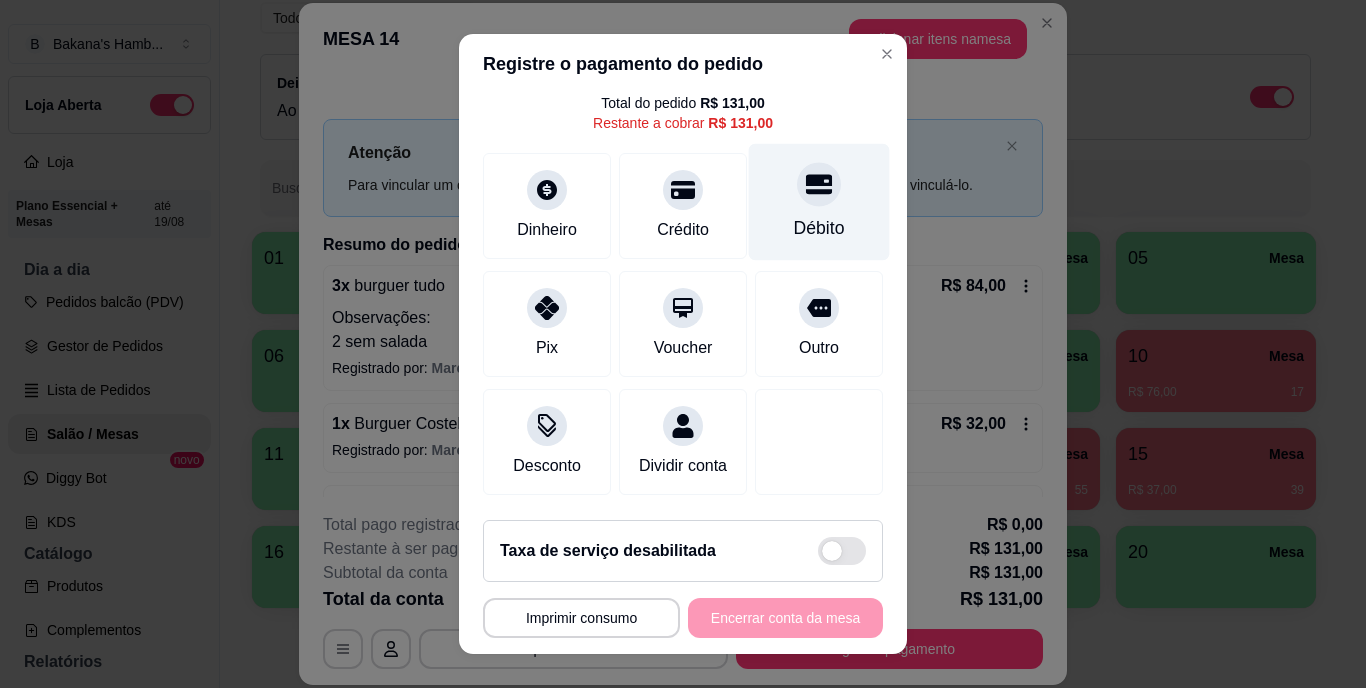click at bounding box center [819, 185] 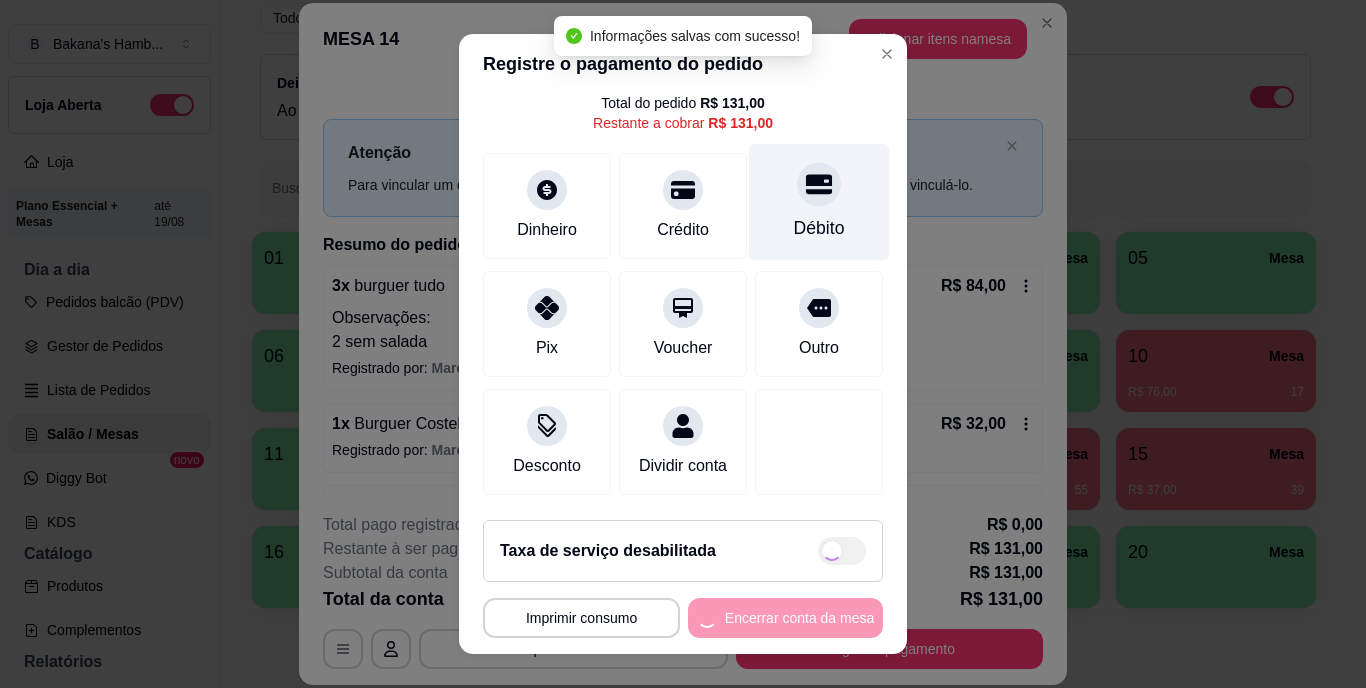 type on "R$ 0,00" 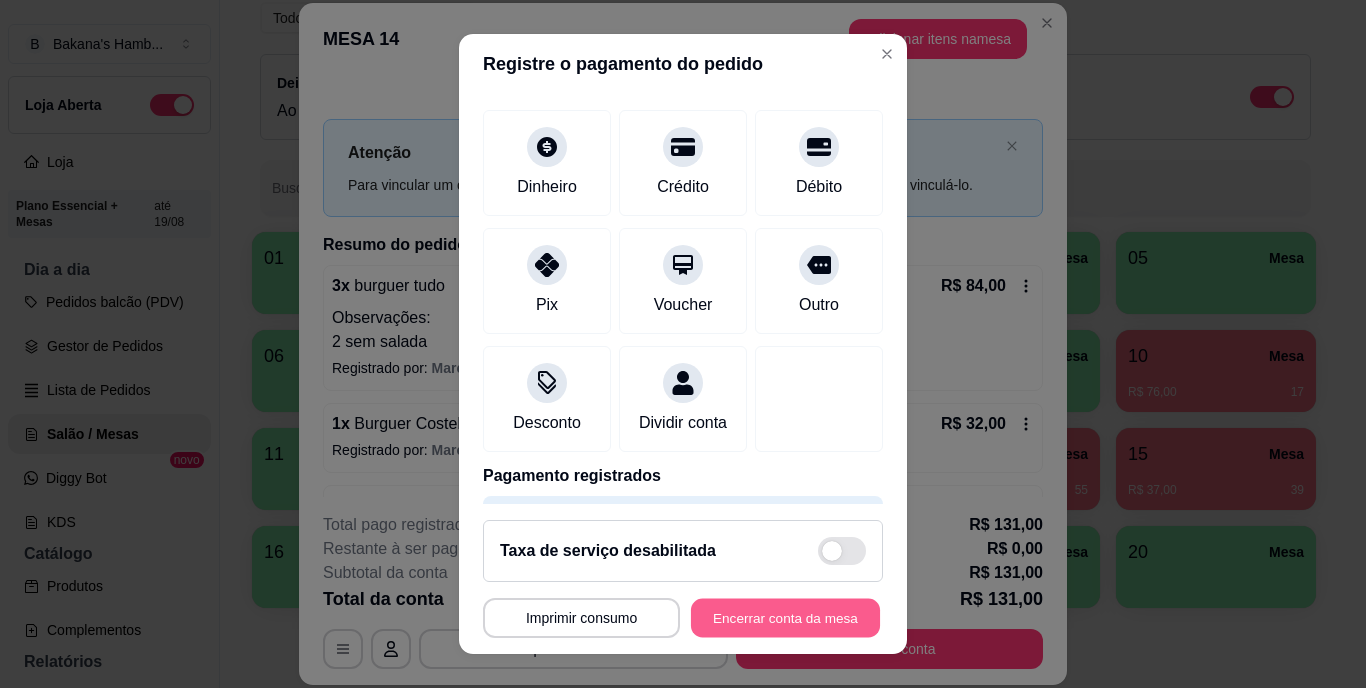 click on "Encerrar conta da mesa" at bounding box center (785, 617) 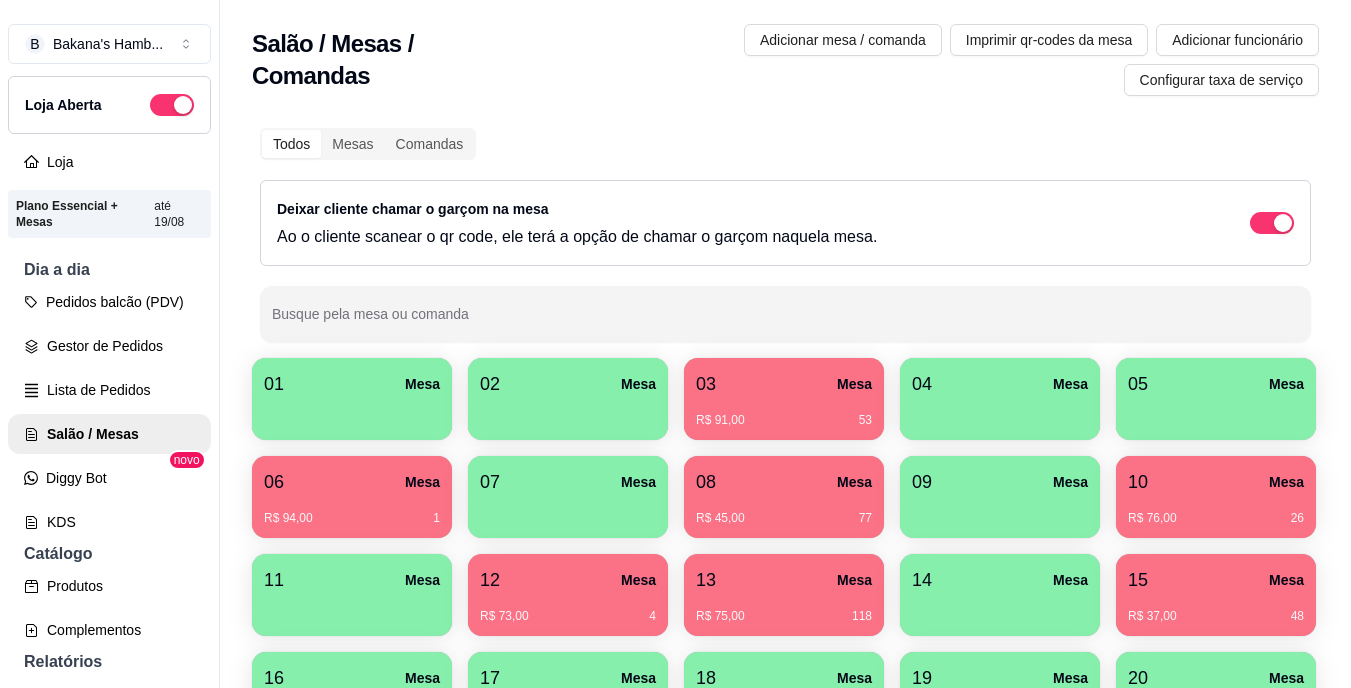 scroll, scrollTop: 0, scrollLeft: 0, axis: both 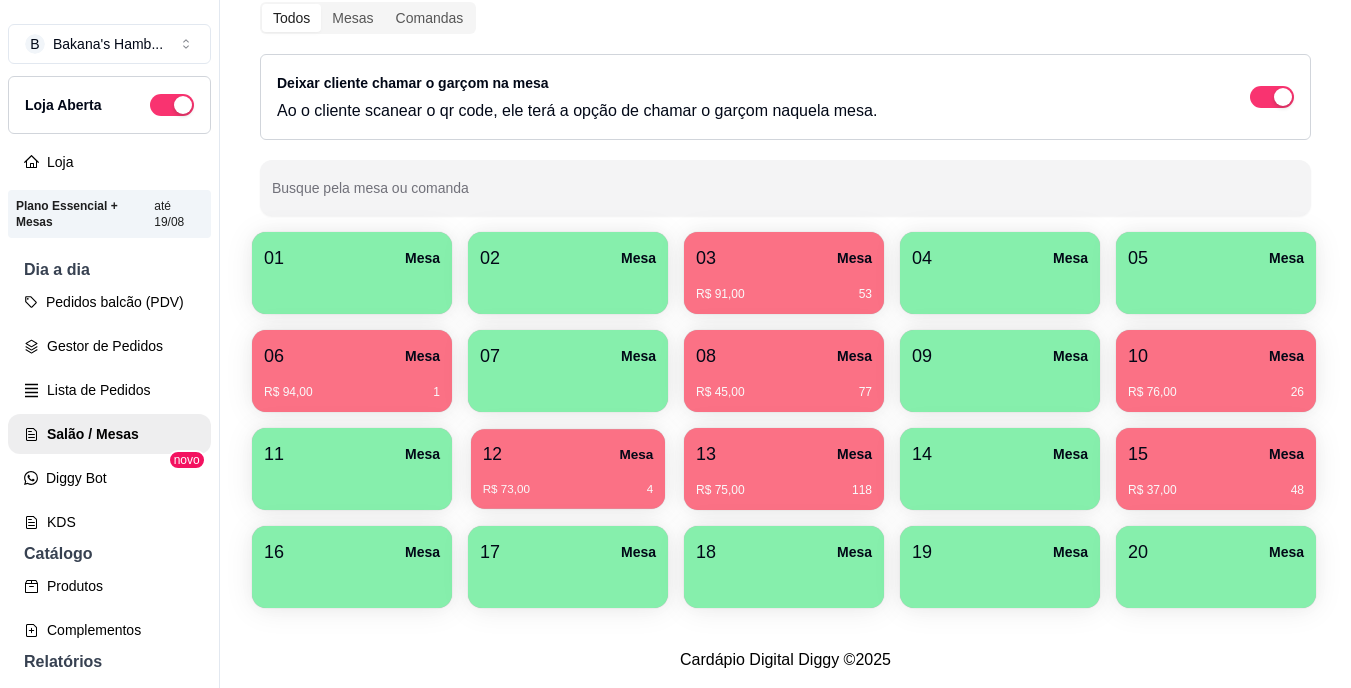 click on "12 Mesa" at bounding box center [568, 454] 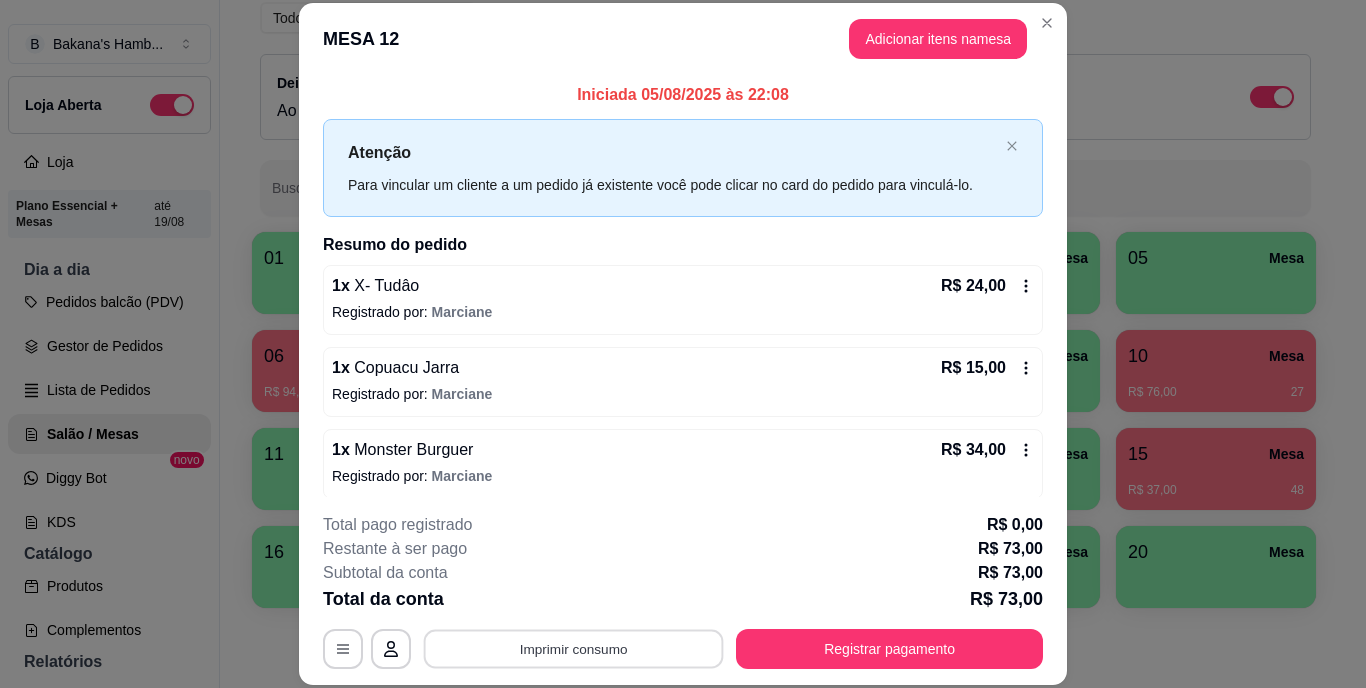 click on "Imprimir consumo" at bounding box center (574, 648) 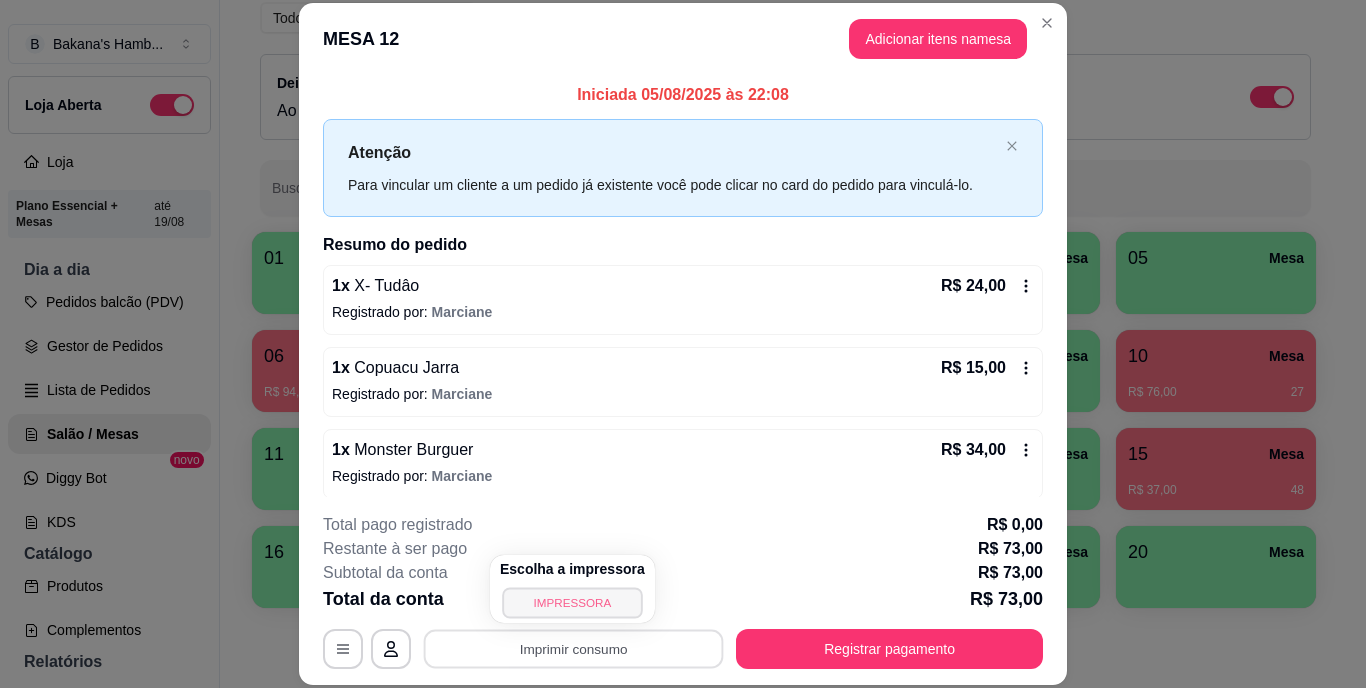 click on "IMPRESSORA" at bounding box center [572, 602] 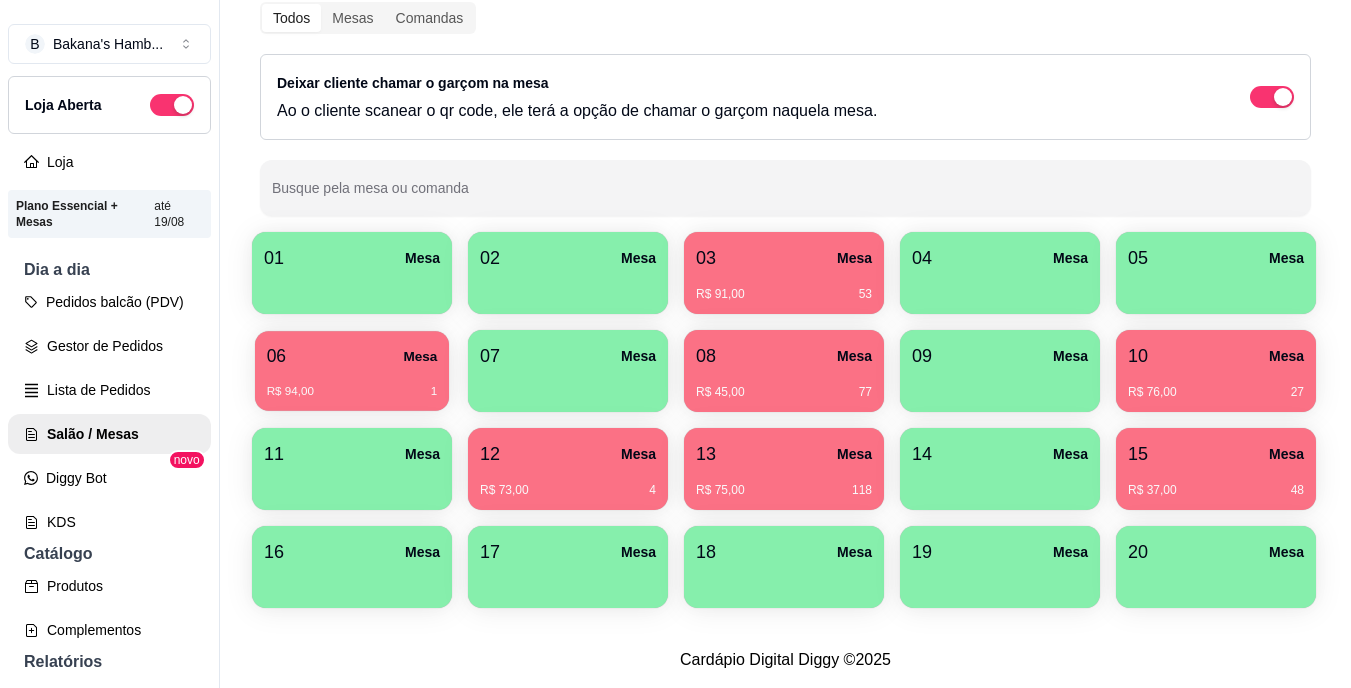 click on "06 Mesa R$ 94,00 1" at bounding box center [352, 371] 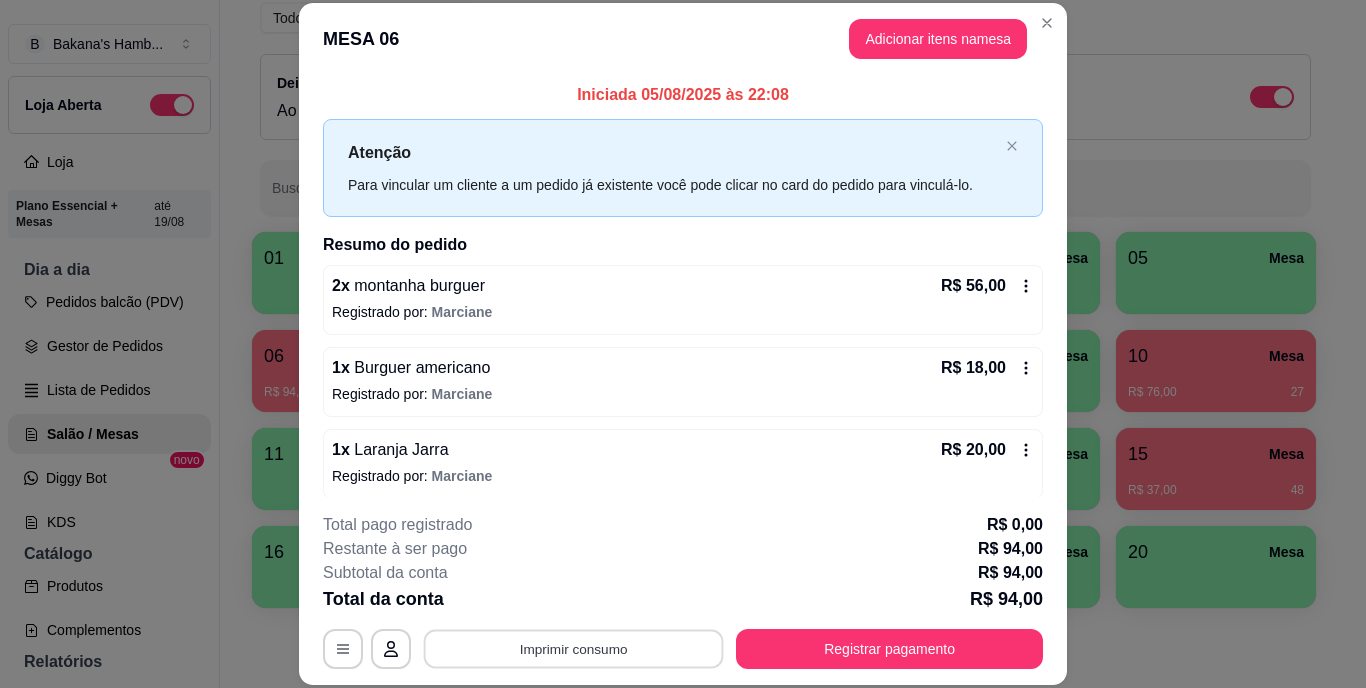 click on "Imprimir consumo" at bounding box center [574, 648] 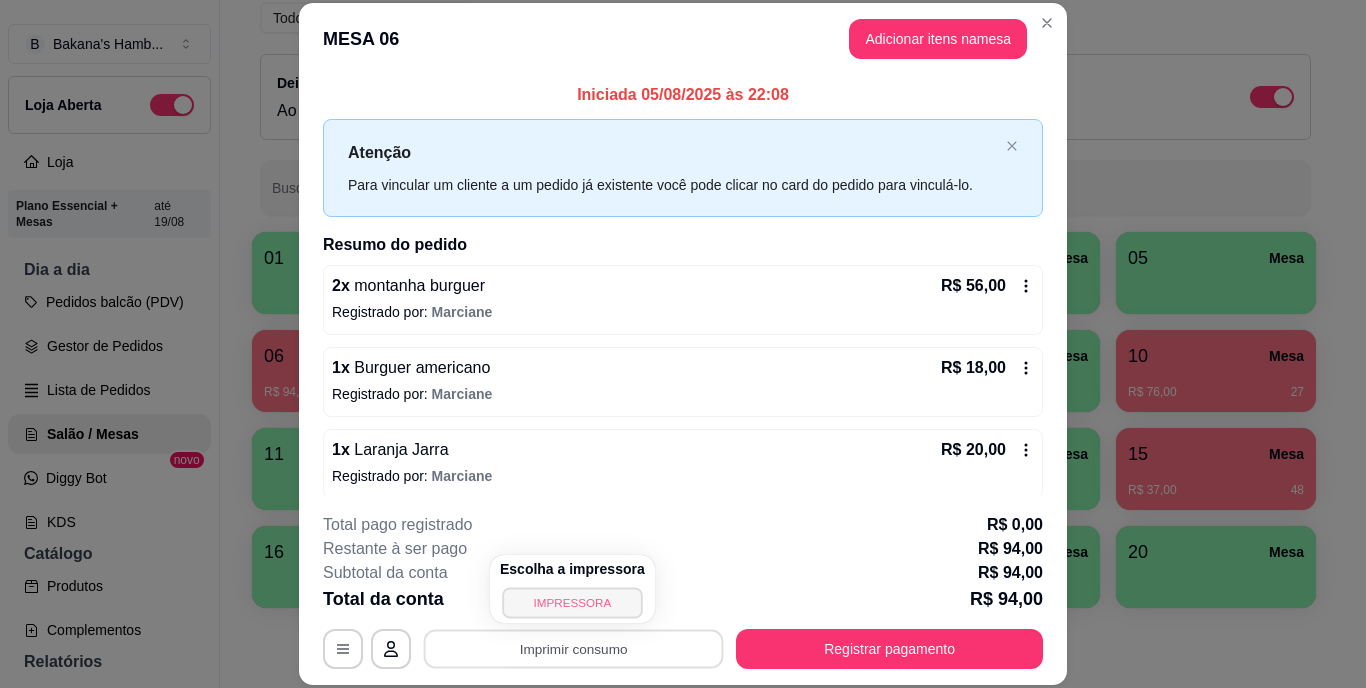 click on "IMPRESSORA" at bounding box center (572, 602) 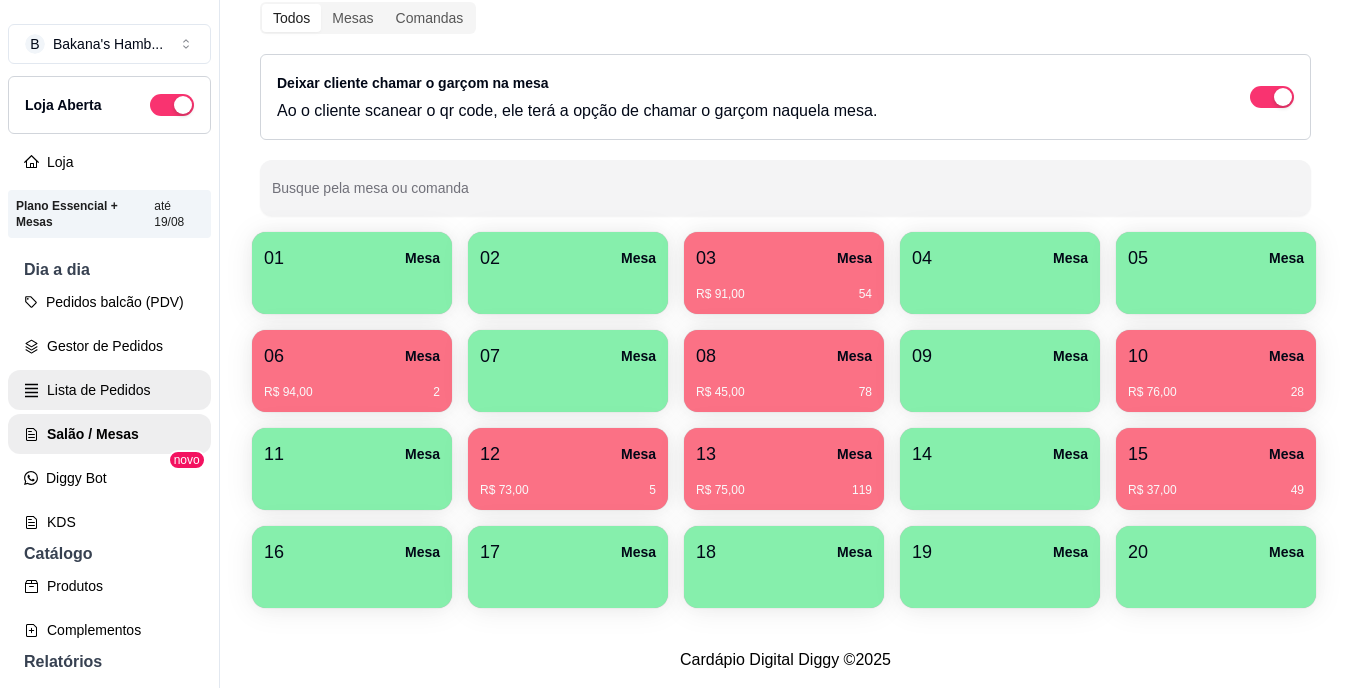 click on "Lista de Pedidos" at bounding box center [109, 390] 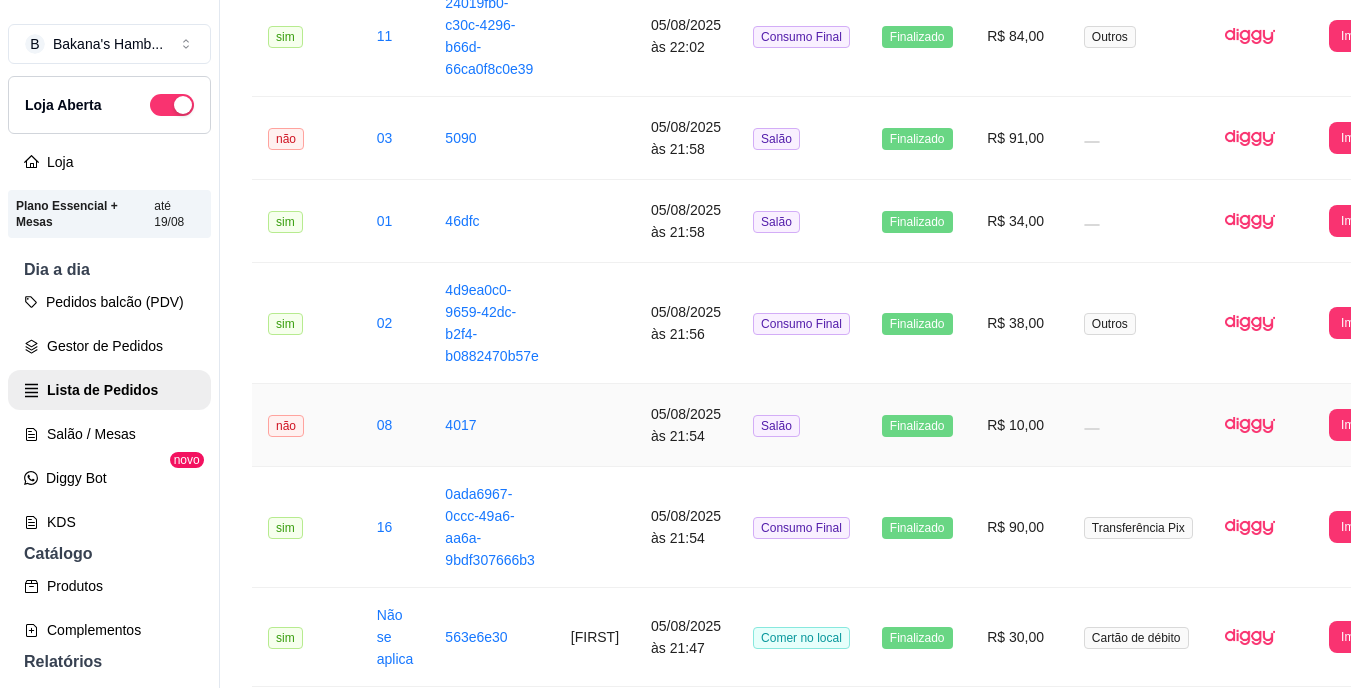 scroll, scrollTop: 1664, scrollLeft: 0, axis: vertical 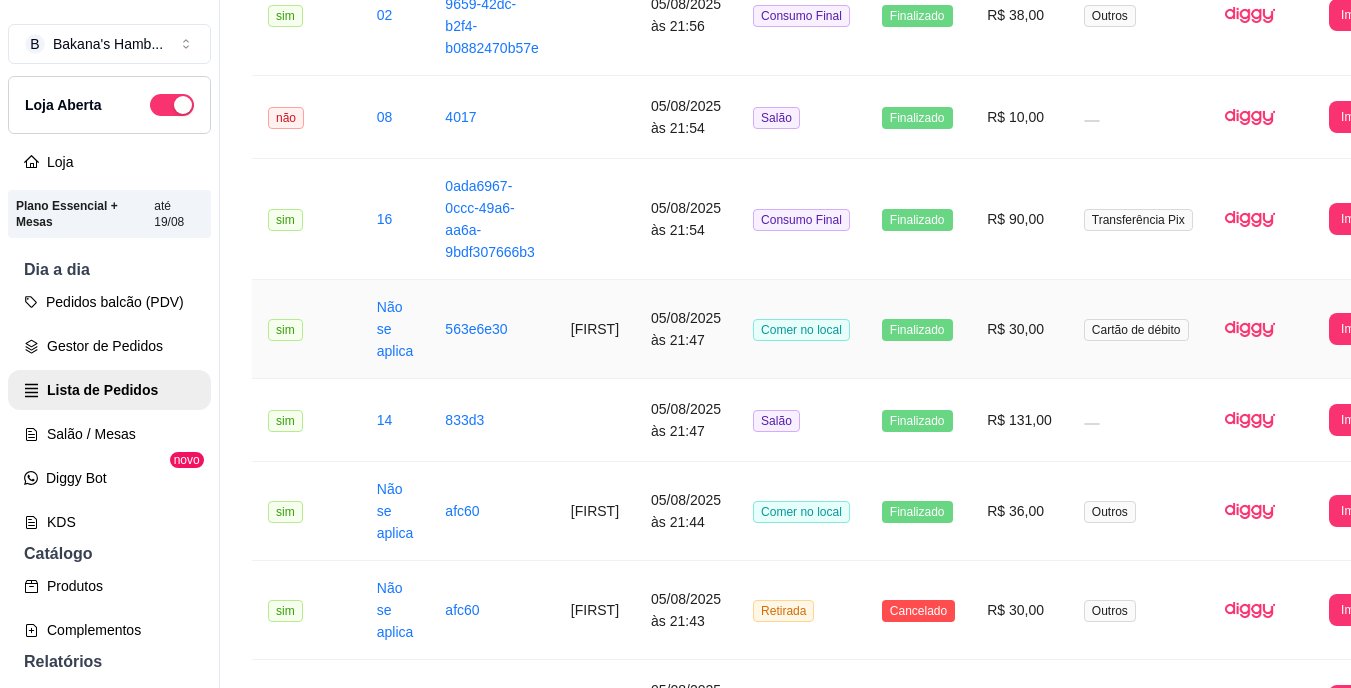 click on "[FIRST]" at bounding box center [595, 329] 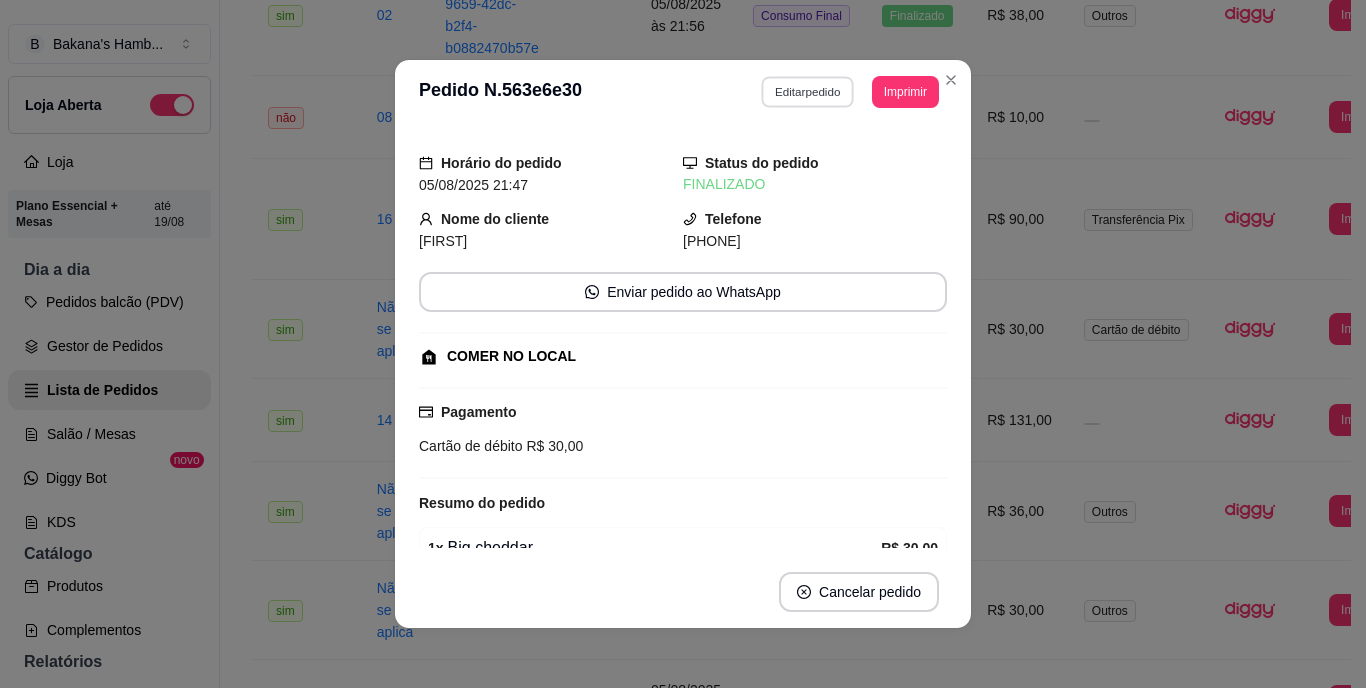 click on "Editar  pedido" at bounding box center [808, 91] 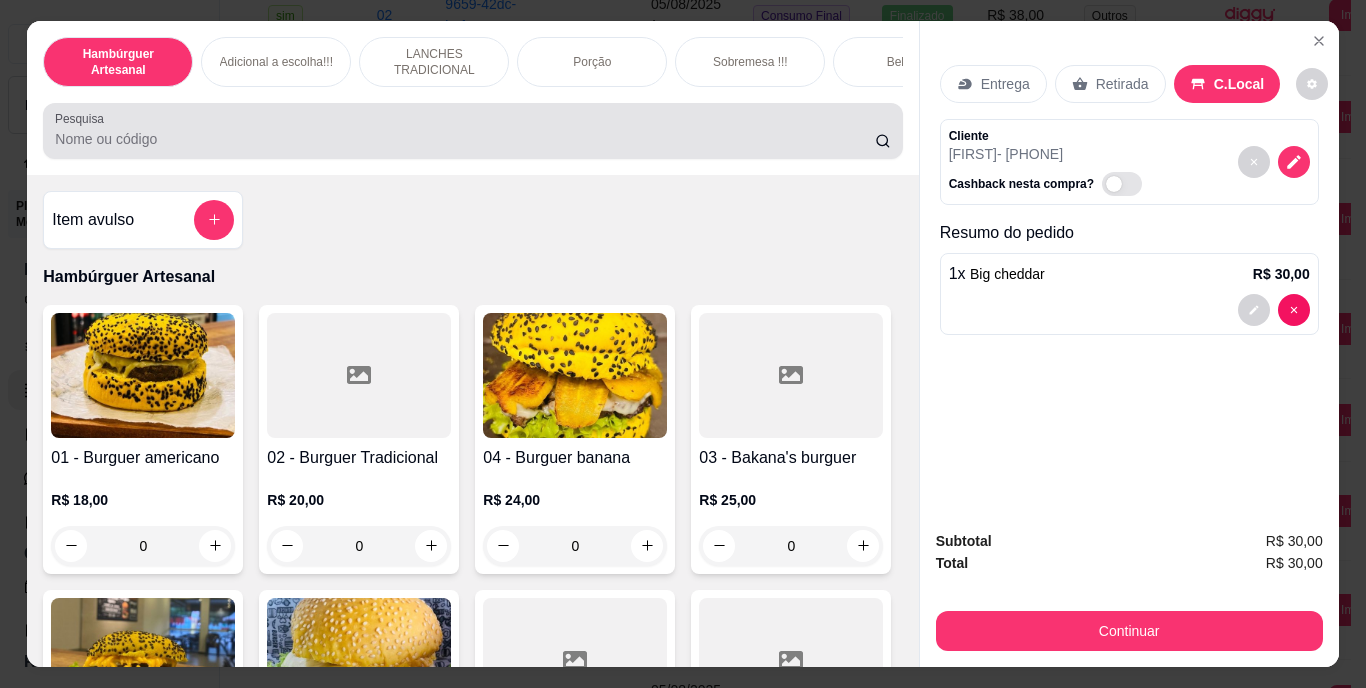 click at bounding box center [472, 131] 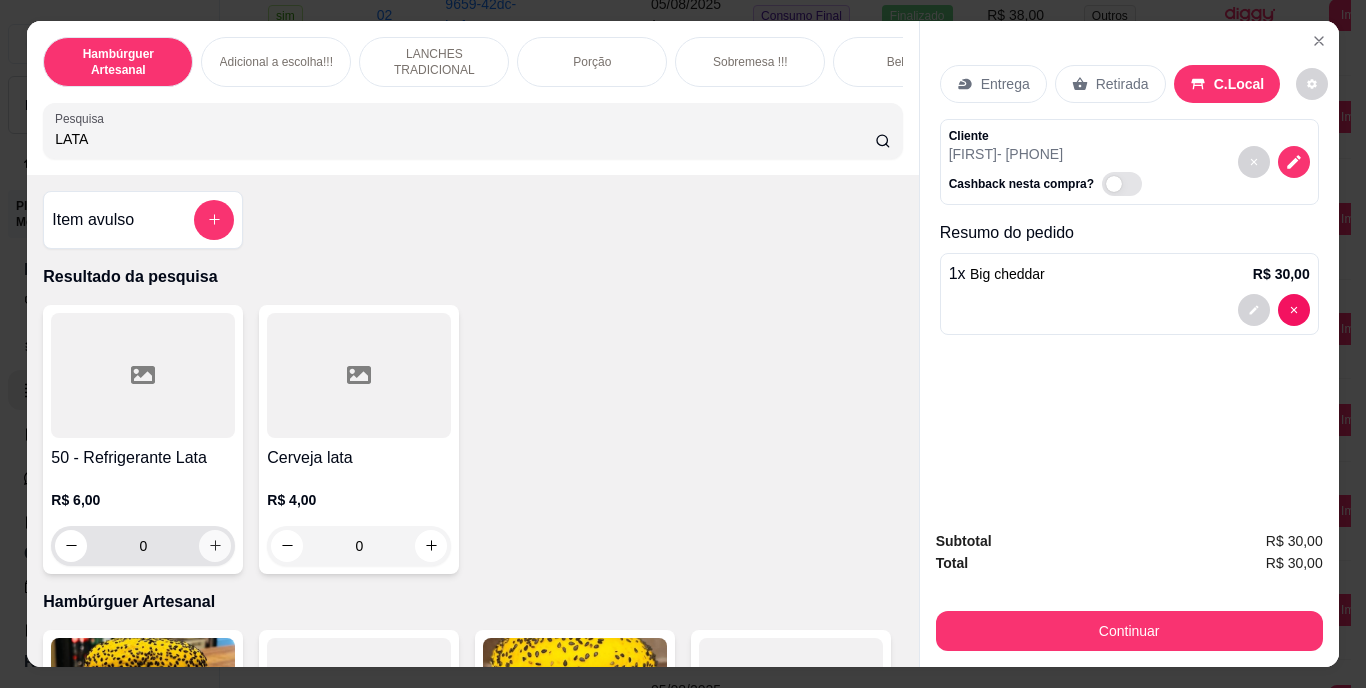 type on "LATA" 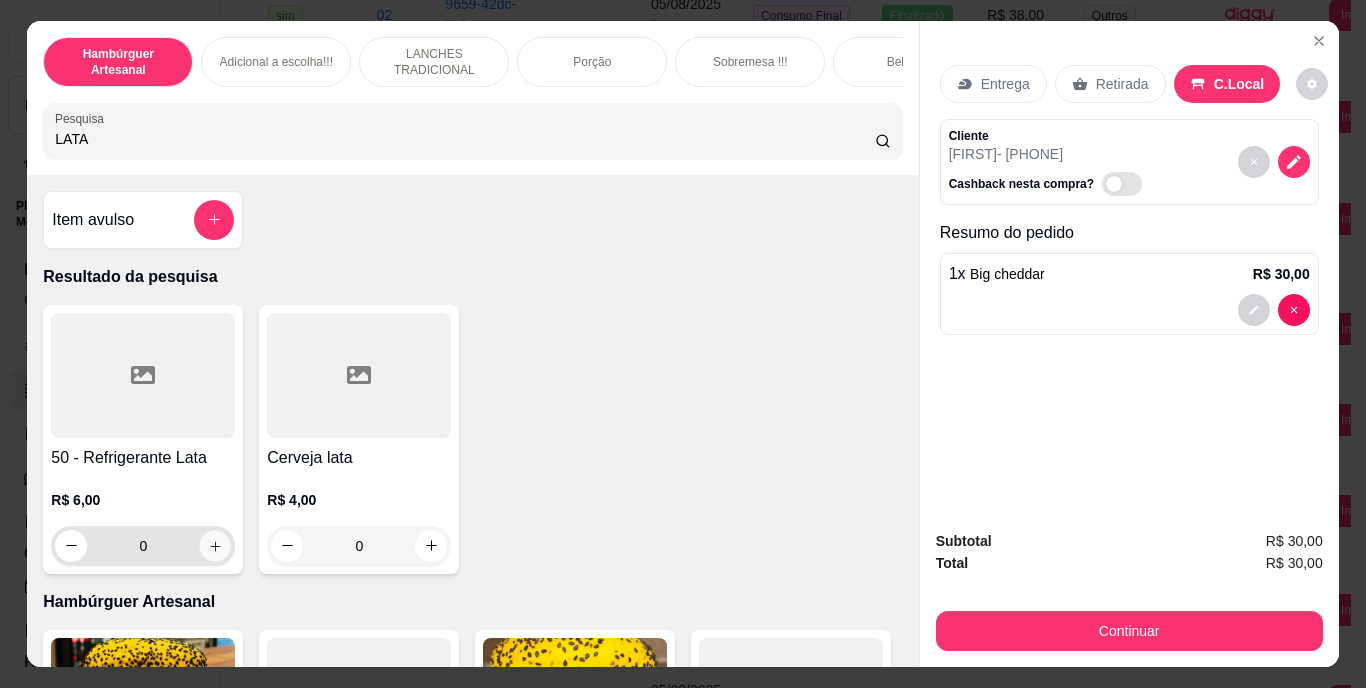 click 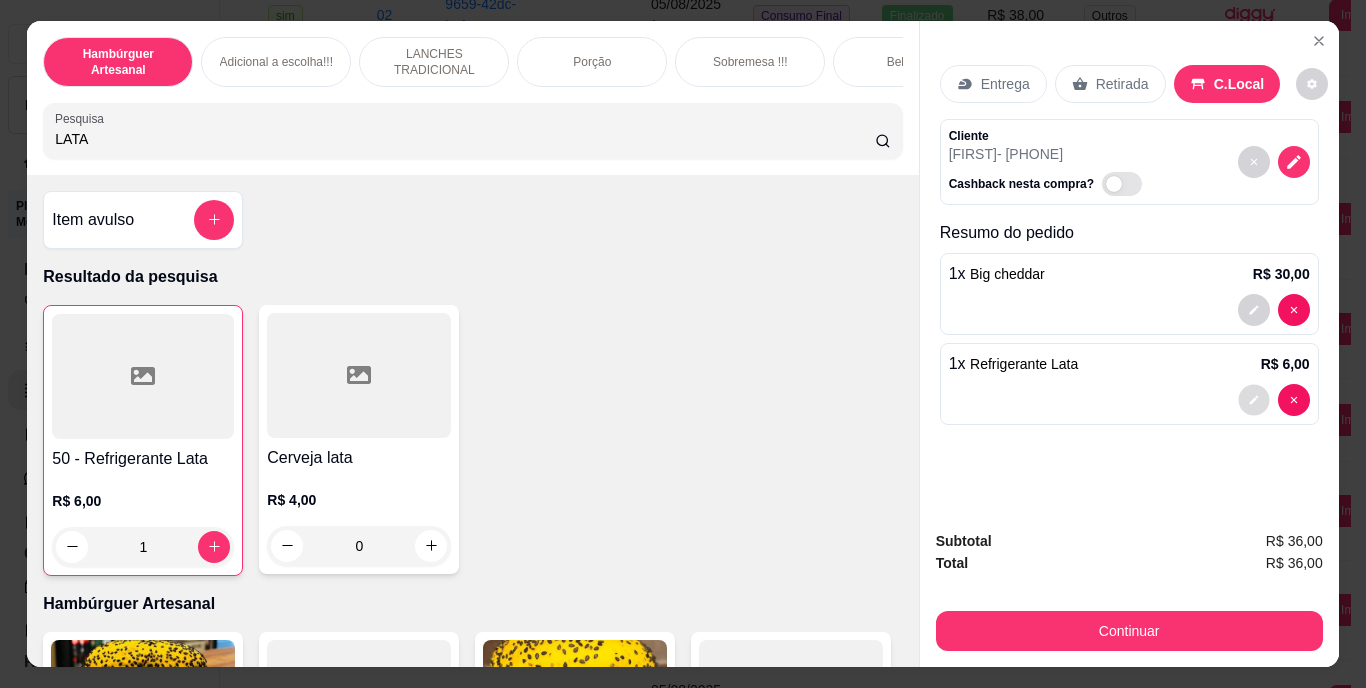 click at bounding box center [1253, 399] 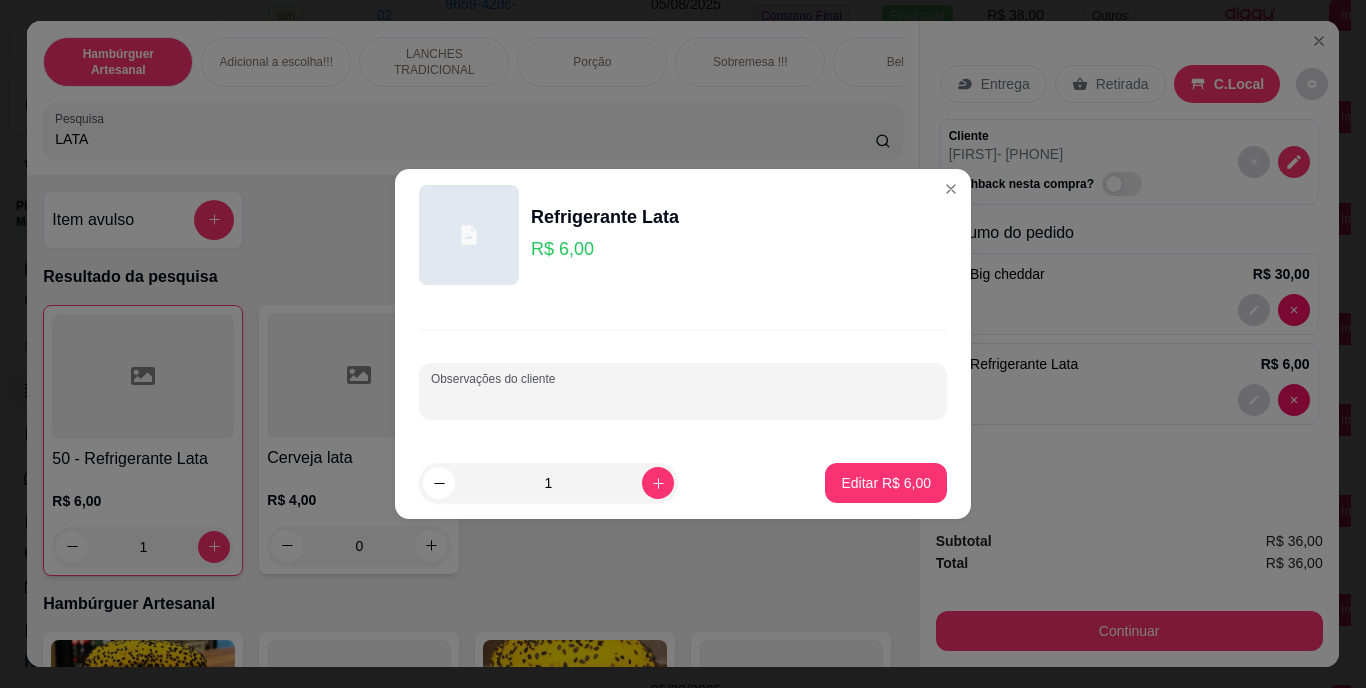 click on "Observações do cliente" at bounding box center [683, 399] 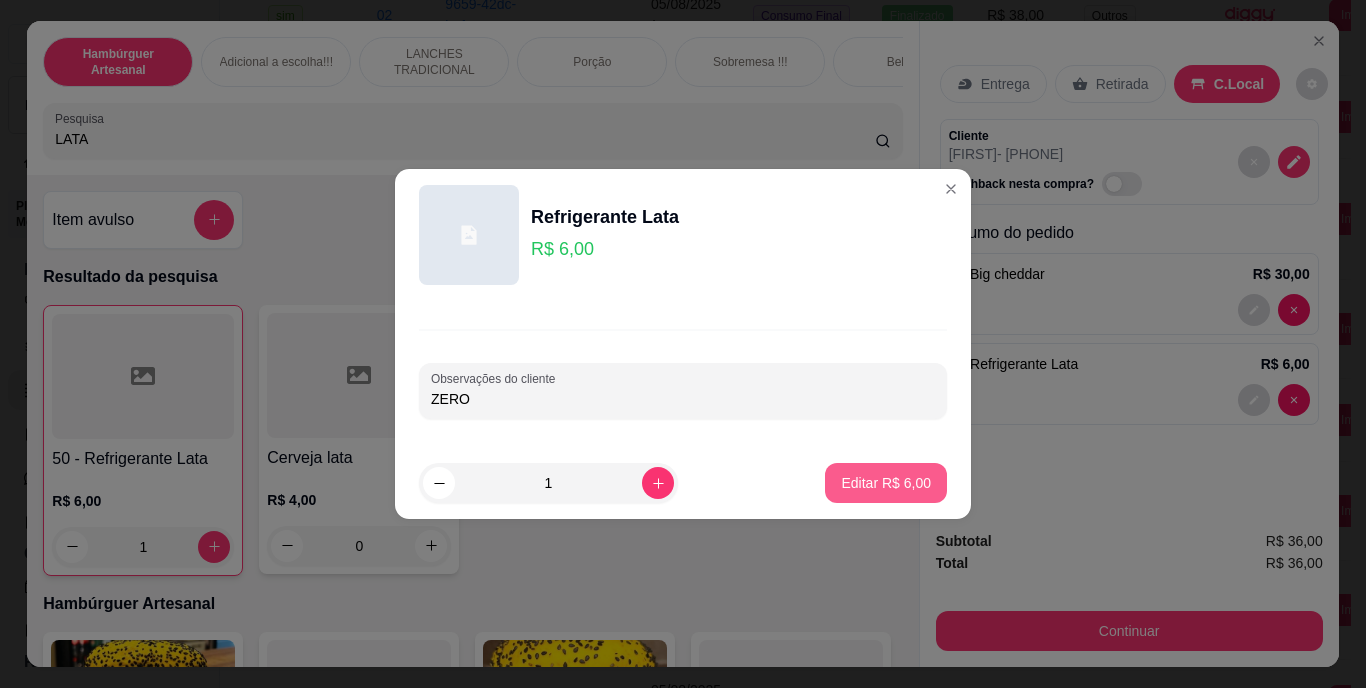 type on "ZERO" 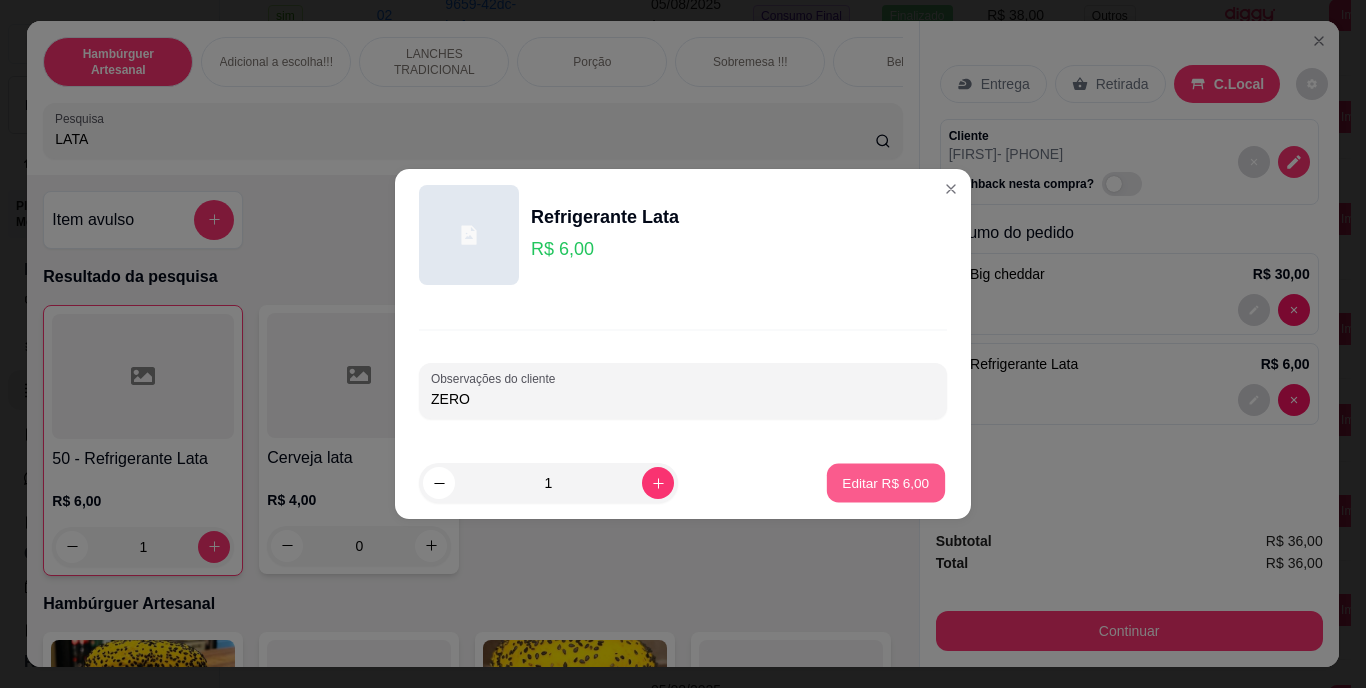 click on "Editar   R$ 6,00" at bounding box center [886, 483] 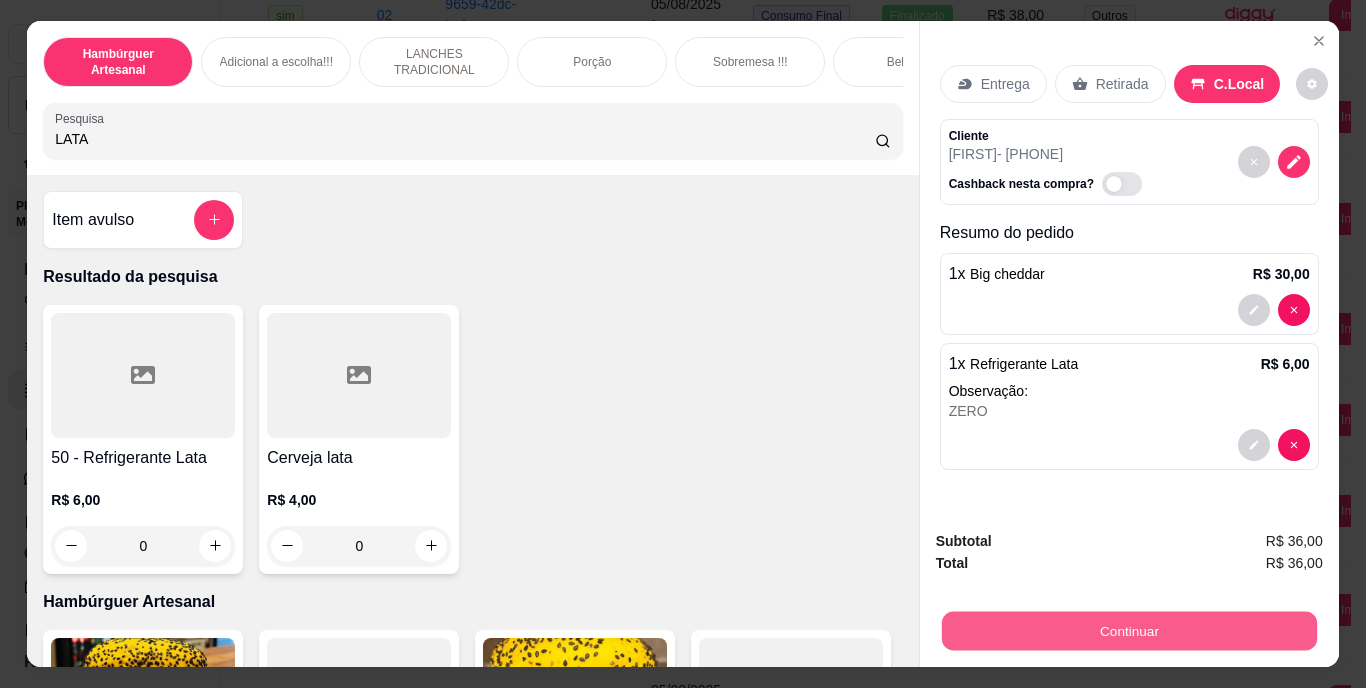 click on "Continuar" at bounding box center [1128, 631] 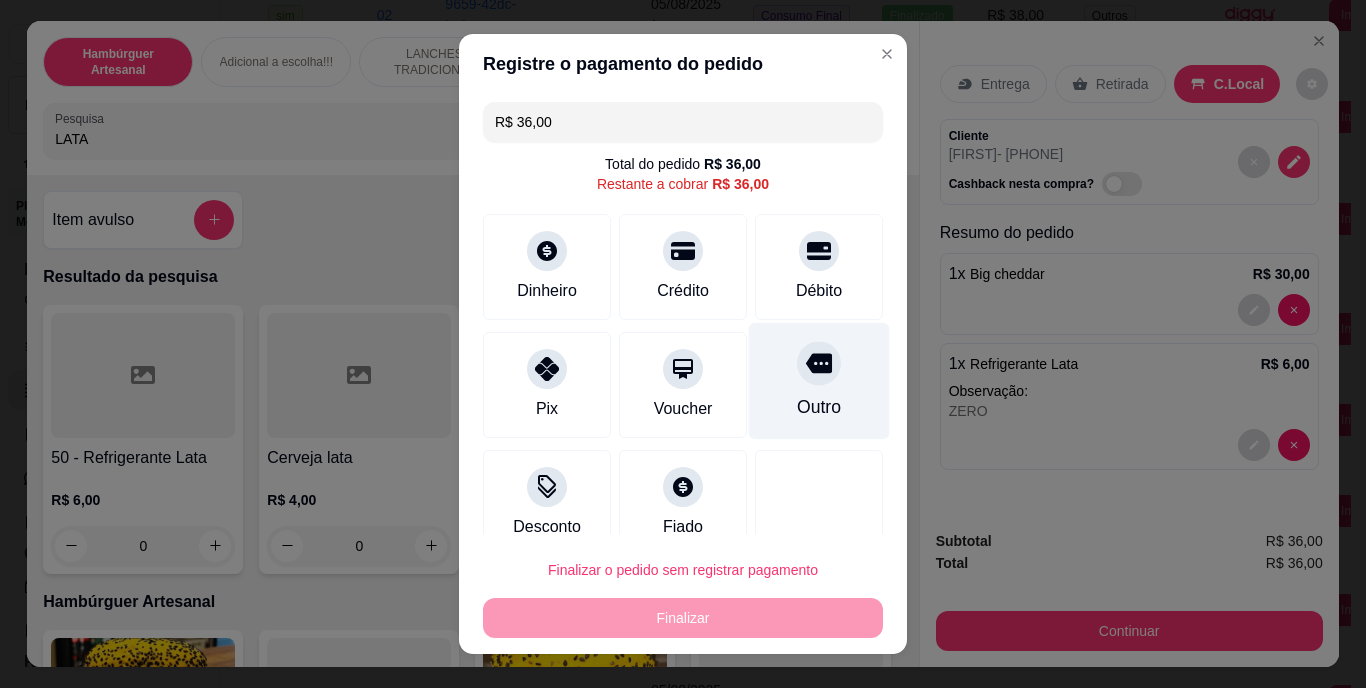 click on "Outro" at bounding box center (819, 408) 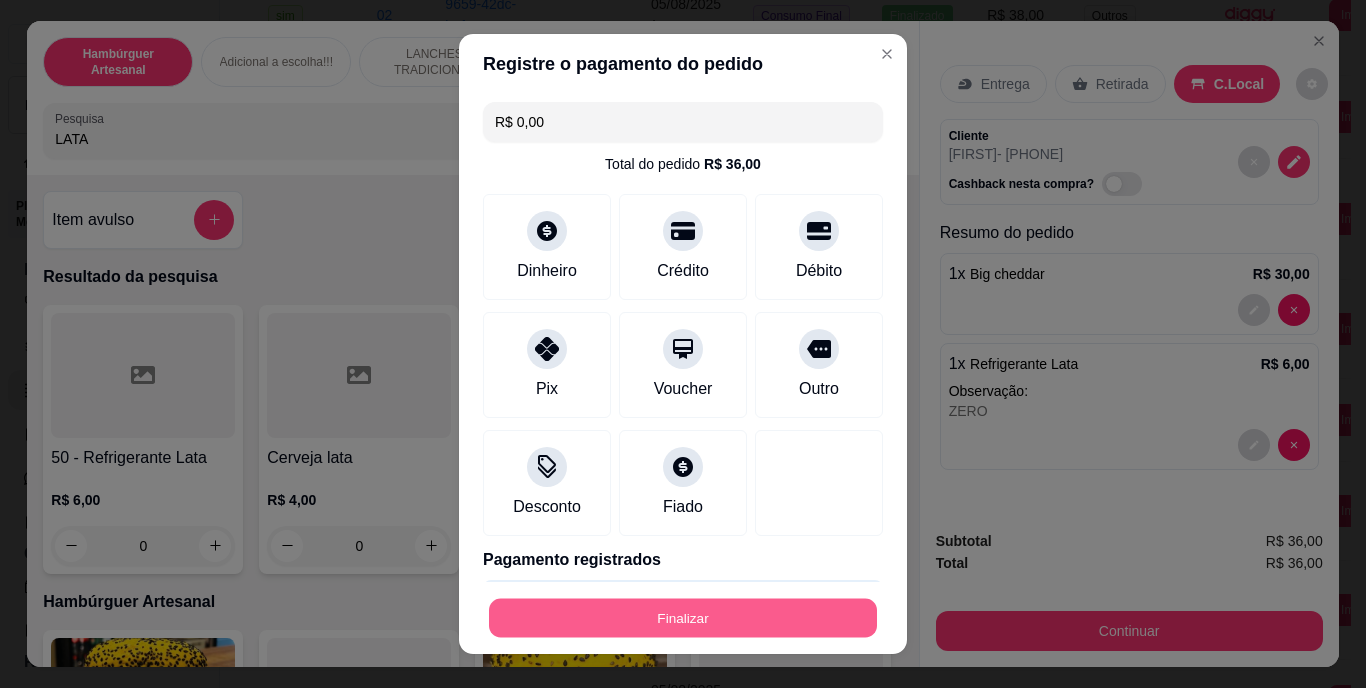 click on "Finalizar" at bounding box center (683, 617) 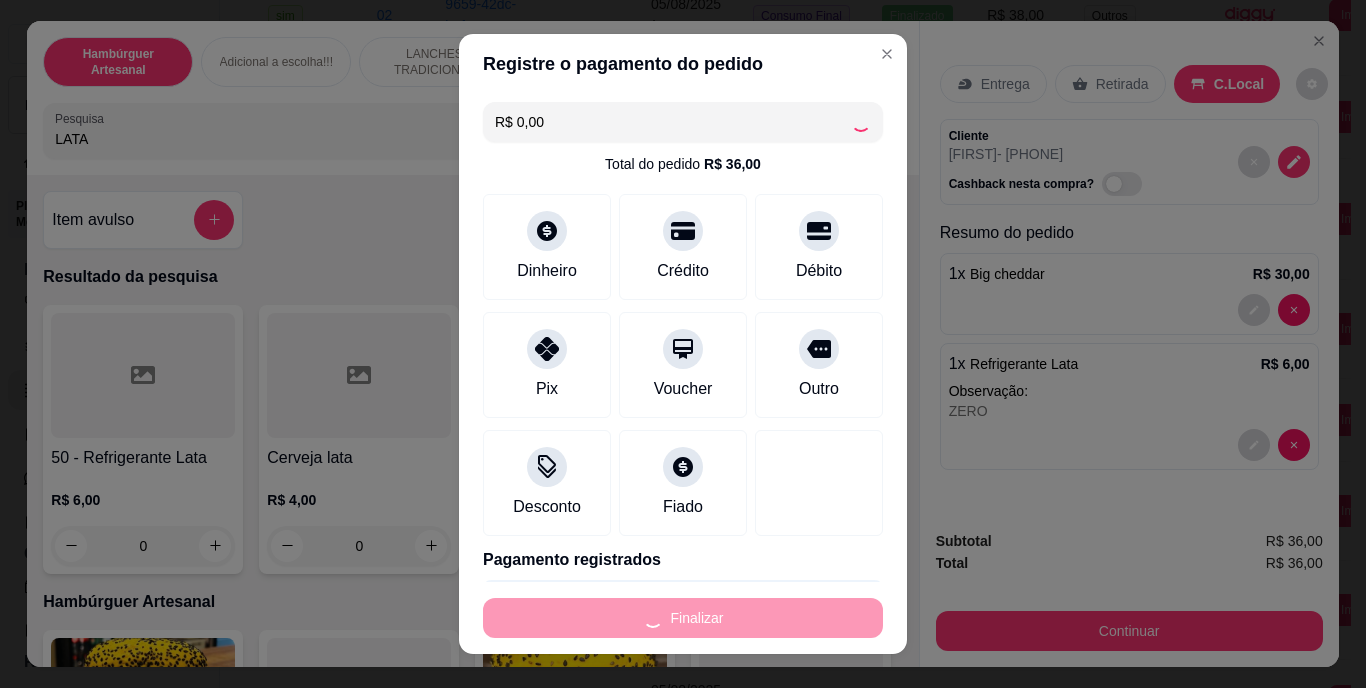 type on "0" 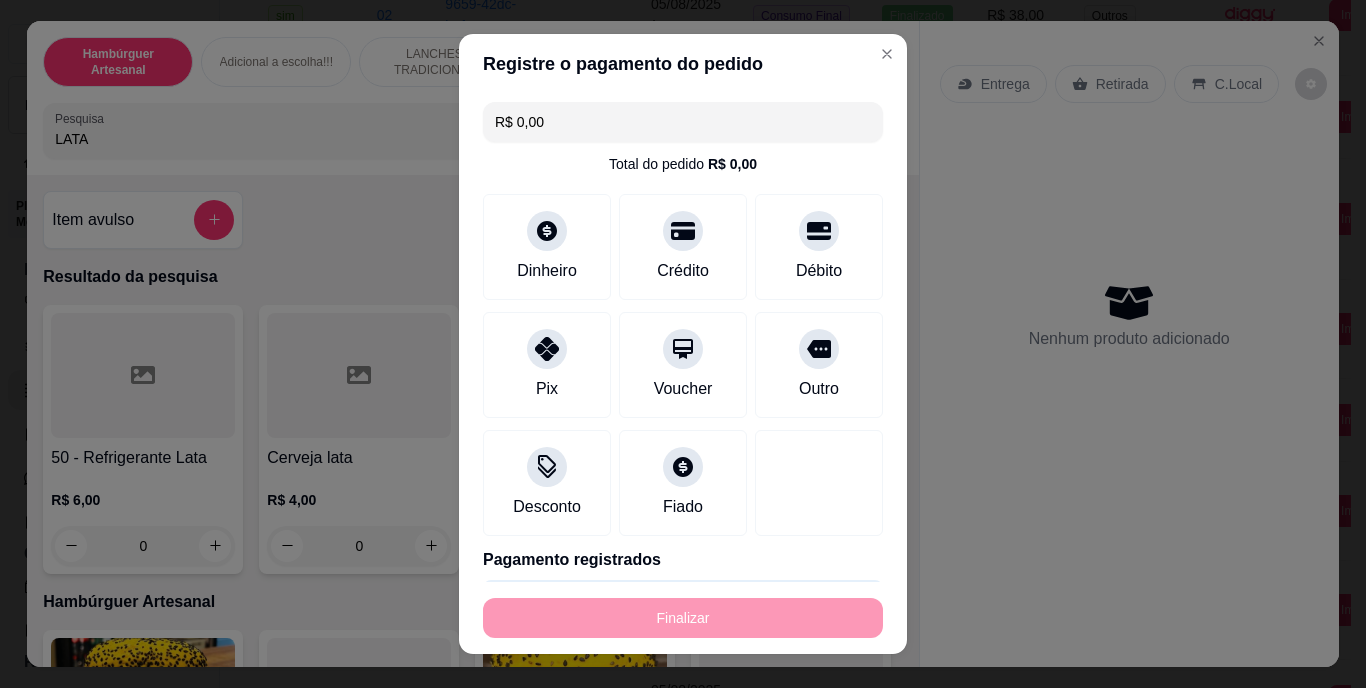 type on "-R$ 36,00" 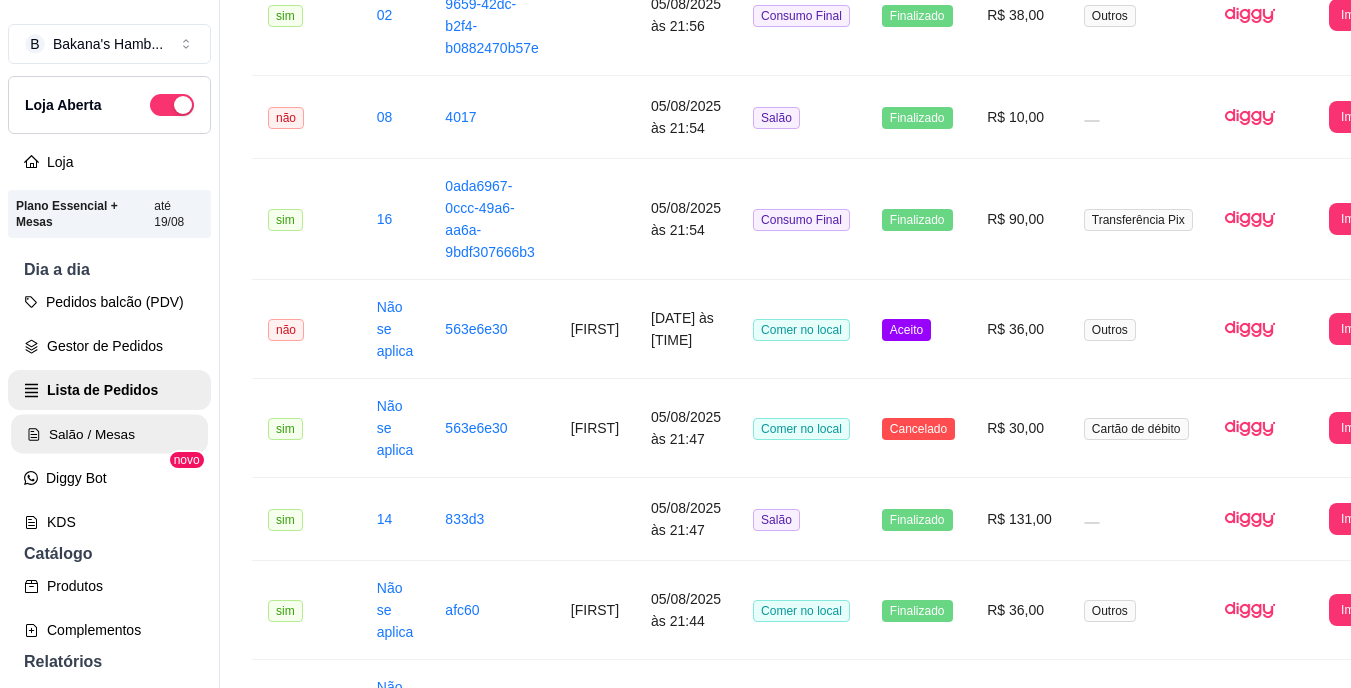 click on "Salão / Mesas" at bounding box center (109, 434) 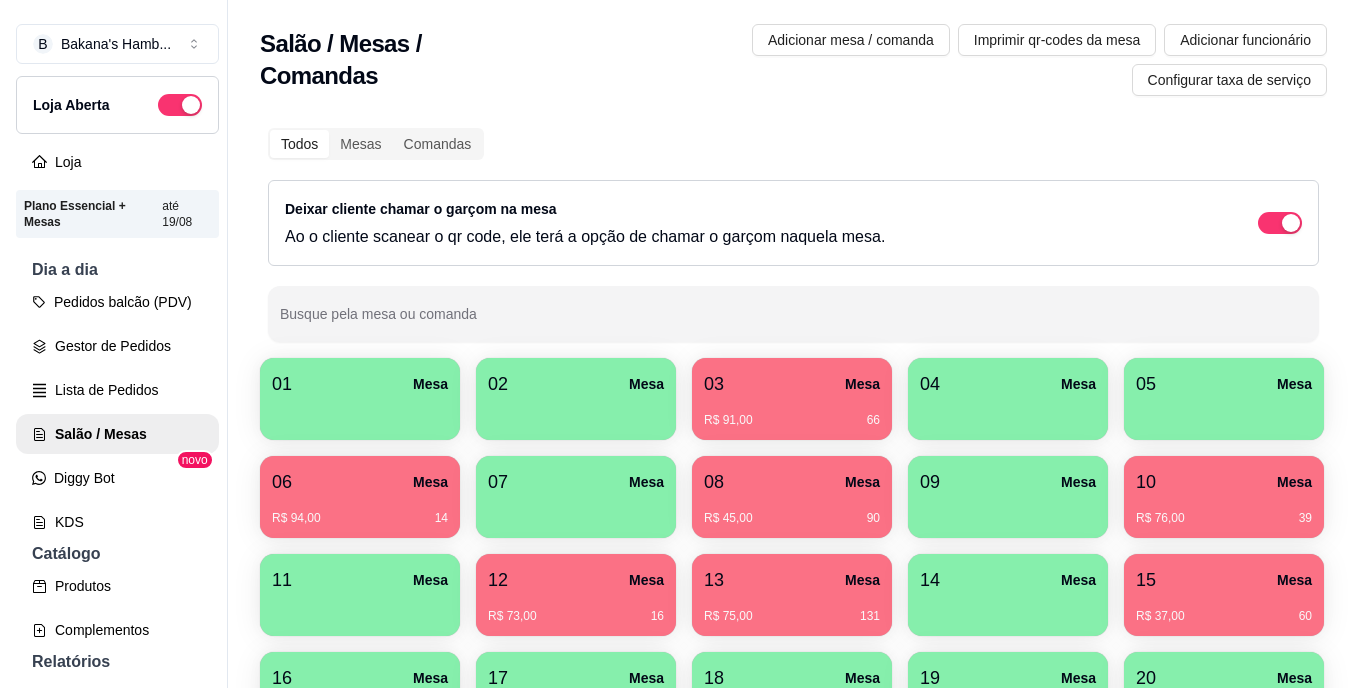 scroll, scrollTop: 65, scrollLeft: 0, axis: vertical 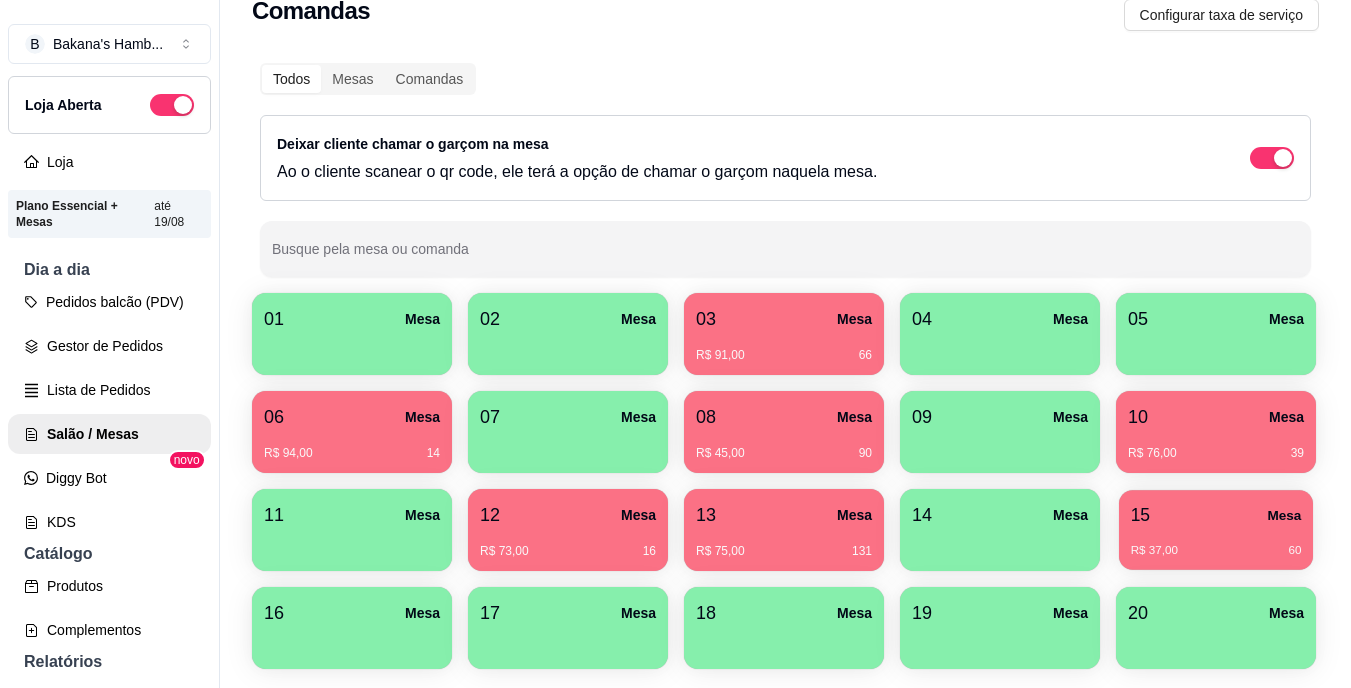 click on "R$ 37,00 60" at bounding box center [1216, 551] 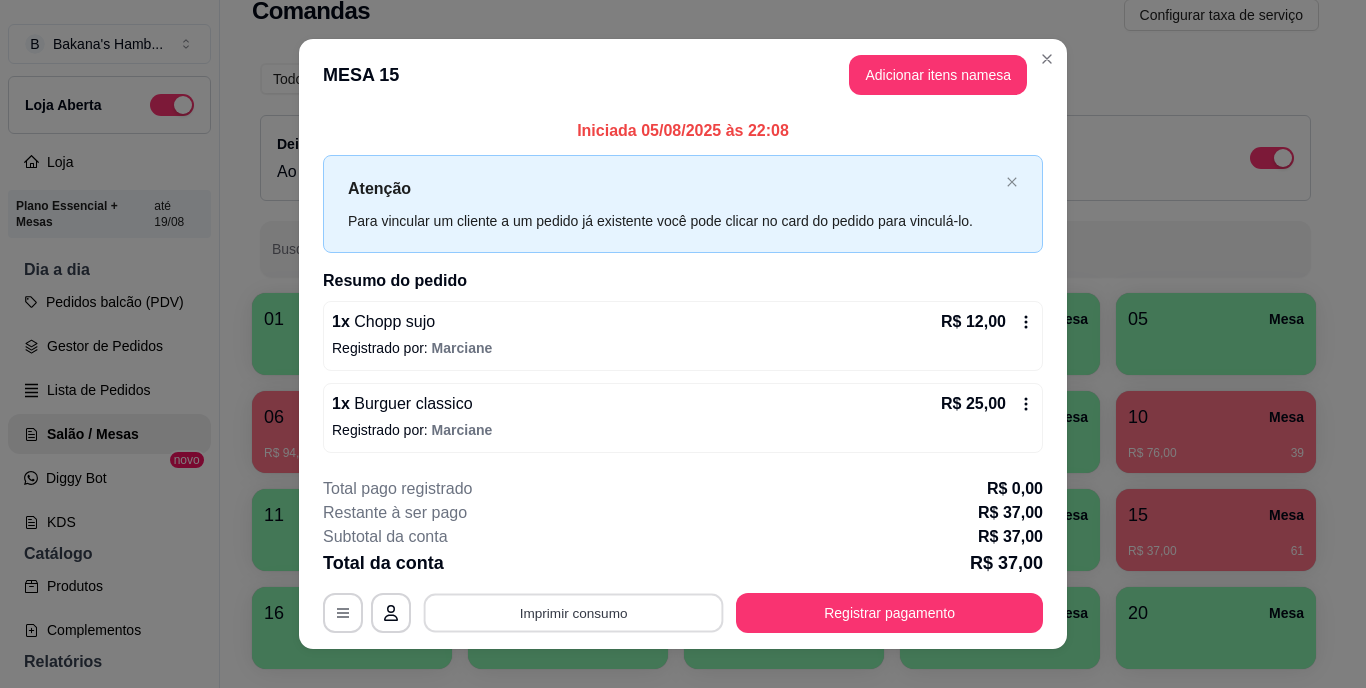 click on "Imprimir consumo" at bounding box center (574, 612) 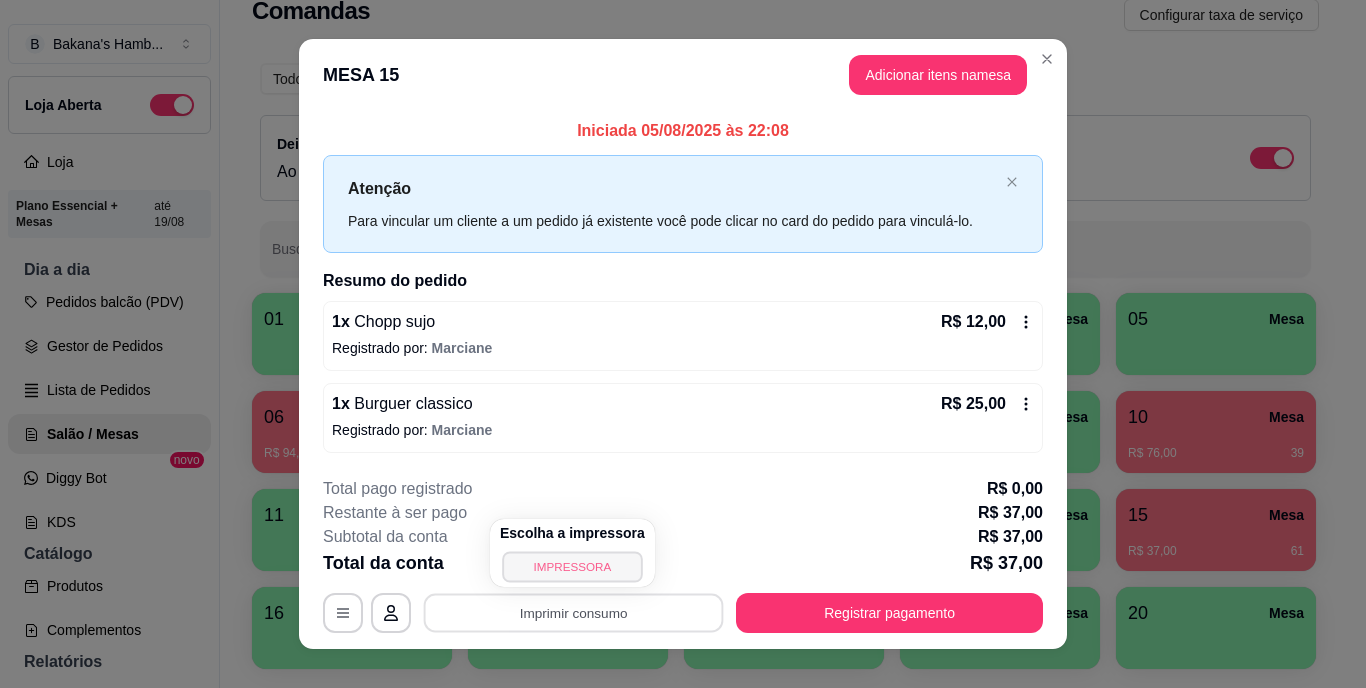 click on "IMPRESSORA" at bounding box center [572, 566] 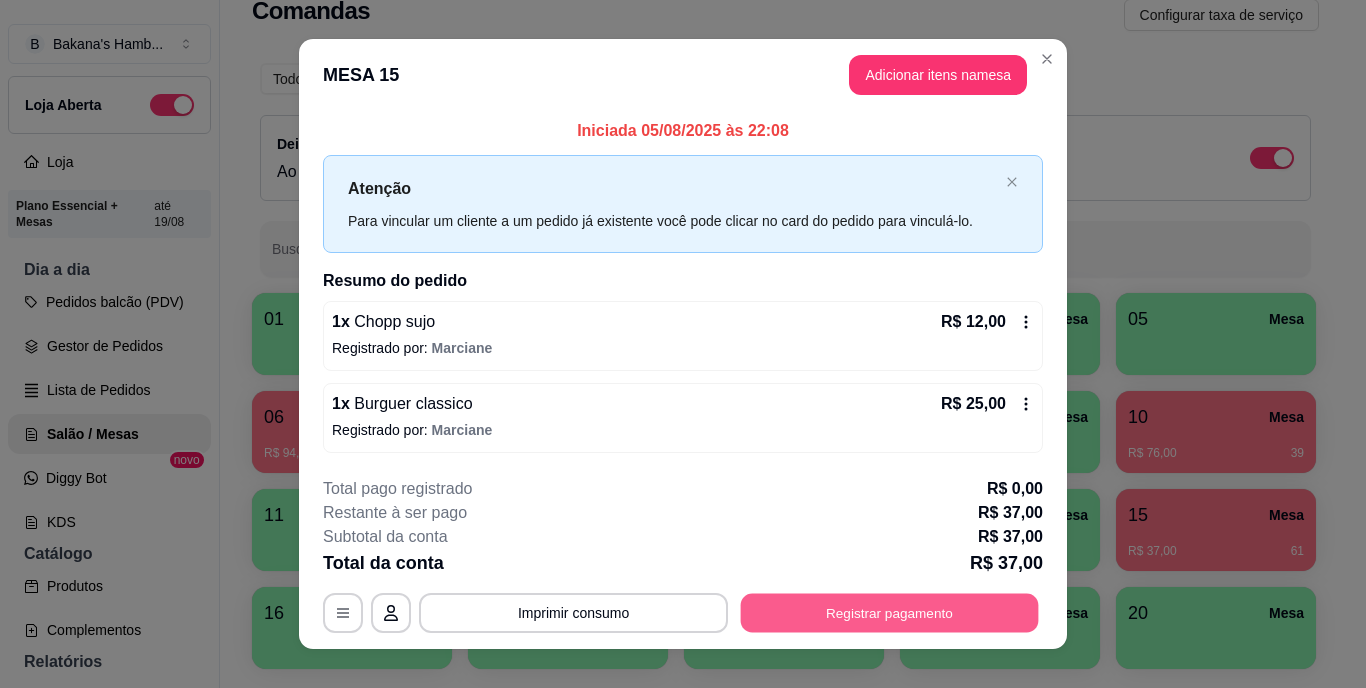 click on "Registrar pagamento" at bounding box center (890, 612) 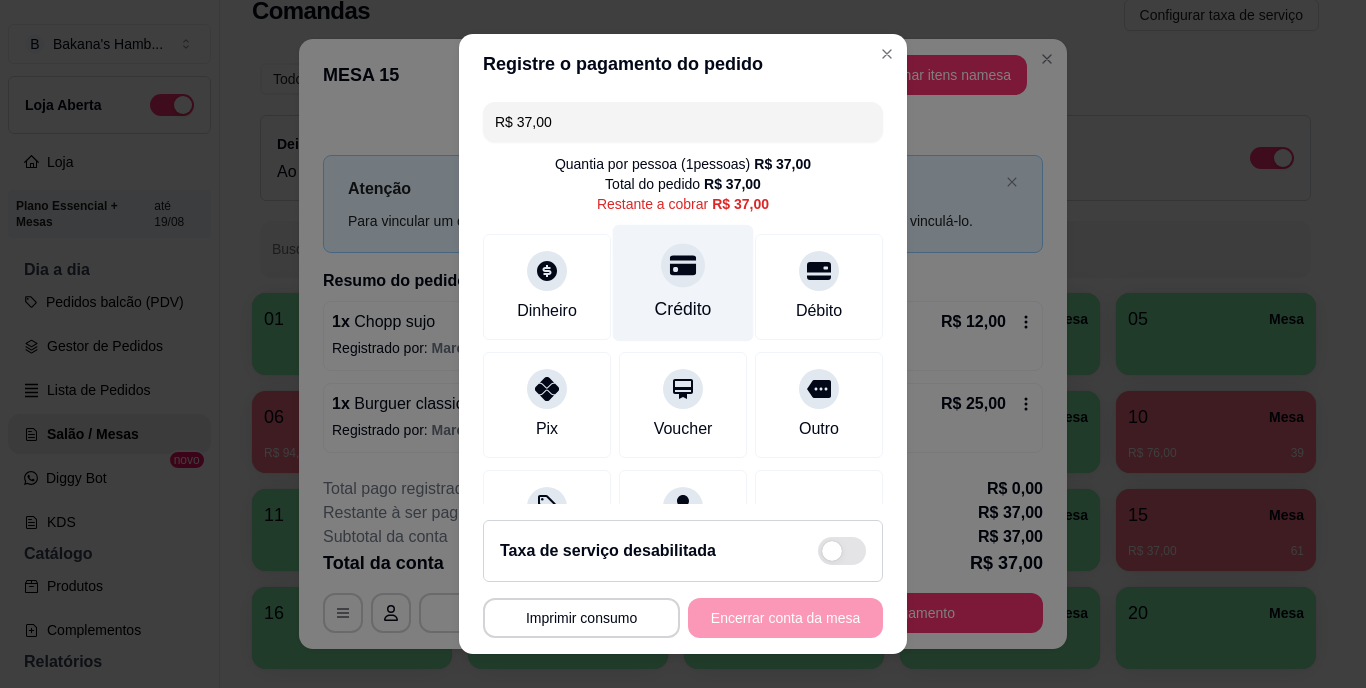 click 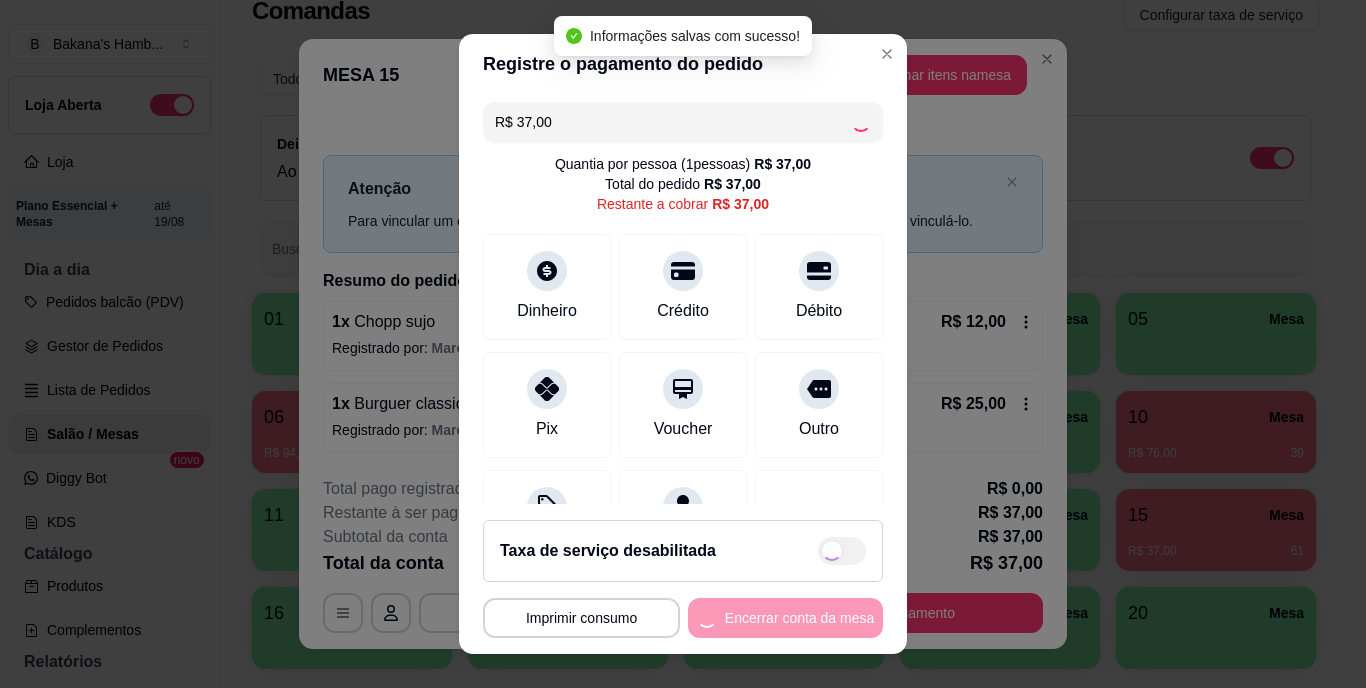 type on "R$ 0,00" 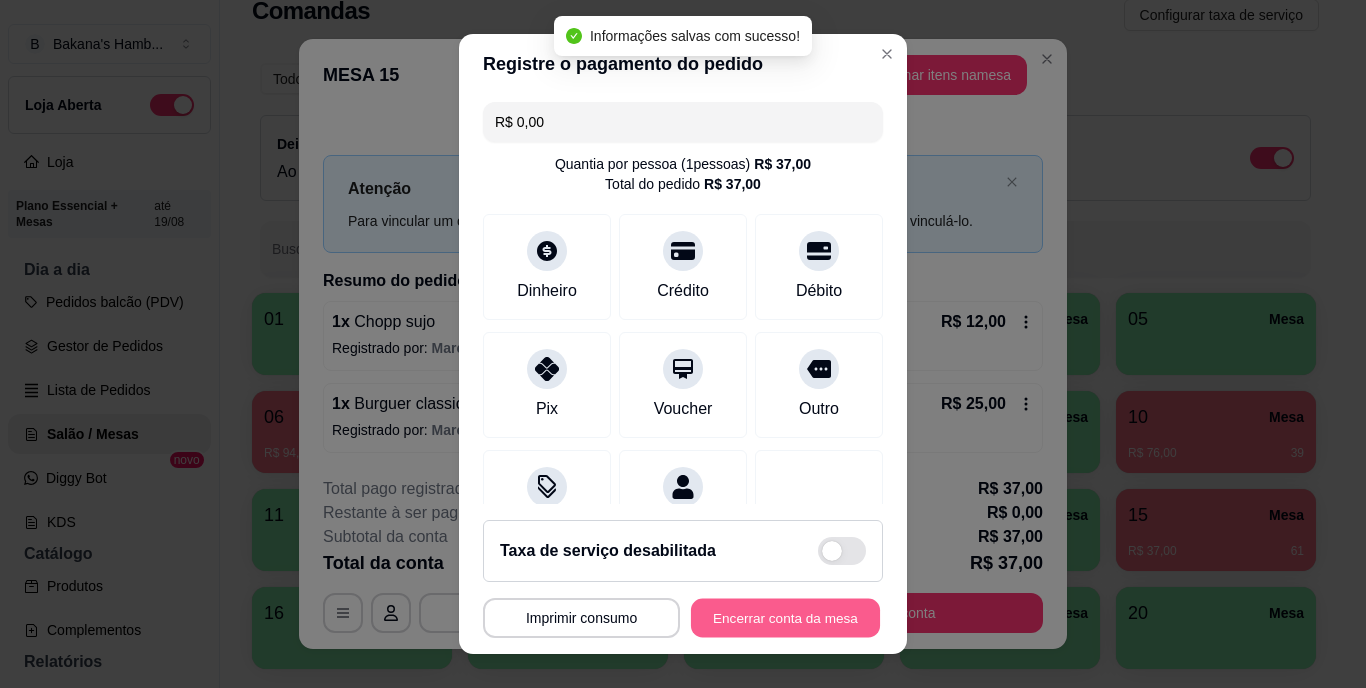 click on "Encerrar conta da mesa" at bounding box center [785, 617] 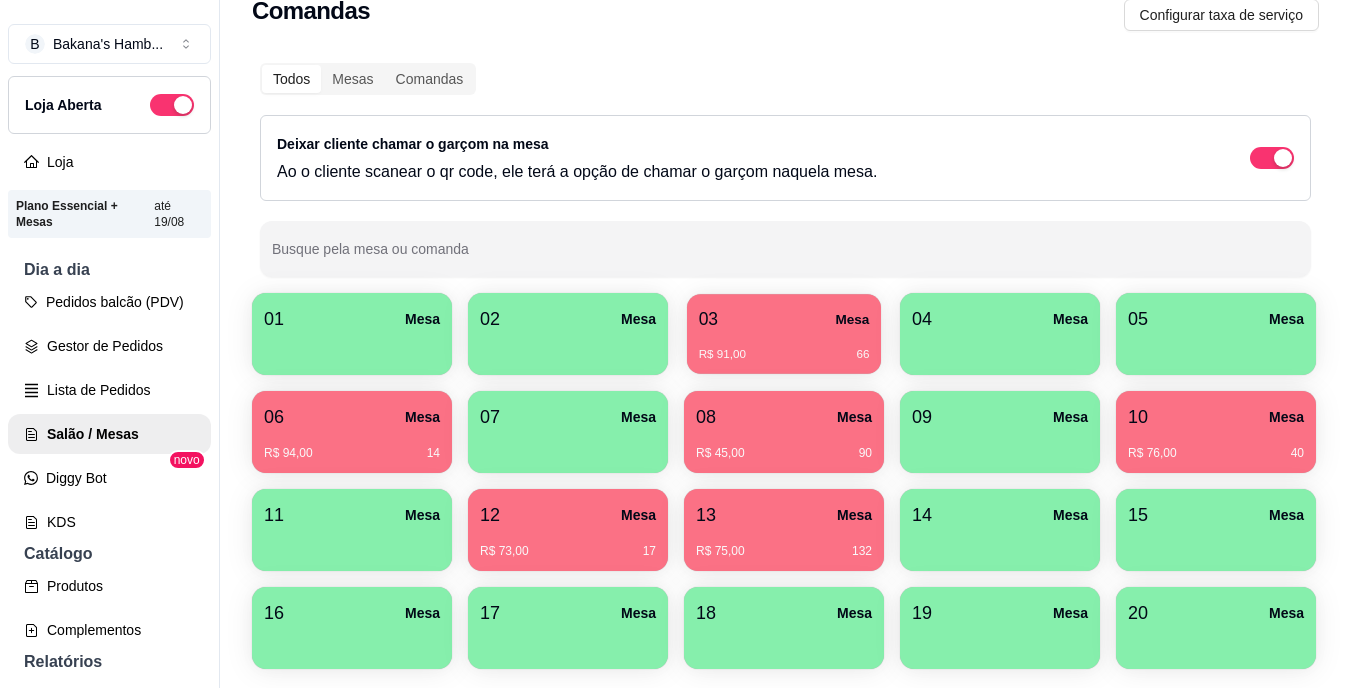 click on "R$ 91,00 66" at bounding box center (784, 355) 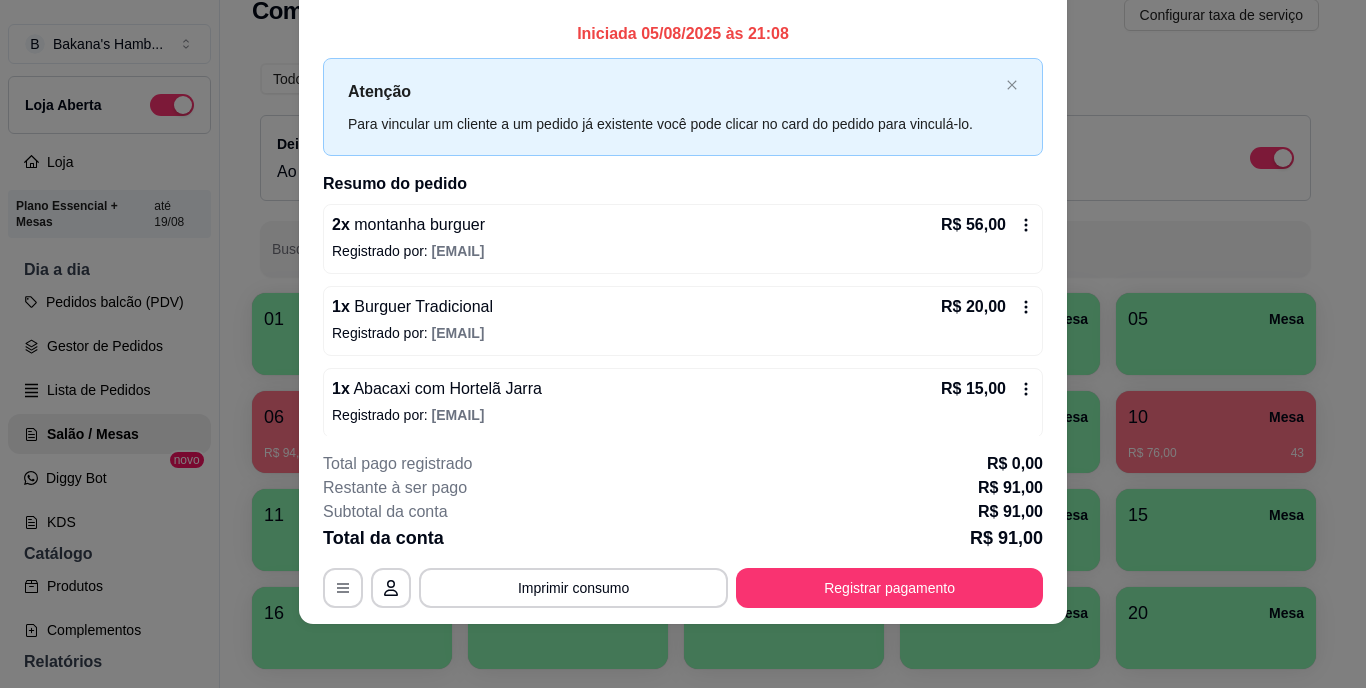 scroll, scrollTop: 61, scrollLeft: 0, axis: vertical 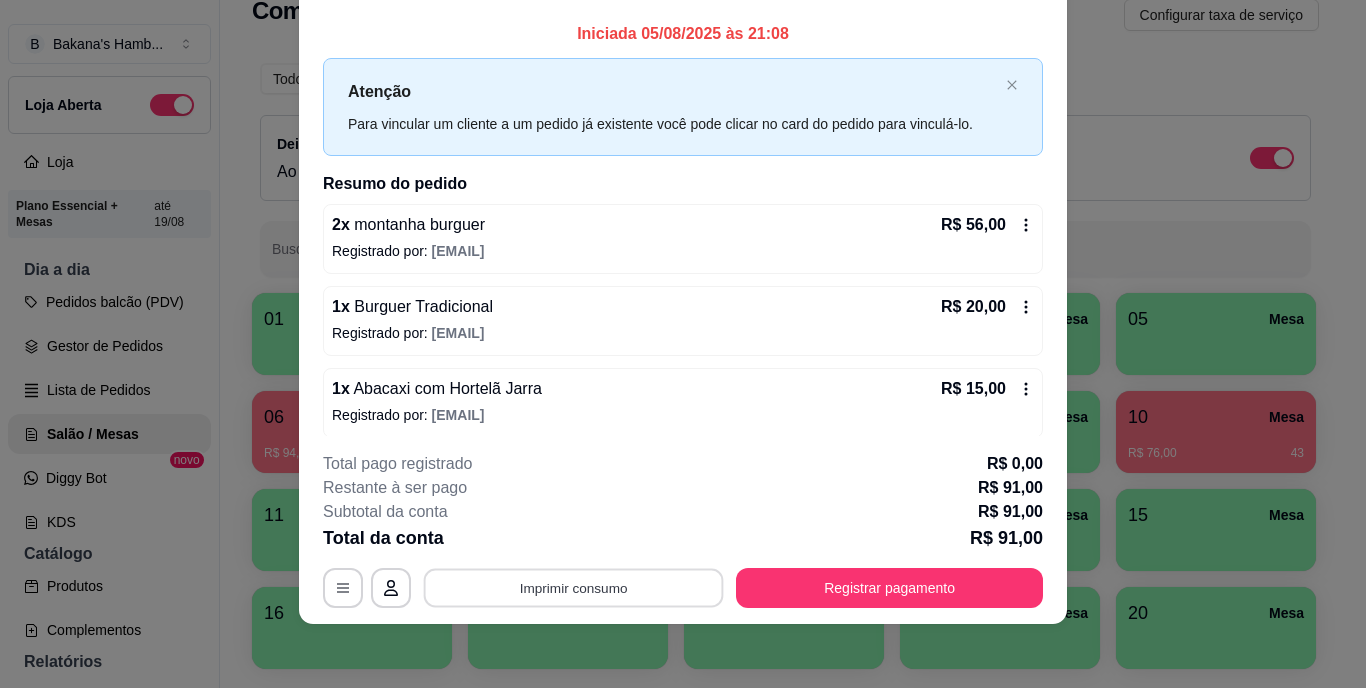 click on "Imprimir consumo" at bounding box center (574, 587) 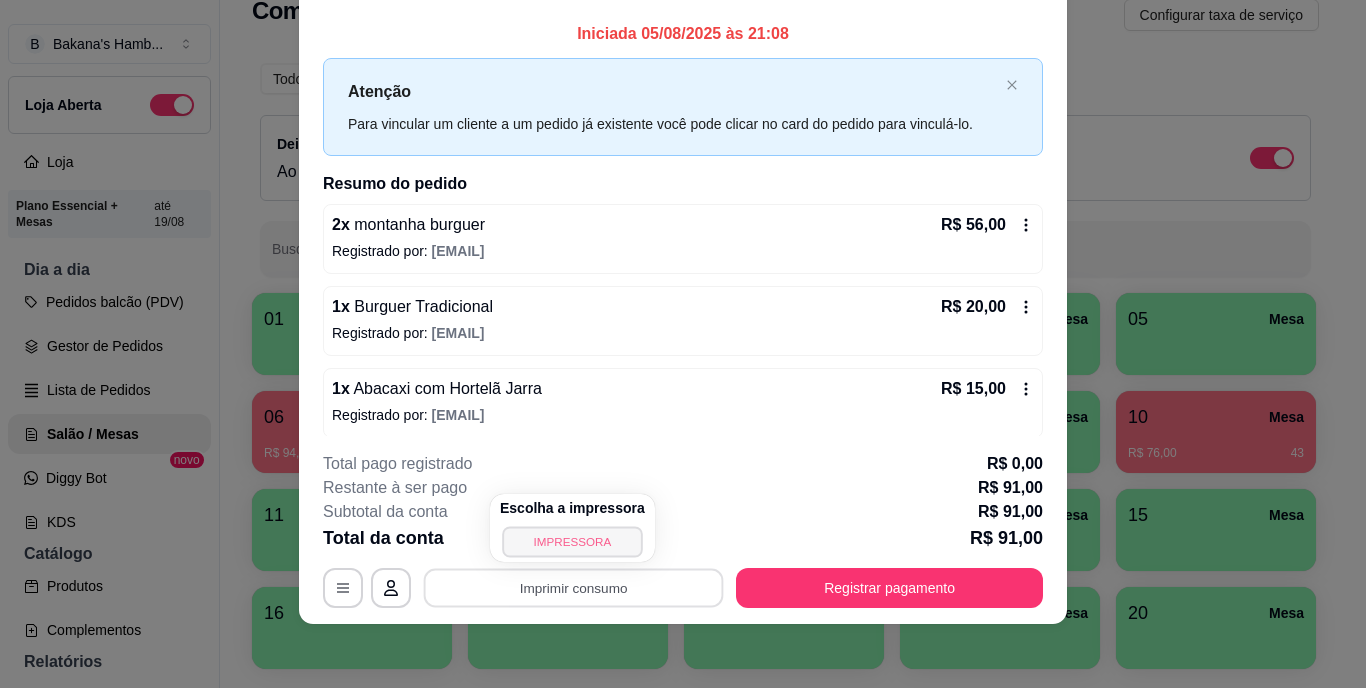 click on "IMPRESSORA" at bounding box center (572, 541) 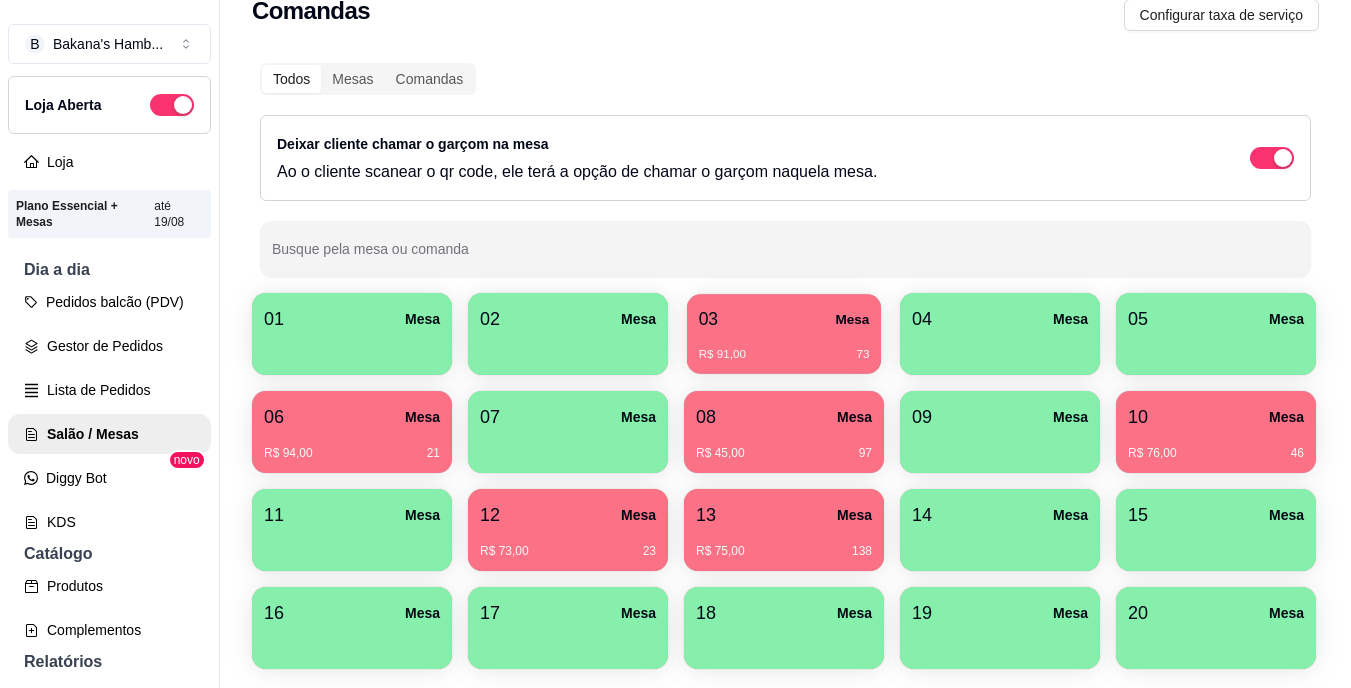 click on "R$ 91,00 73" at bounding box center [784, 347] 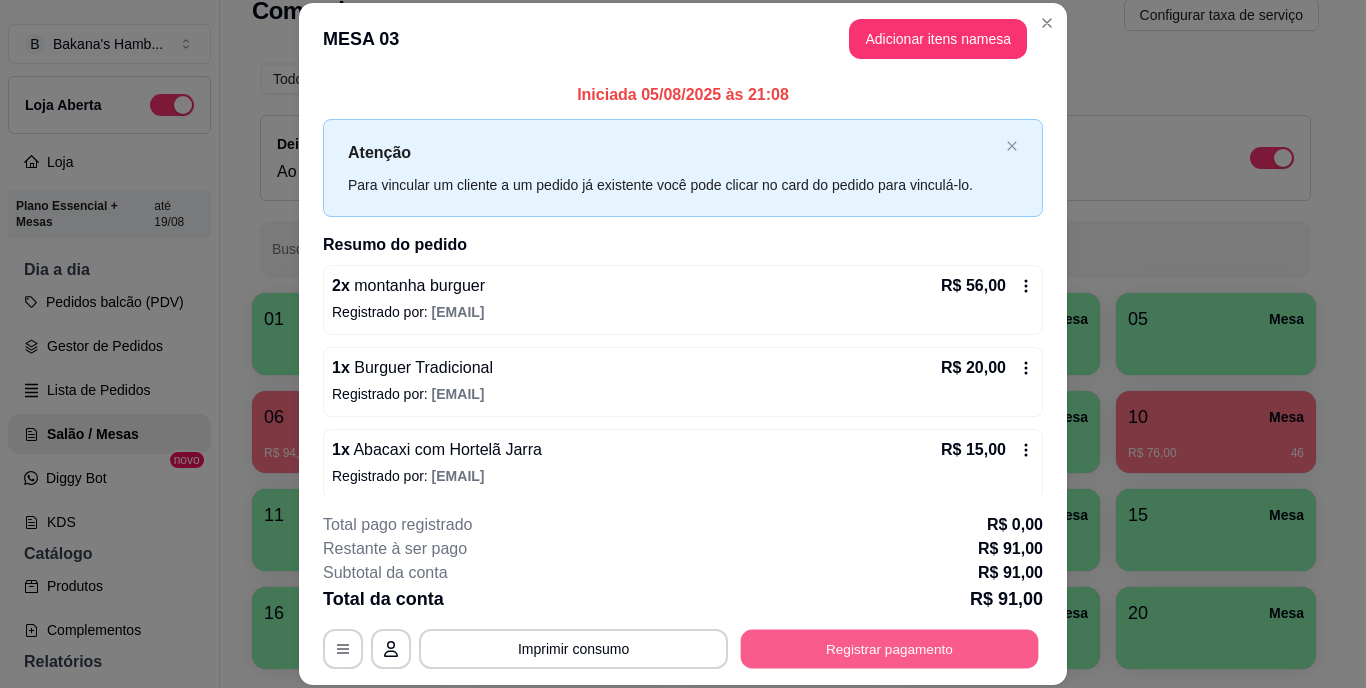 click on "Registrar pagamento" at bounding box center (890, 648) 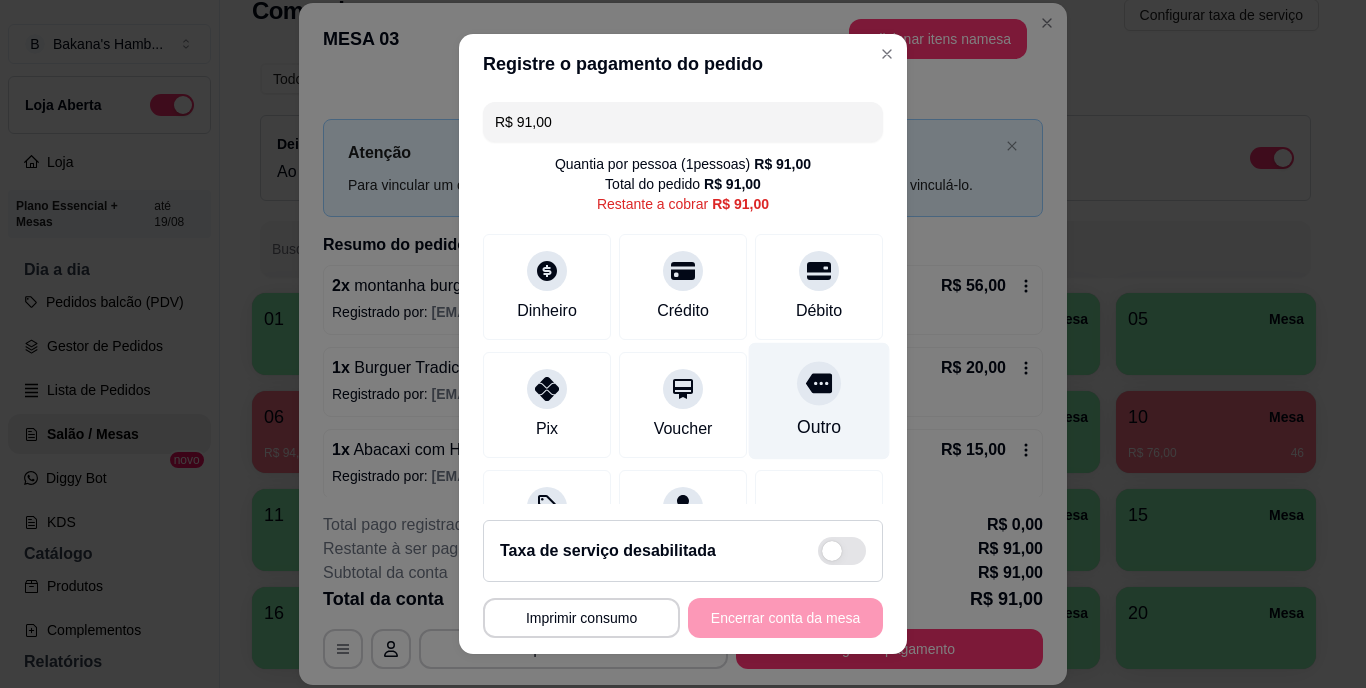 click on "Outro" at bounding box center [819, 401] 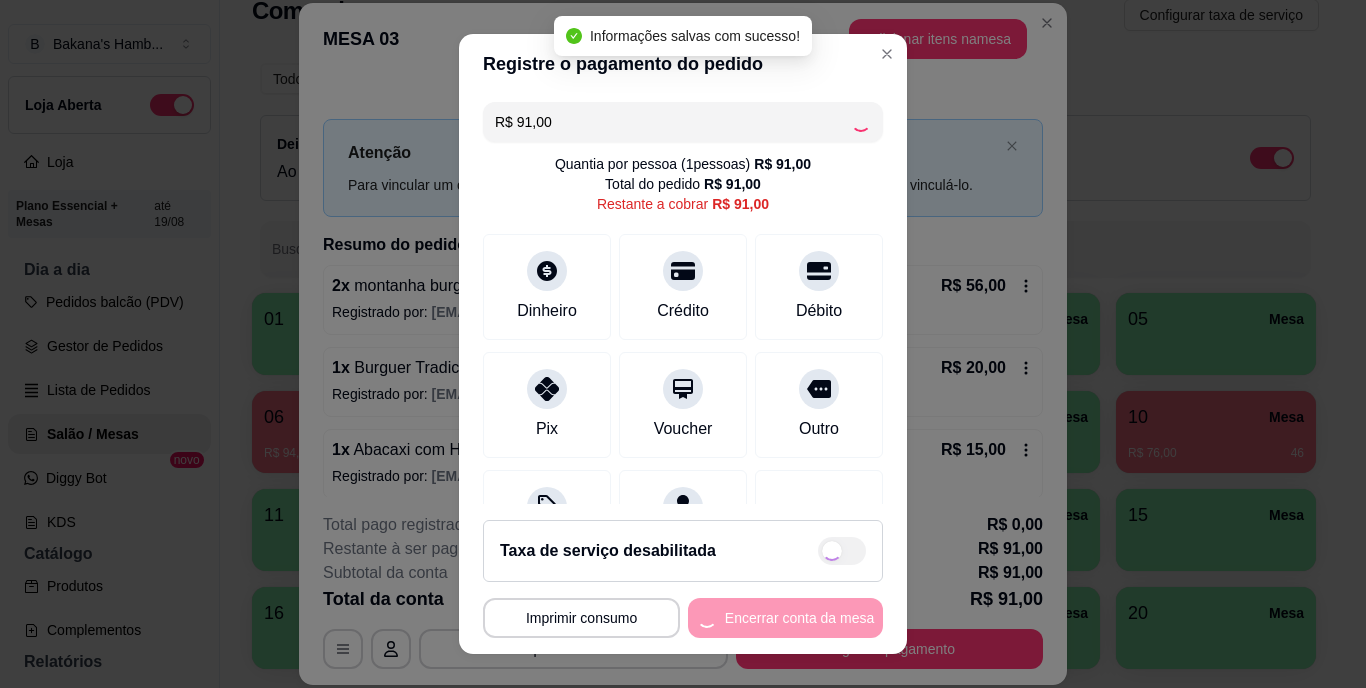 type on "R$ 0,00" 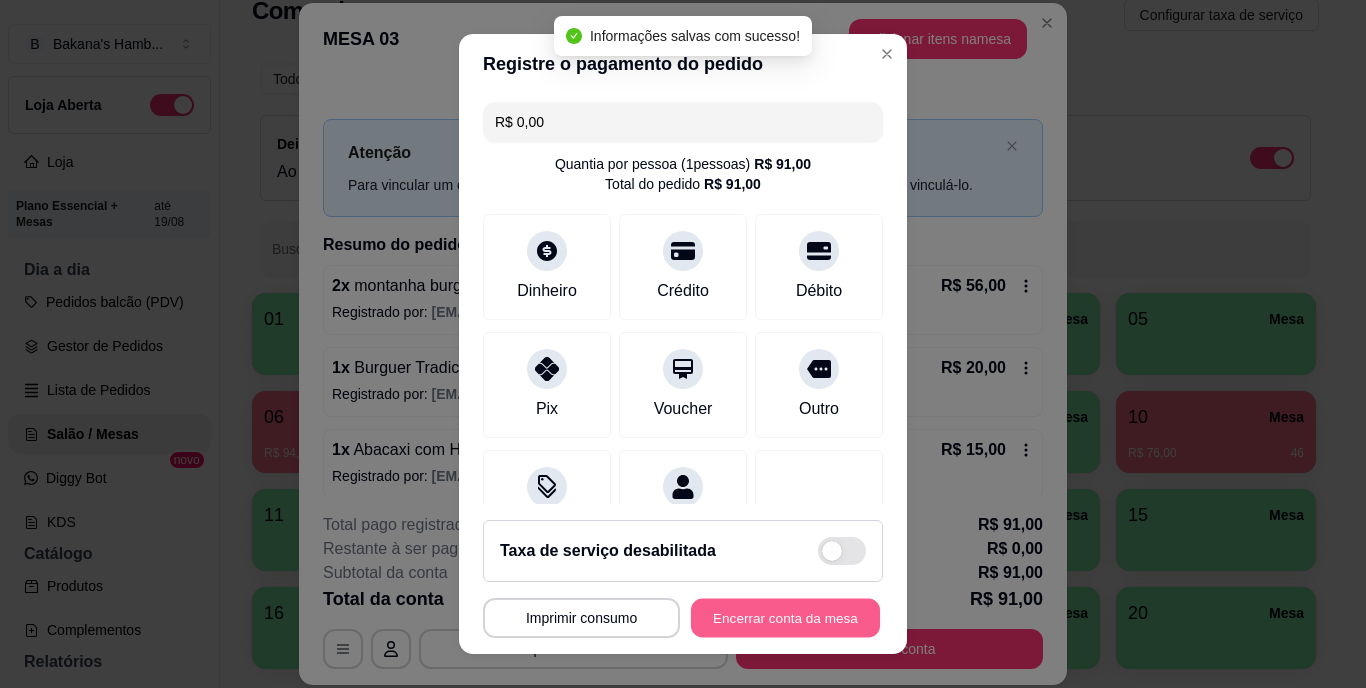 click on "Encerrar conta da mesa" at bounding box center [785, 617] 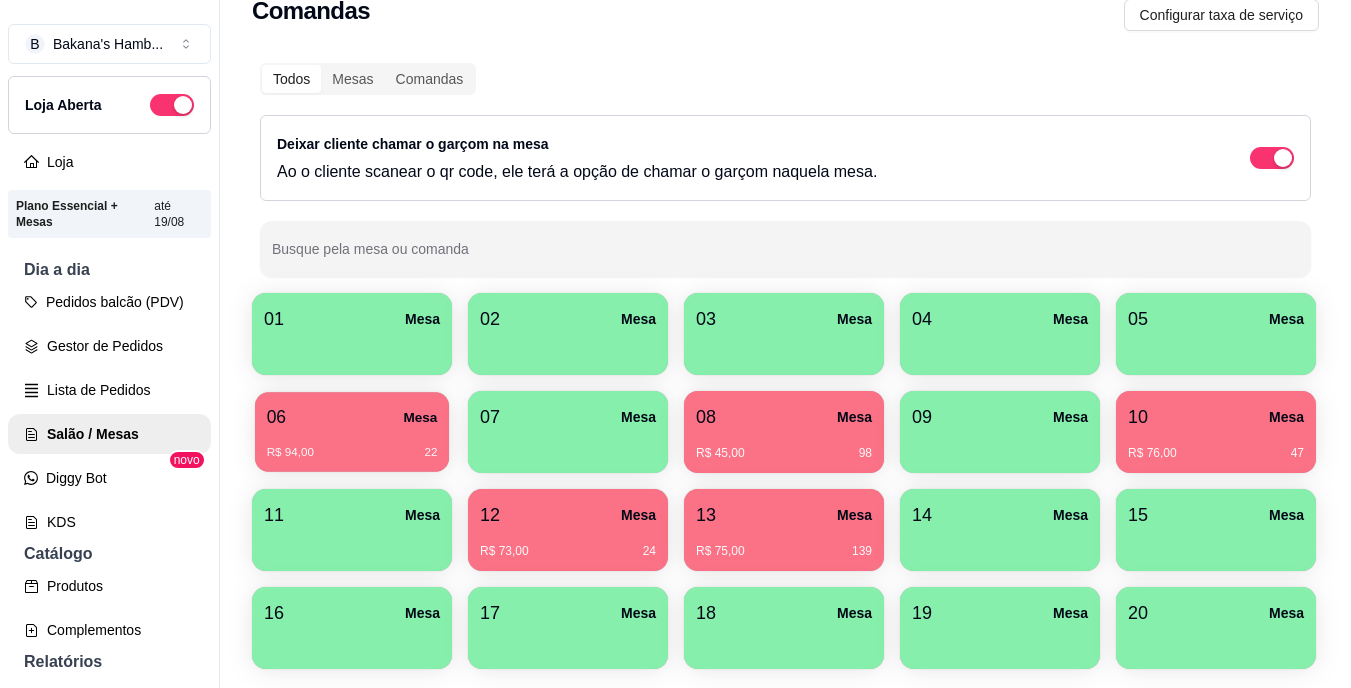 click on "R$ 94,00 22" at bounding box center (352, 445) 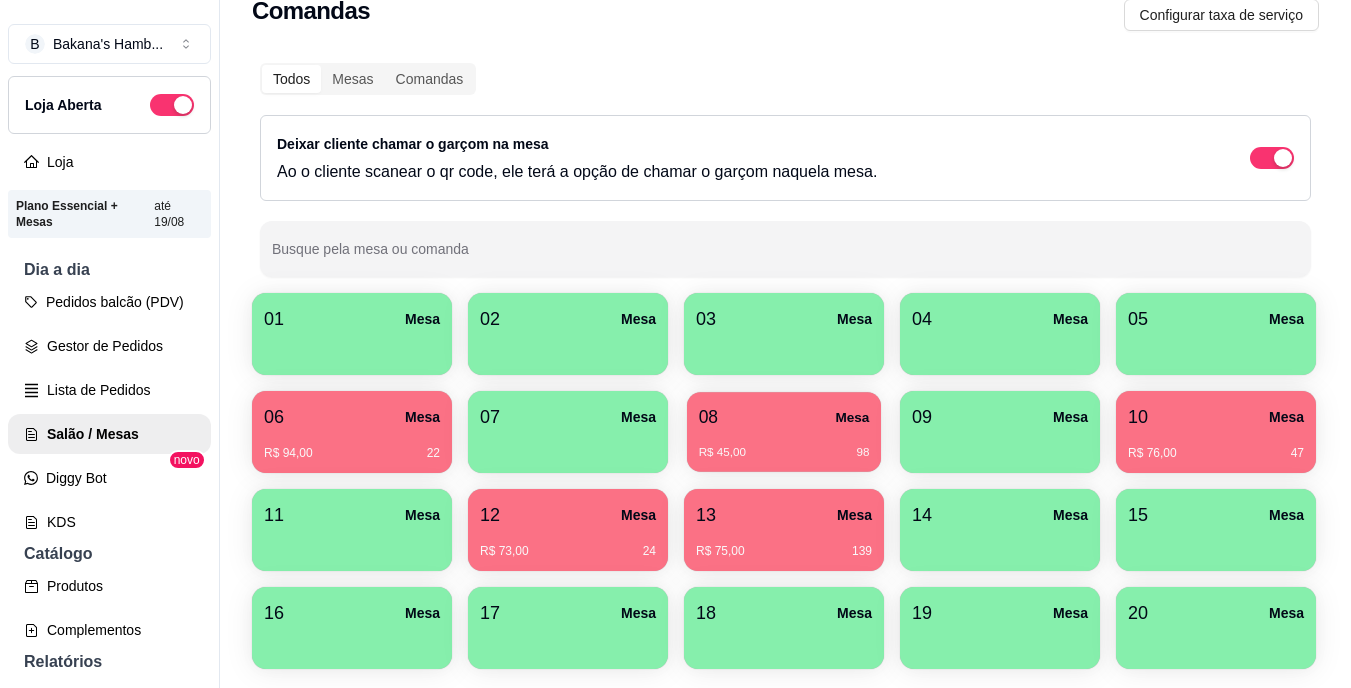 click on "08 Mesa" at bounding box center (784, 417) 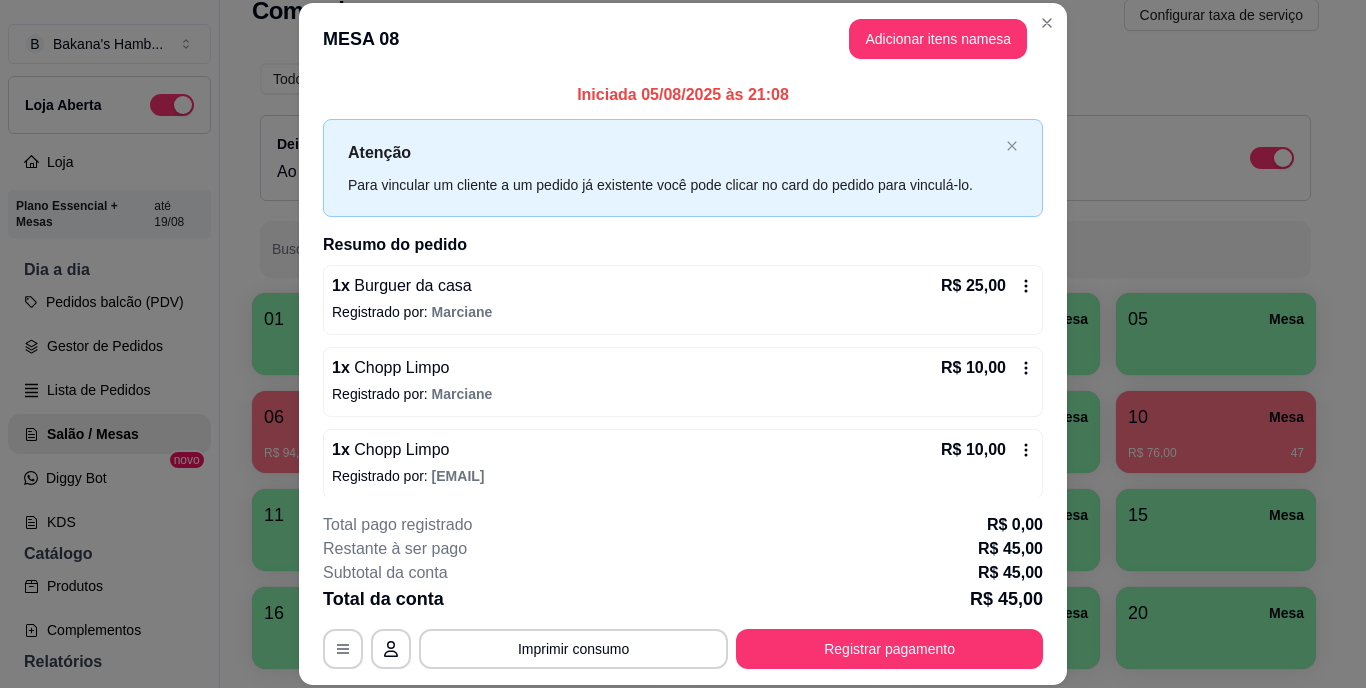 scroll, scrollTop: 10, scrollLeft: 0, axis: vertical 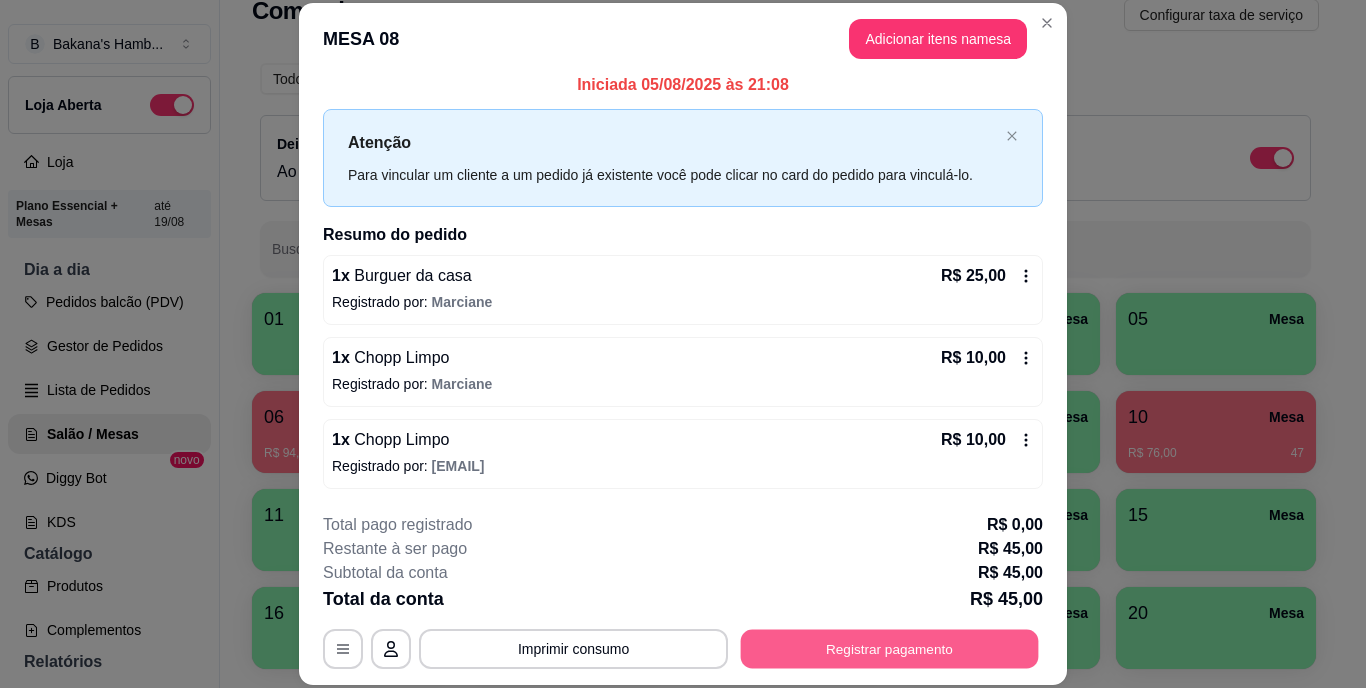 click on "Registrar pagamento" at bounding box center [890, 648] 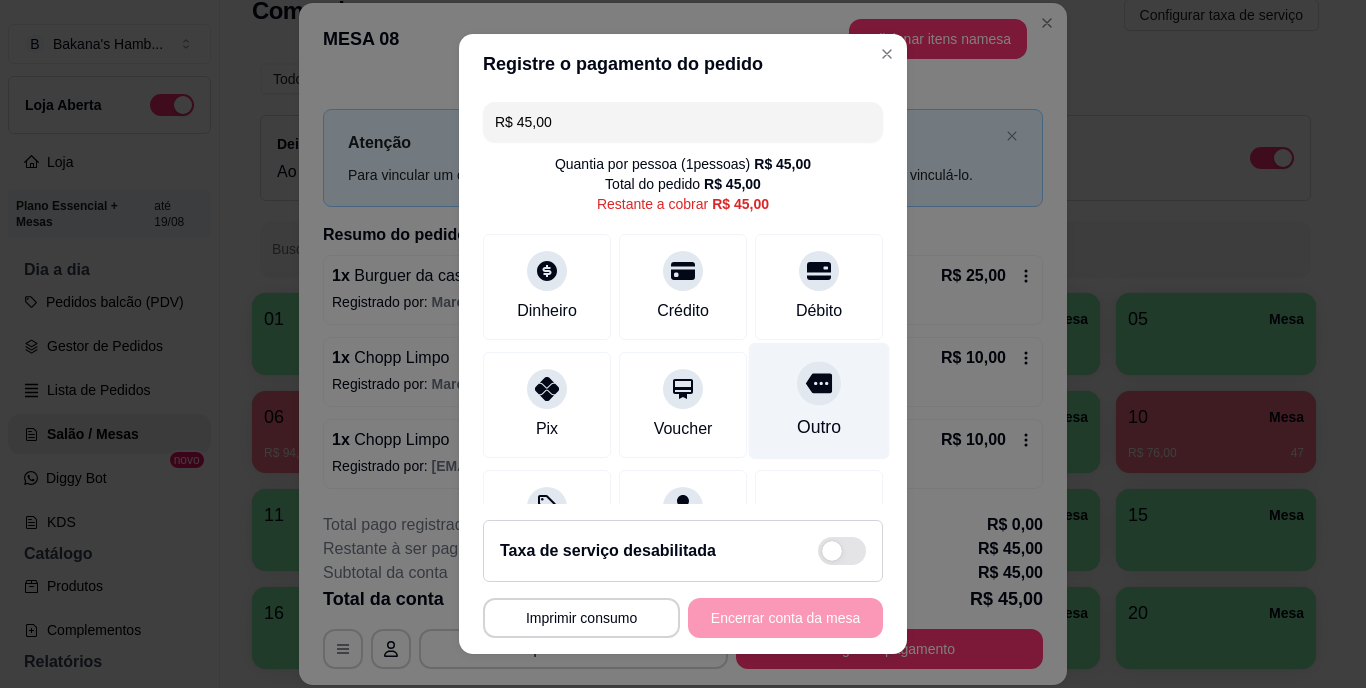click on "Outro" at bounding box center (819, 428) 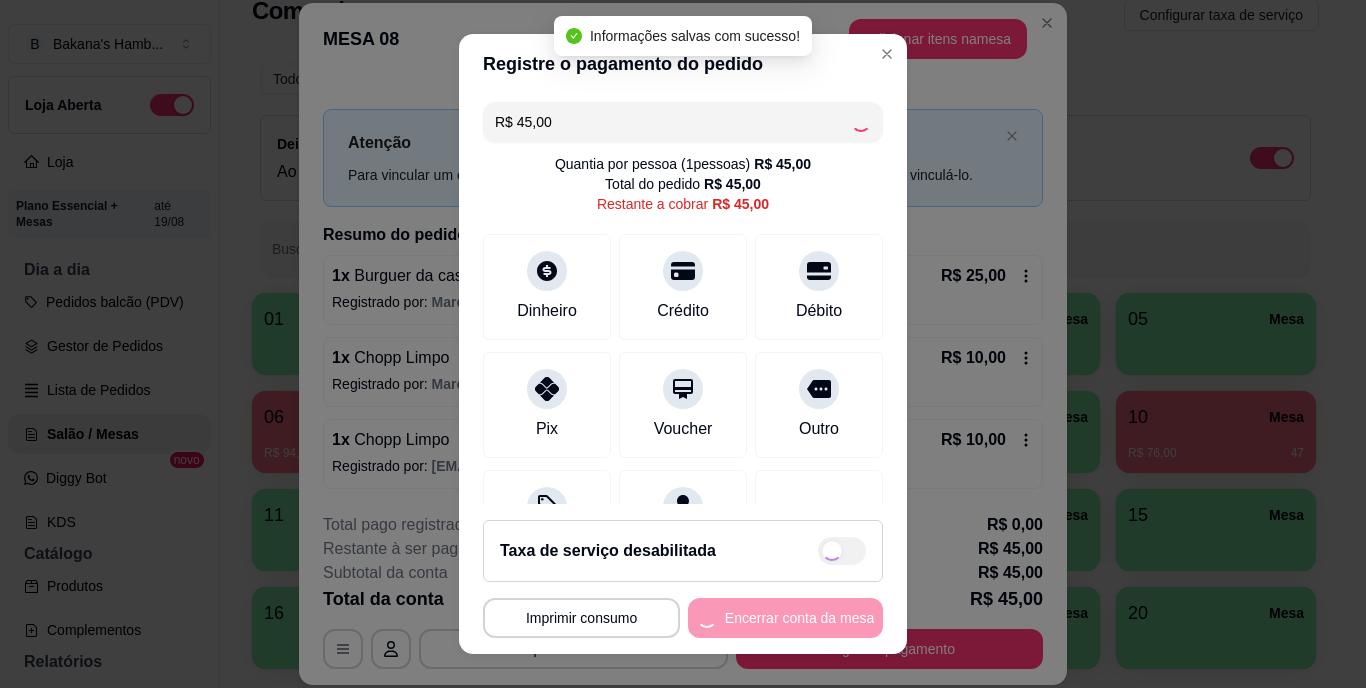 type on "R$ 0,00" 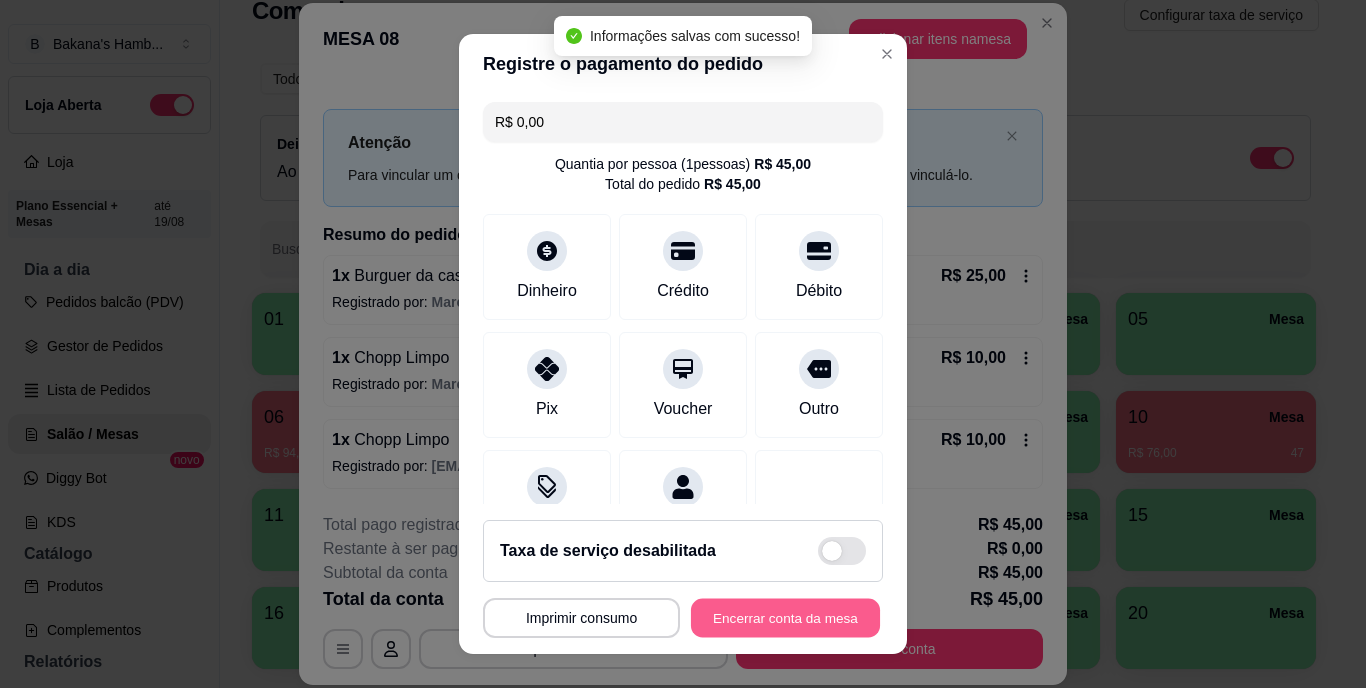 click on "Encerrar conta da mesa" at bounding box center [785, 617] 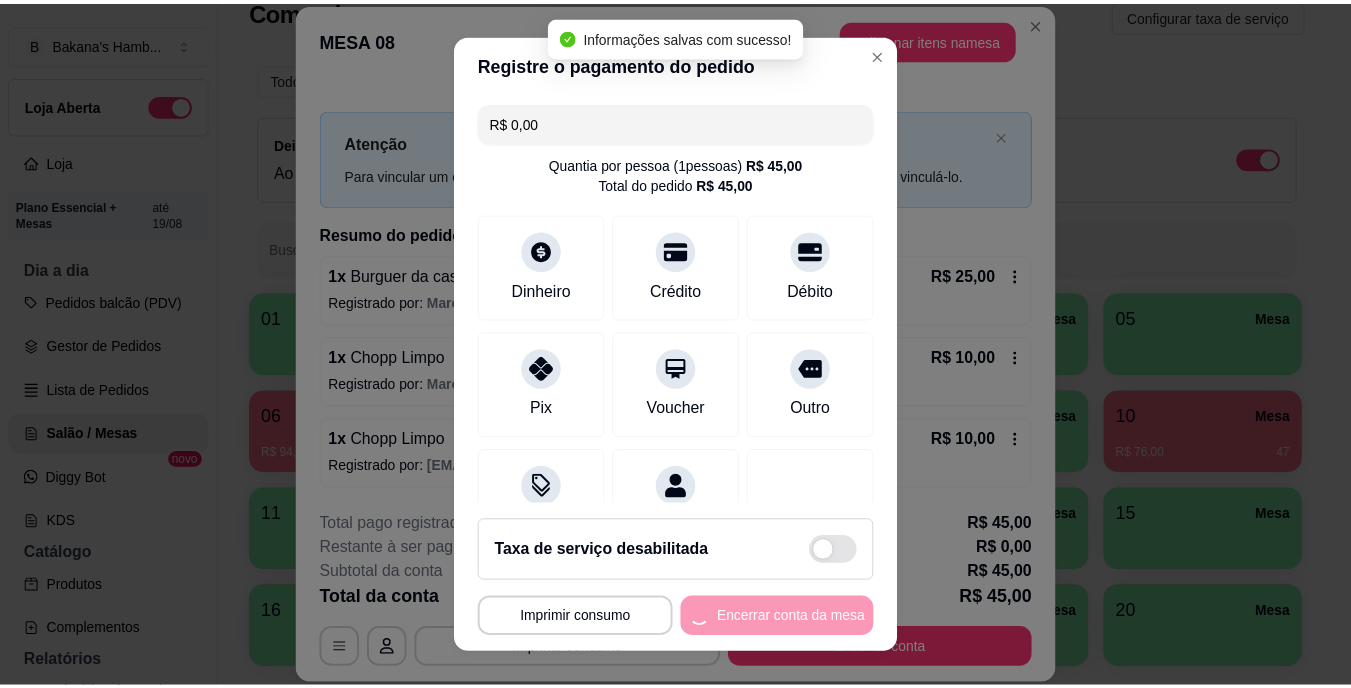 scroll, scrollTop: 0, scrollLeft: 0, axis: both 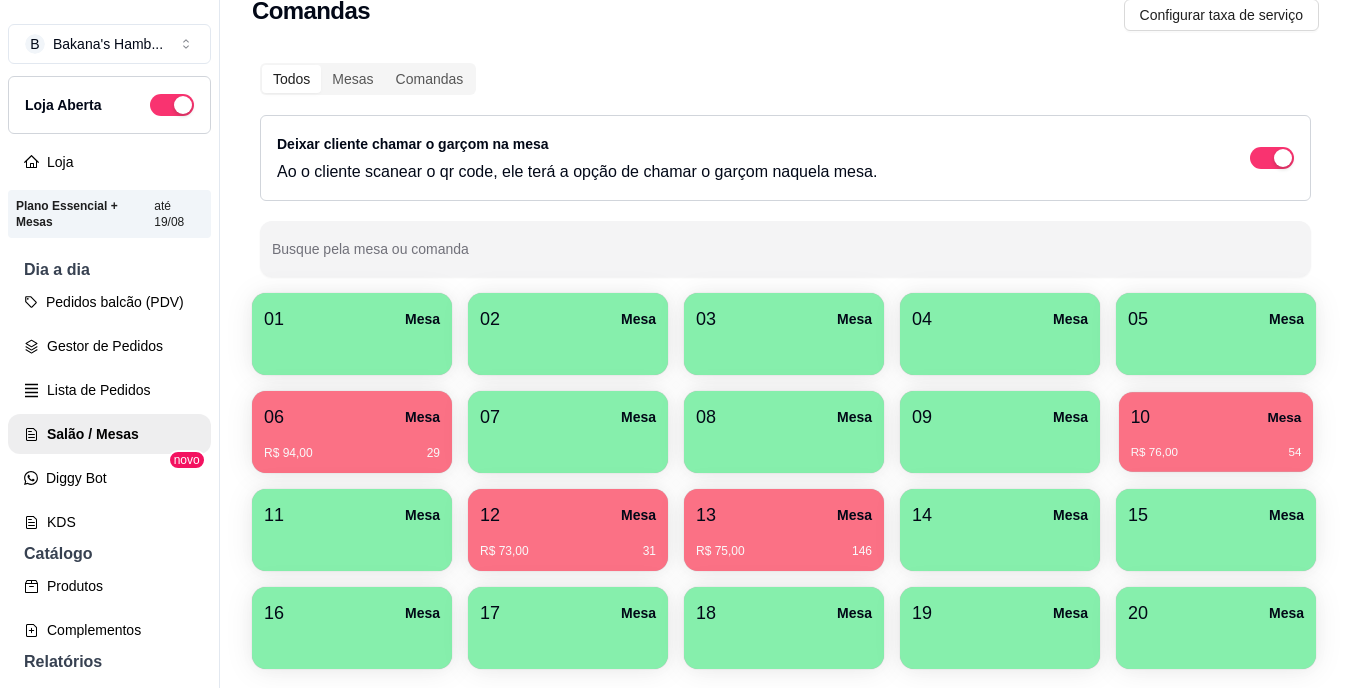 click on "R$ 76,00 54" at bounding box center [1216, 445] 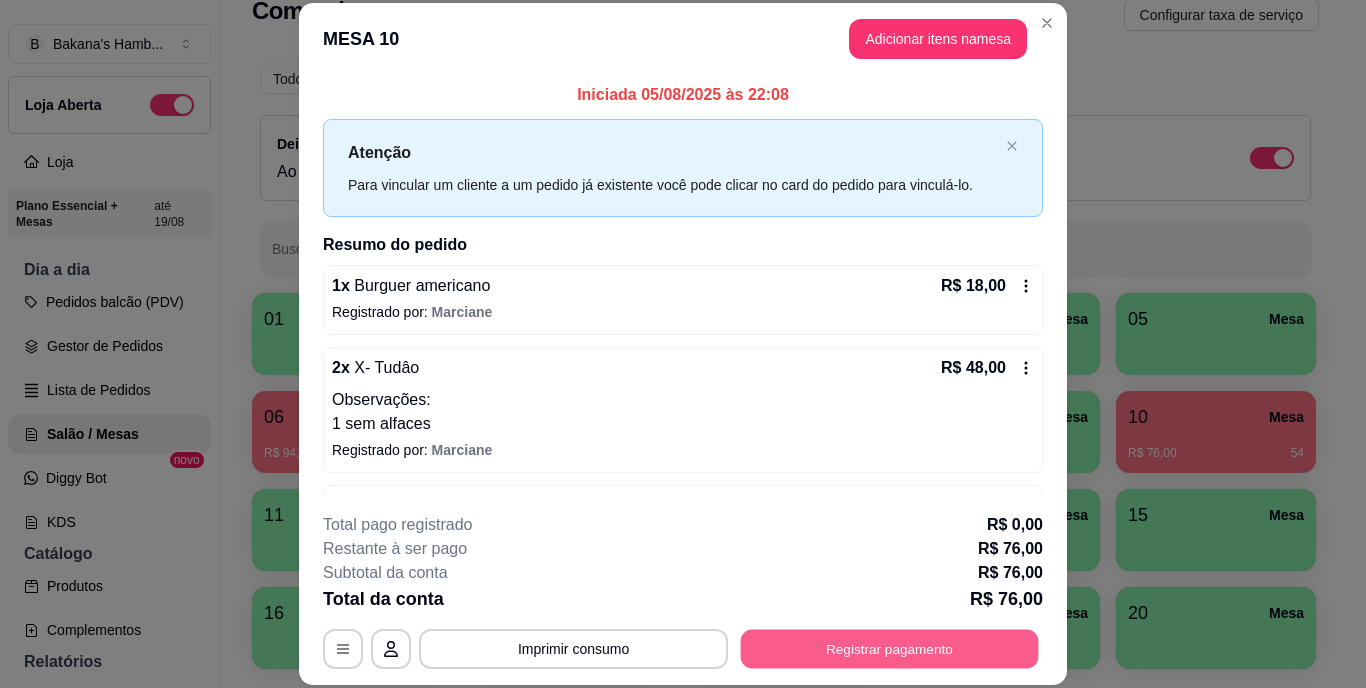 click on "Registrar pagamento" at bounding box center [890, 648] 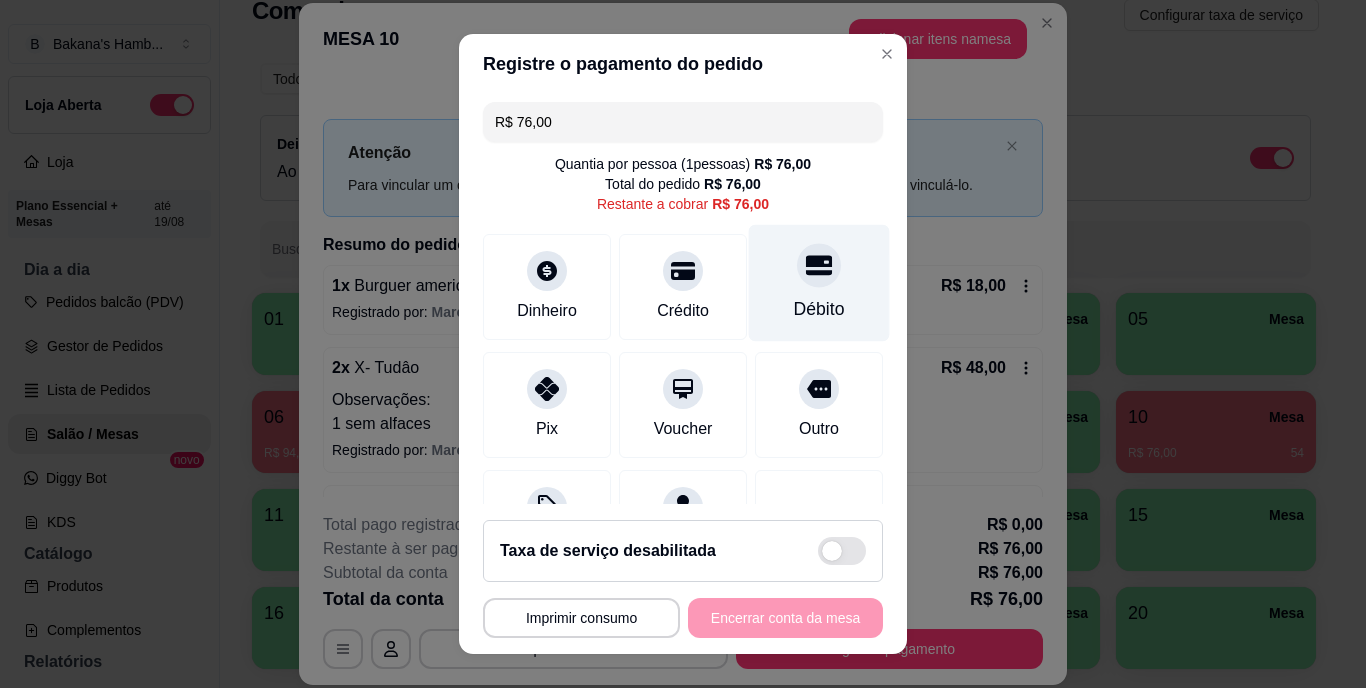 click on "Débito" at bounding box center [819, 283] 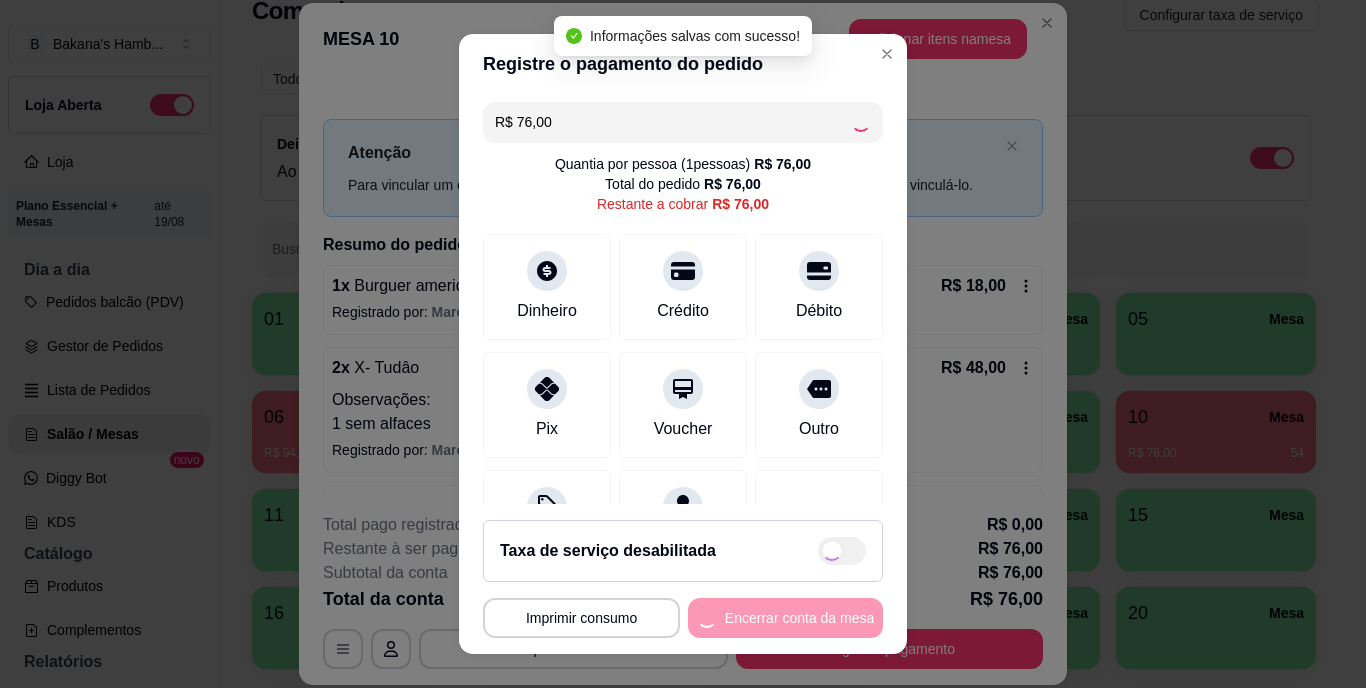 type on "R$ 0,00" 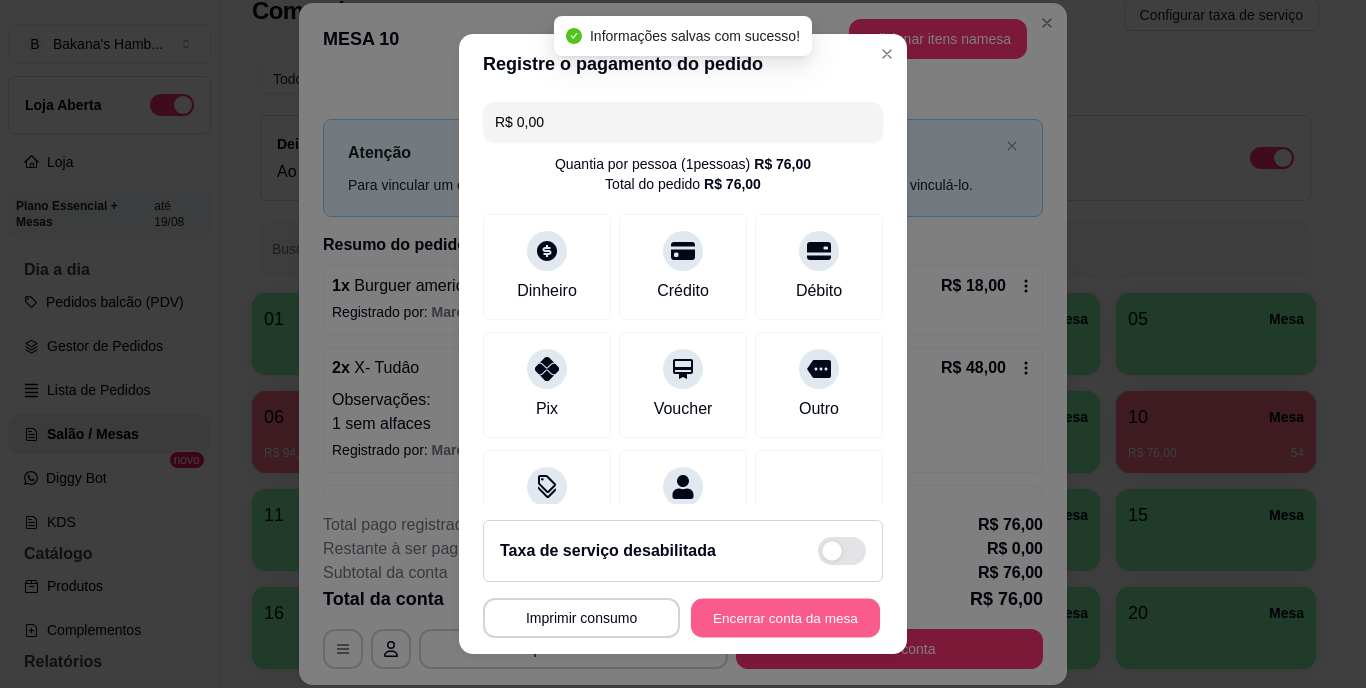 click on "Encerrar conta da mesa" at bounding box center (785, 617) 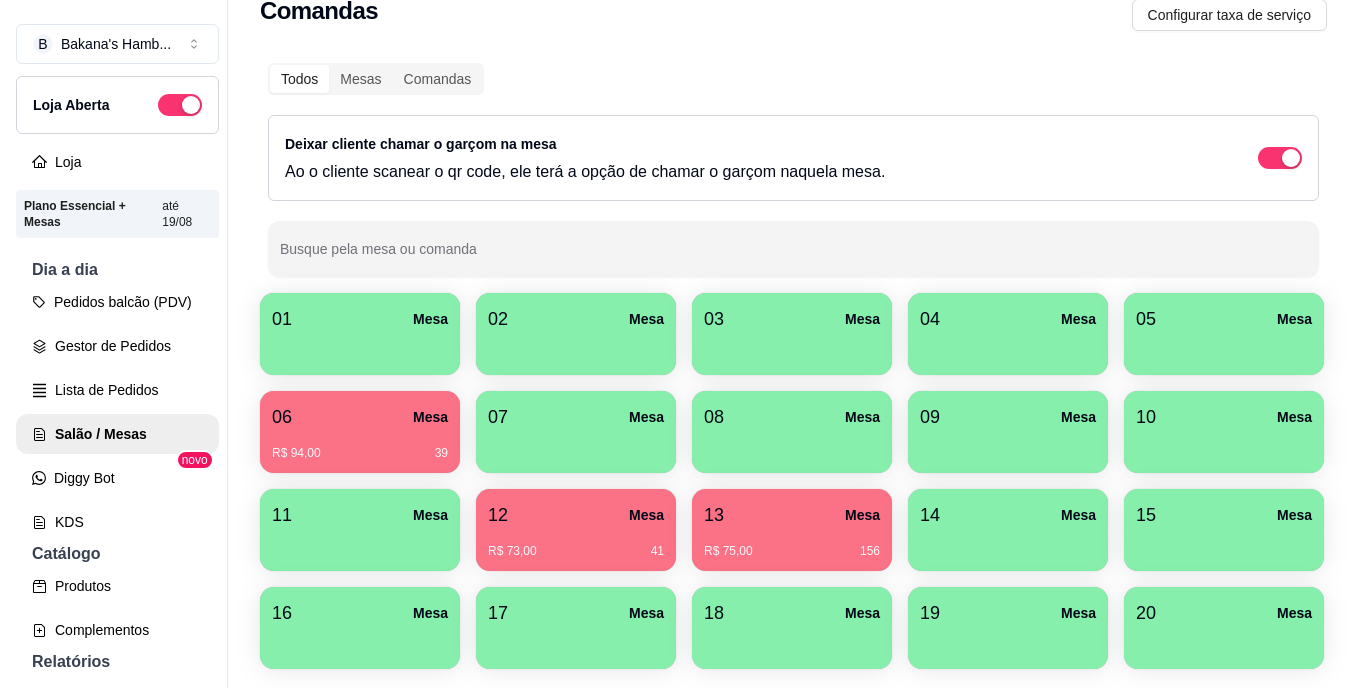 scroll, scrollTop: 229, scrollLeft: 0, axis: vertical 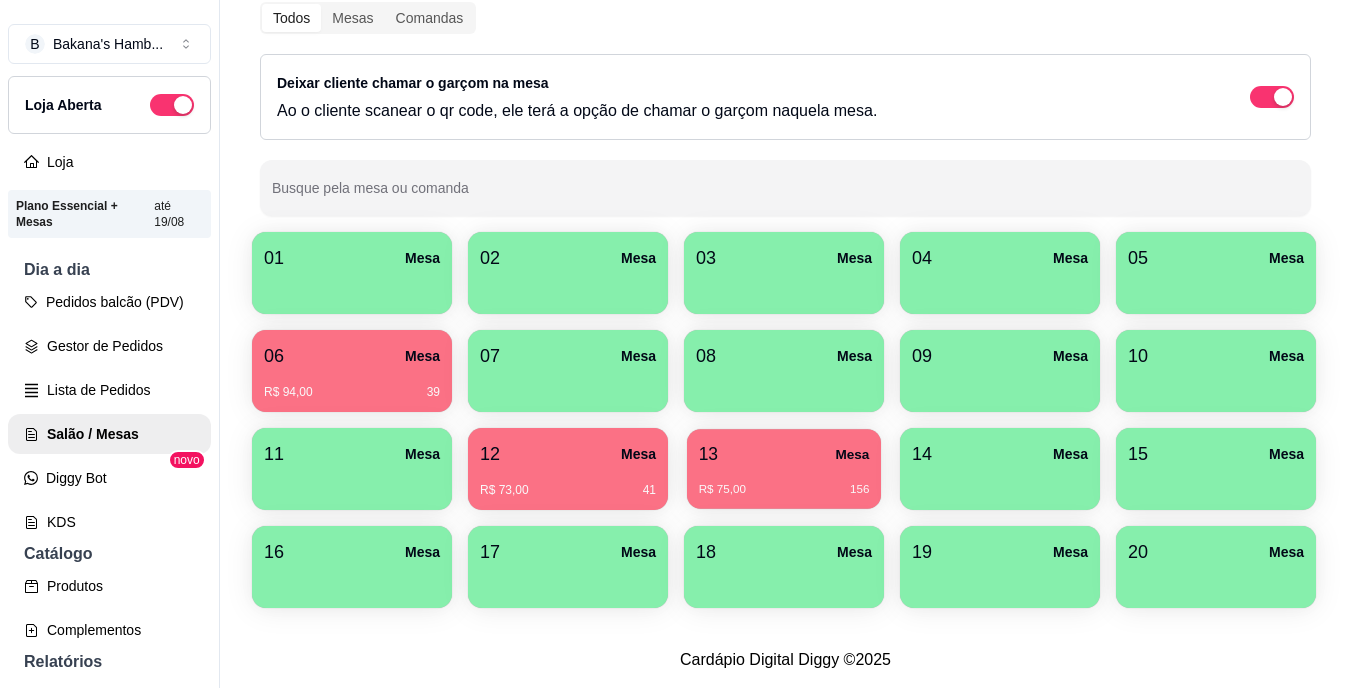 click on "13 Mesa" at bounding box center [784, 454] 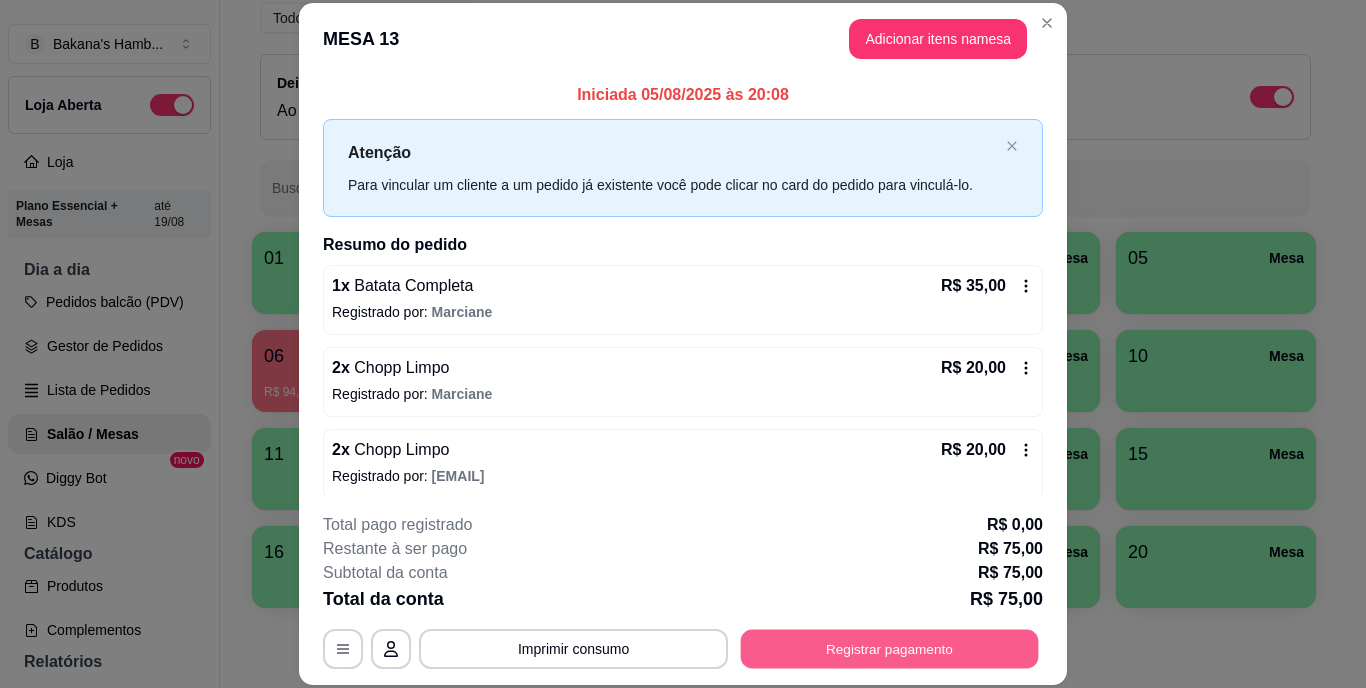 click on "Registrar pagamento" at bounding box center (890, 648) 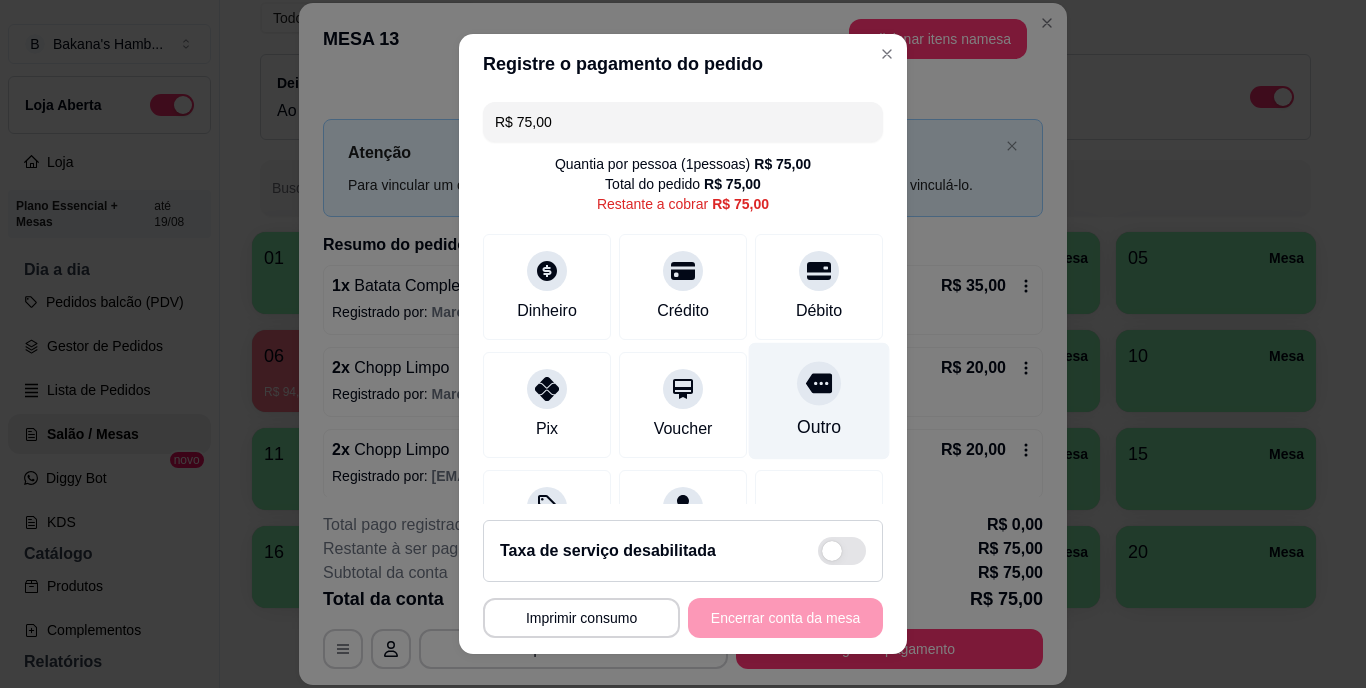 click on "Outro" at bounding box center (819, 428) 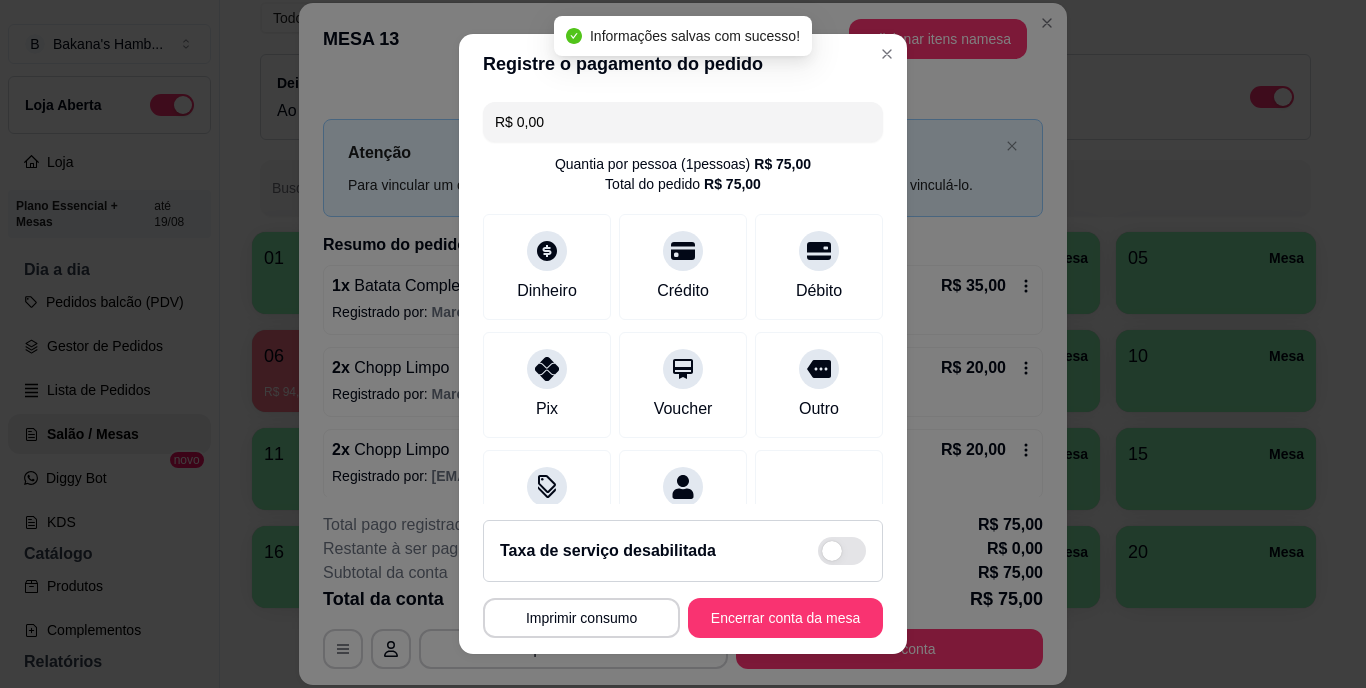 type on "R$ 0,00" 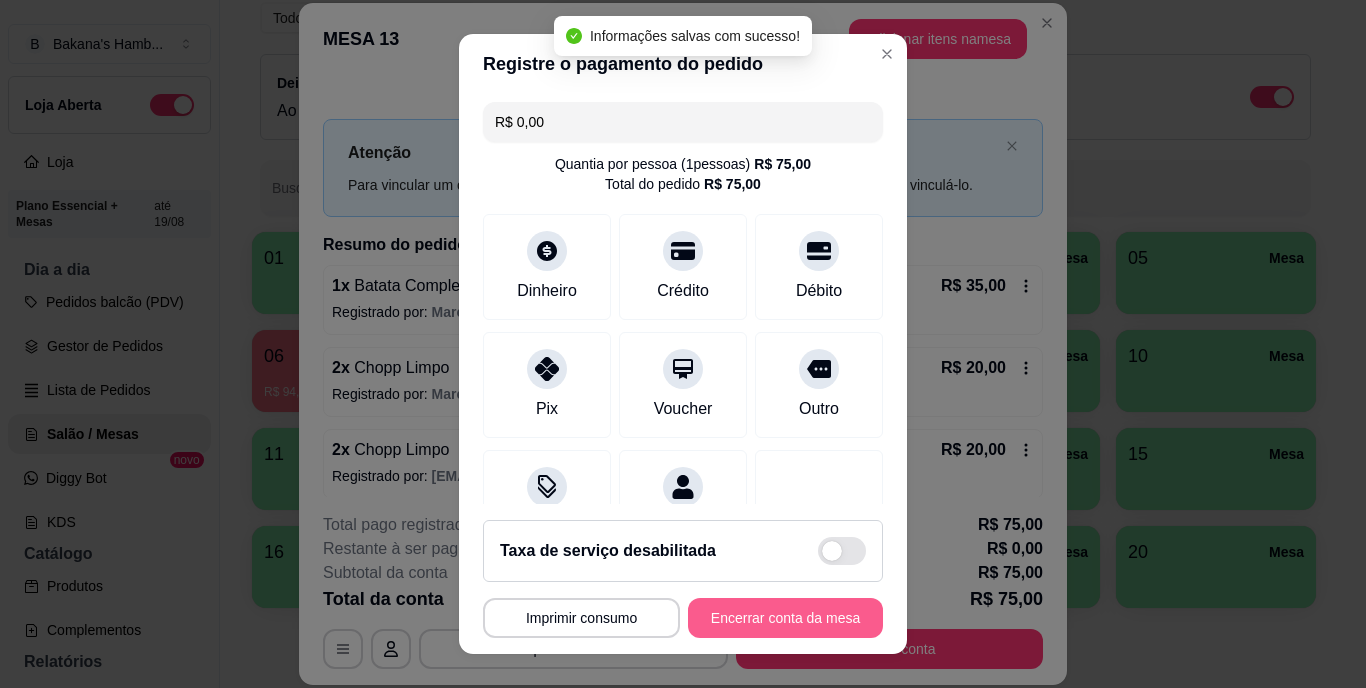 click on "Encerrar conta da mesa" at bounding box center [785, 618] 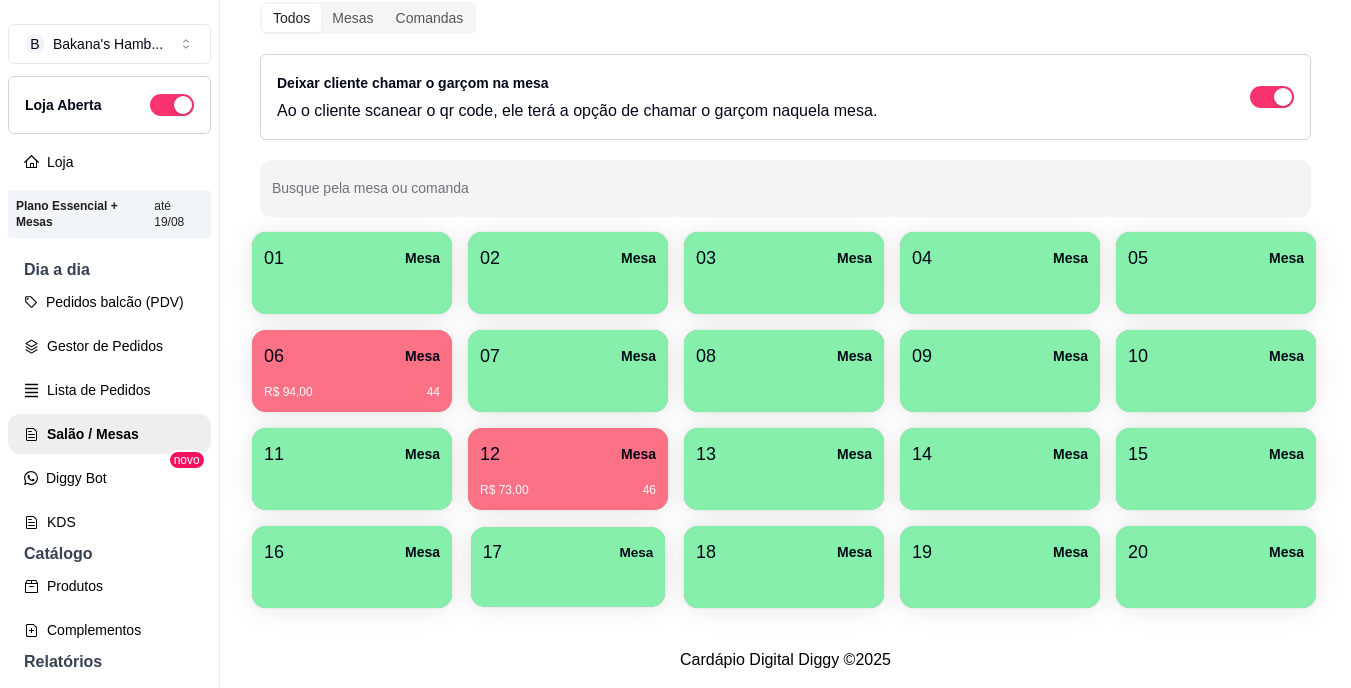 click on "17 Mesa" at bounding box center (568, 552) 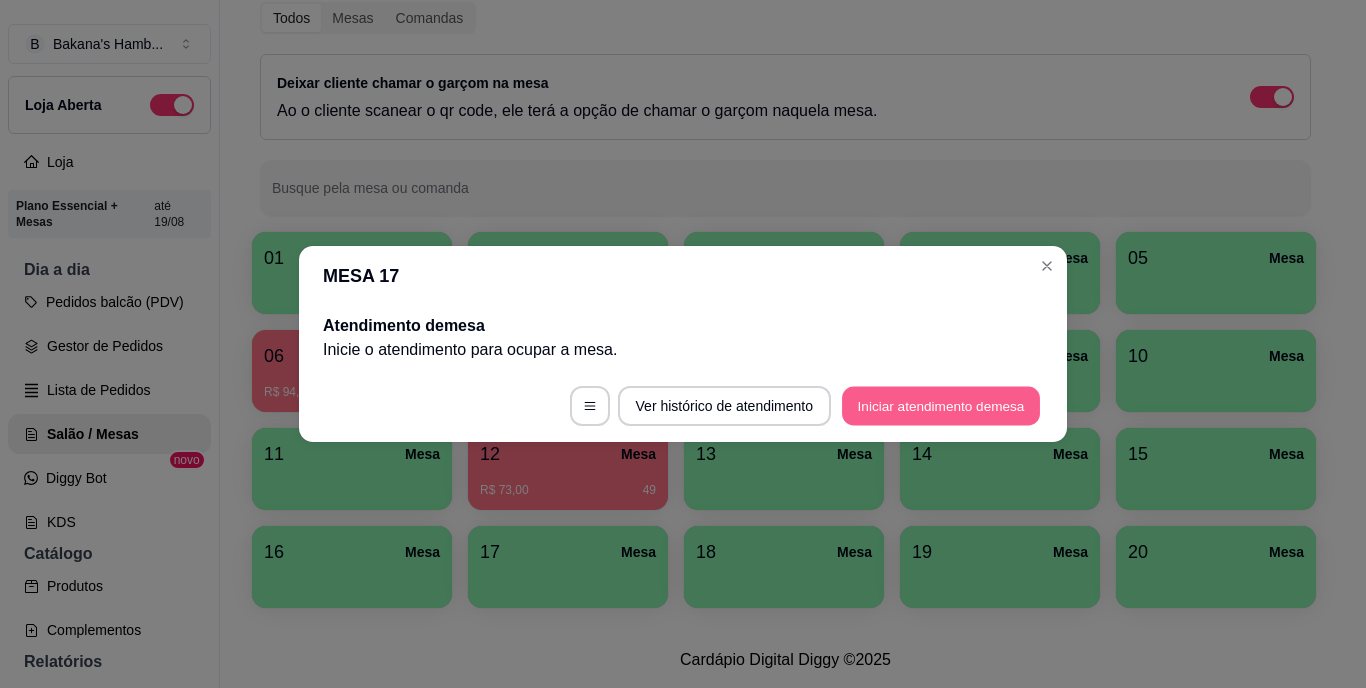 click on "Iniciar atendimento de  mesa" at bounding box center [941, 406] 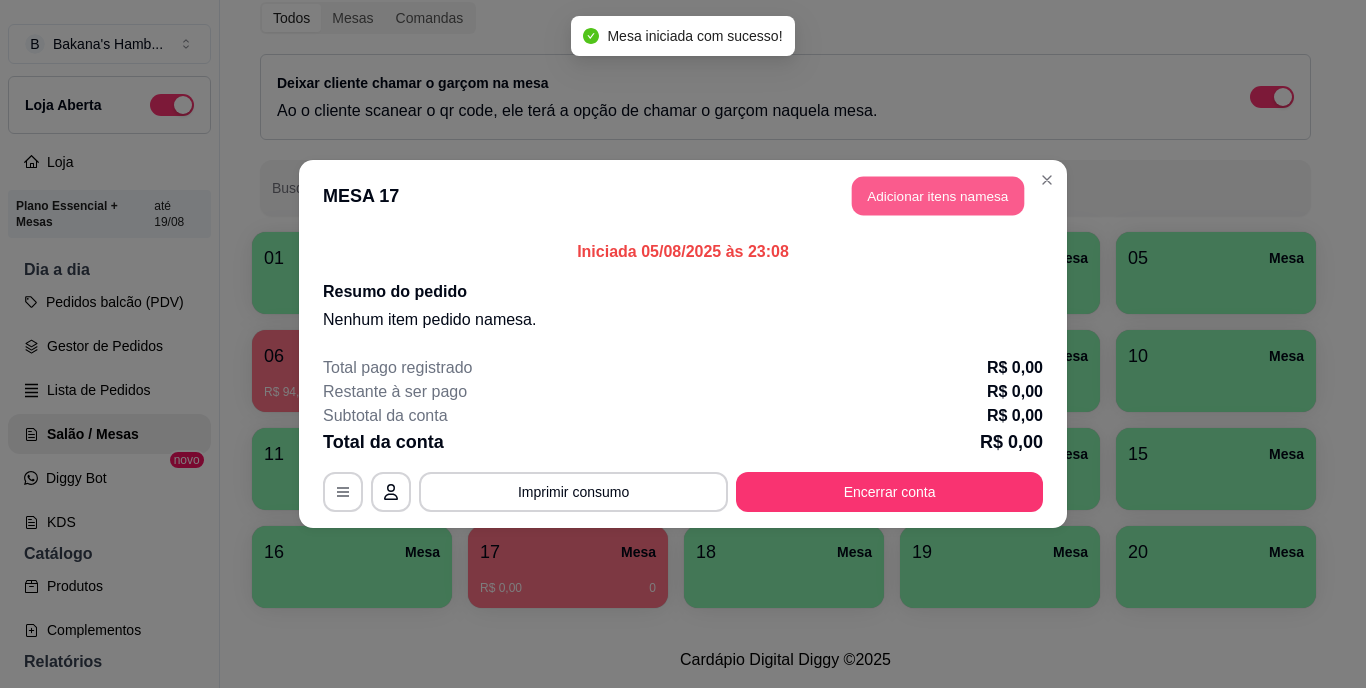 click on "Adicionar itens na  mesa" at bounding box center [938, 196] 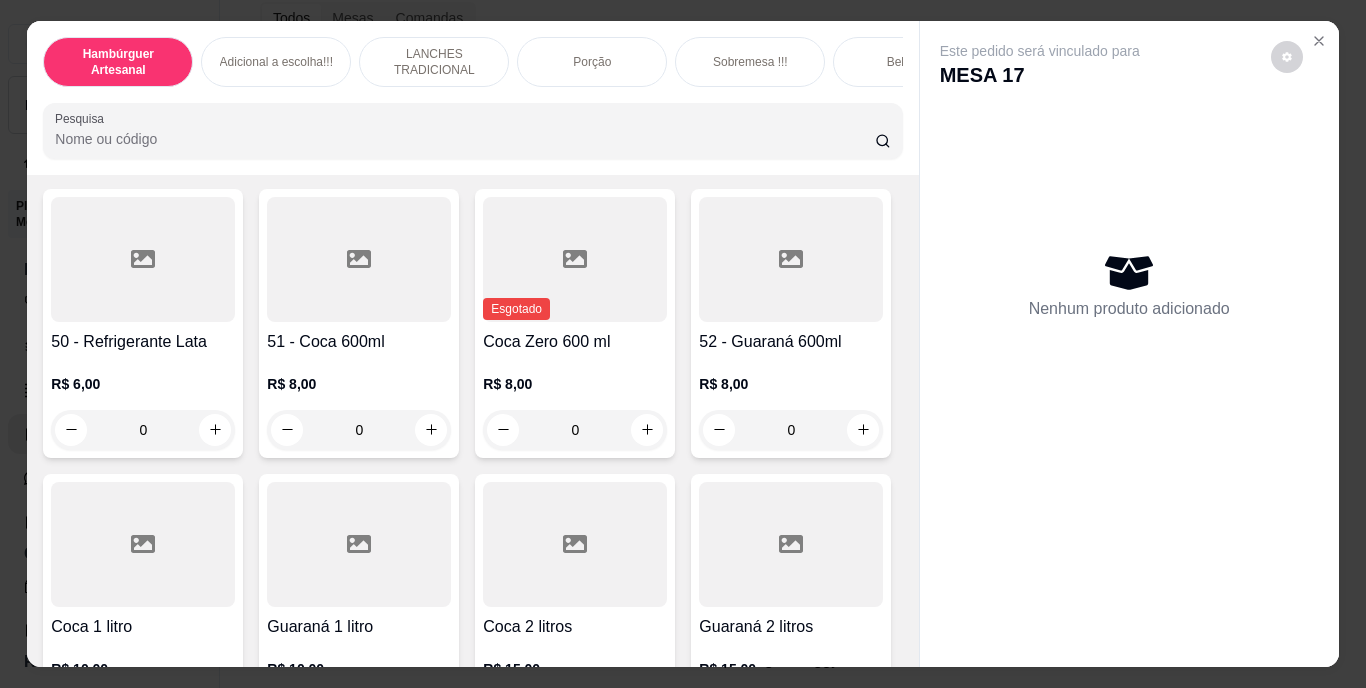 scroll, scrollTop: 4661, scrollLeft: 0, axis: vertical 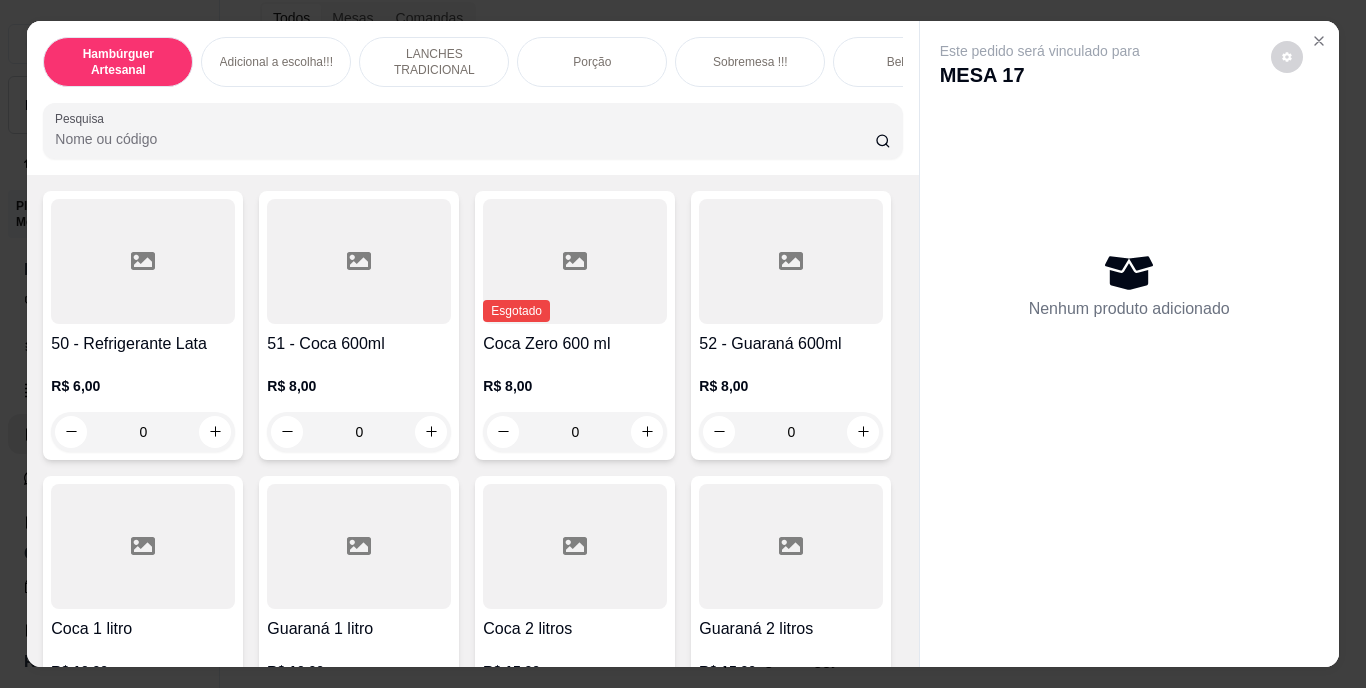 click 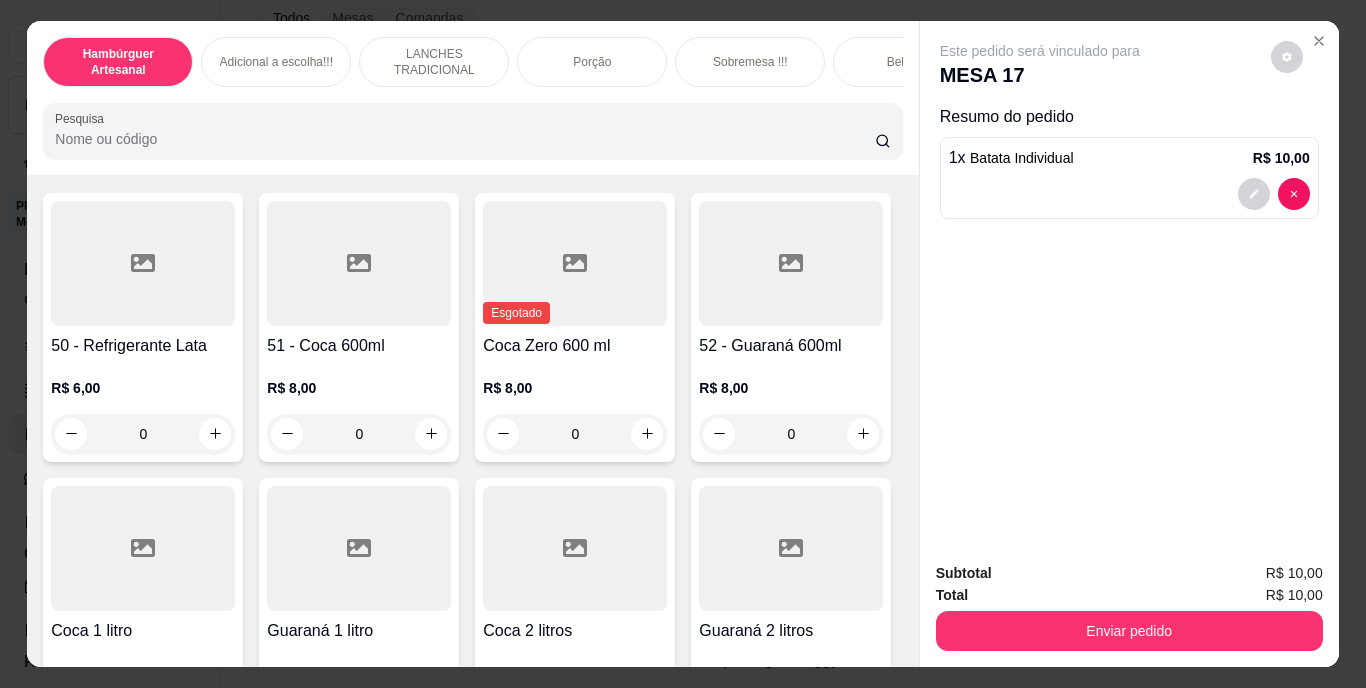scroll, scrollTop: 4662, scrollLeft: 0, axis: vertical 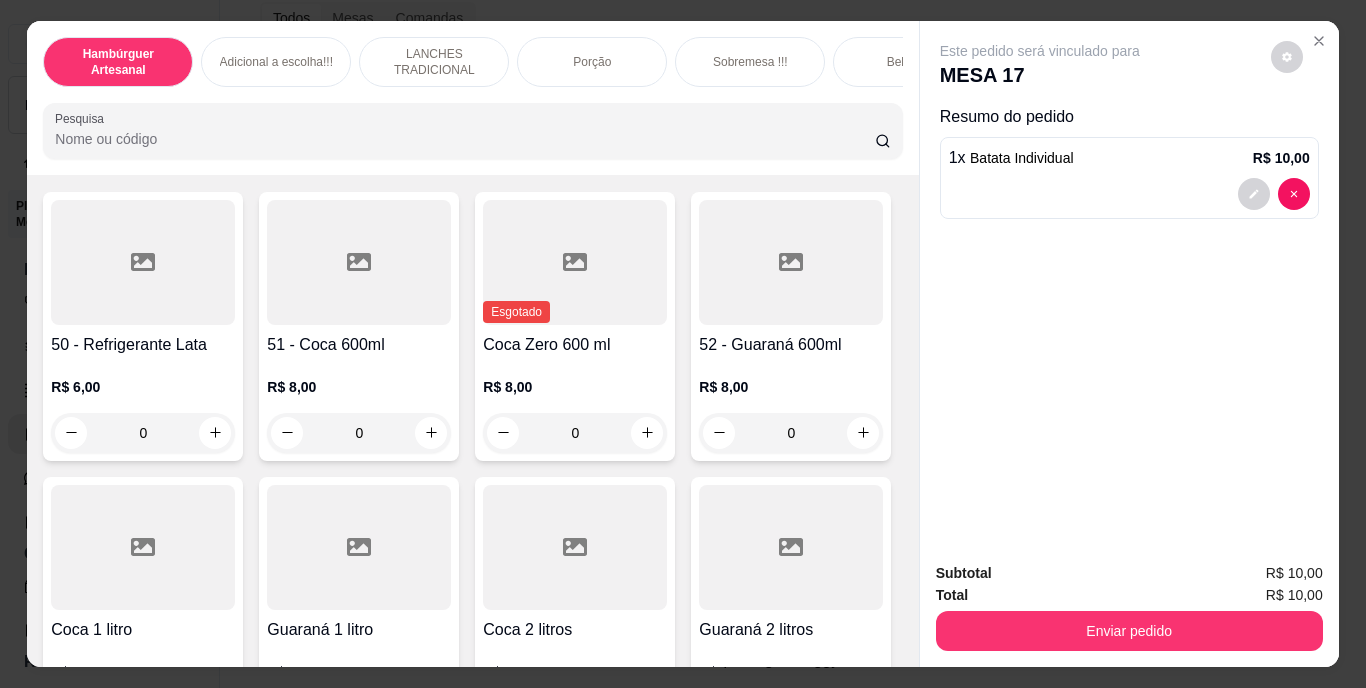 click 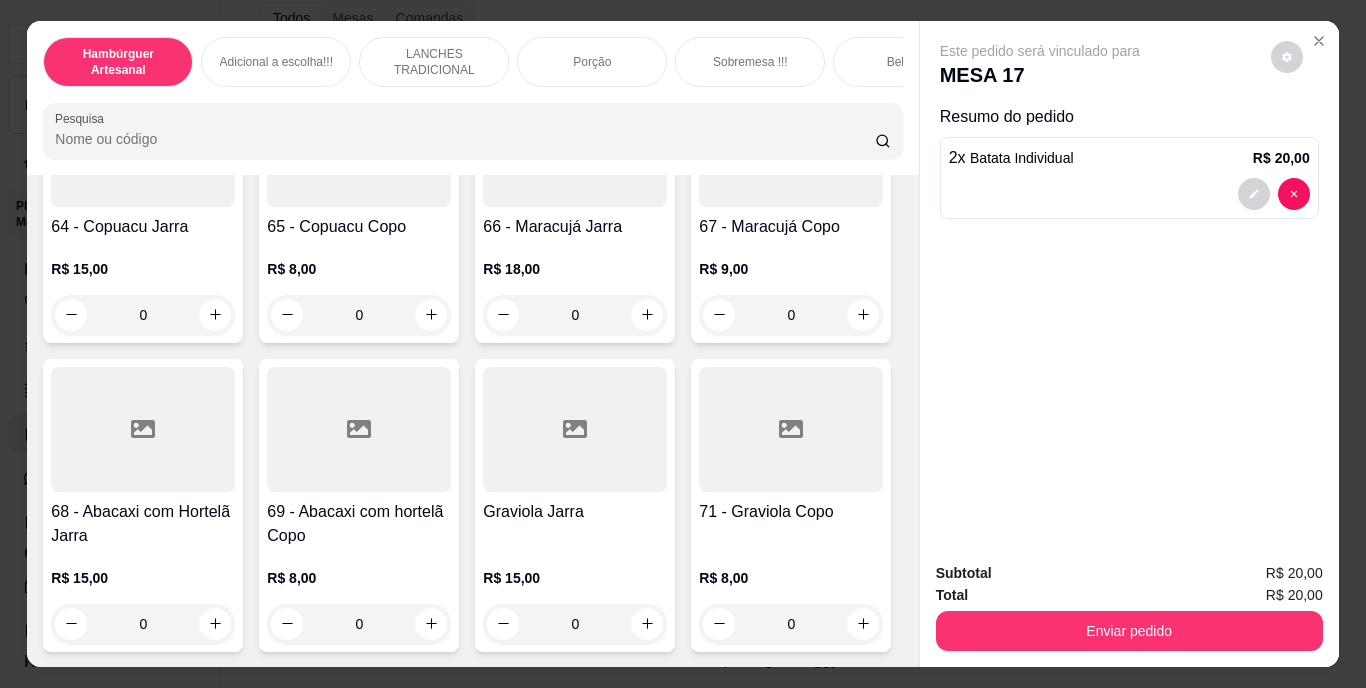 scroll, scrollTop: 8588, scrollLeft: 0, axis: vertical 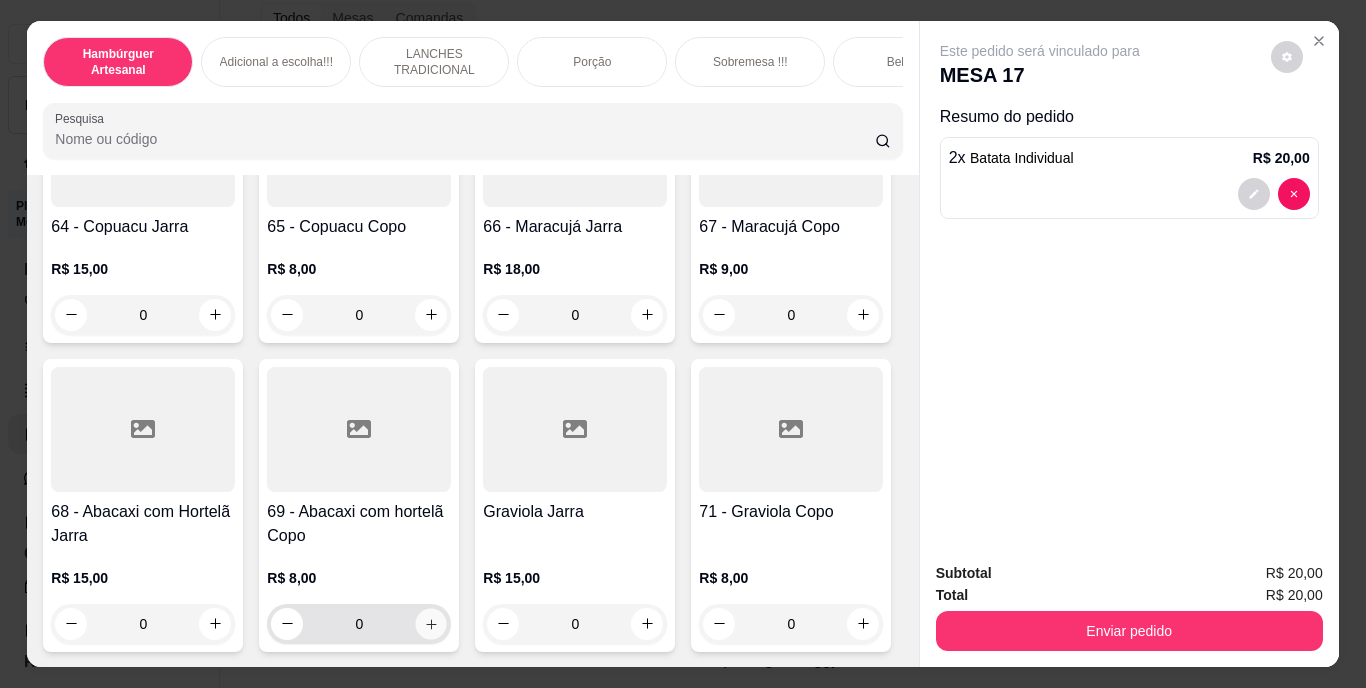click 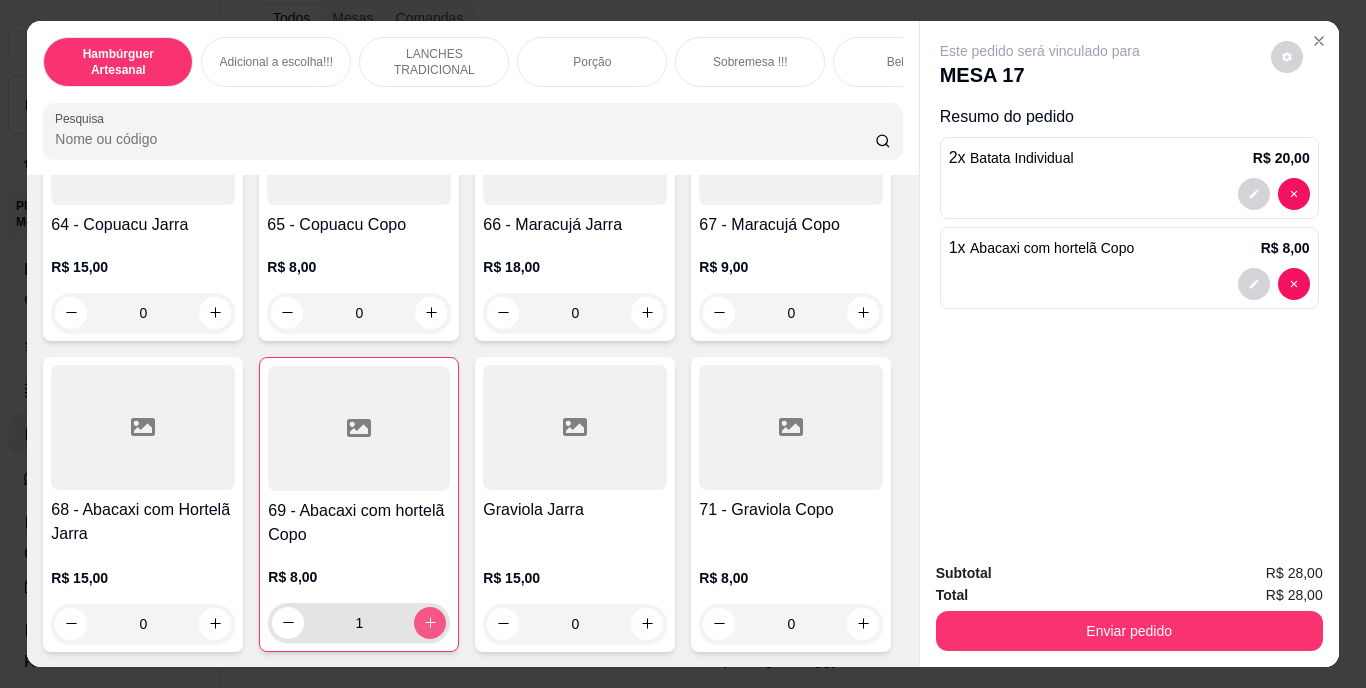 scroll, scrollTop: 8590, scrollLeft: 0, axis: vertical 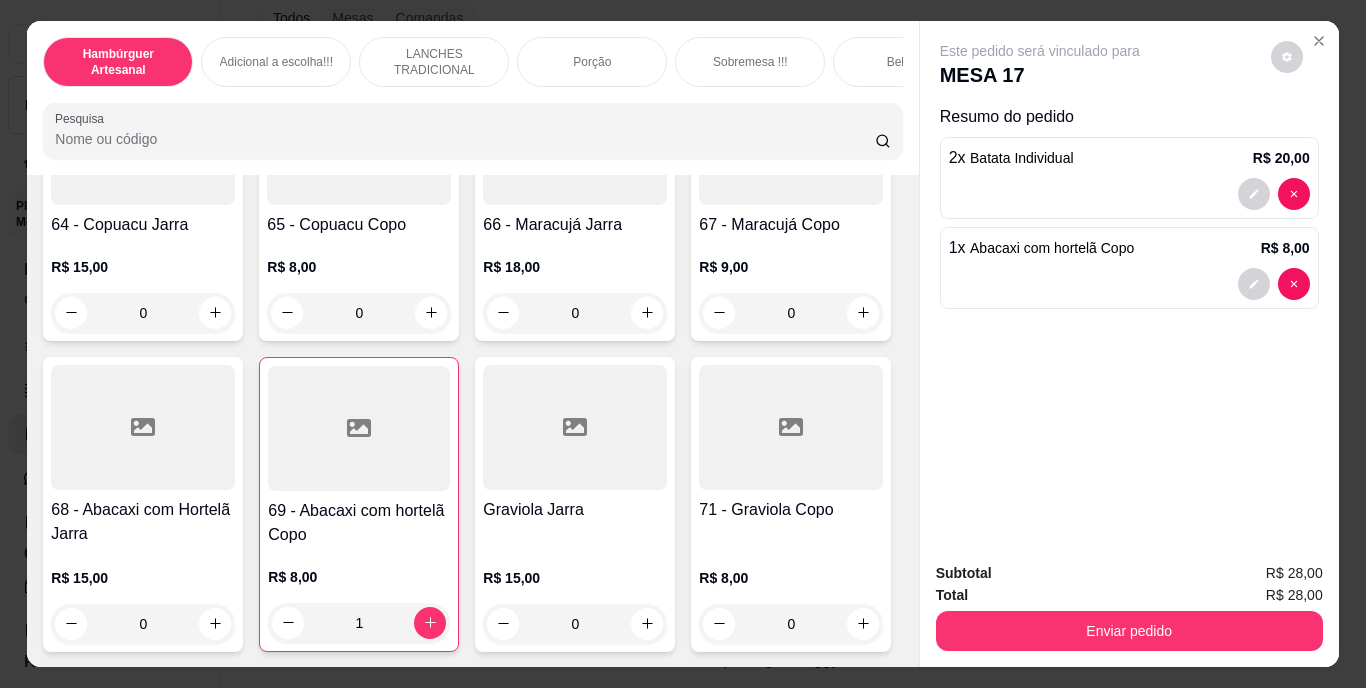 click 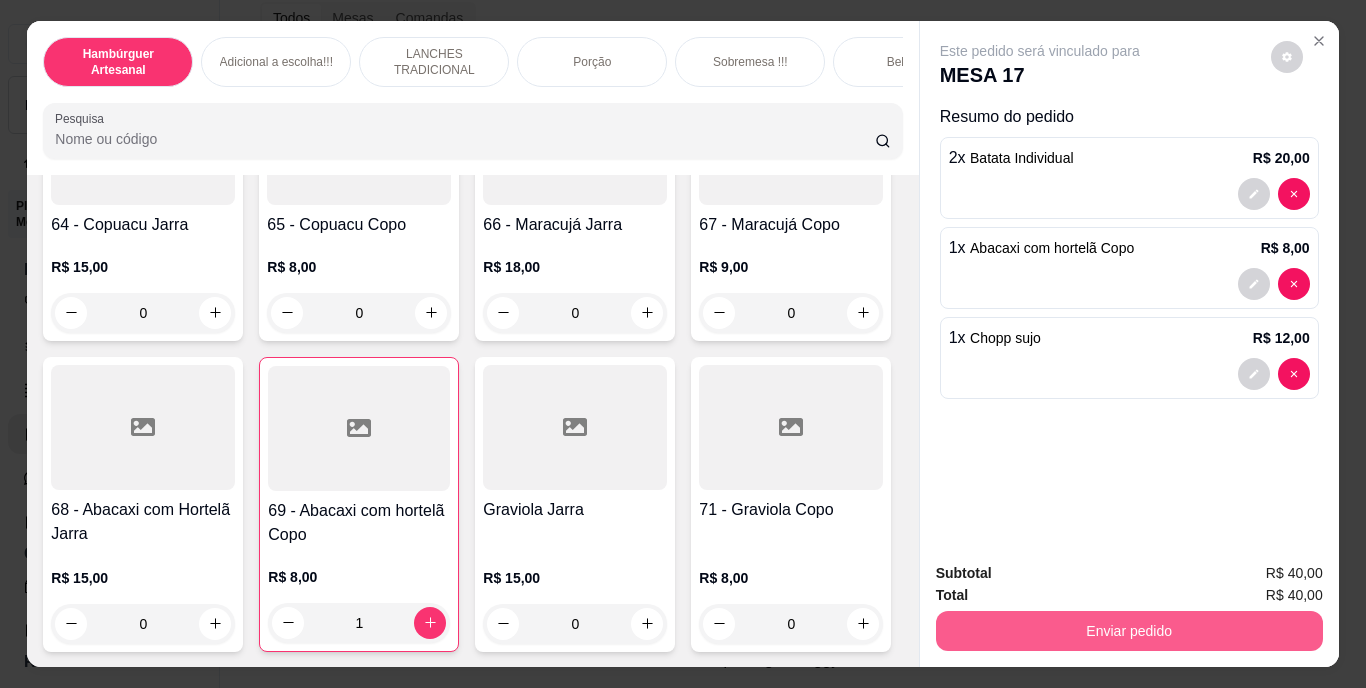 click on "Enviar pedido" at bounding box center (1129, 631) 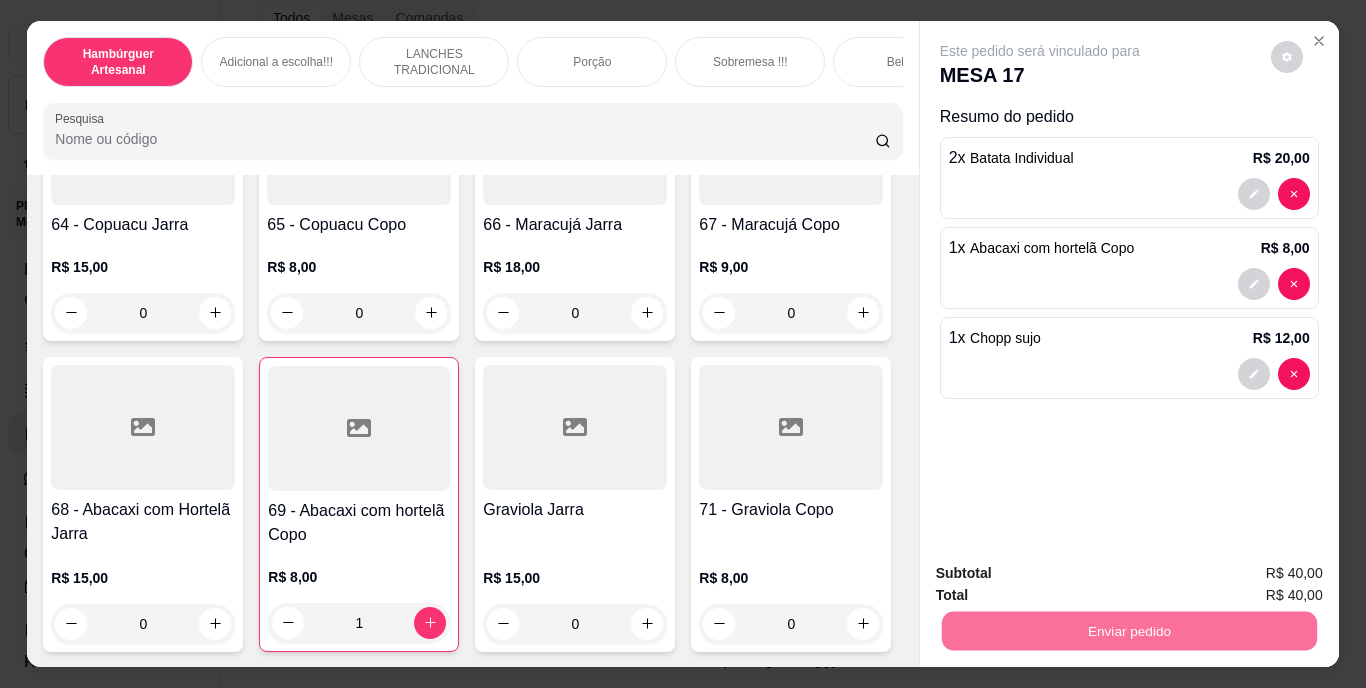 click on "Não registrar e enviar pedido" at bounding box center (1063, 574) 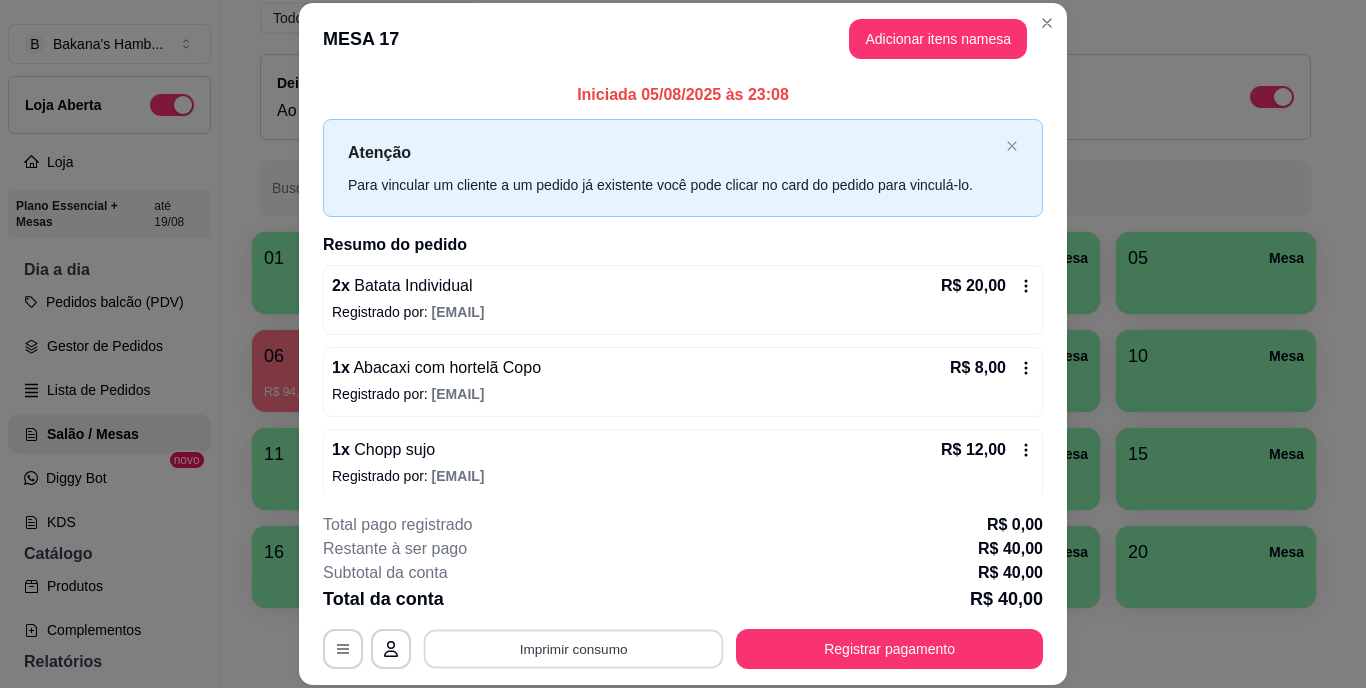 click on "Imprimir consumo" at bounding box center [574, 648] 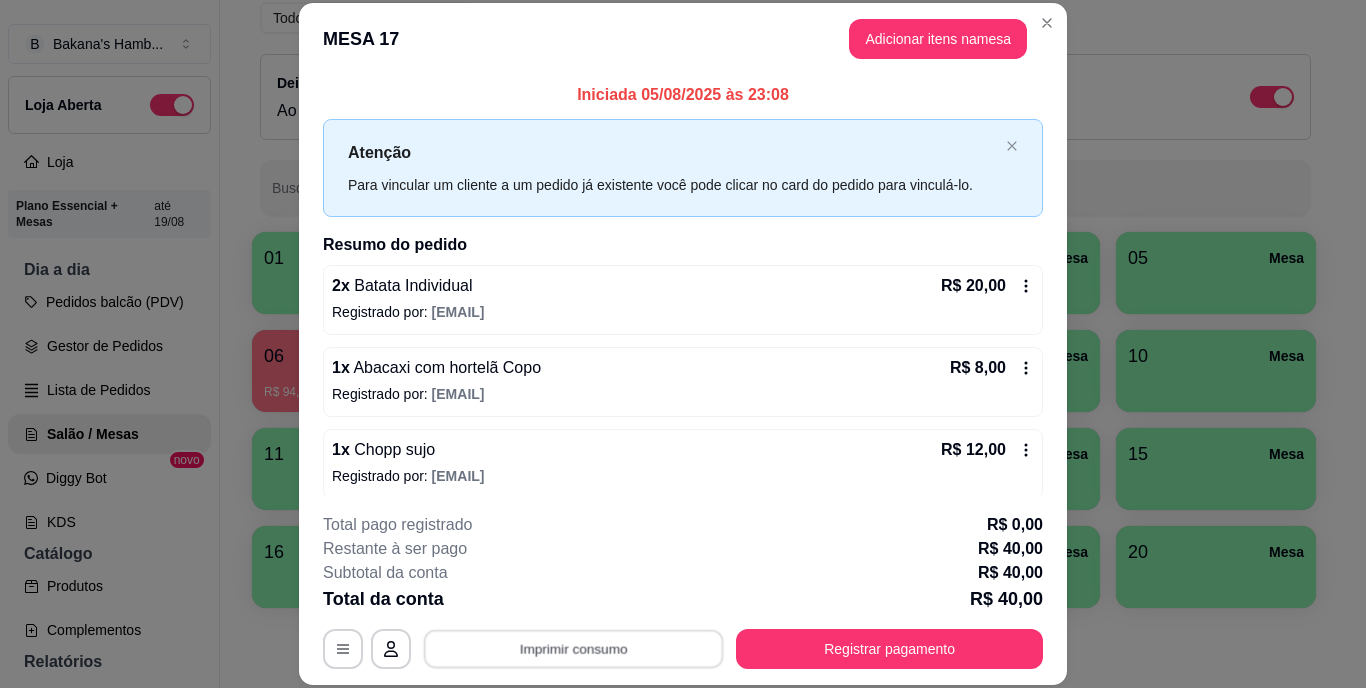 click on "Imprimir consumo" at bounding box center [574, 648] 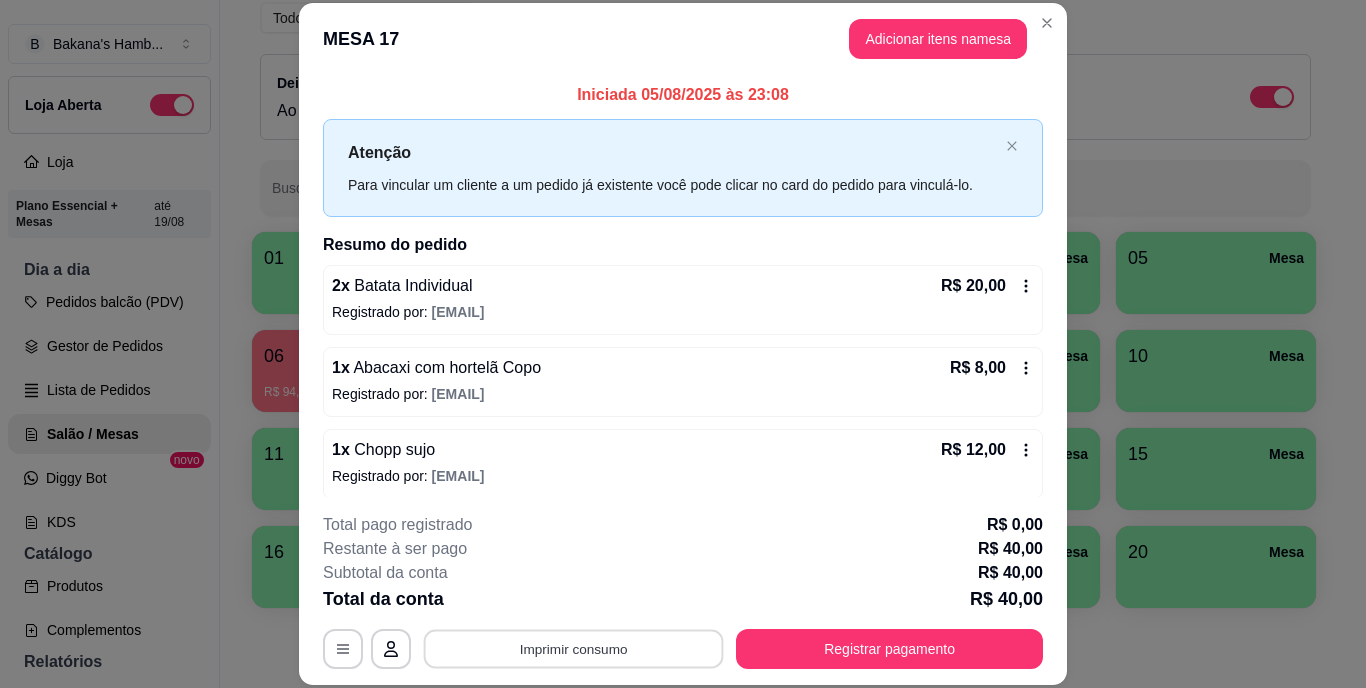 click on "Imprimir consumo" at bounding box center [574, 648] 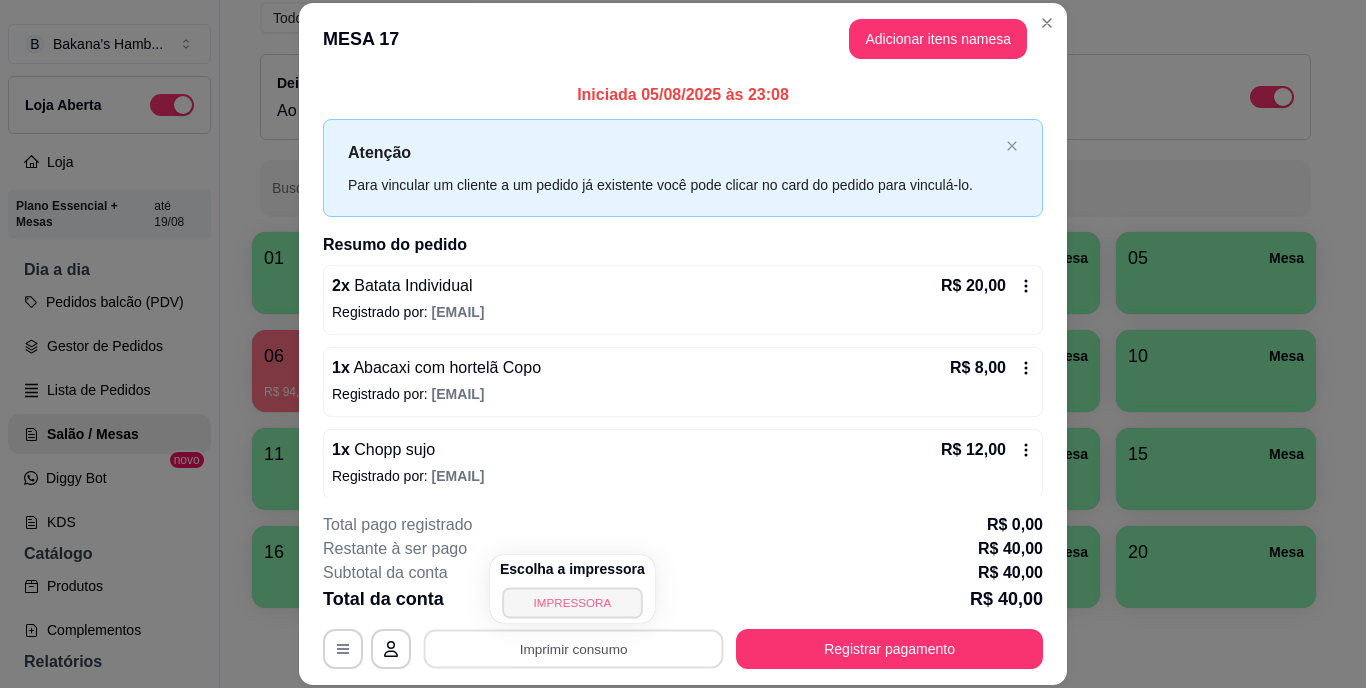 click on "IMPRESSORA" at bounding box center (572, 602) 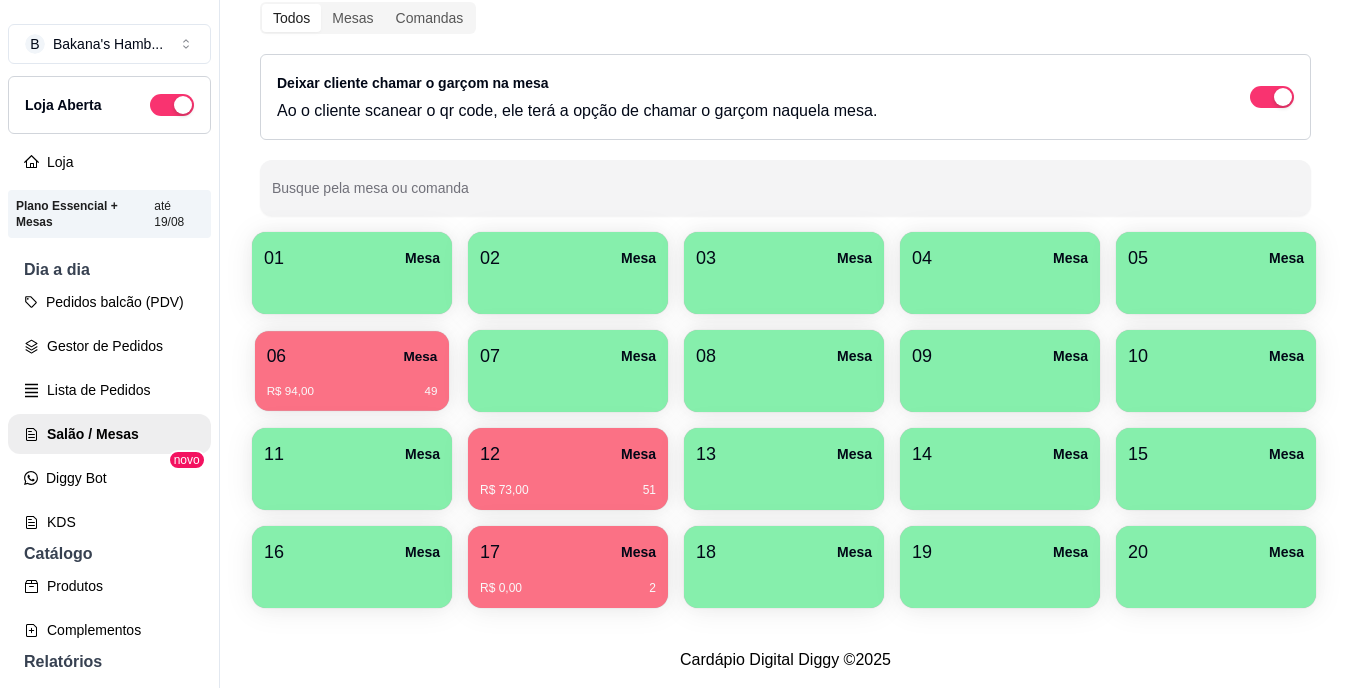 click on "R$ 94,00 49" at bounding box center [352, 384] 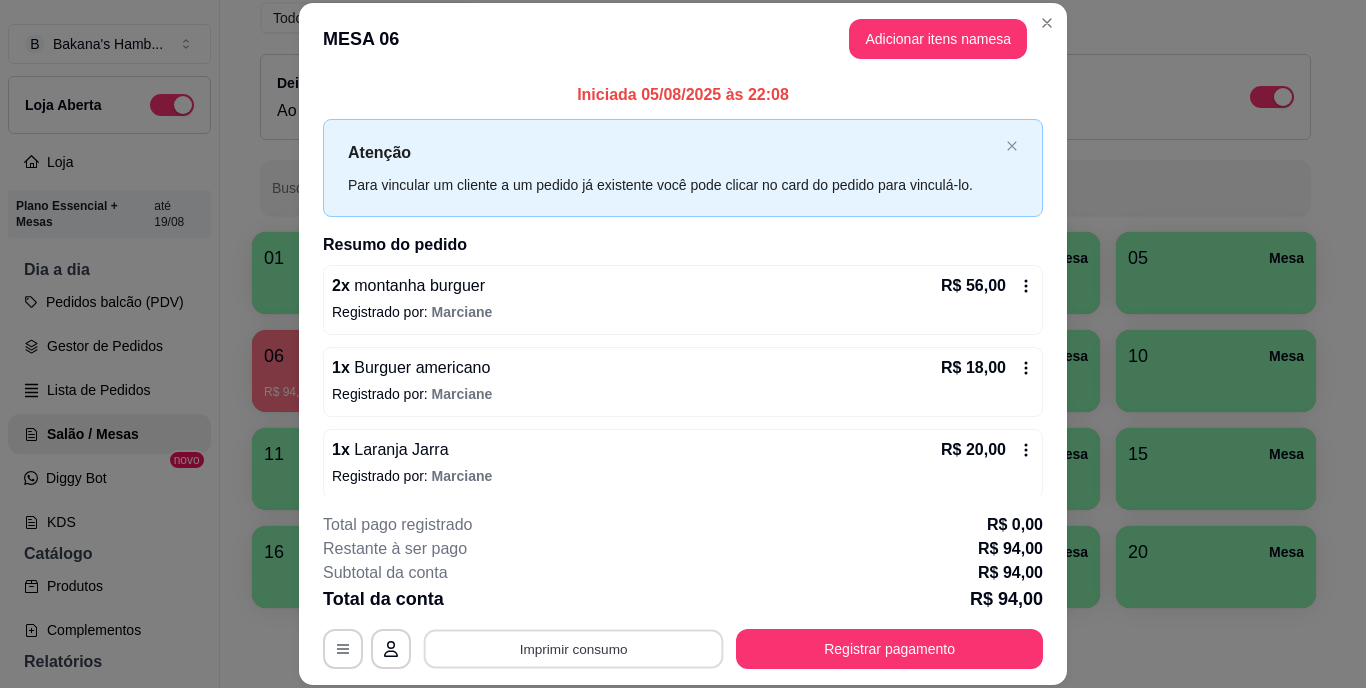 click on "Imprimir consumo" at bounding box center (574, 648) 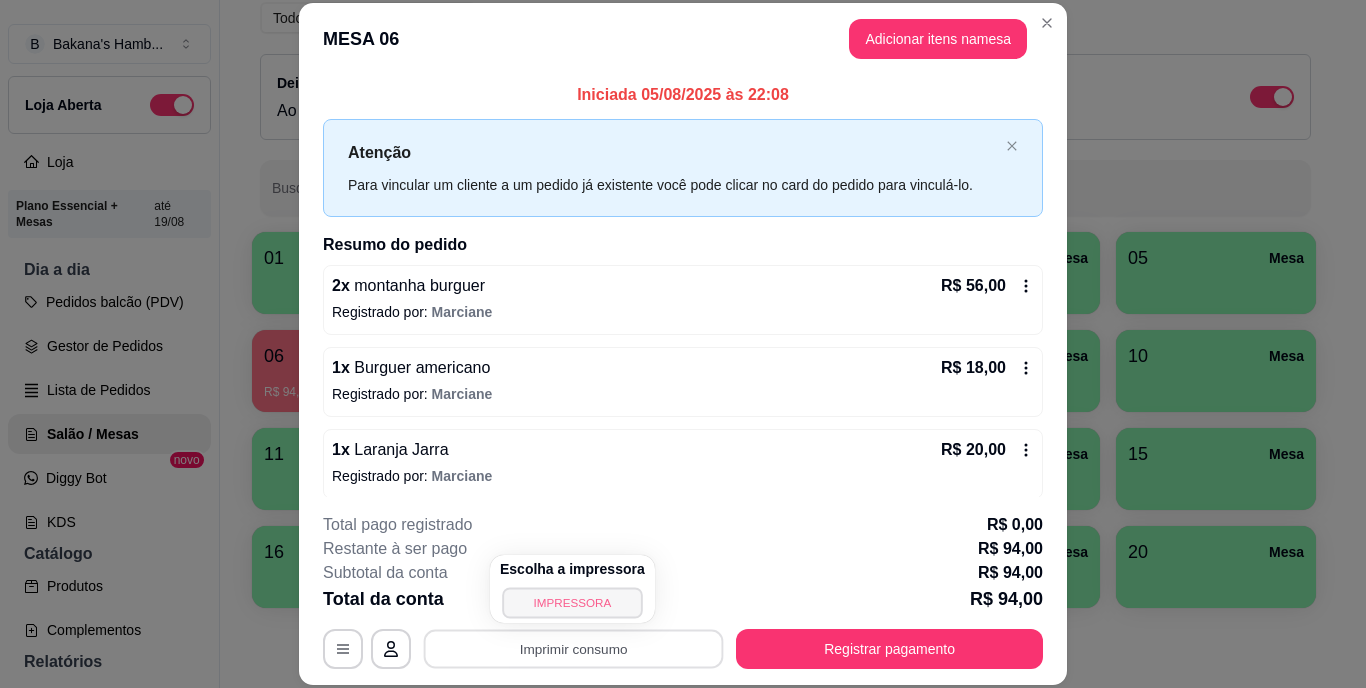 click on "IMPRESSORA" at bounding box center (572, 602) 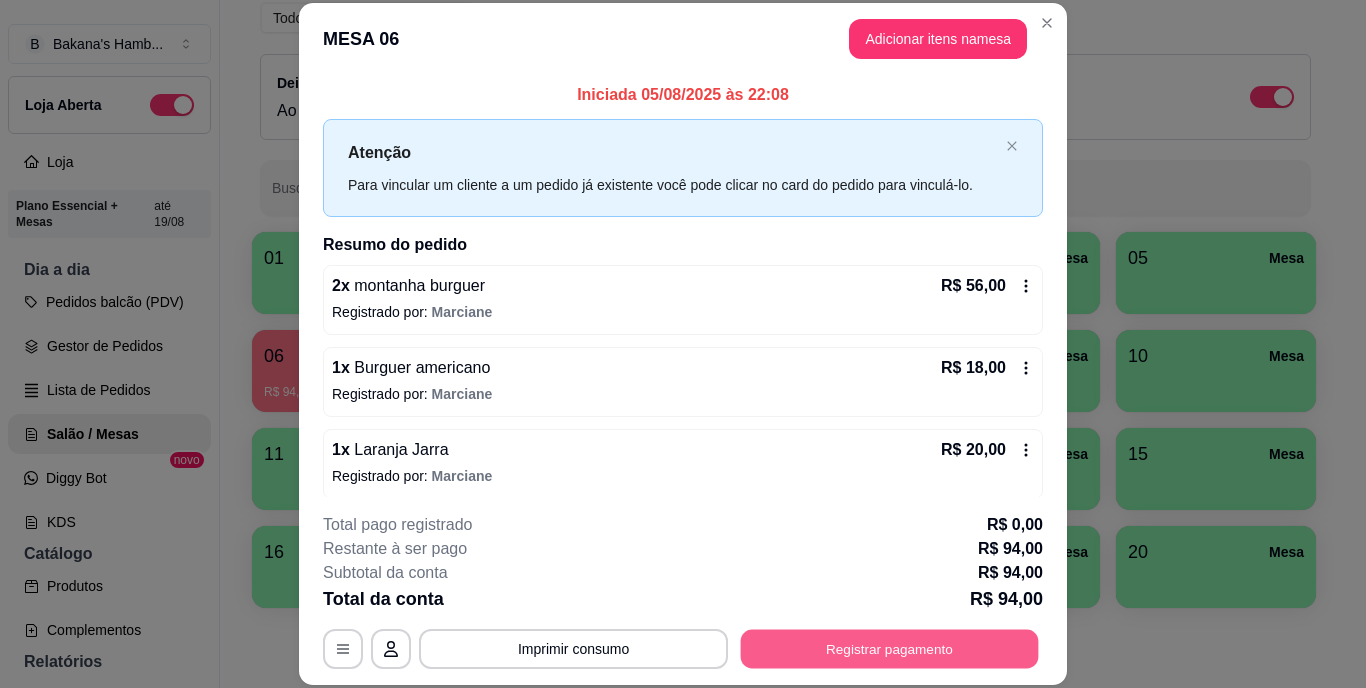click on "Registrar pagamento" at bounding box center (890, 648) 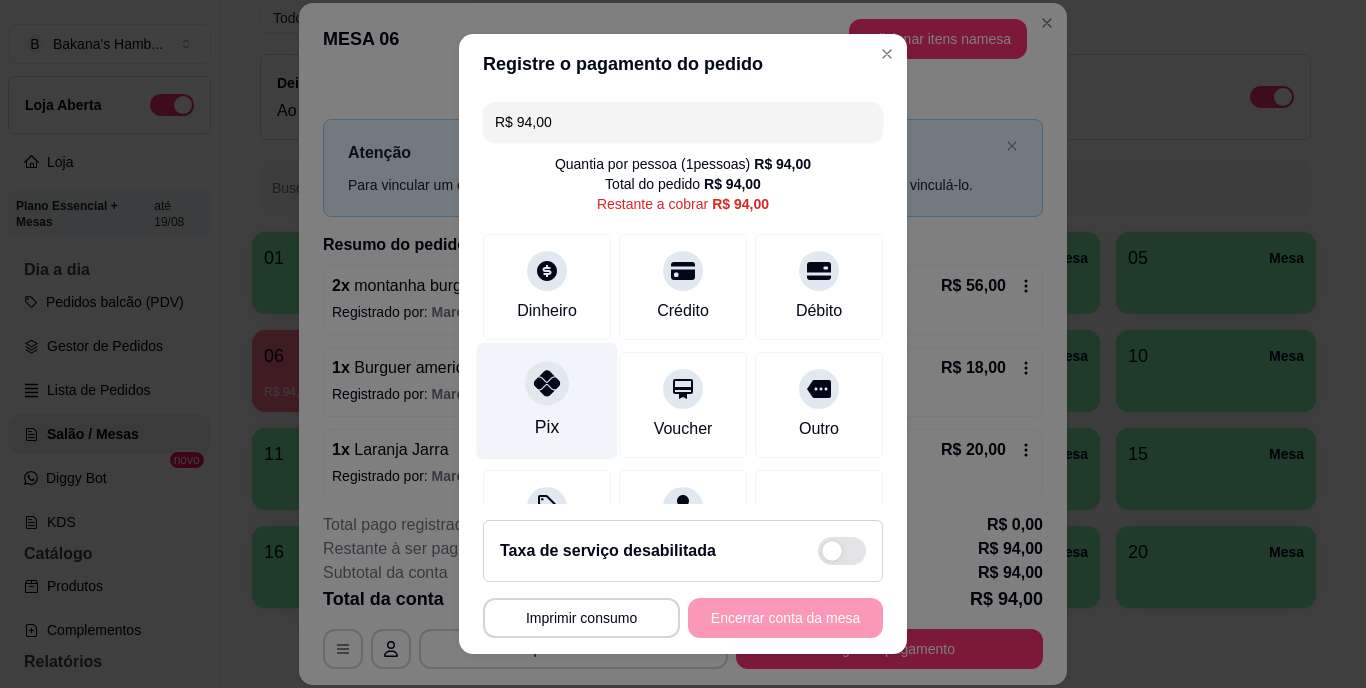 click on "Pix" at bounding box center (547, 401) 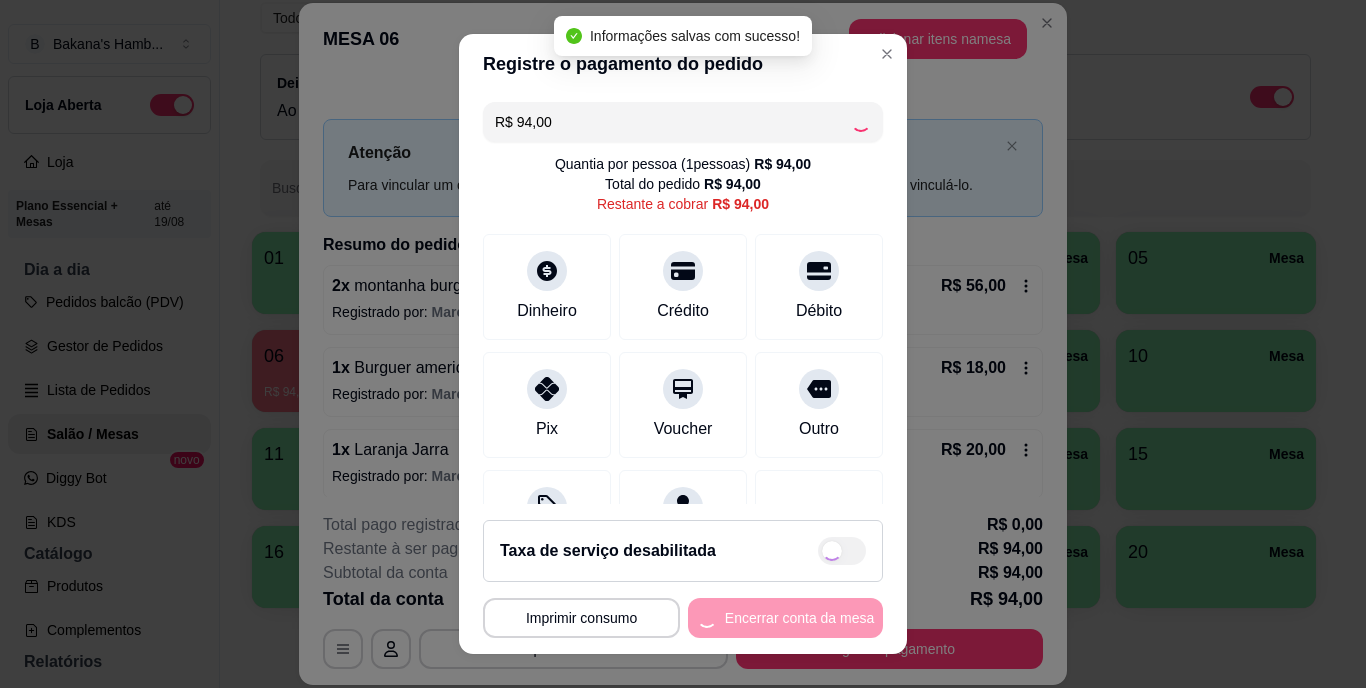 type on "R$ 0,00" 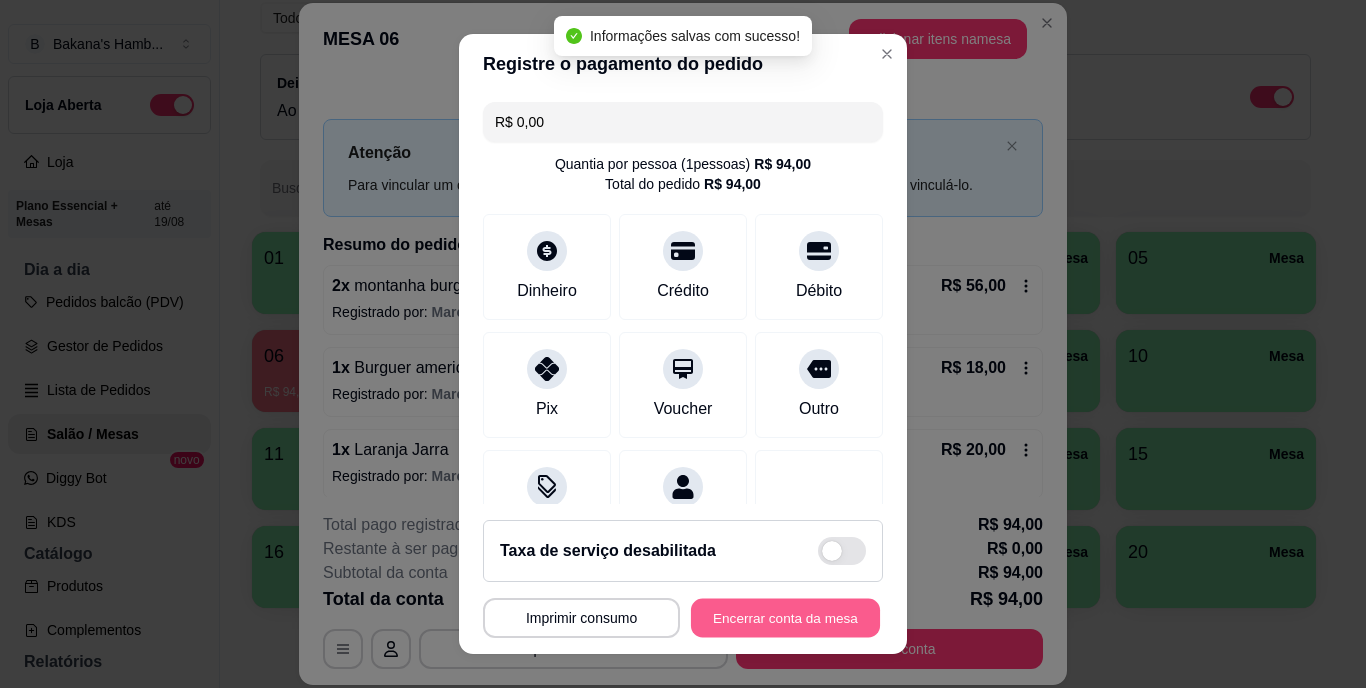 click on "Encerrar conta da mesa" at bounding box center [785, 617] 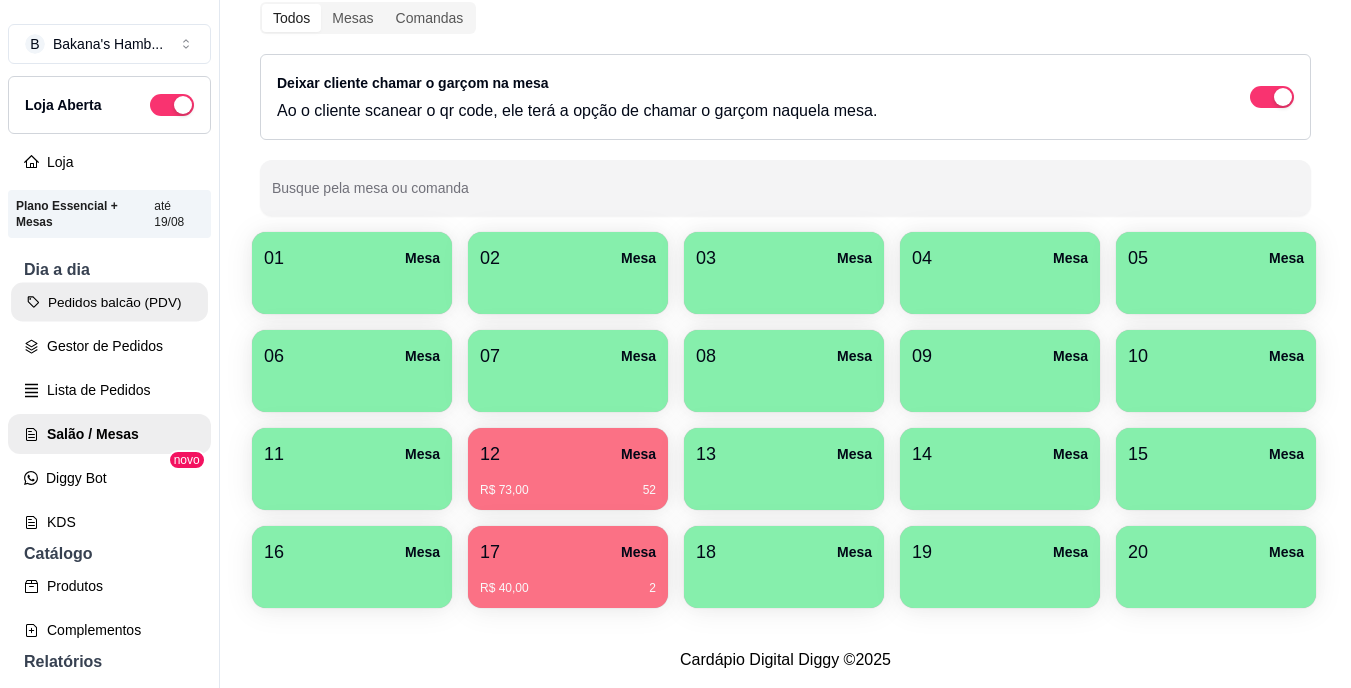 click on "Pedidos balcão (PDV)" at bounding box center [109, 302] 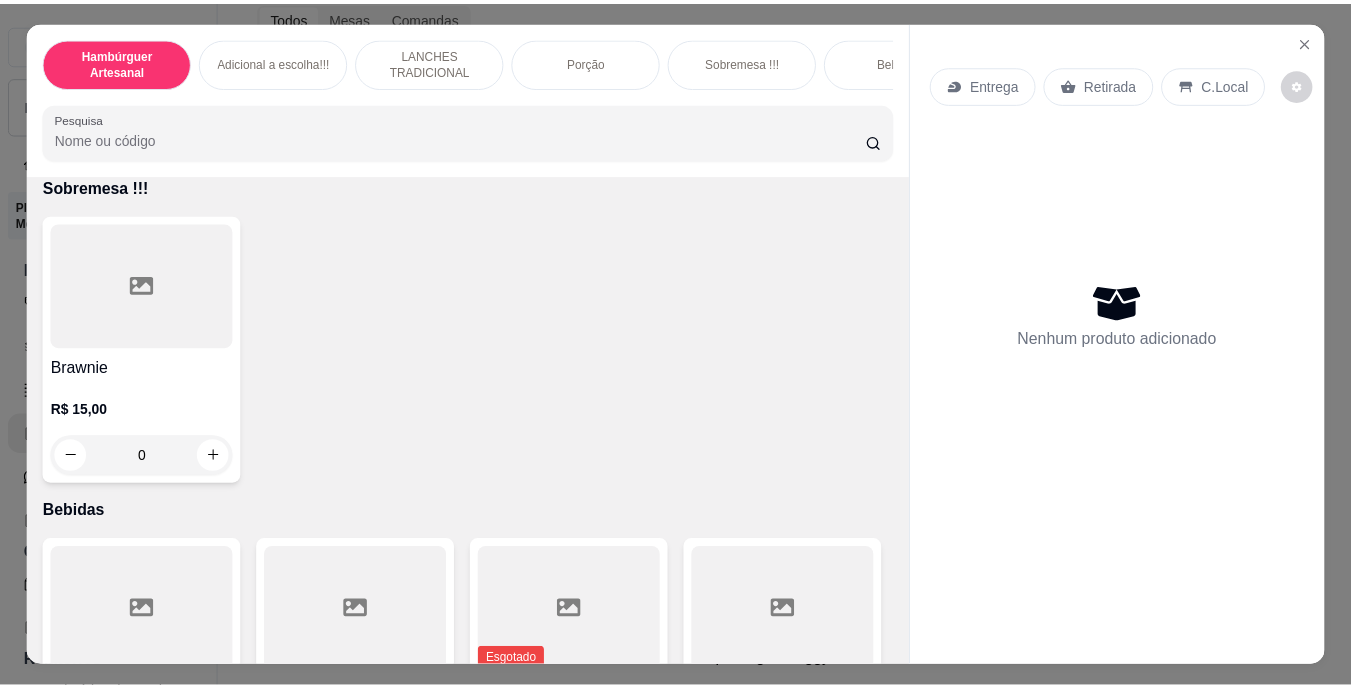 scroll, scrollTop: 4309, scrollLeft: 0, axis: vertical 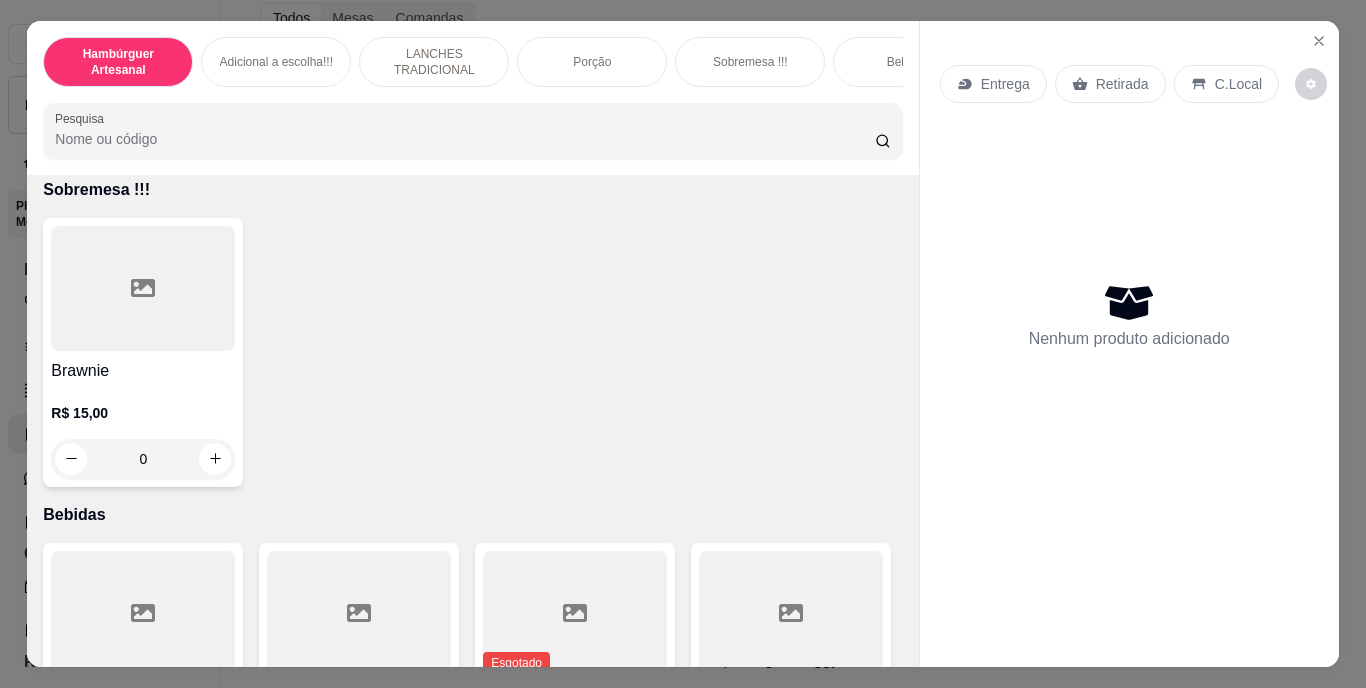 click 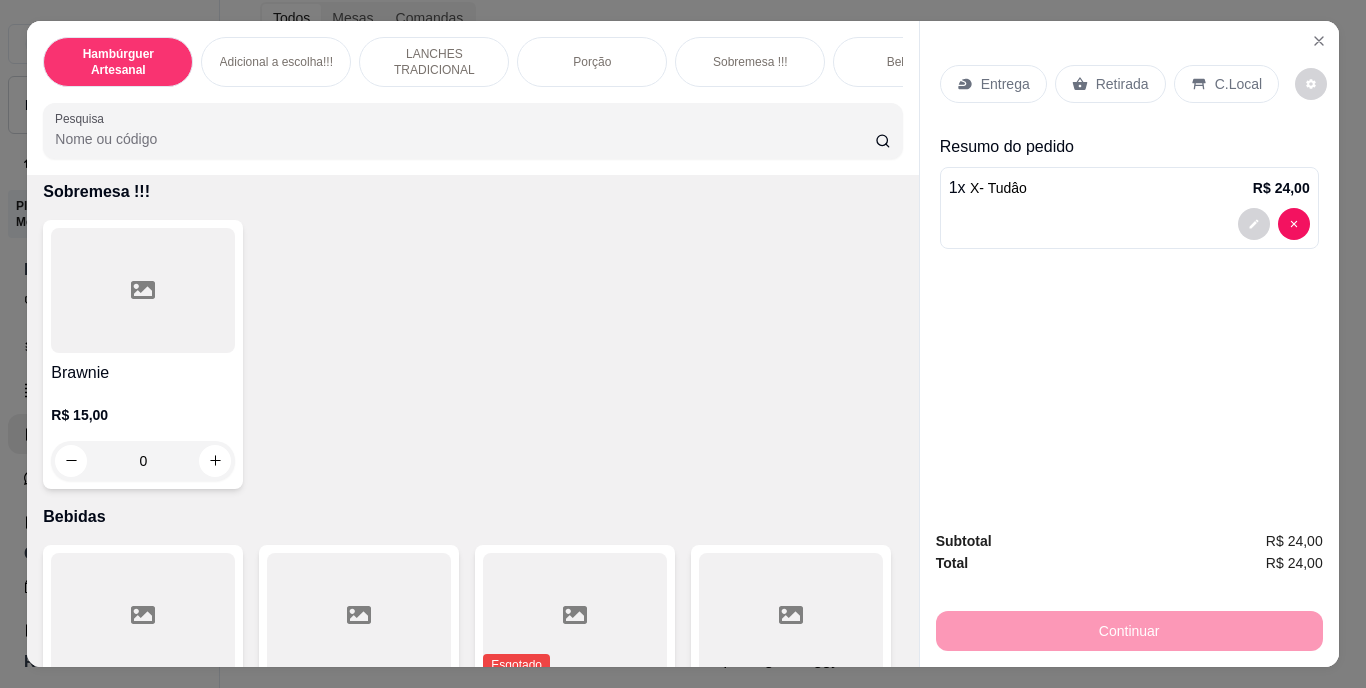 click on "Retirada" at bounding box center [1122, 84] 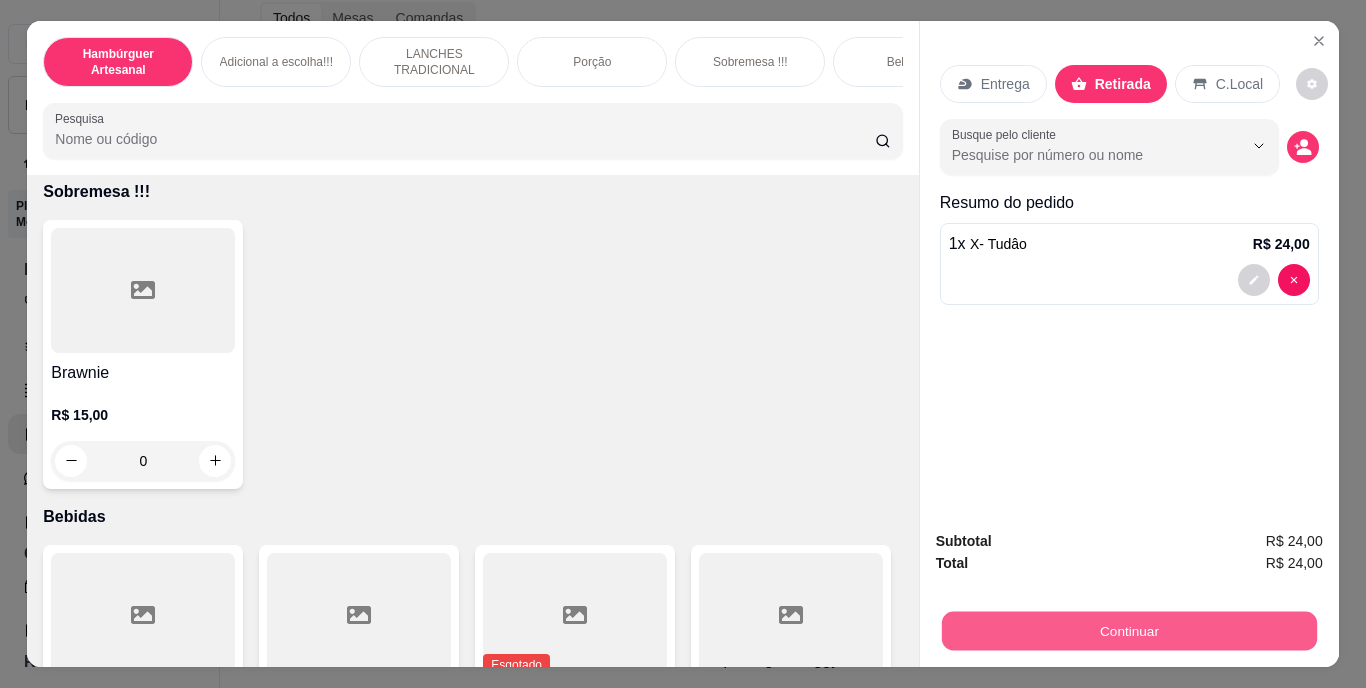 click on "Continuar" at bounding box center [1128, 631] 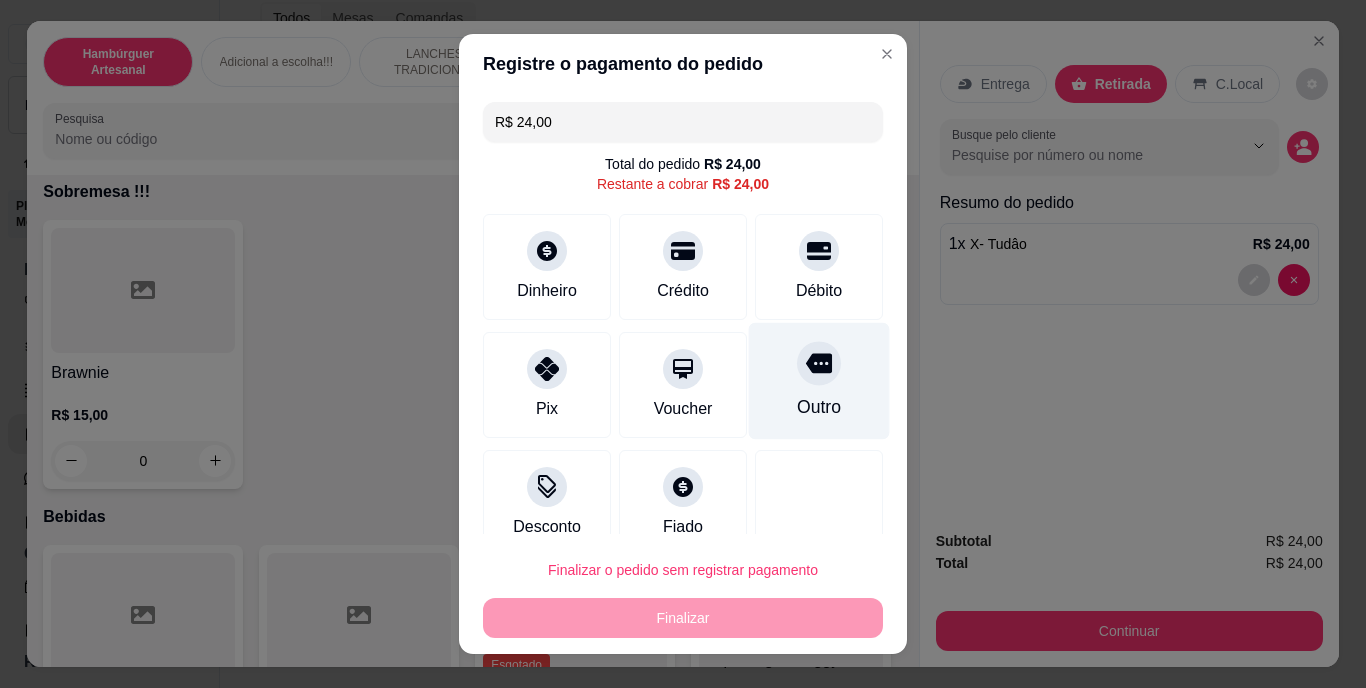 click on "Outro" at bounding box center (819, 408) 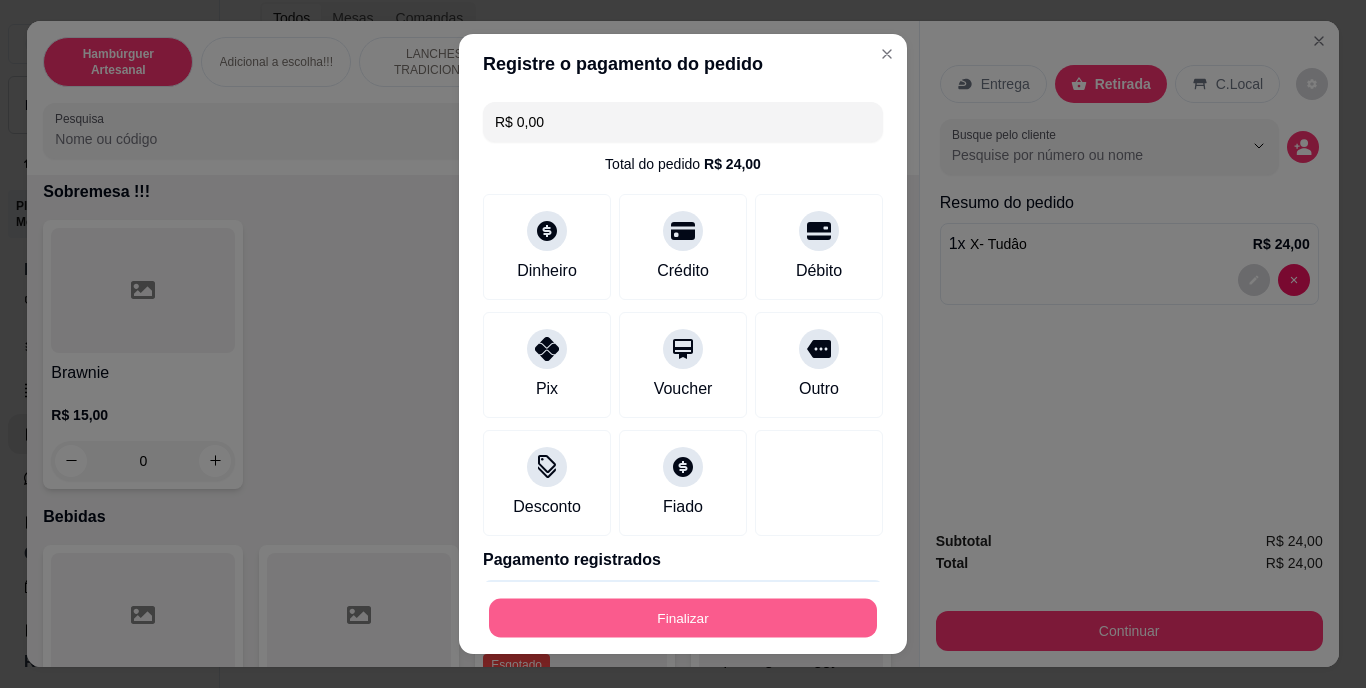 click on "Finalizar" at bounding box center [683, 617] 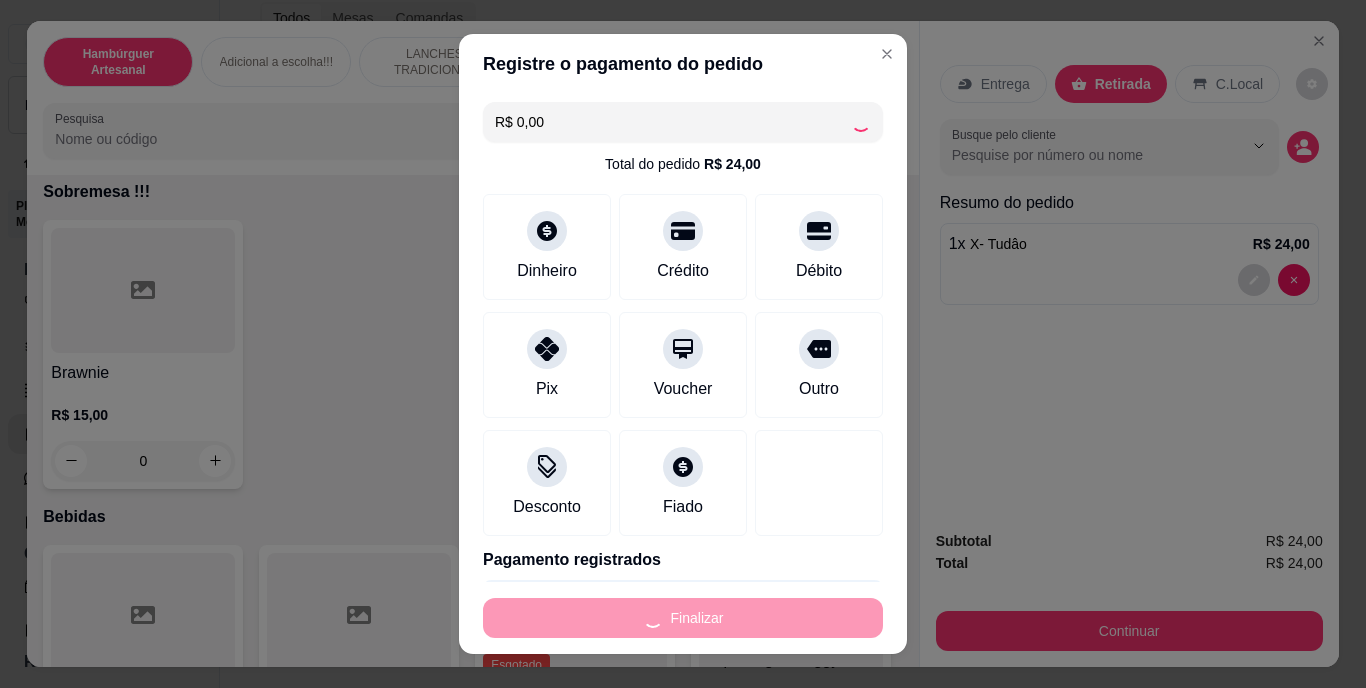 type on "0" 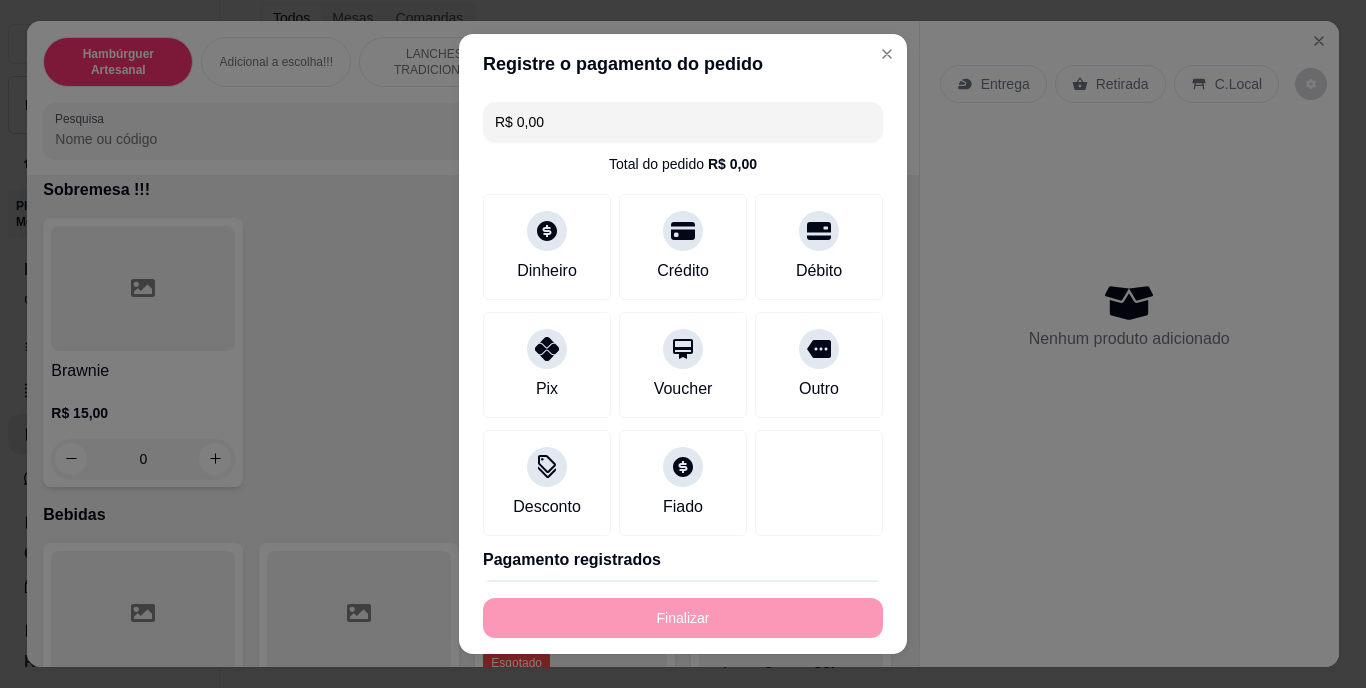 type on "-R$ 24,00" 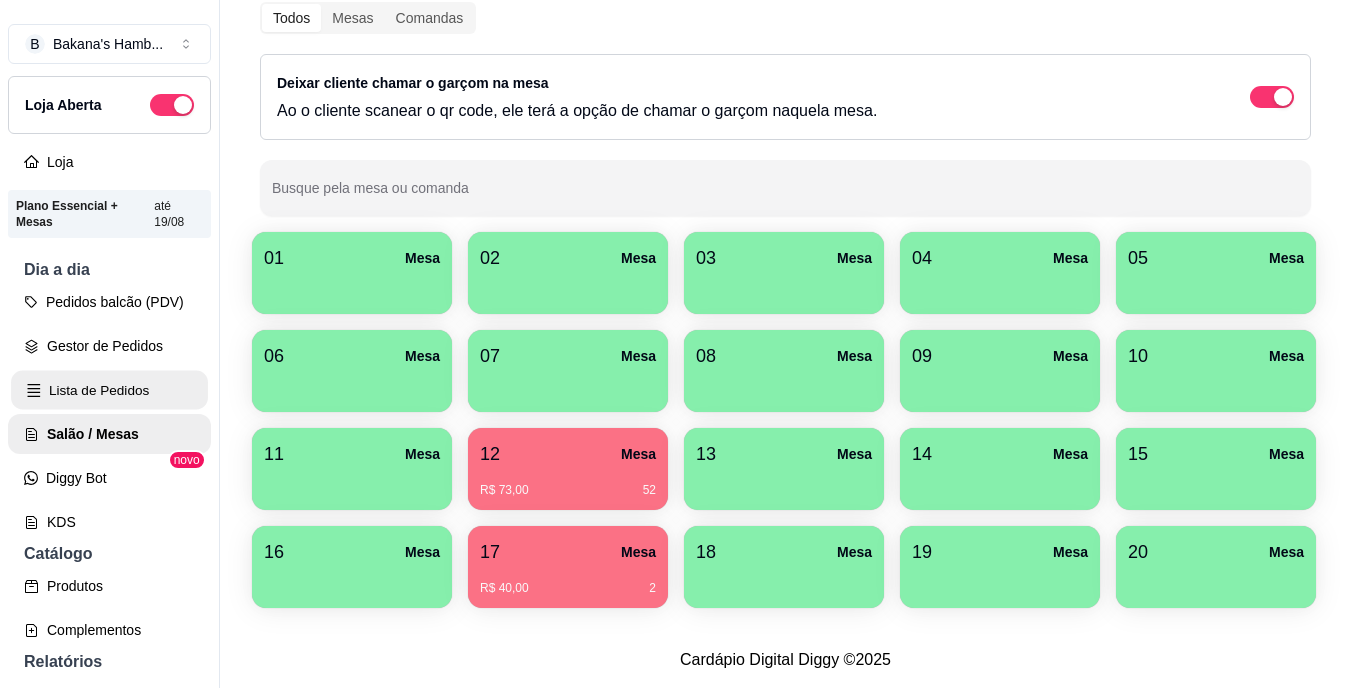 click on "Lista de Pedidos" at bounding box center (109, 390) 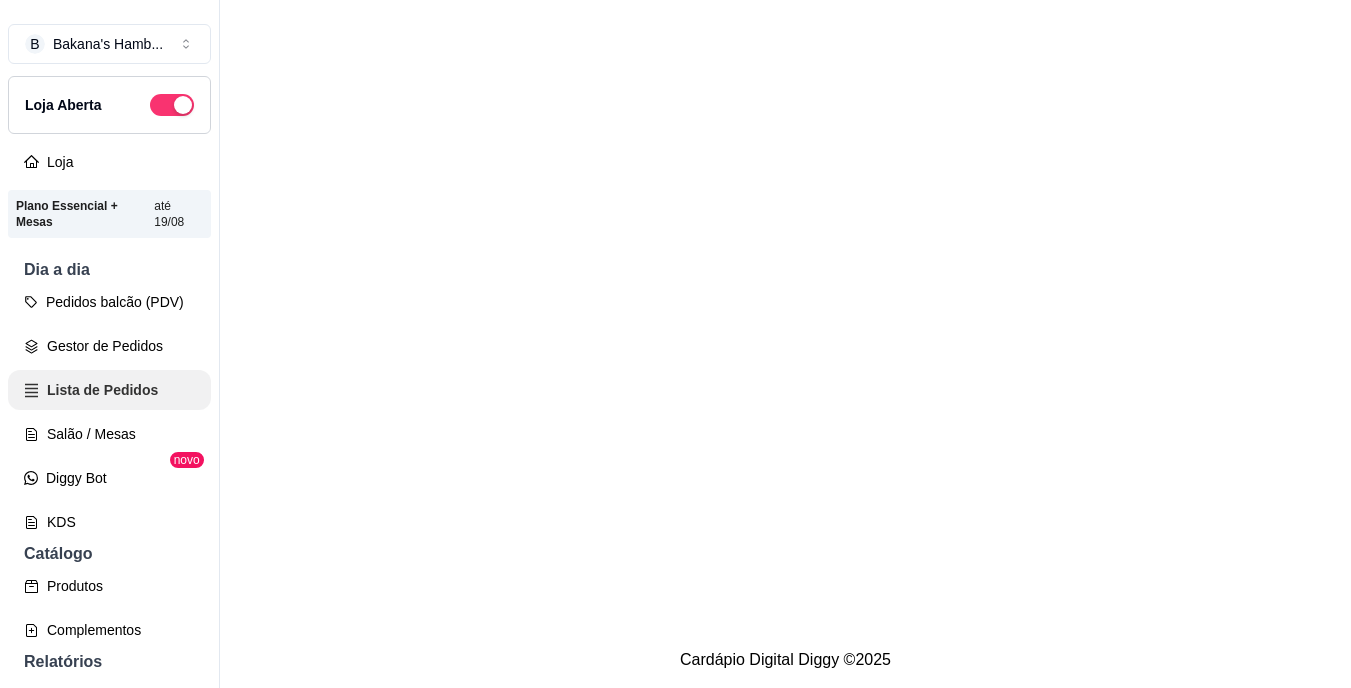 scroll, scrollTop: 0, scrollLeft: 0, axis: both 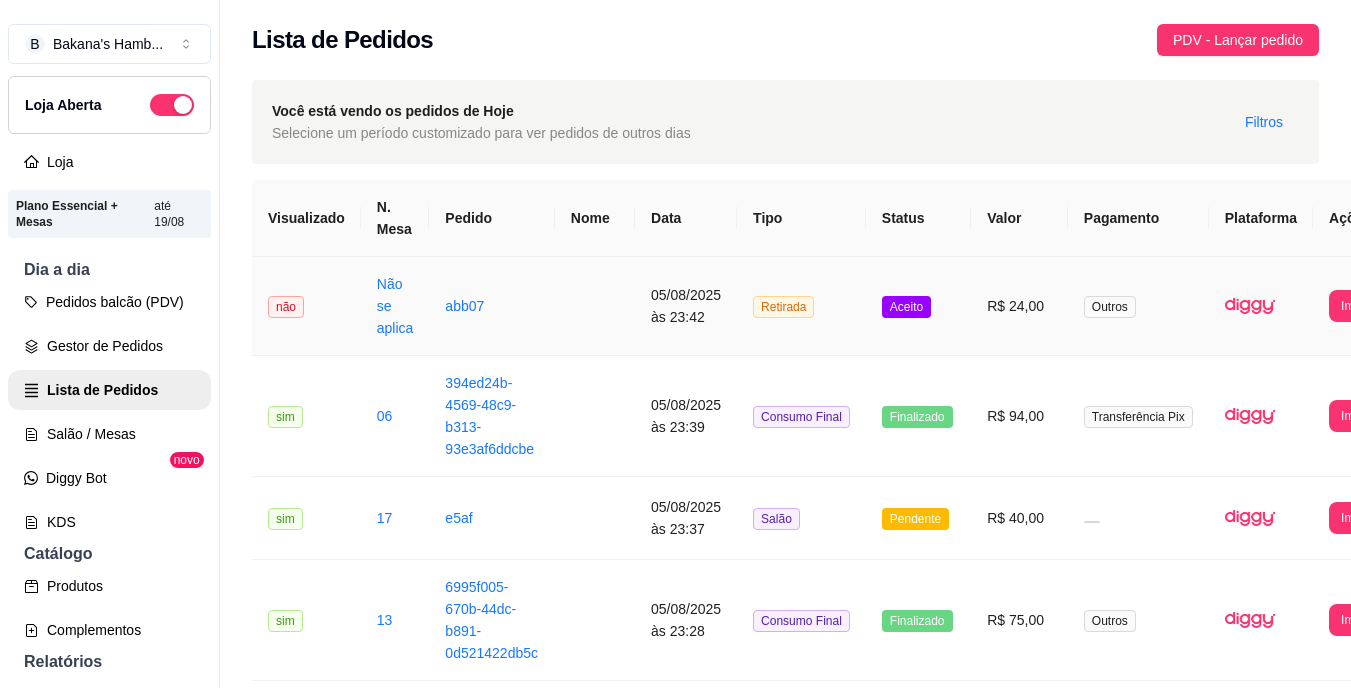 click on "R$ 24,00" at bounding box center (1019, 306) 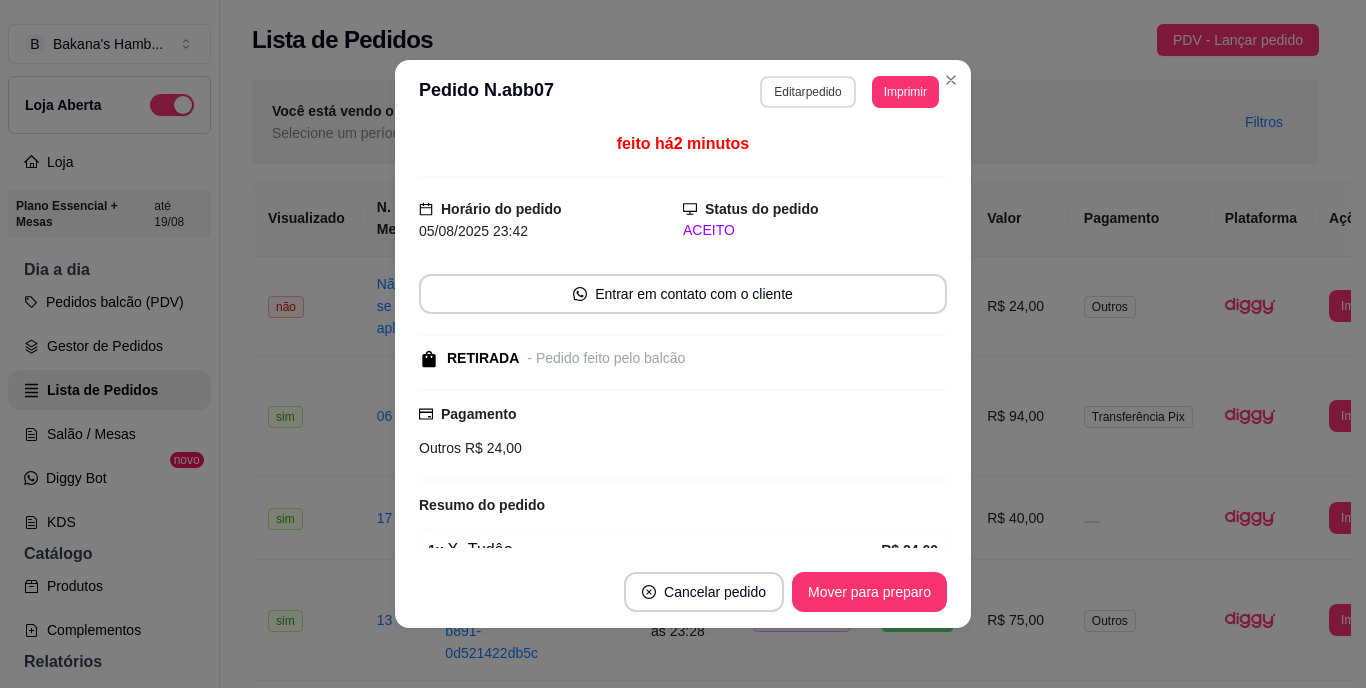 click on "Editar  pedido" at bounding box center [807, 92] 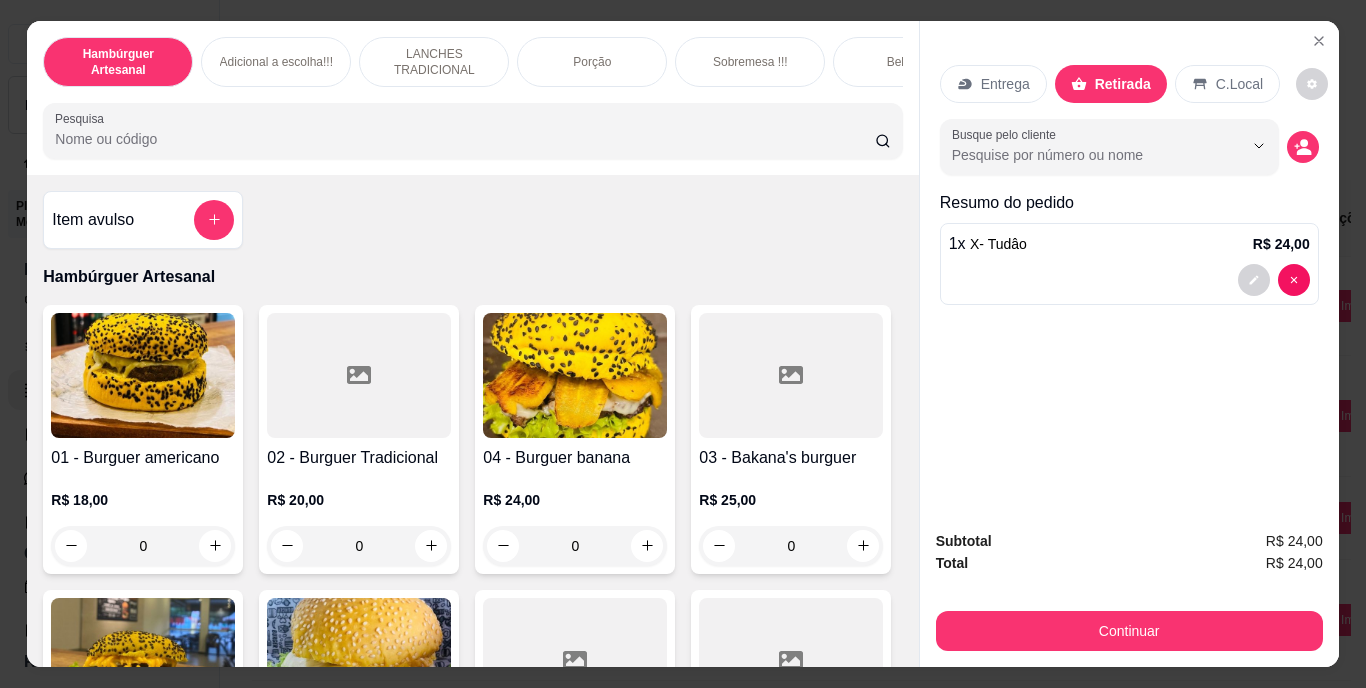 click on "Pesquisa" at bounding box center [465, 139] 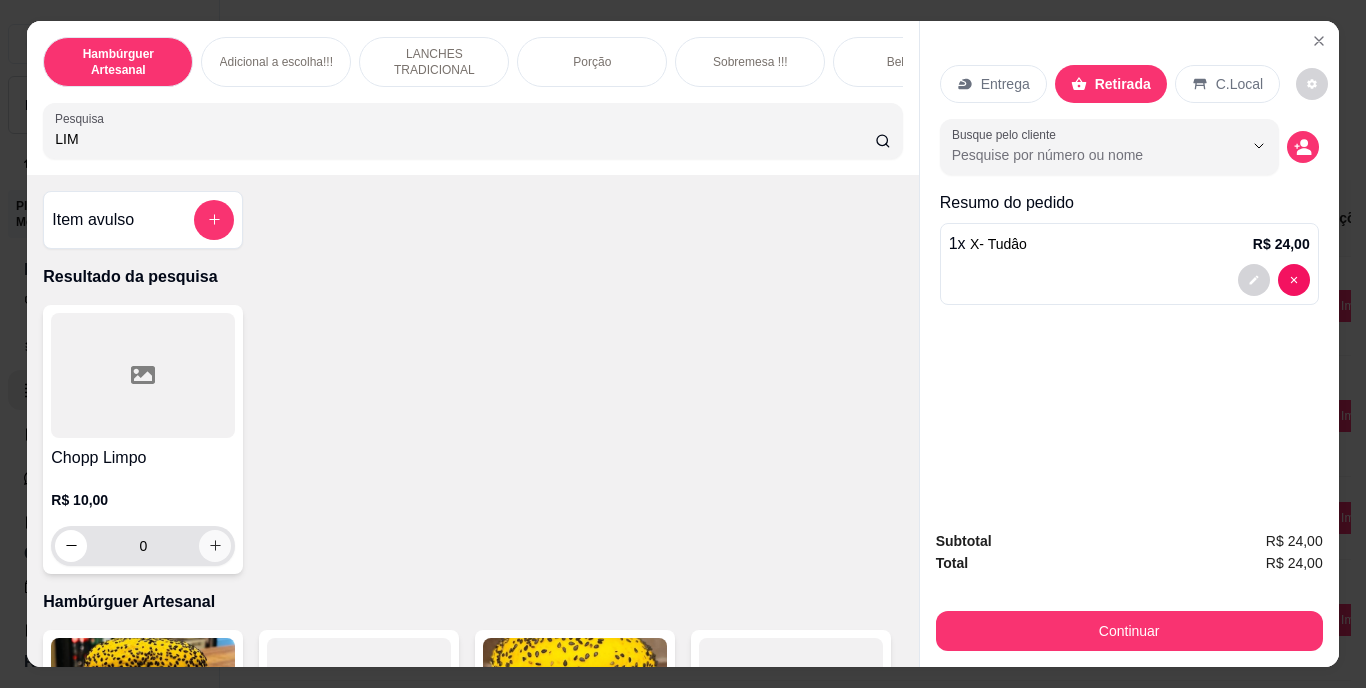 type on "LIM" 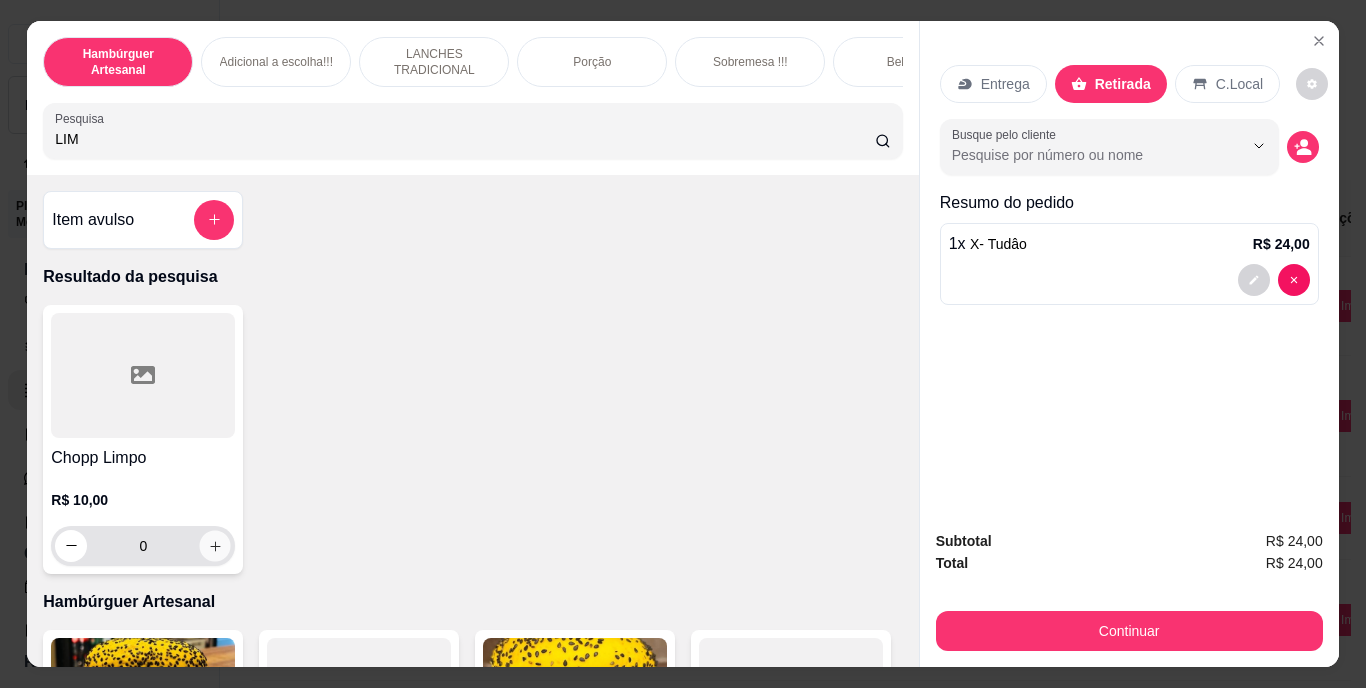 click 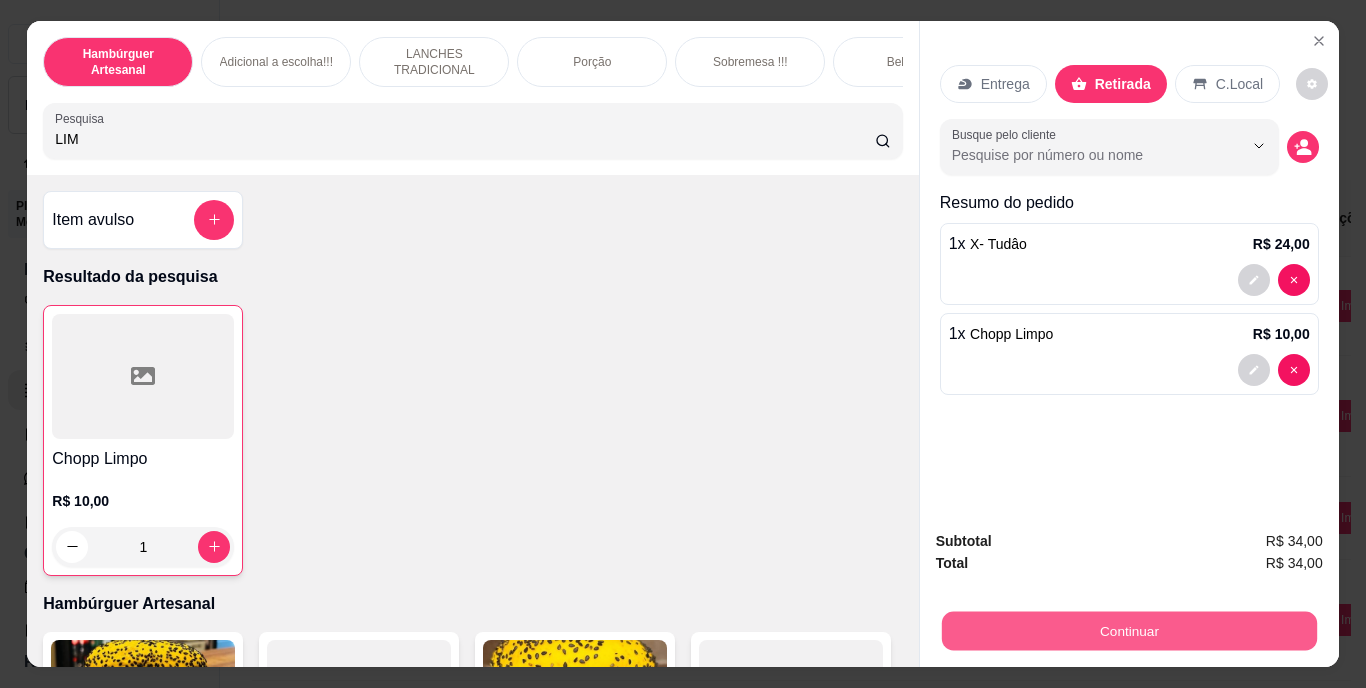 click on "Continuar" at bounding box center (1128, 631) 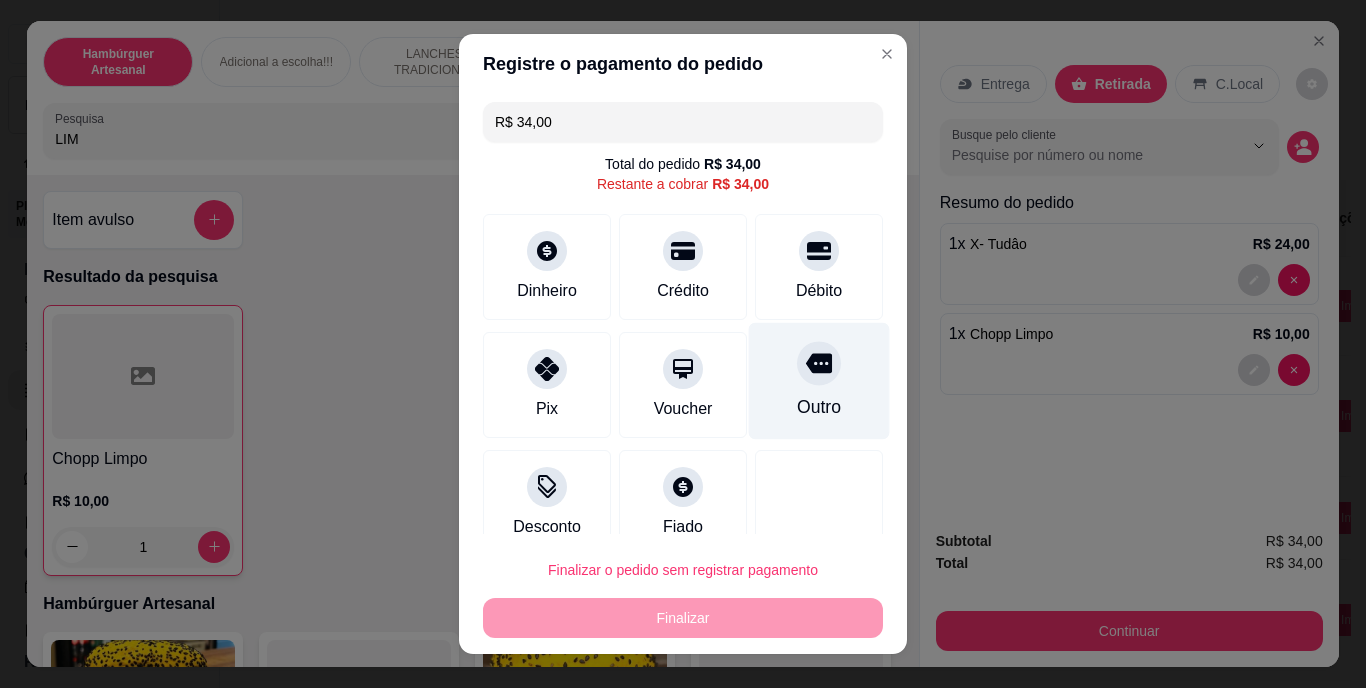 click on "Outro" at bounding box center (819, 408) 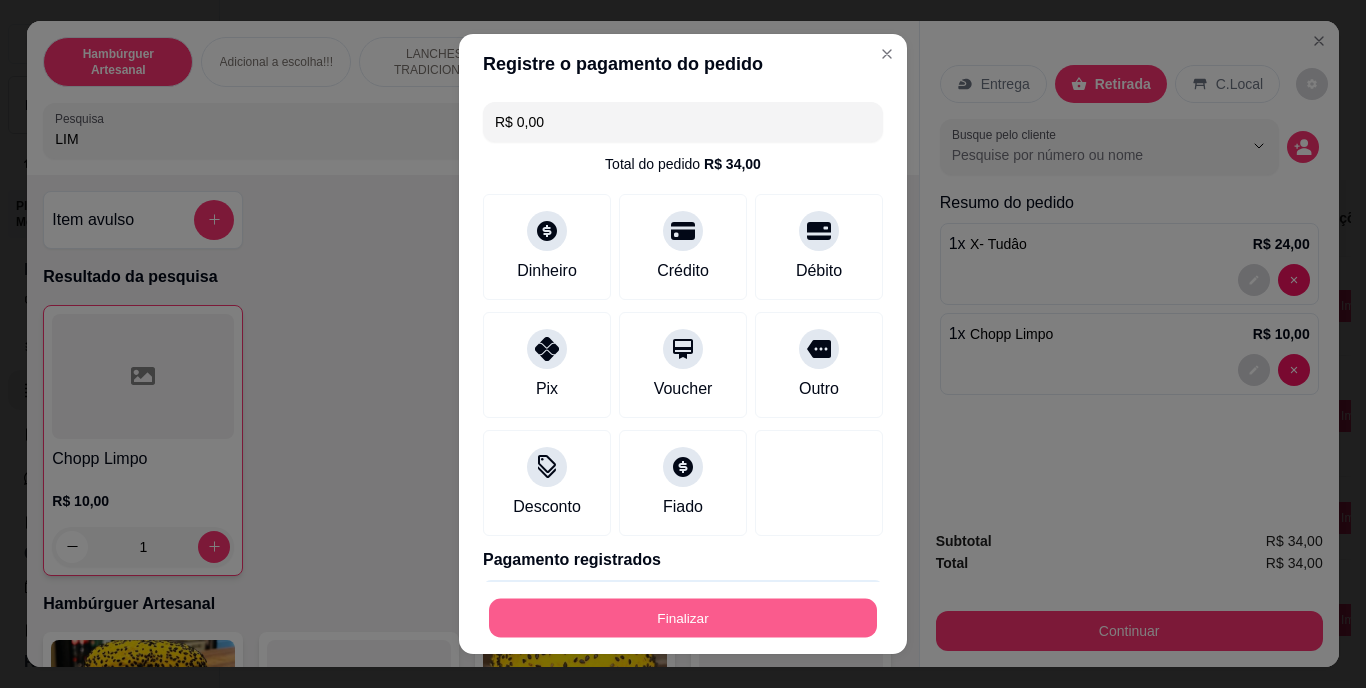 click on "Finalizar" at bounding box center [683, 617] 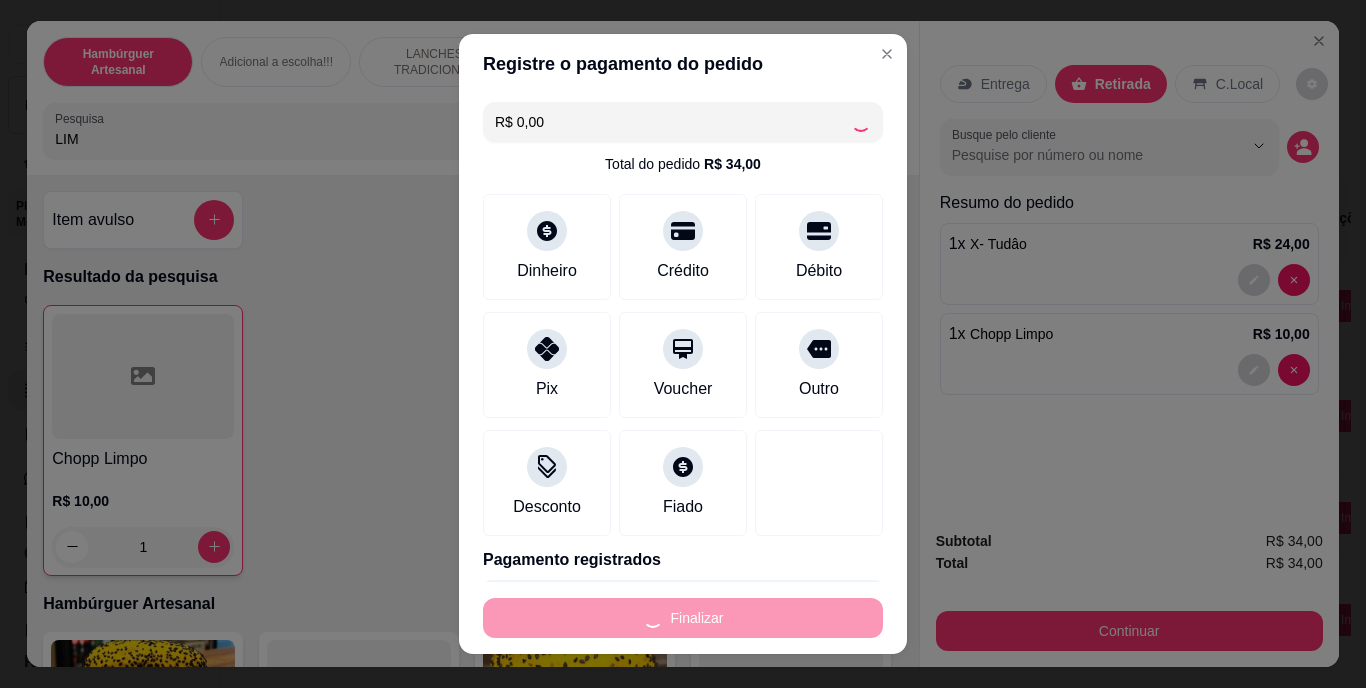type on "0" 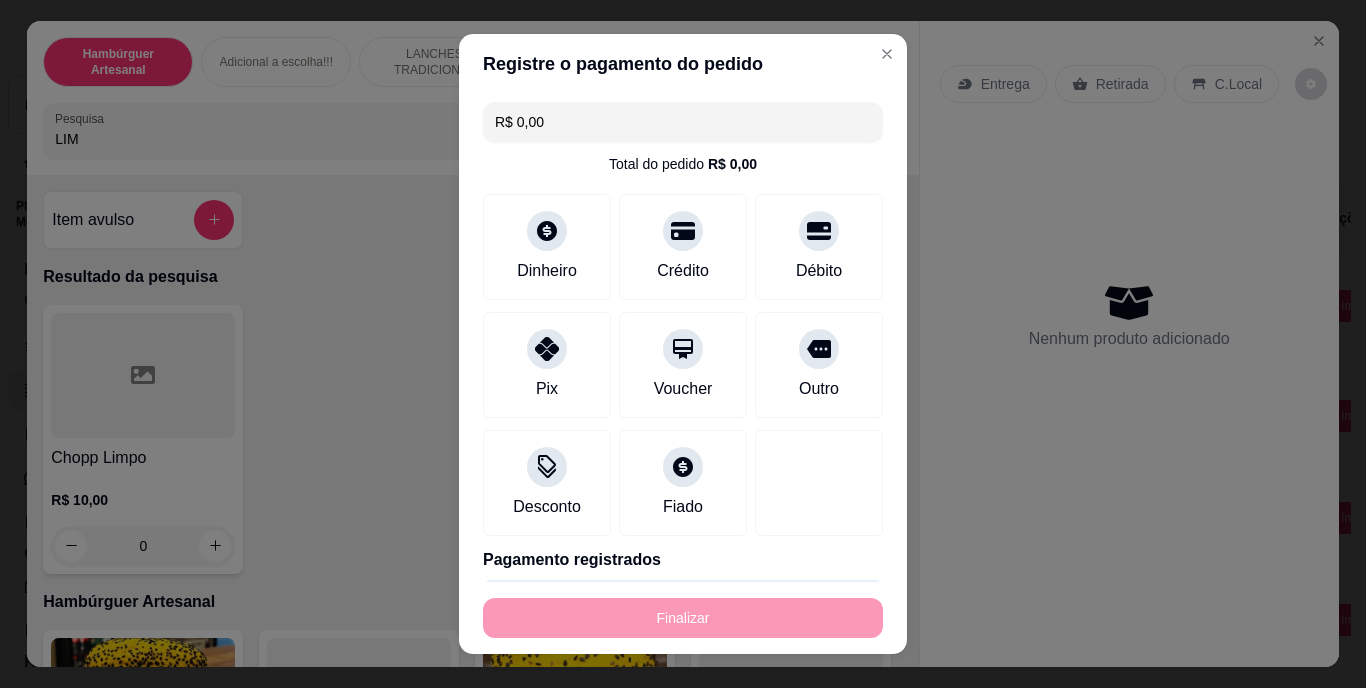 type on "-R$ 34,00" 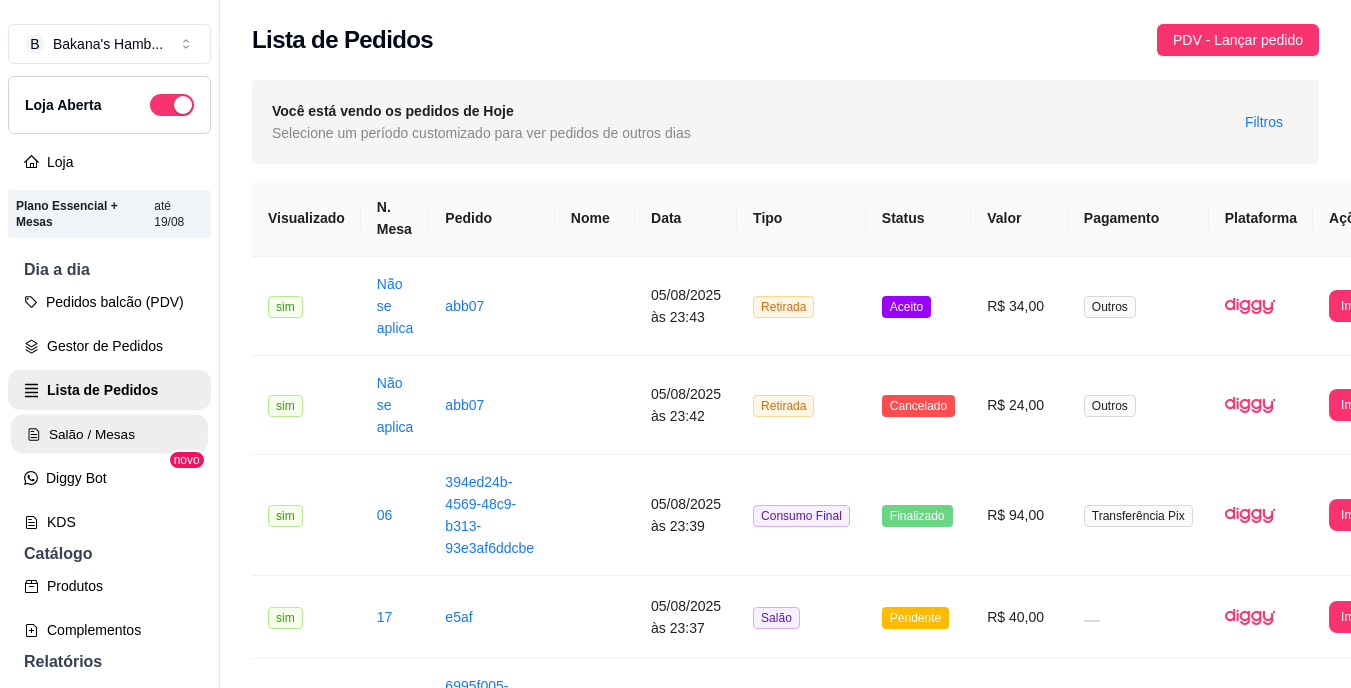 click on "Salão / Mesas" at bounding box center (109, 434) 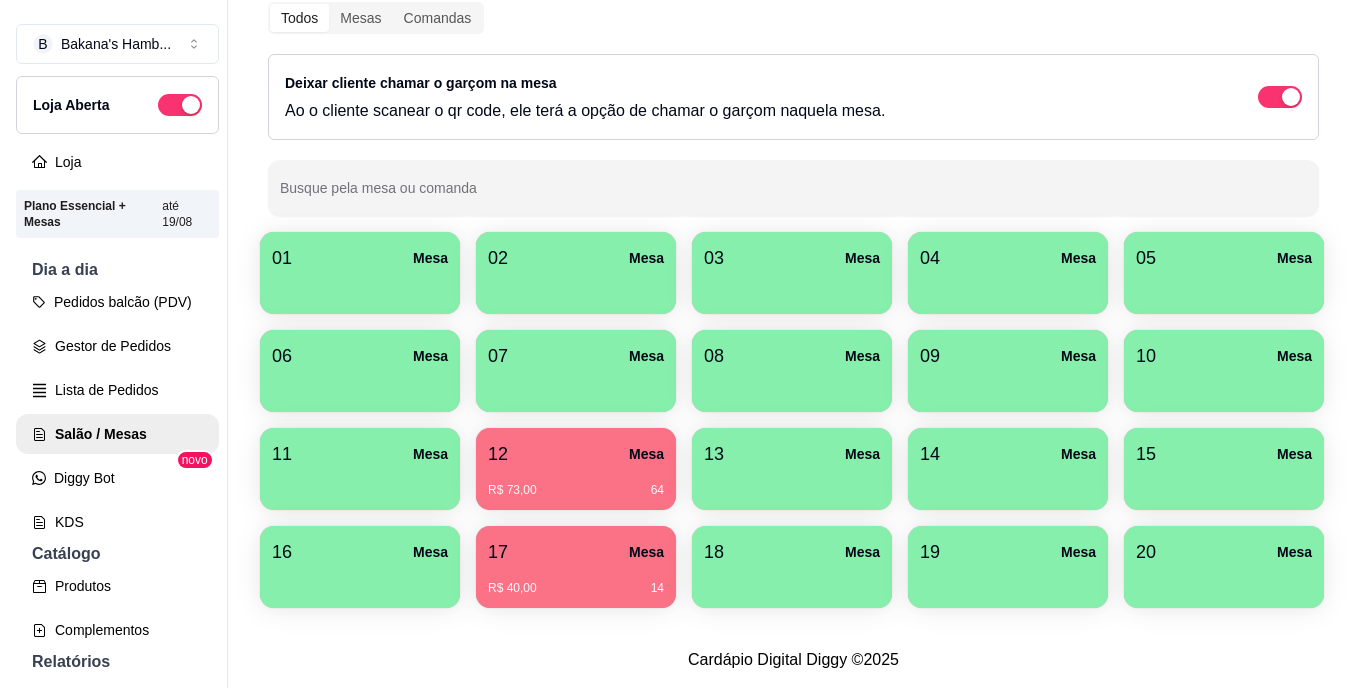 scroll, scrollTop: 238, scrollLeft: 0, axis: vertical 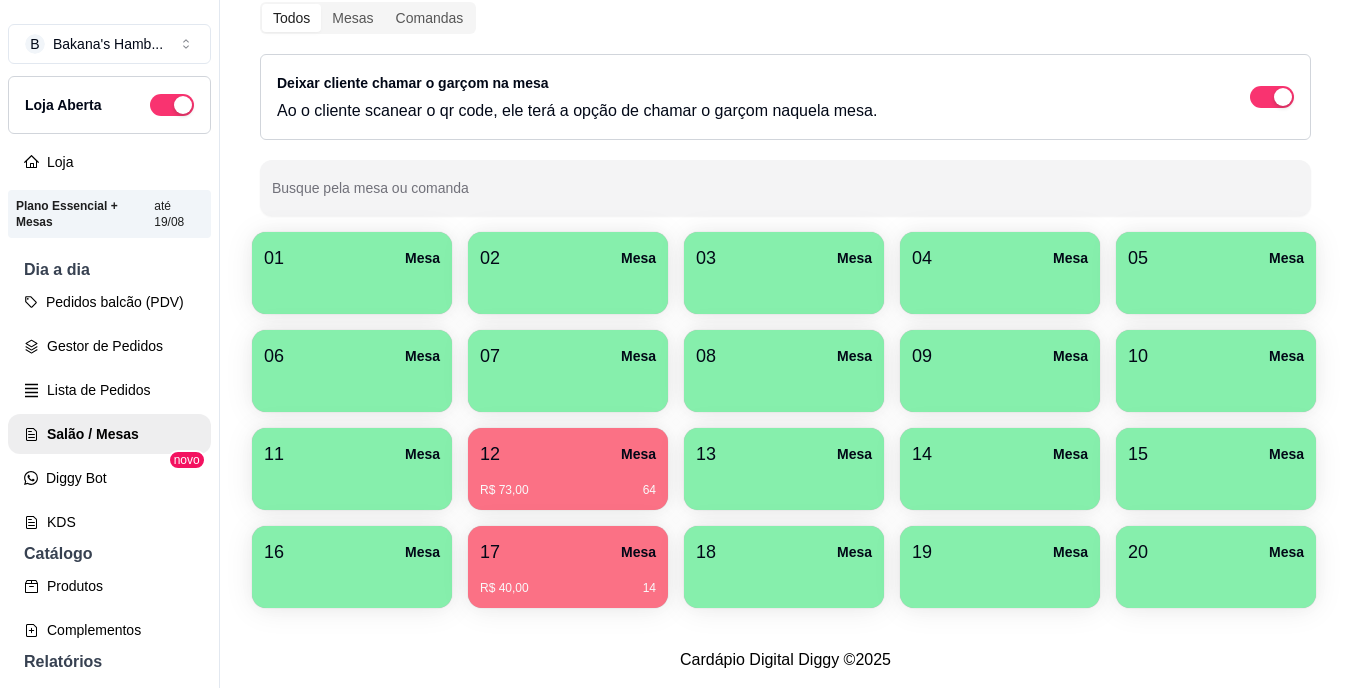 click on "14 Mesa" at bounding box center (1000, 454) 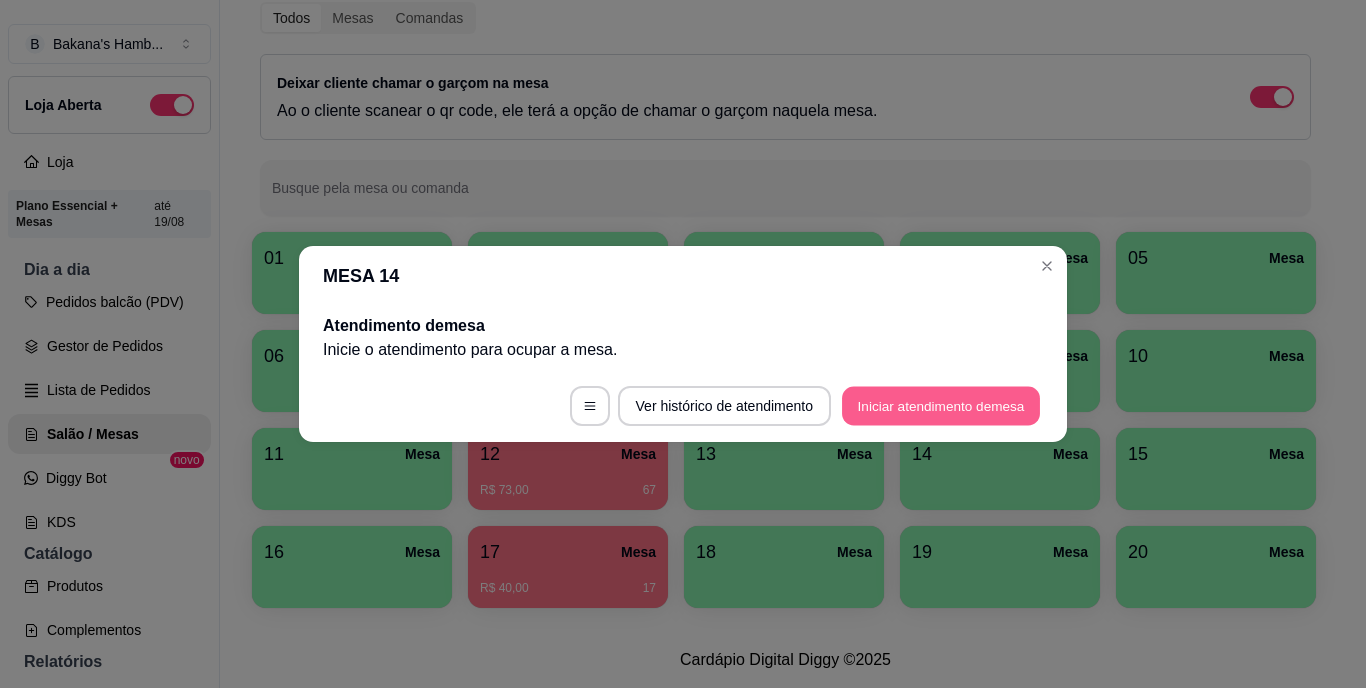 click on "Iniciar atendimento de  mesa" at bounding box center [941, 406] 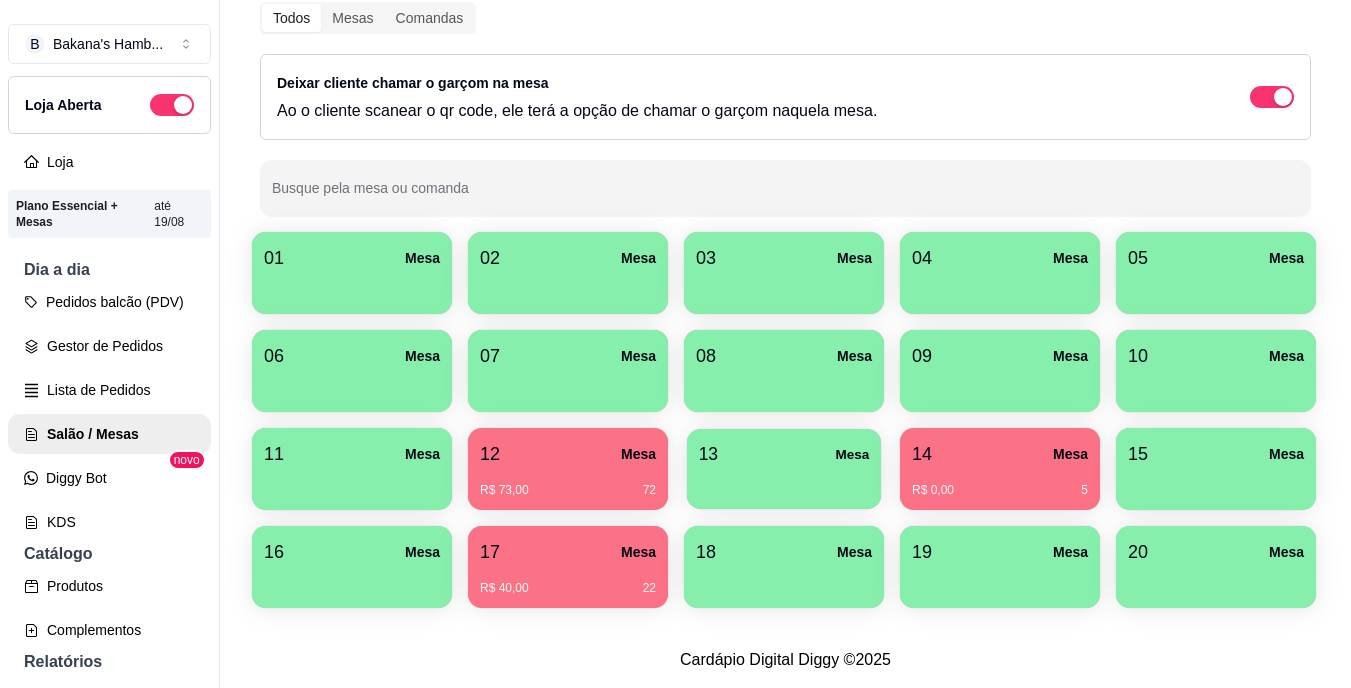 click at bounding box center (784, 482) 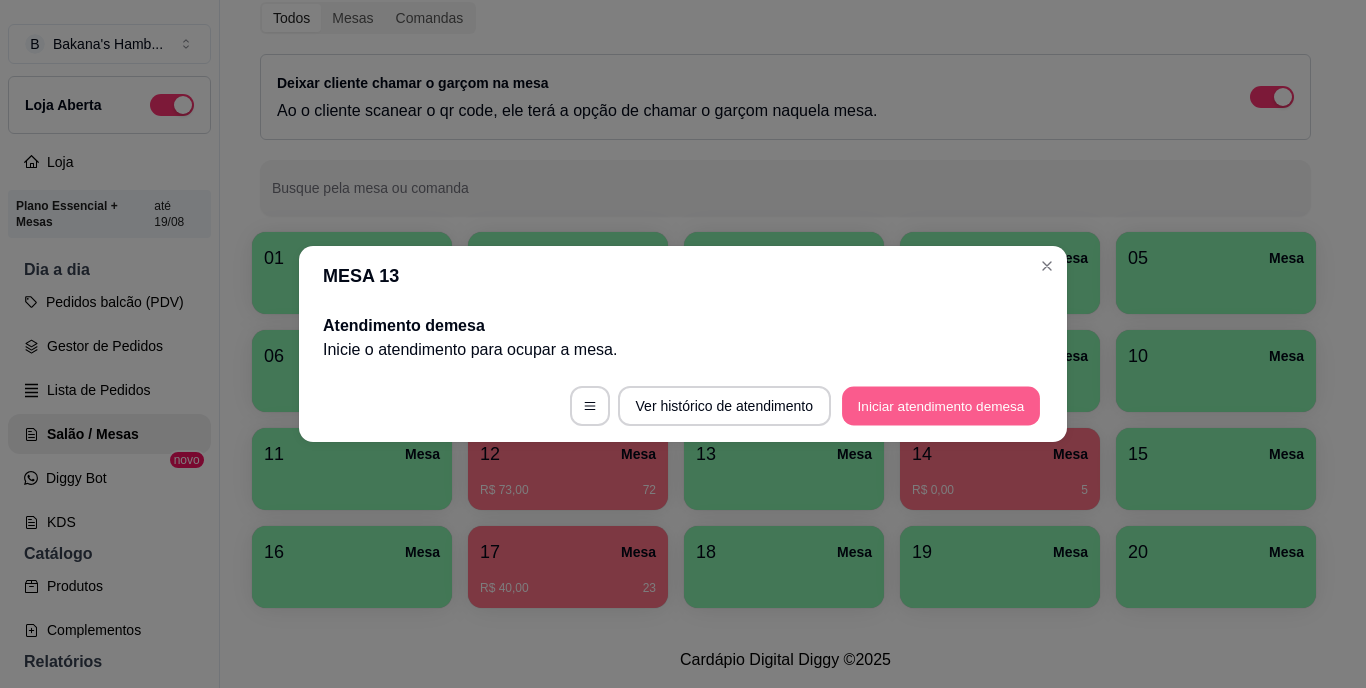 click on "Iniciar atendimento de  mesa" at bounding box center [941, 406] 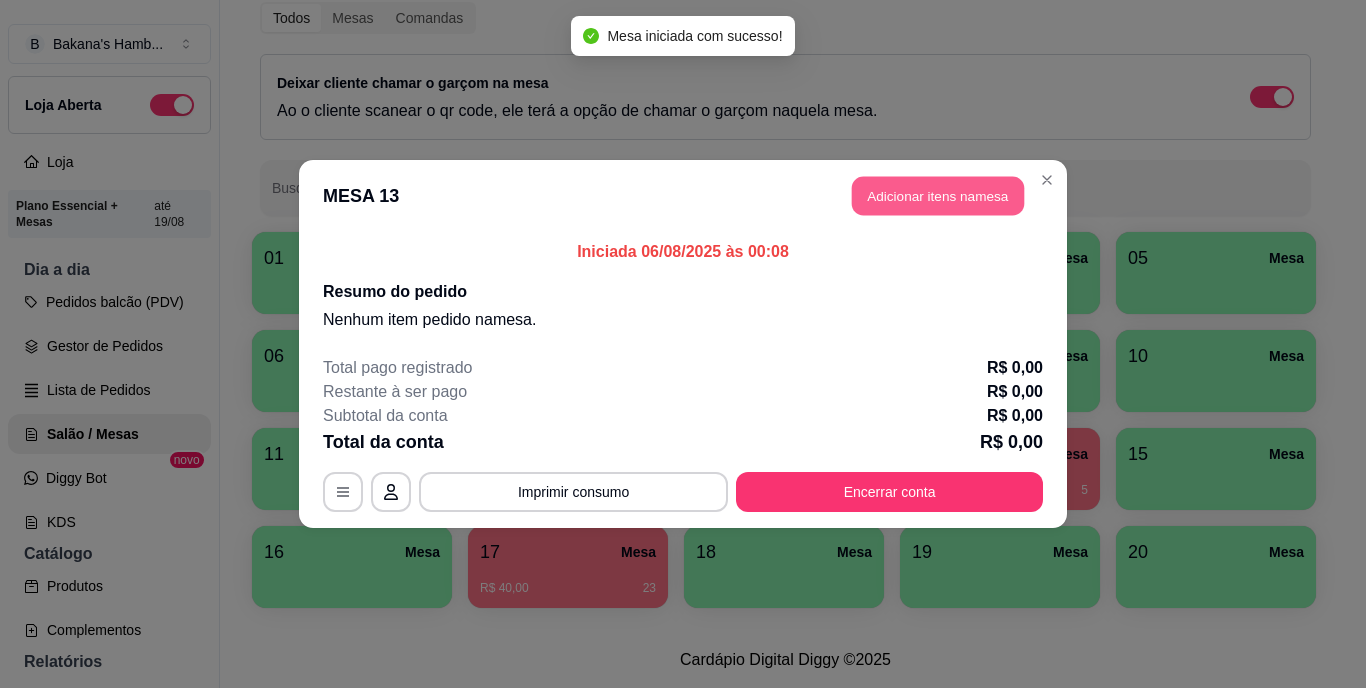 click on "Adicionar itens na  mesa" at bounding box center (938, 196) 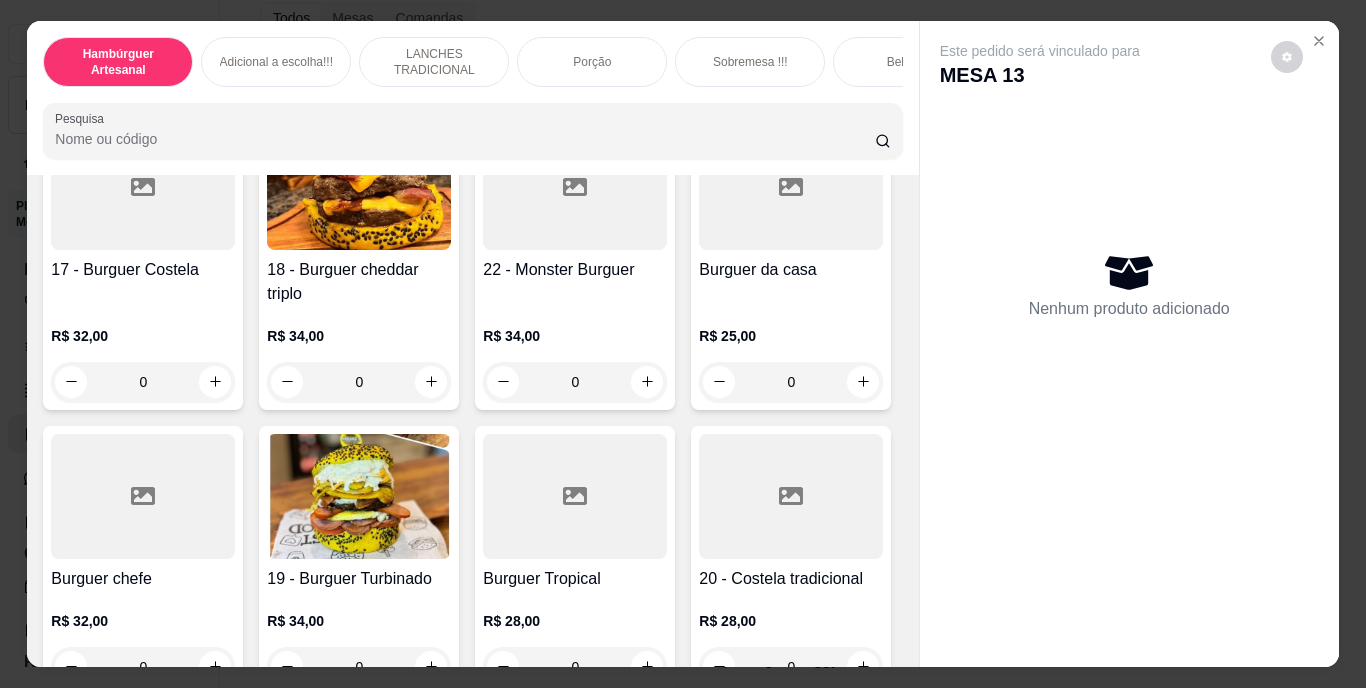 scroll, scrollTop: 1558, scrollLeft: 0, axis: vertical 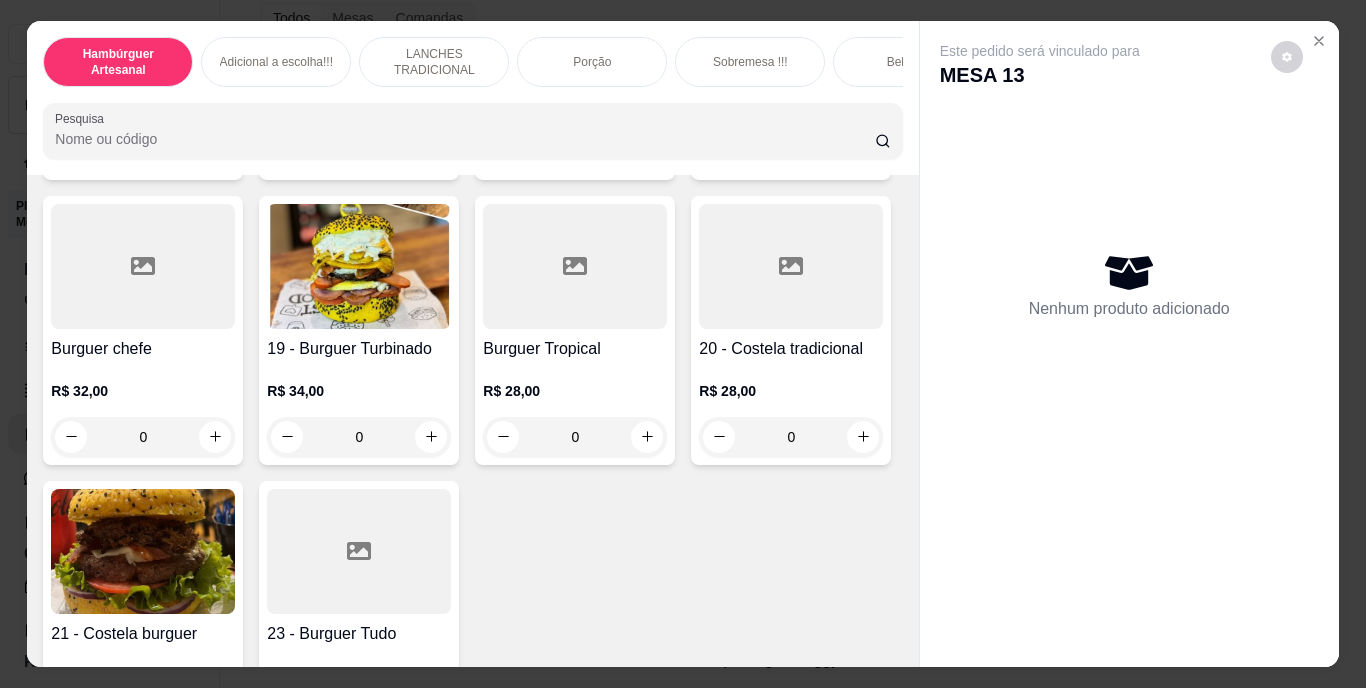 click 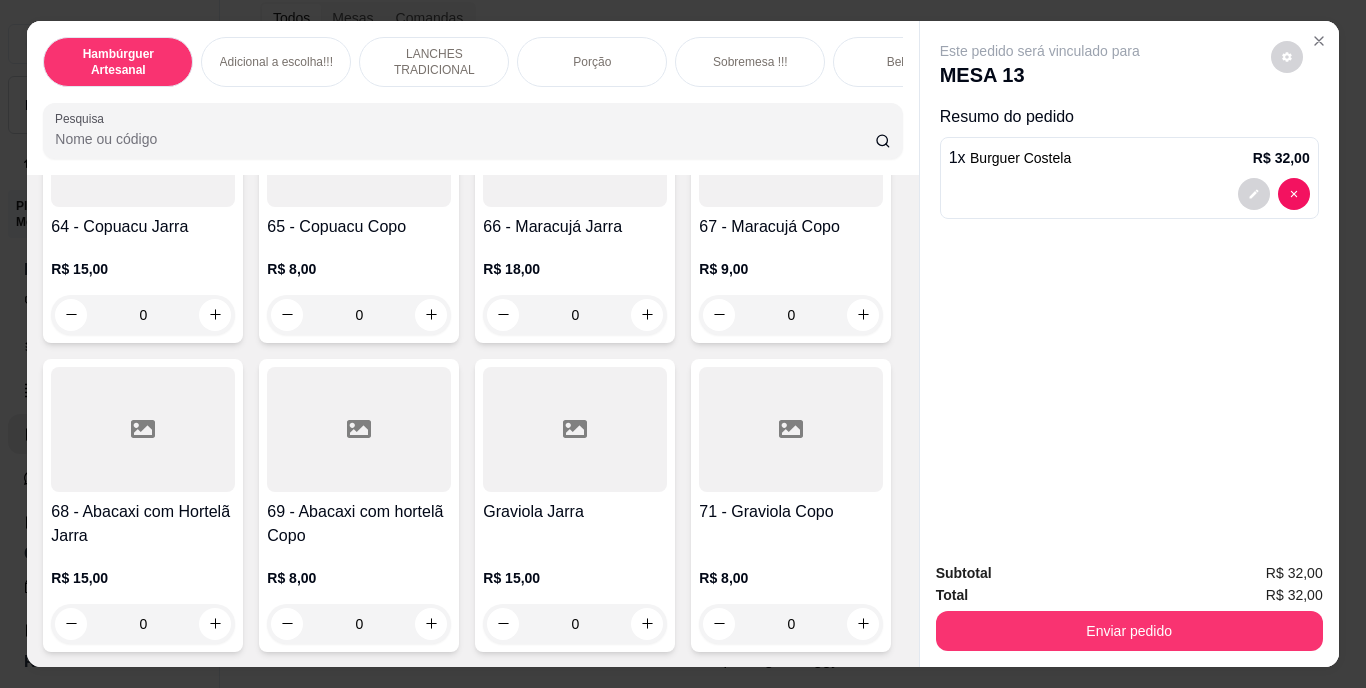 scroll, scrollTop: 7814, scrollLeft: 0, axis: vertical 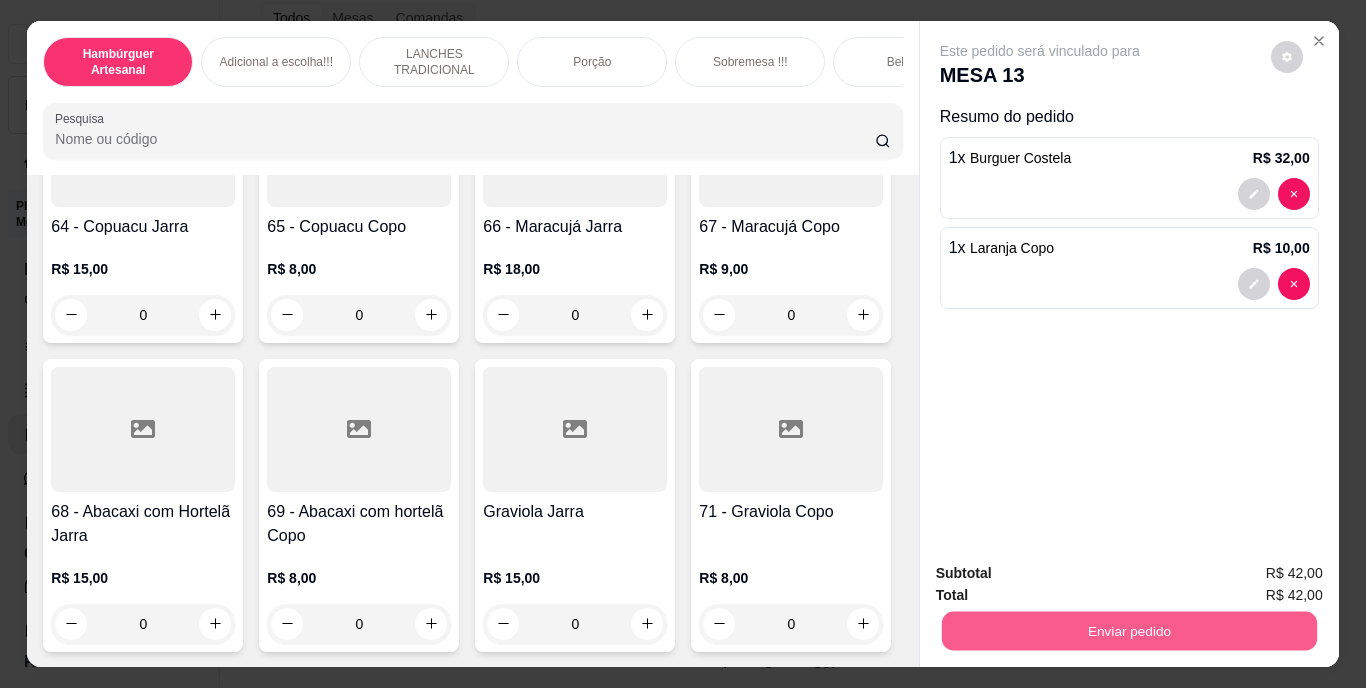 click on "Enviar pedido" at bounding box center [1128, 631] 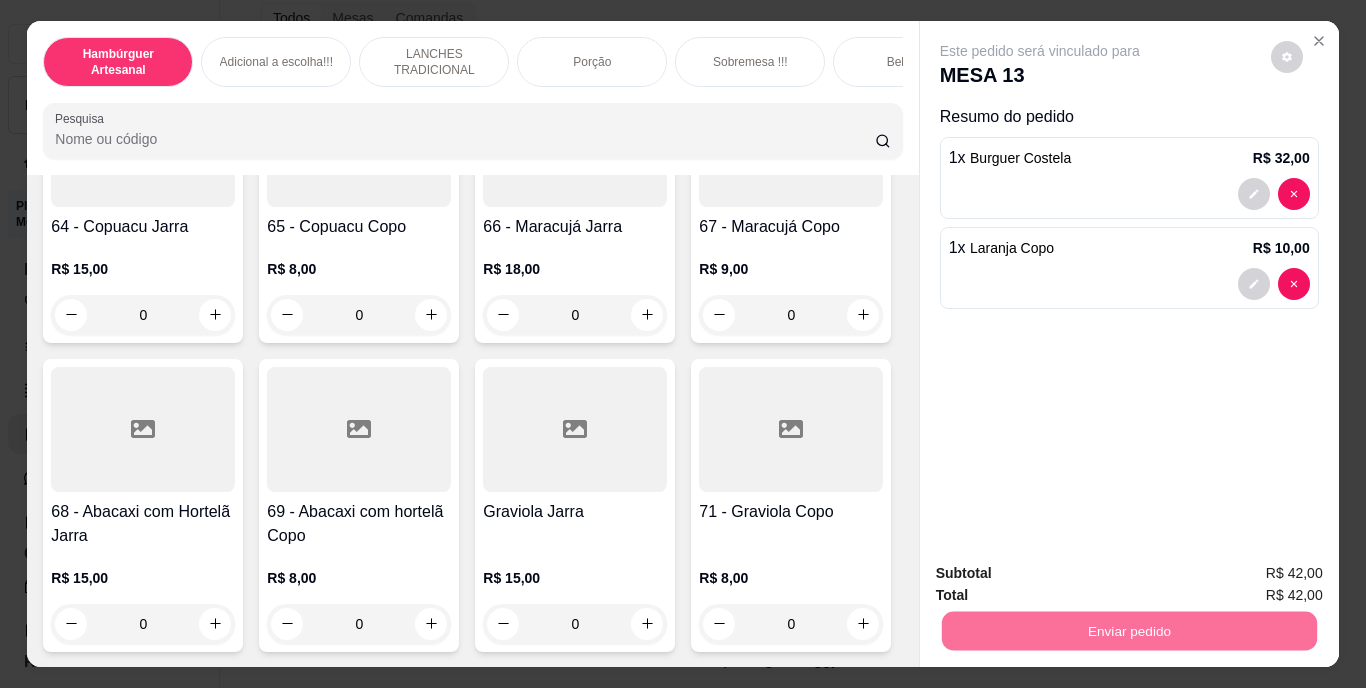 click on "Não registrar e enviar pedido" at bounding box center (1063, 574) 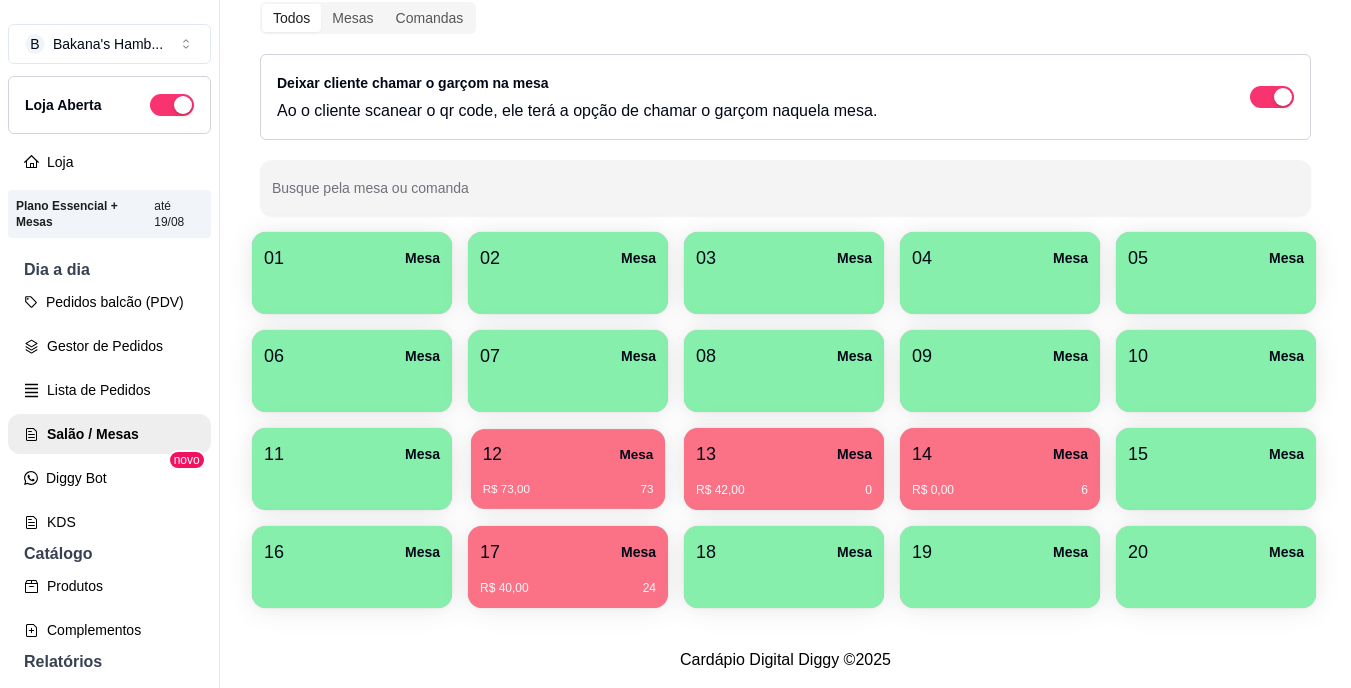 click on "12 Mesa" at bounding box center [568, 454] 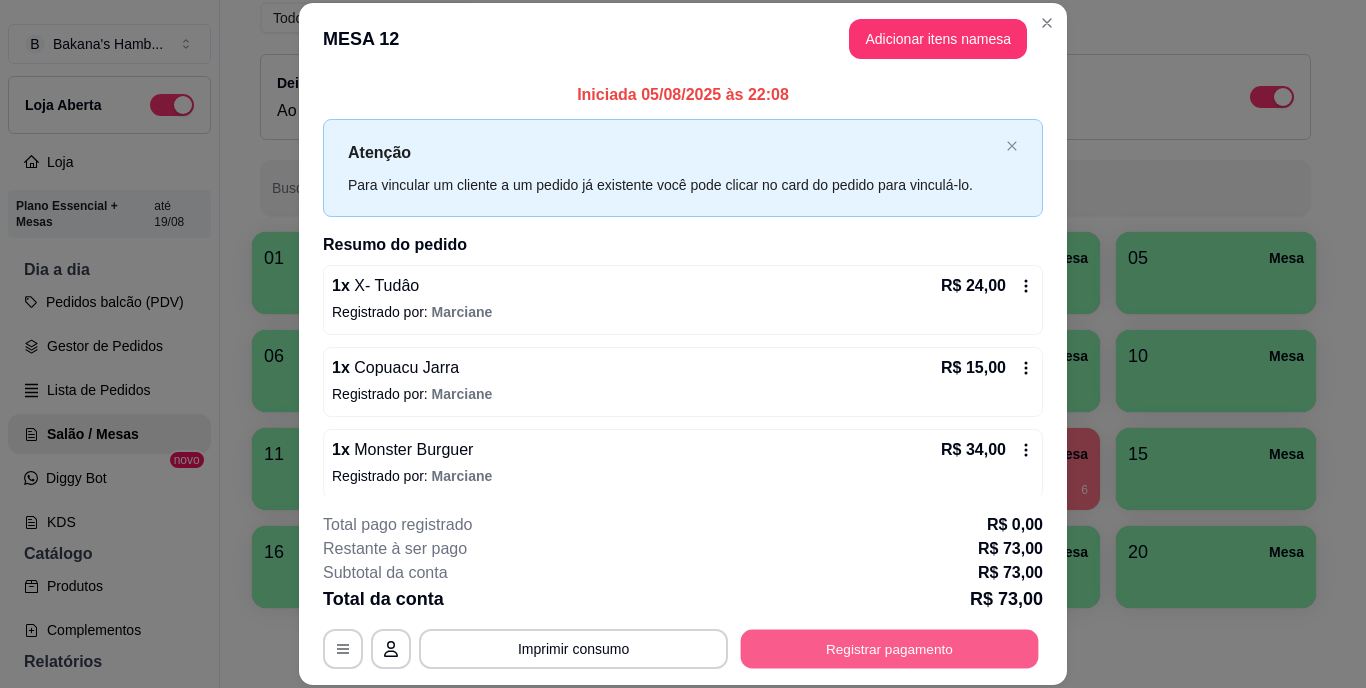 click on "Registrar pagamento" at bounding box center [890, 648] 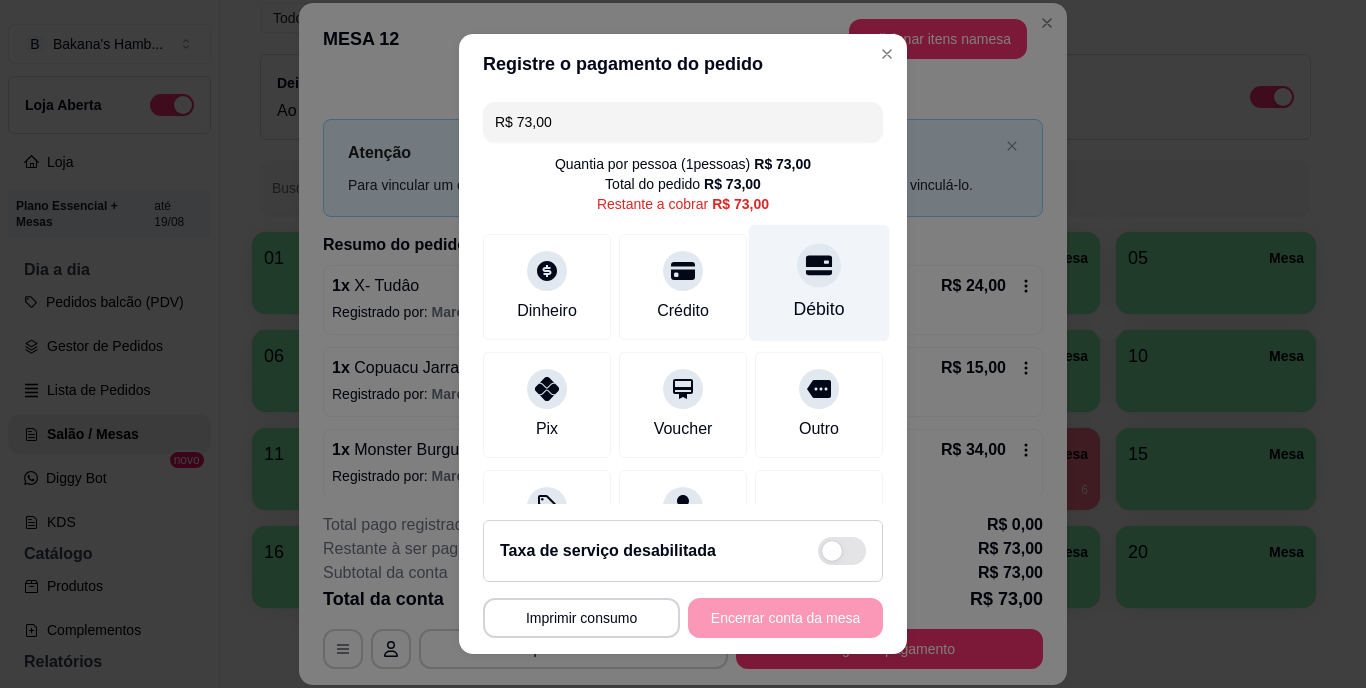 click on "Débito" at bounding box center [819, 310] 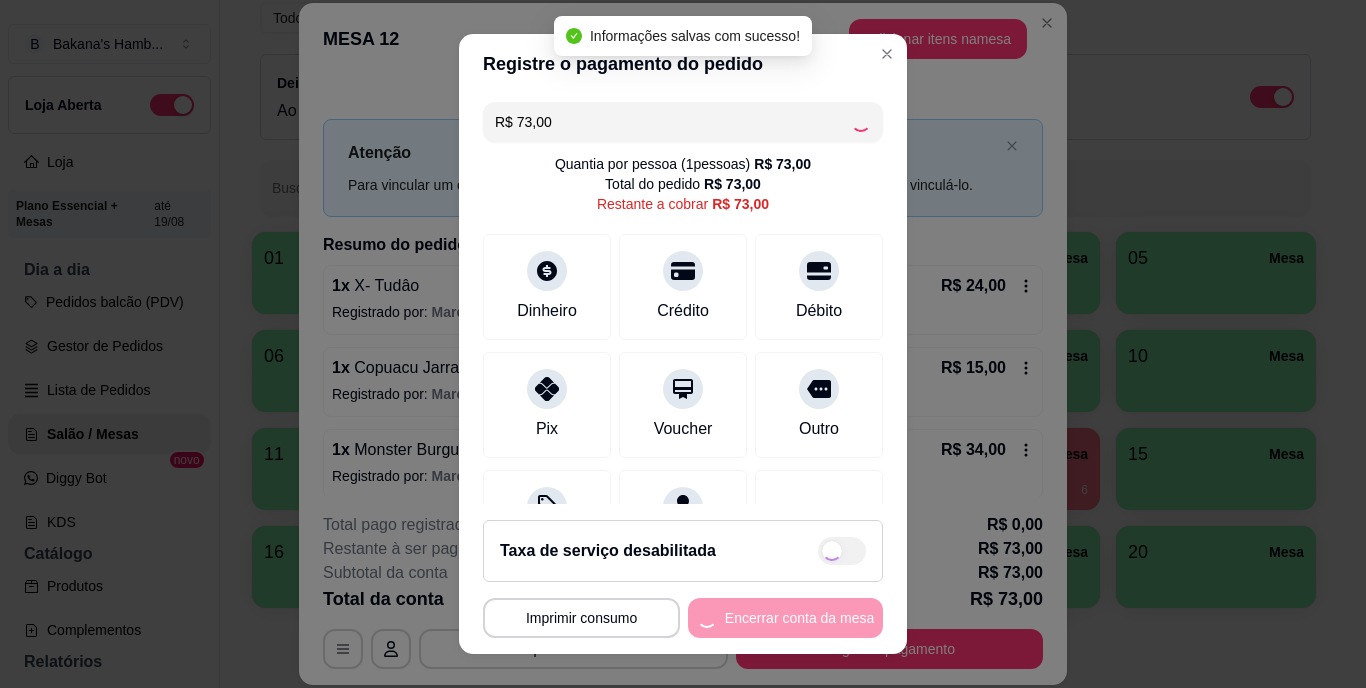 type on "R$ 0,00" 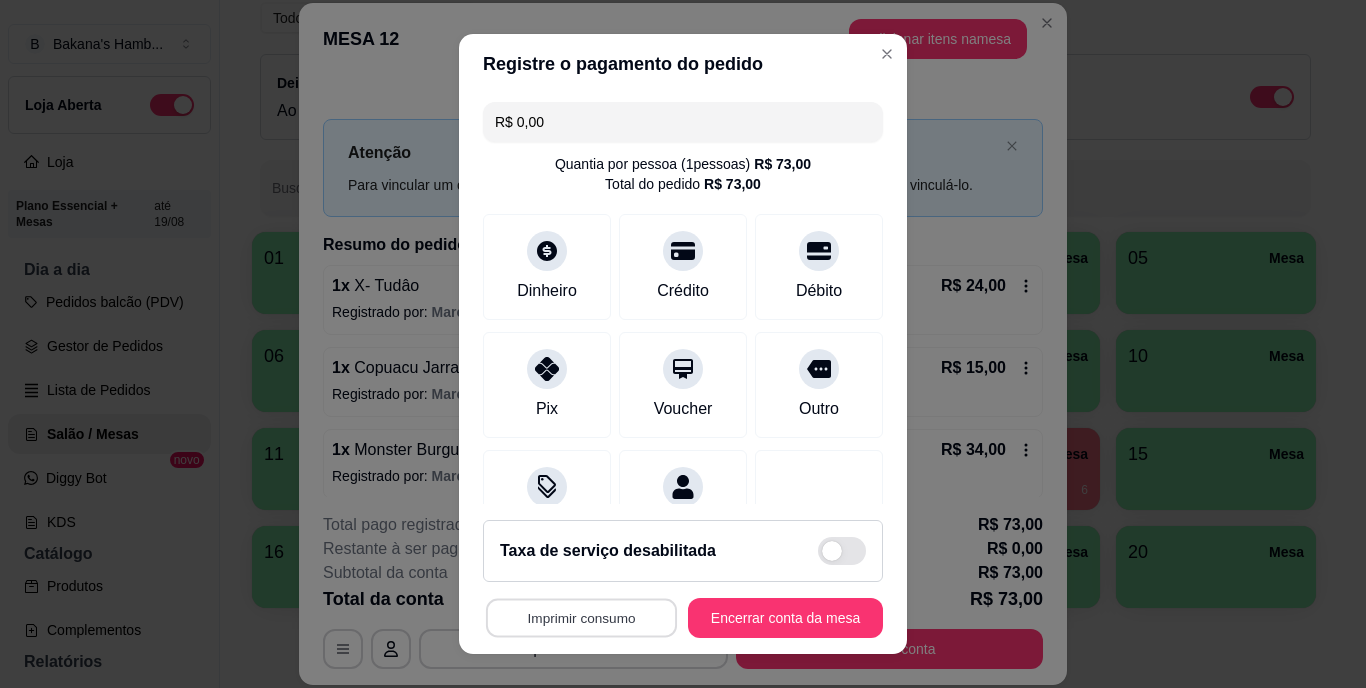 click on "Imprimir consumo" at bounding box center [581, 617] 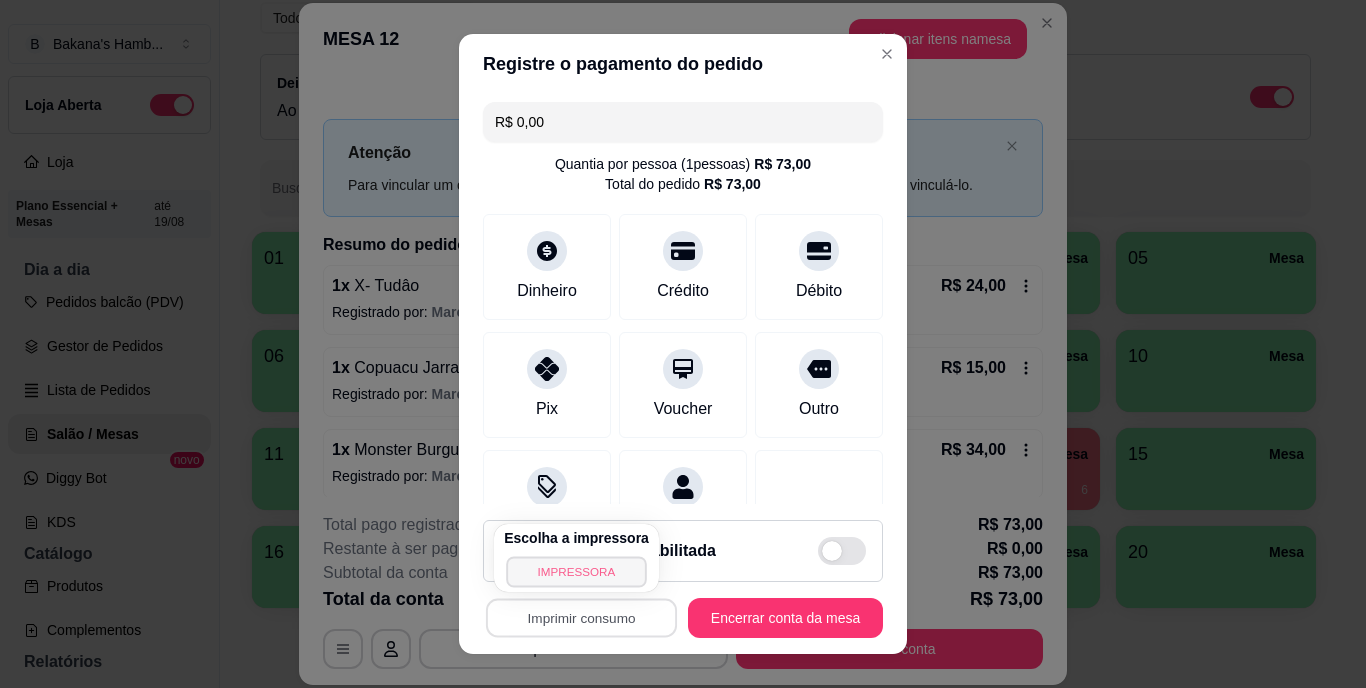 click on "IMPRESSORA" at bounding box center (576, 571) 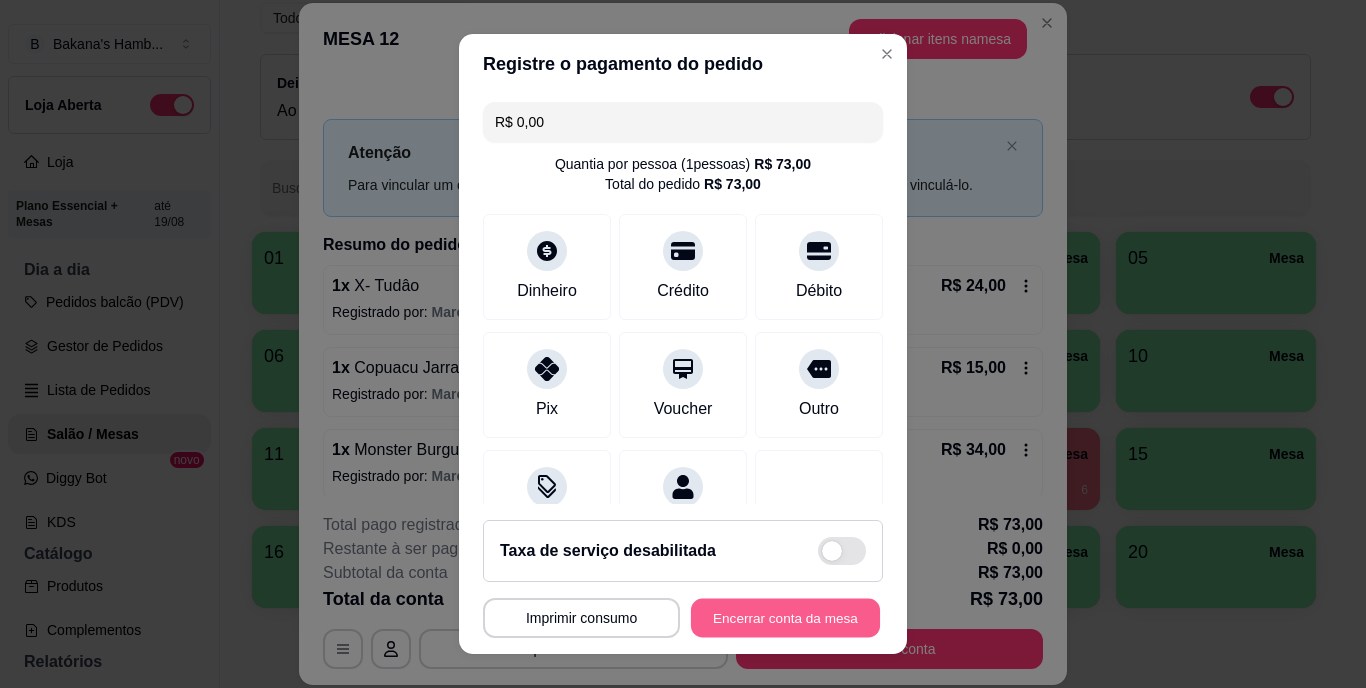 click on "Encerrar conta da mesa" at bounding box center [785, 617] 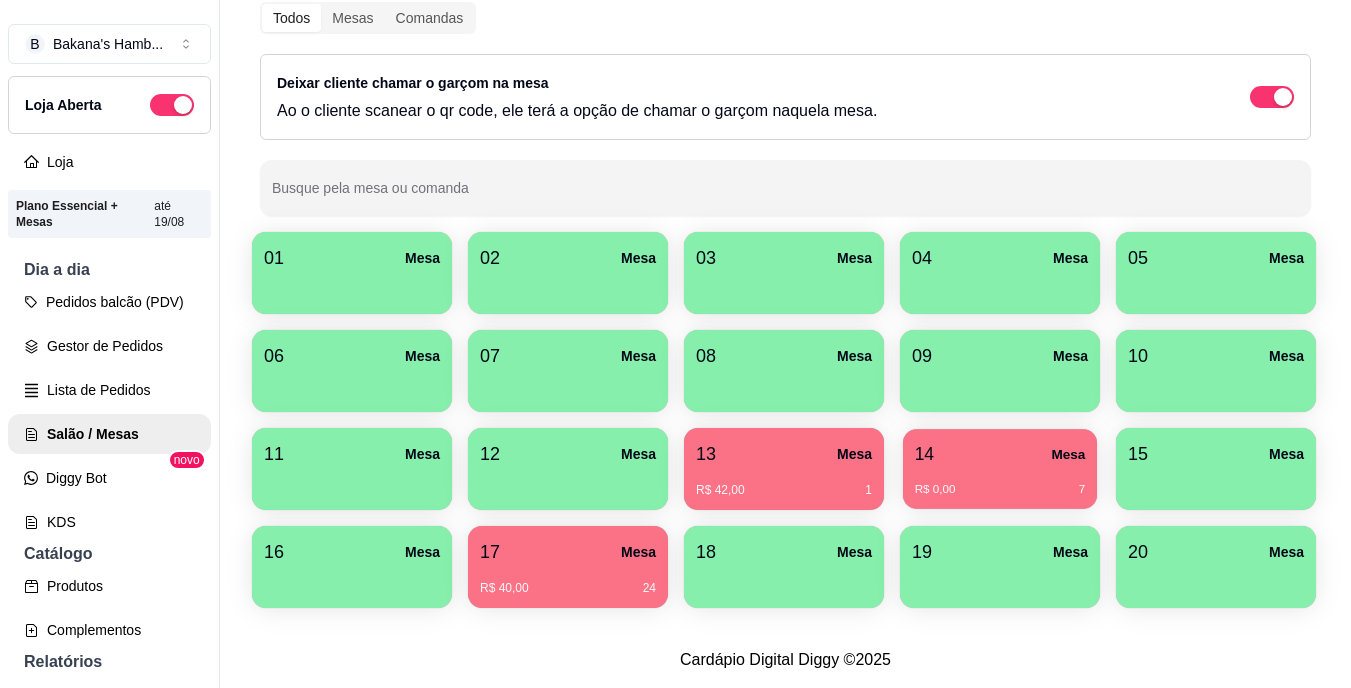 click on "14 Mesa" at bounding box center [1000, 454] 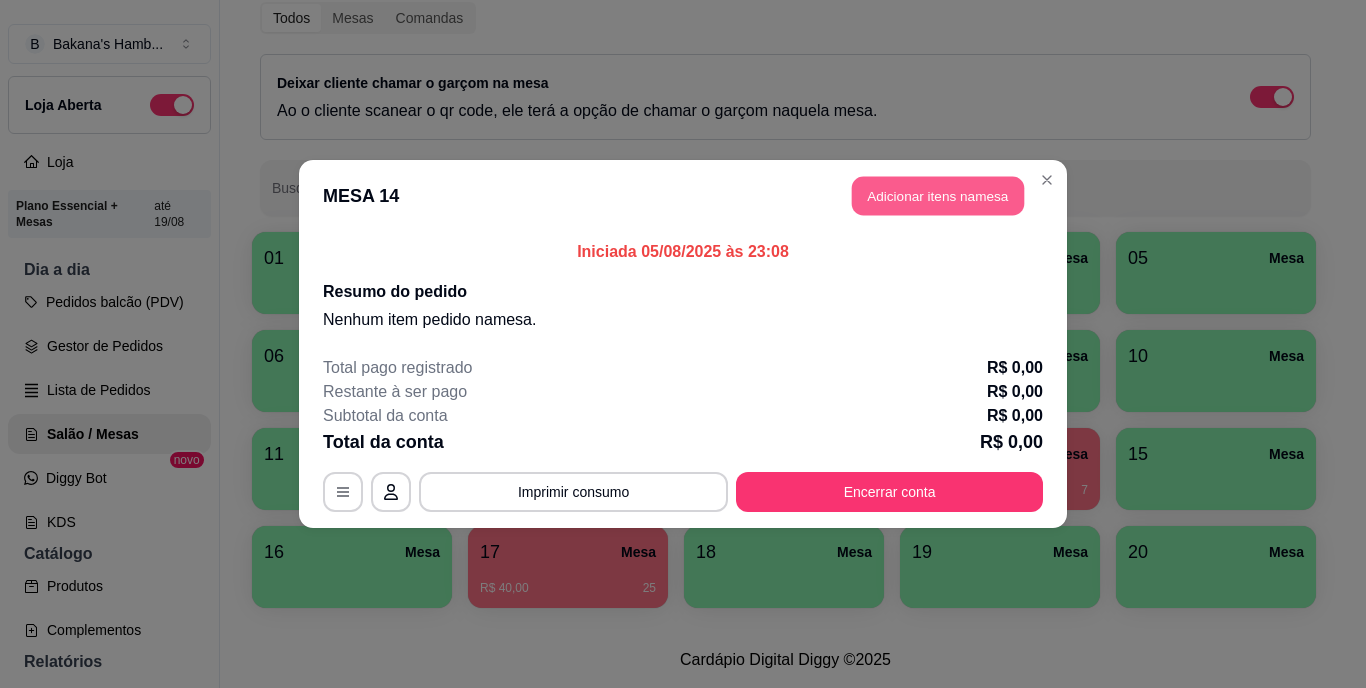 click on "Adicionar itens na  mesa" at bounding box center [938, 196] 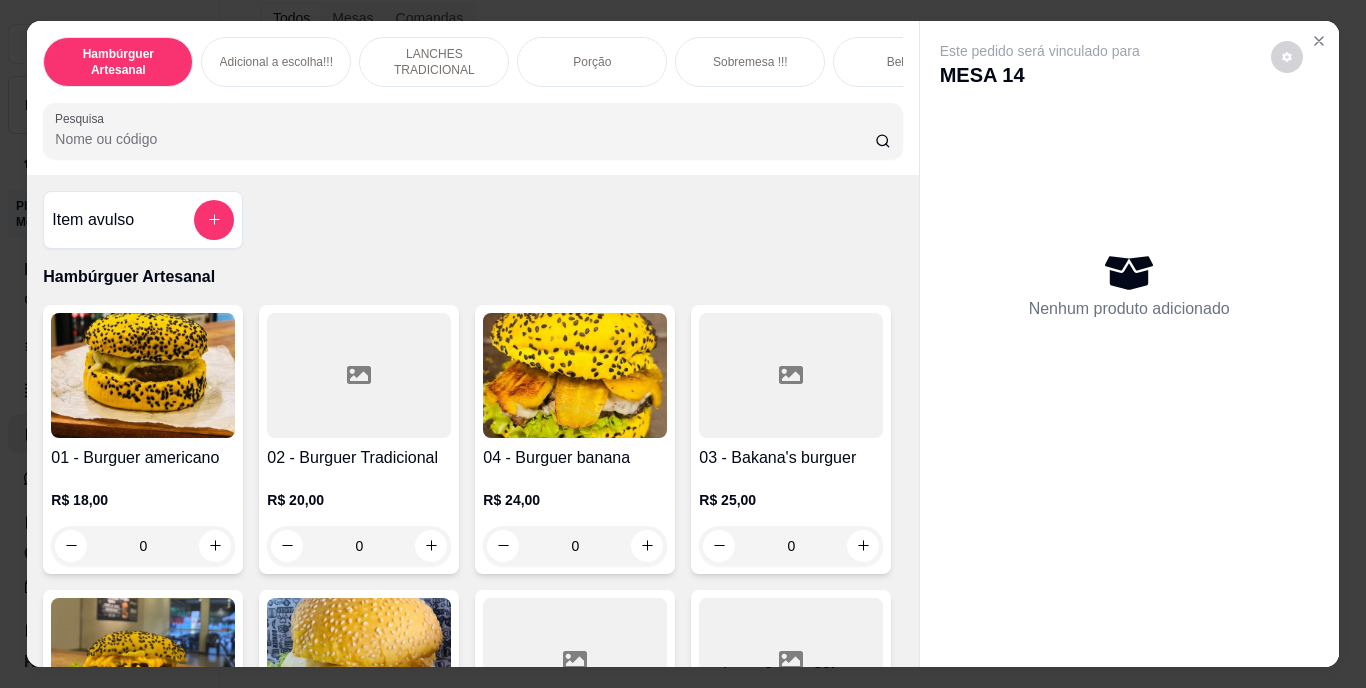 click on "Pesquisa" at bounding box center [465, 139] 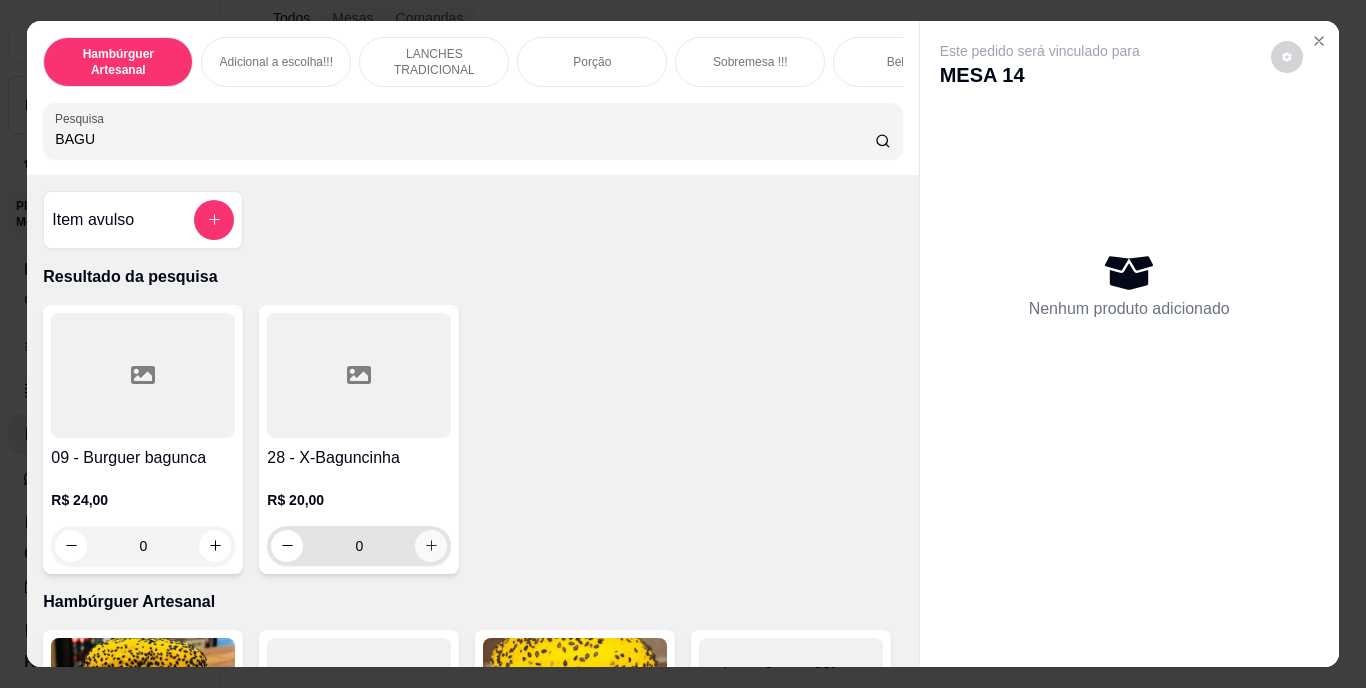 type on "BAGU" 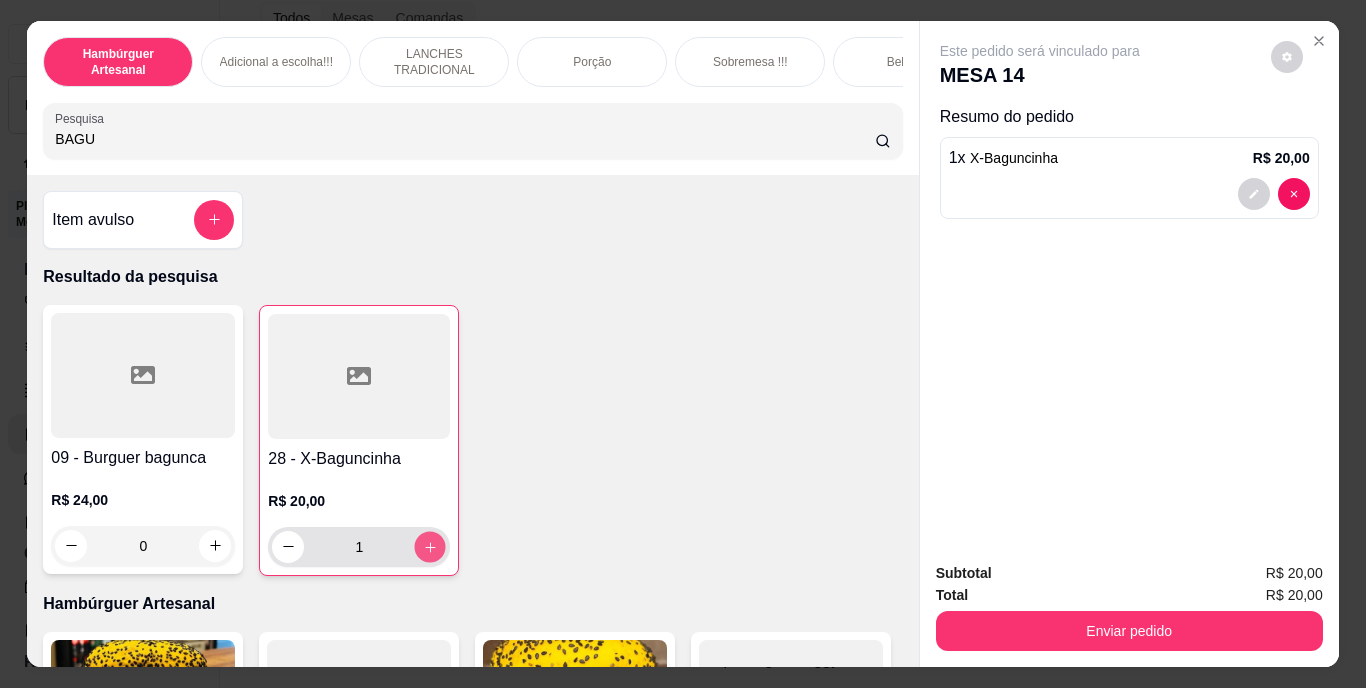 click 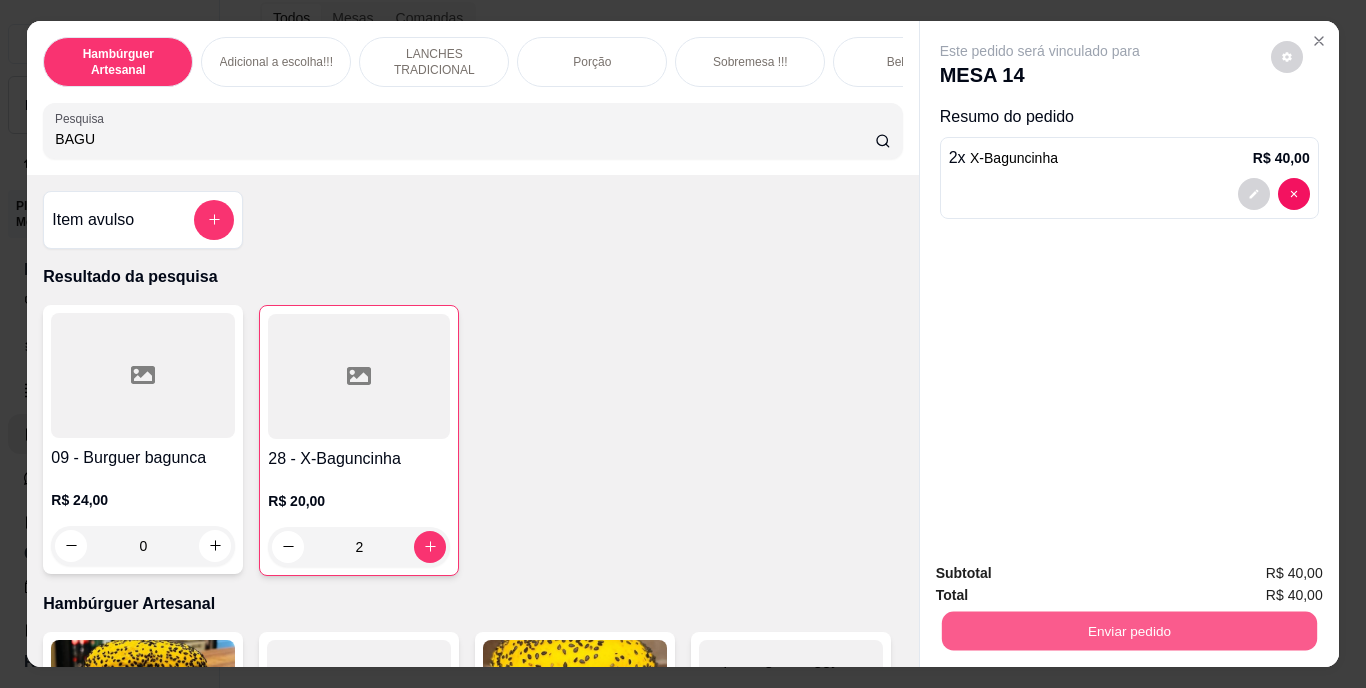 click on "Enviar pedido" at bounding box center (1128, 631) 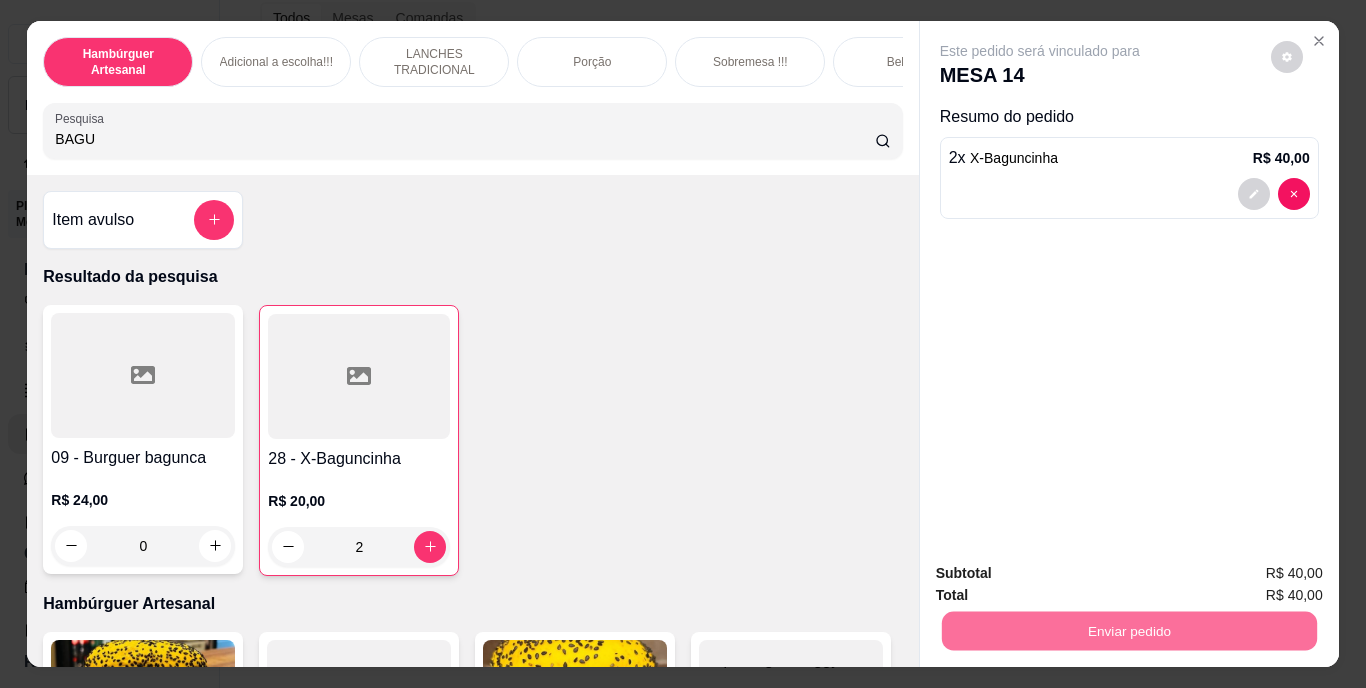 click on "Não registrar e enviar pedido" at bounding box center (1063, 574) 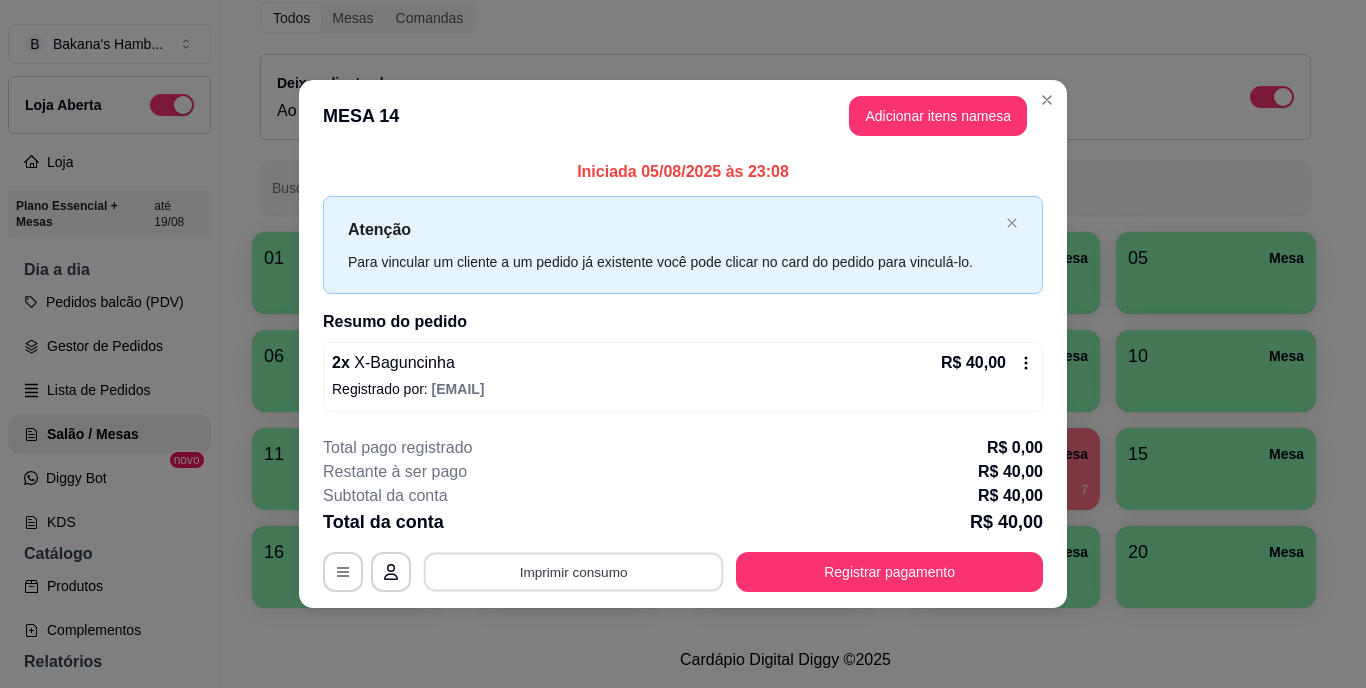 click on "Imprimir consumo" at bounding box center (574, 571) 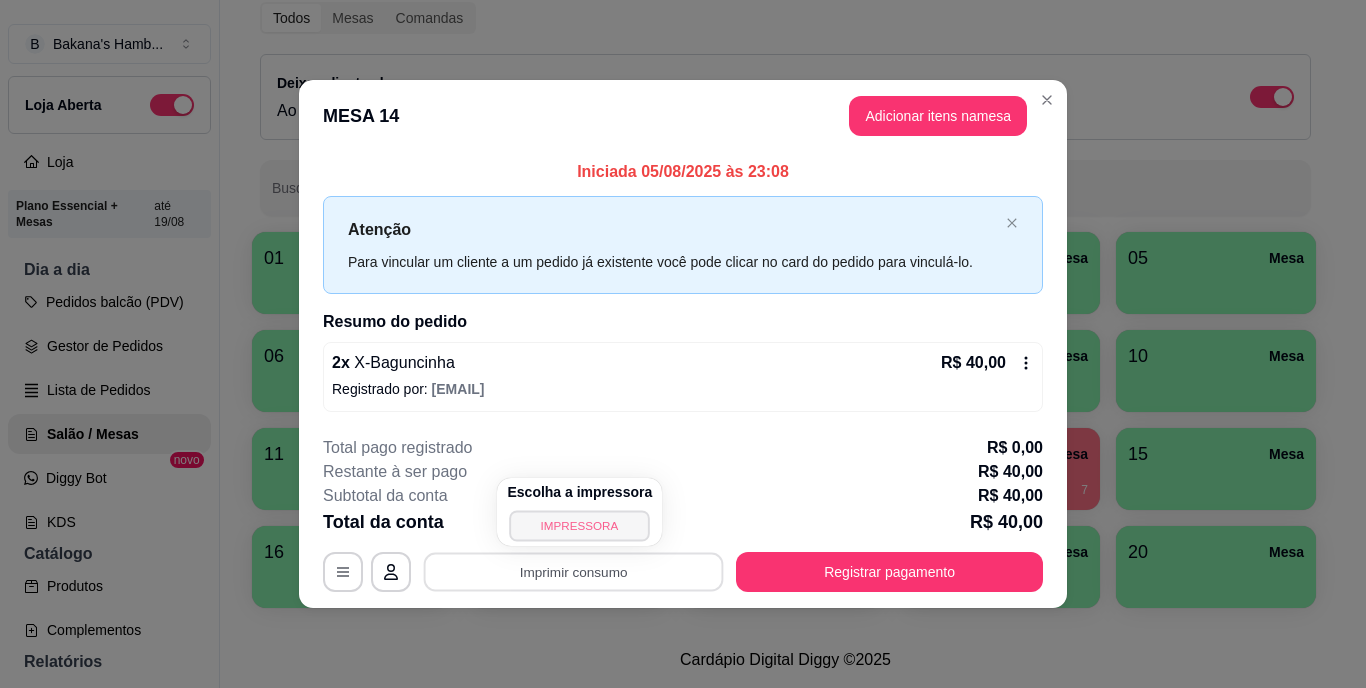 click on "IMPRESSORA" at bounding box center [580, 525] 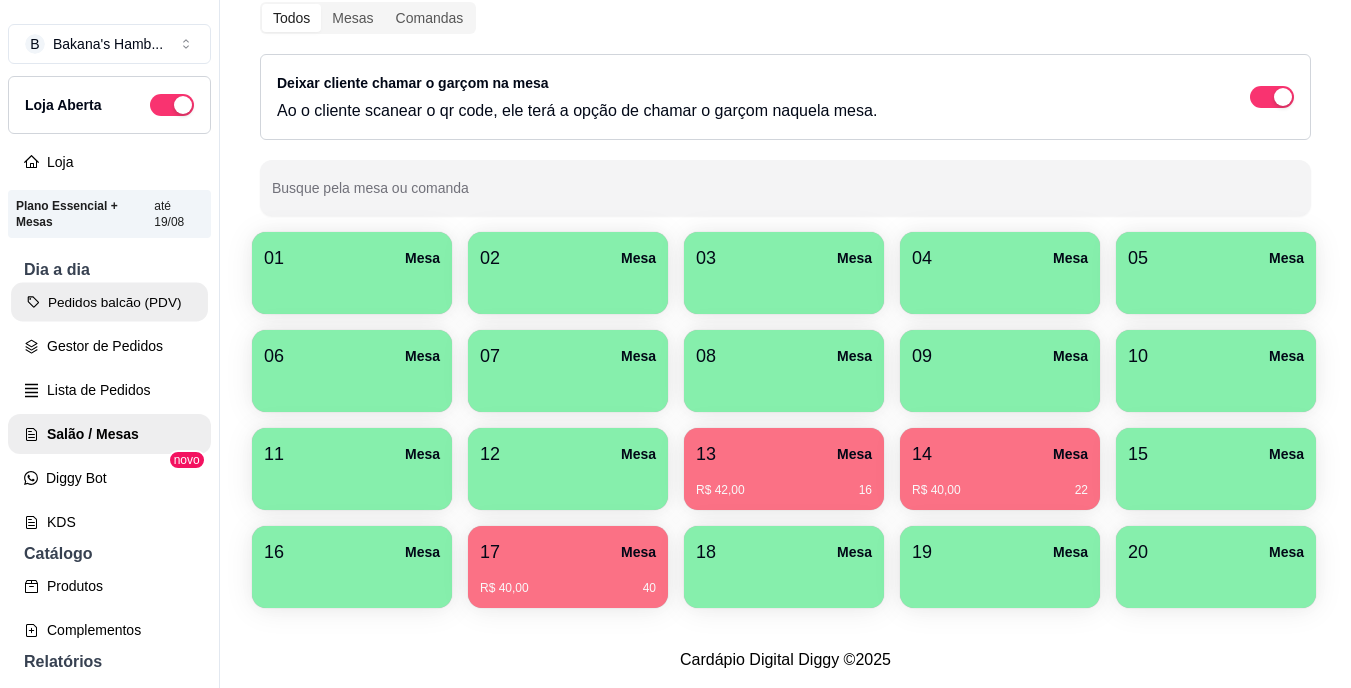 click on "Pedidos balcão (PDV)" at bounding box center (109, 302) 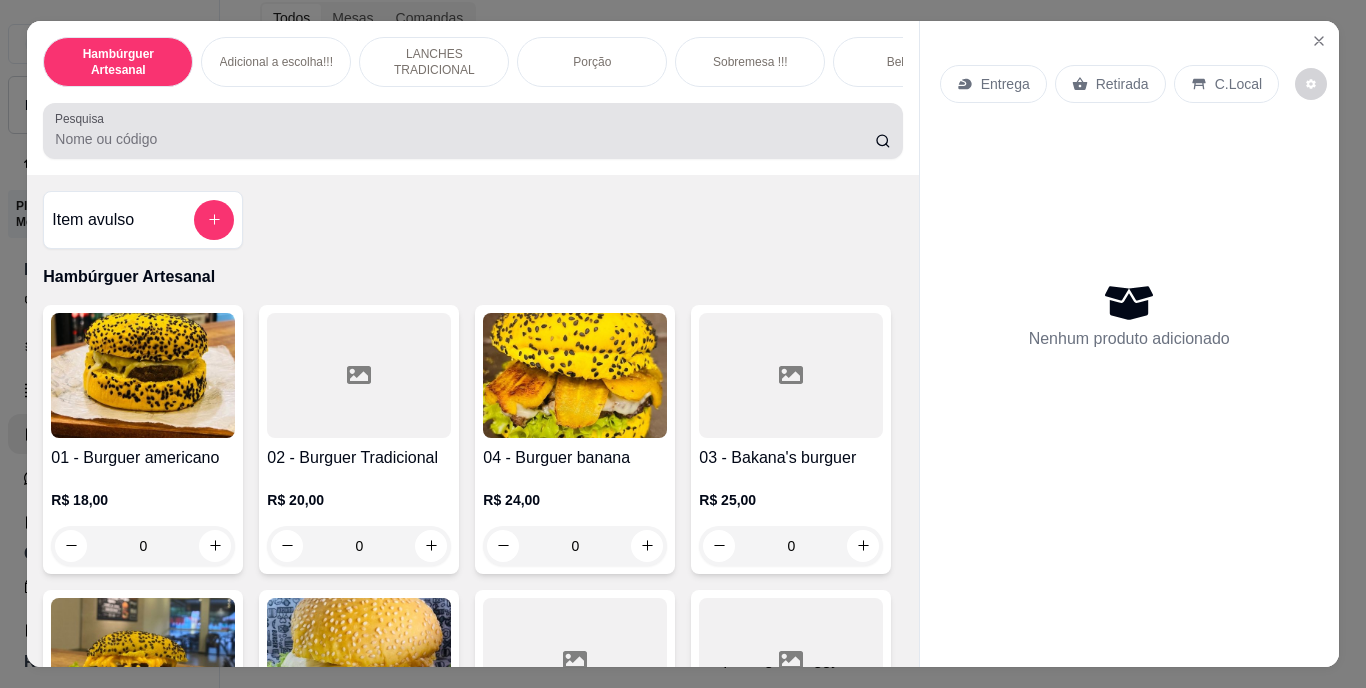 click at bounding box center [472, 131] 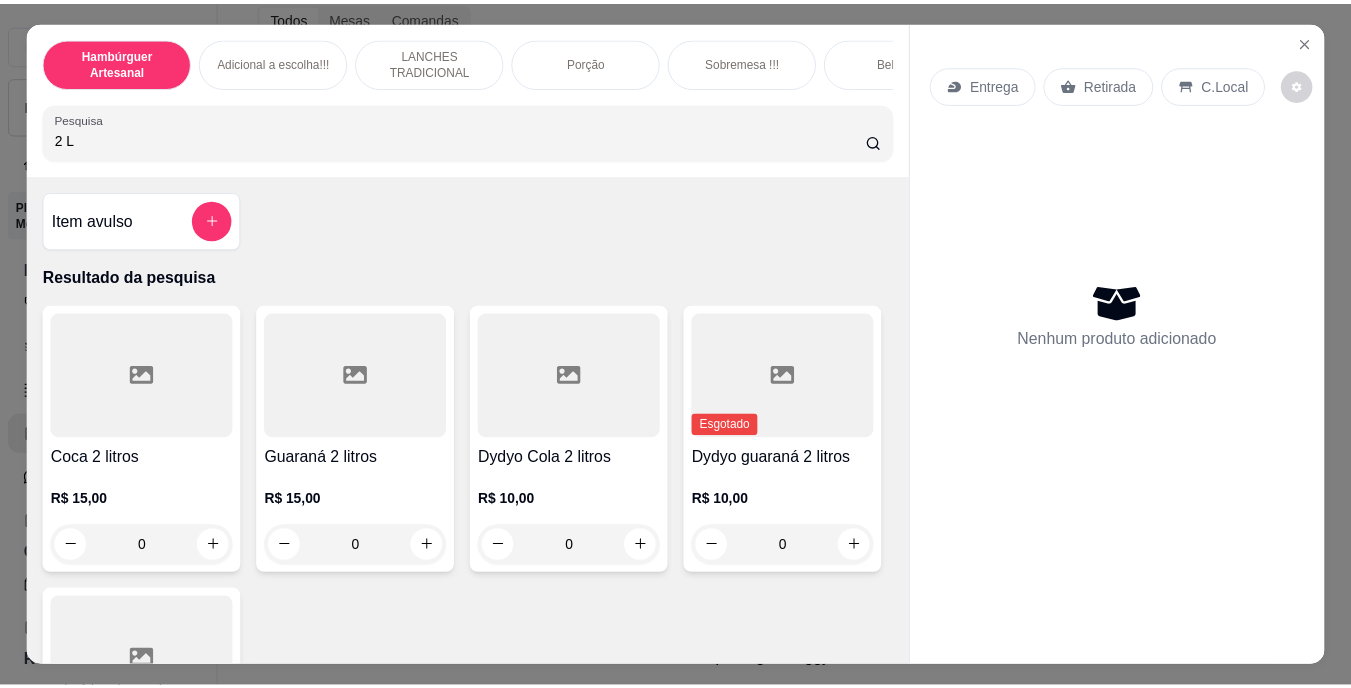 scroll, scrollTop: 59, scrollLeft: 0, axis: vertical 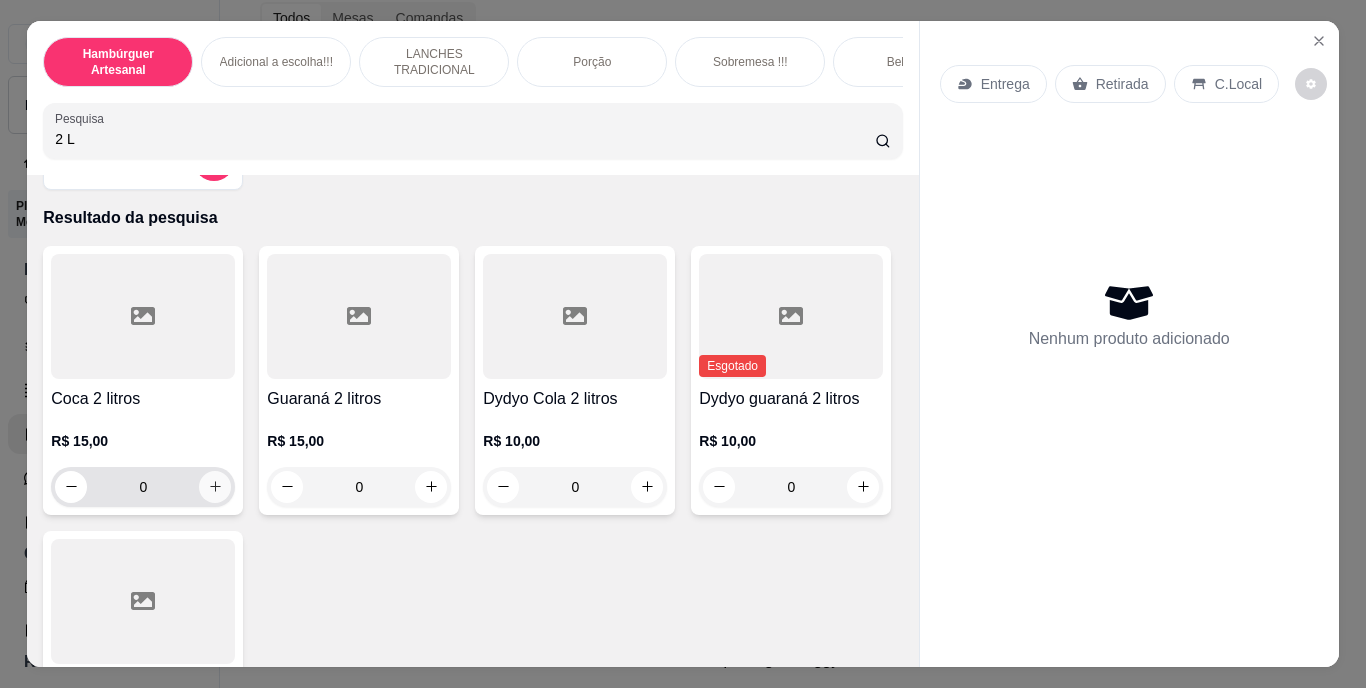 type on "2 L" 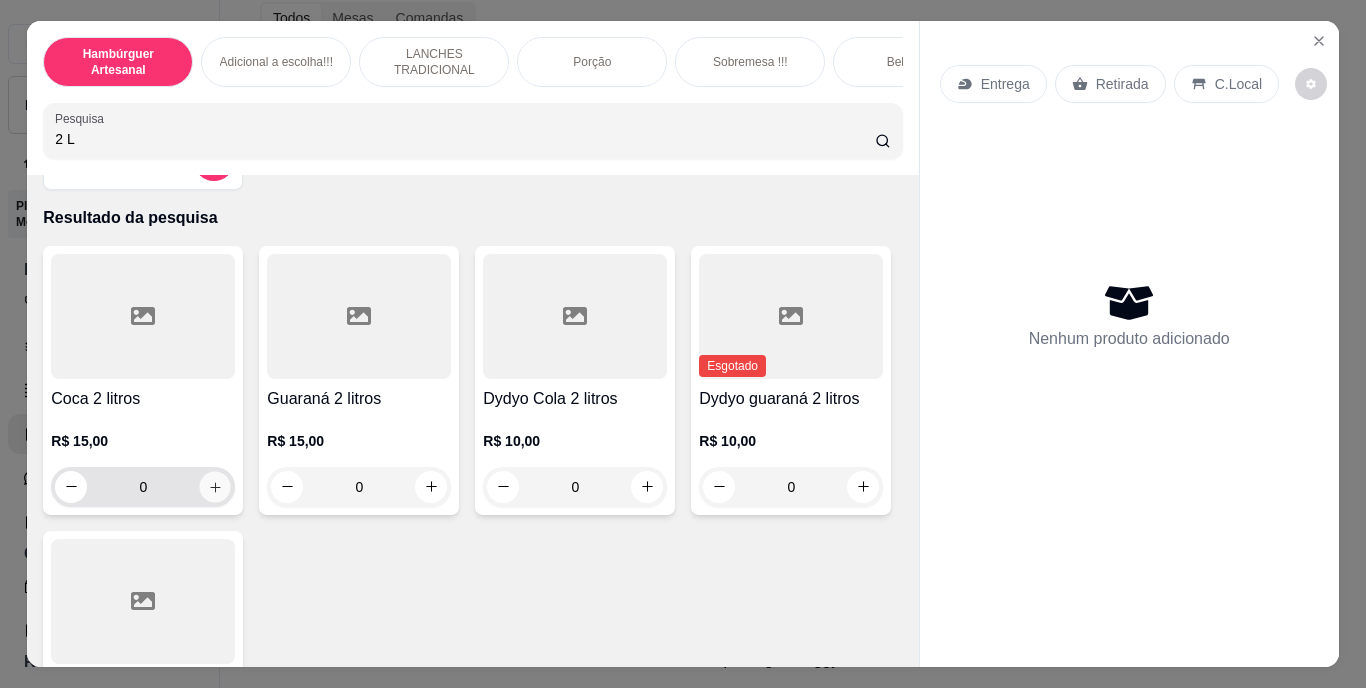 click 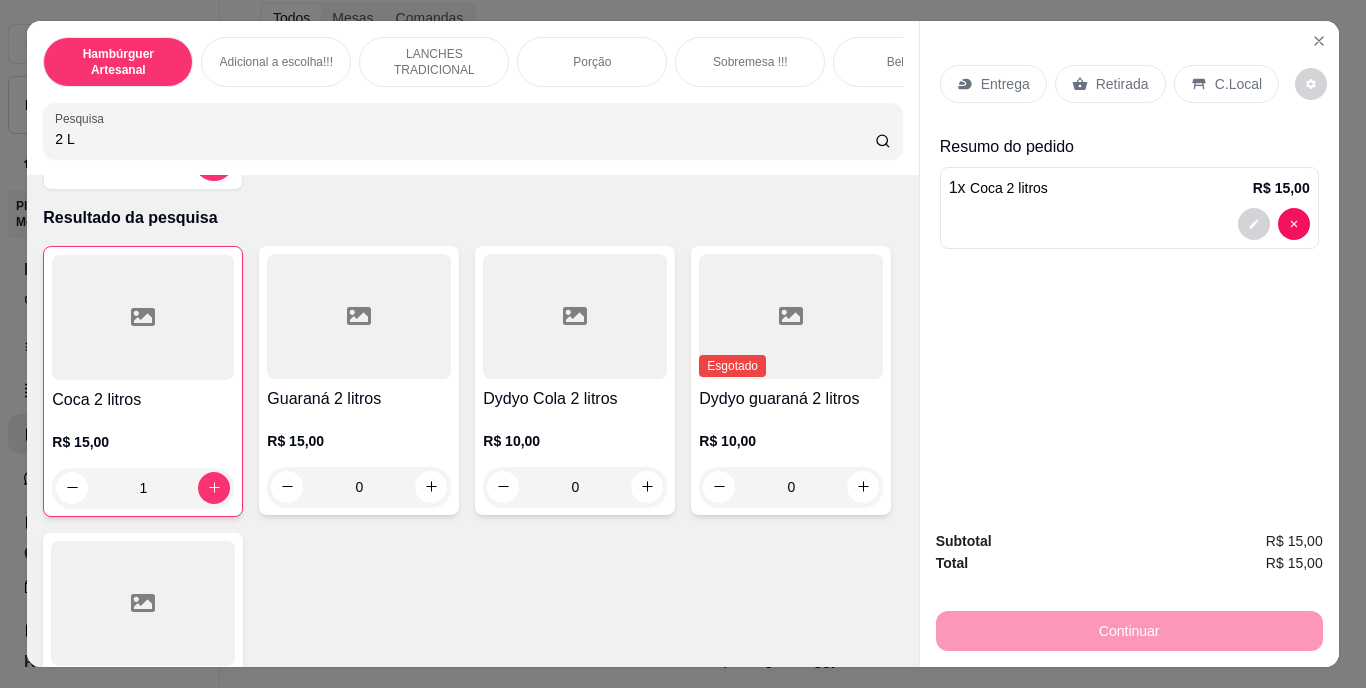 click on "Retirada" at bounding box center [1122, 84] 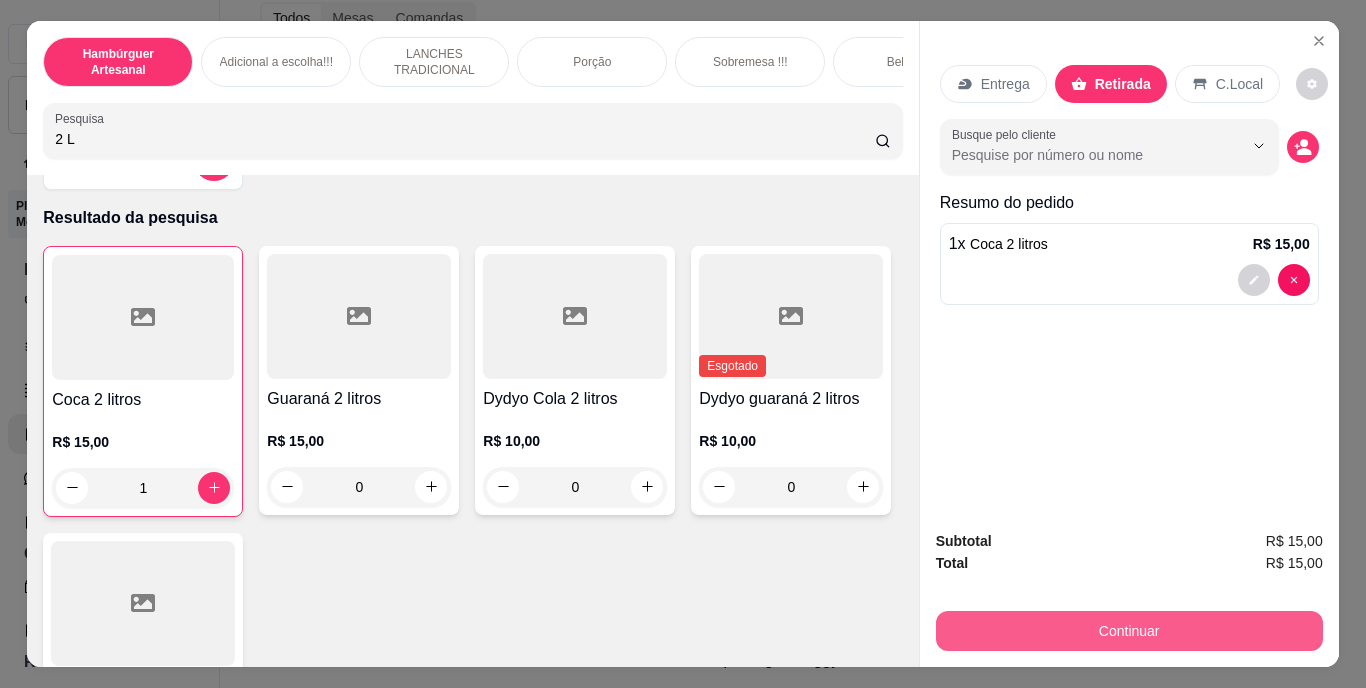 click on "Continuar" at bounding box center [1129, 631] 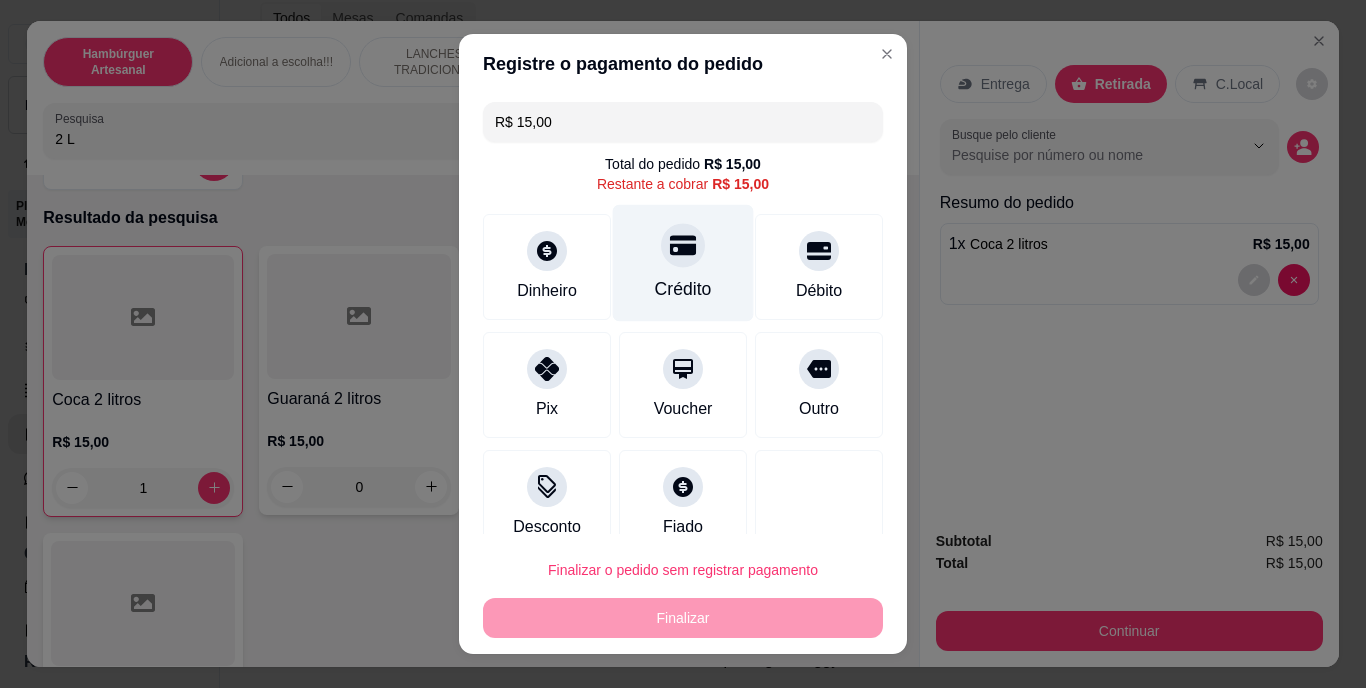 click on "Crédito" at bounding box center [683, 290] 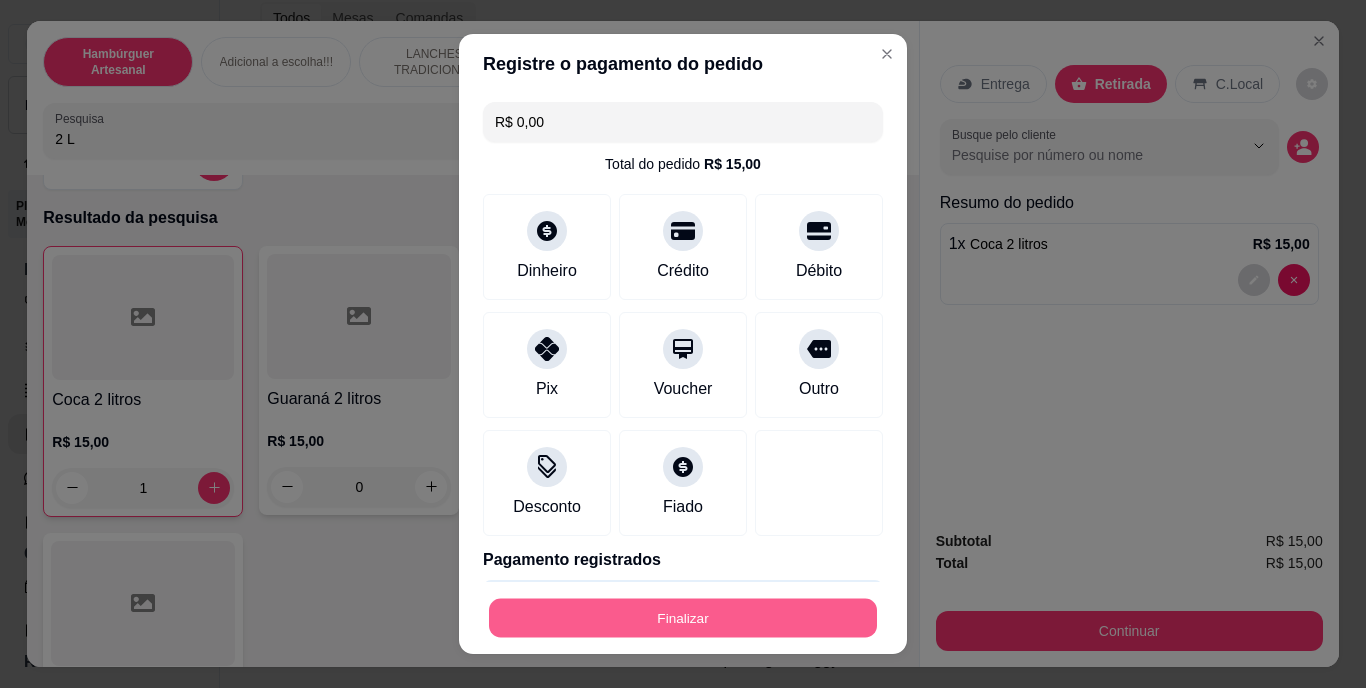 click on "Finalizar" at bounding box center [683, 617] 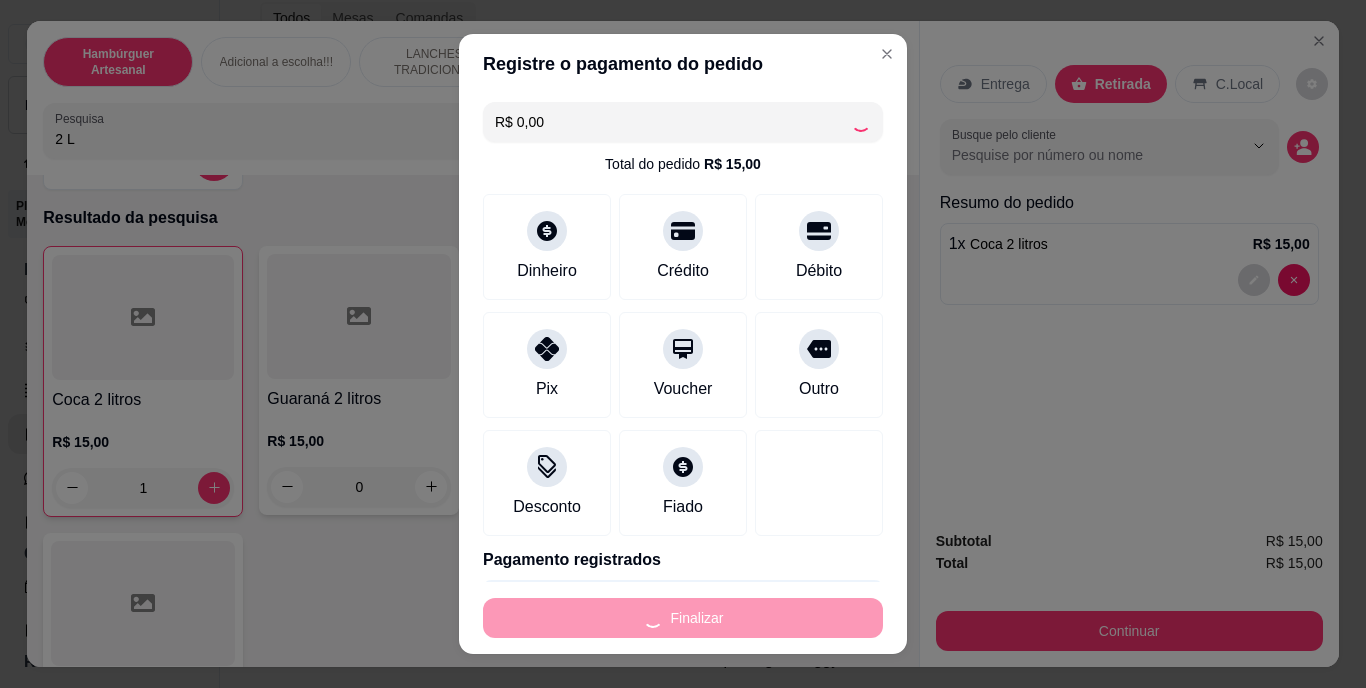 type on "0" 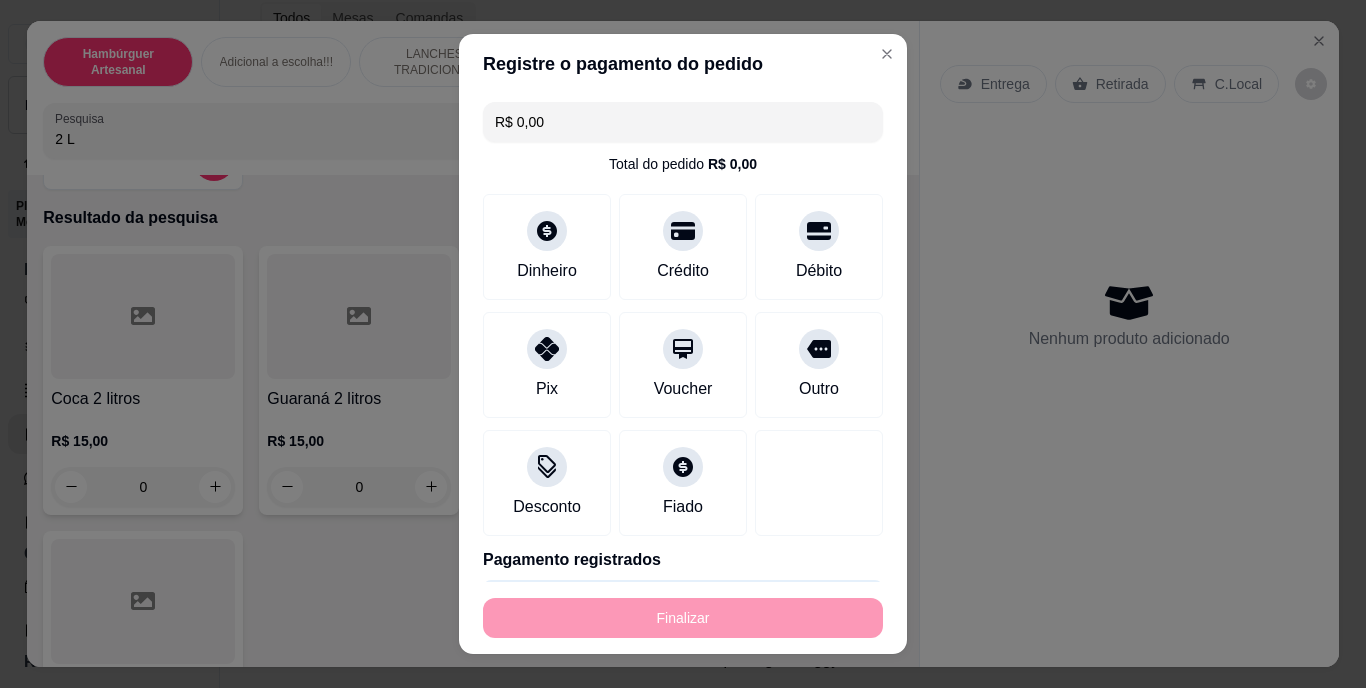 type on "-R$ 15,00" 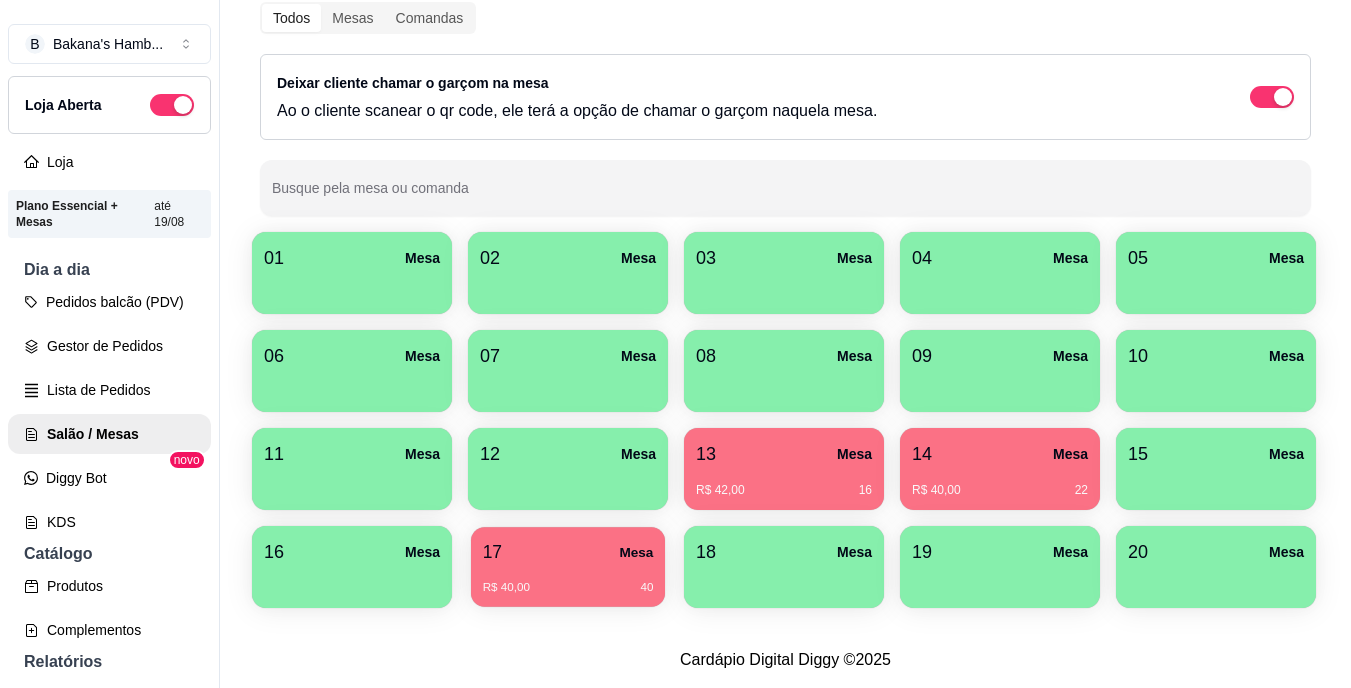 click on "17 Mesa" at bounding box center (568, 552) 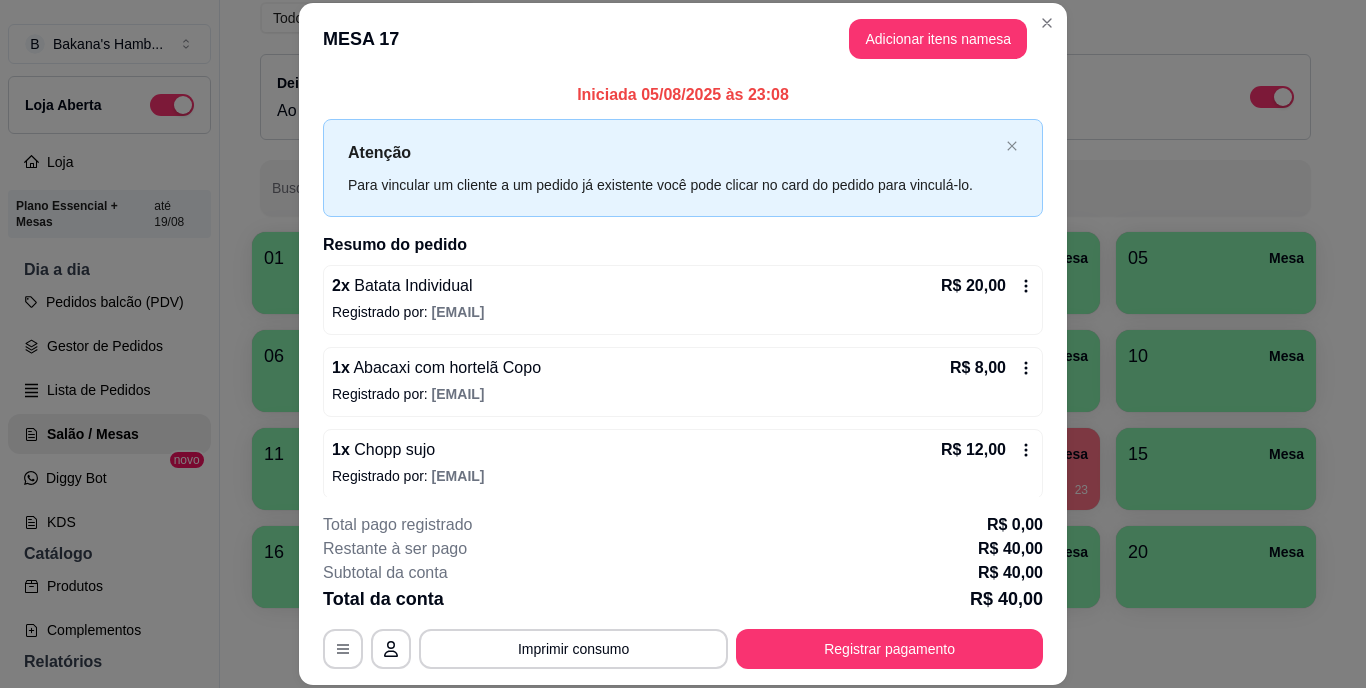click on "**********" at bounding box center [683, 591] 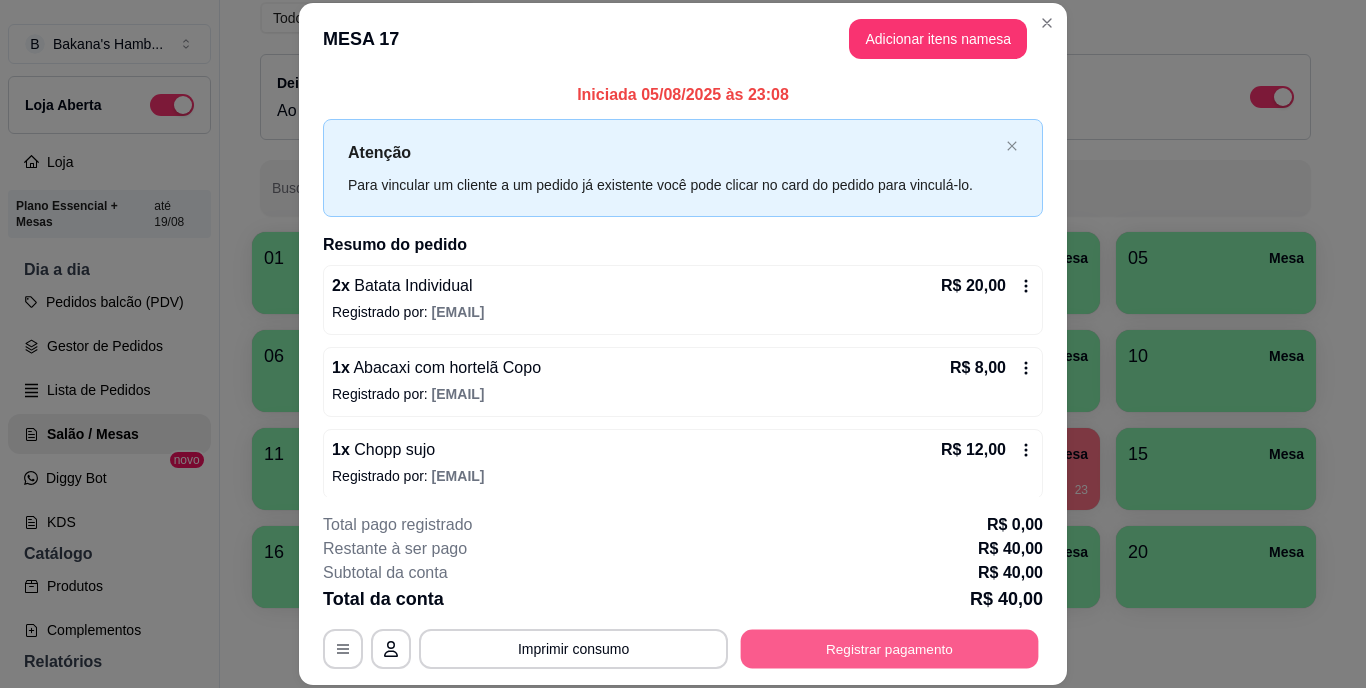 click on "Registrar pagamento" at bounding box center [890, 648] 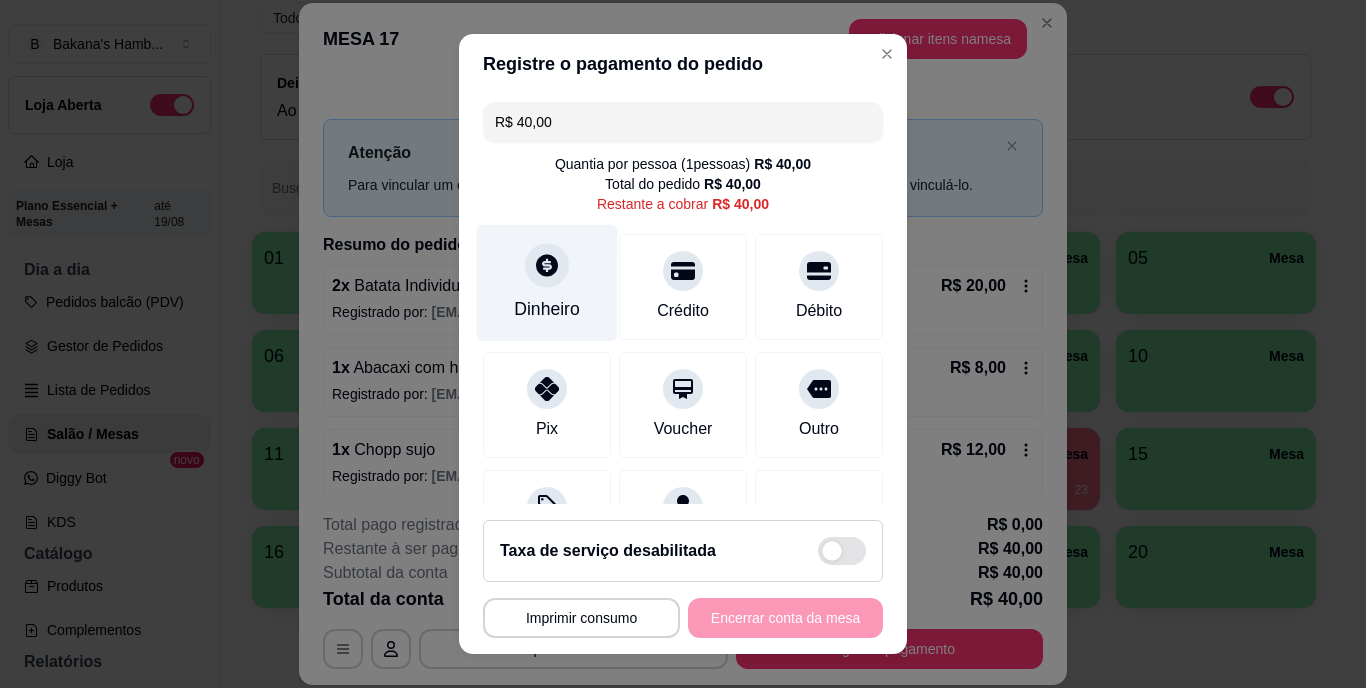 click on "Dinheiro" at bounding box center (547, 310) 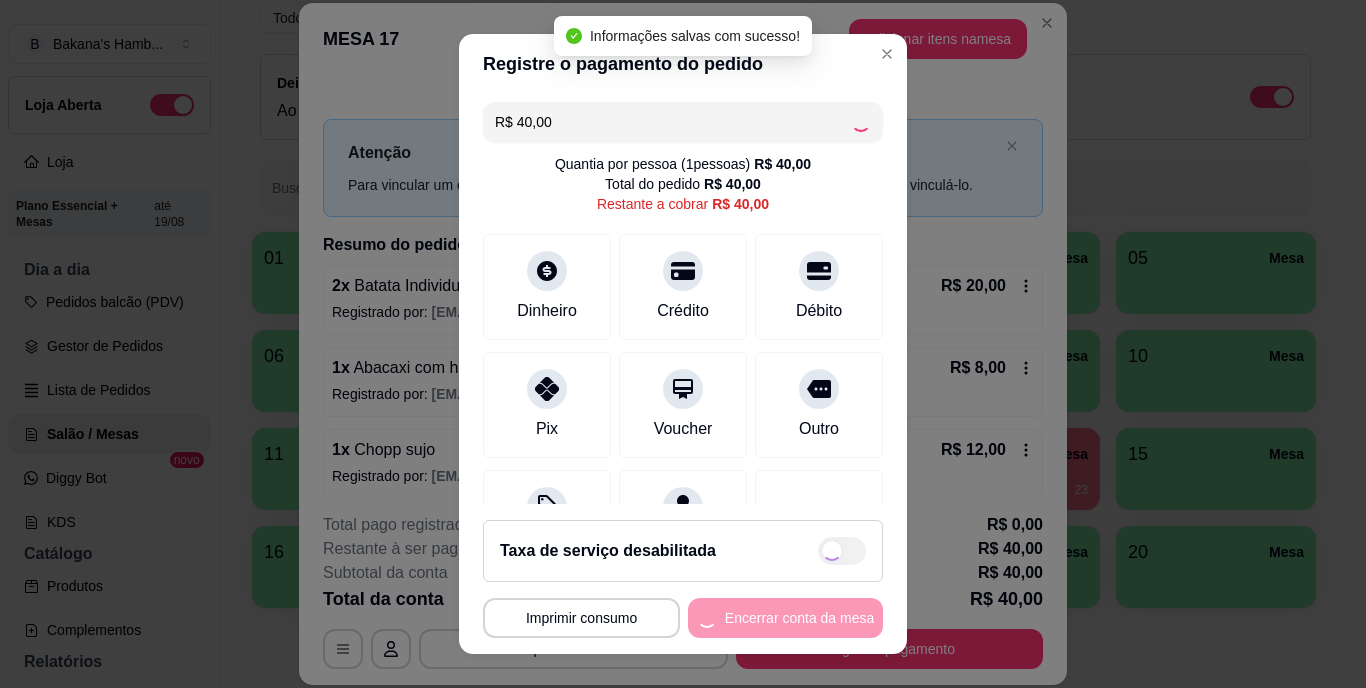 type on "R$ 0,00" 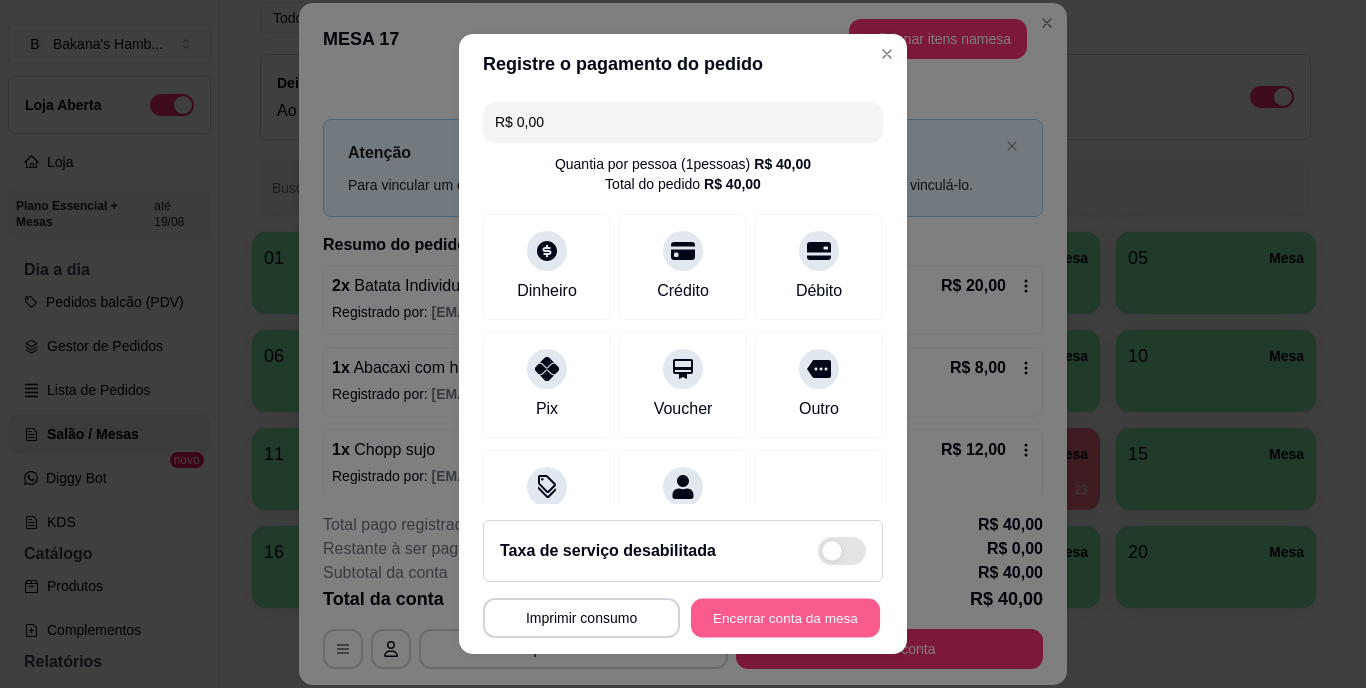 click on "Encerrar conta da mesa" at bounding box center [785, 617] 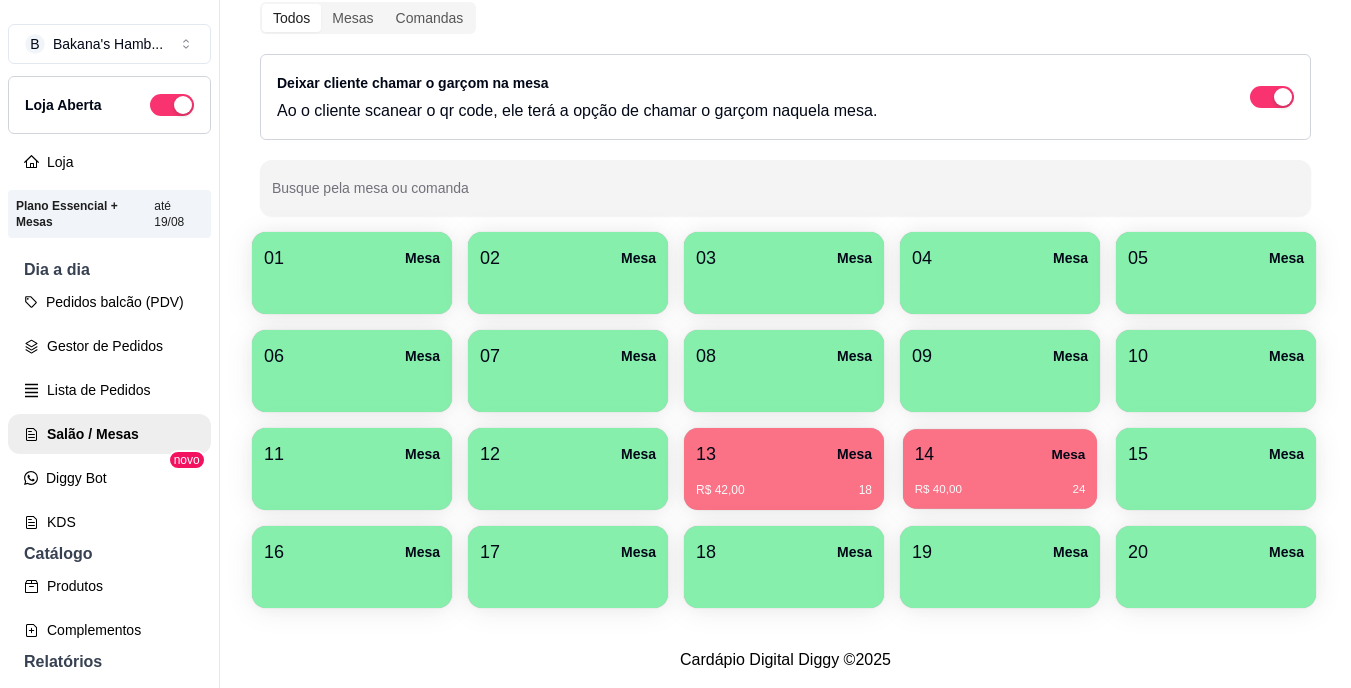click on "R$ 40,00 24" at bounding box center (1000, 482) 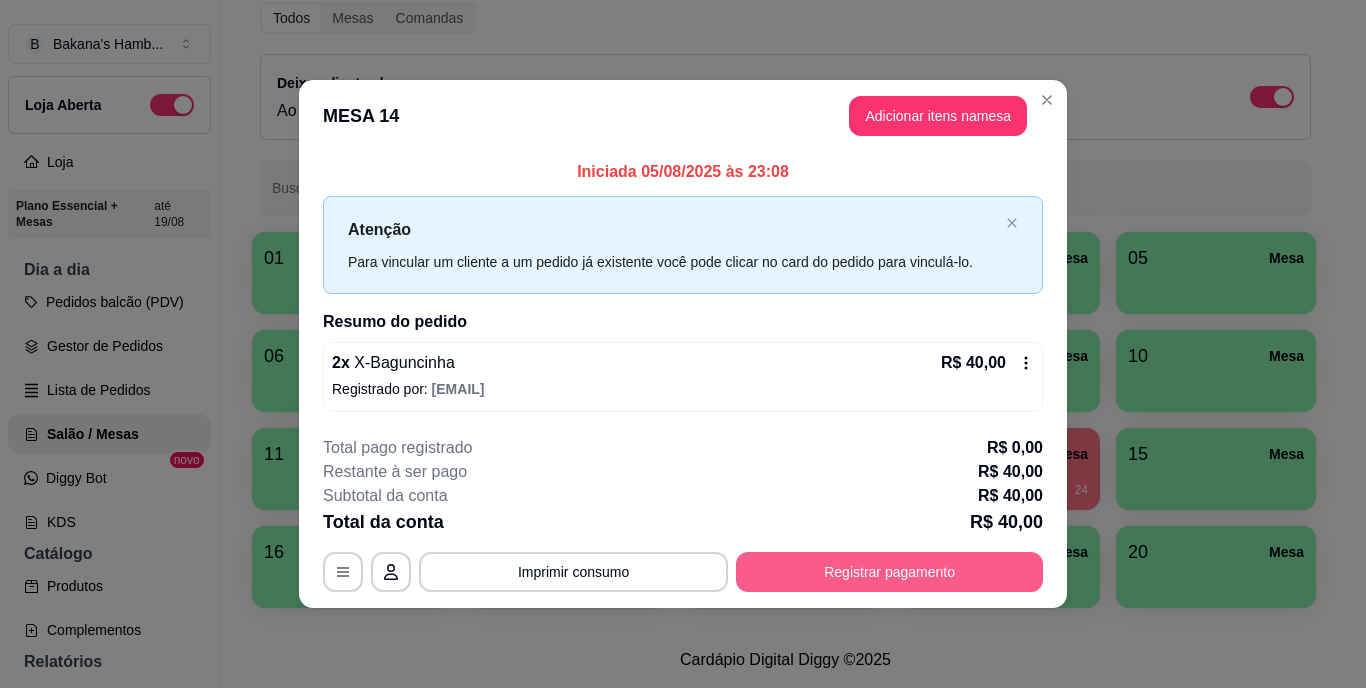 click on "Registrar pagamento" at bounding box center (889, 572) 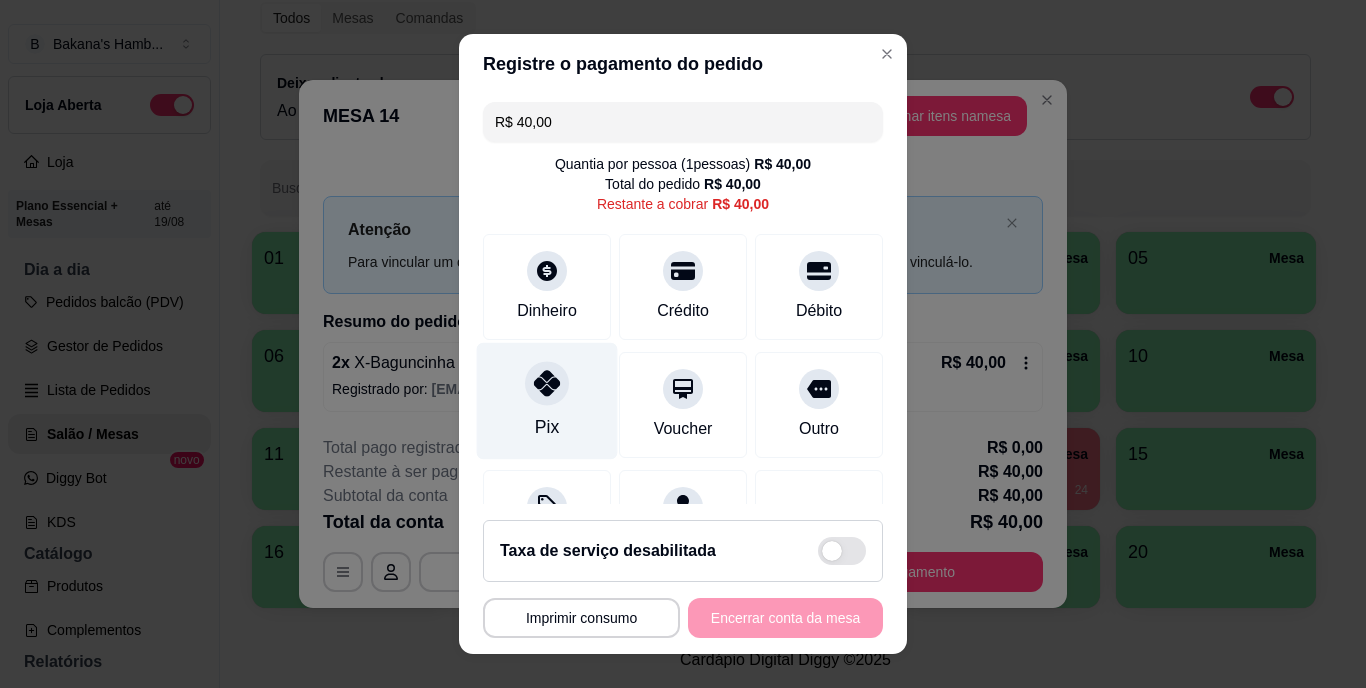 click on "Pix" at bounding box center [547, 401] 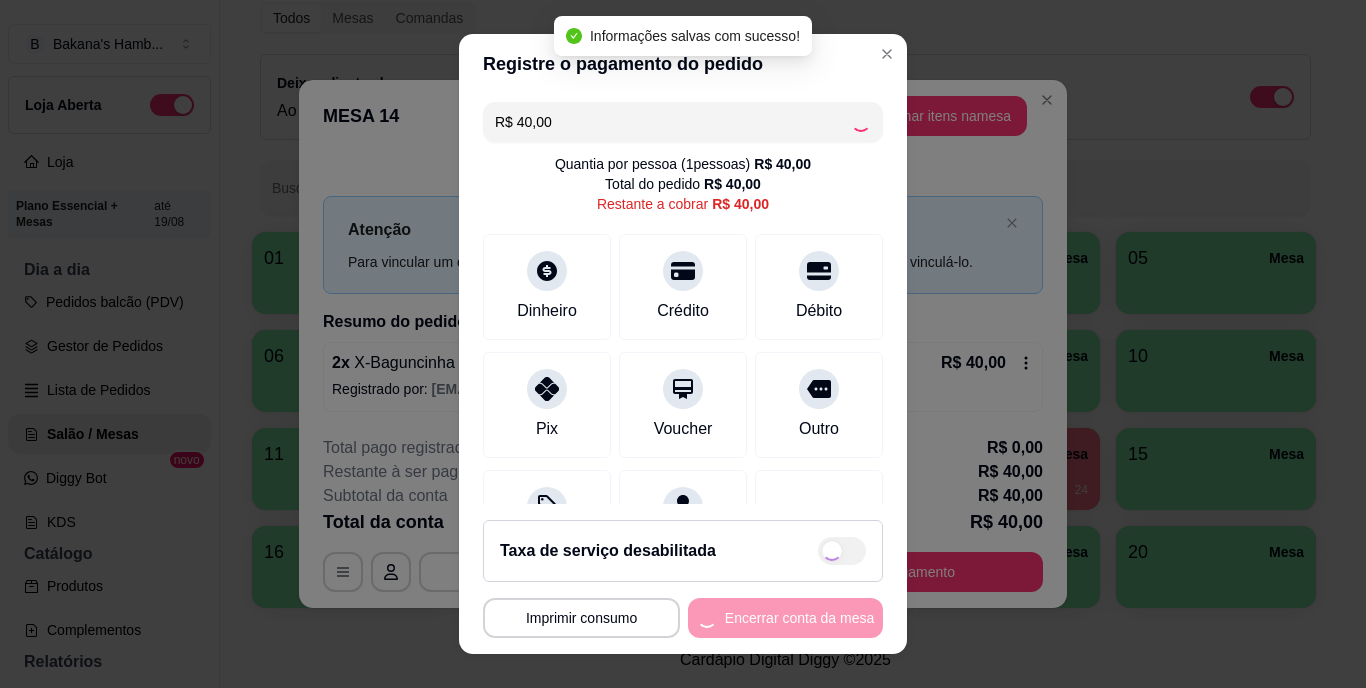 type on "R$ 0,00" 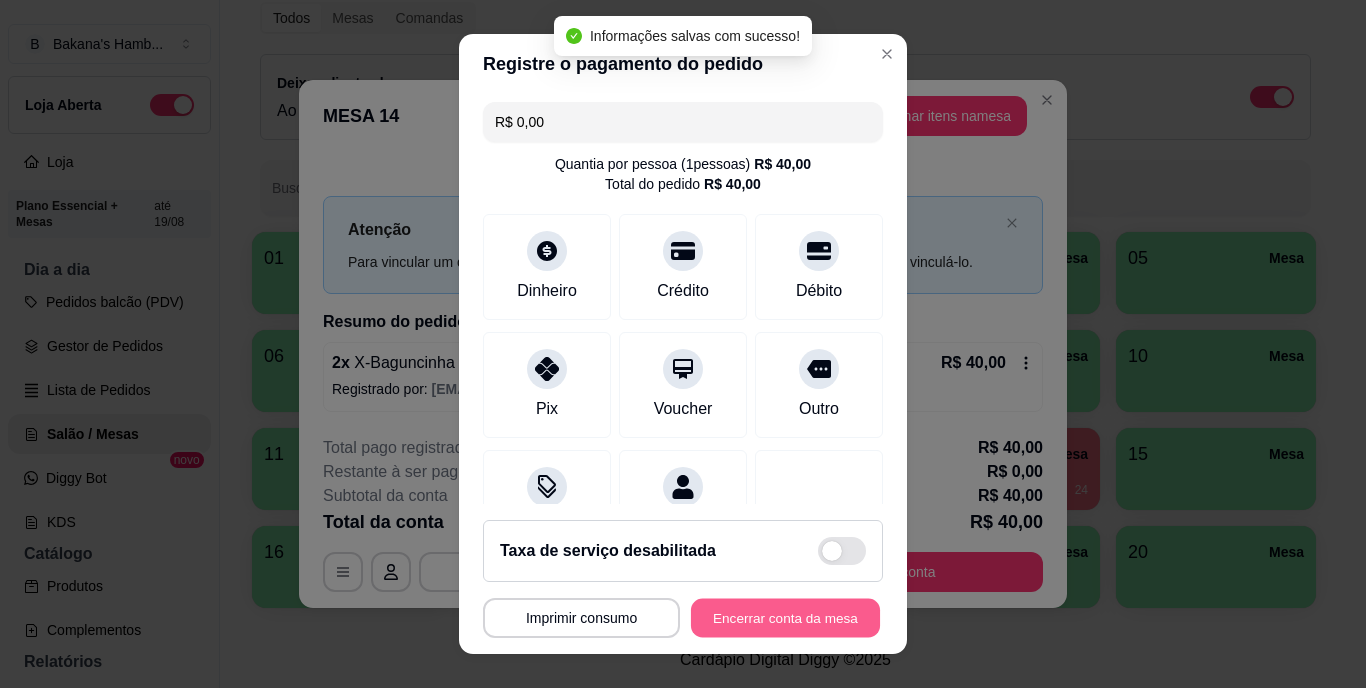 click on "Encerrar conta da mesa" at bounding box center [785, 617] 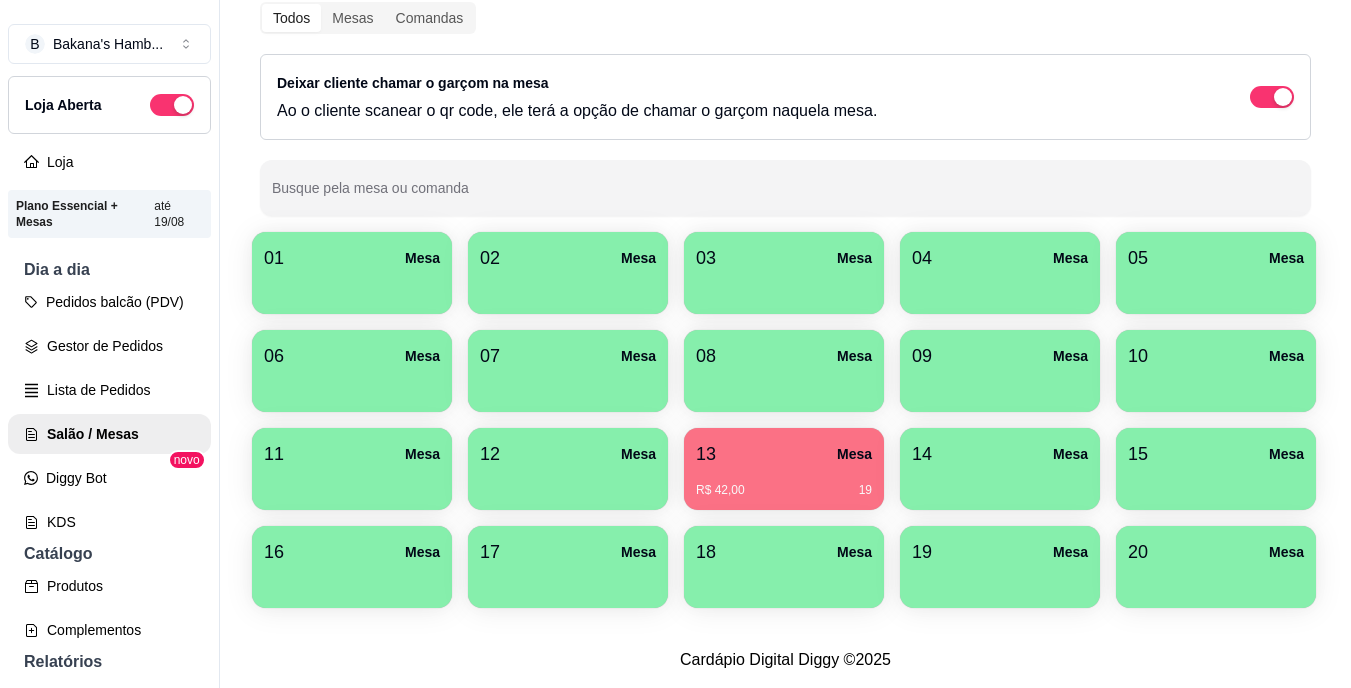 scroll, scrollTop: 32, scrollLeft: 0, axis: vertical 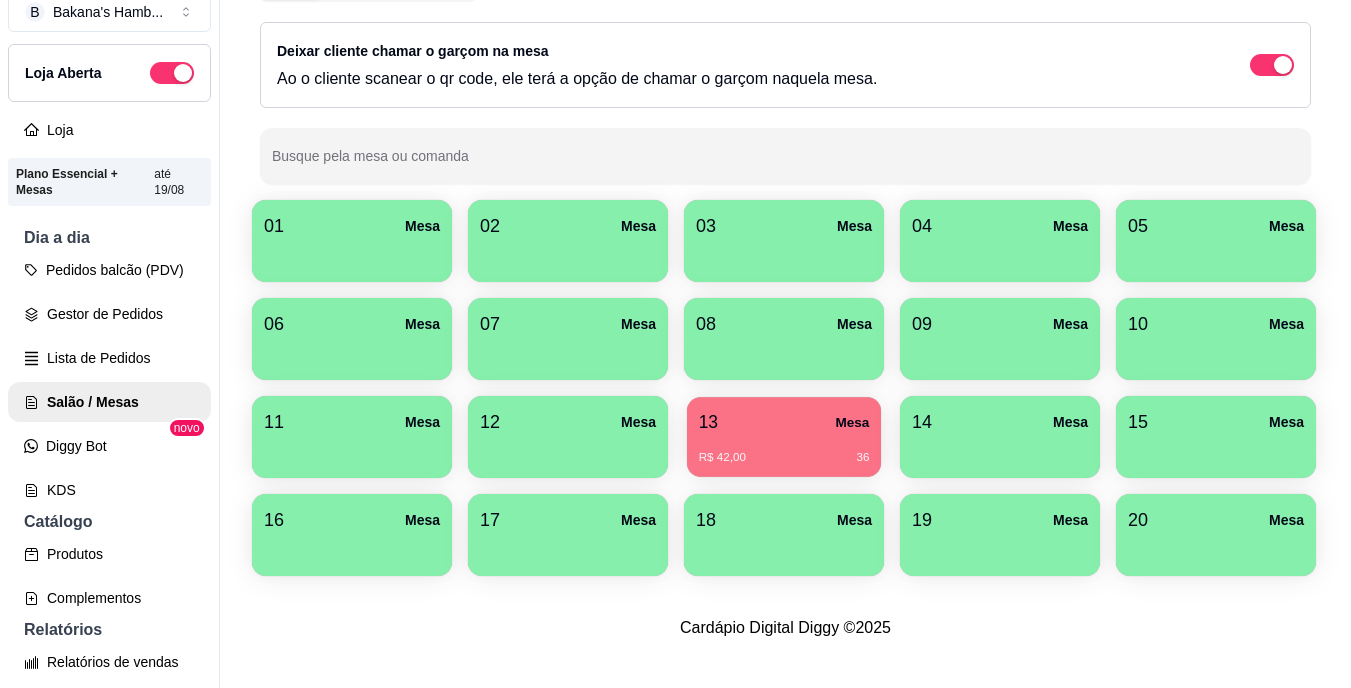 click on "R$ 42,00 36" at bounding box center (784, 458) 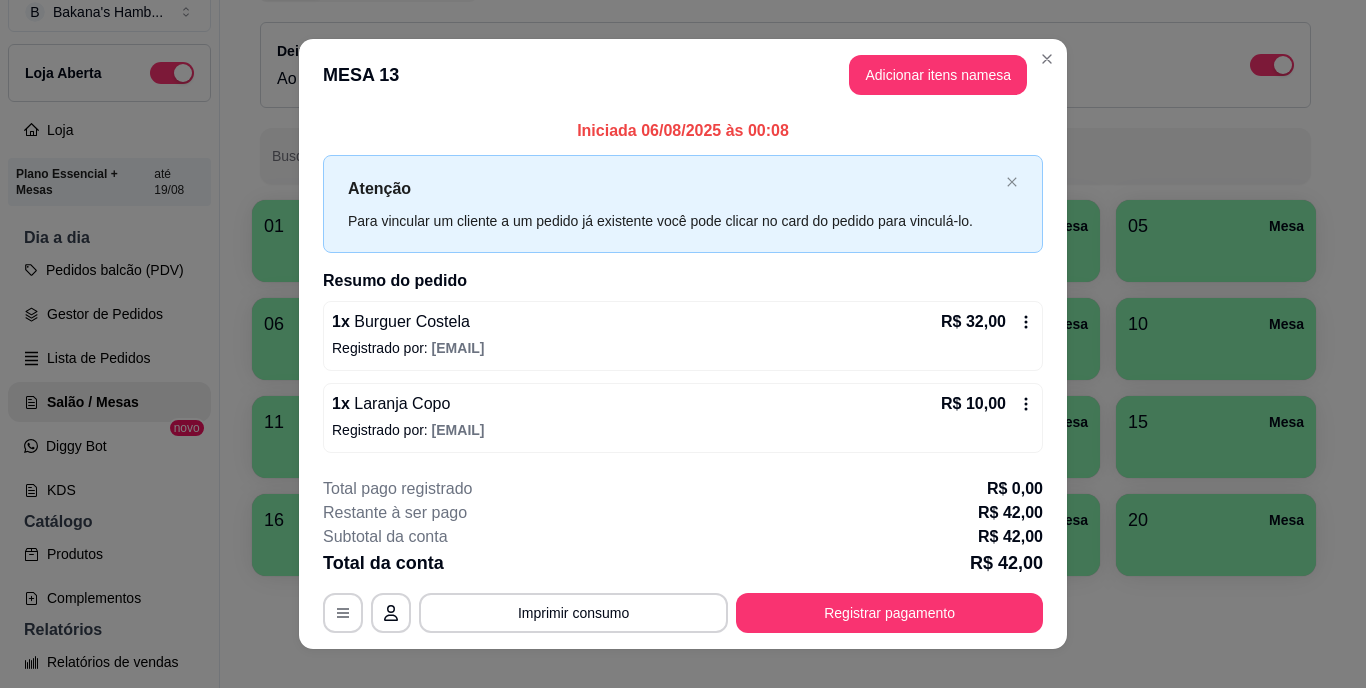 scroll, scrollTop: 25, scrollLeft: 0, axis: vertical 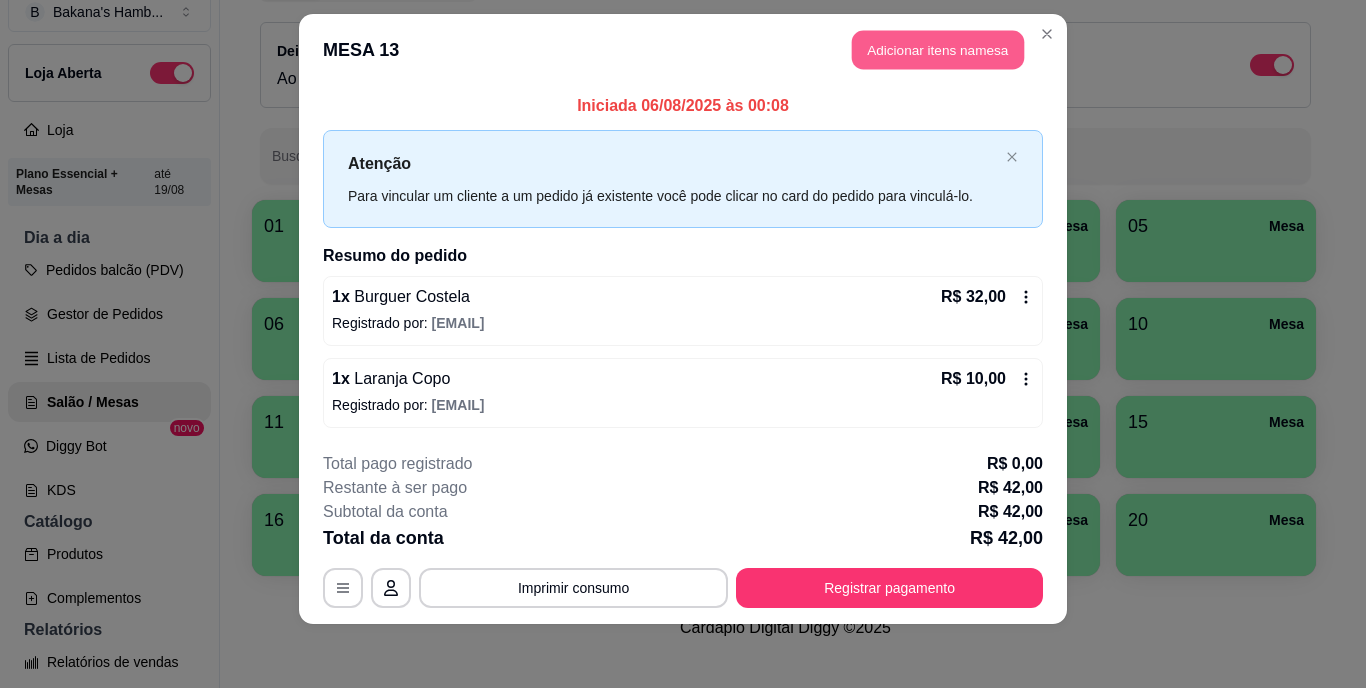 click on "Adicionar itens na  mesa" at bounding box center [938, 50] 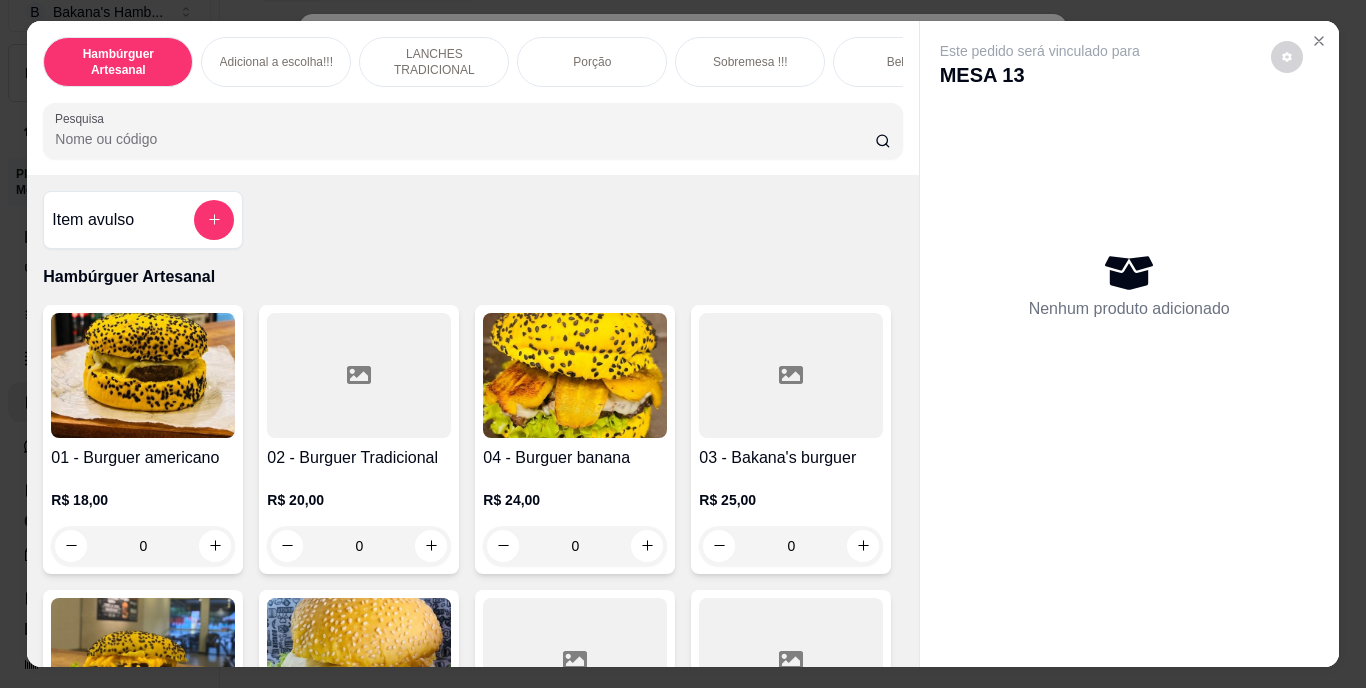 click on "Pesquisa" at bounding box center (465, 139) 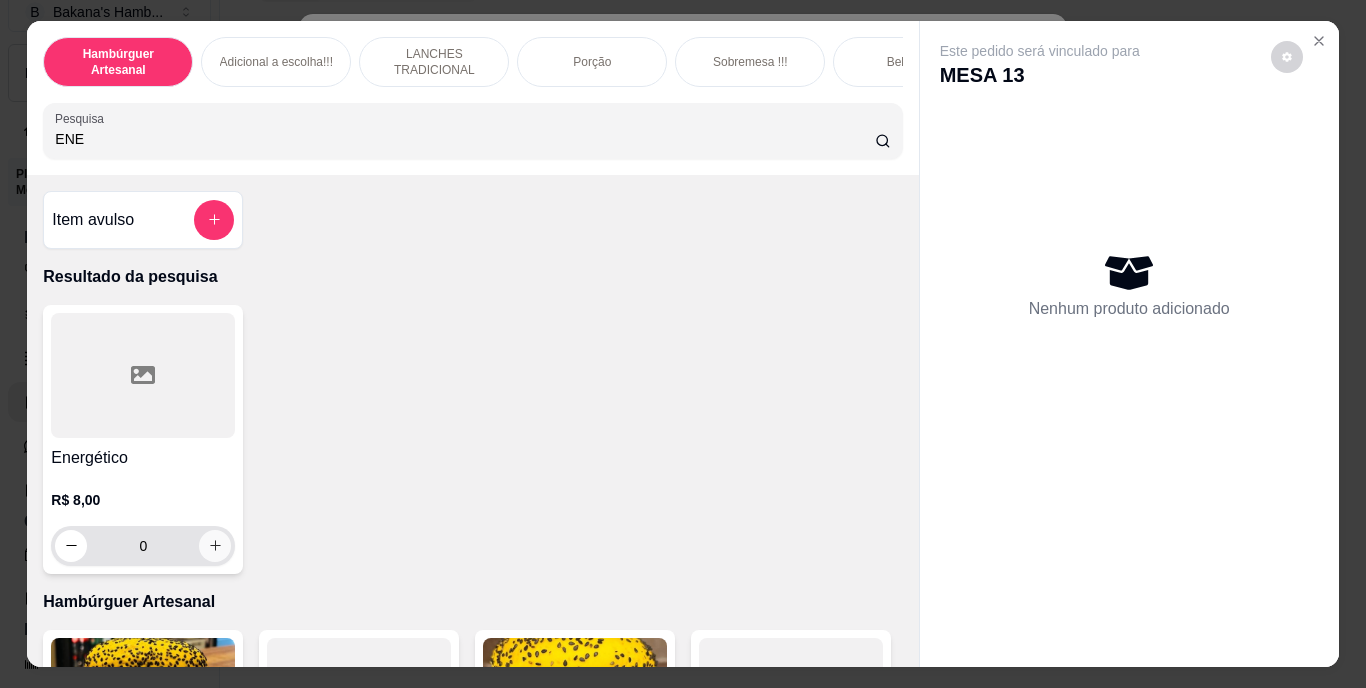 type on "ENE" 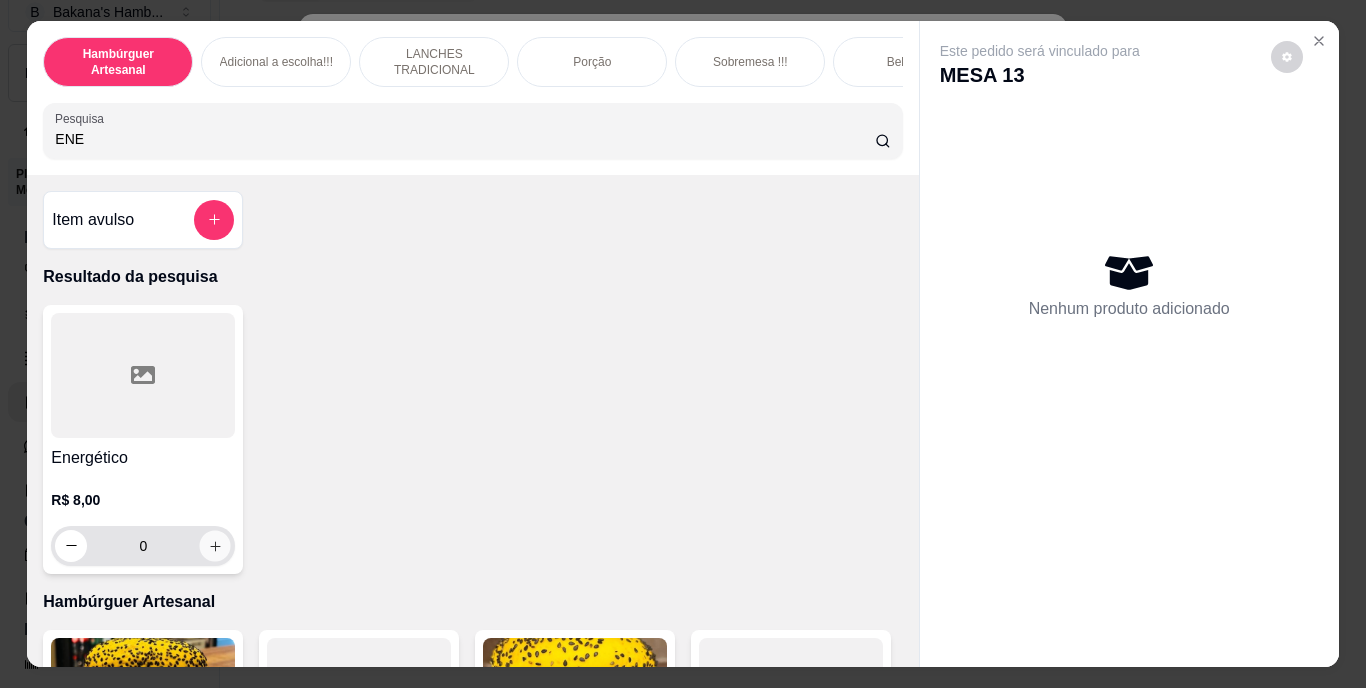 click 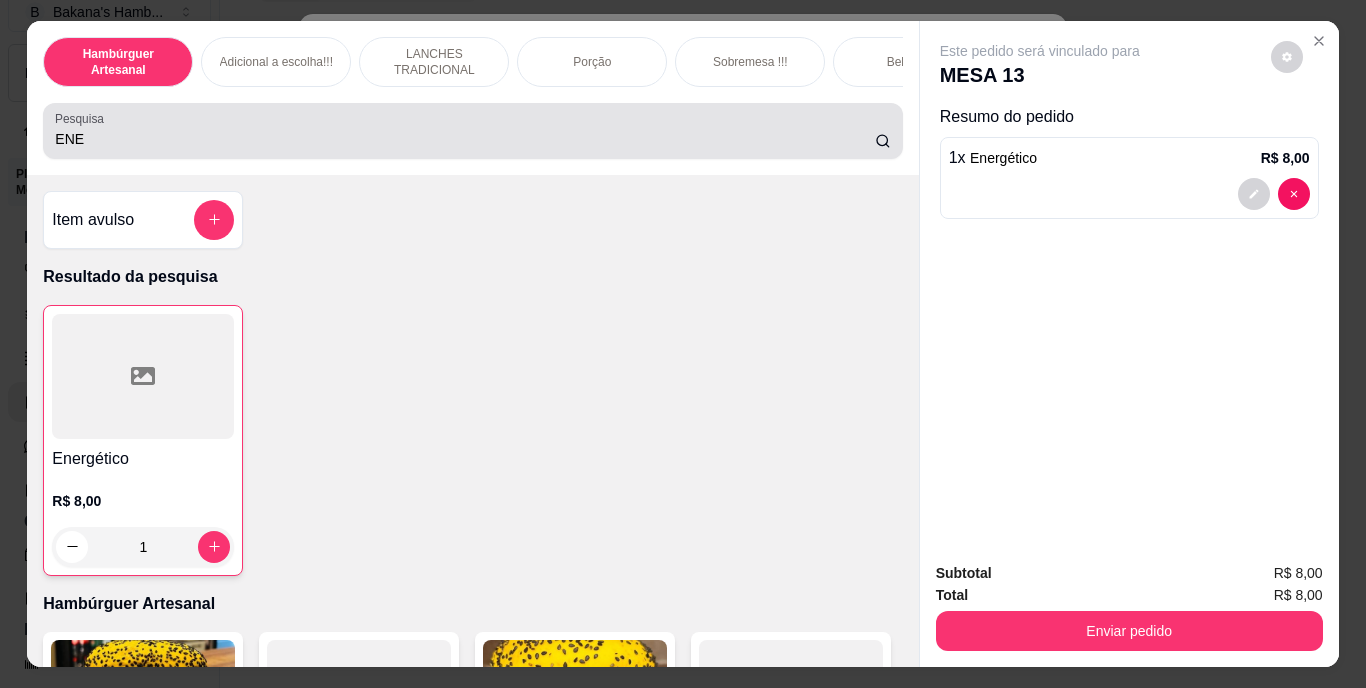 type 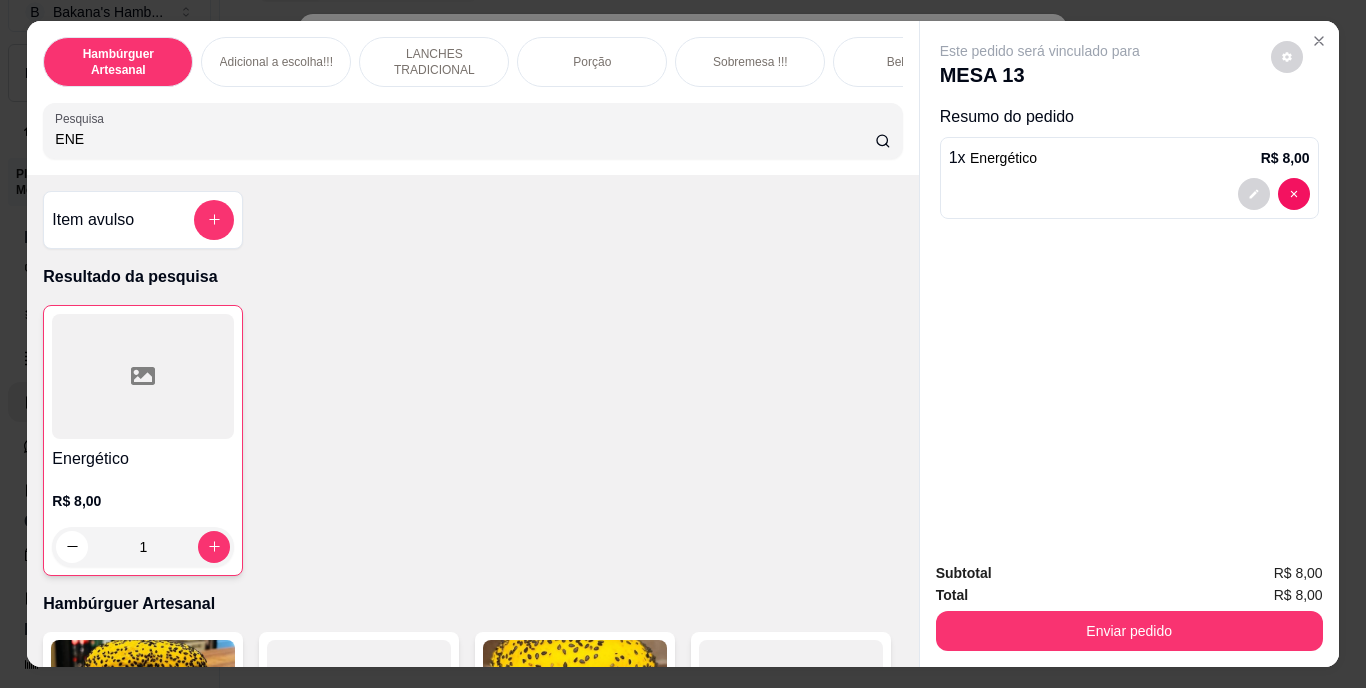 click on "ENE" at bounding box center (465, 139) 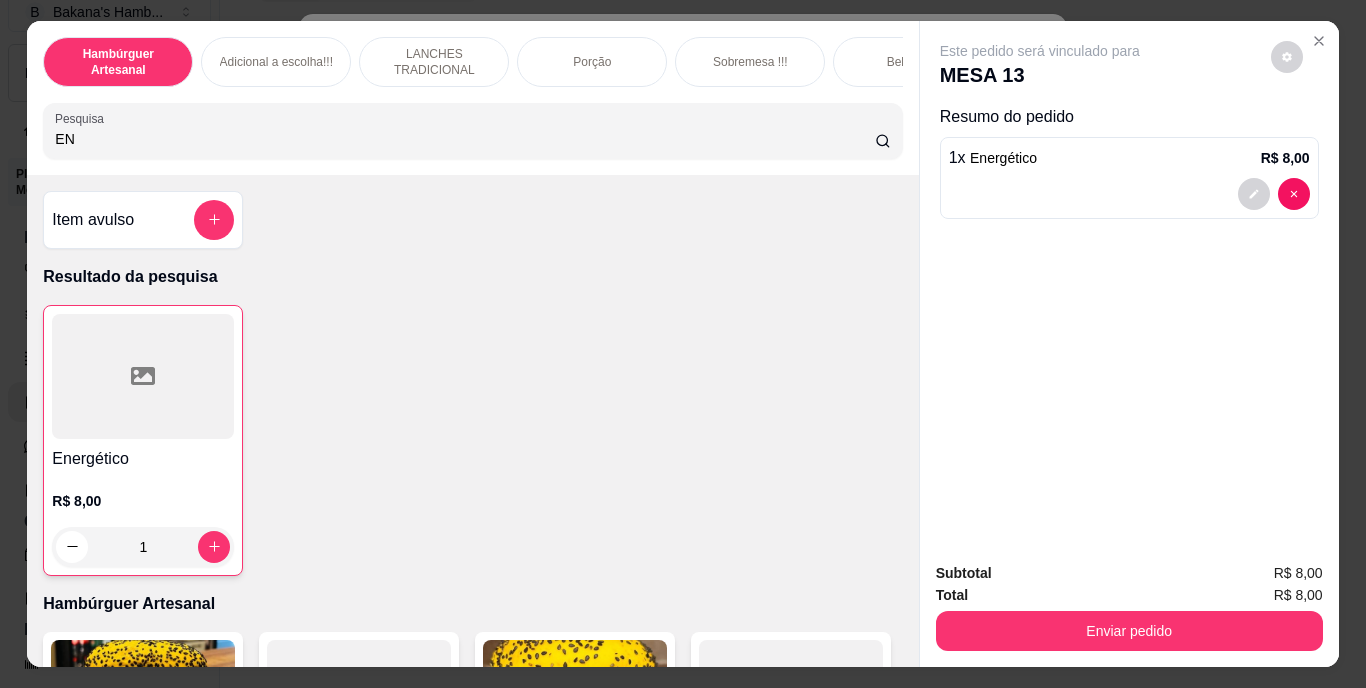 type on "E" 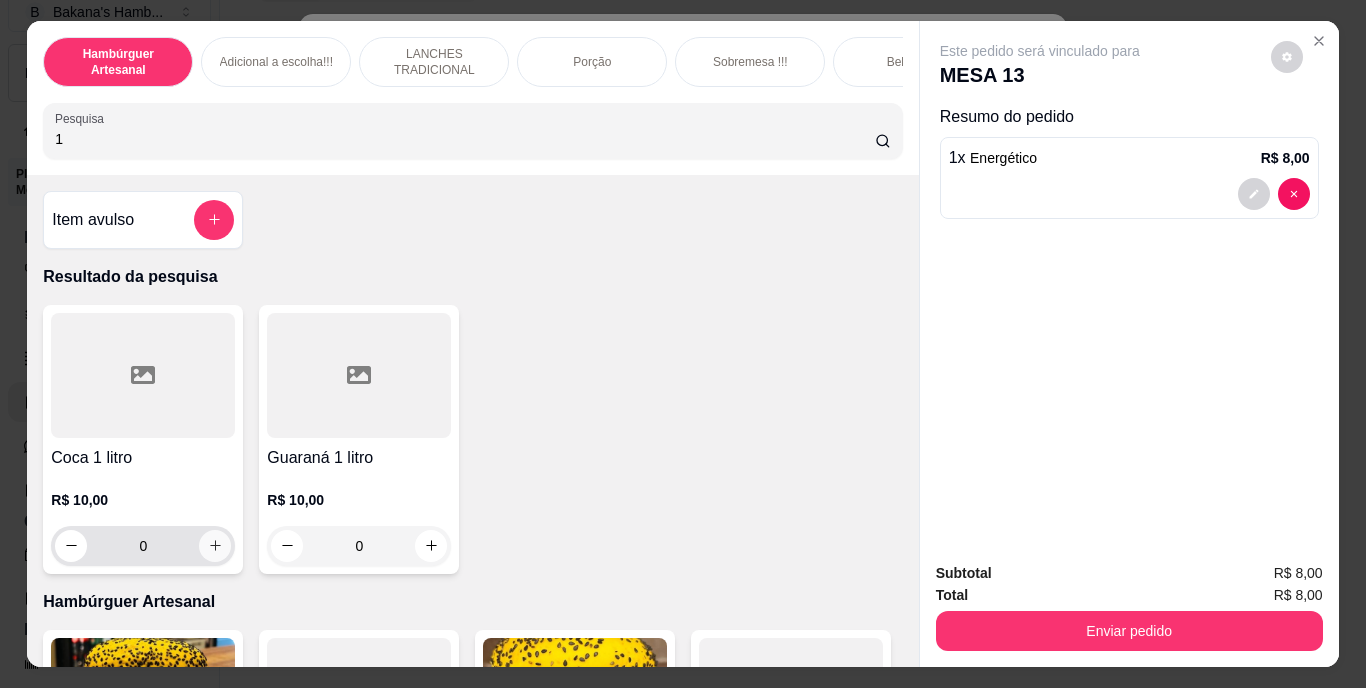 type on "1" 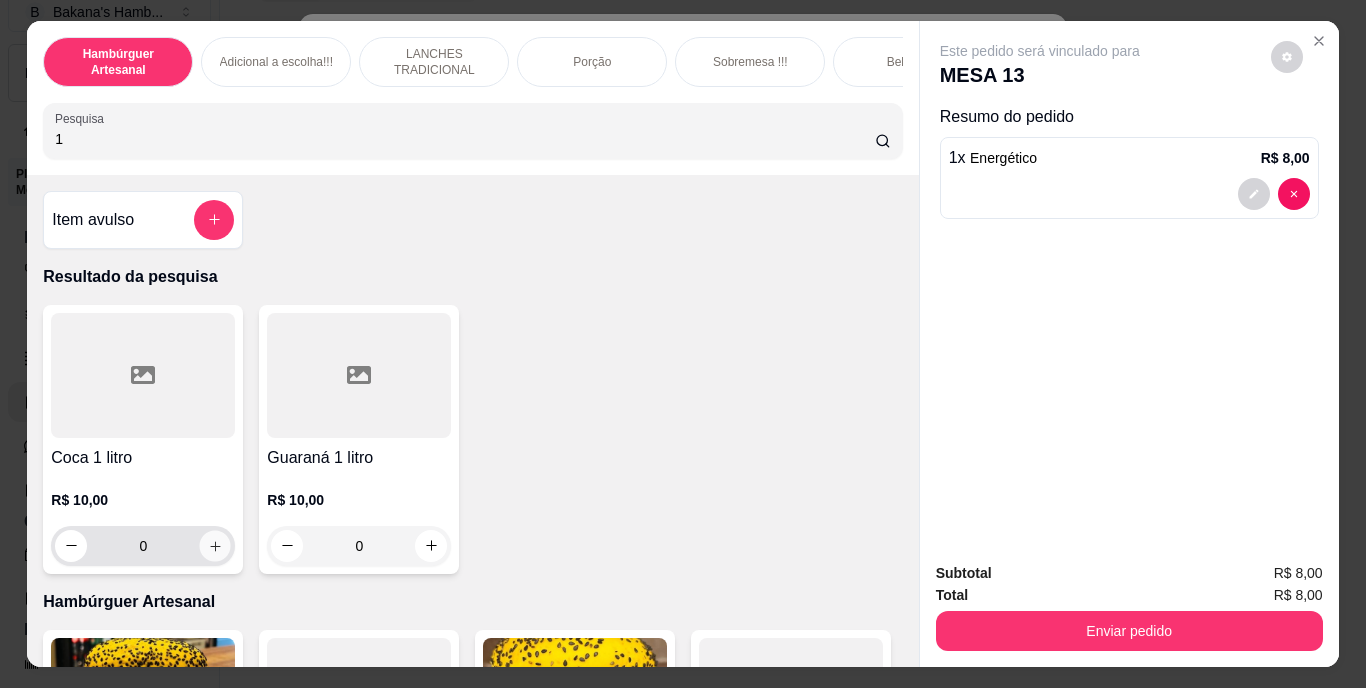 click 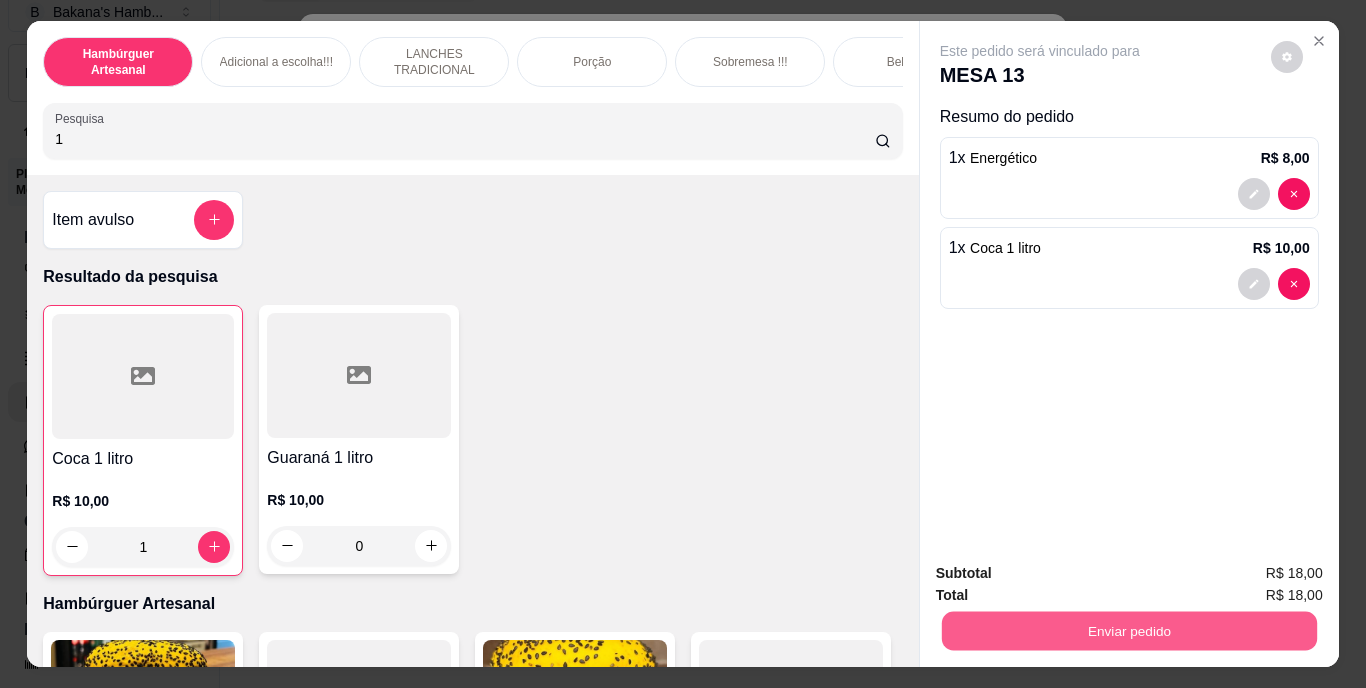 click on "Enviar pedido" at bounding box center (1128, 631) 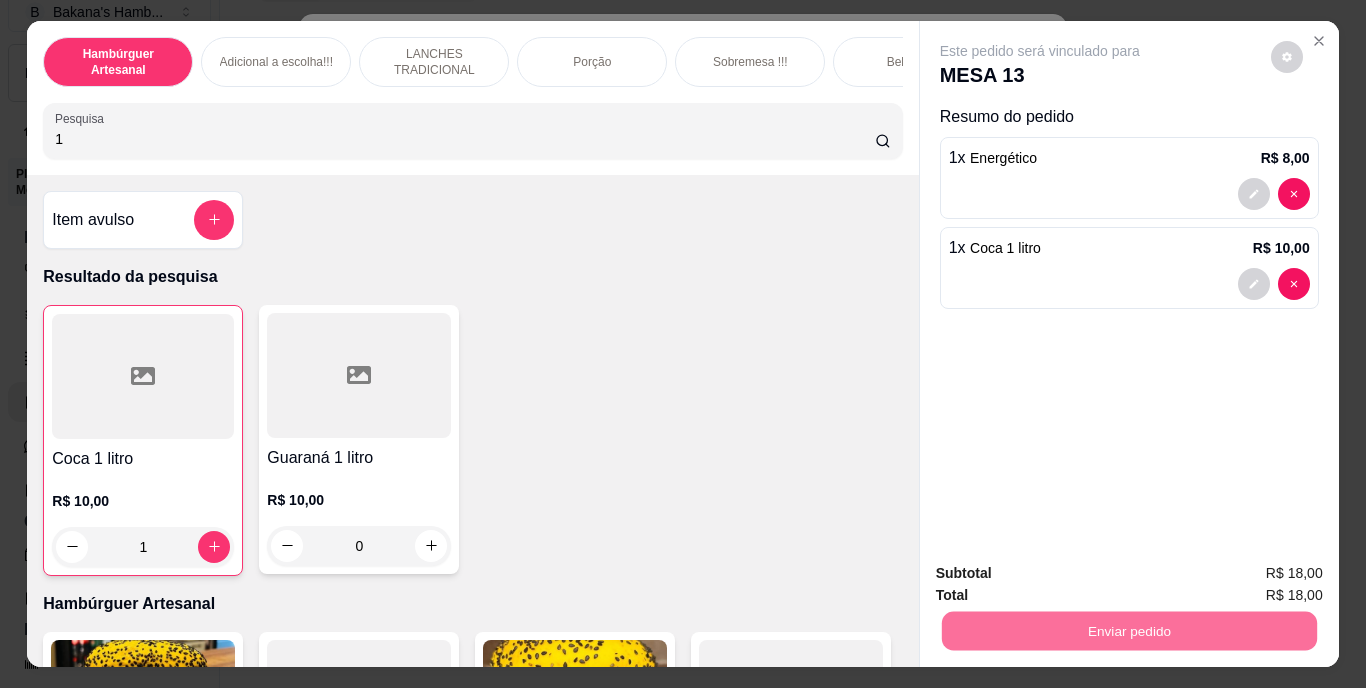 click on "Não registrar e enviar pedido" at bounding box center (1063, 574) 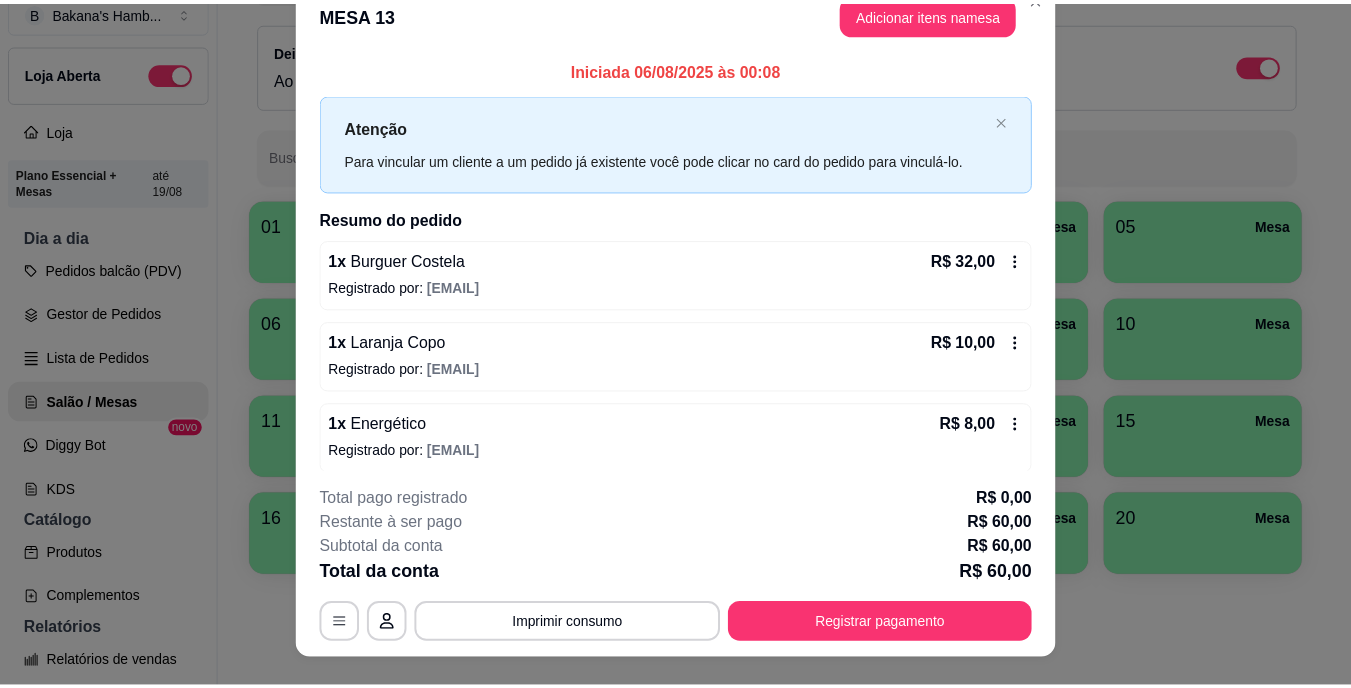 scroll, scrollTop: 0, scrollLeft: 0, axis: both 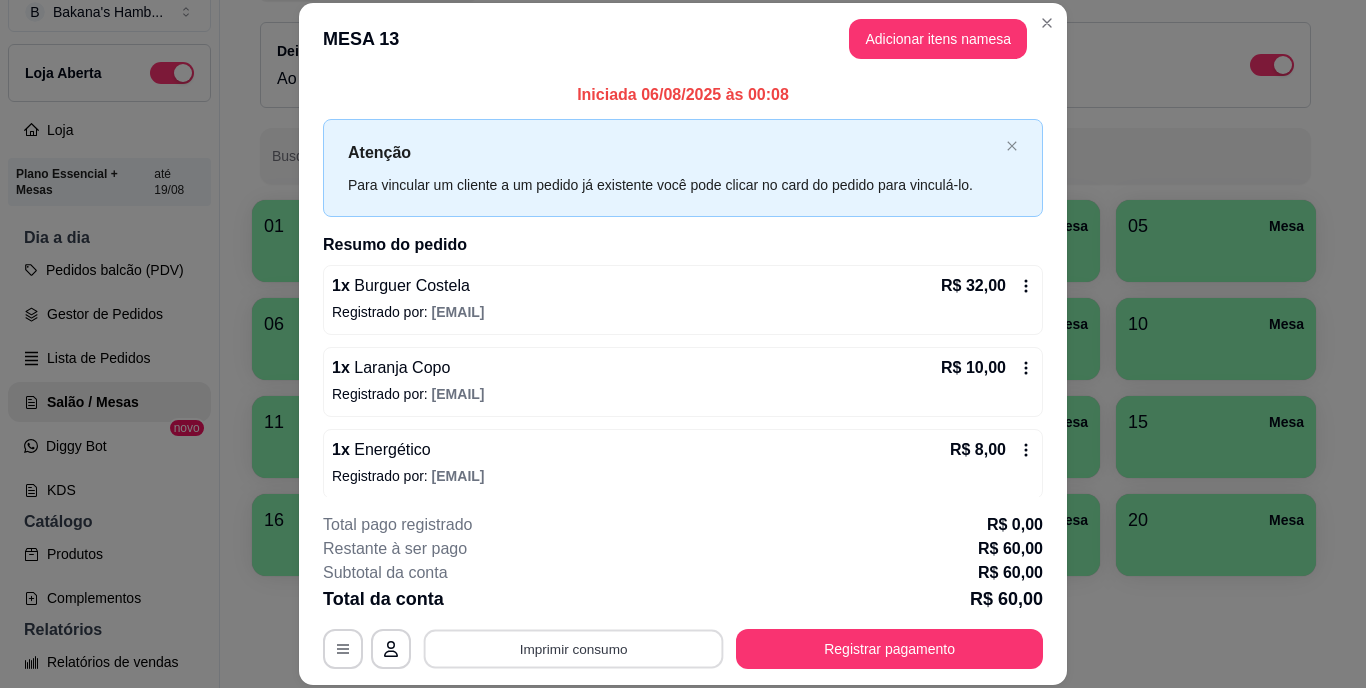 click on "Imprimir consumo" at bounding box center (574, 648) 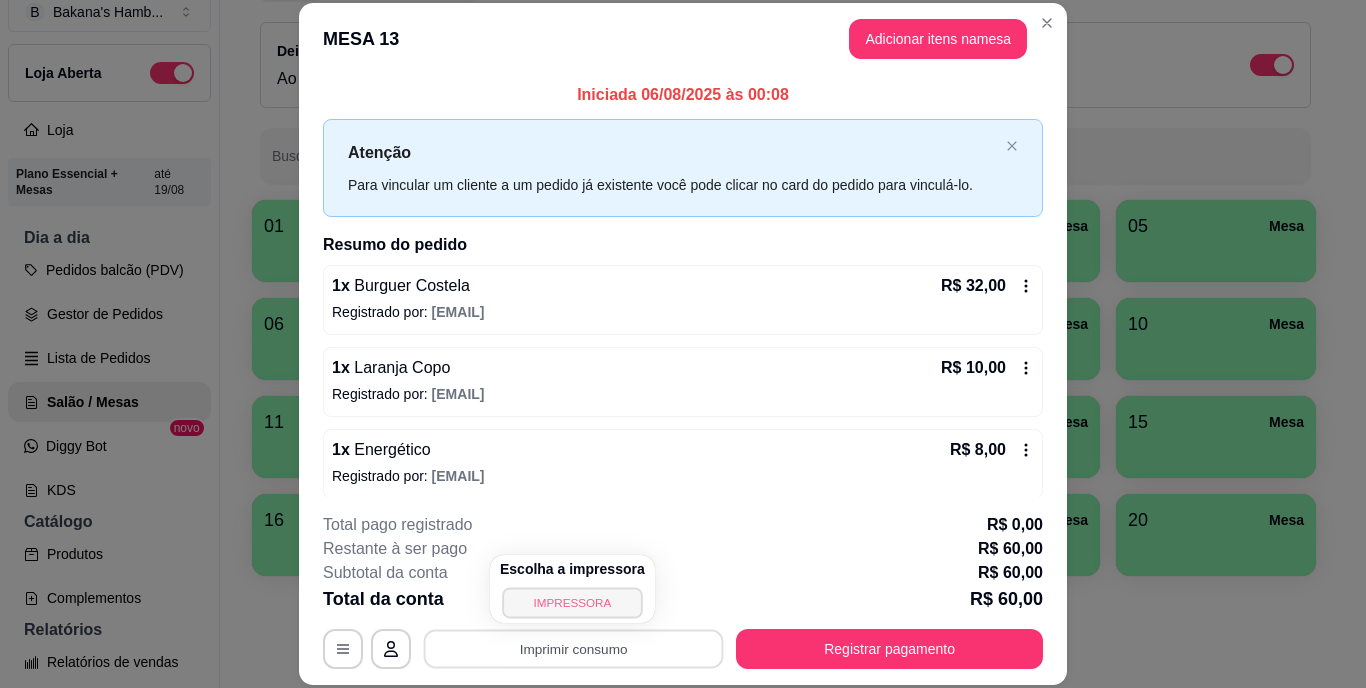 click on "IMPRESSORA" at bounding box center [572, 602] 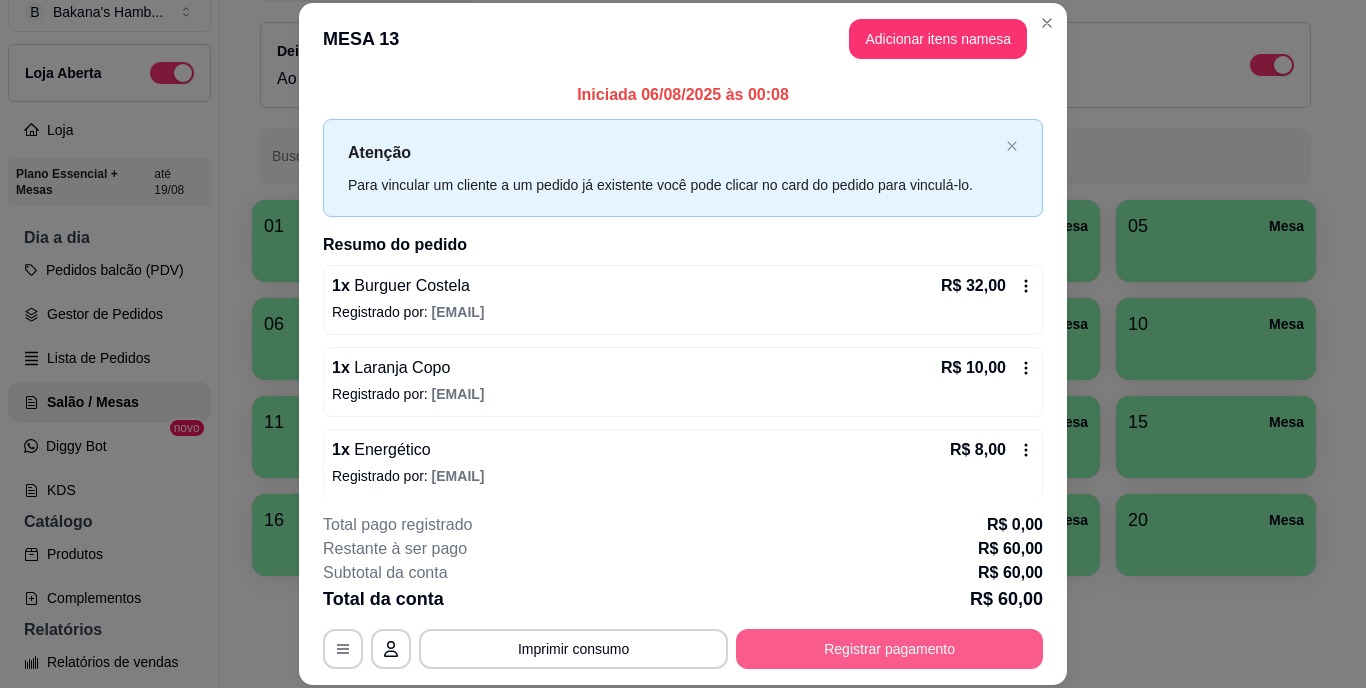 click on "Registrar pagamento" at bounding box center (889, 649) 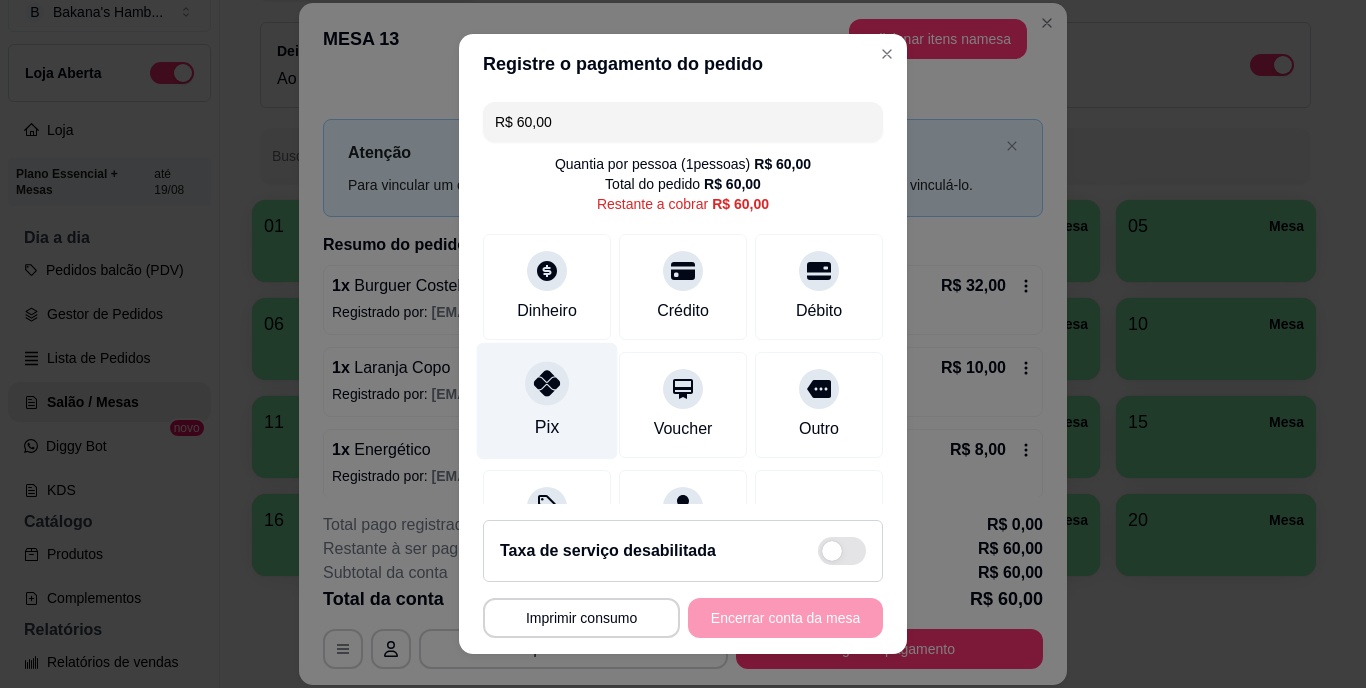 click at bounding box center [547, 384] 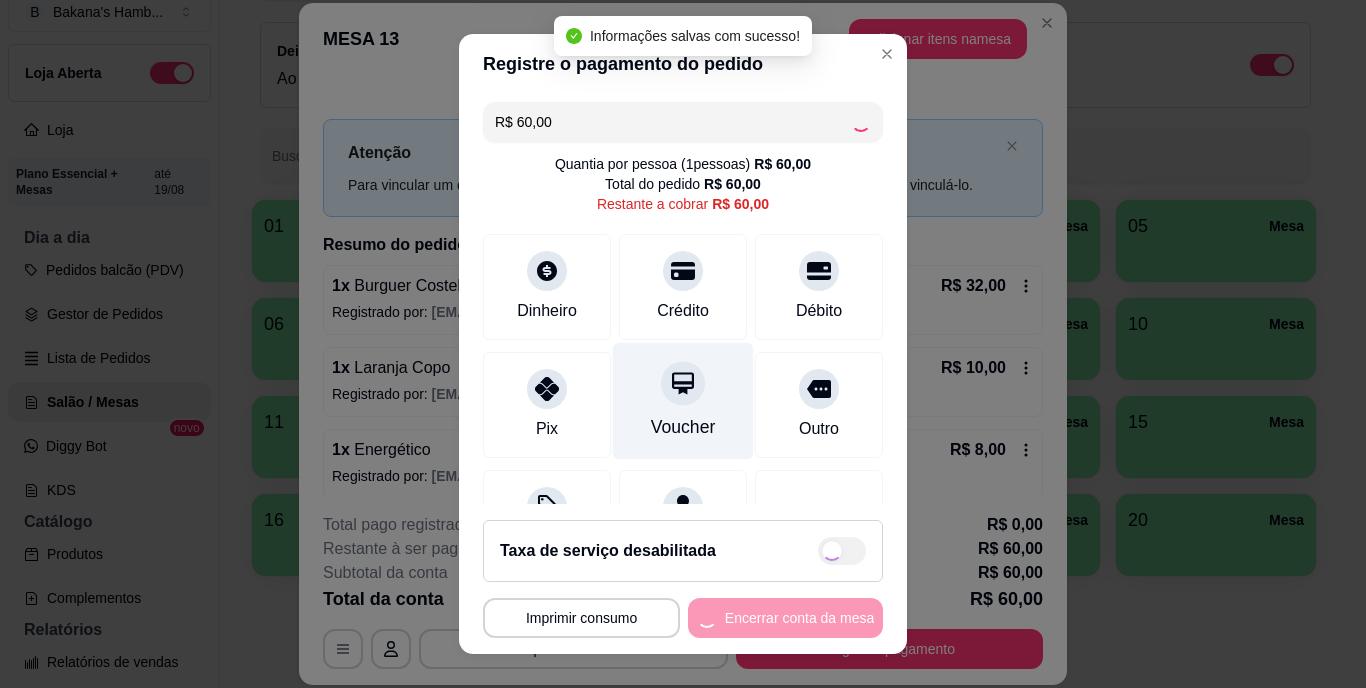 type on "R$ 0,00" 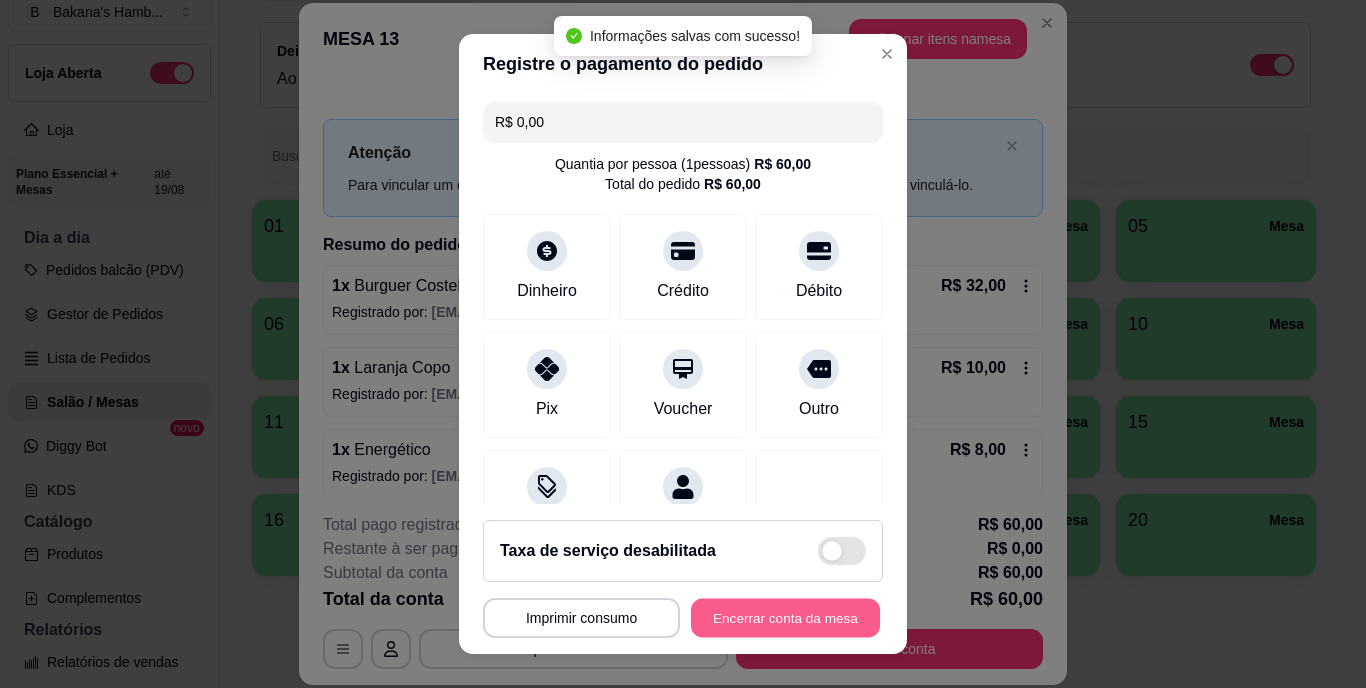 click on "Encerrar conta da mesa" at bounding box center (785, 617) 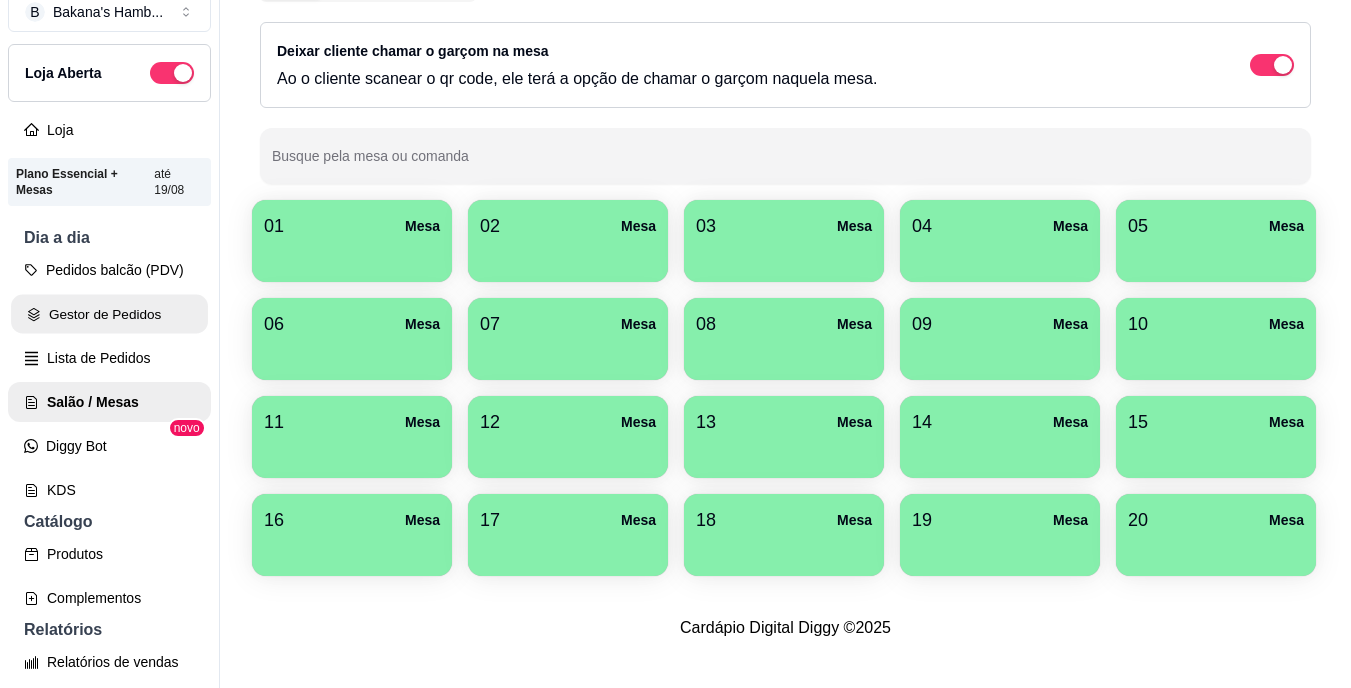 click on "Gestor de Pedidos" at bounding box center [109, 314] 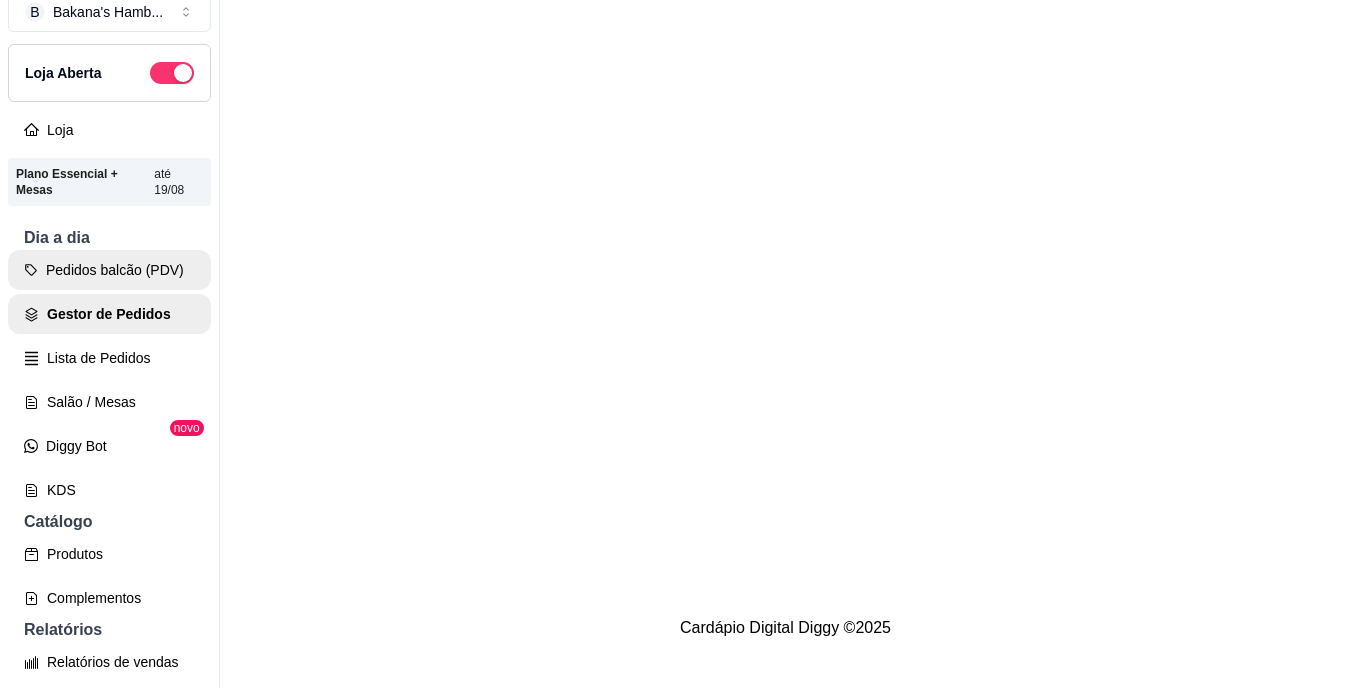 scroll, scrollTop: 0, scrollLeft: 0, axis: both 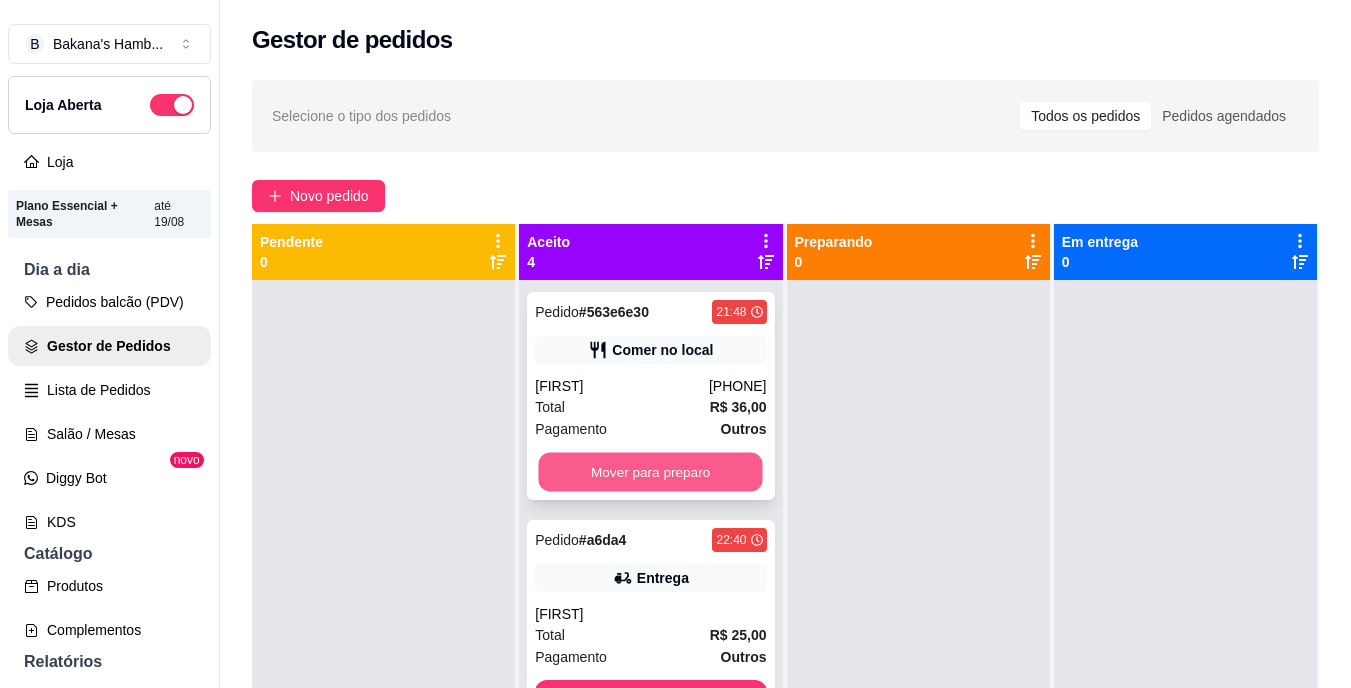 click on "Mover para preparo" at bounding box center (651, 472) 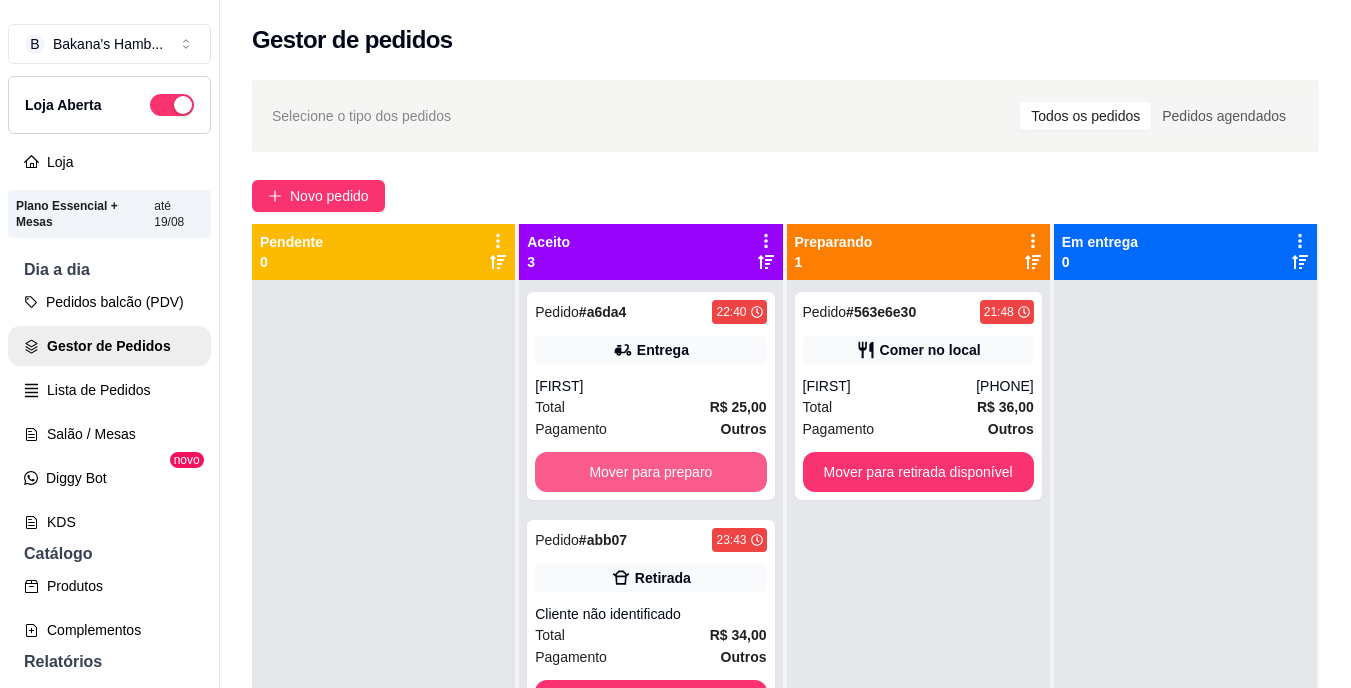 click on "Mover para preparo" at bounding box center (650, 472) 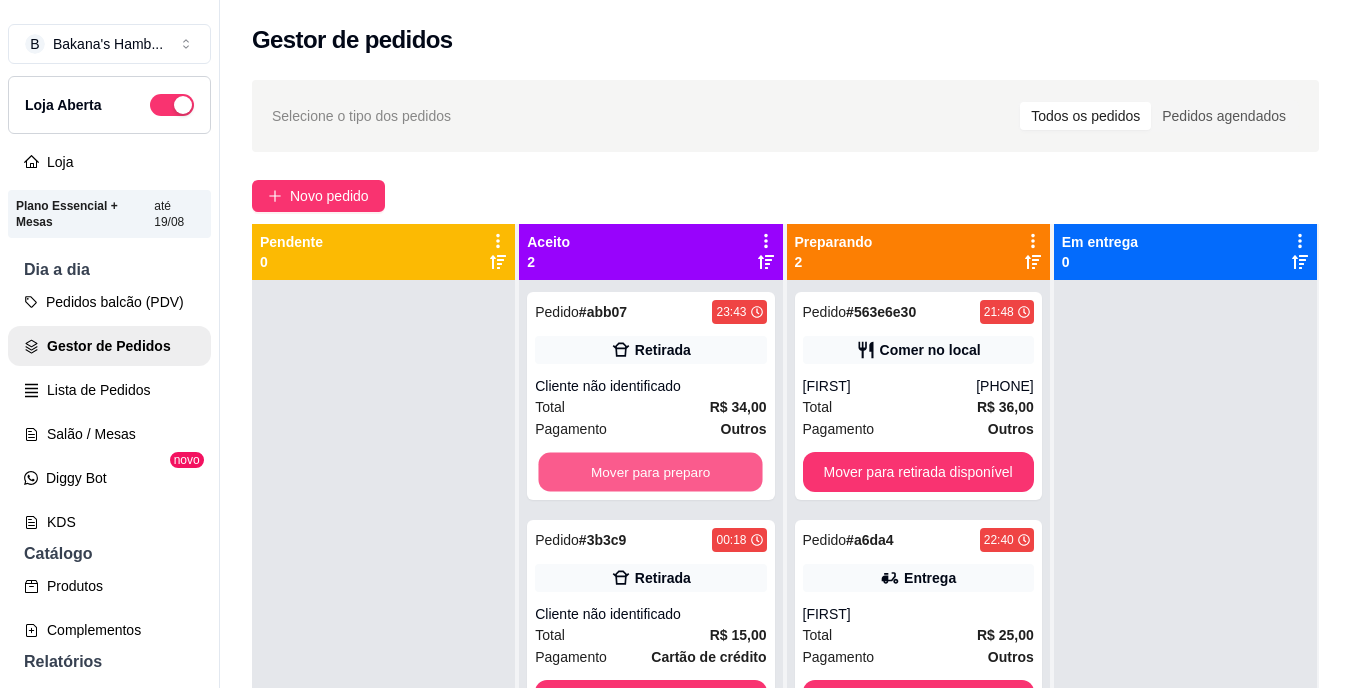 click on "Mover para preparo" at bounding box center (651, 472) 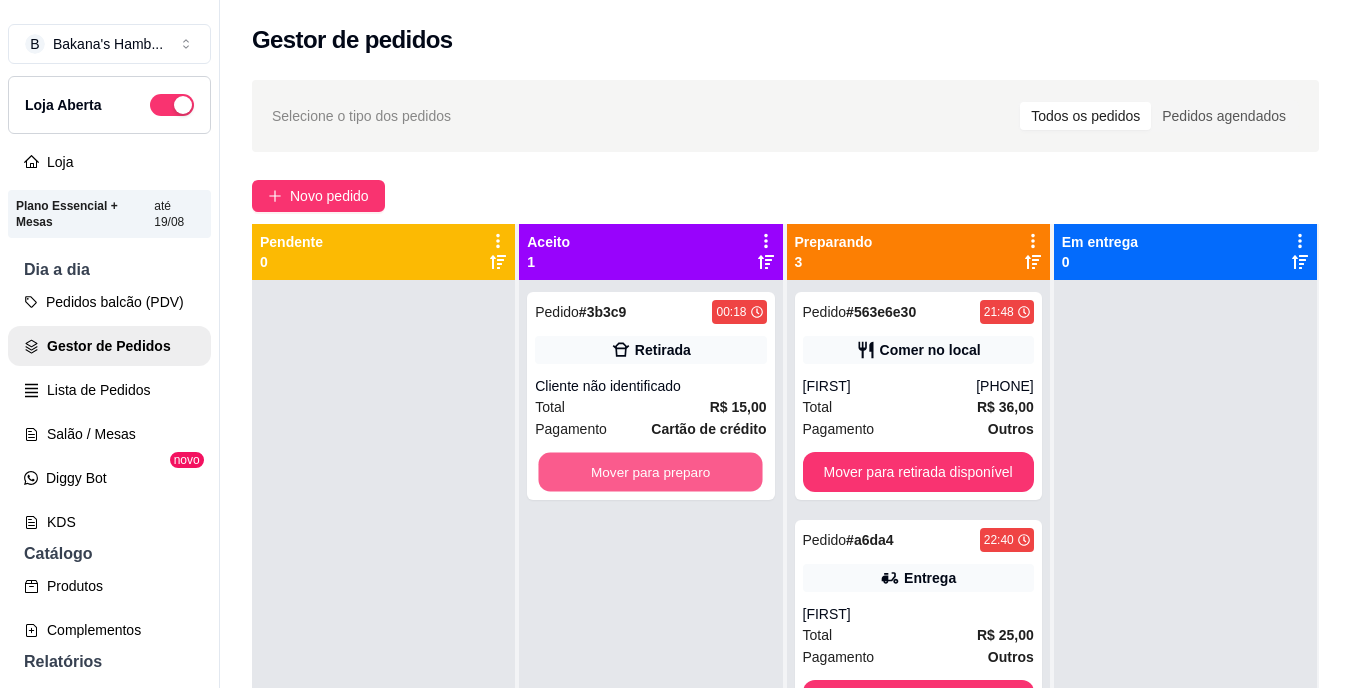 click on "Mover para preparo" at bounding box center [651, 472] 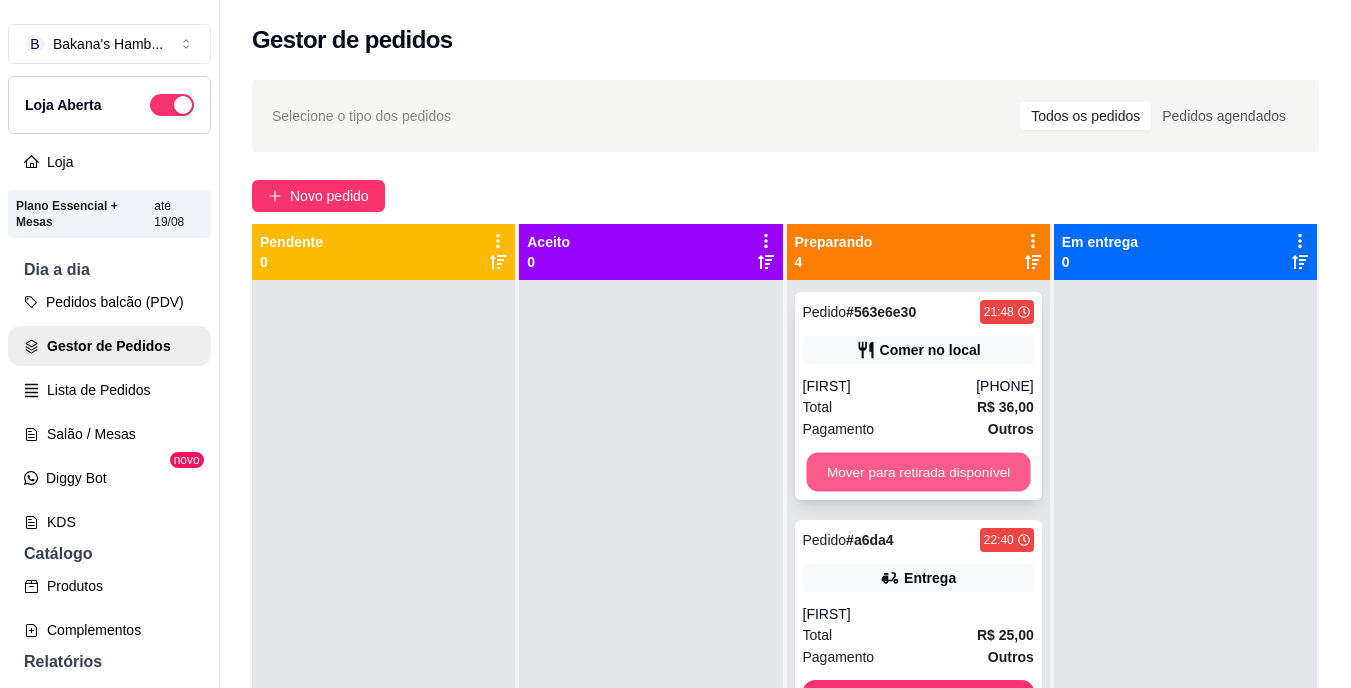 click on "Mover para retirada disponível" at bounding box center (918, 472) 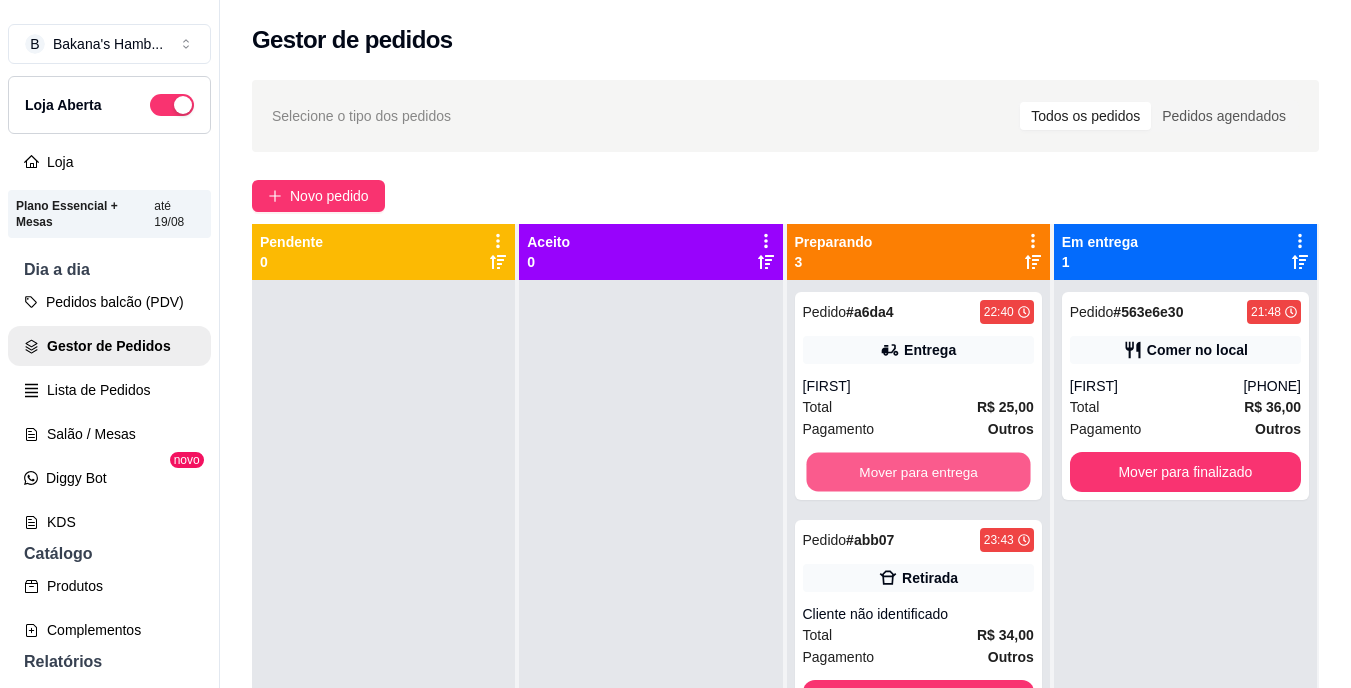 click on "Mover para entrega" at bounding box center (918, 472) 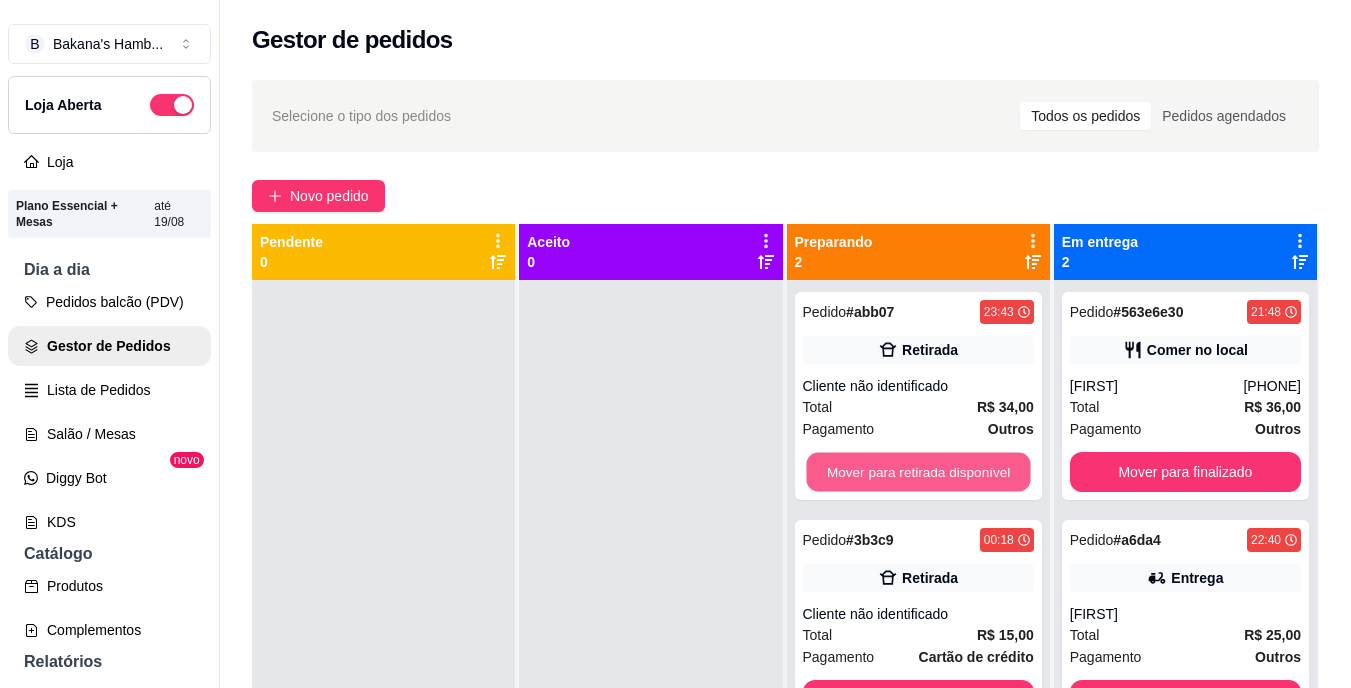 click on "Mover para retirada disponível" at bounding box center (918, 472) 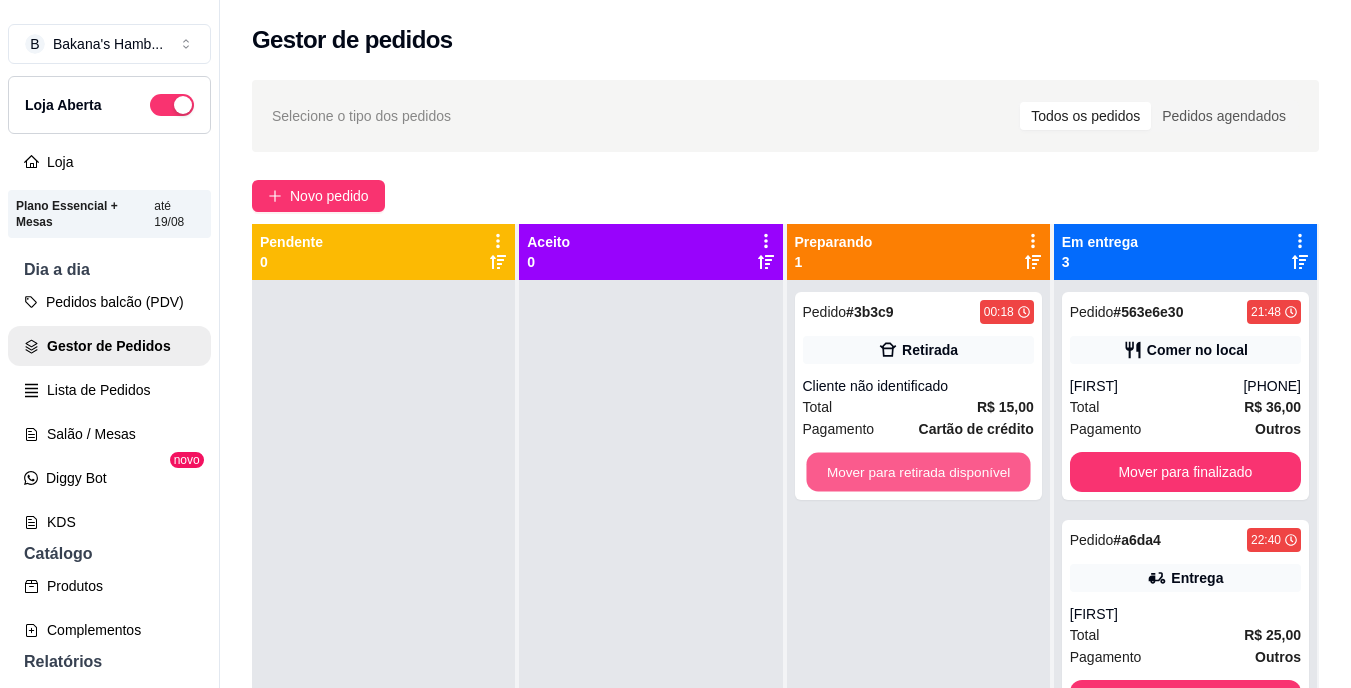 click on "Mover para retirada disponível" at bounding box center [918, 472] 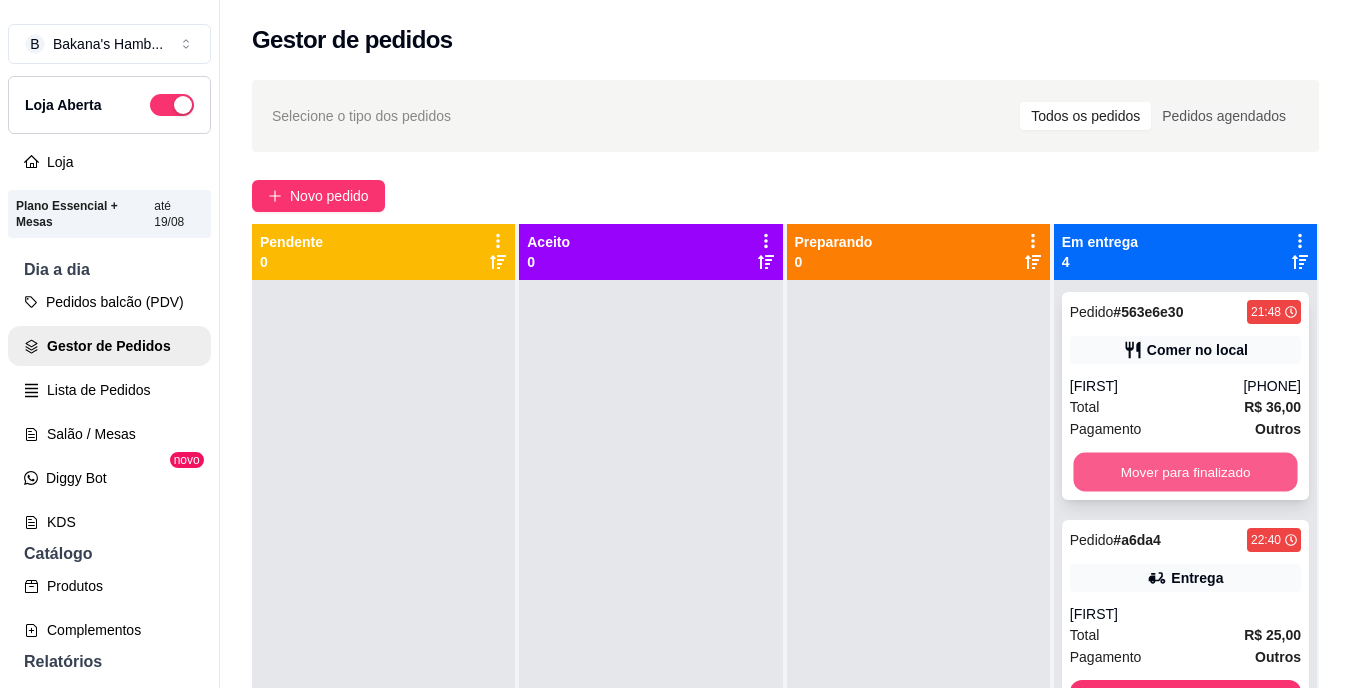 click on "Mover para finalizado" at bounding box center (1185, 472) 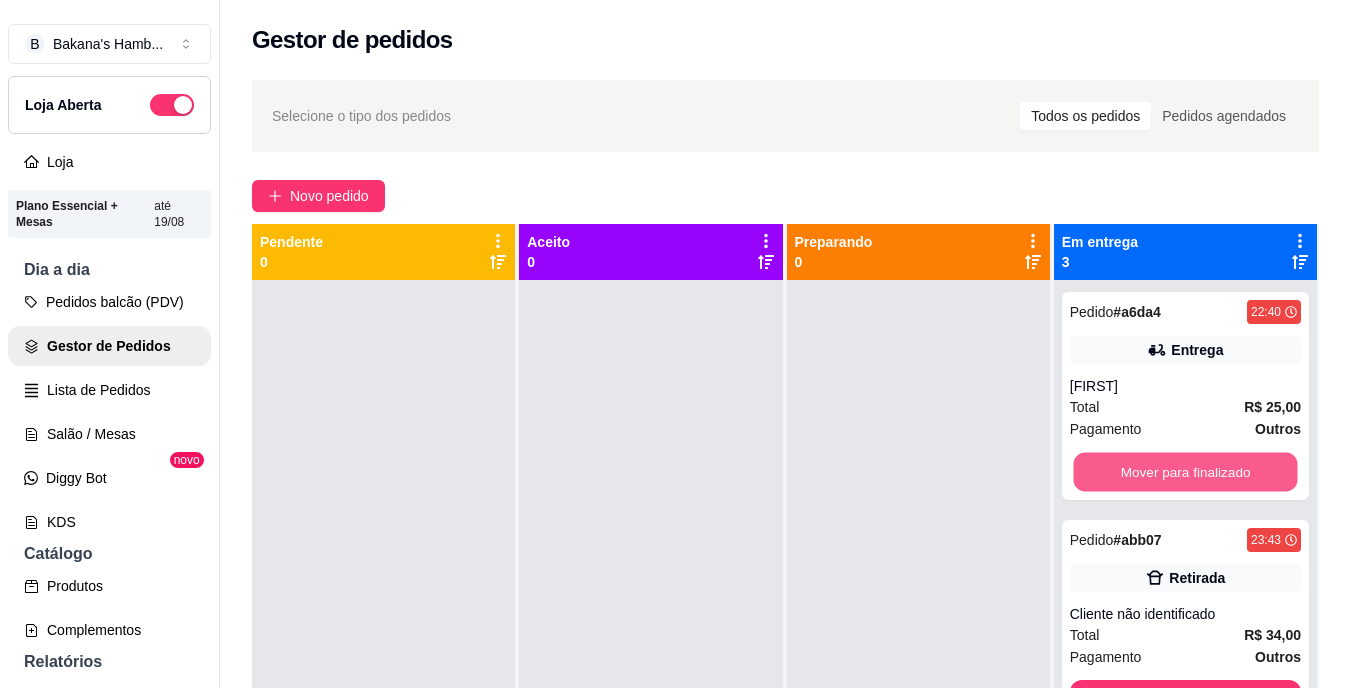 click on "Mover para finalizado" at bounding box center (1185, 472) 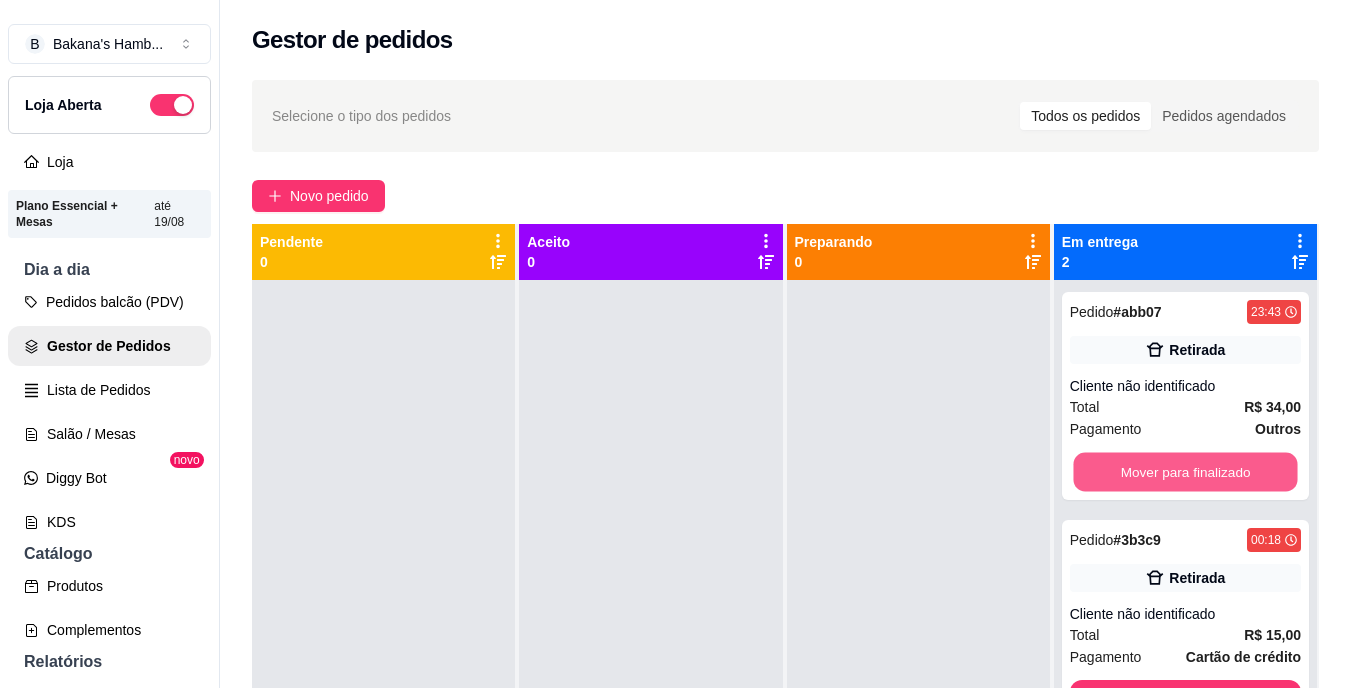 click on "Mover para finalizado" at bounding box center (1185, 472) 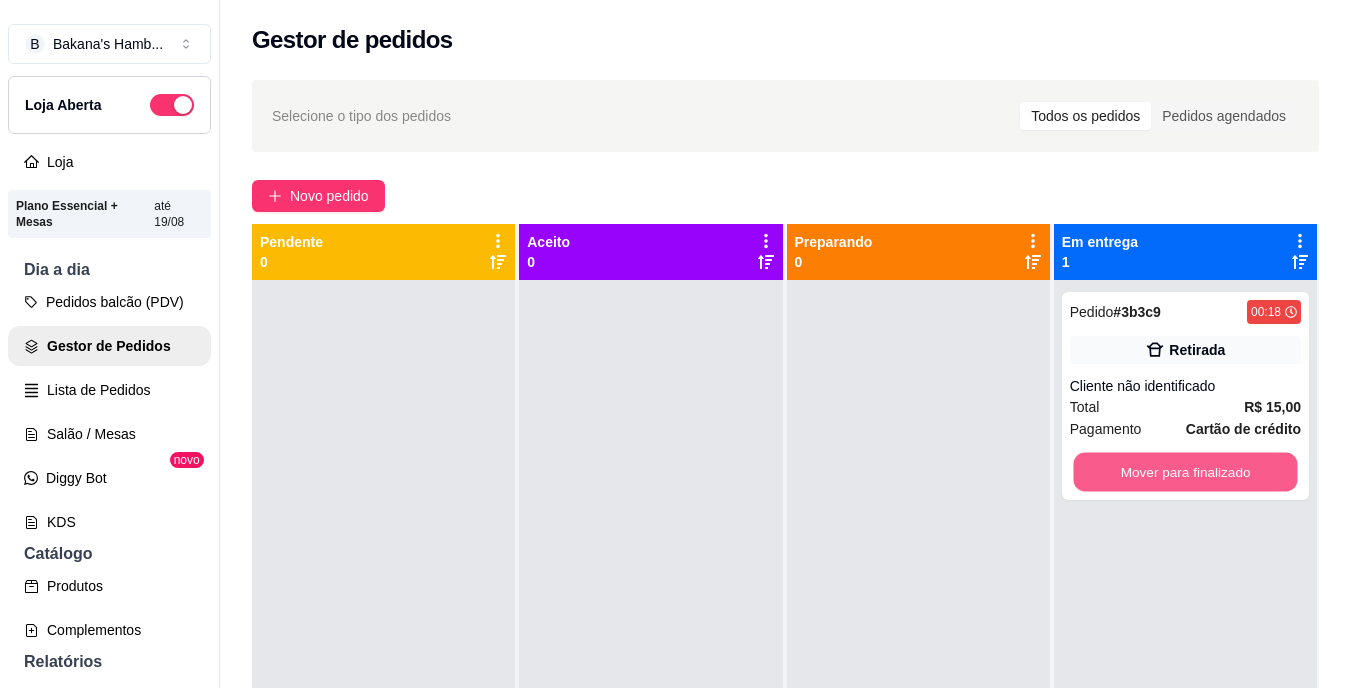 click on "Mover para finalizado" at bounding box center (1185, 472) 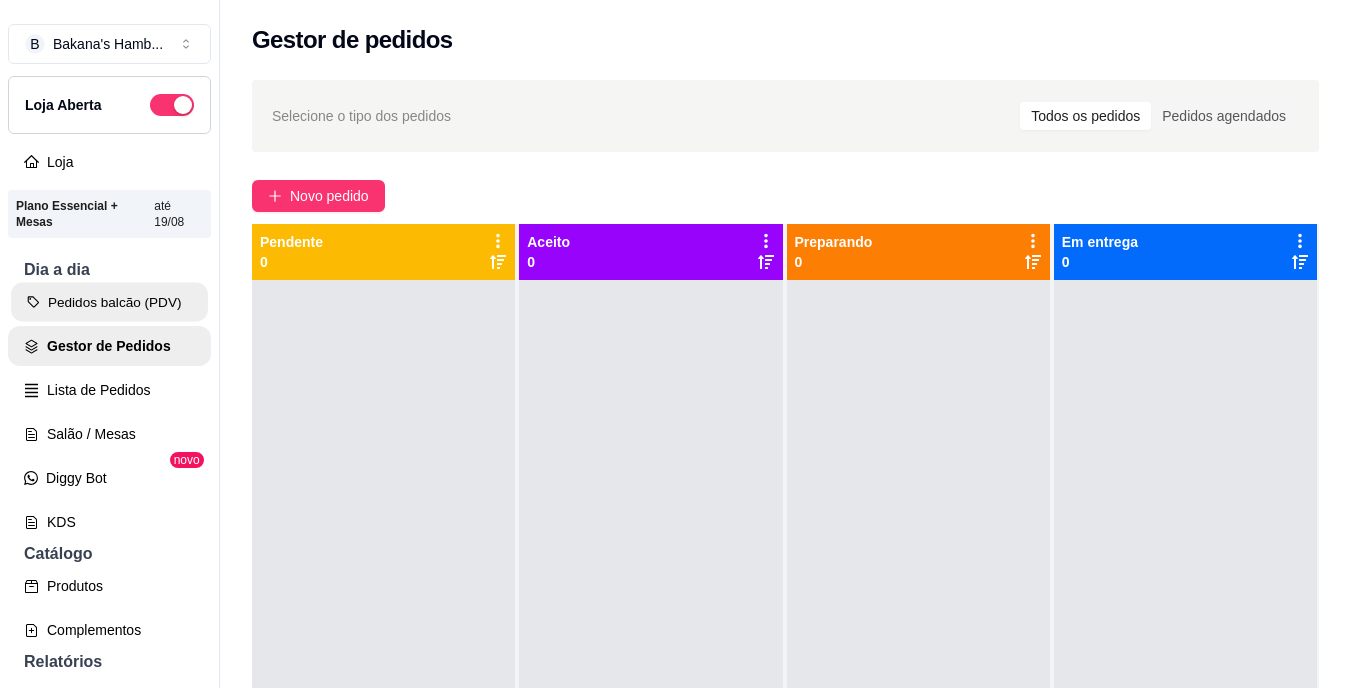 click on "Pedidos balcão (PDV)" at bounding box center [109, 302] 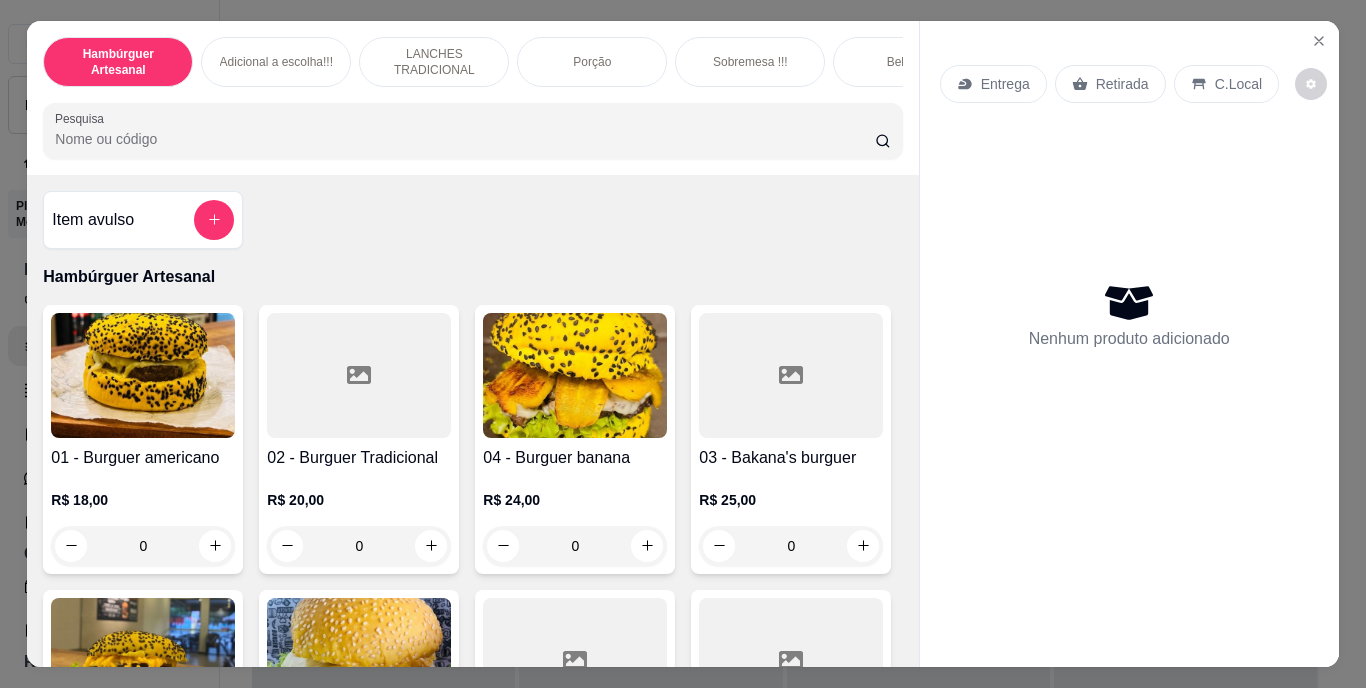 click on "Pesquisa" at bounding box center (465, 139) 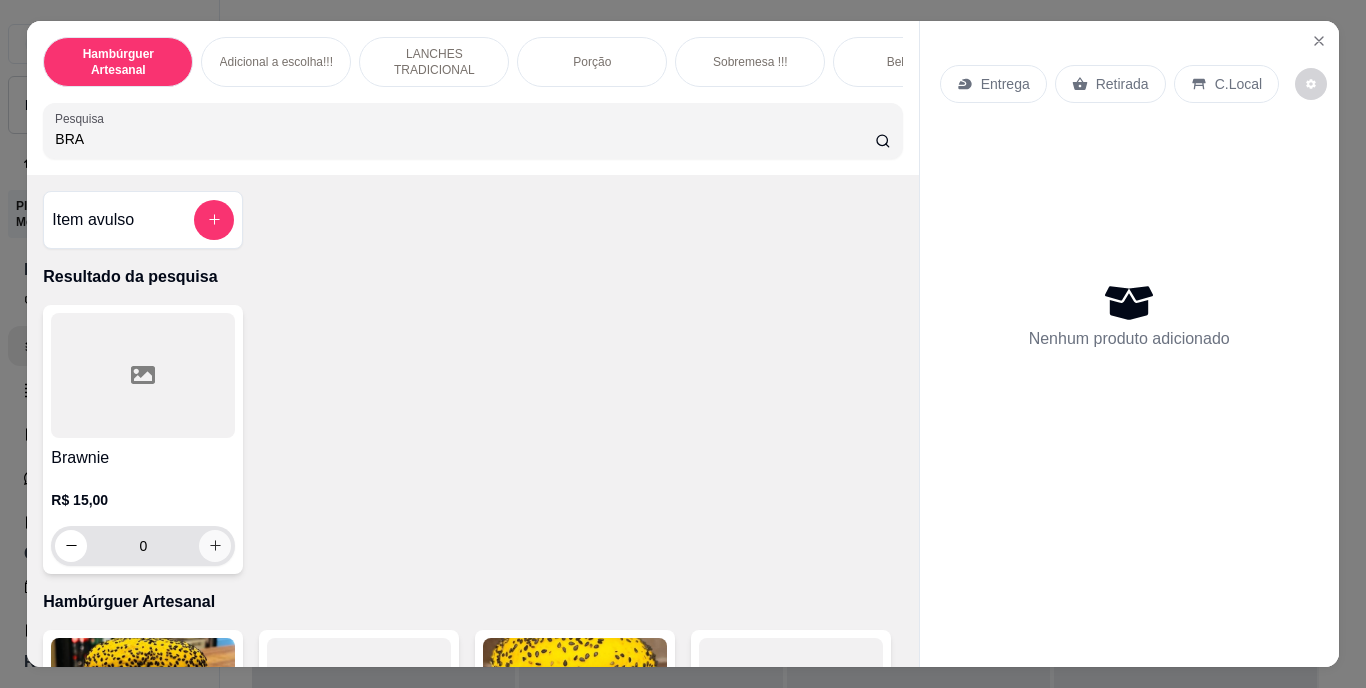 type on "BRA" 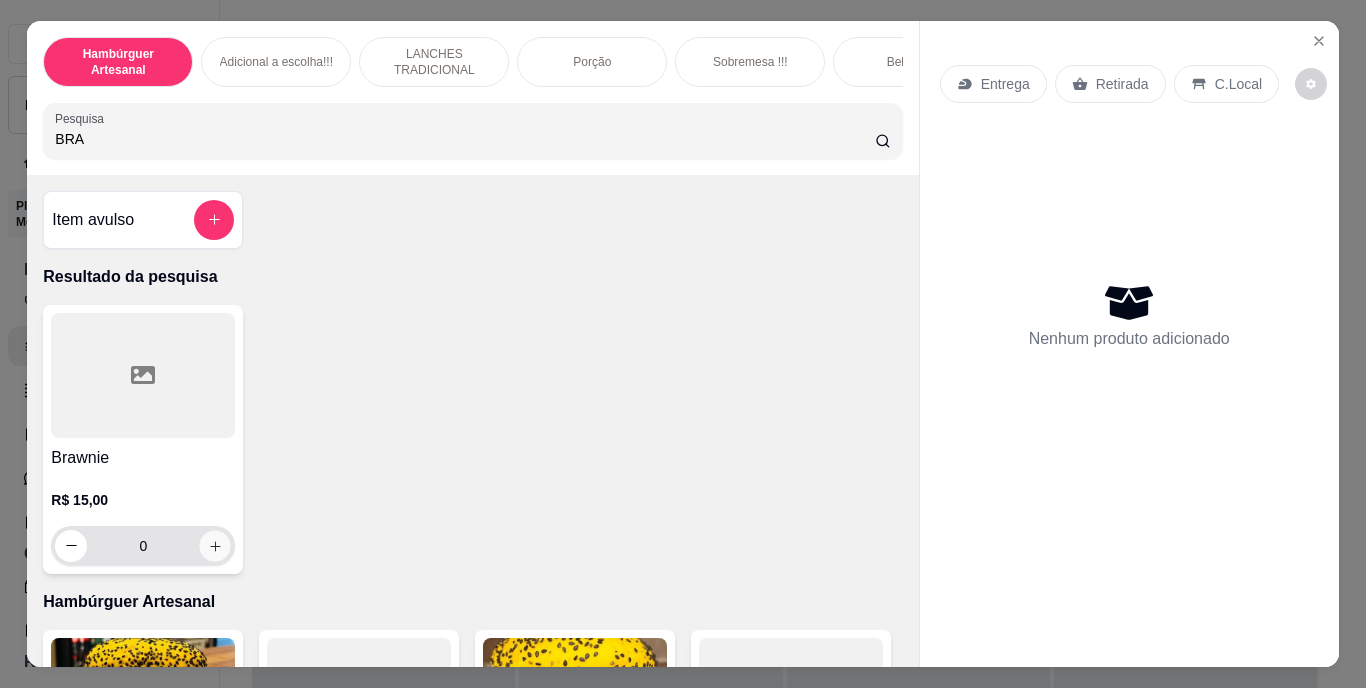 click 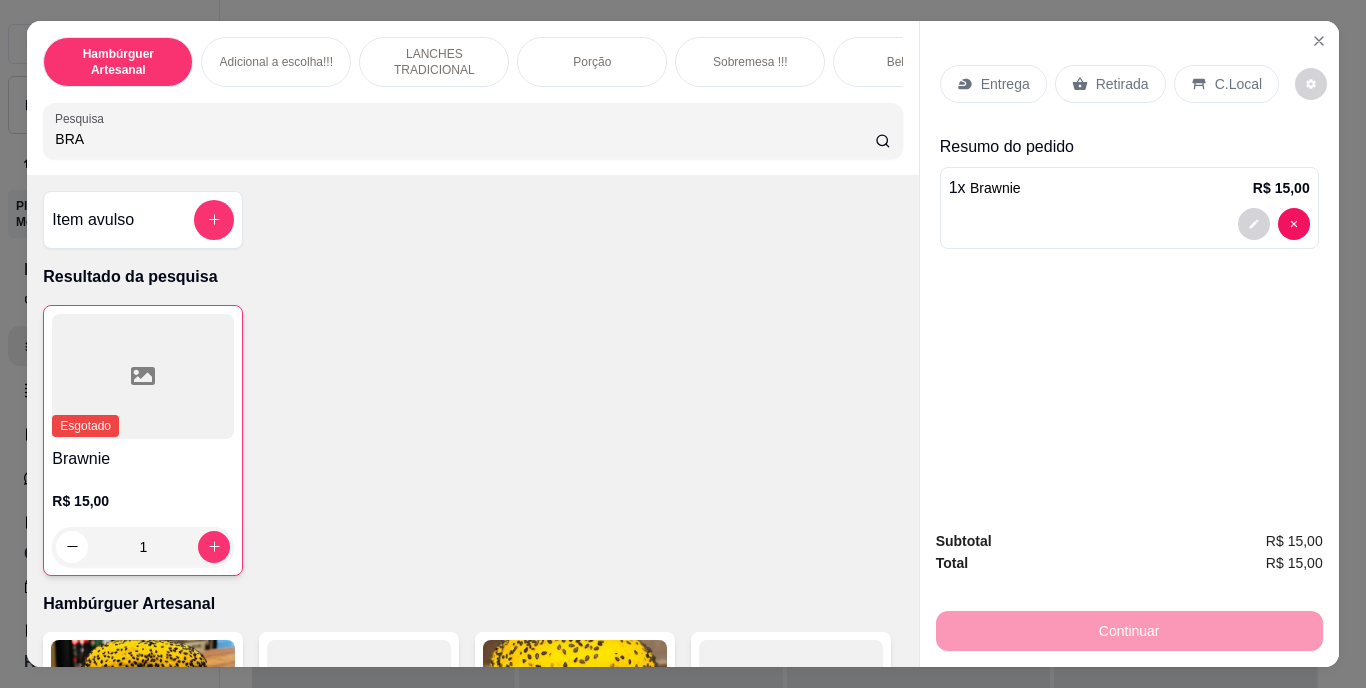 click on "Retirada" at bounding box center [1110, 84] 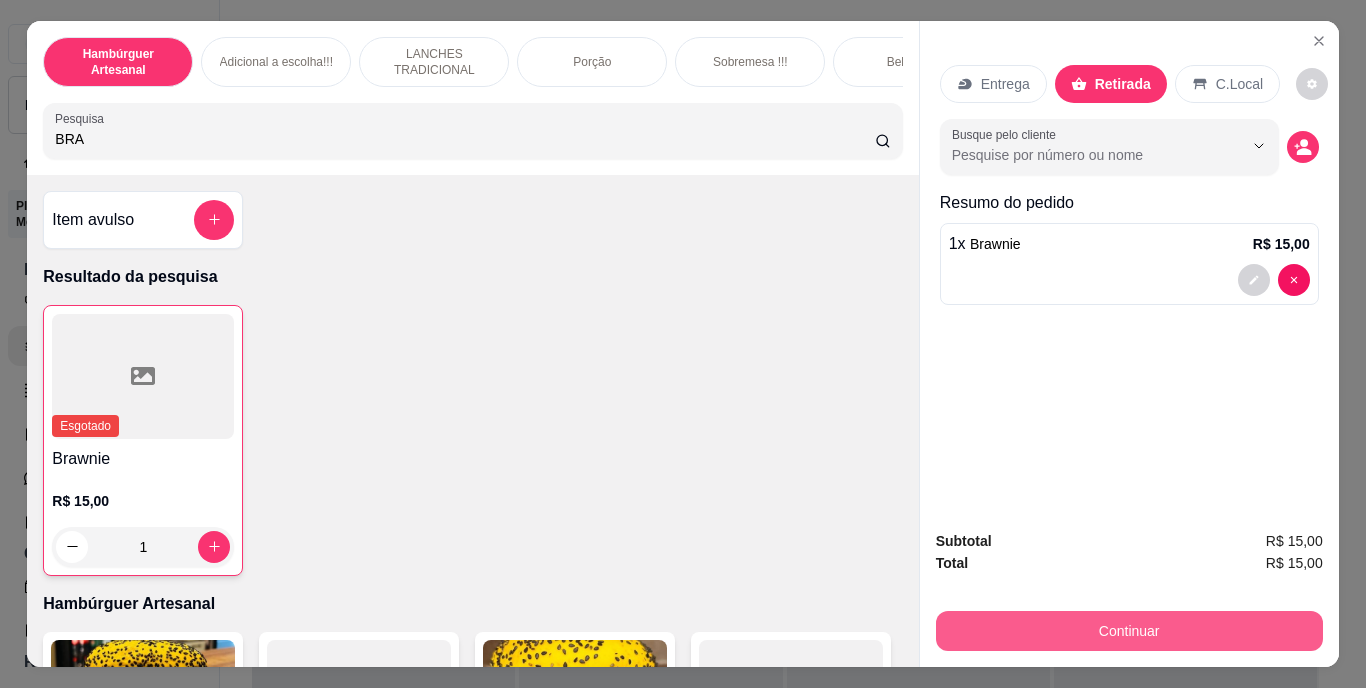 click on "Continuar" at bounding box center (1129, 631) 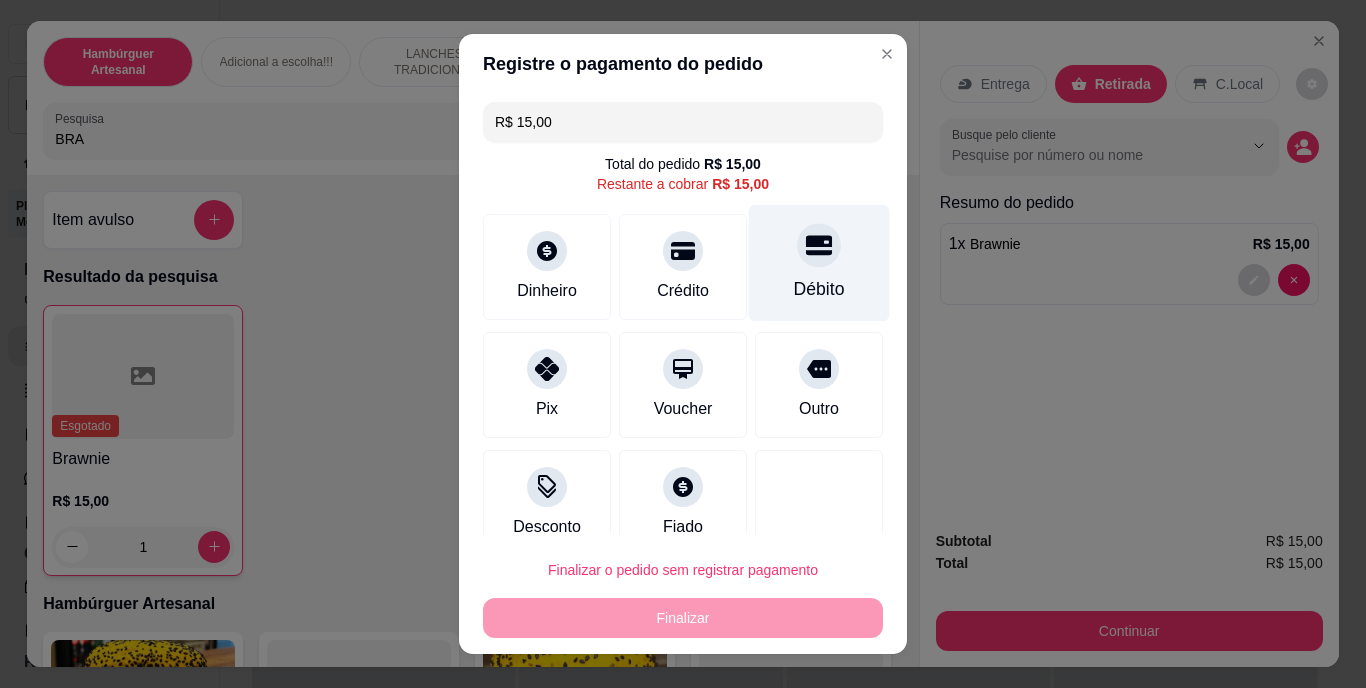 click on "Débito" at bounding box center [819, 263] 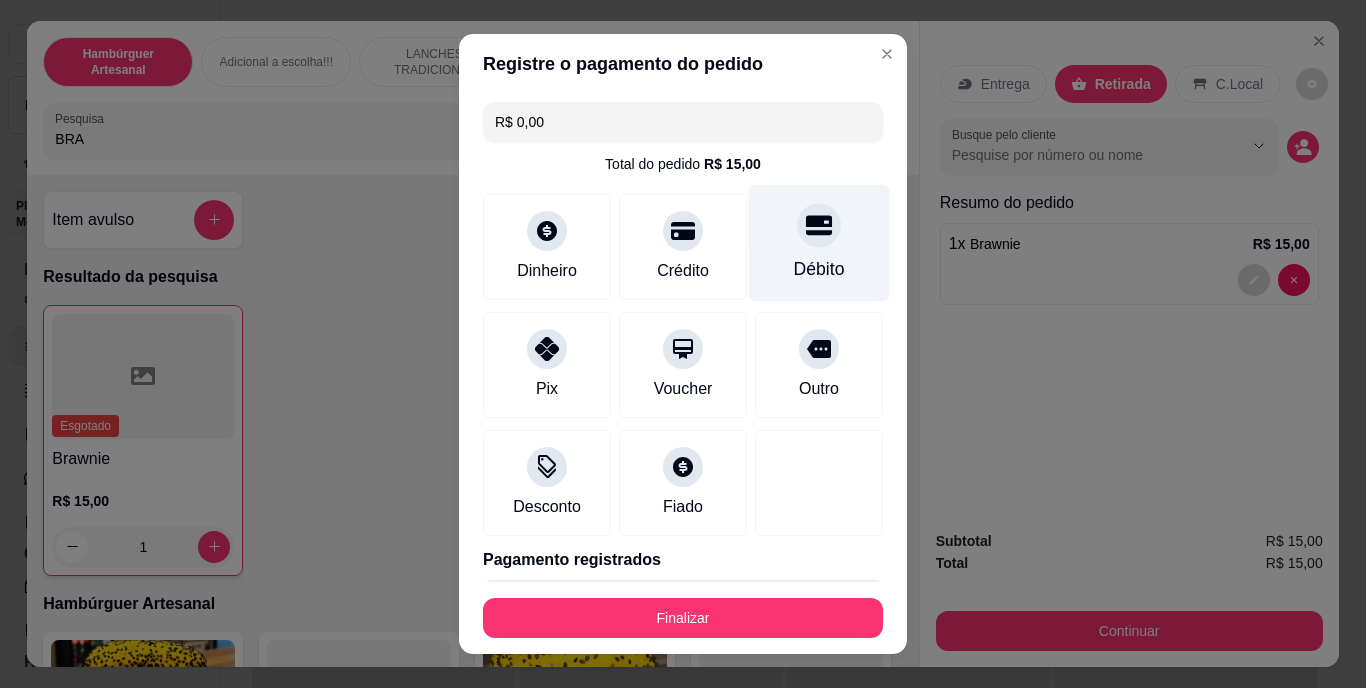 click on "Débito" at bounding box center [819, 270] 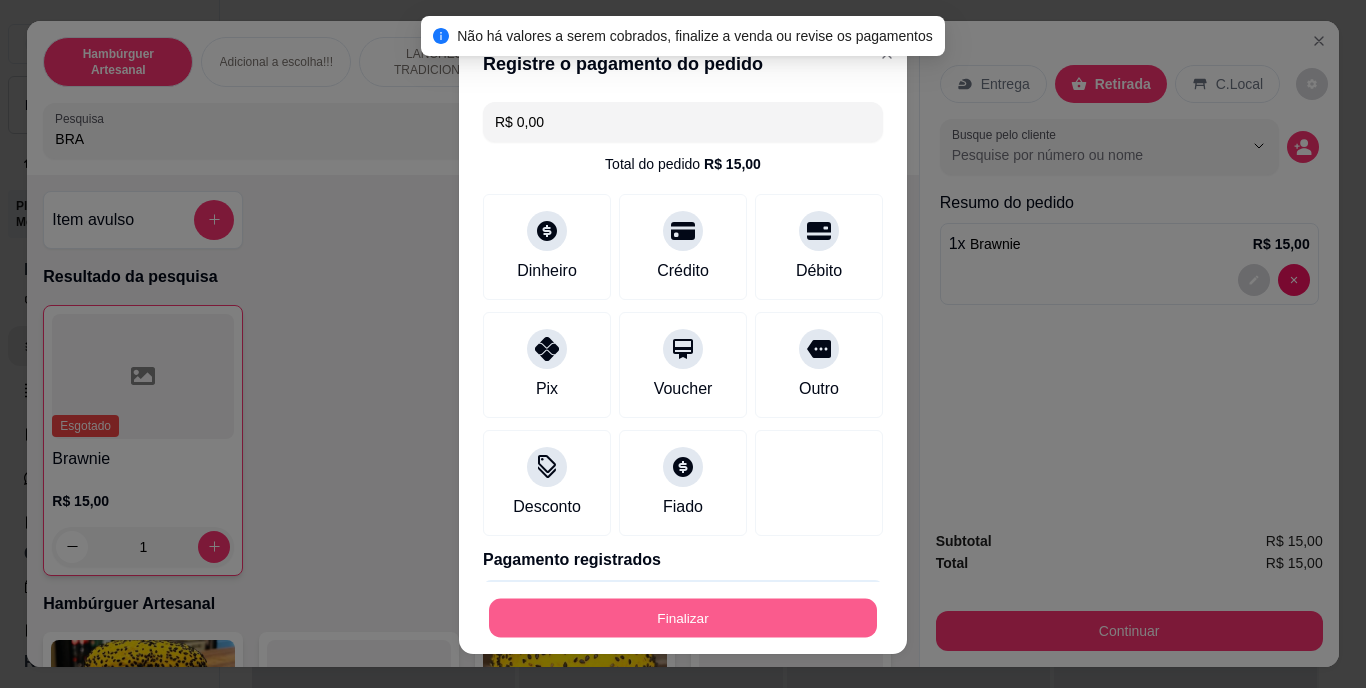 click on "Finalizar" at bounding box center [683, 617] 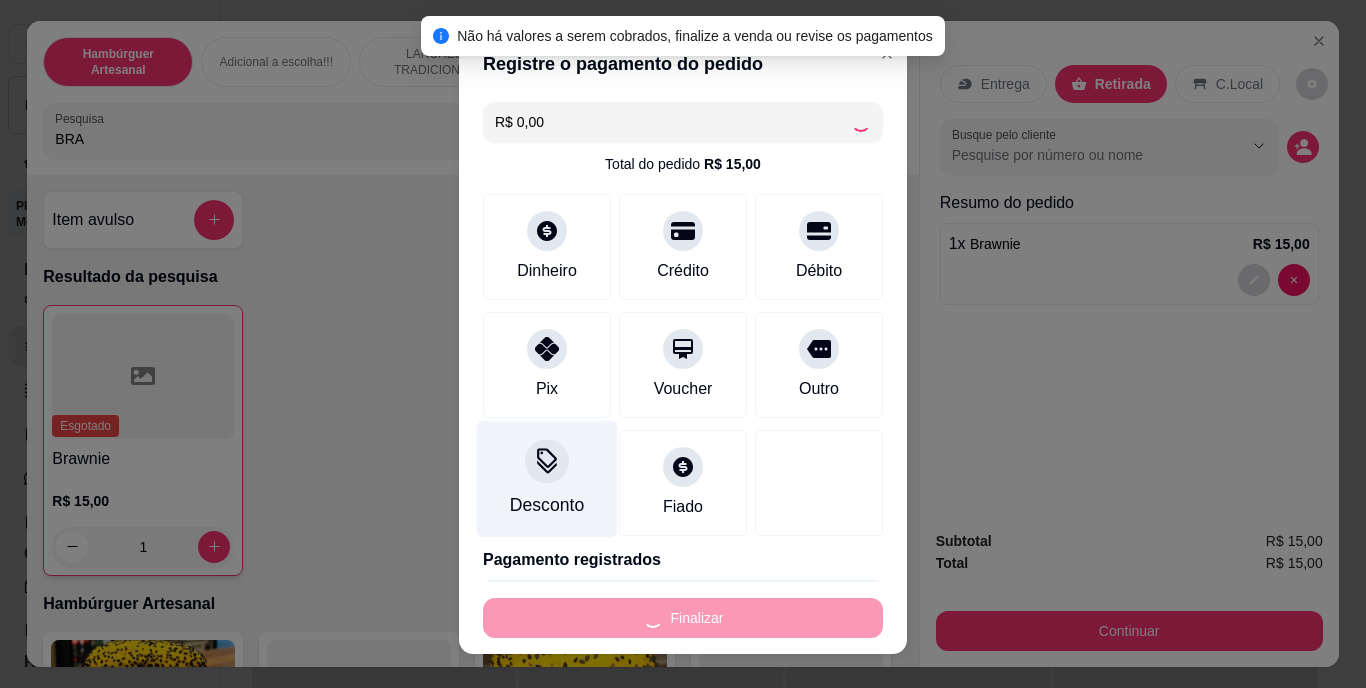 type on "0" 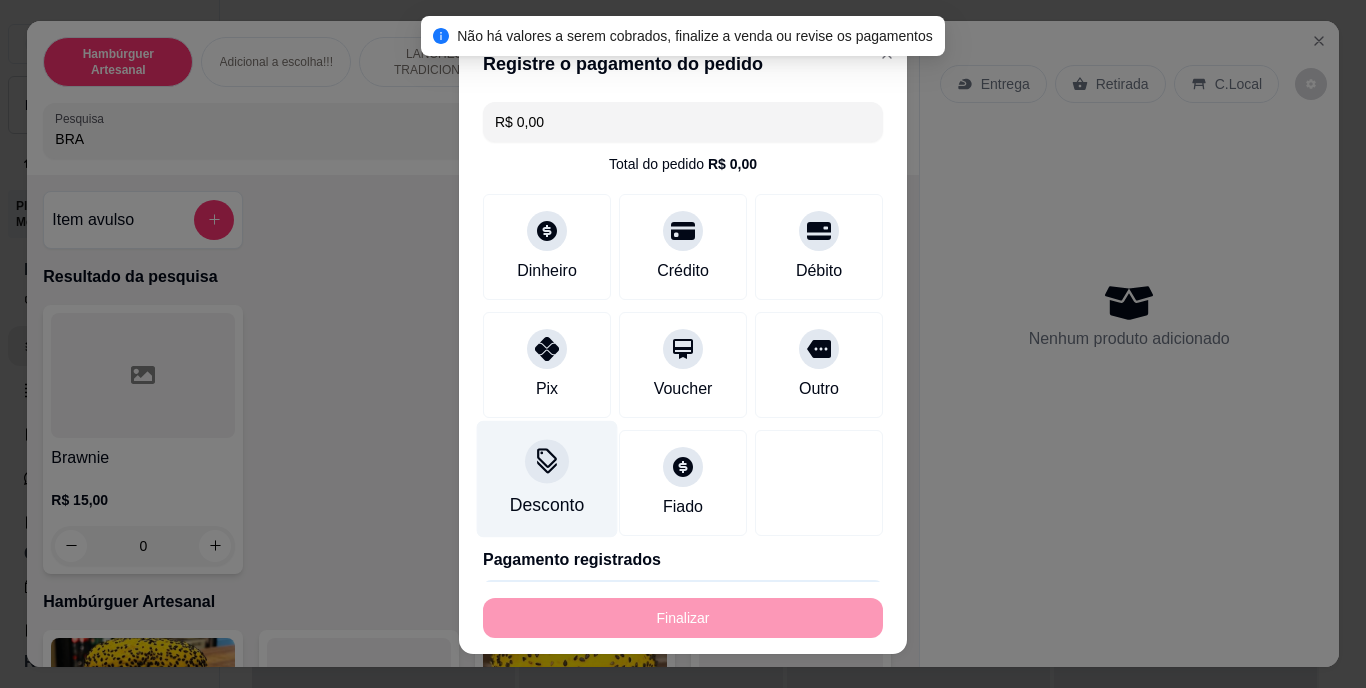 type on "-R$ 15,00" 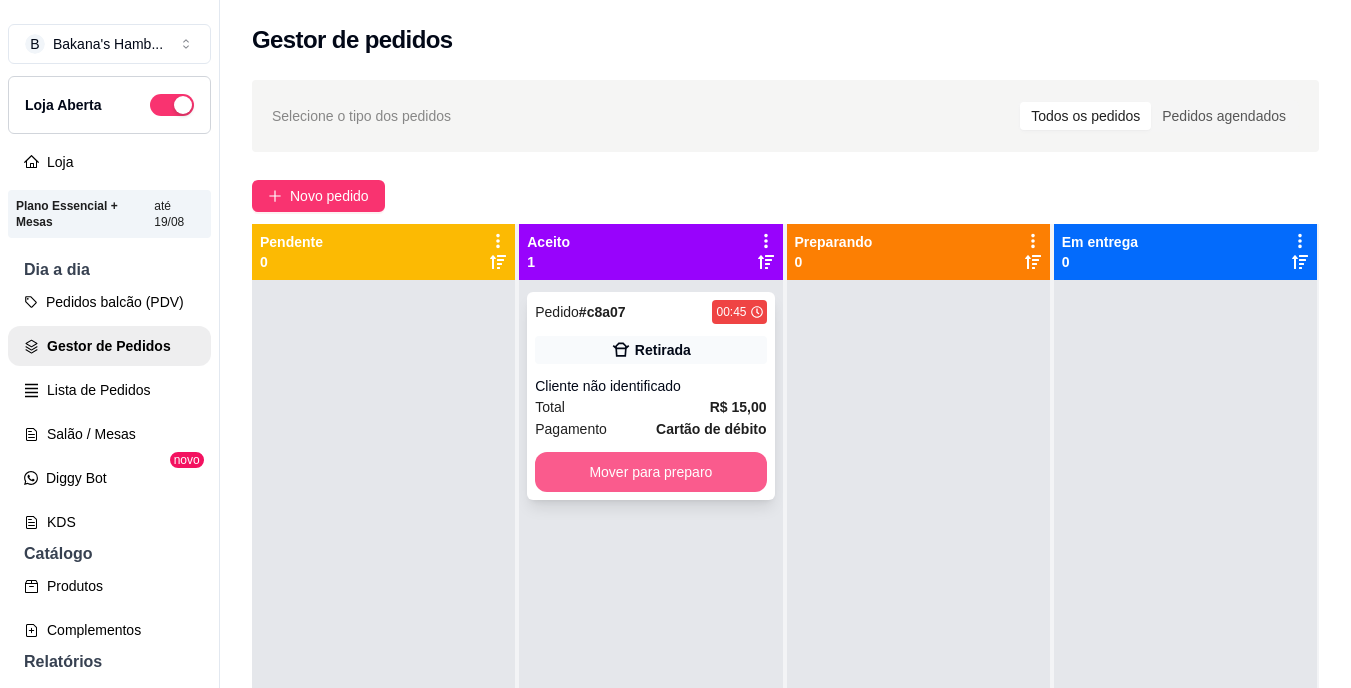 click on "Mover para preparo" at bounding box center (650, 472) 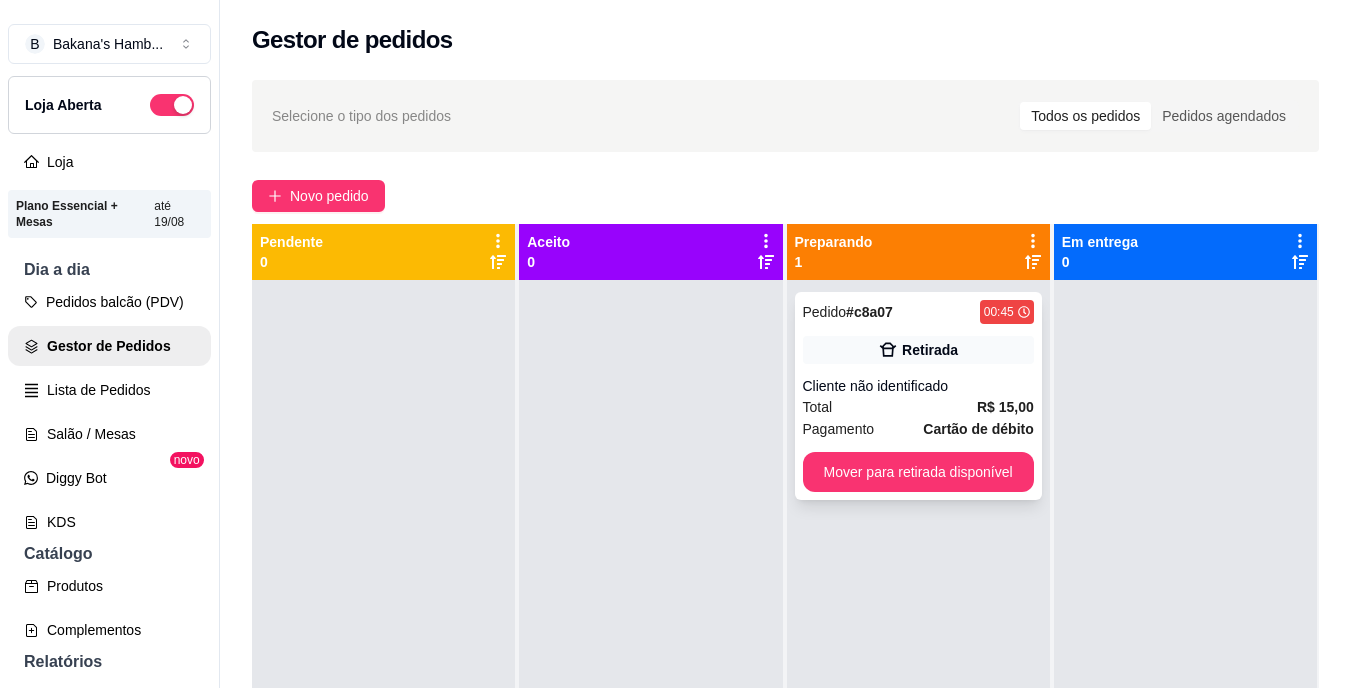 click on "Pedido  # c8a07 00:45 Retirada Cliente não identificado Total R$ 15,00 Pagamento Cartão de débito Mover para retirada disponível" at bounding box center (918, 396) 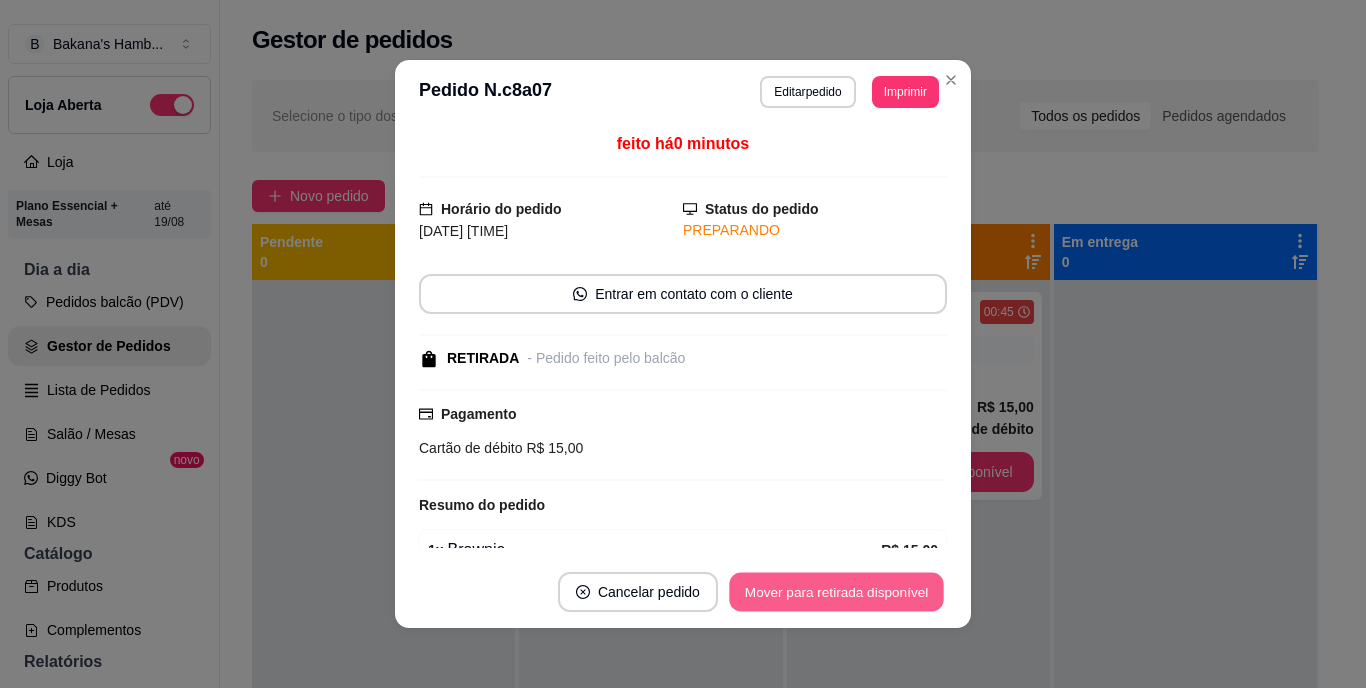 click on "Mover para retirada disponível" at bounding box center (836, 592) 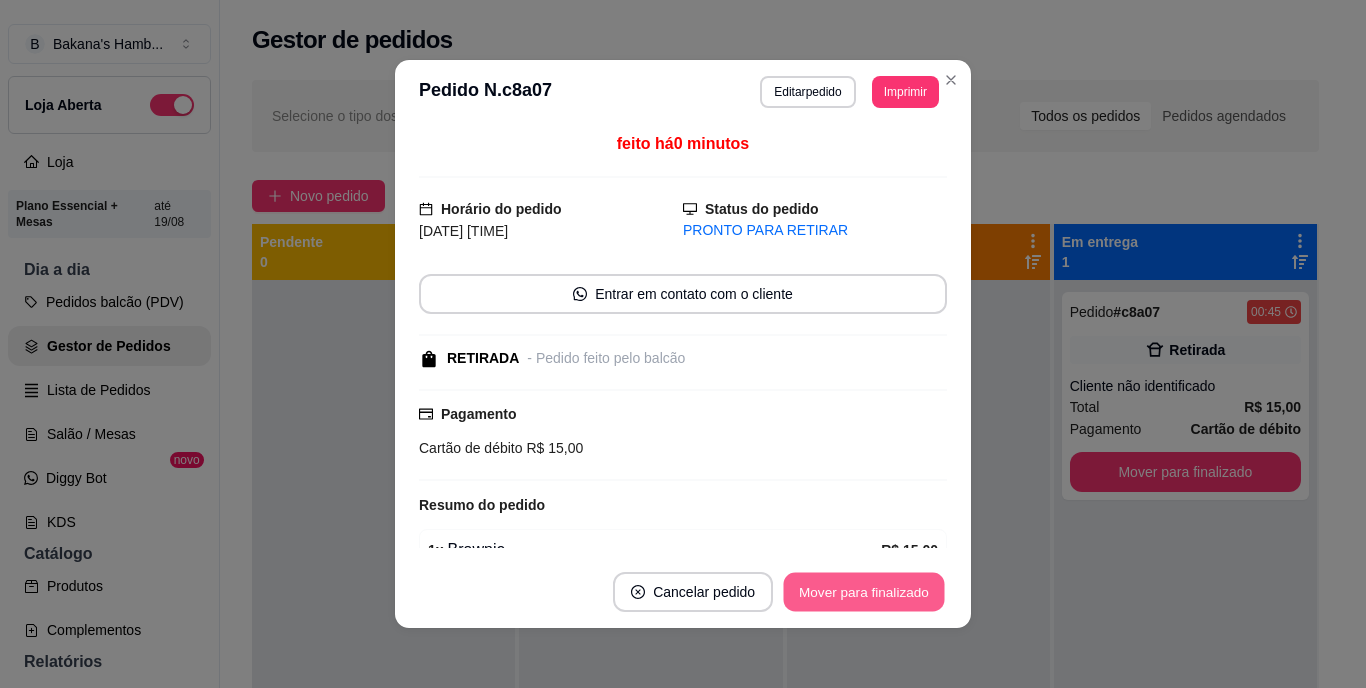 click on "Mover para finalizado" at bounding box center (864, 592) 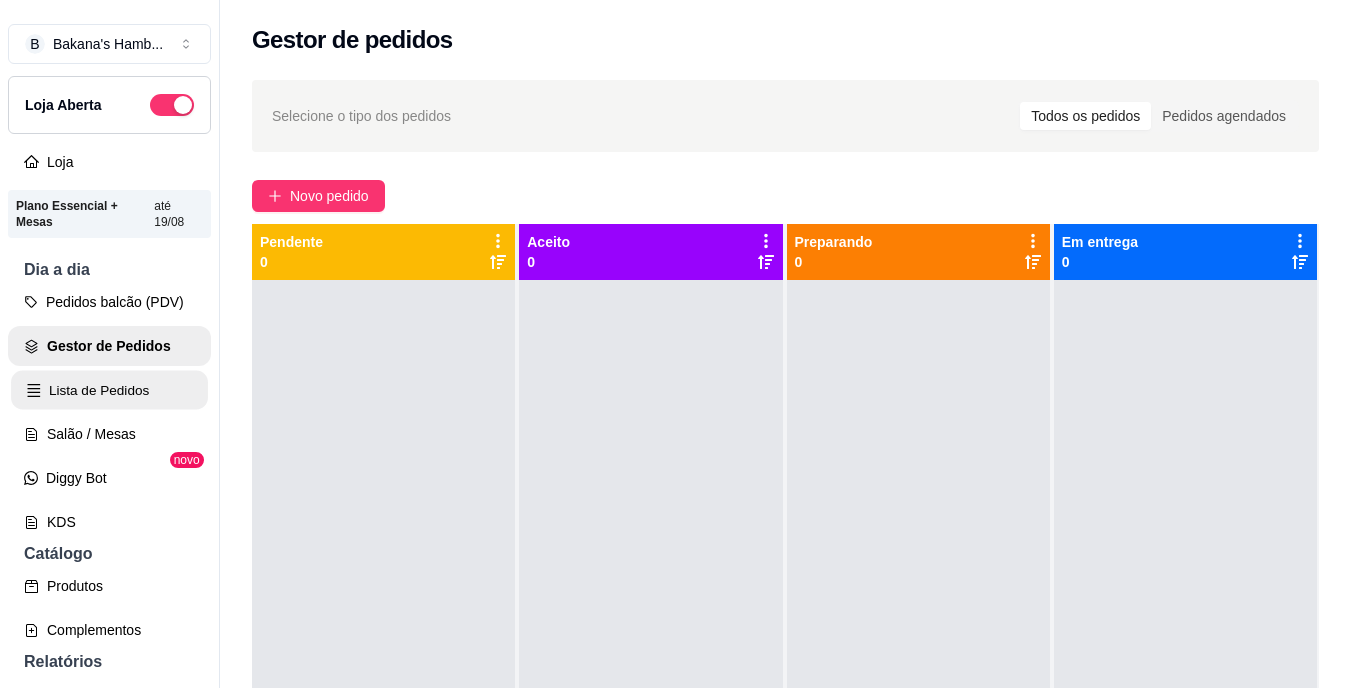 click on "Lista de Pedidos" at bounding box center [109, 390] 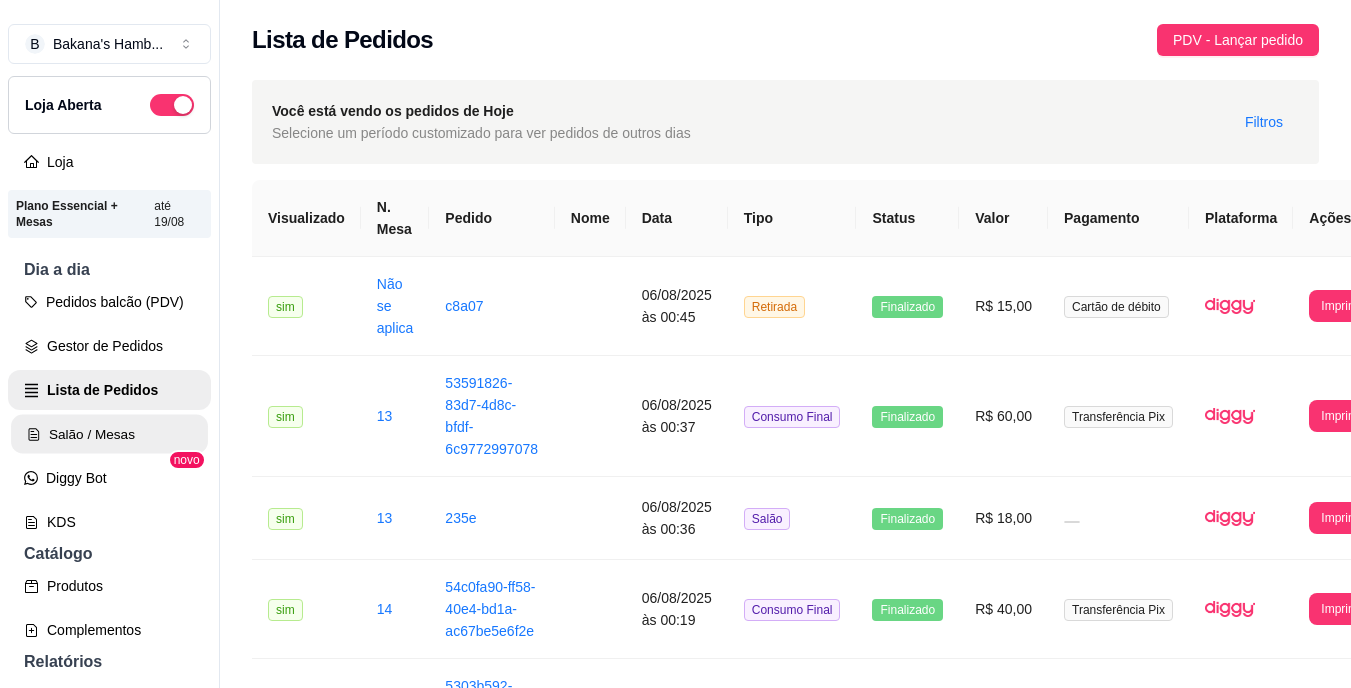 click on "Salão / Mesas" at bounding box center (109, 434) 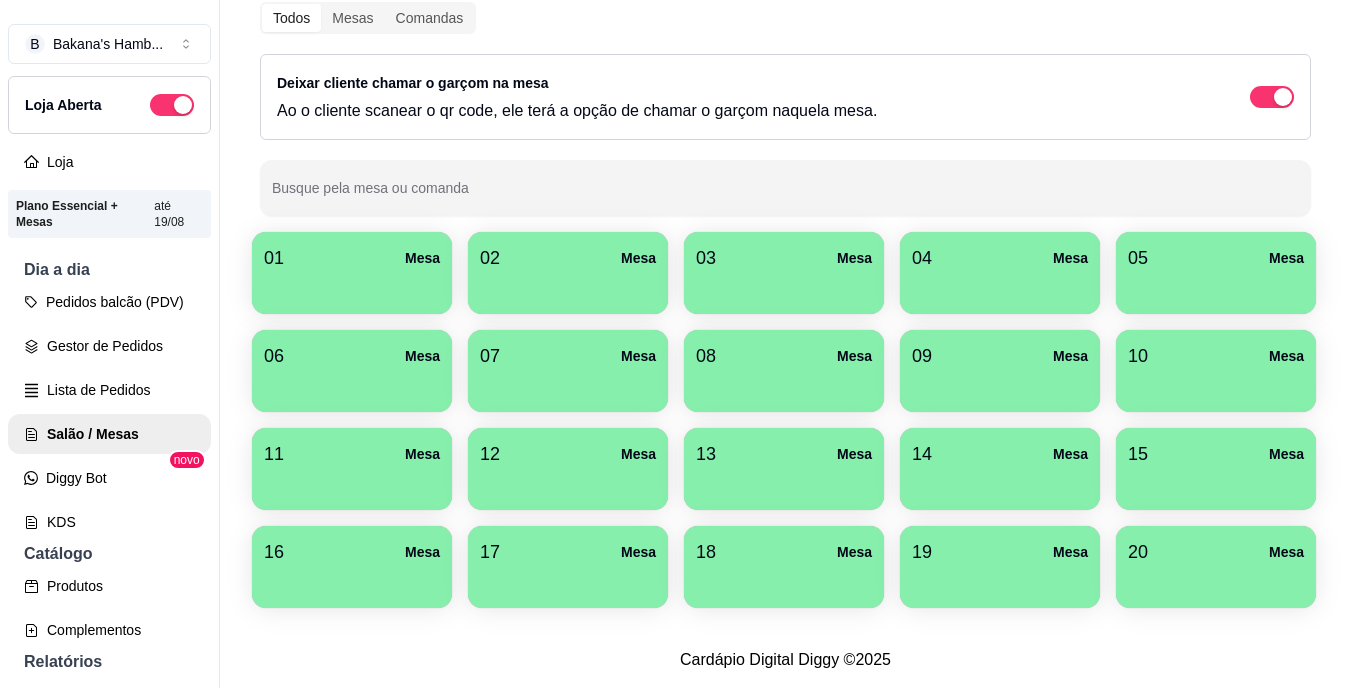 scroll, scrollTop: 216, scrollLeft: 0, axis: vertical 